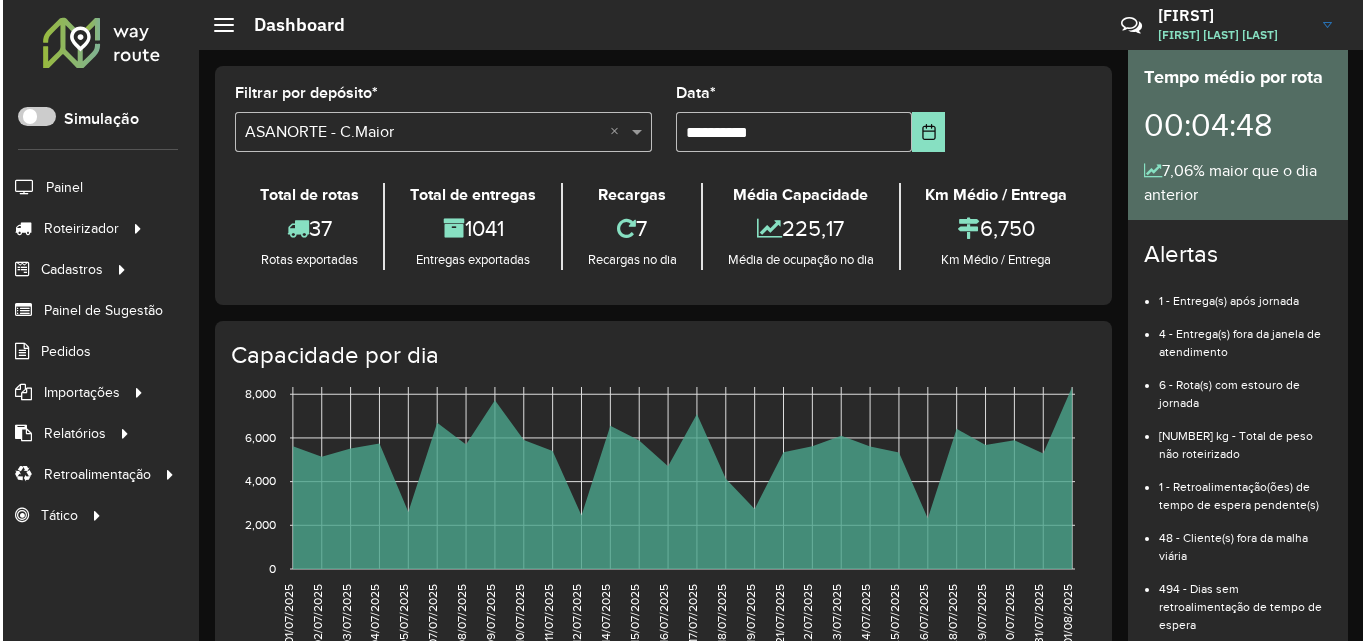 scroll, scrollTop: 0, scrollLeft: 0, axis: both 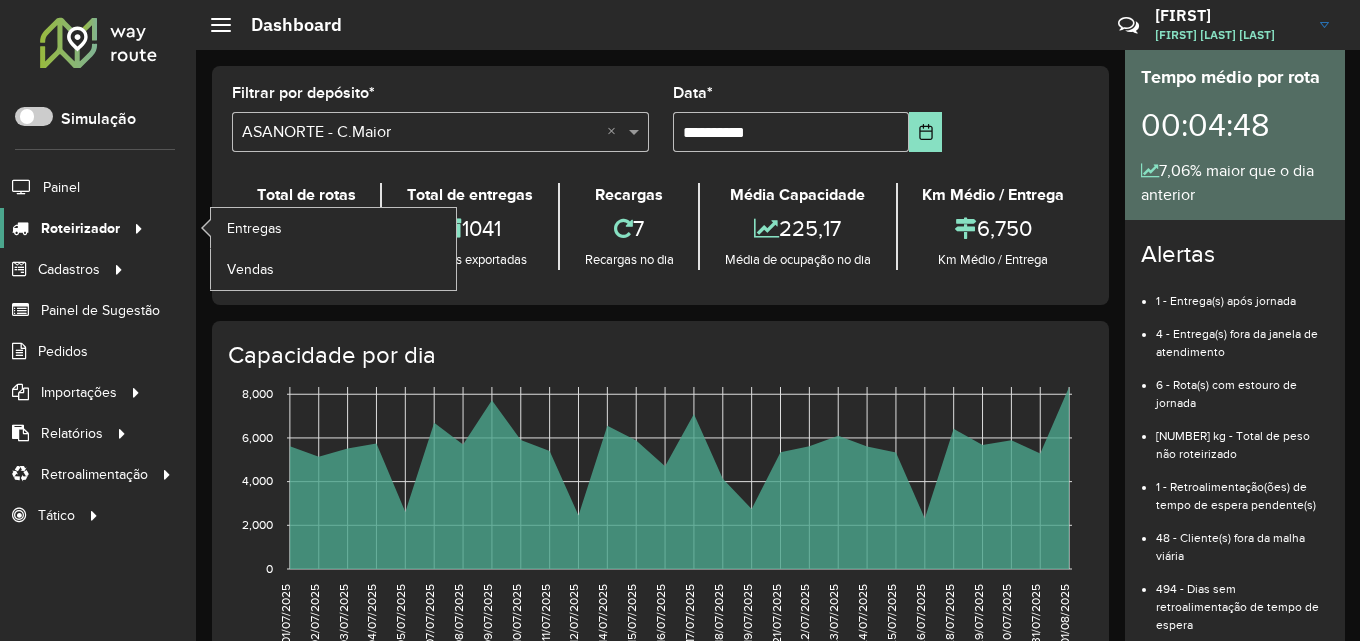 click on "Roteirizador" 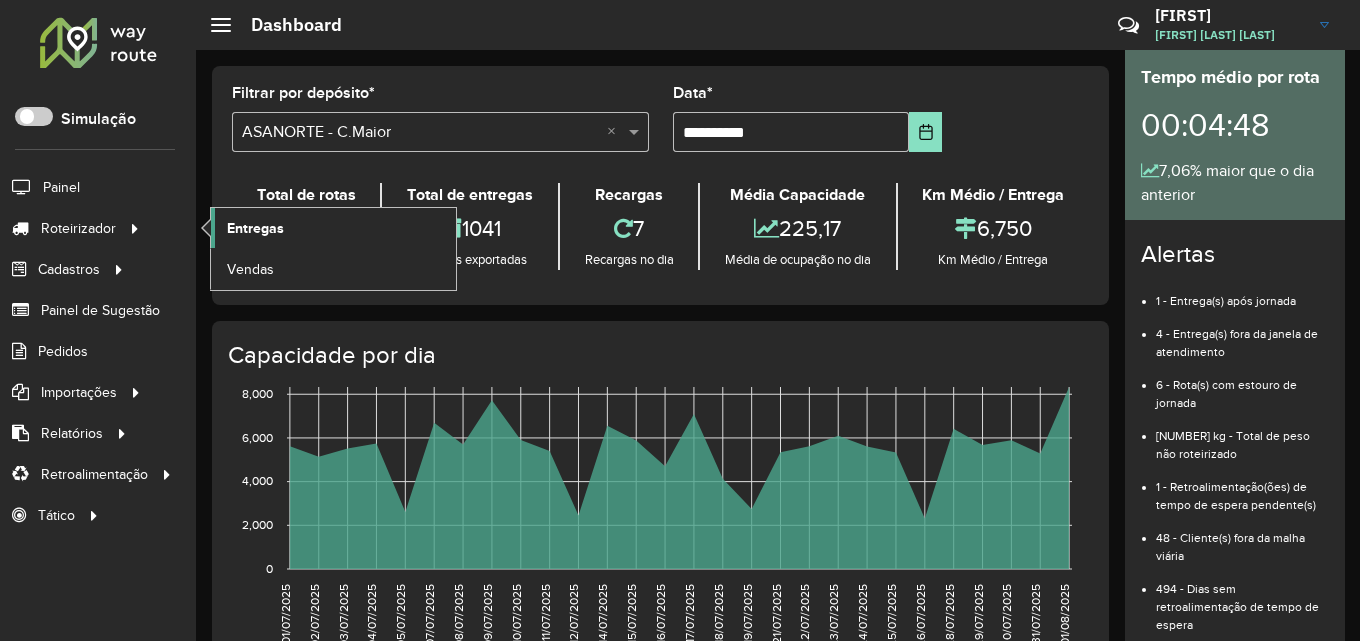 click on "Entregas" 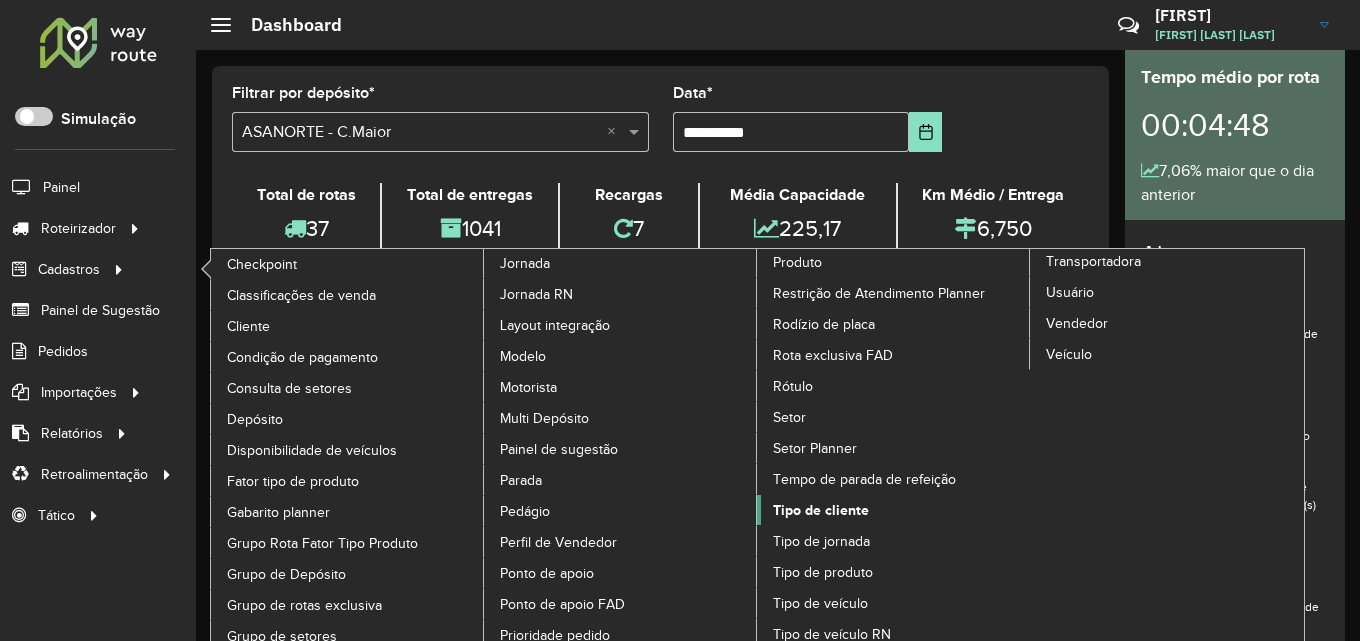 click on "Tipo de cliente" 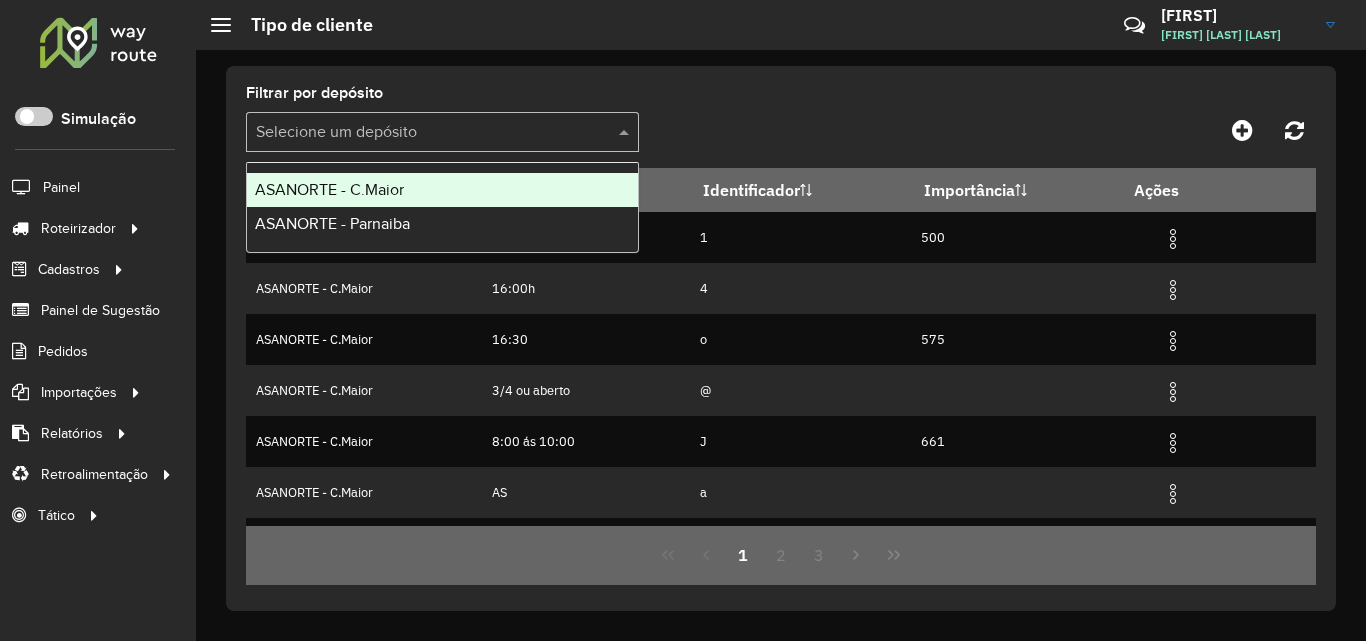 click at bounding box center (422, 133) 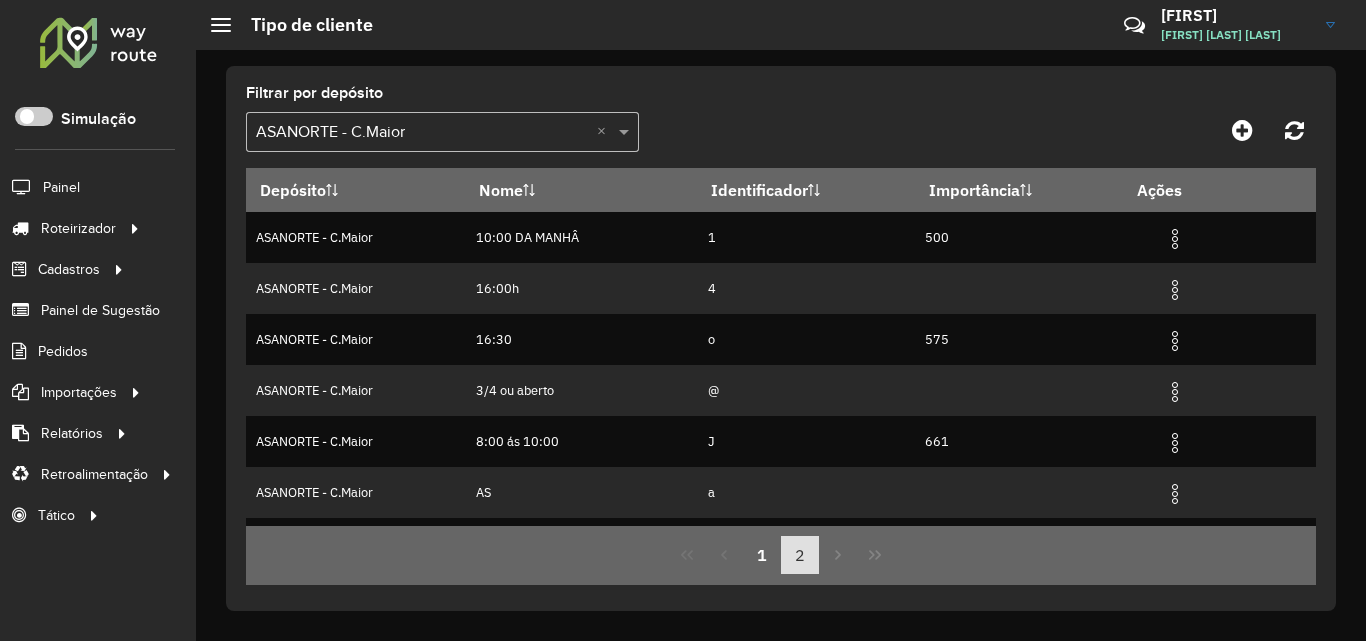 click on "2" at bounding box center [800, 555] 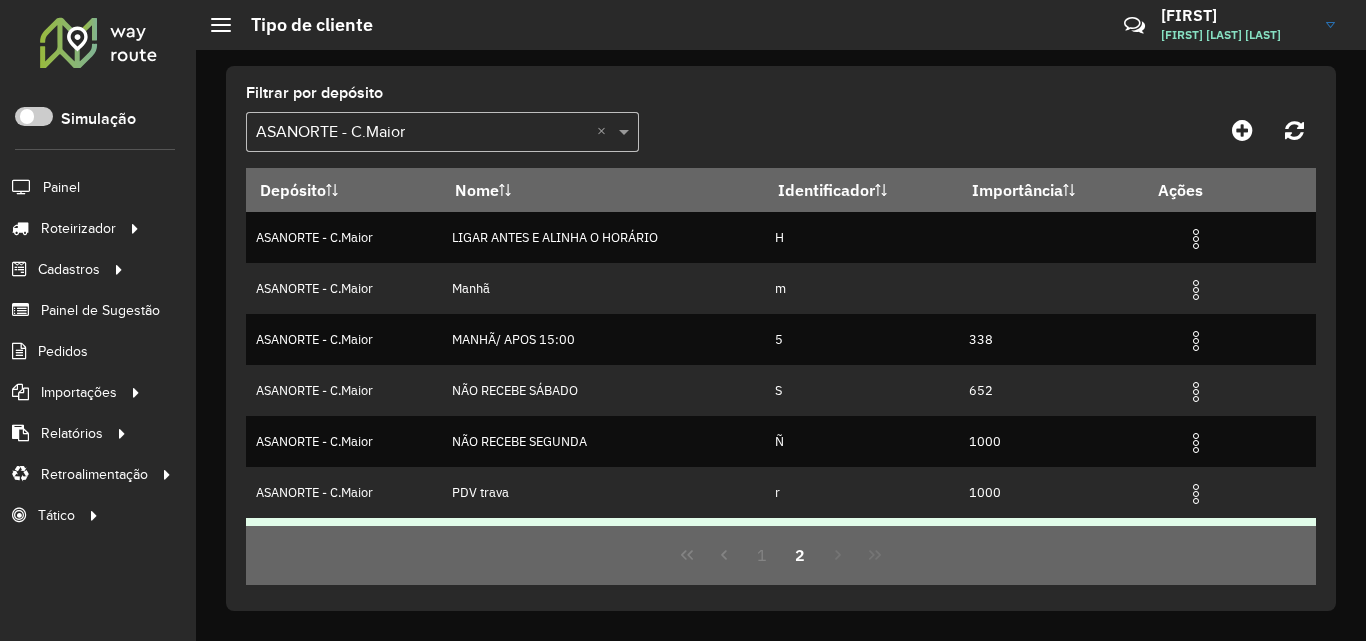 scroll, scrollTop: 100, scrollLeft: 0, axis: vertical 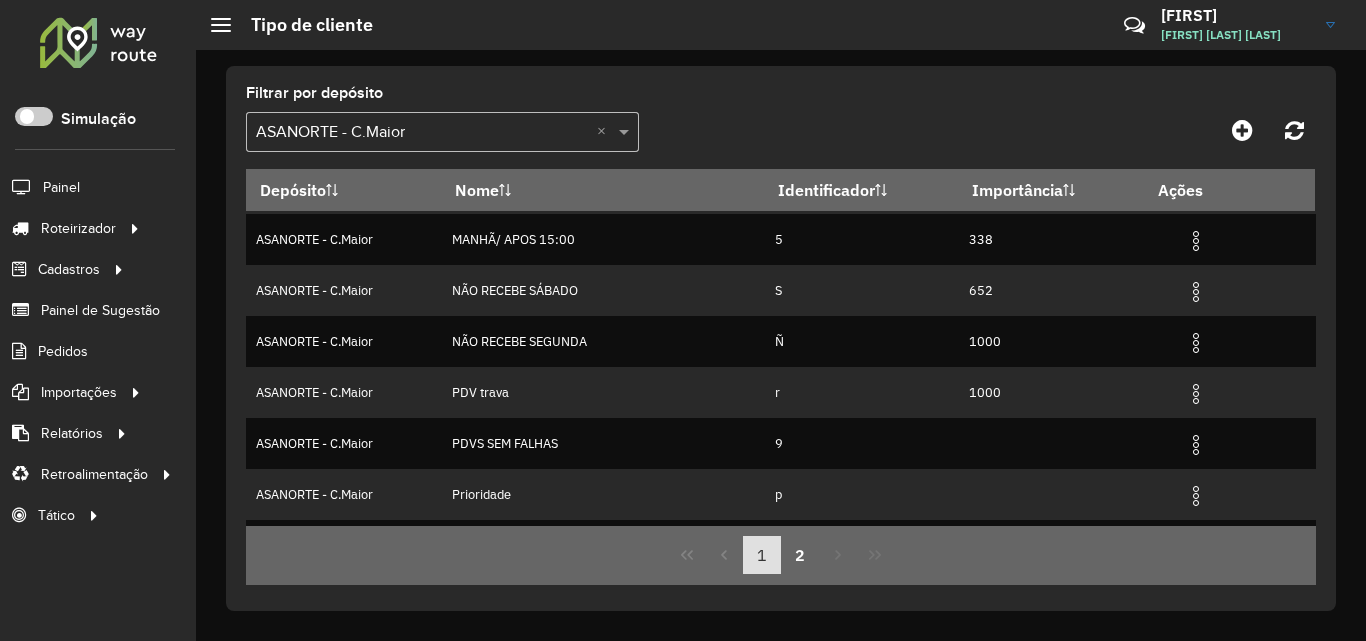 click on "1" at bounding box center [762, 555] 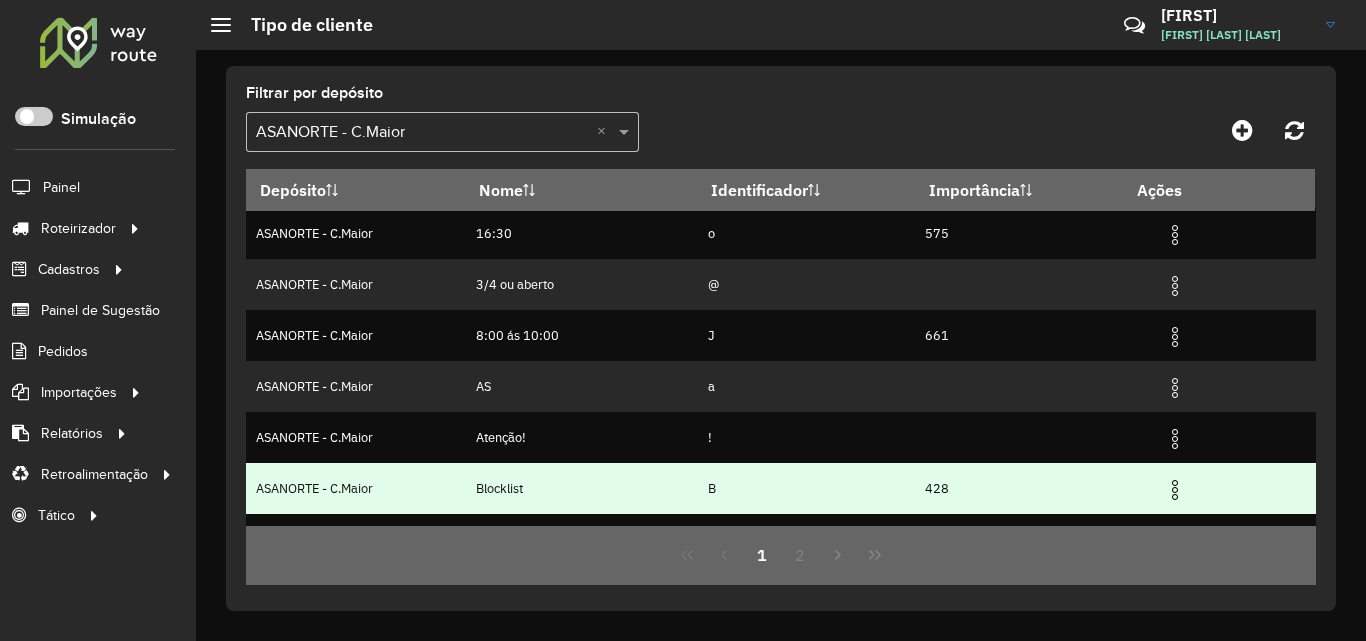 scroll, scrollTop: 200, scrollLeft: 0, axis: vertical 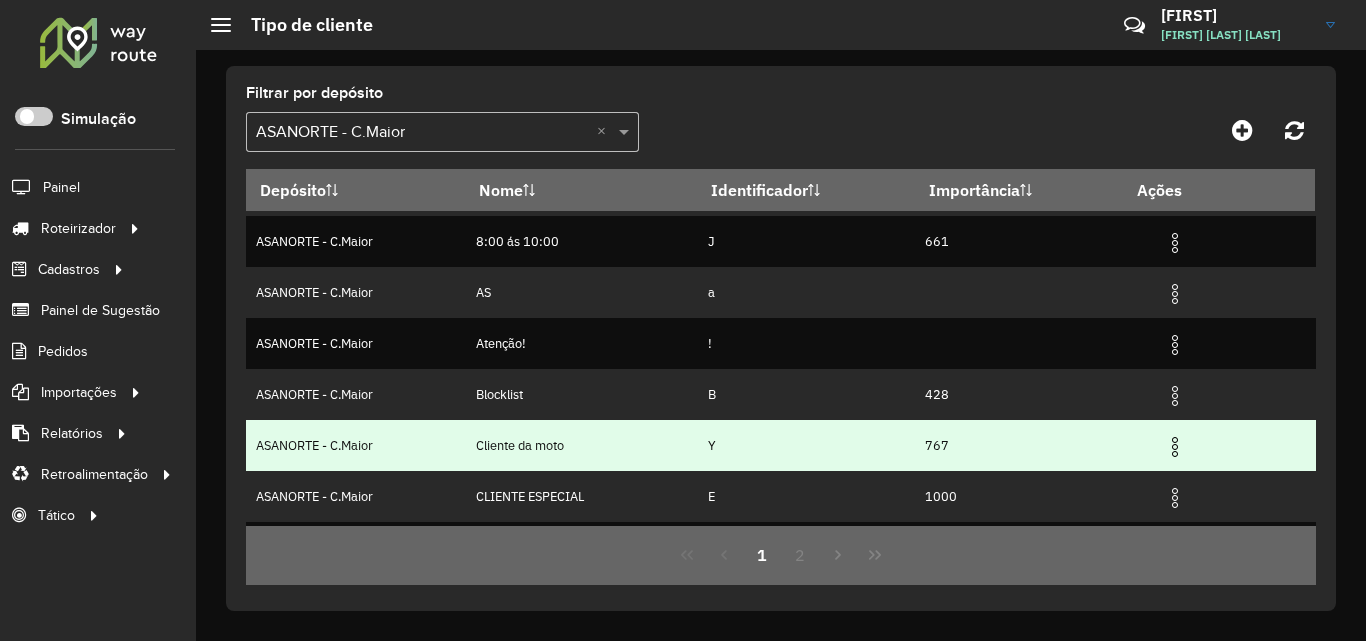 click at bounding box center [1175, 447] 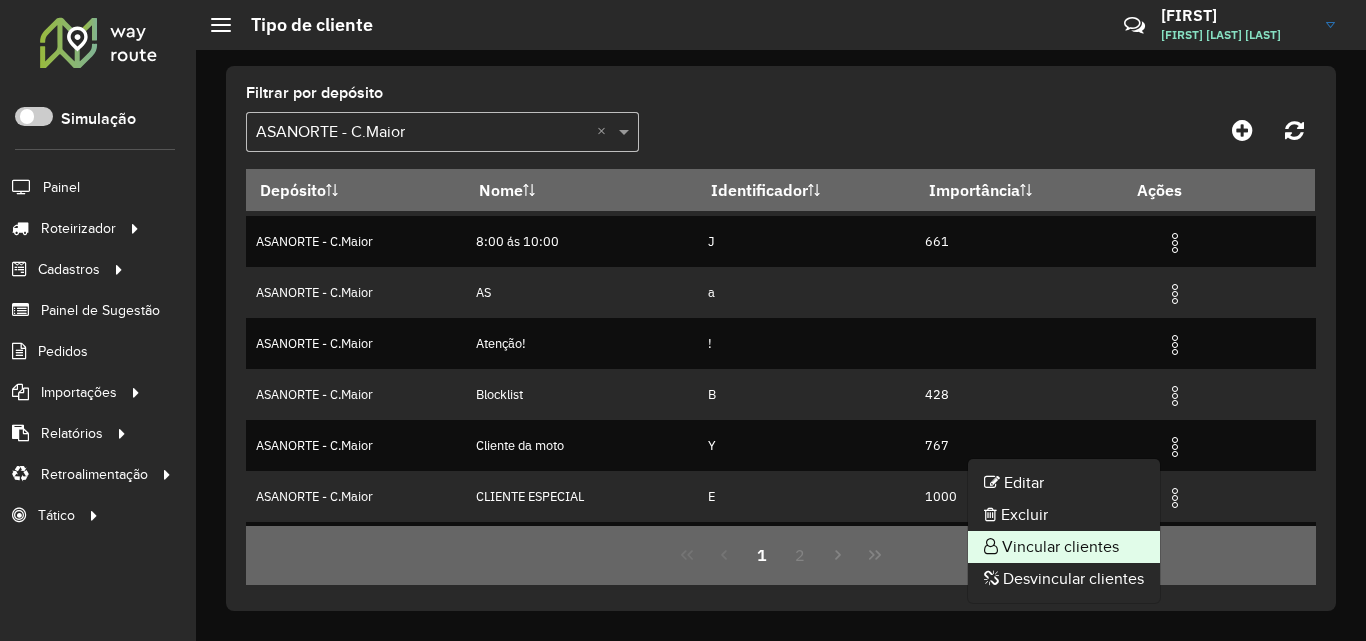click on "Vincular clientes" 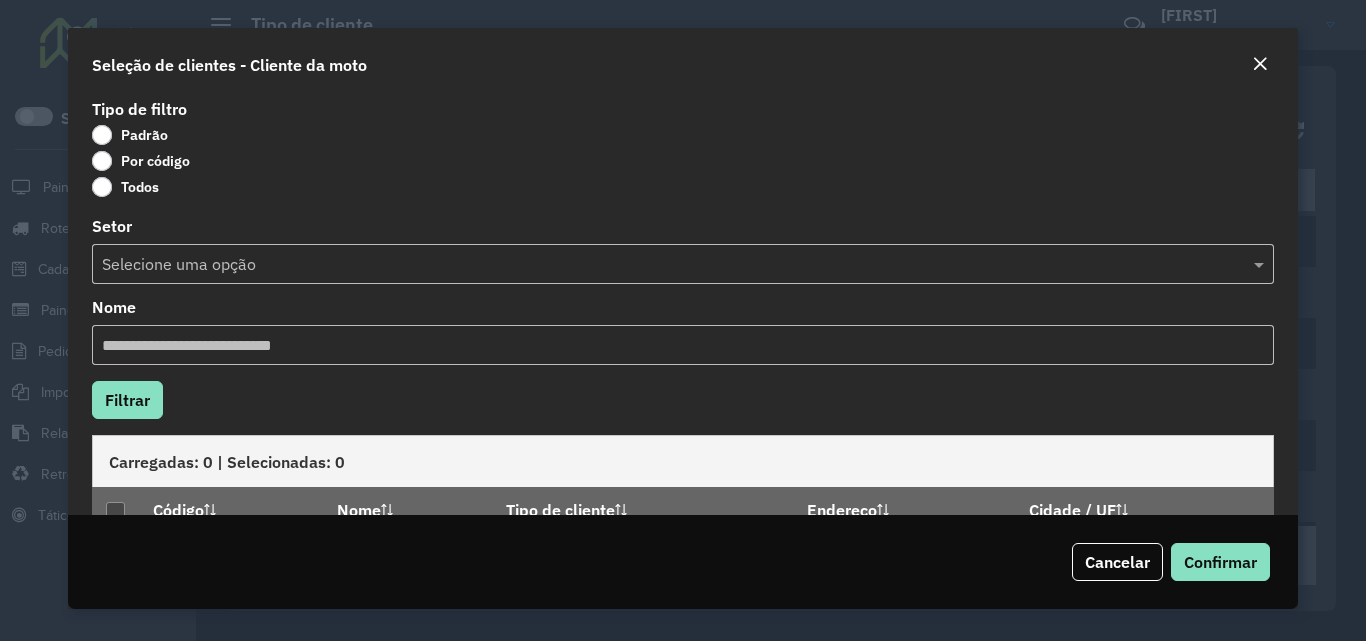 click on "Por código" 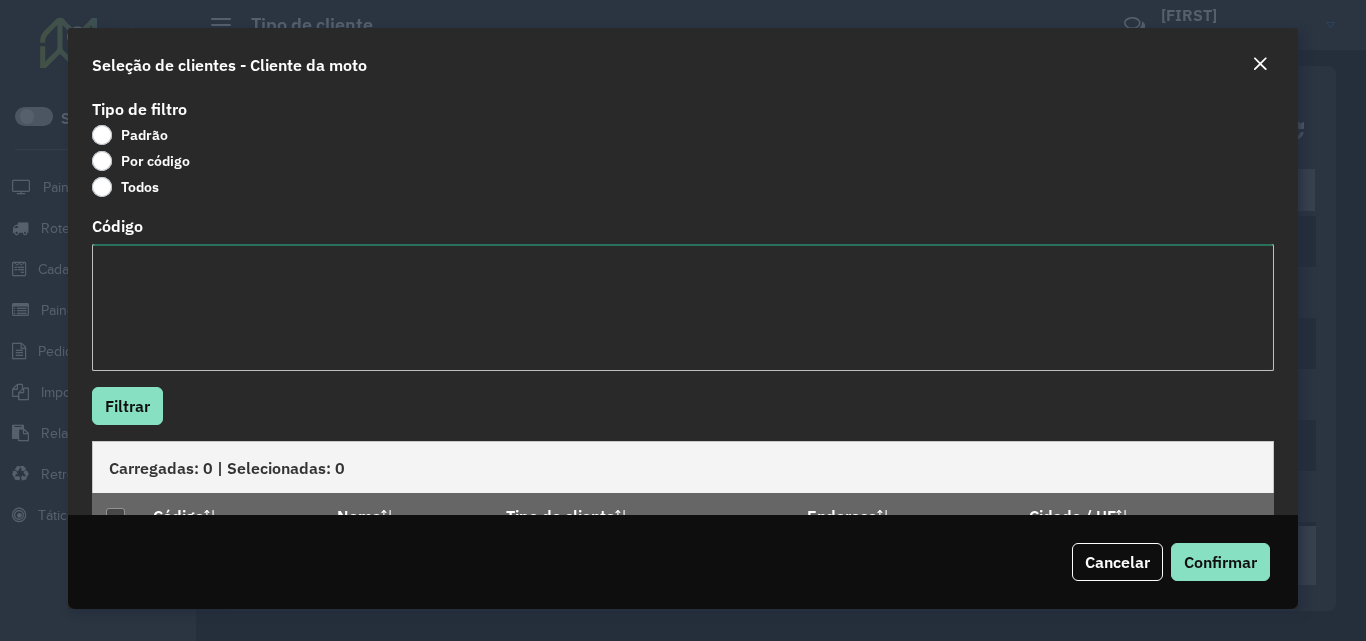 click on "Código" at bounding box center (682, 307) 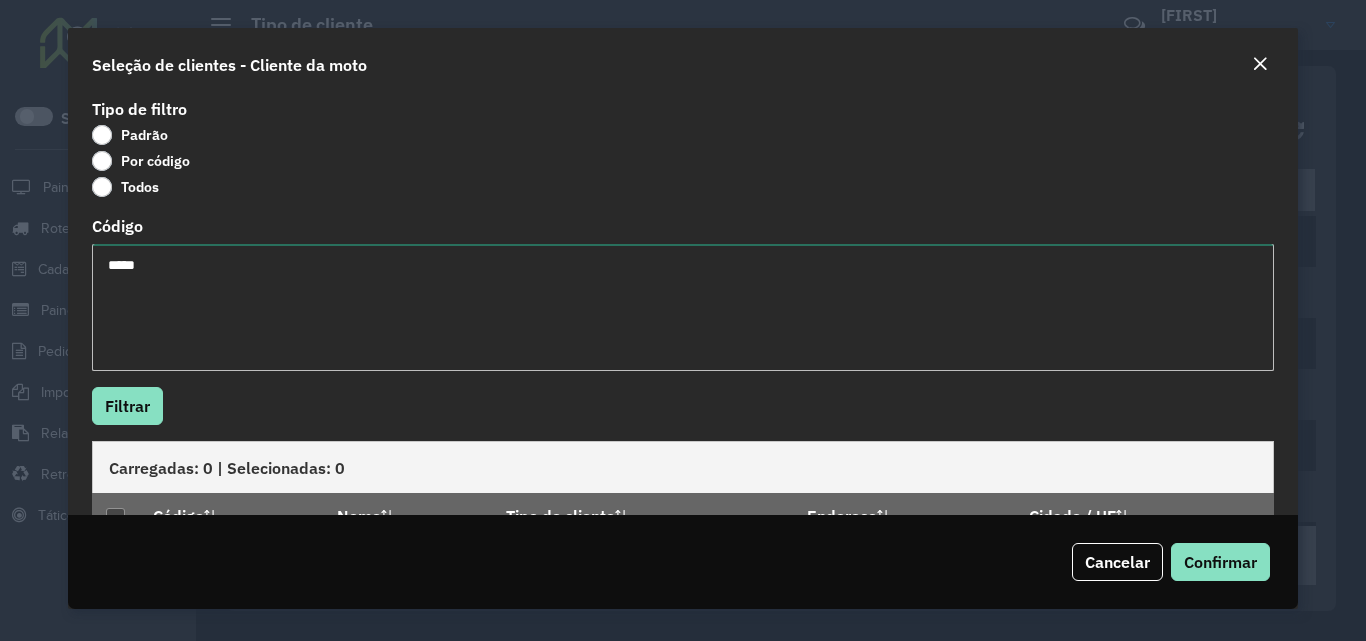 type on "*****" 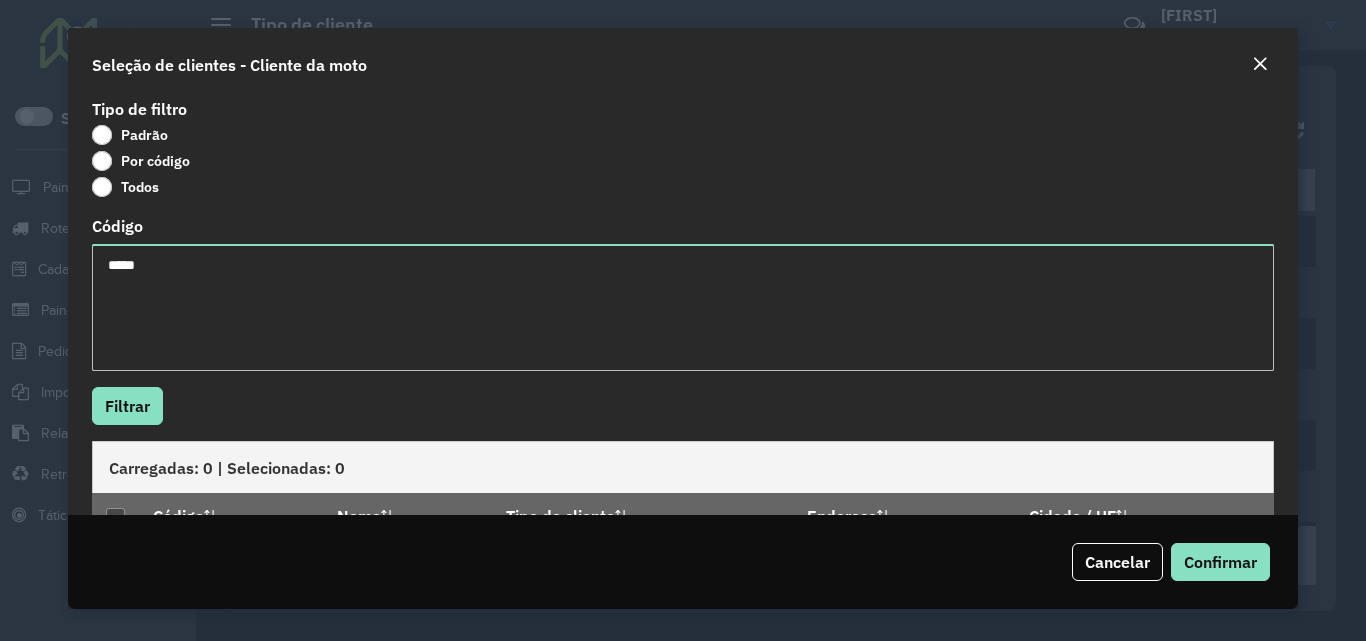 click on "Tipo de filtro   Padrão   Por código   Todos   Código  ***** Filtrar  Carregadas: 0 | Selecionadas: 0   Código   Nome   Tipo de cliente   Endereço   Cidade / UF   Nenhum registro encontrado" 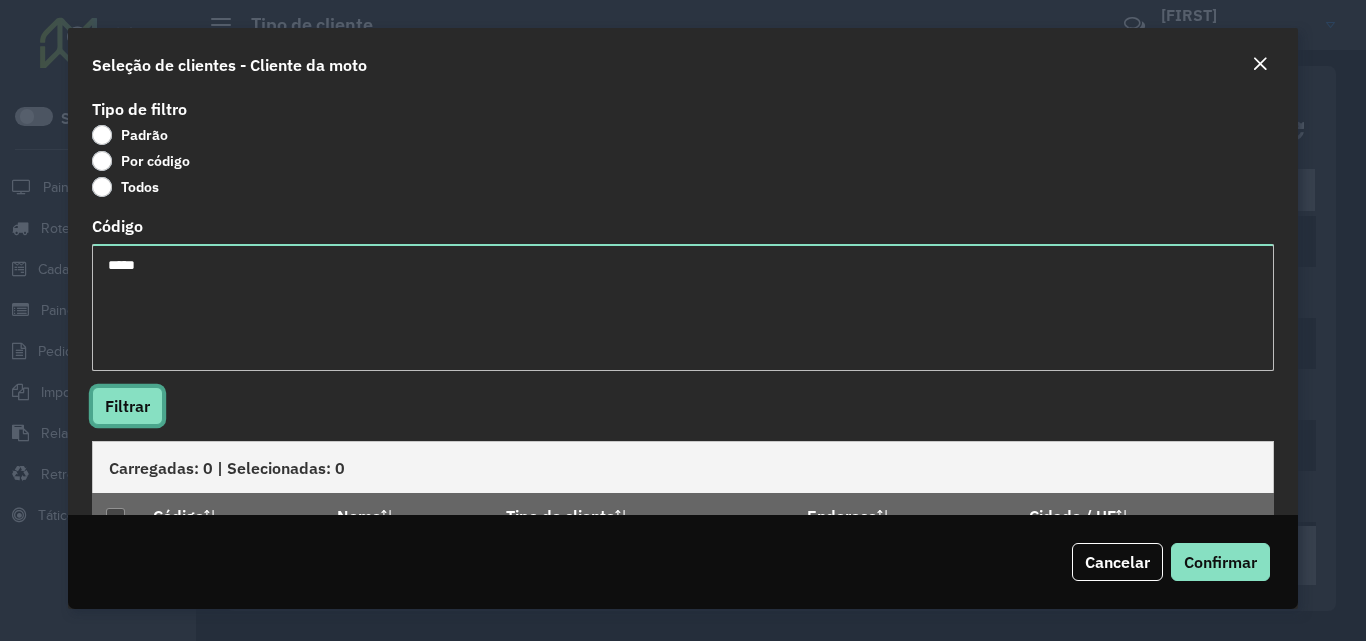 click on "Filtrar" 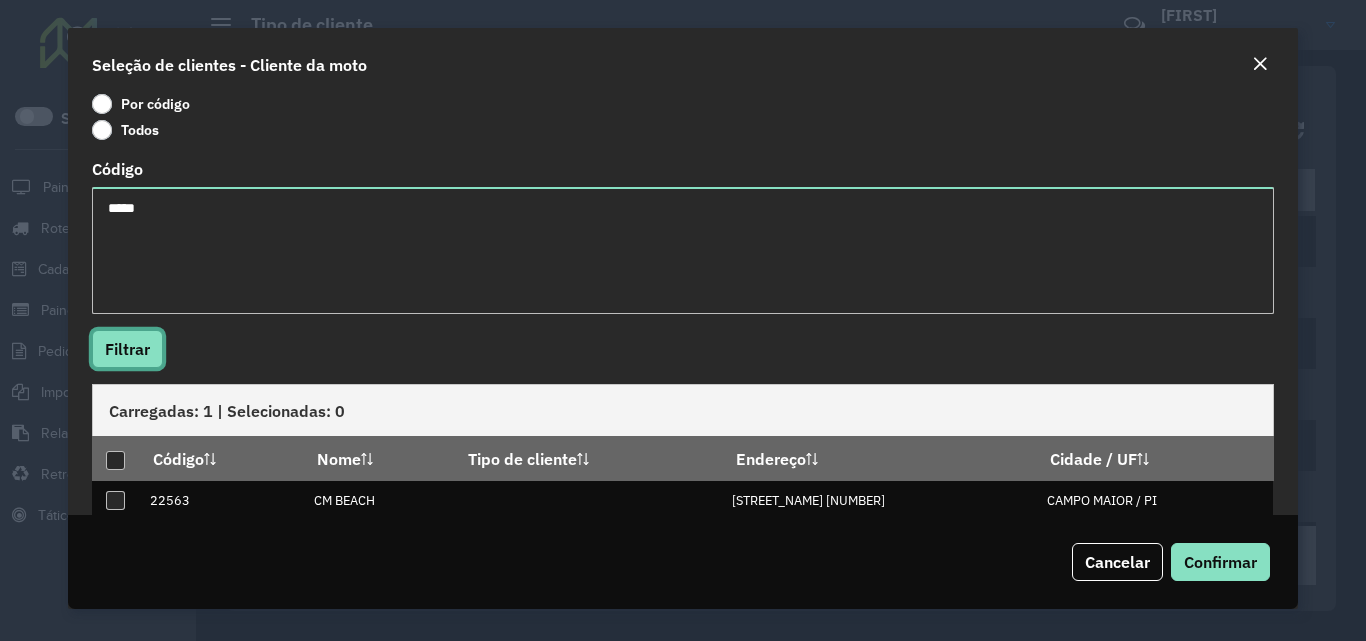 scroll, scrollTop: 88, scrollLeft: 0, axis: vertical 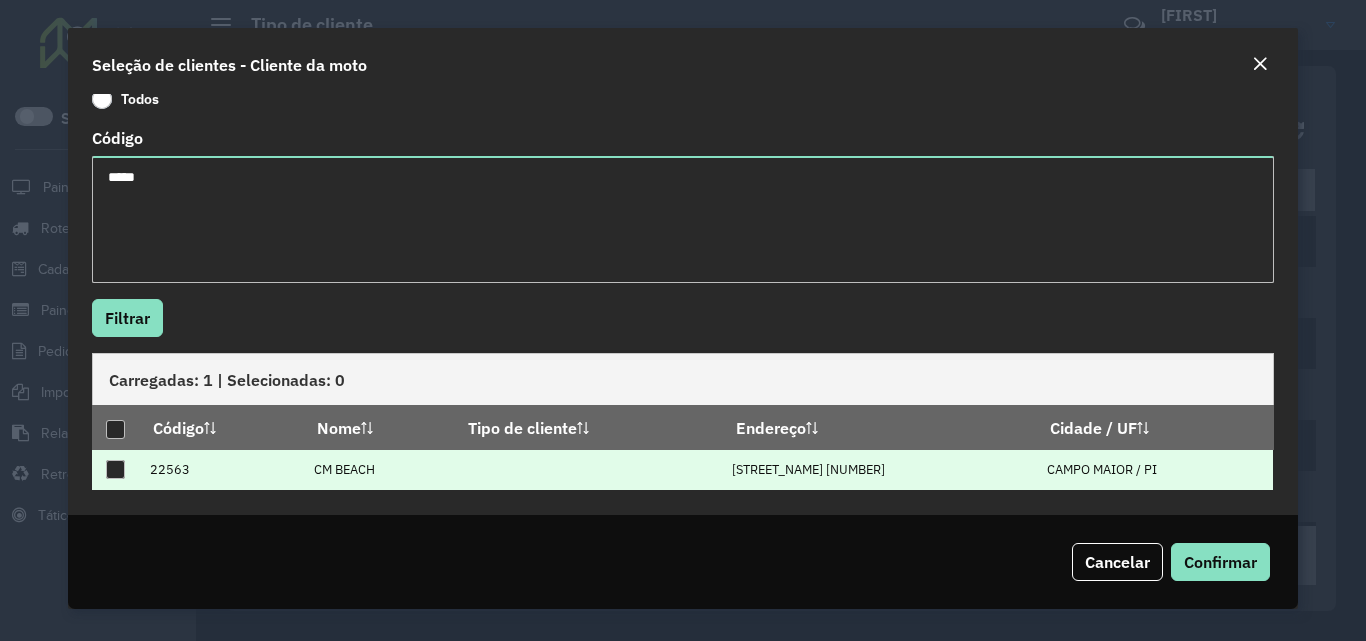 click at bounding box center (115, 469) 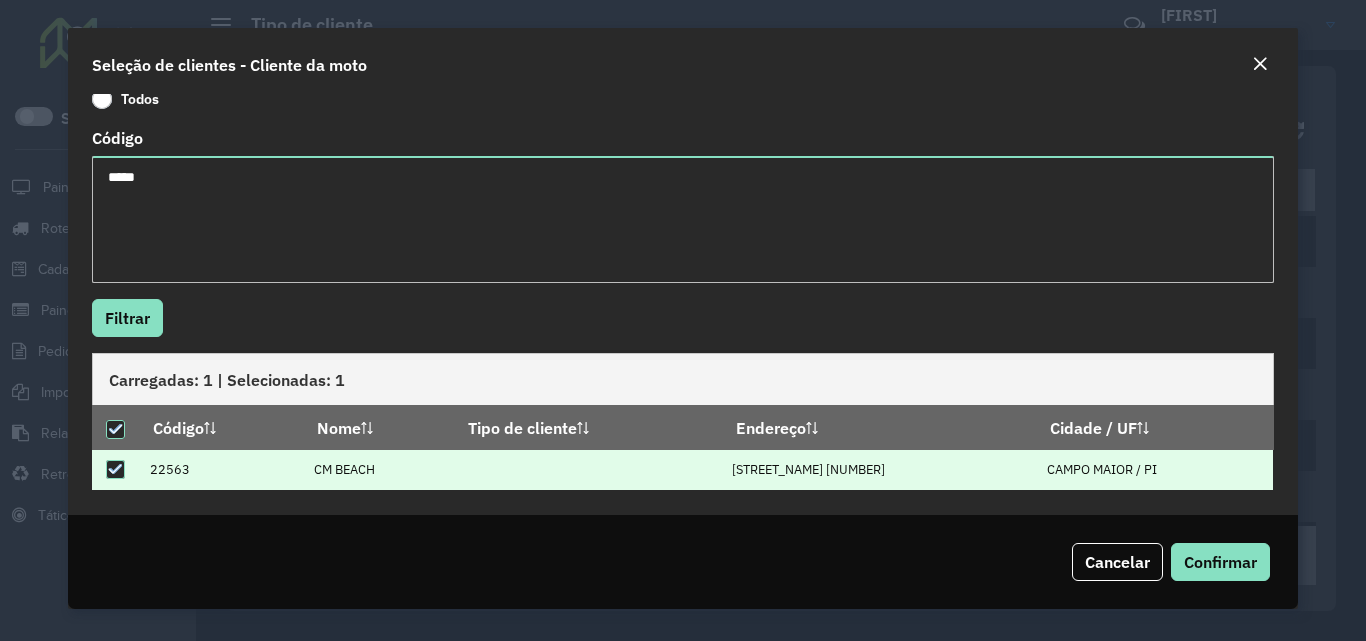 drag, startPoint x: 329, startPoint y: 468, endPoint x: 376, endPoint y: 468, distance: 47 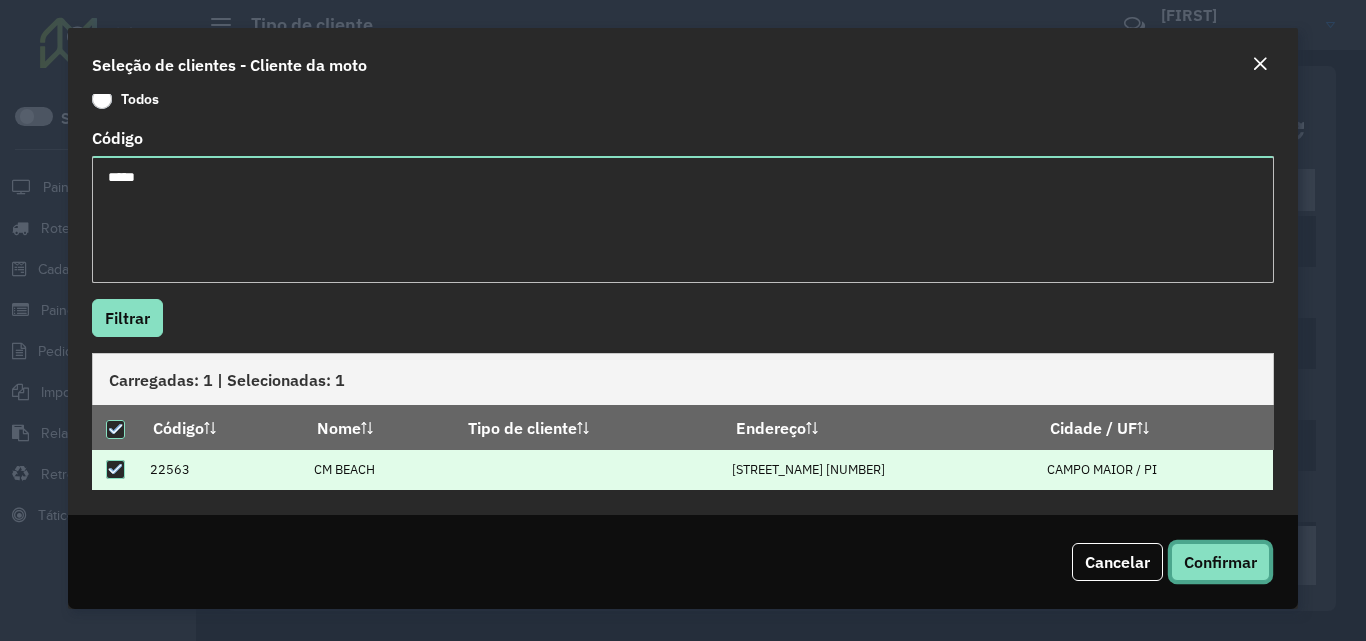 click on "Confirmar" 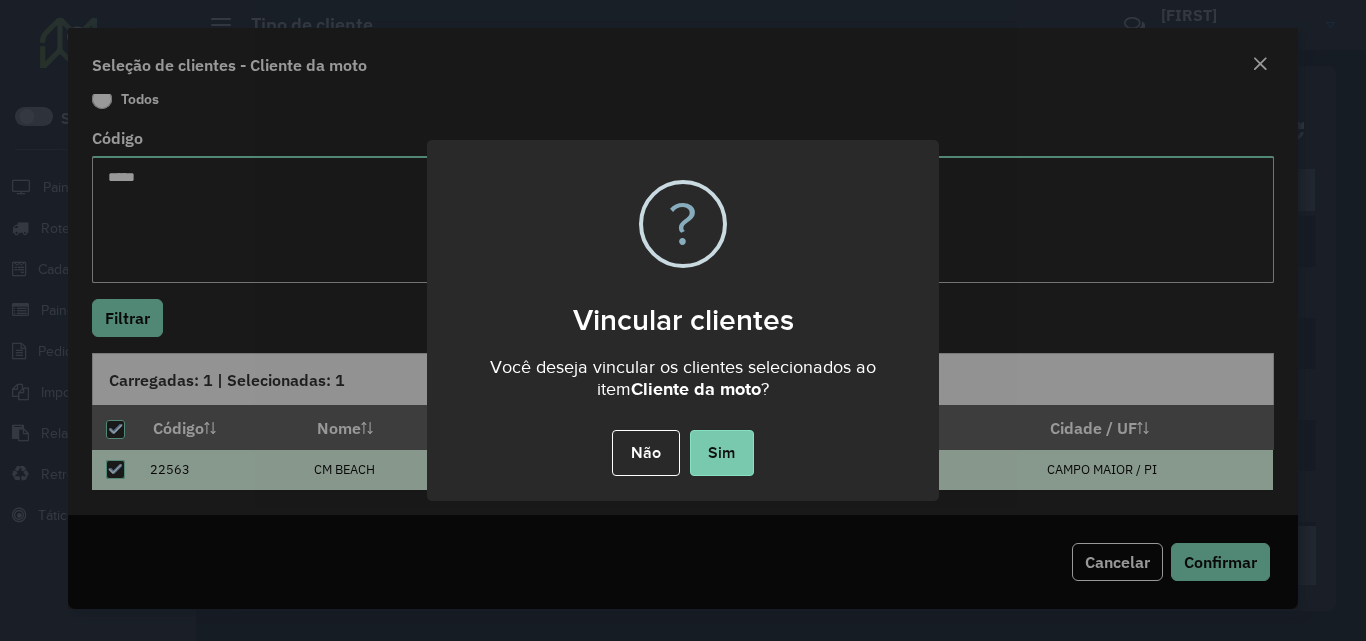 click on "Sim" at bounding box center [722, 453] 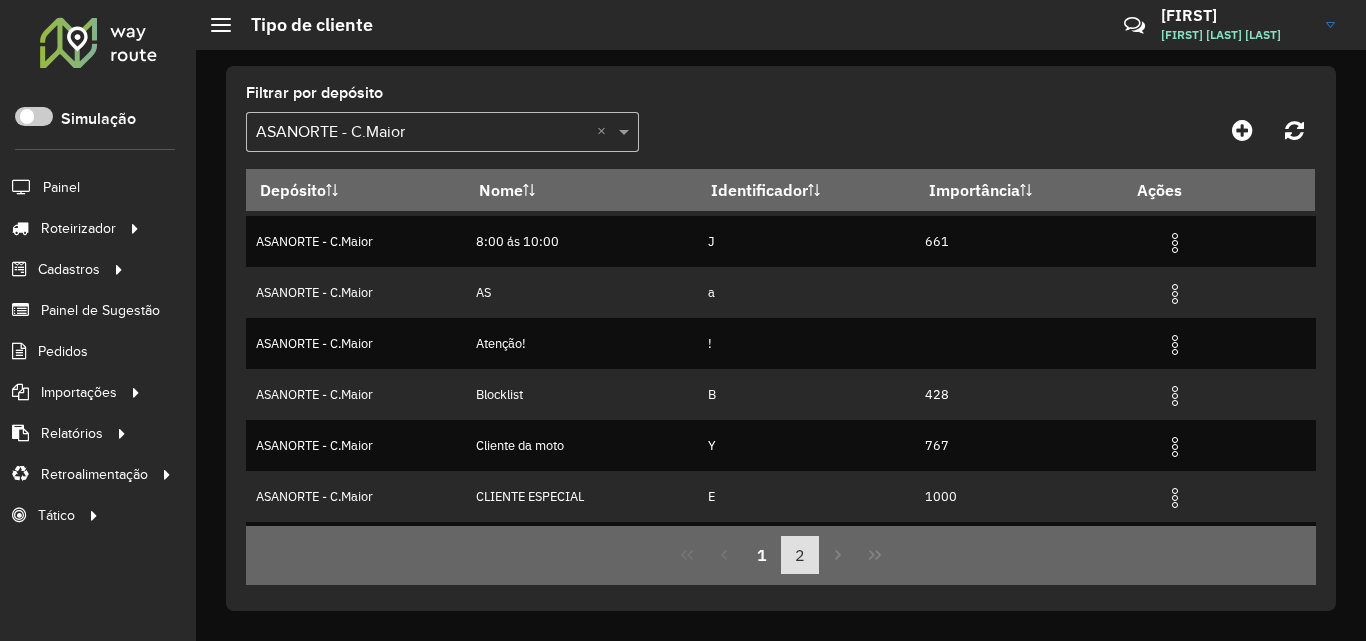 click on "2" at bounding box center (800, 555) 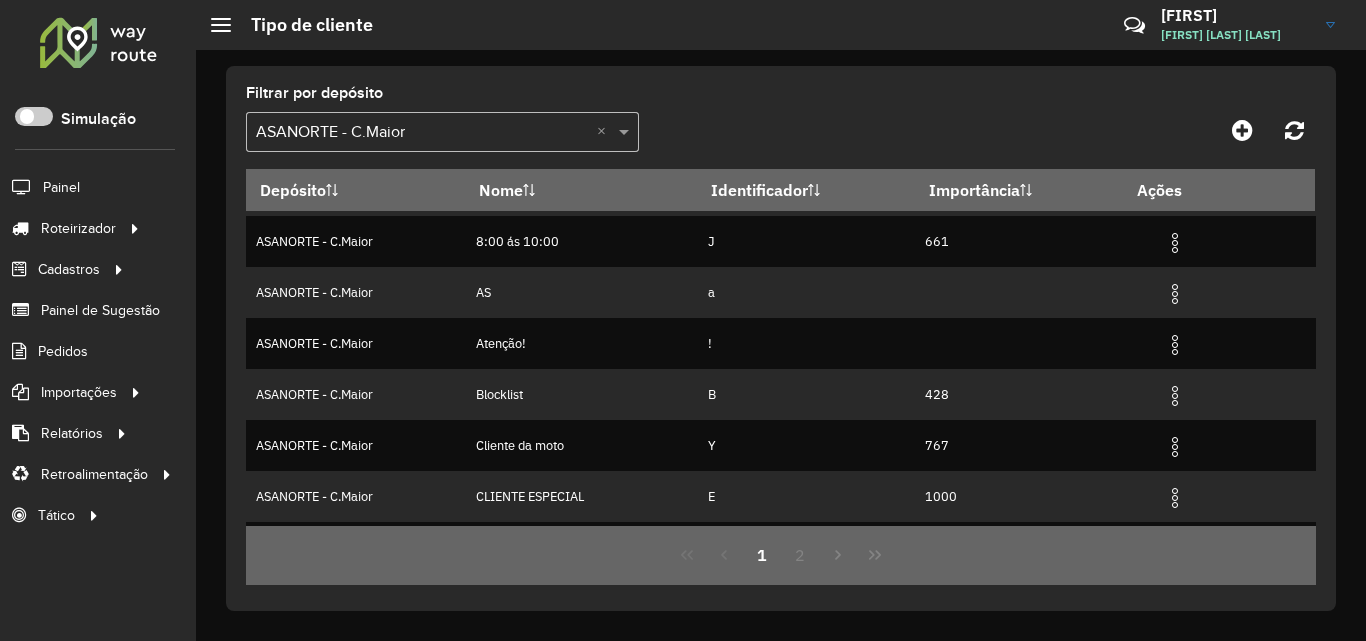 scroll, scrollTop: 0, scrollLeft: 0, axis: both 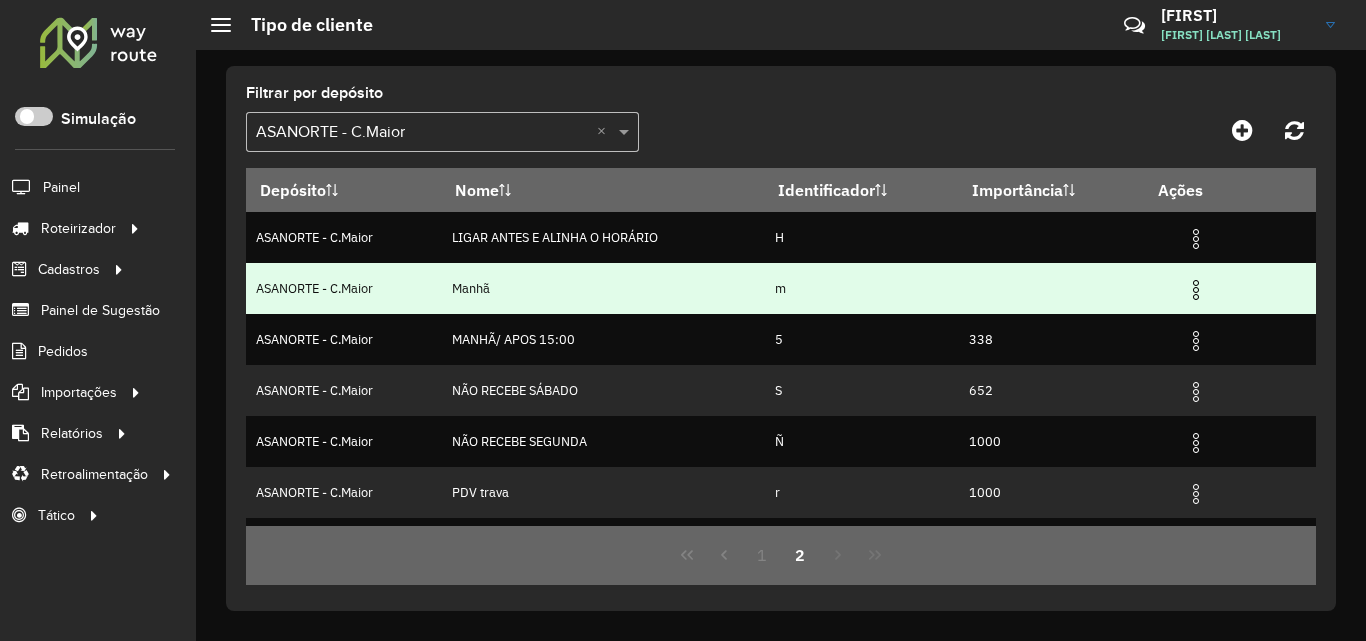 click at bounding box center (1196, 290) 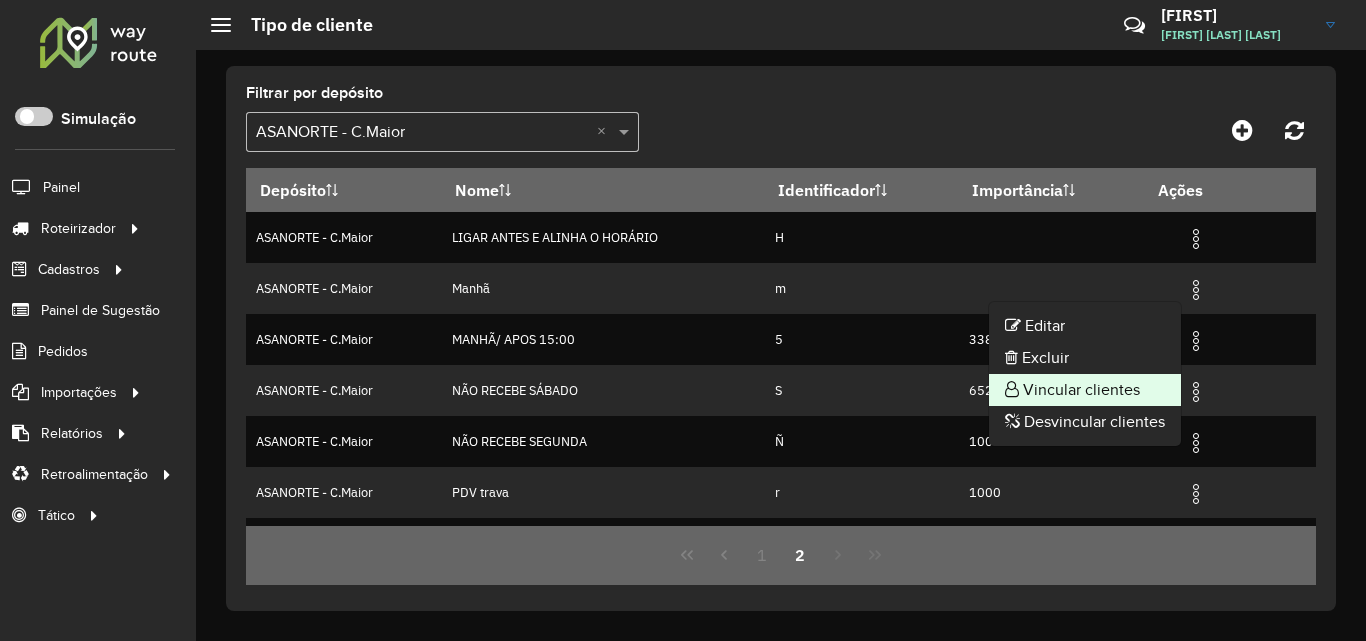 click on "Vincular clientes" 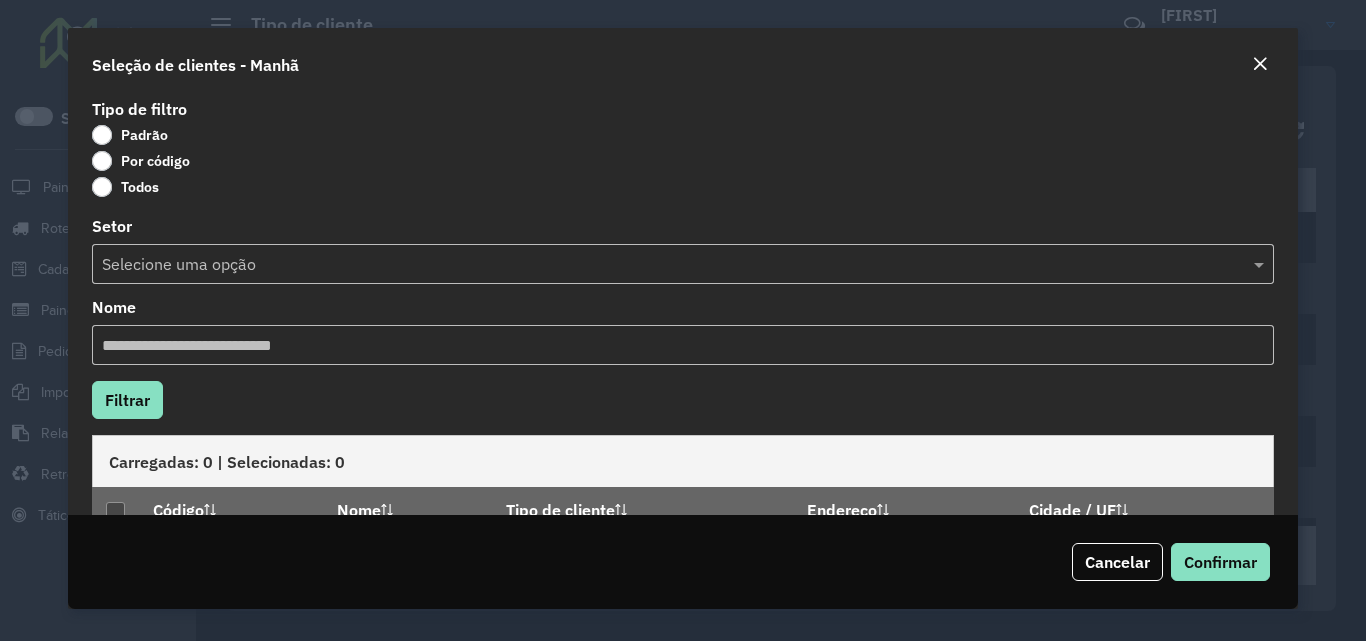 click on "Por código" 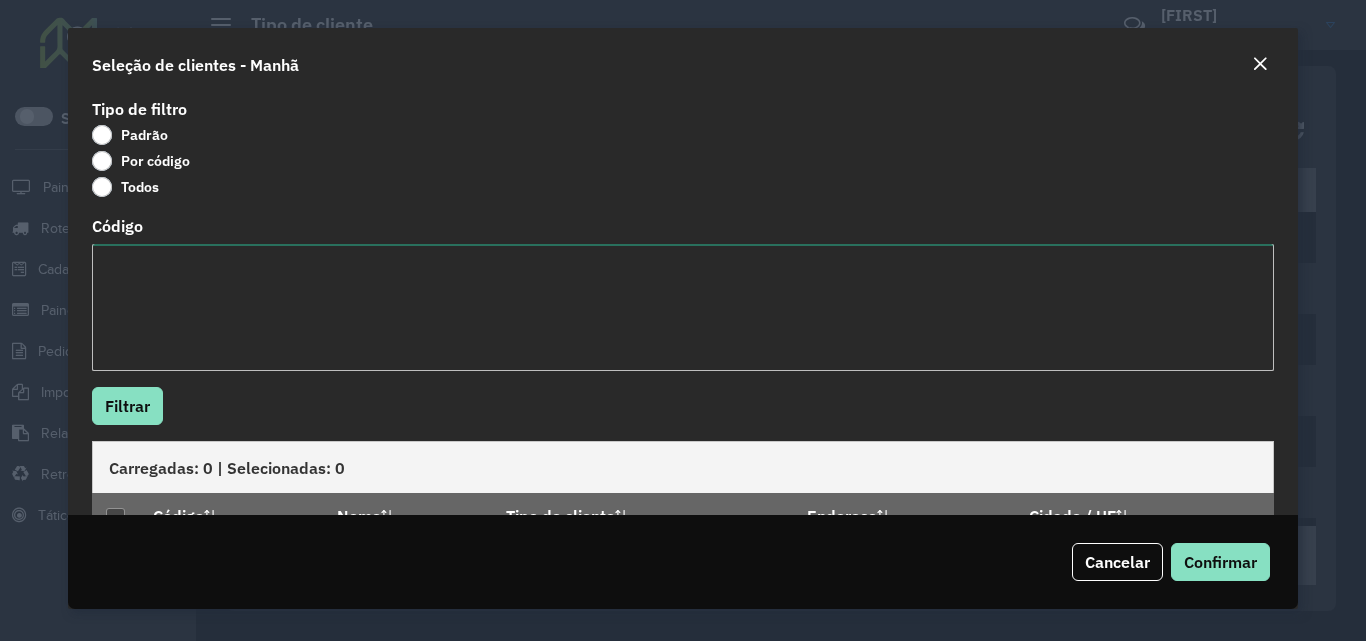 click on "Código" at bounding box center [682, 307] 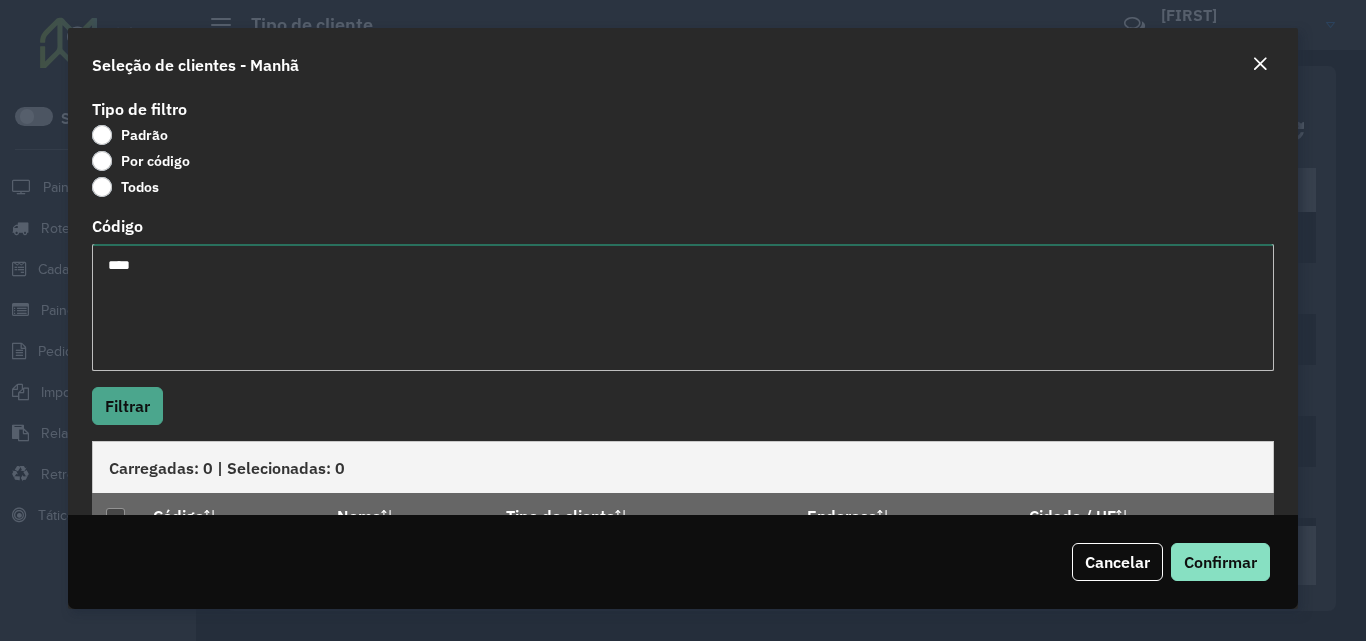 type on "****" 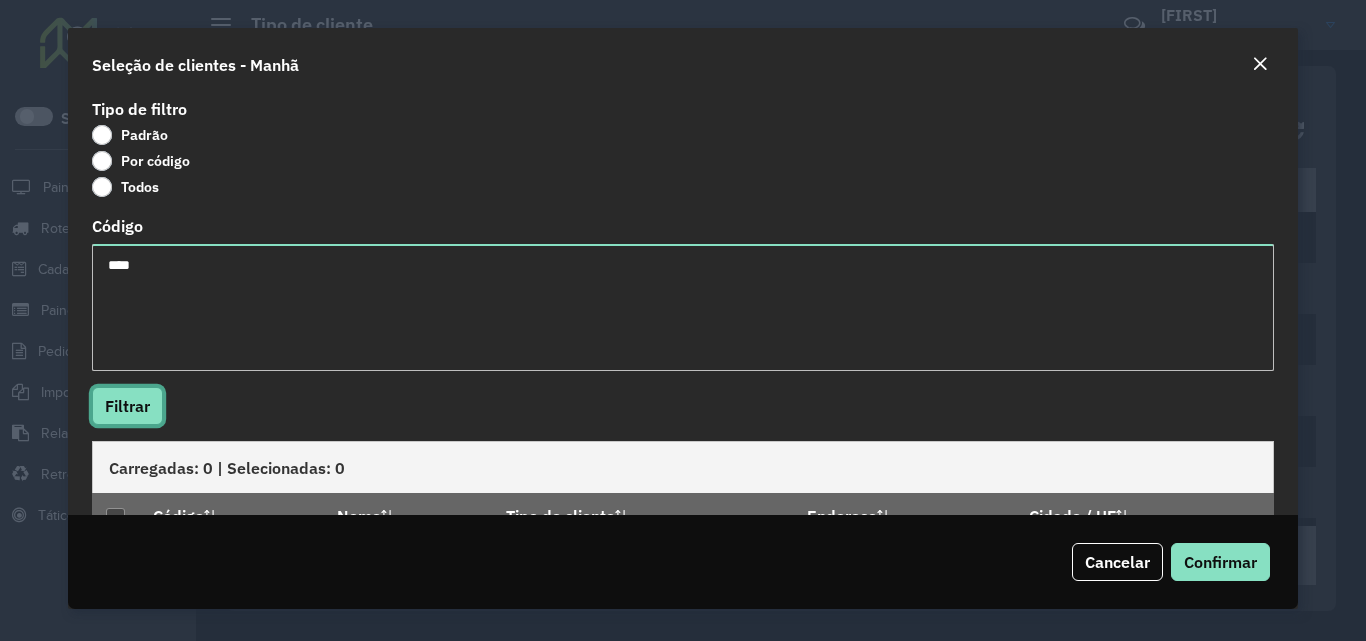 drag, startPoint x: 132, startPoint y: 411, endPoint x: 152, endPoint y: 392, distance: 27.58623 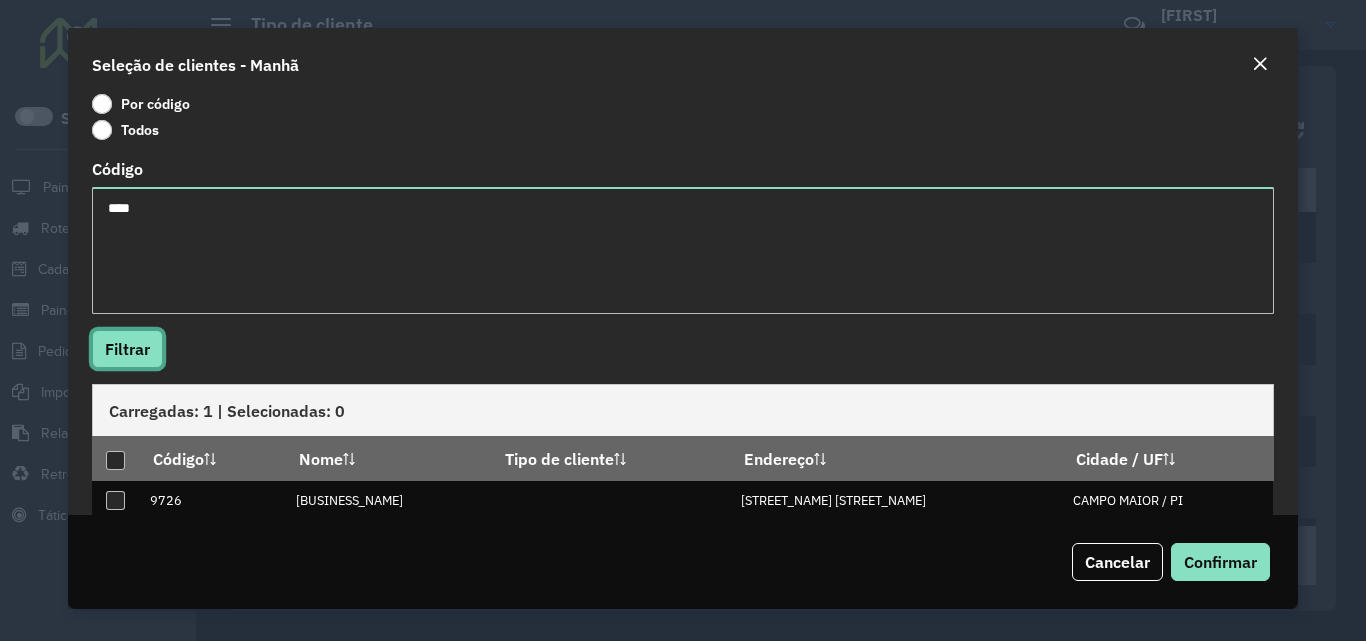 scroll, scrollTop: 88, scrollLeft: 0, axis: vertical 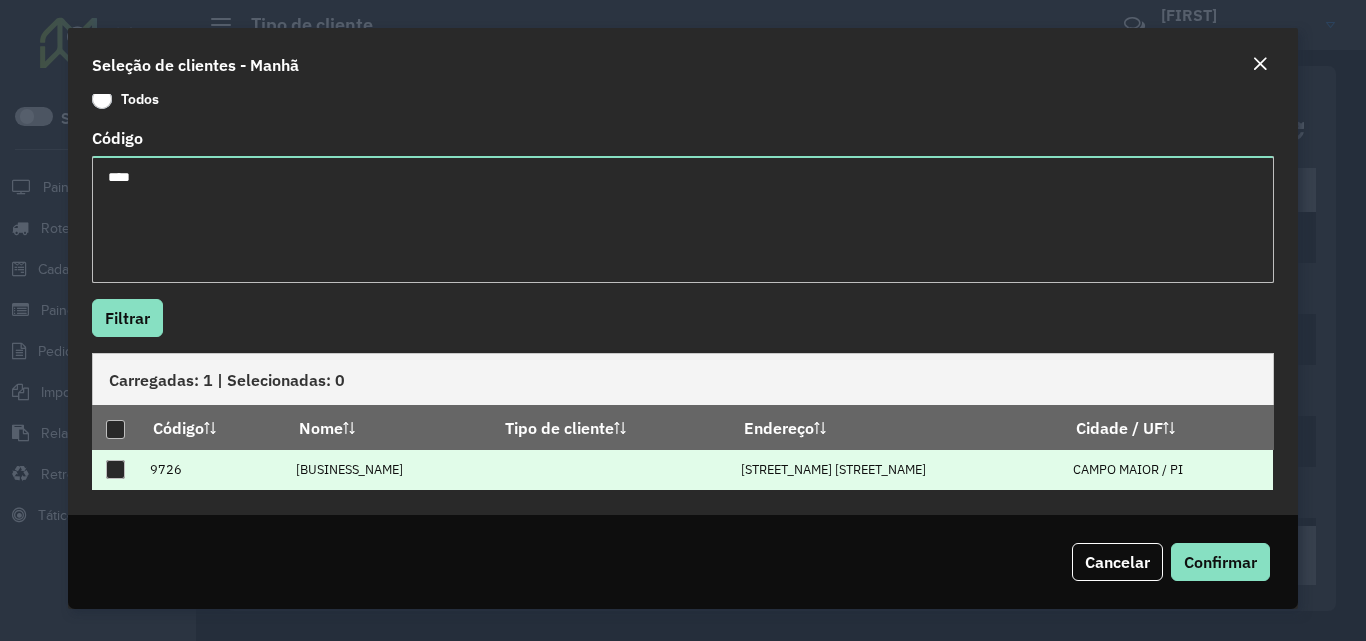 click at bounding box center [115, 469] 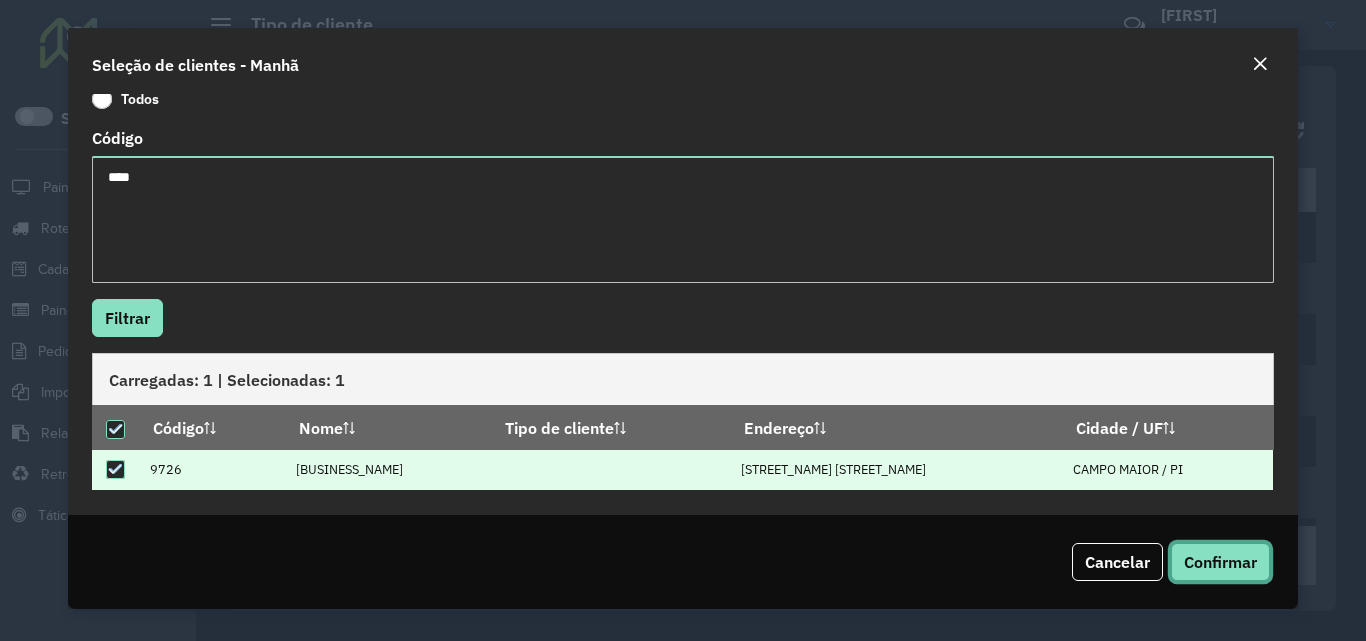click on "Confirmar" 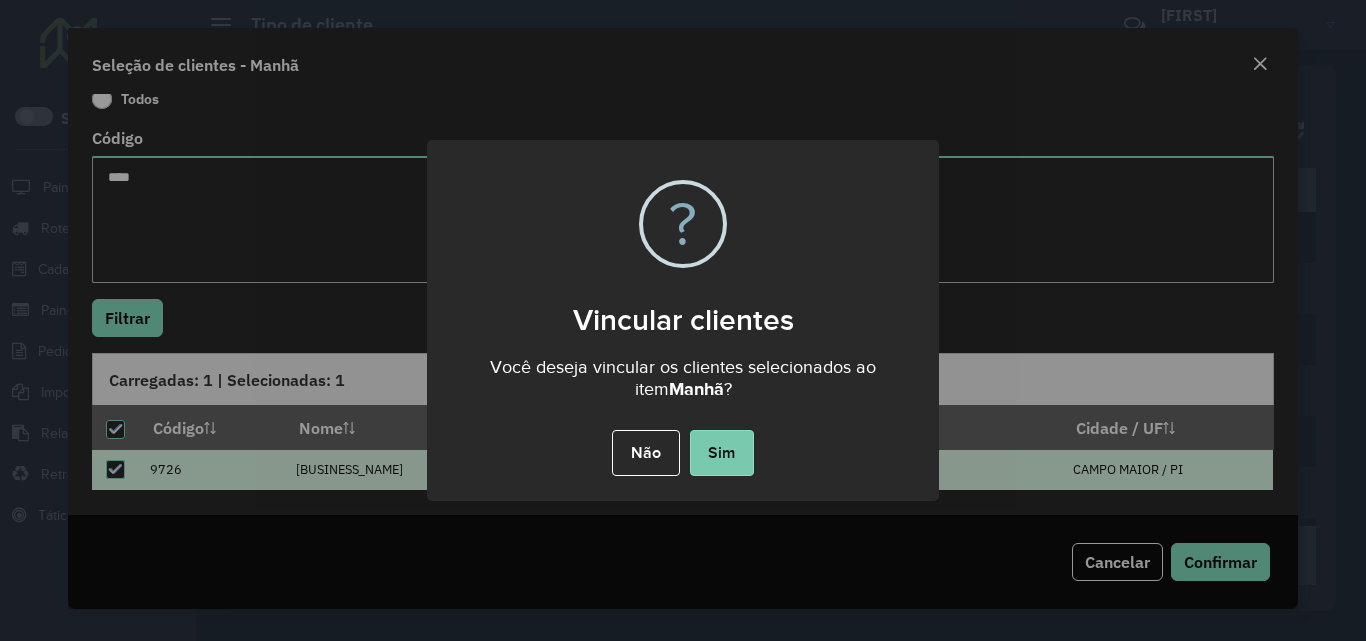 click on "Sim" at bounding box center [722, 453] 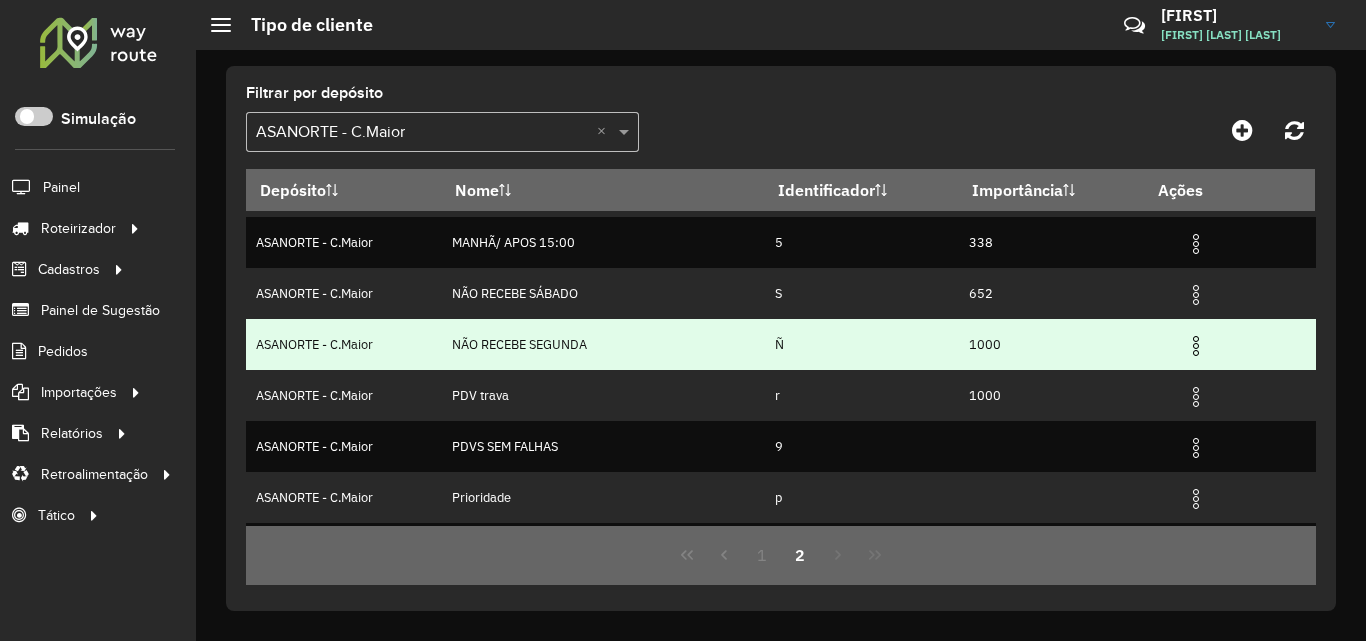 scroll, scrollTop: 96, scrollLeft: 0, axis: vertical 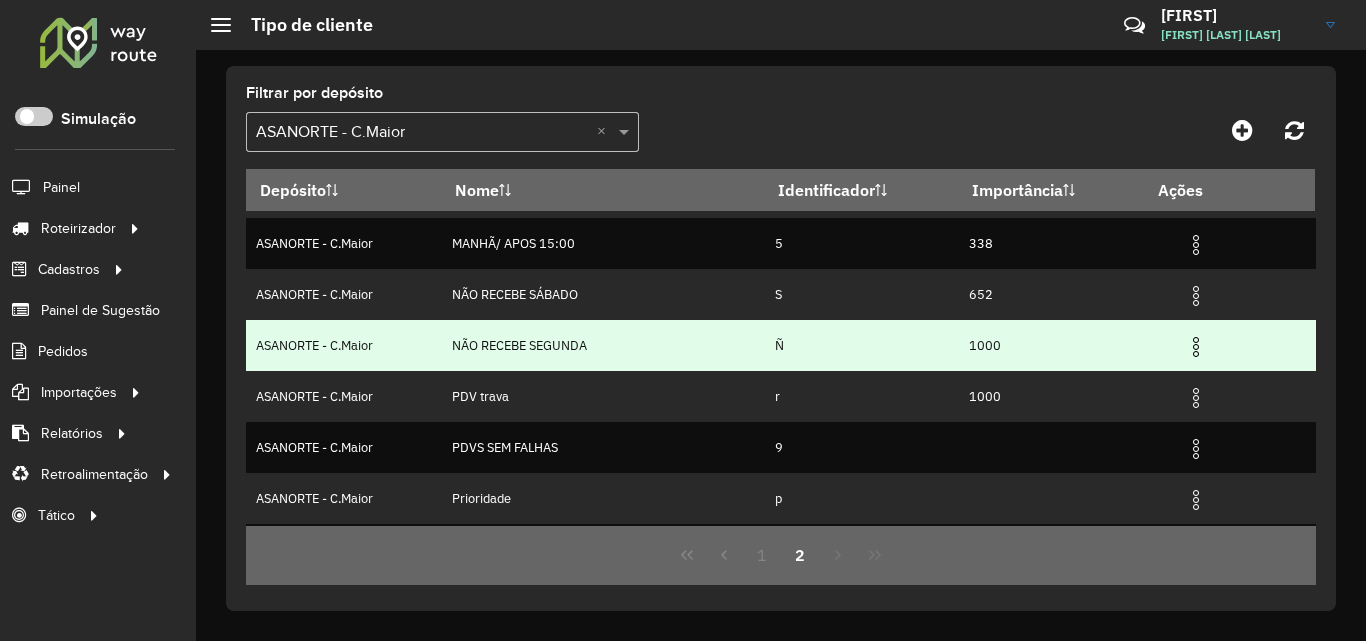 click at bounding box center [1196, 347] 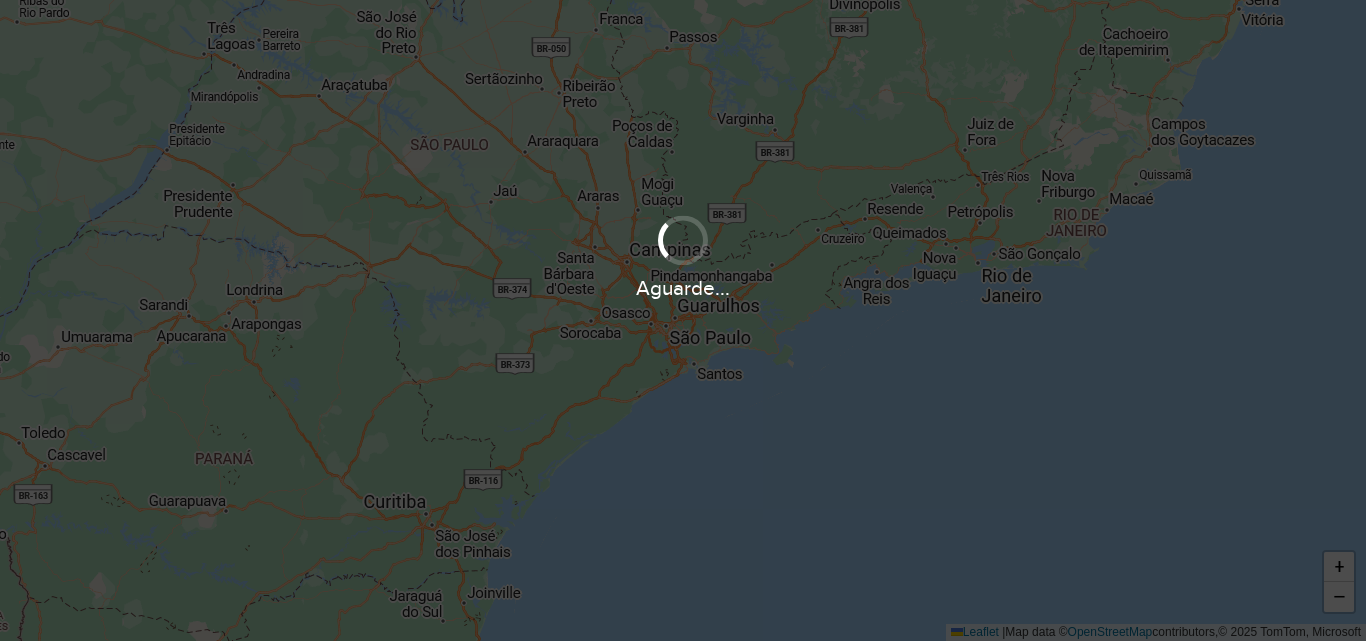 scroll, scrollTop: 0, scrollLeft: 0, axis: both 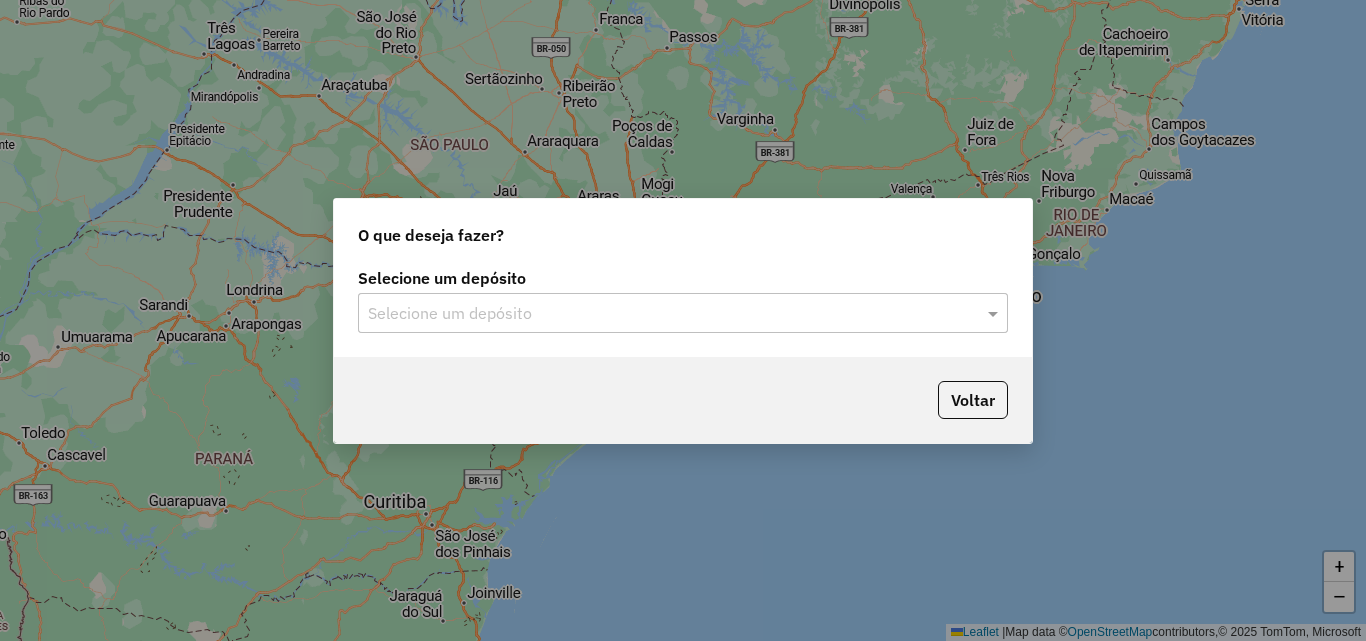 click 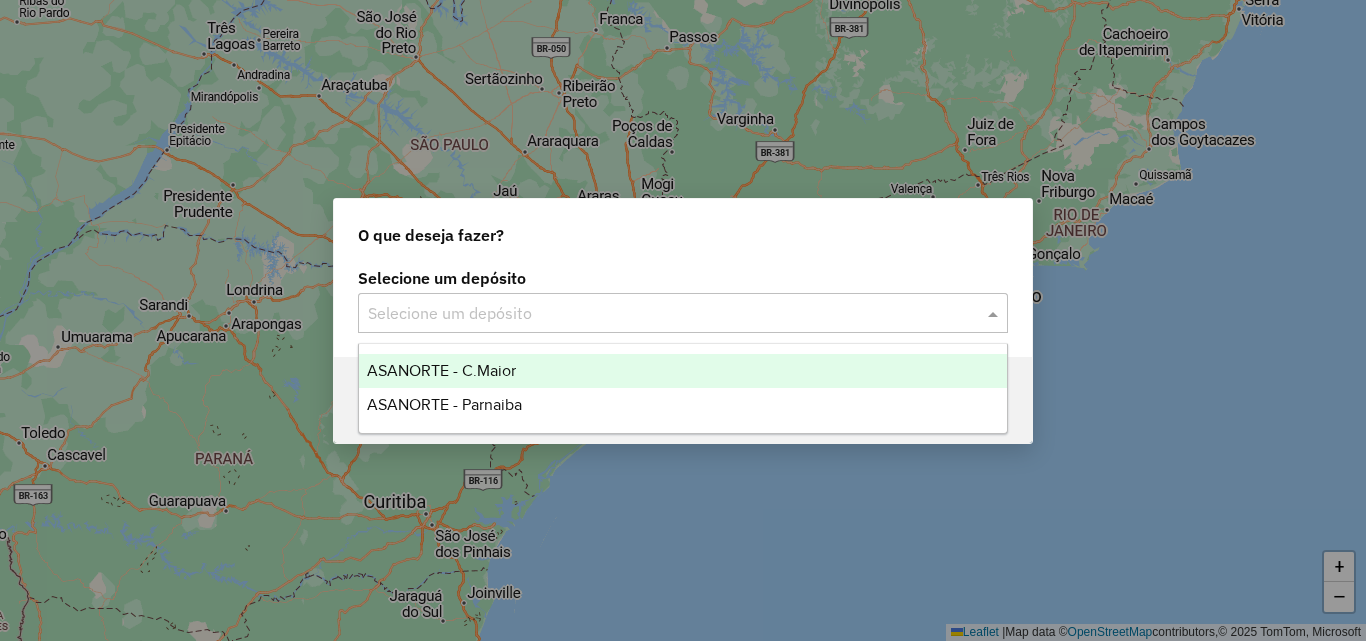 click on "ASANORTE - C.Maior" at bounding box center (441, 370) 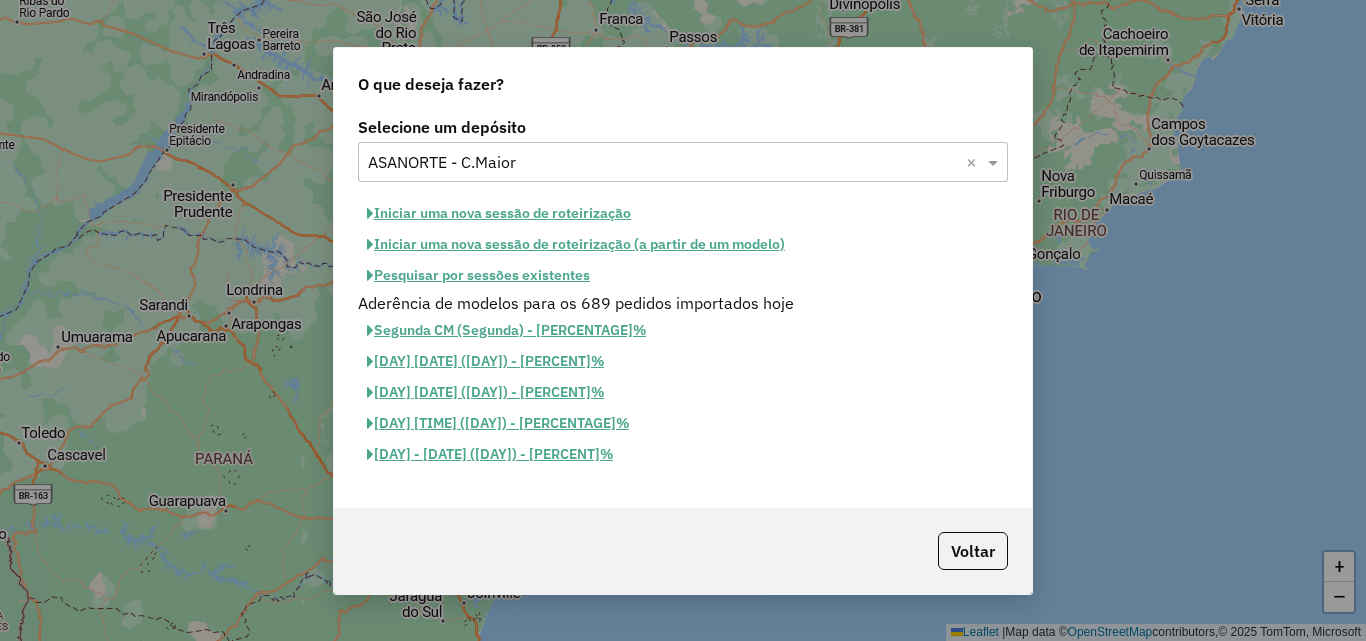 click on "Iniciar uma nova sessão de roteirização" 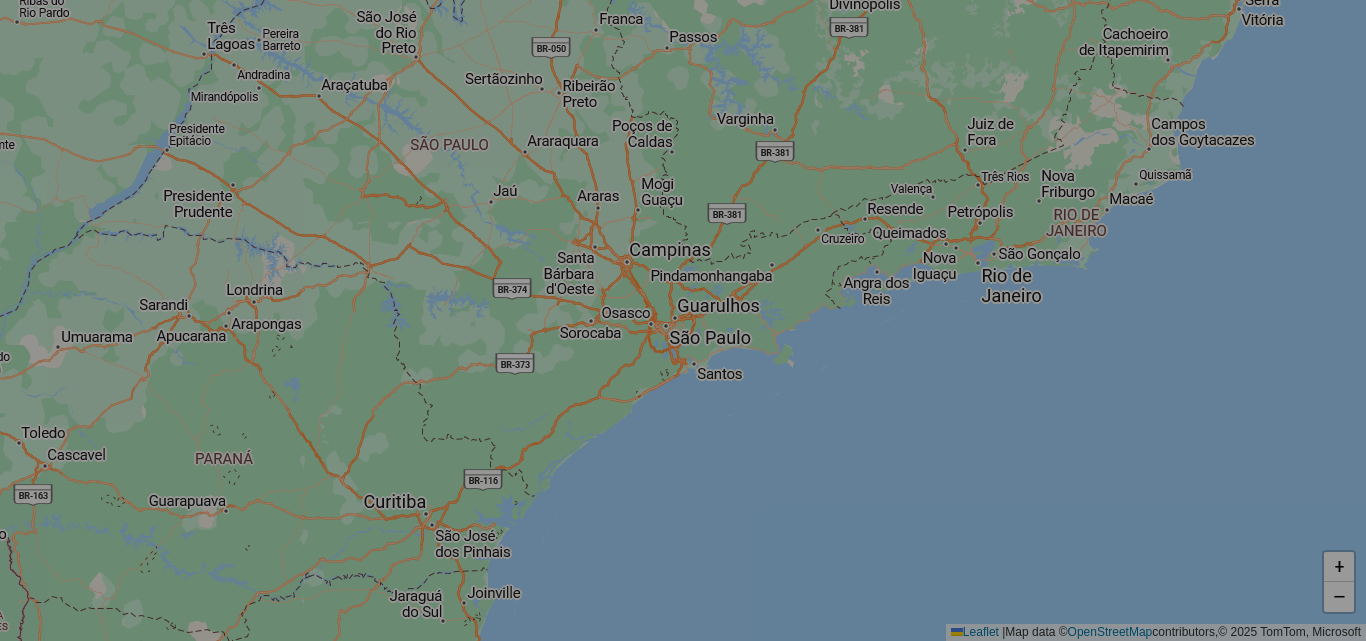 select on "*" 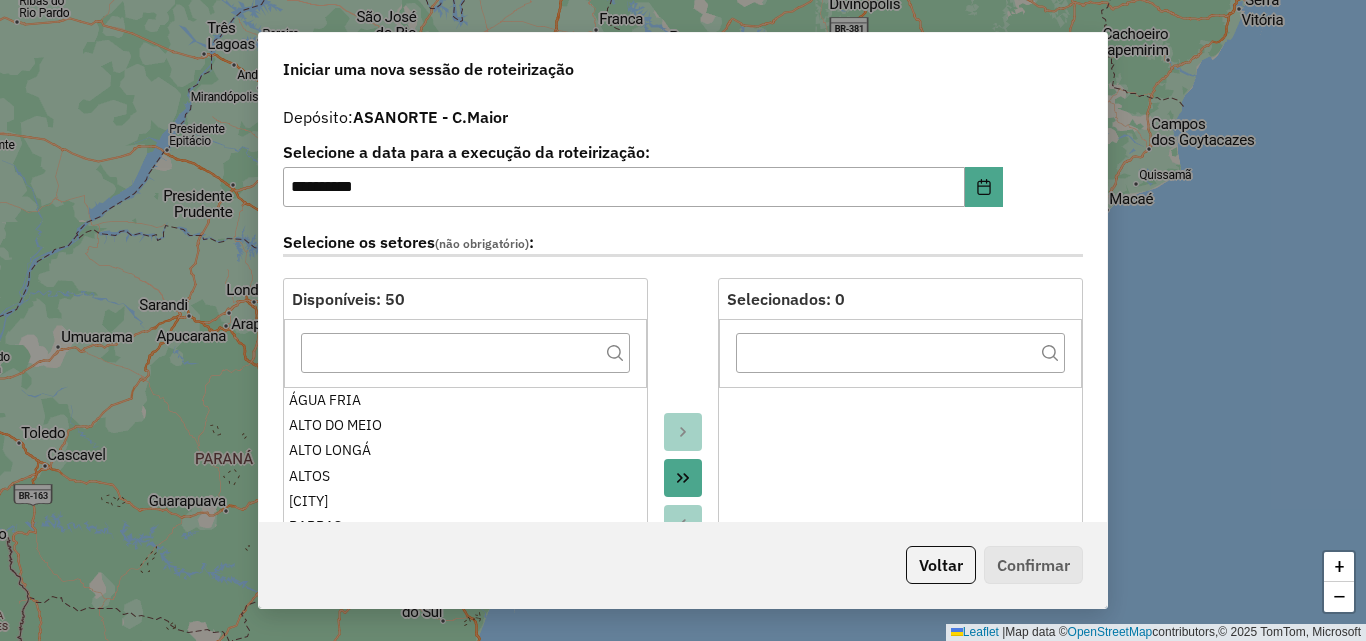 click 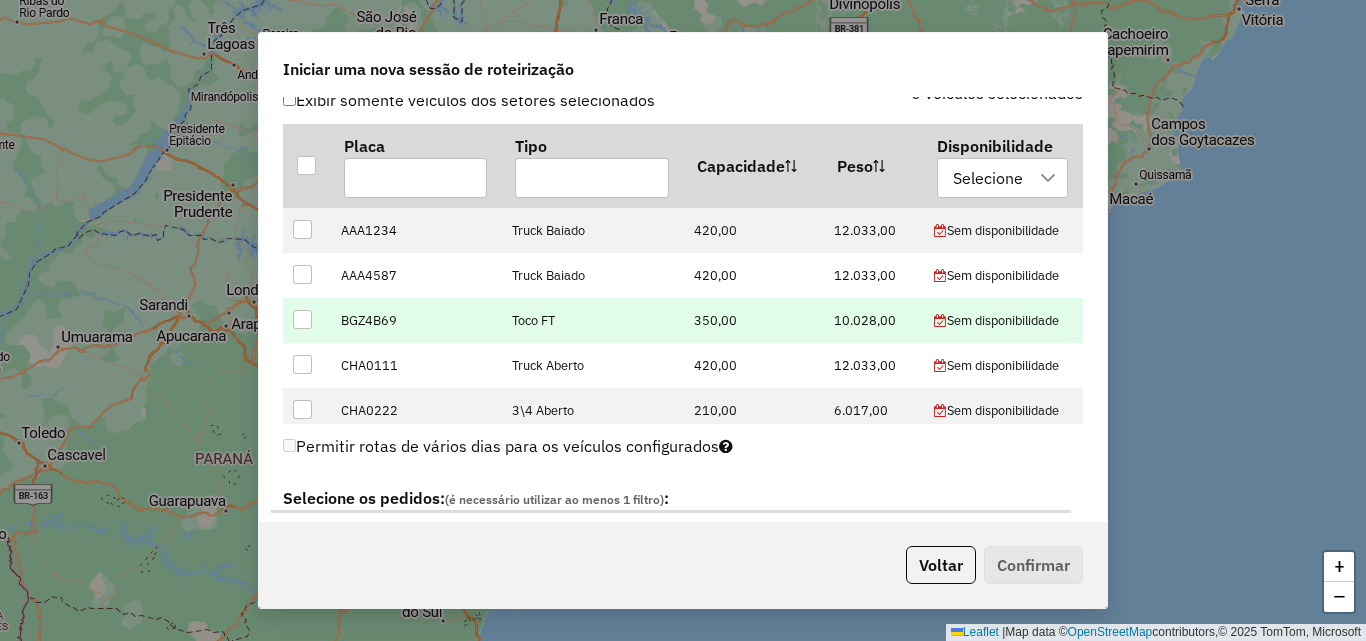 scroll, scrollTop: 700, scrollLeft: 0, axis: vertical 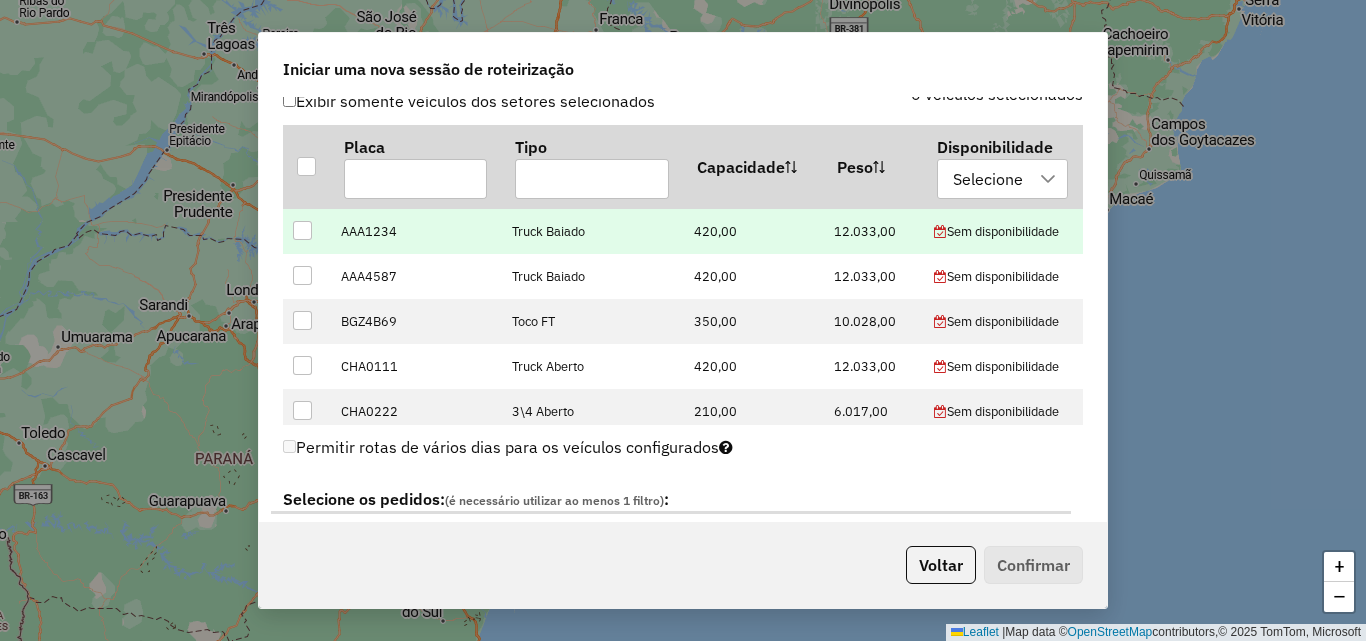 click at bounding box center (302, 230) 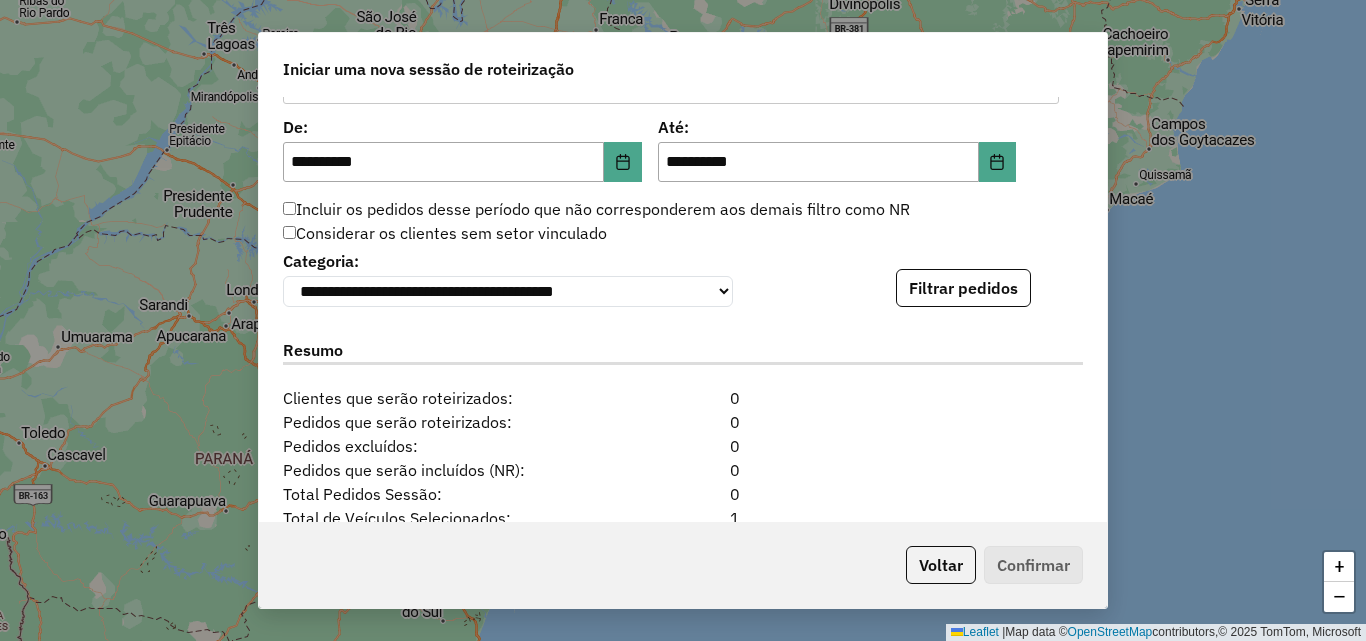 scroll, scrollTop: 1911, scrollLeft: 0, axis: vertical 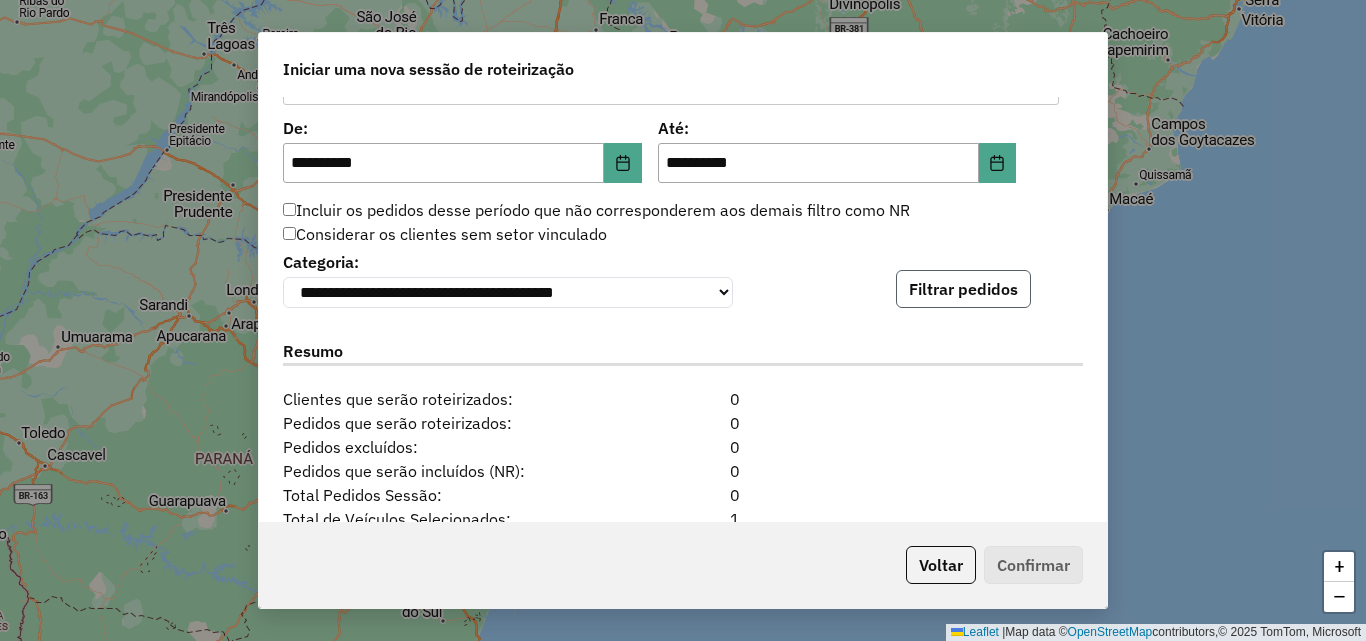 click on "Filtrar pedidos" 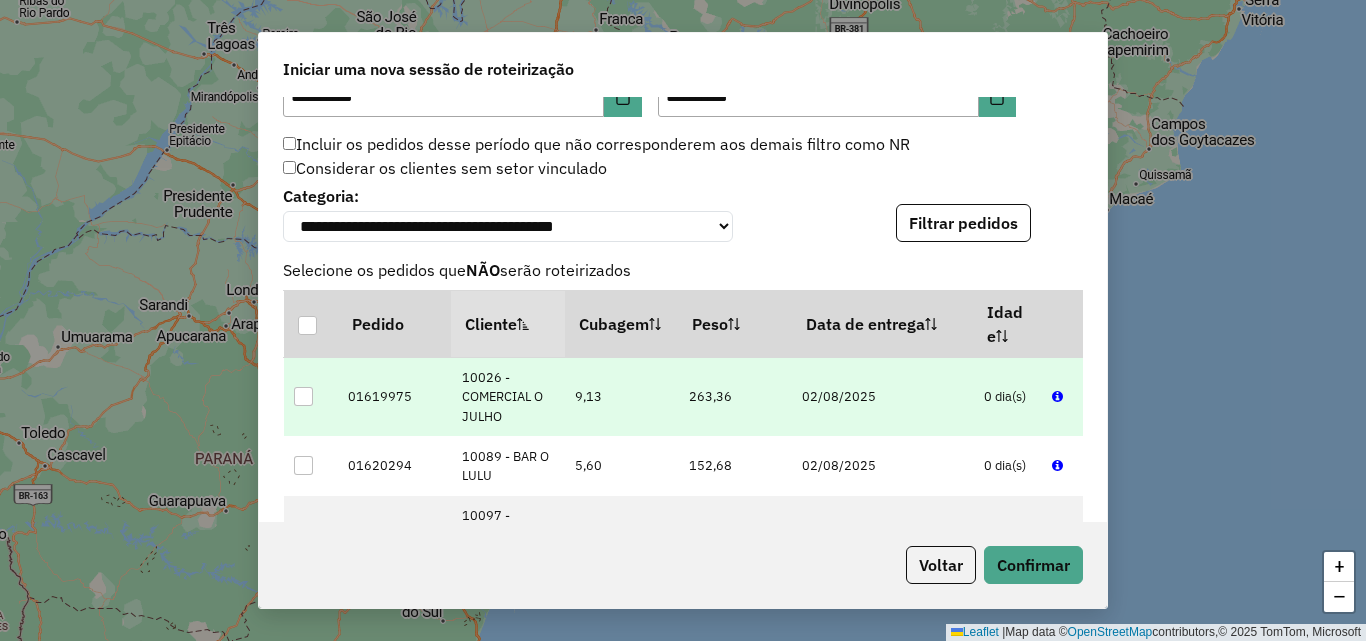 scroll, scrollTop: 2011, scrollLeft: 0, axis: vertical 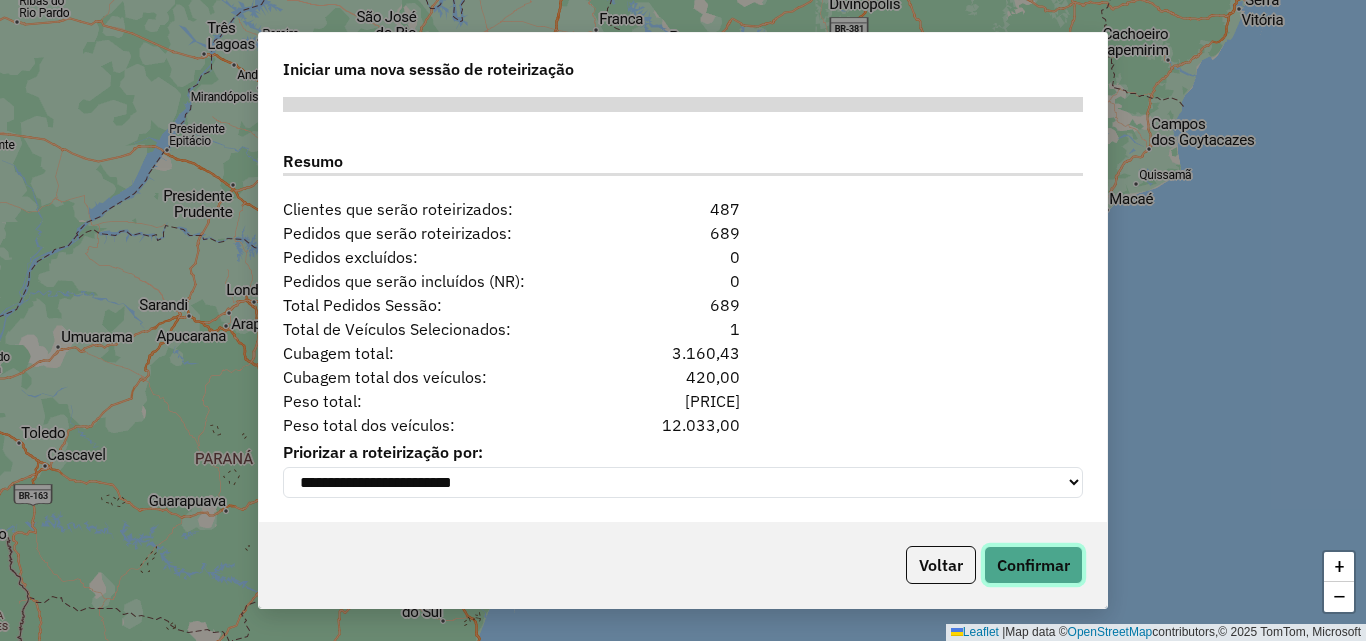 click on "Confirmar" 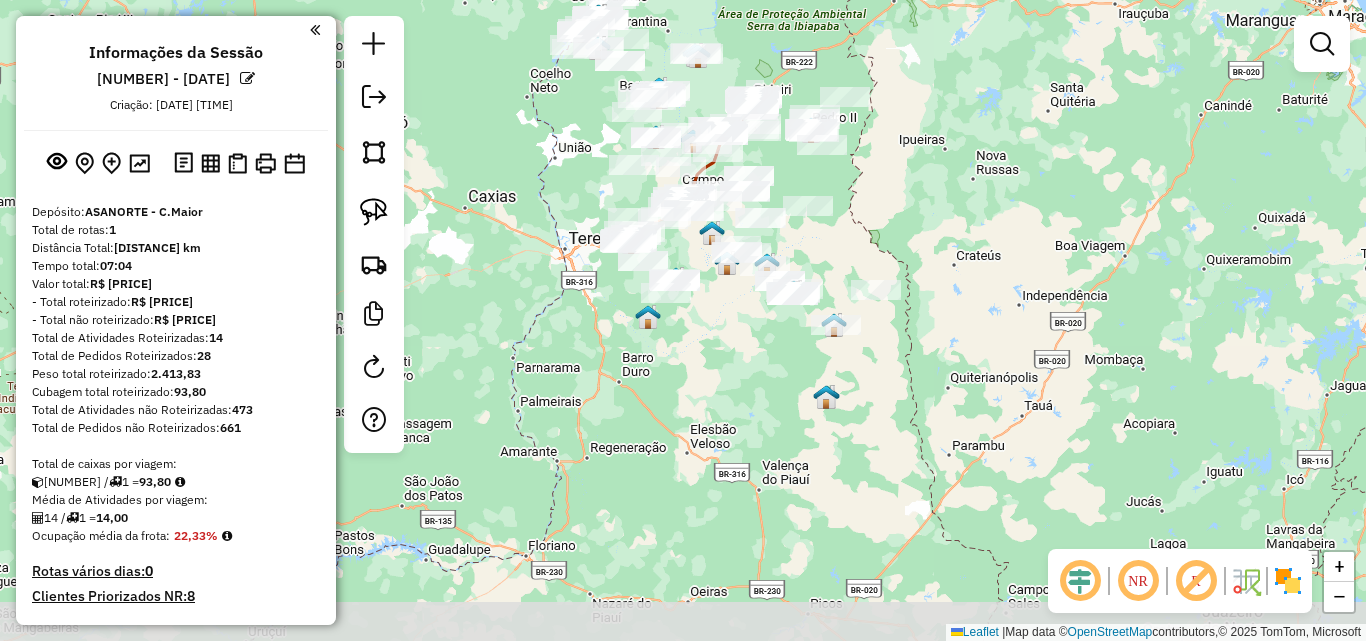 drag, startPoint x: 1023, startPoint y: 440, endPoint x: 1014, endPoint y: 247, distance: 193.20973 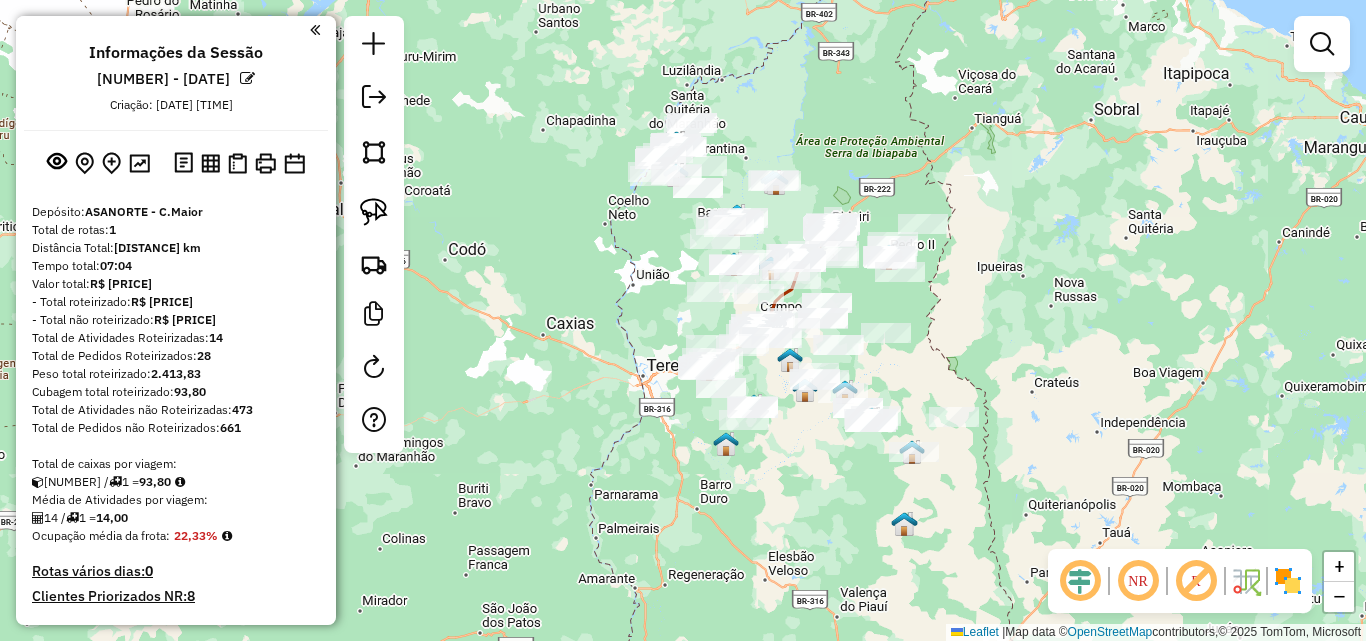 drag, startPoint x: 857, startPoint y: 247, endPoint x: 941, endPoint y: 410, distance: 183.37122 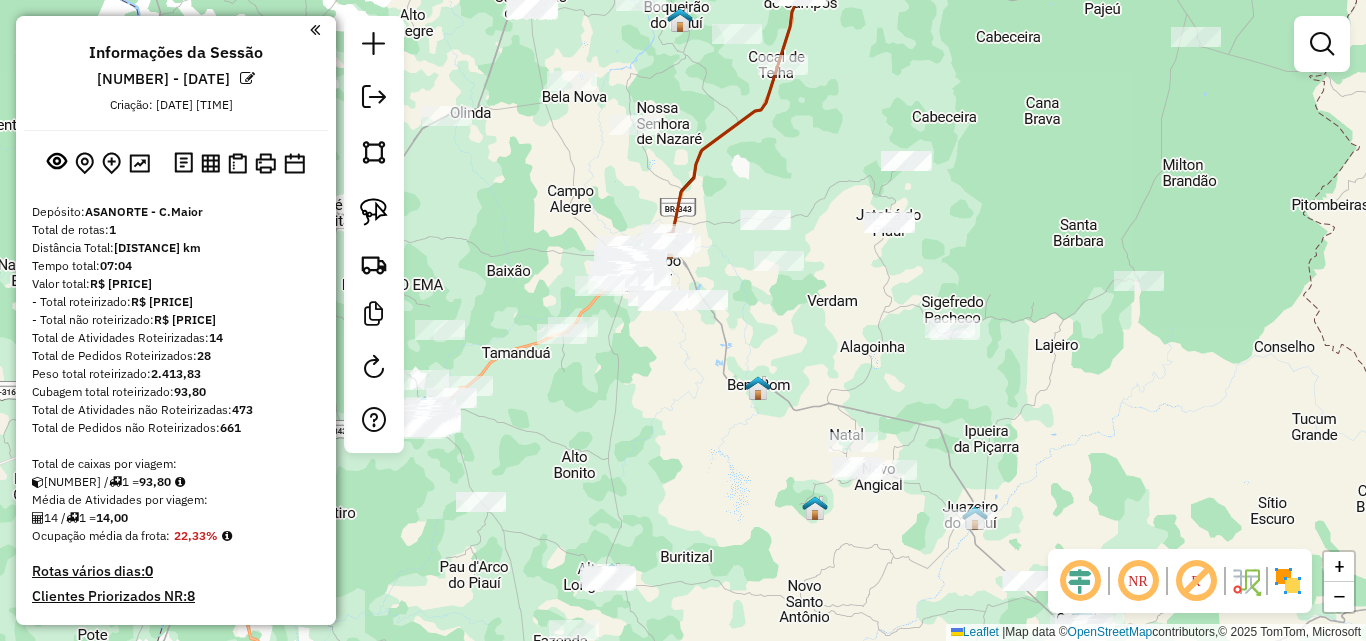 drag, startPoint x: 670, startPoint y: 365, endPoint x: 711, endPoint y: 490, distance: 131.55228 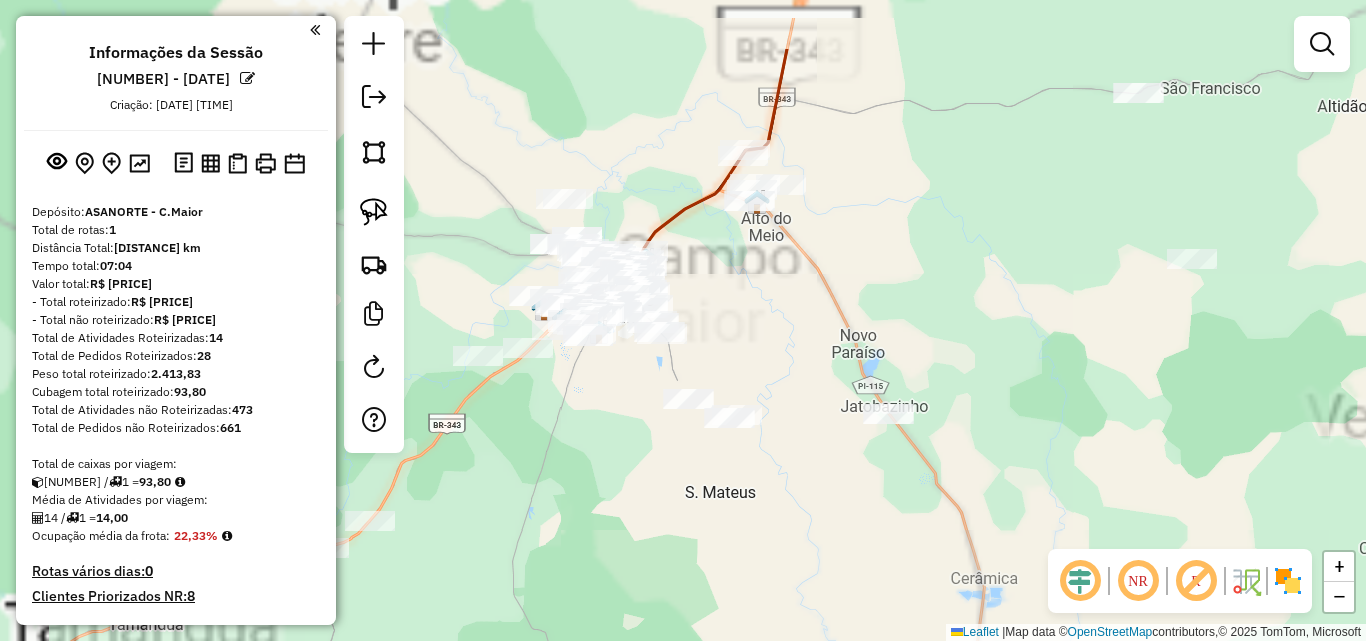 drag, startPoint x: 655, startPoint y: 385, endPoint x: 748, endPoint y: 497, distance: 145.57816 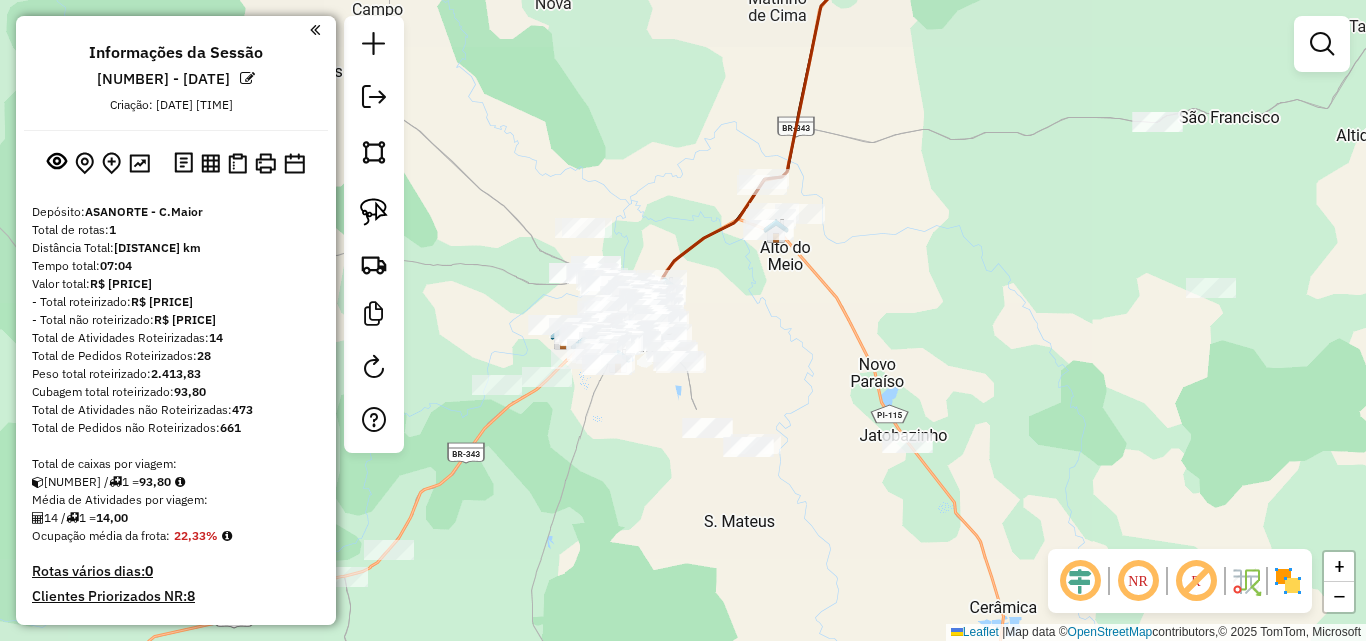 drag, startPoint x: 798, startPoint y: 382, endPoint x: 860, endPoint y: 336, distance: 77.201035 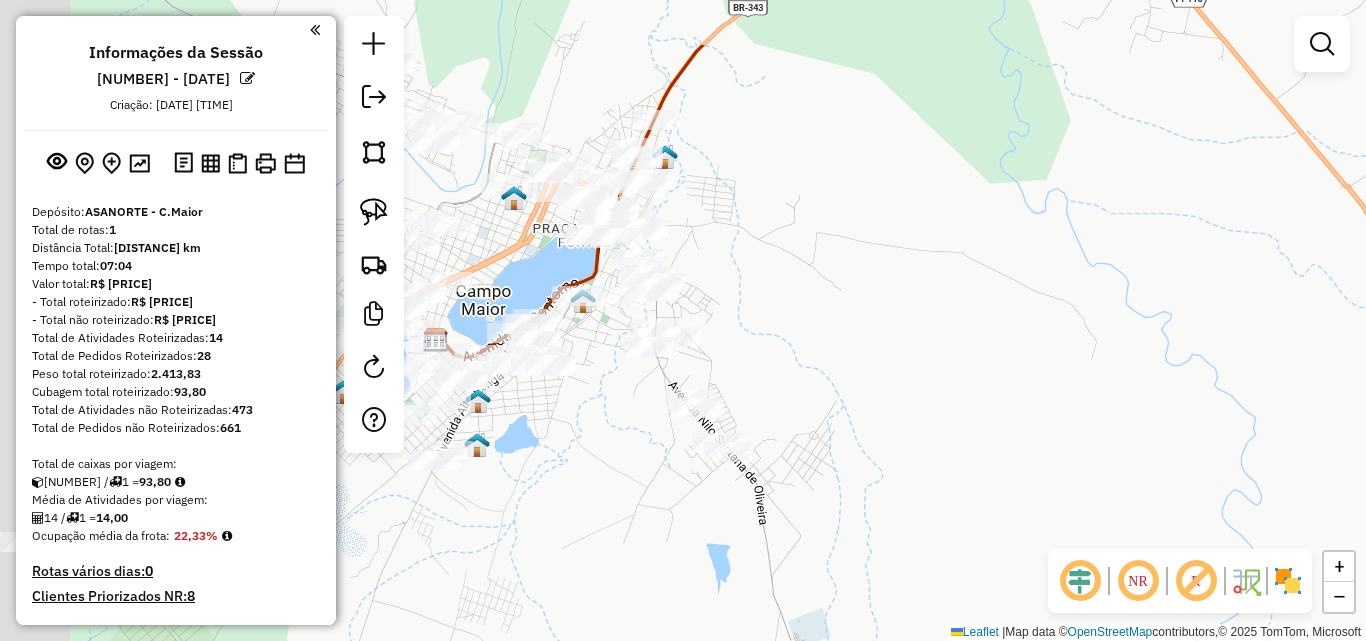 drag, startPoint x: 636, startPoint y: 311, endPoint x: 794, endPoint y: 450, distance: 210.44002 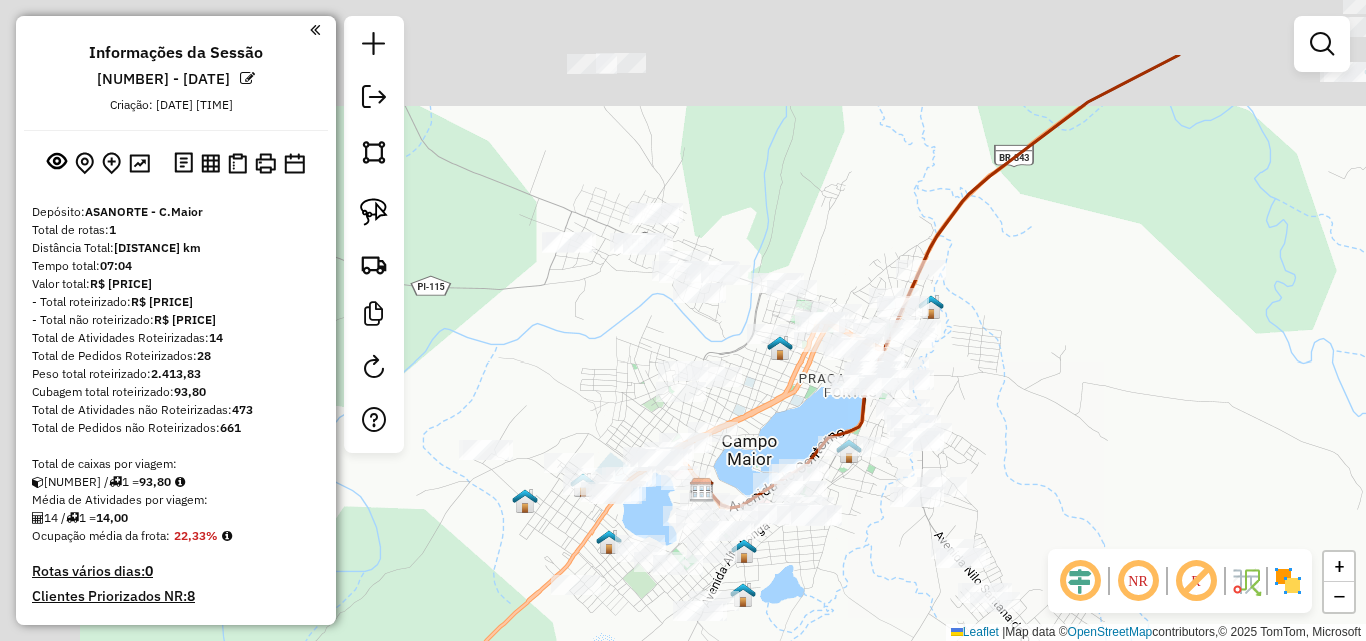 drag, startPoint x: 808, startPoint y: 319, endPoint x: 1040, endPoint y: 438, distance: 260.73932 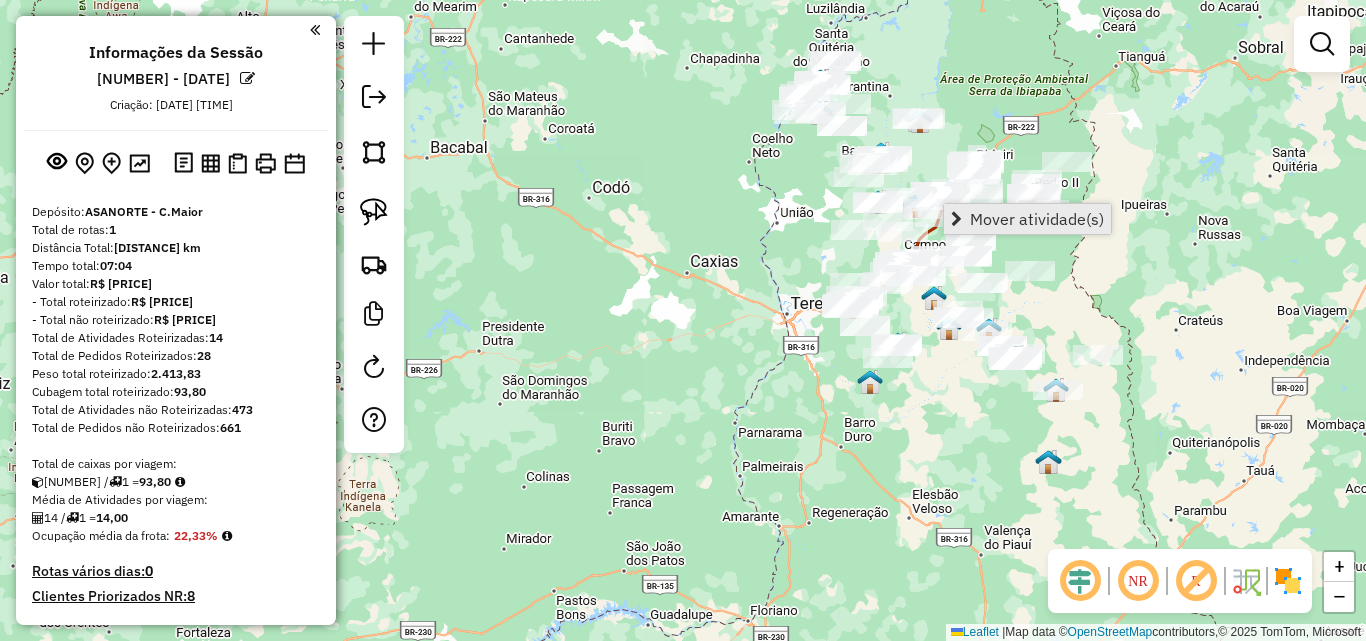 click on "Mover atividade(s)" at bounding box center [1027, 219] 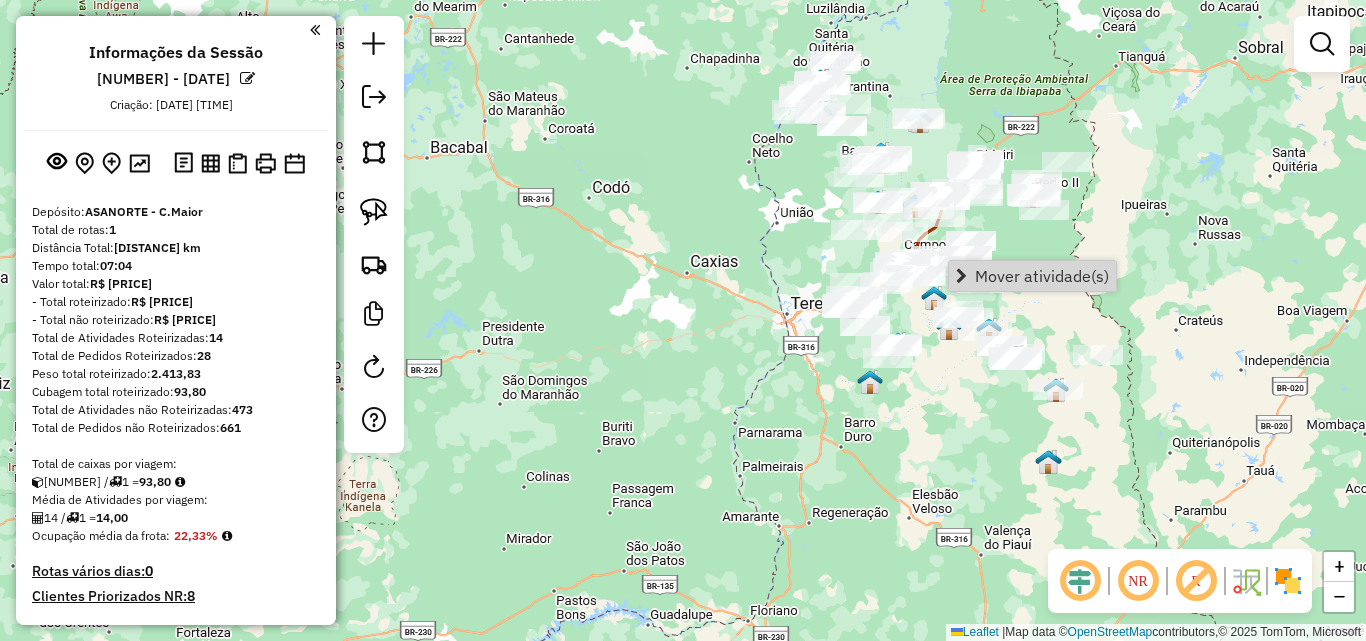 click on "Janela de atendimento Grade de atendimento Capacidade Transportadoras Veículos Cliente Pedidos  Rotas Selecione os dias de semana para filtrar as janelas de atendimento  Seg   Ter   Qua   Qui   Sex   Sáb   Dom  Informe o período da janela de atendimento: De: Até:  Filtrar exatamente a janela do cliente  Considerar janela de atendimento padrão  Selecione os dias de semana para filtrar as grades de atendimento  Seg   Ter   Qua   Qui   Sex   Sáb   Dom   Considerar clientes sem dia de atendimento cadastrado  Clientes fora do dia de atendimento selecionado Filtrar as atividades entre os valores definidos abaixo:  Peso mínimo:   Peso máximo:   Cubagem mínima:   Cubagem máxima:   De:   Até:  Filtrar as atividades entre o tempo de atendimento definido abaixo:  De:   Até:   Considerar capacidade total dos clientes não roteirizados Transportadora: Selecione um ou mais itens Tipo de veículo: Selecione um ou mais itens Veículo: Selecione um ou mais itens Motorista: Selecione um ou mais itens Nome: Rótulo:" 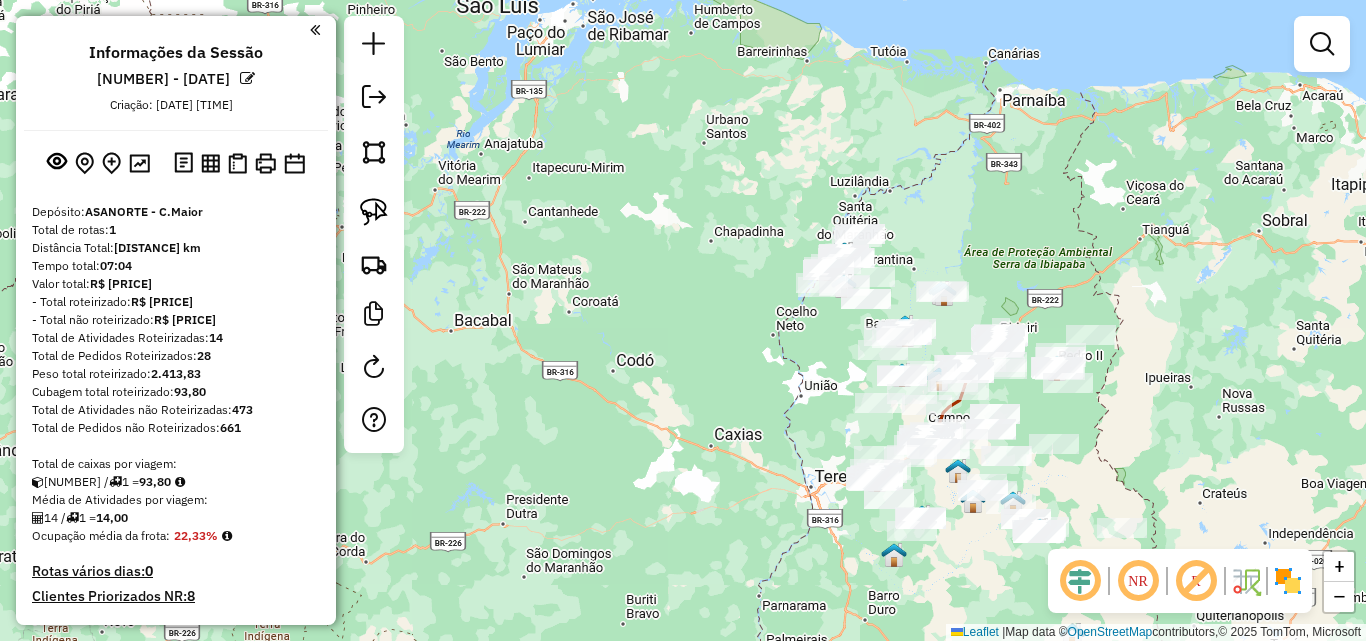 drag, startPoint x: 973, startPoint y: 127, endPoint x: 997, endPoint y: 300, distance: 174.6568 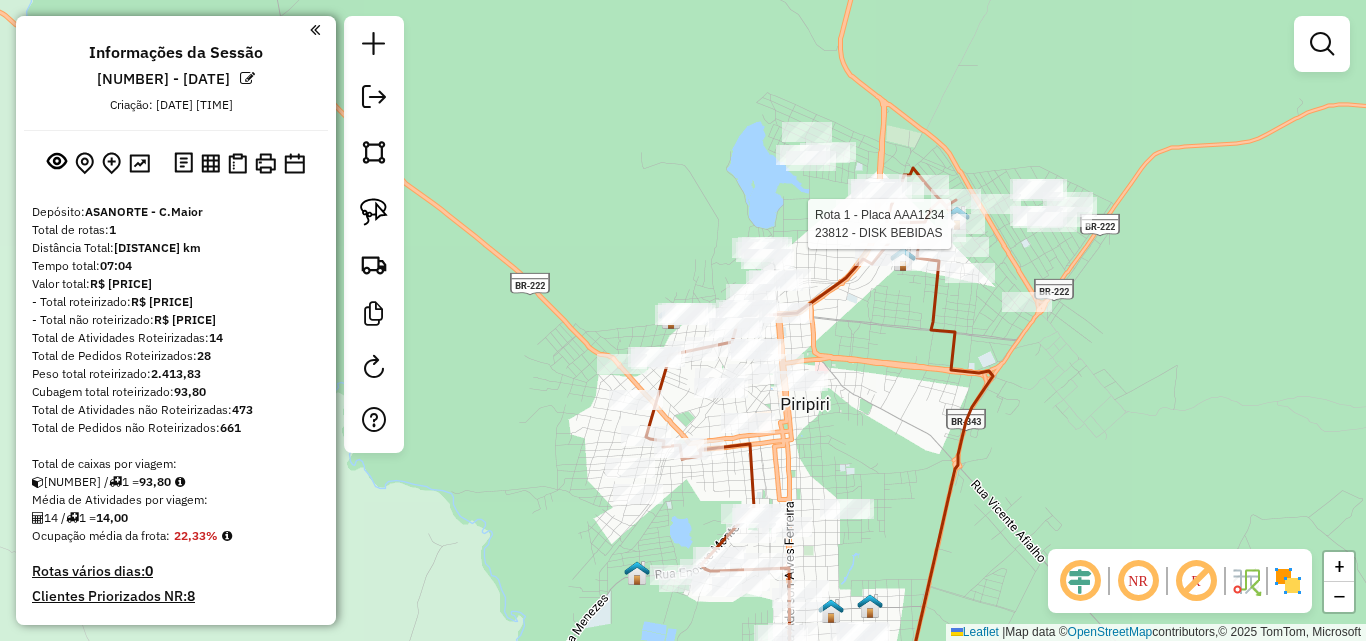drag, startPoint x: 917, startPoint y: 207, endPoint x: 870, endPoint y: 389, distance: 187.97075 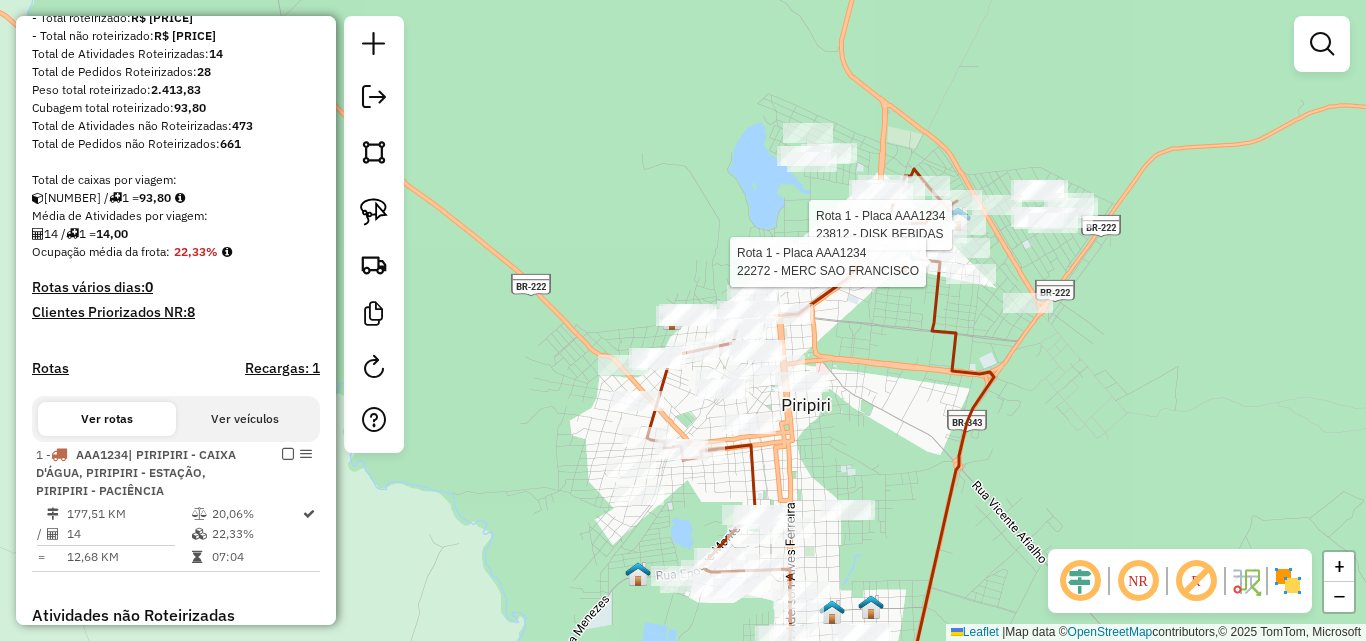 select on "**********" 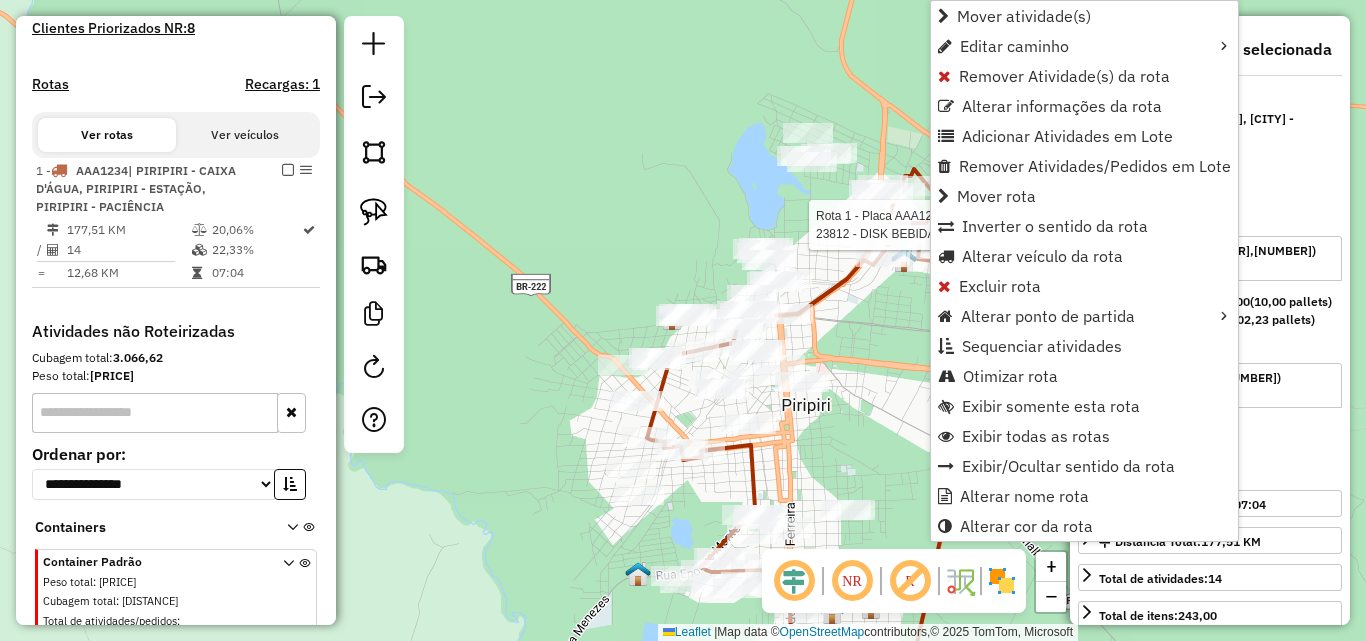 scroll, scrollTop: 624, scrollLeft: 0, axis: vertical 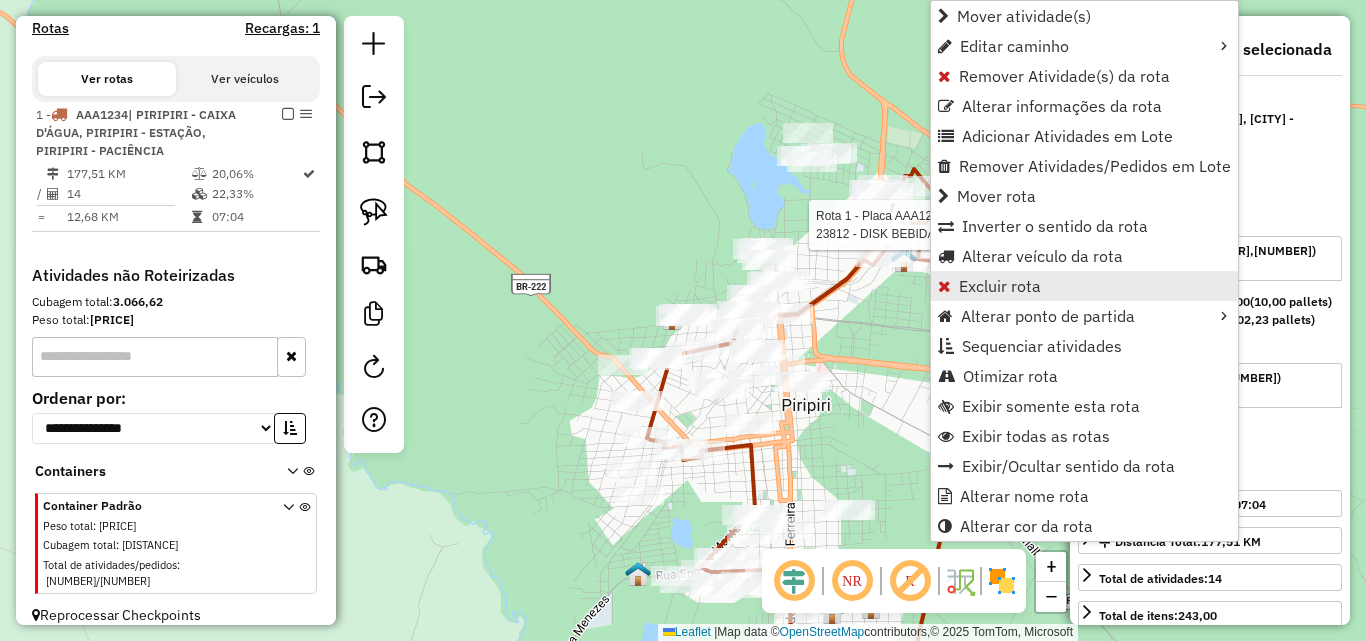 click on "Excluir rota" at bounding box center [1000, 286] 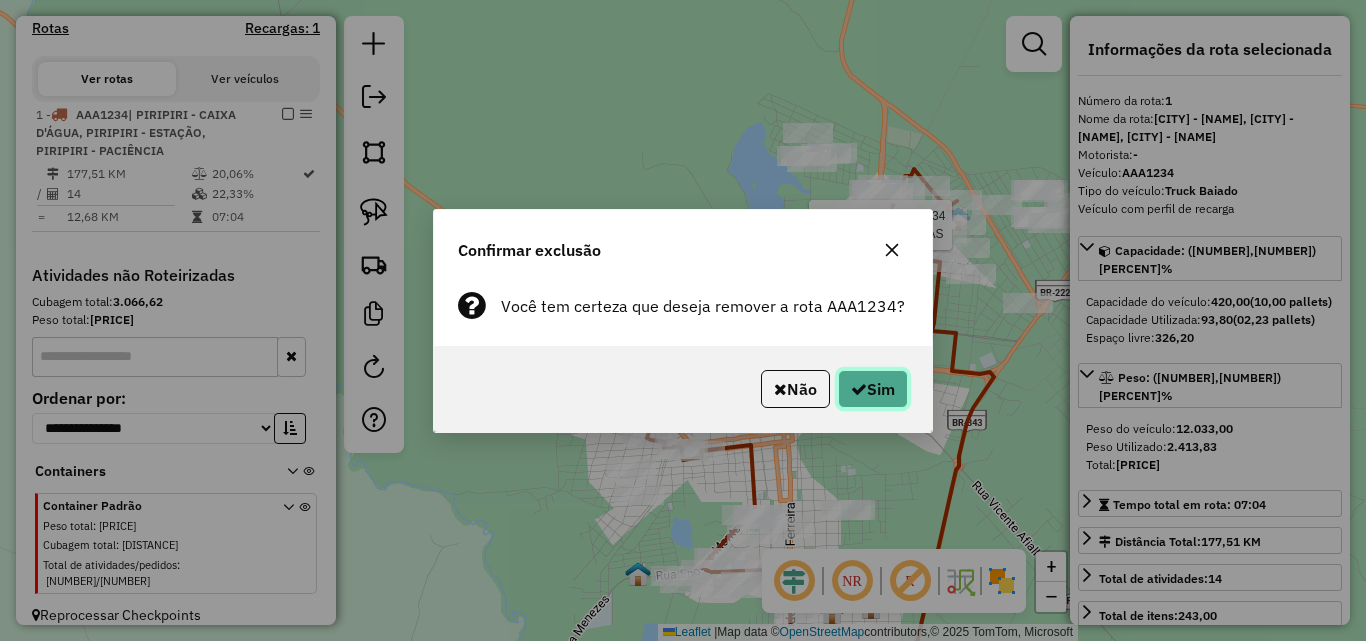 click on "Sim" 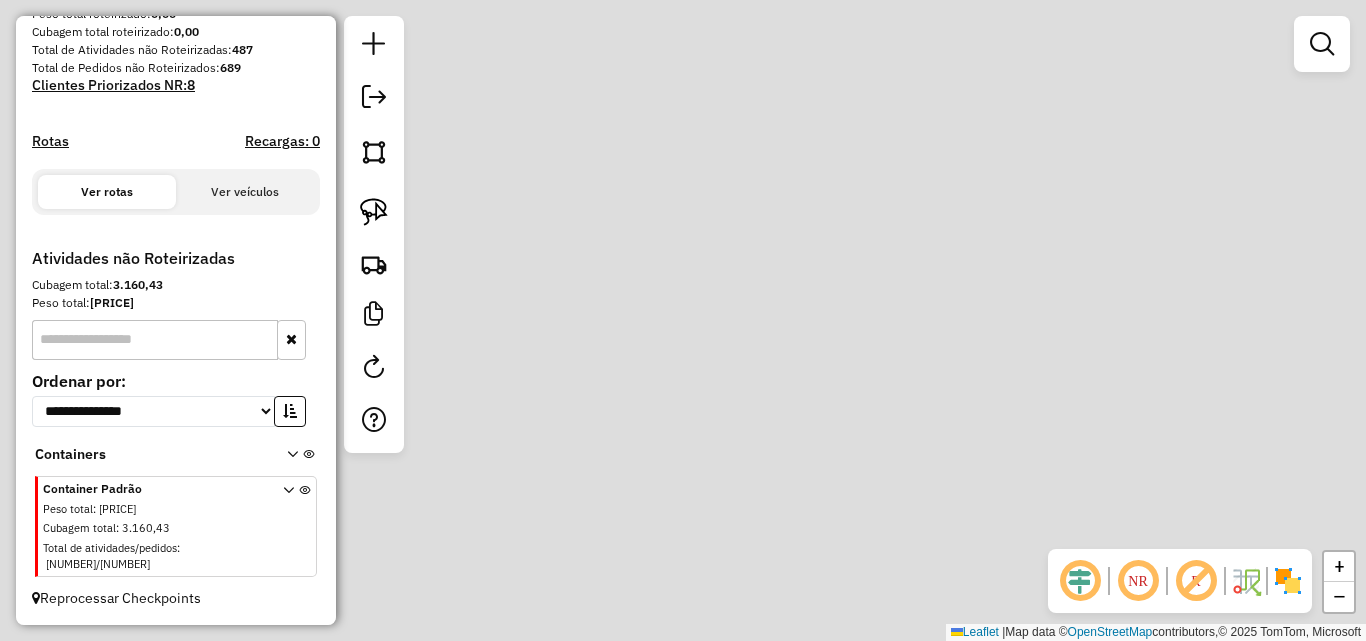 scroll, scrollTop: 343, scrollLeft: 0, axis: vertical 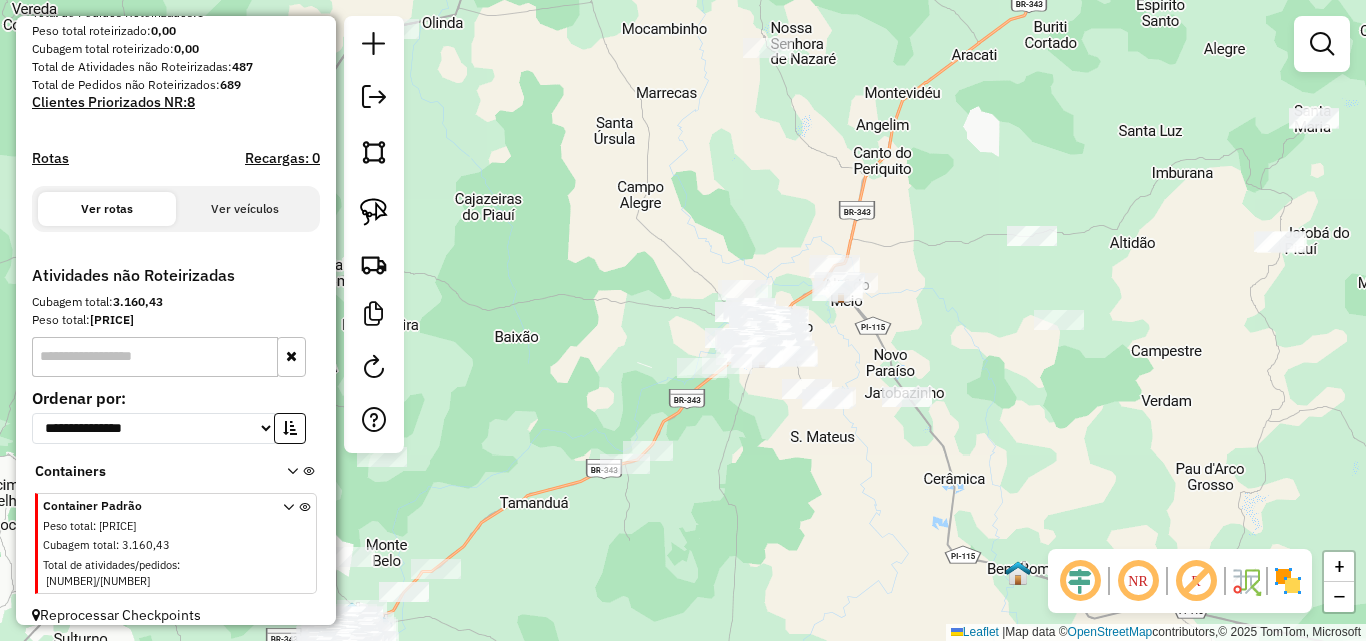 drag, startPoint x: 941, startPoint y: 269, endPoint x: 796, endPoint y: 376, distance: 180.20544 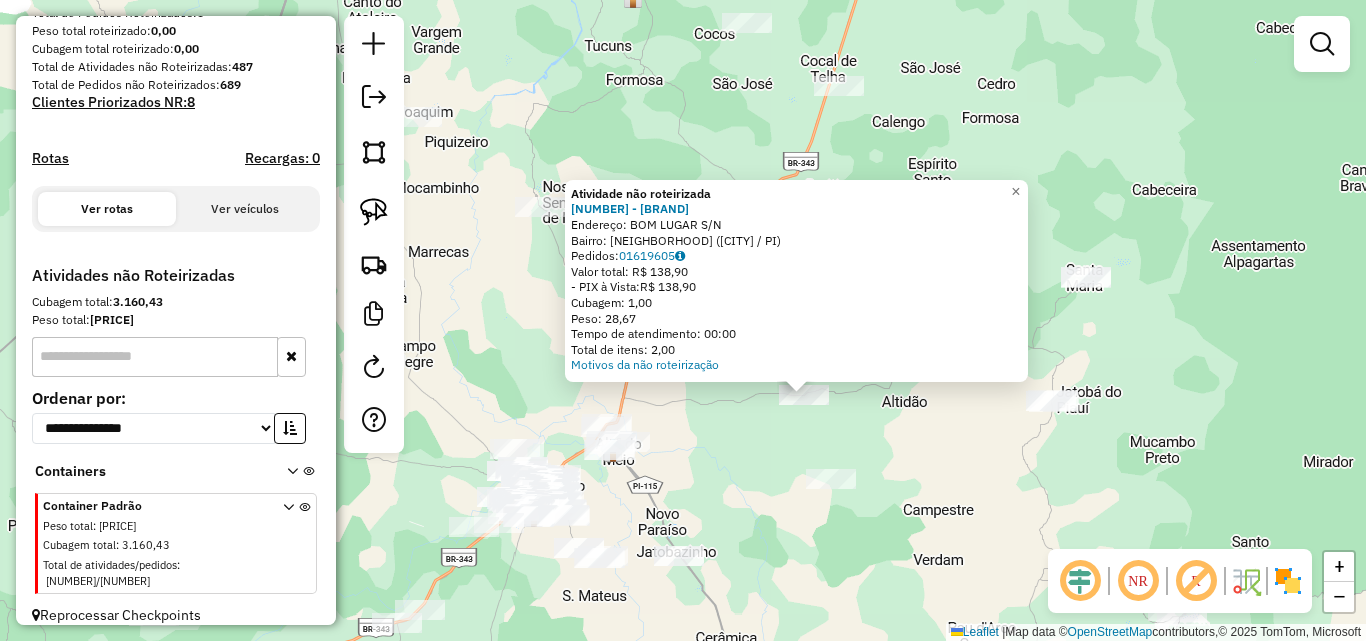 drag, startPoint x: 624, startPoint y: 370, endPoint x: 757, endPoint y: 451, distance: 155.72412 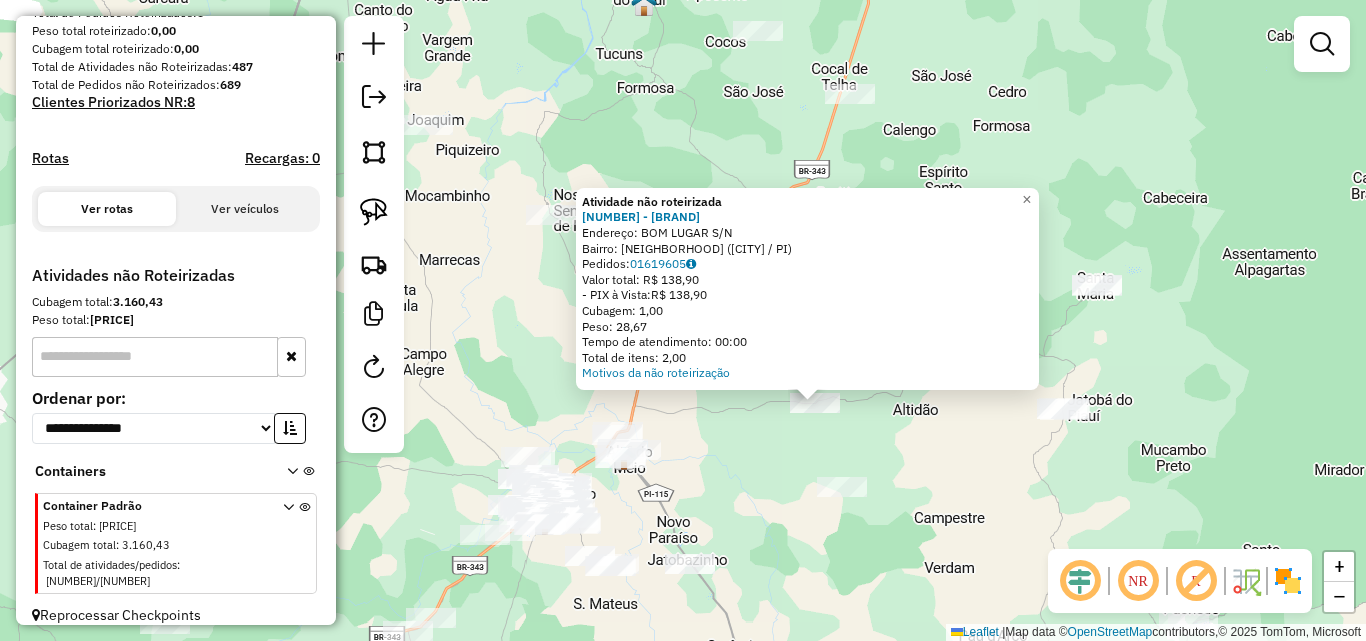 click on "Atividade não roteirizada 23923 - BAR E LAV JAT O TATA  Endereço:  BOM LUGAR S/N   Bairro: ZORA RURAL (CAMPO MAIOR / PI)   Pedidos:  01619605   Valor total: R$ 138,90   - PIX à Vista:  R$ 138,90   Cubagem: 1,00   Peso: 28,67   Tempo de atendimento: 00:00   Total de itens: 2,00  Motivos da não roteirização × Janela de atendimento Grade de atendimento Capacidade Transportadoras Veículos Cliente Pedidos  Rotas Selecione os dias de semana para filtrar as janelas de atendimento  Seg   Ter   Qua   Qui   Sex   Sáb   Dom  Informe o período da janela de atendimento: De: Até:  Filtrar exatamente a janela do cliente  Considerar janela de atendimento padrão  Selecione os dias de semana para filtrar as grades de atendimento  Seg   Ter   Qua   Qui   Sex   Sáb   Dom   Considerar clientes sem dia de atendimento cadastrado  Clientes fora do dia de atendimento selecionado Filtrar as atividades entre os valores definidos abaixo:  Peso mínimo:   Peso máximo:   Cubagem mínima:   Cubagem máxima:   De:   Até:  De:" 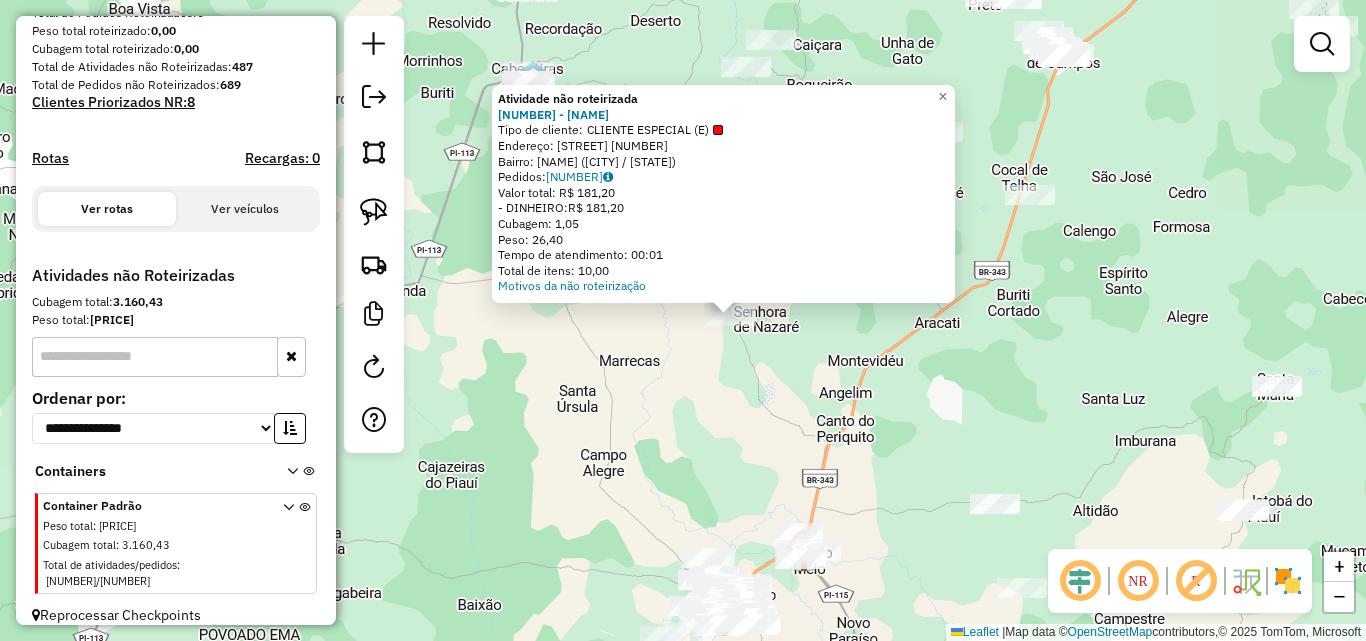 drag, startPoint x: 933, startPoint y: 369, endPoint x: 914, endPoint y: 234, distance: 136.33047 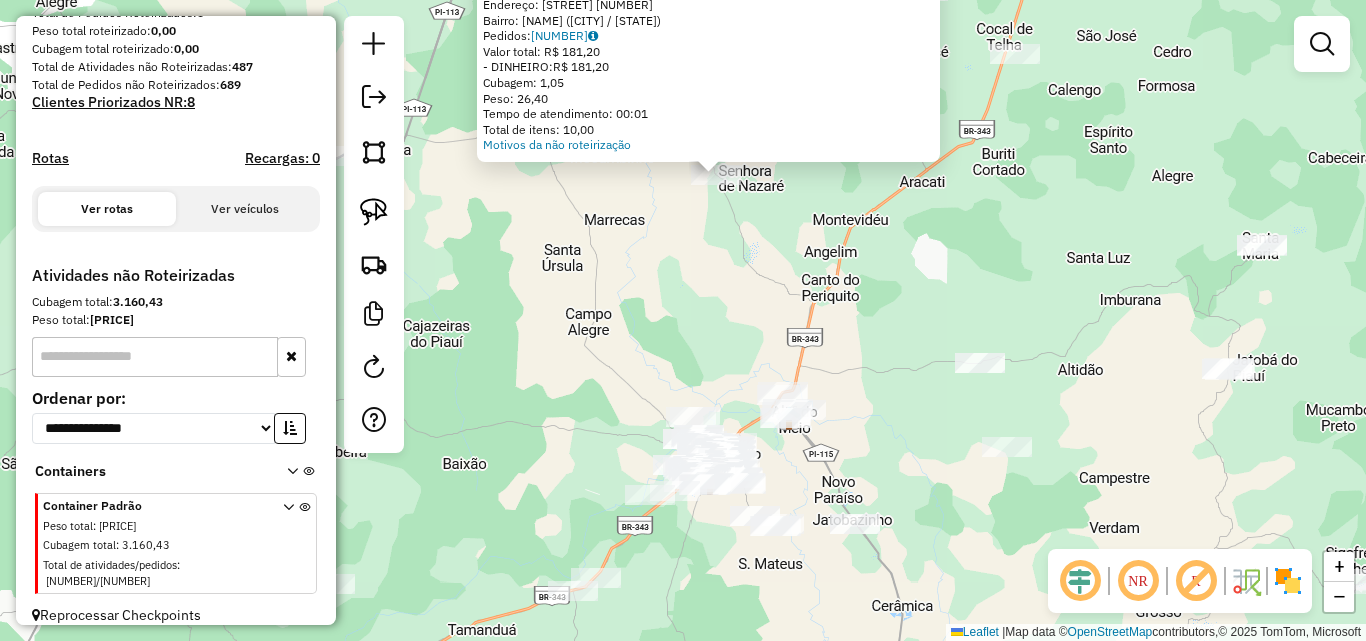 drag, startPoint x: 872, startPoint y: 344, endPoint x: 870, endPoint y: 206, distance: 138.0145 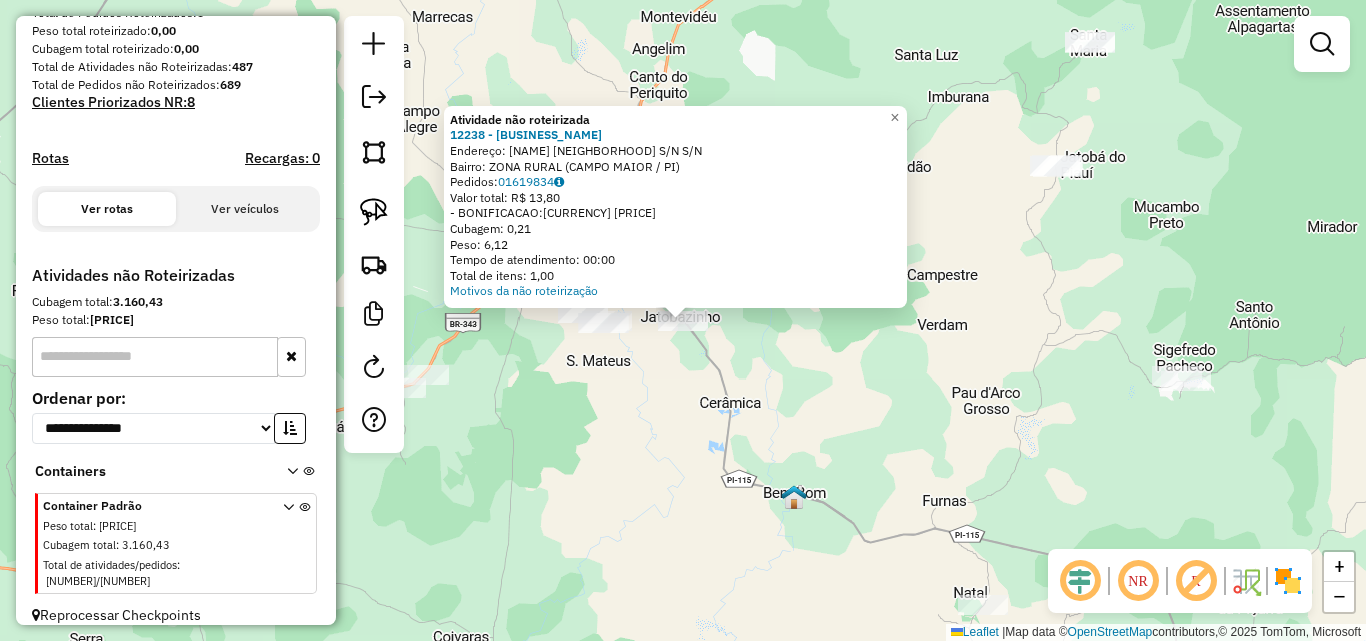 click on "Atividade não roteirizada [NUMBER] - BAR DO CAFE Endereço: LOC CAFE DO VENTO S/N S/N Bairro: ZONA RURAL ([CITY] / [STATE]) Pedidos: [NUMBER] Valor total: [PRICE] -BONIFICACAO: [PRICE] Cubagem: [NUMBER] Peso: [NUMBER] Tempo de atendimento: [TIME] Total de itens: [NUMBER] Motivos da não roteirização × Janela de atendimento Grade de atendimento Capacidade Transportadoras Veículos Cliente Pedidos Rotas Selecione os dias de semana para filtrar as janelas de atendimento Seg Ter Qua Qui Sex Sáb Dom Informe o período da janela de atendimento: De: Até: Filtrar exatamente a janela do cliente Considerar janela de atendimento padrão Selecione os dias de semana para filtrar as grades de atendimento Seg Ter Qua Qui Sex Sáb Dom Considerar clientes sem dia de atendimento cadastrado Clientes fora do dia de atendimento selecionado Filtrar as atividades entre os valores definidos abaixo: Peso mínimo: Peso máximo: Cubagem mínima: Cubagem máxima: De: Até: De:" 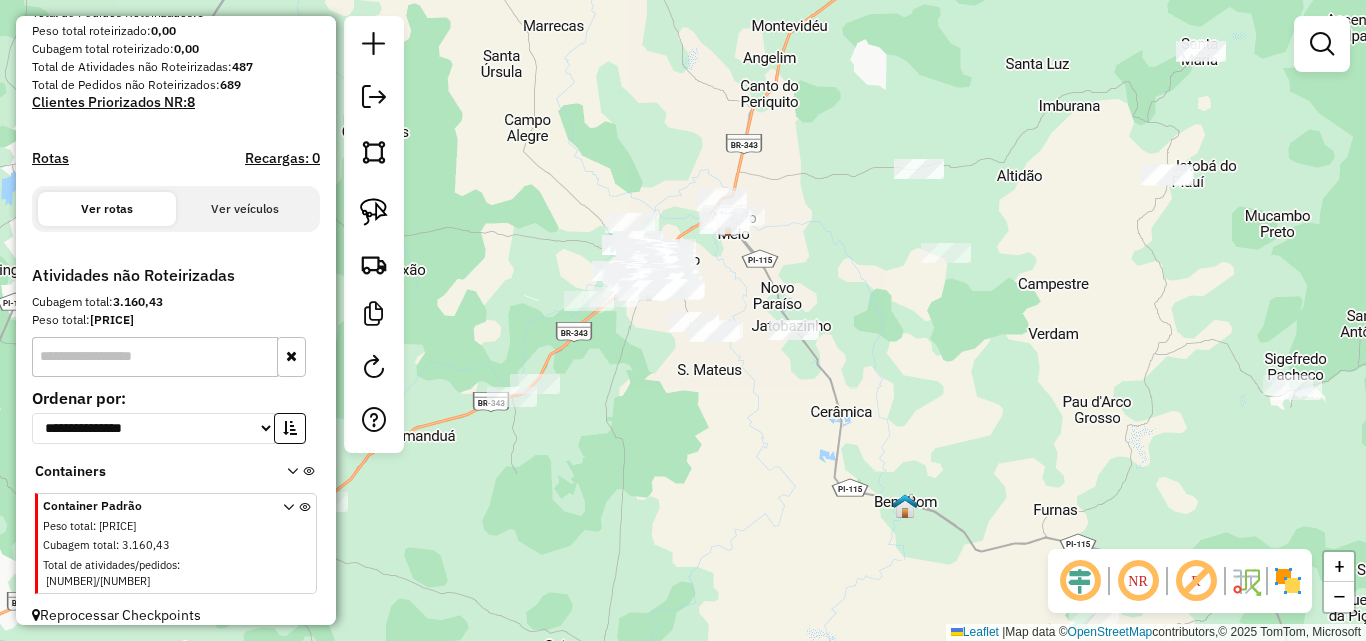 drag, startPoint x: 718, startPoint y: 273, endPoint x: 799, endPoint y: 261, distance: 81.88406 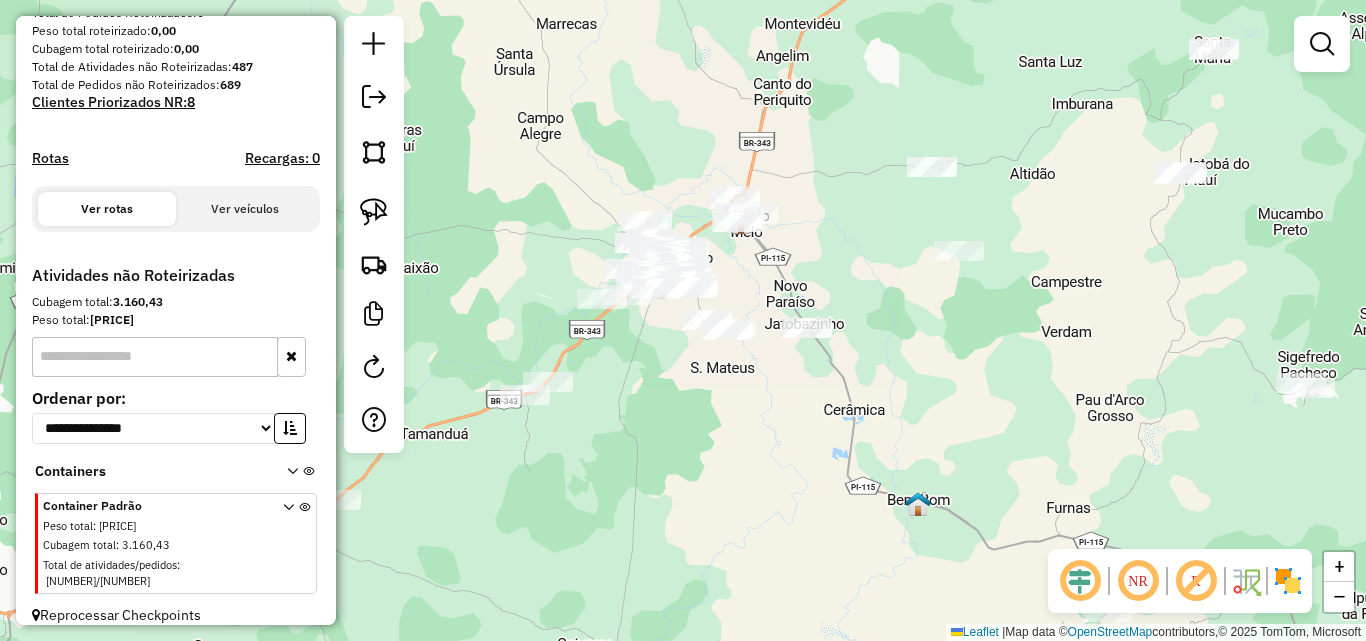 drag, startPoint x: 530, startPoint y: 262, endPoint x: 643, endPoint y: 319, distance: 126.56224 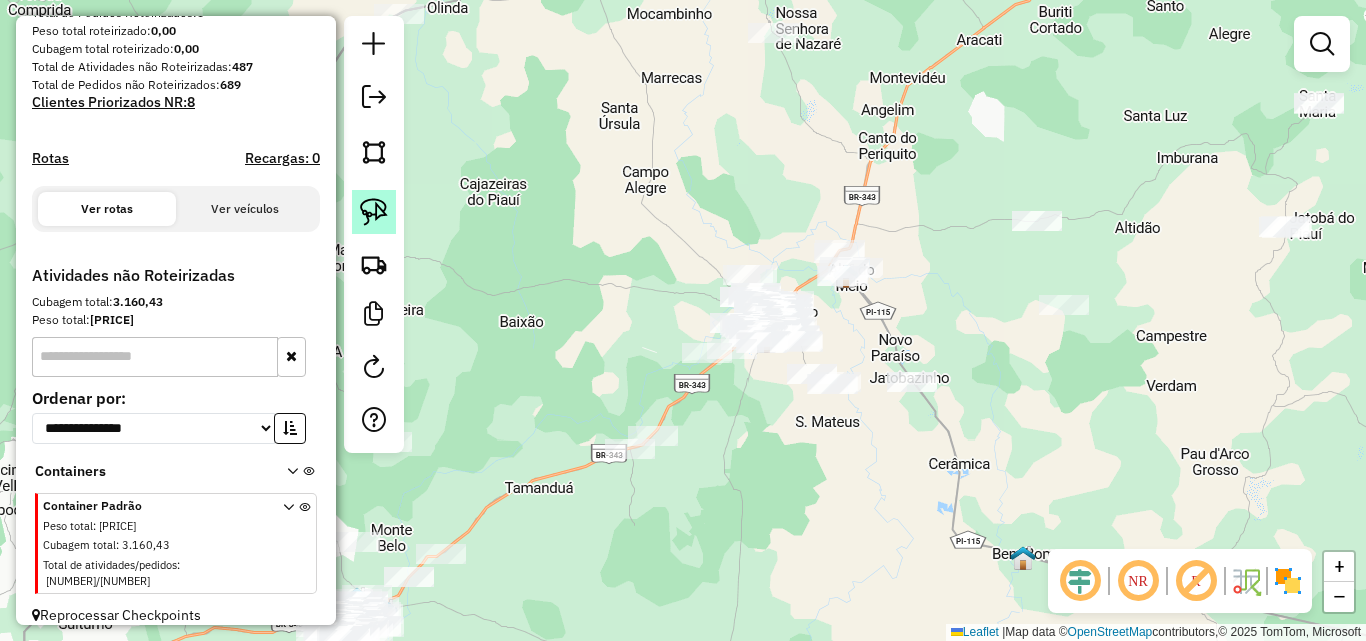 click 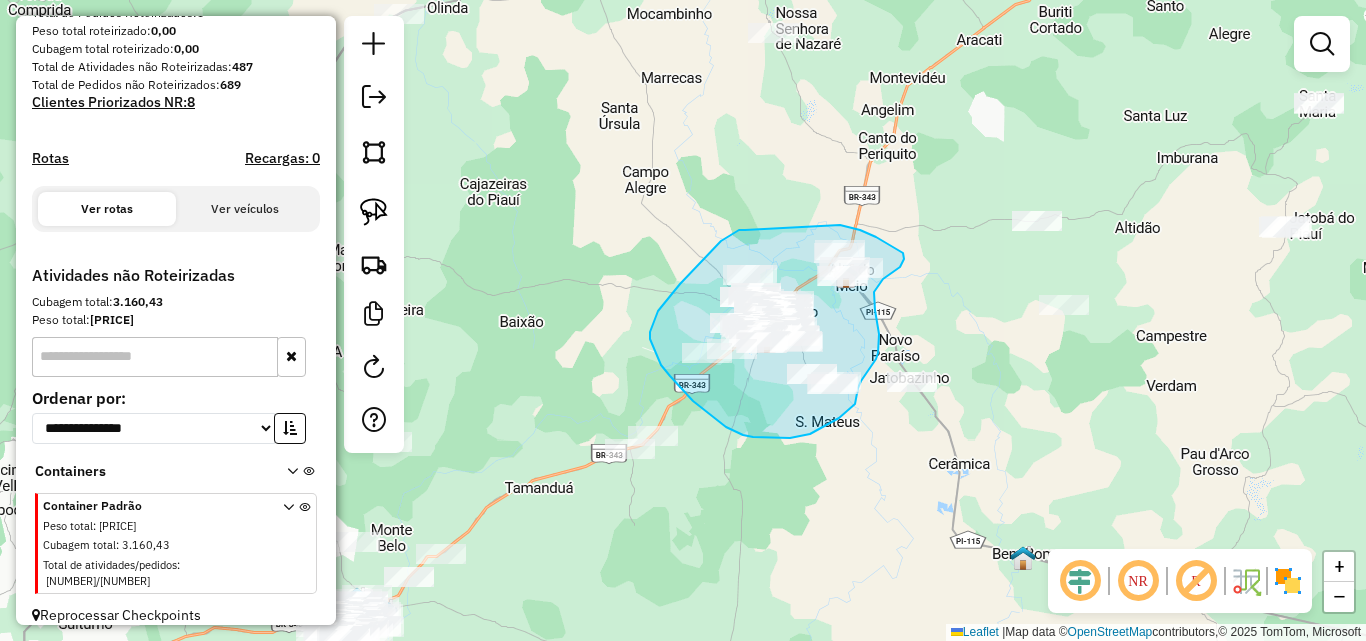 drag, startPoint x: 745, startPoint y: 230, endPoint x: 837, endPoint y: 224, distance: 92.19544 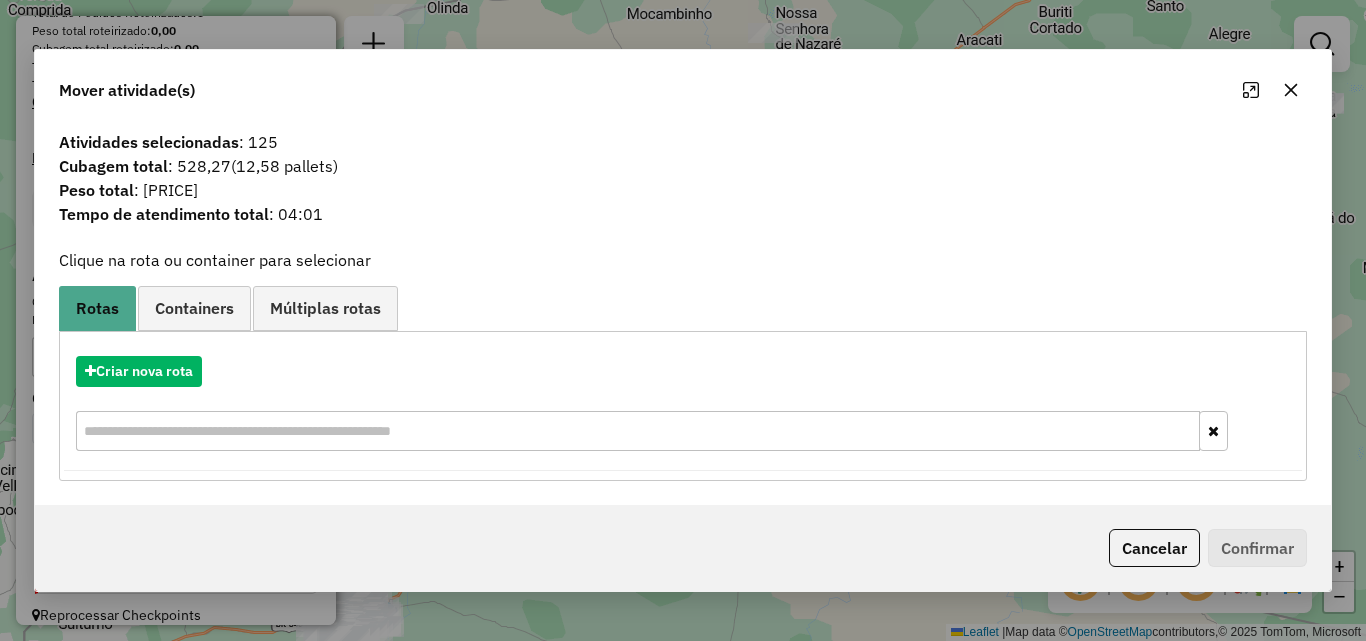 drag, startPoint x: 249, startPoint y: 140, endPoint x: 272, endPoint y: 140, distance: 23 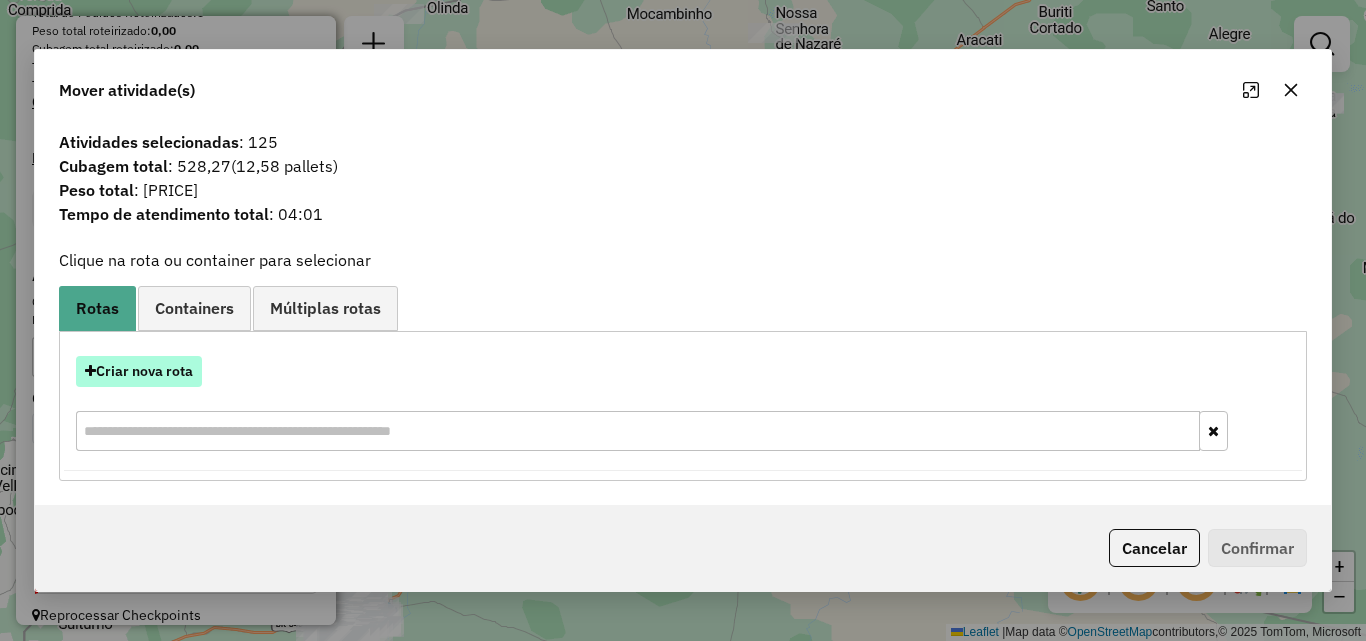 click on "Criar nova rota" at bounding box center [139, 371] 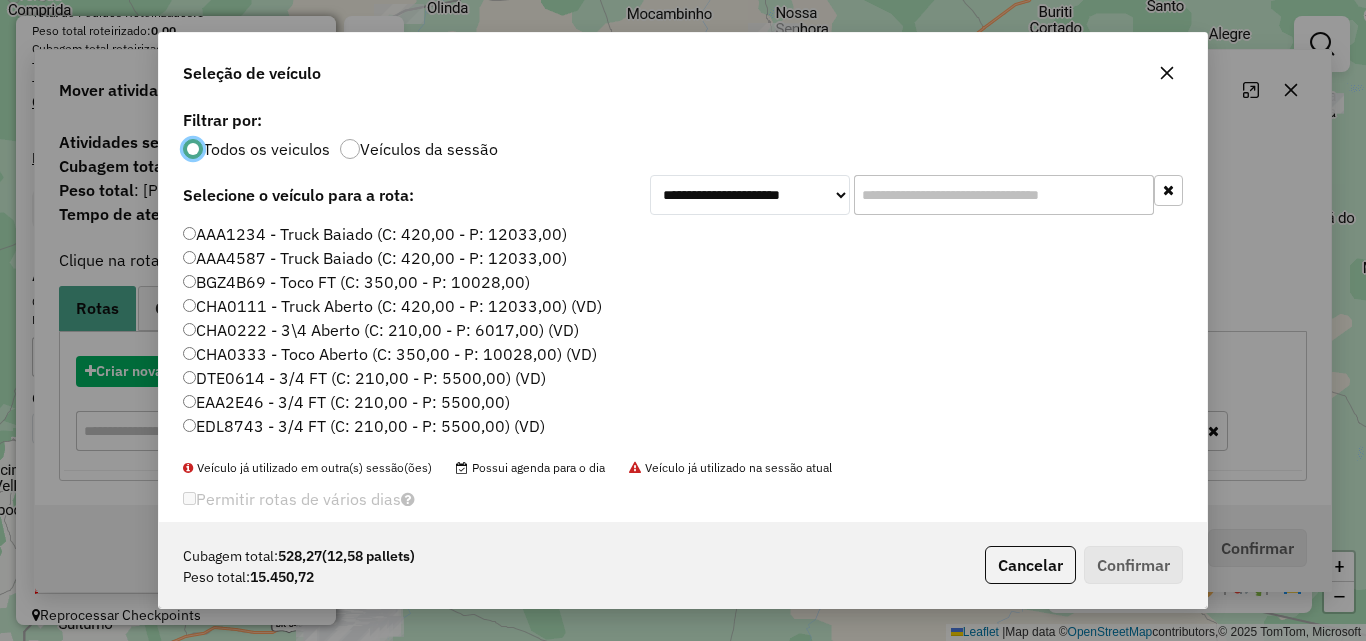 scroll, scrollTop: 11, scrollLeft: 6, axis: both 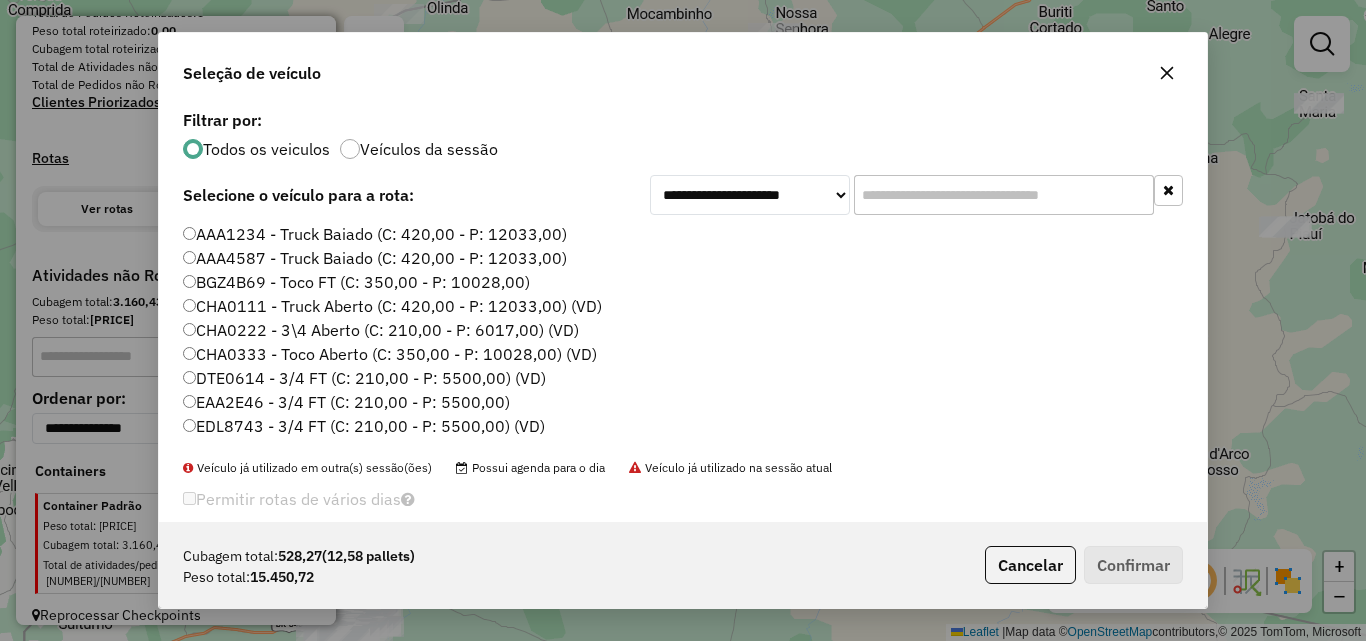 click on "AAA1234 - Truck Baiado (C: 420,00 - P: 12033,00)" 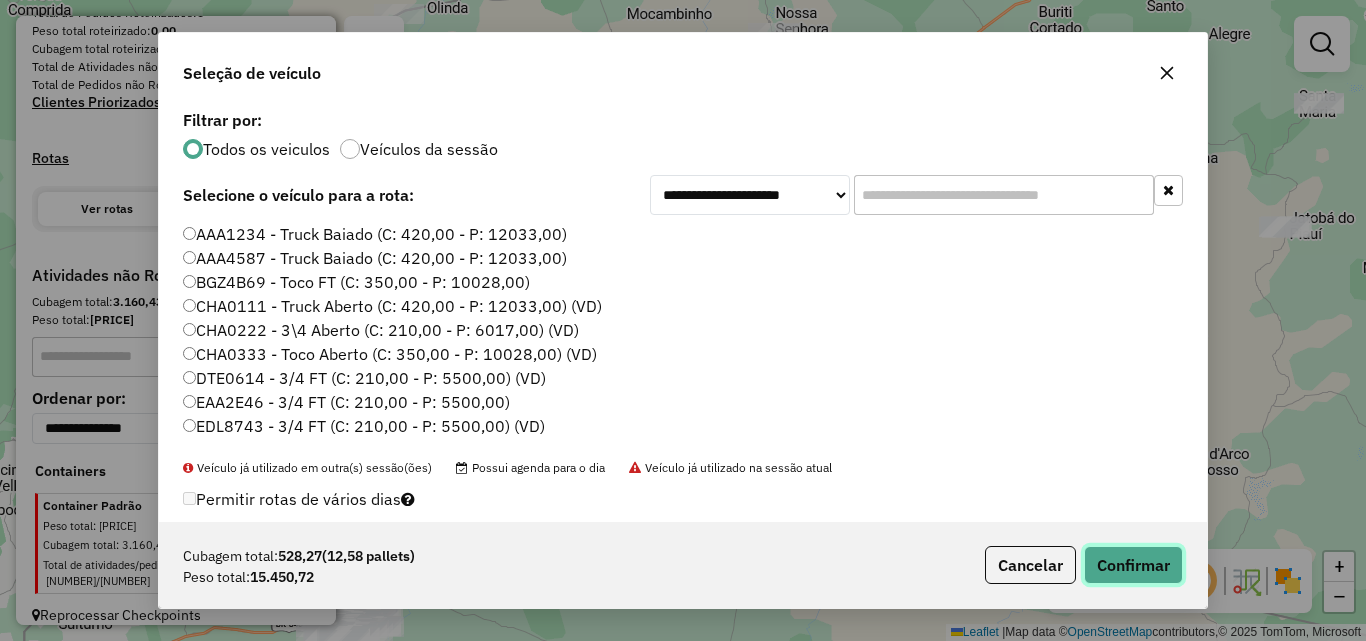 click on "Confirmar" 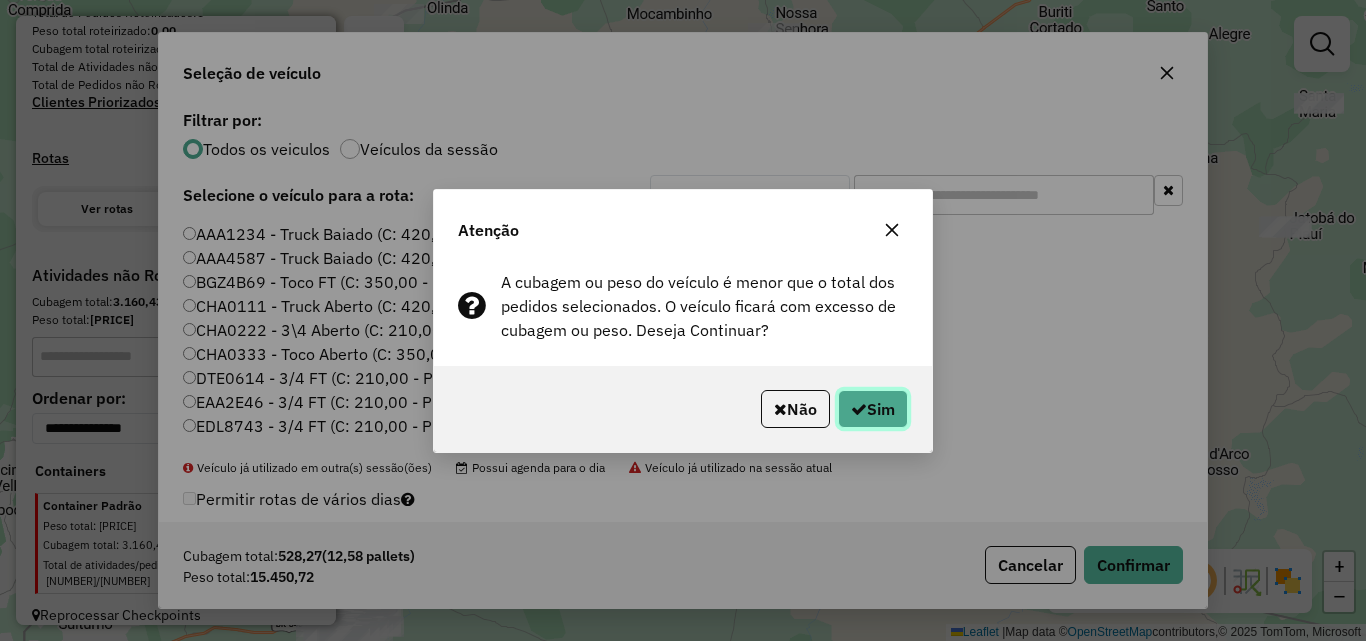click on "Sim" 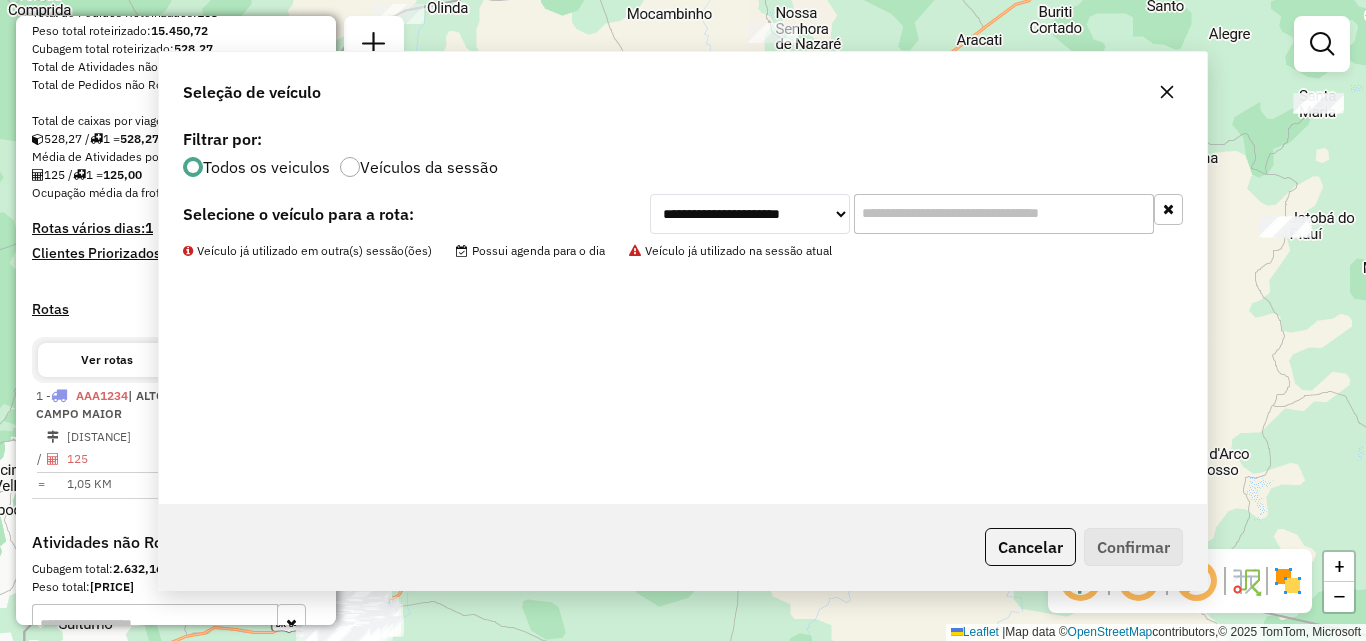 scroll, scrollTop: 611, scrollLeft: 0, axis: vertical 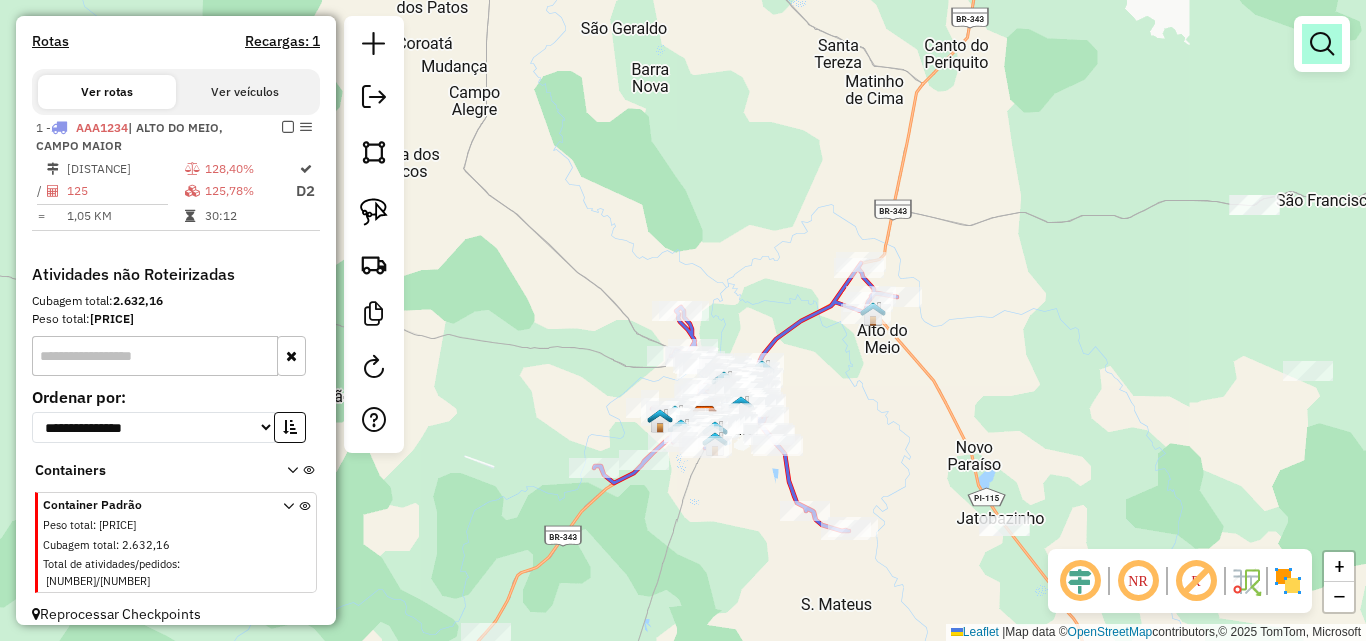click at bounding box center [1322, 44] 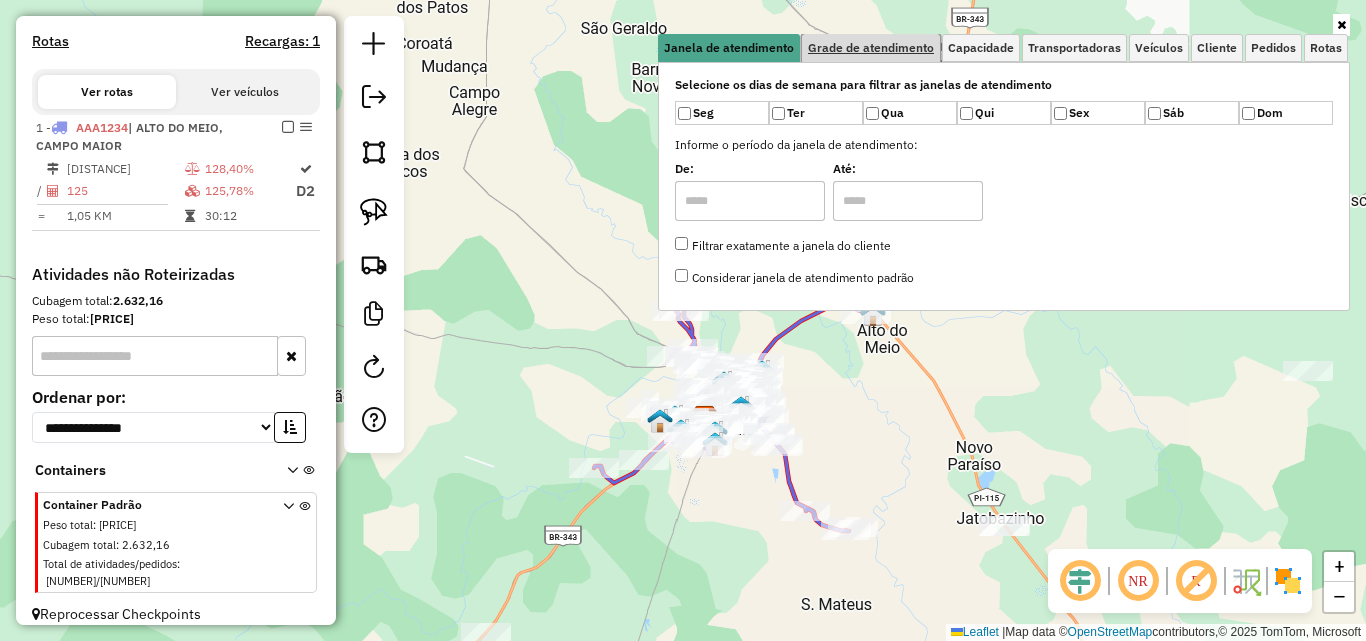 drag, startPoint x: 867, startPoint y: 55, endPoint x: 915, endPoint y: 54, distance: 48.010414 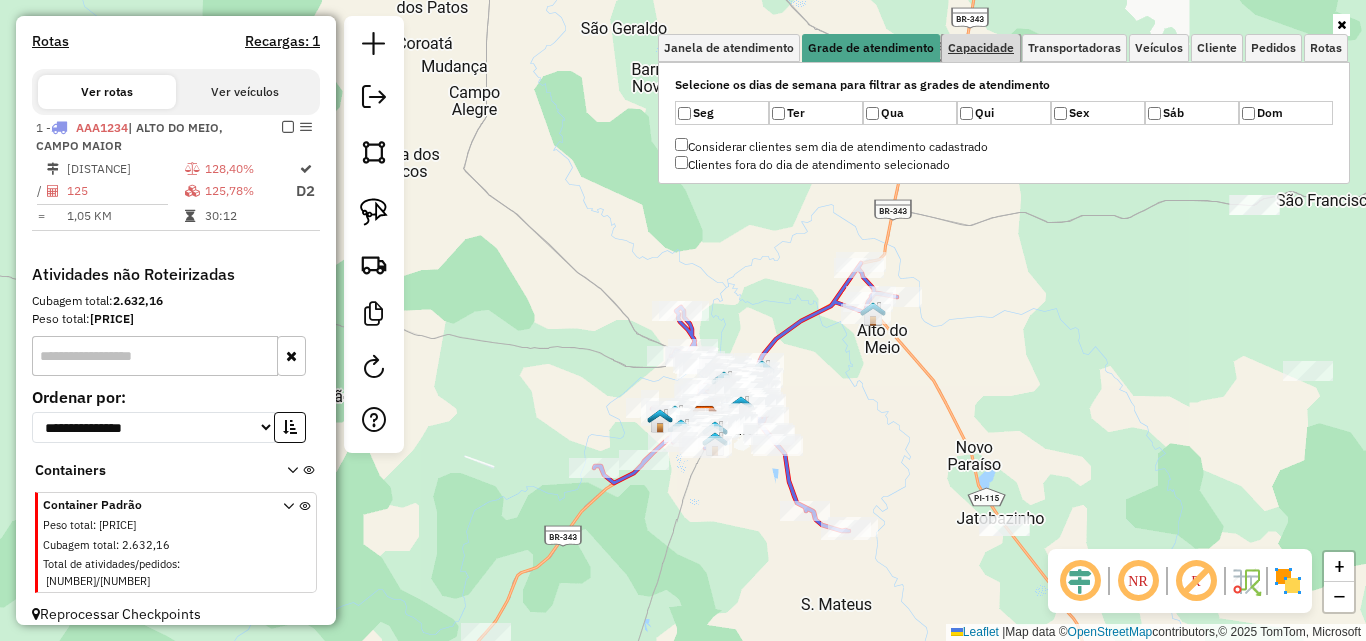 click on "Capacidade" at bounding box center [981, 48] 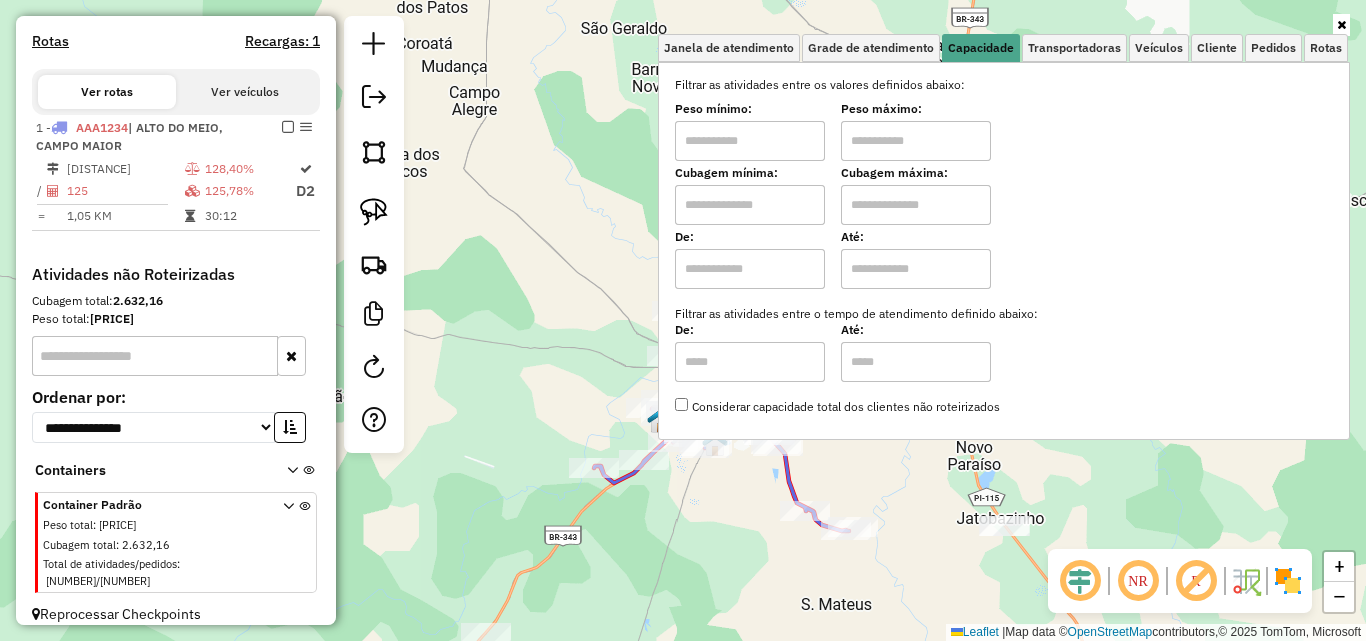 click at bounding box center (750, 141) 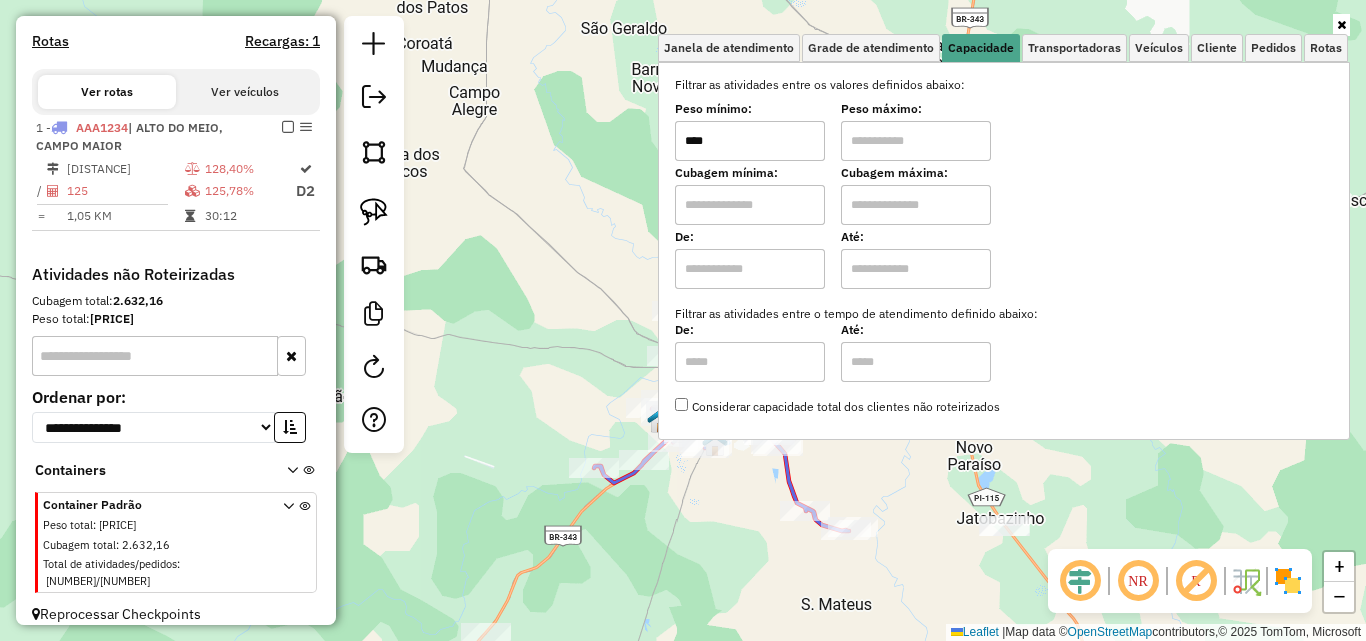 type on "****" 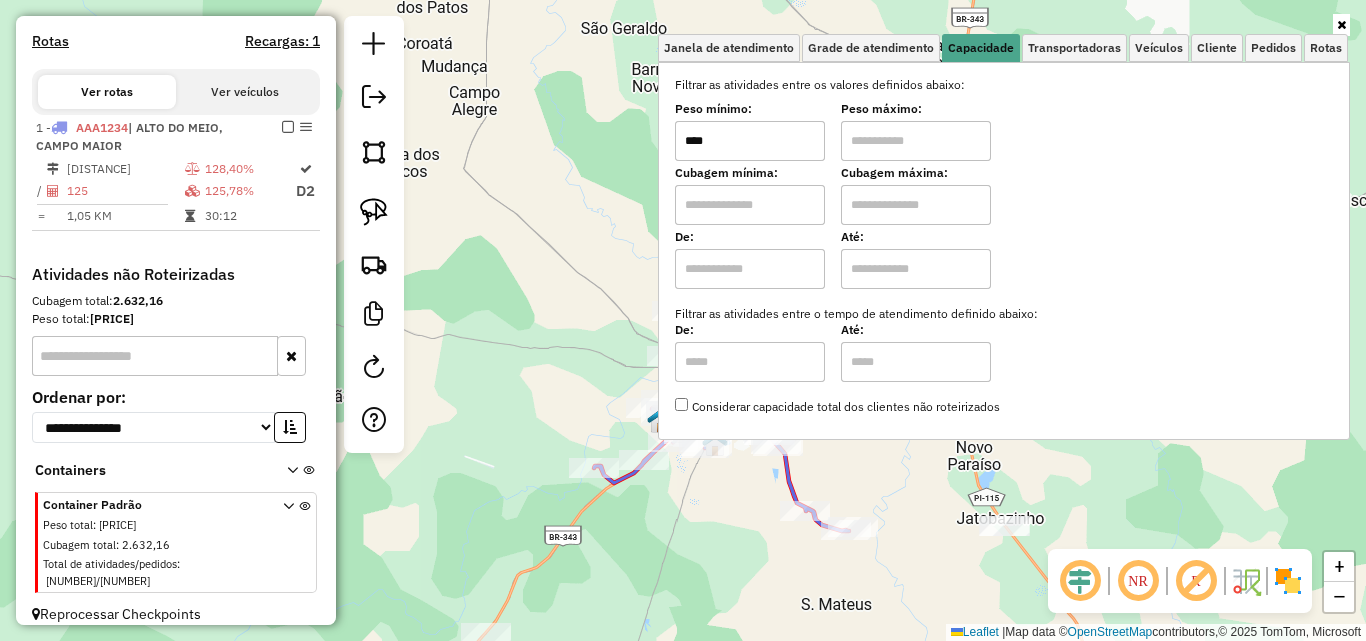 click at bounding box center [916, 141] 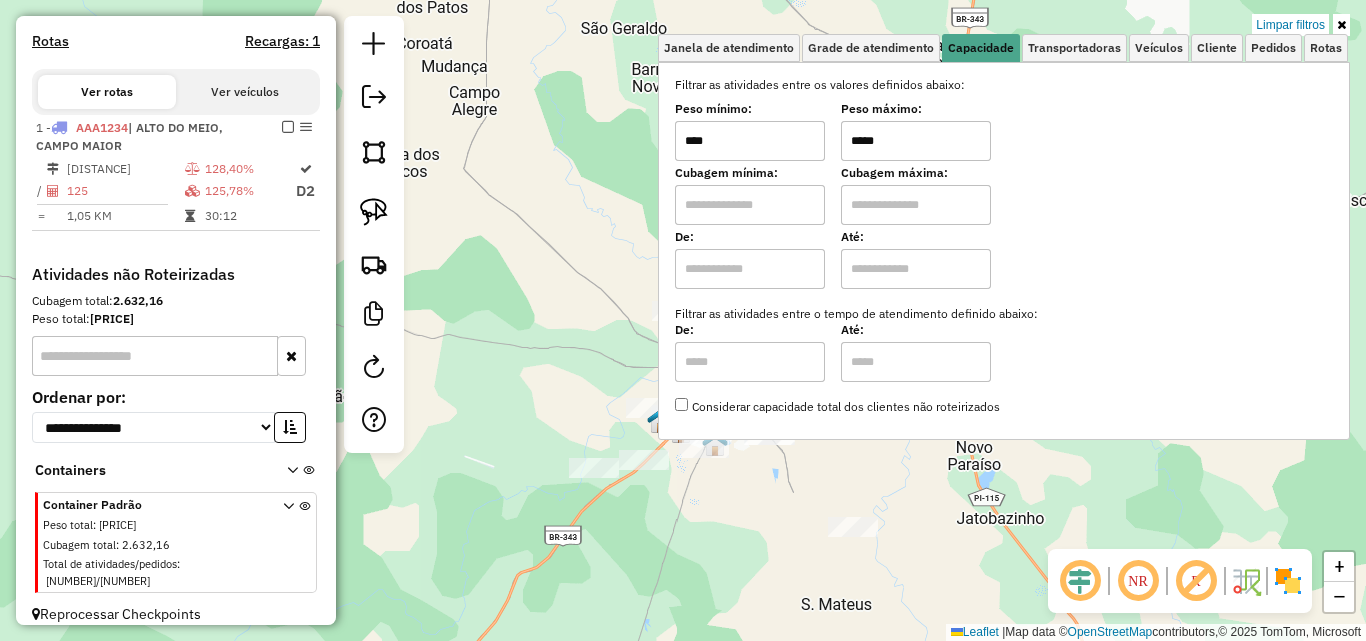 type on "*****" 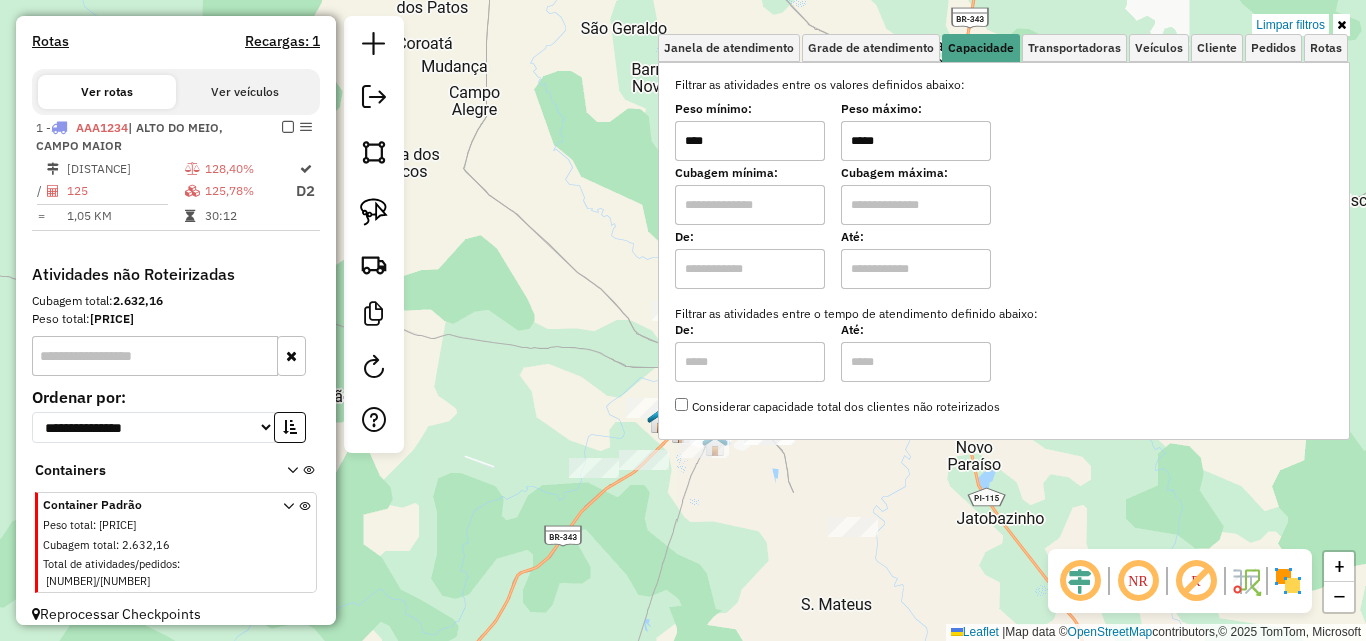 click on "Limpar filtros Janela de atendimento Grade de atendimento Capacidade Transportadoras Veículos Cliente Pedidos  Rotas Selecione os dias de semana para filtrar as janelas de atendimento  Seg   Ter   Qua   Qui   Sex   Sáb   Dom  Informe o período da janela de atendimento: De: Até:  Filtrar exatamente a janela do cliente  Considerar janela de atendimento padrão  Selecione os dias de semana para filtrar as grades de atendimento  Seg   Ter   Qua   Qui   Sex   Sáb   Dom   Considerar clientes sem dia de atendimento cadastrado  Clientes fora do dia de atendimento selecionado Filtrar as atividades entre os valores definidos abaixo:  Peso mínimo:  ****  Peso máximo:  *****  Cubagem mínima:   Cubagem máxima:   De:   Até:  Filtrar as atividades entre o tempo de atendimento definido abaixo:  De:   Até:   Considerar capacidade total dos clientes não roteirizados Transportadora: Selecione um ou mais itens Tipo de veículo: Selecione um ou mais itens Veículo: Selecione um ou mais itens Motorista: Nome: Rótulo:" 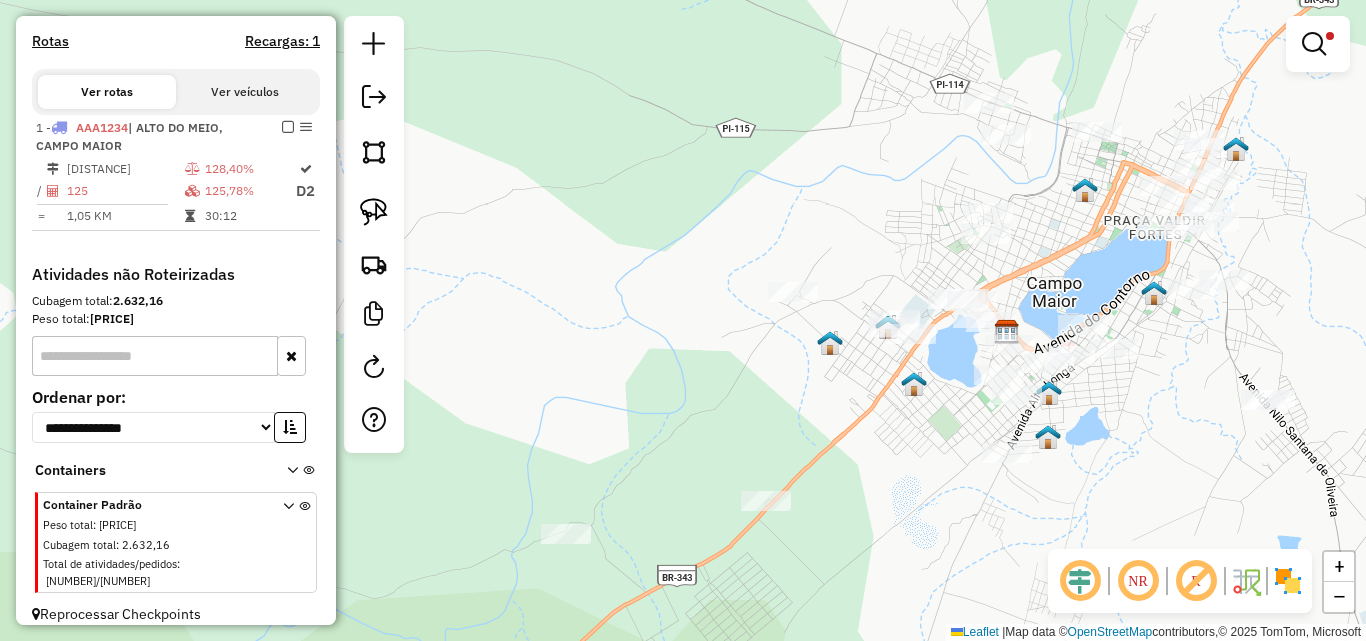 drag, startPoint x: 769, startPoint y: 451, endPoint x: 604, endPoint y: 513, distance: 176.264 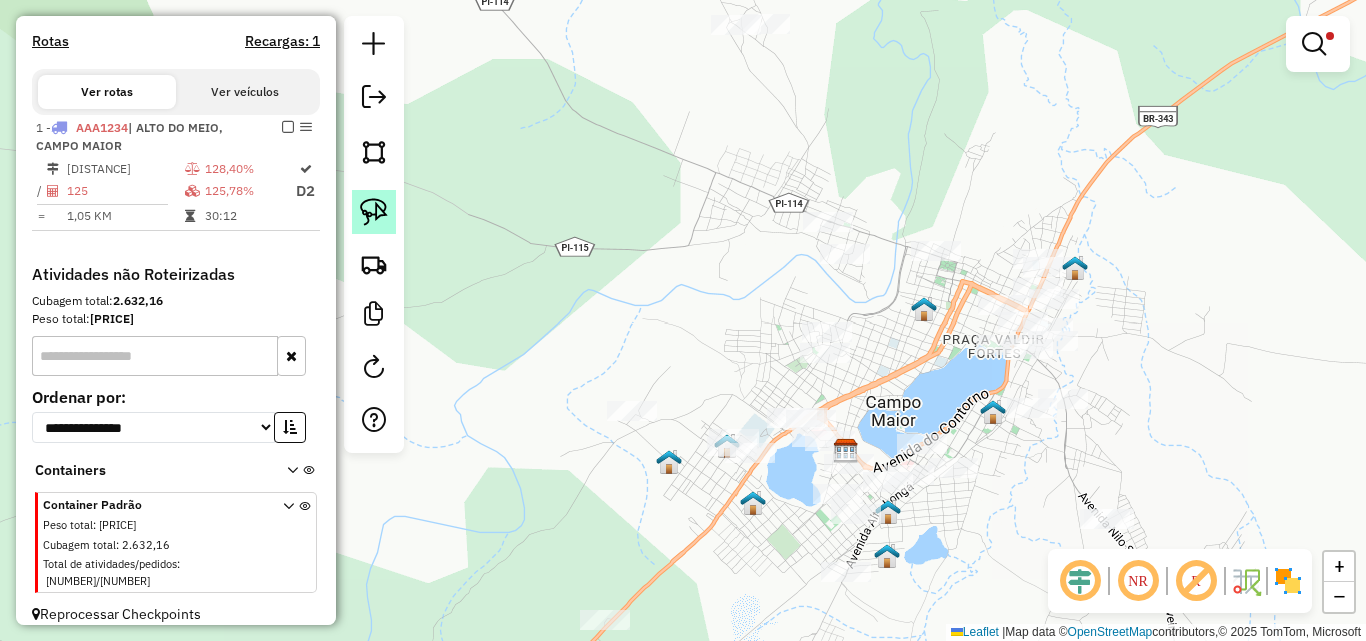 click 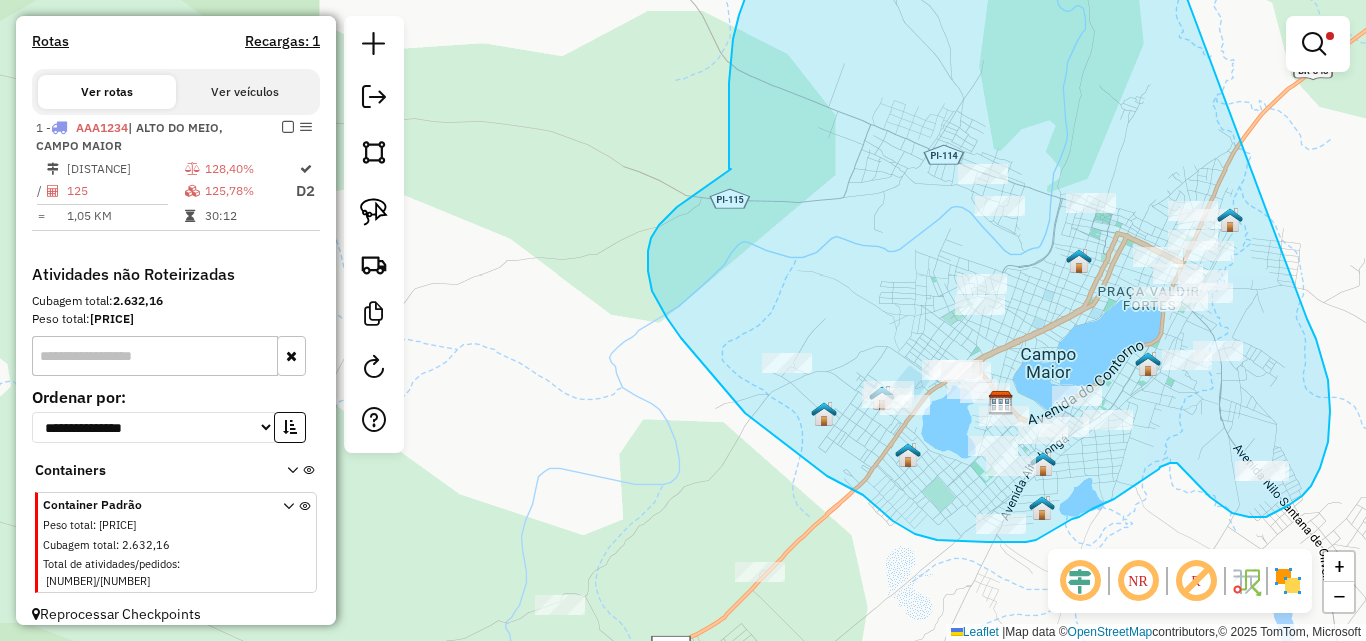 drag, startPoint x: 952, startPoint y: 63, endPoint x: 1262, endPoint y: 234, distance: 354.0353 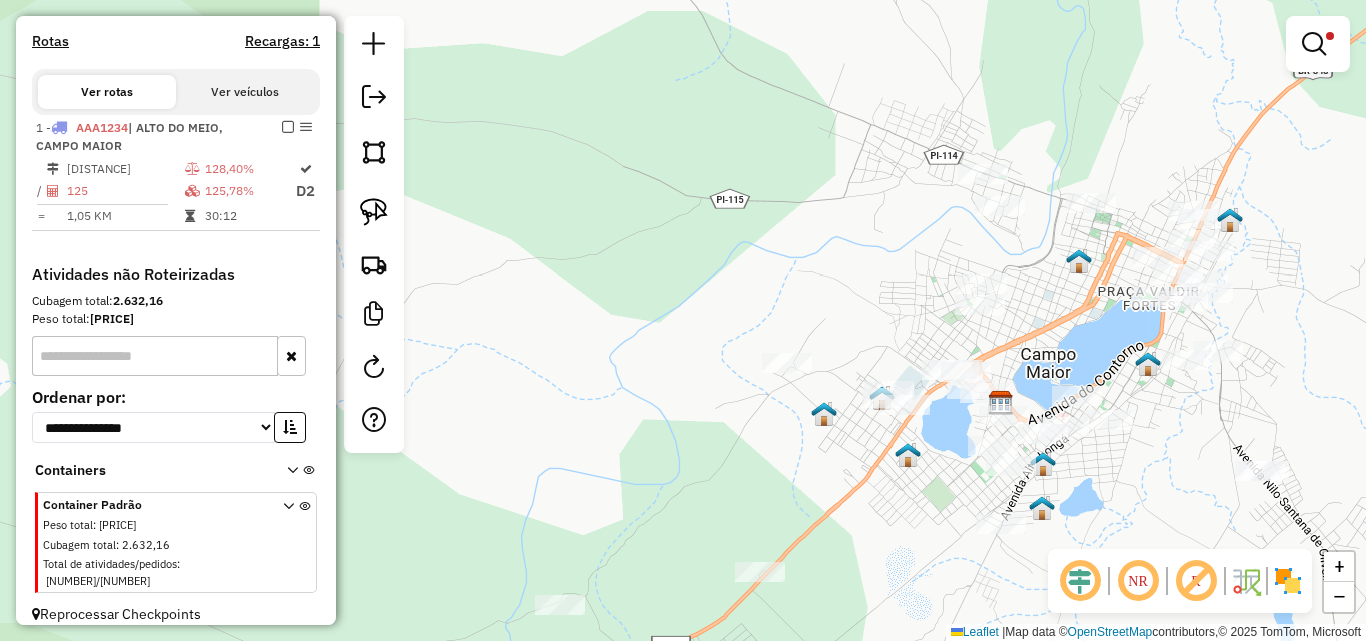 drag, startPoint x: 845, startPoint y: 170, endPoint x: 708, endPoint y: 305, distance: 192.33824 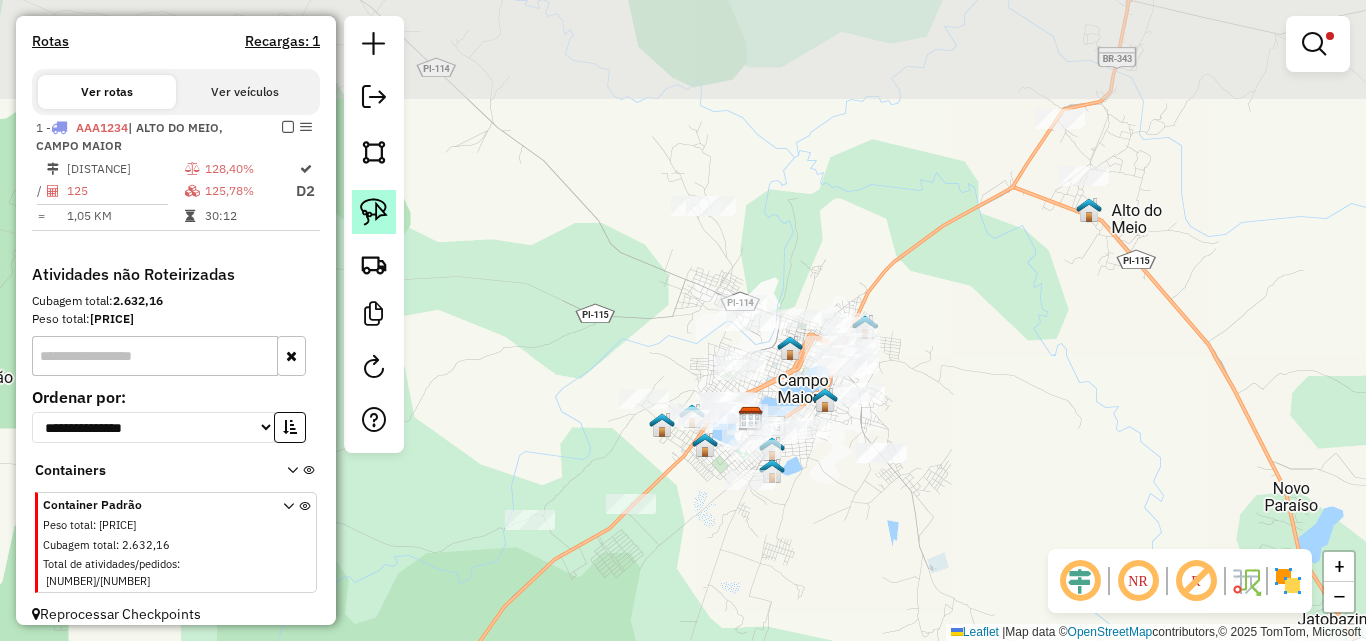 click 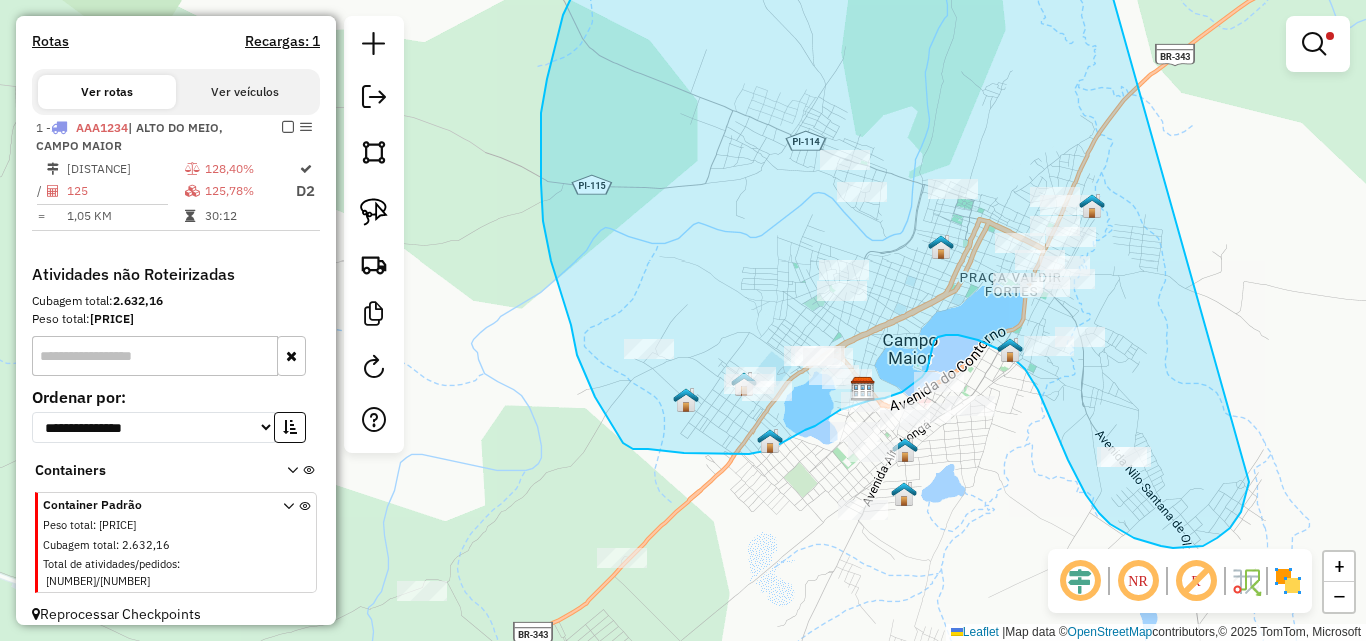 drag, startPoint x: 850, startPoint y: 158, endPoint x: 1145, endPoint y: 283, distance: 320.39038 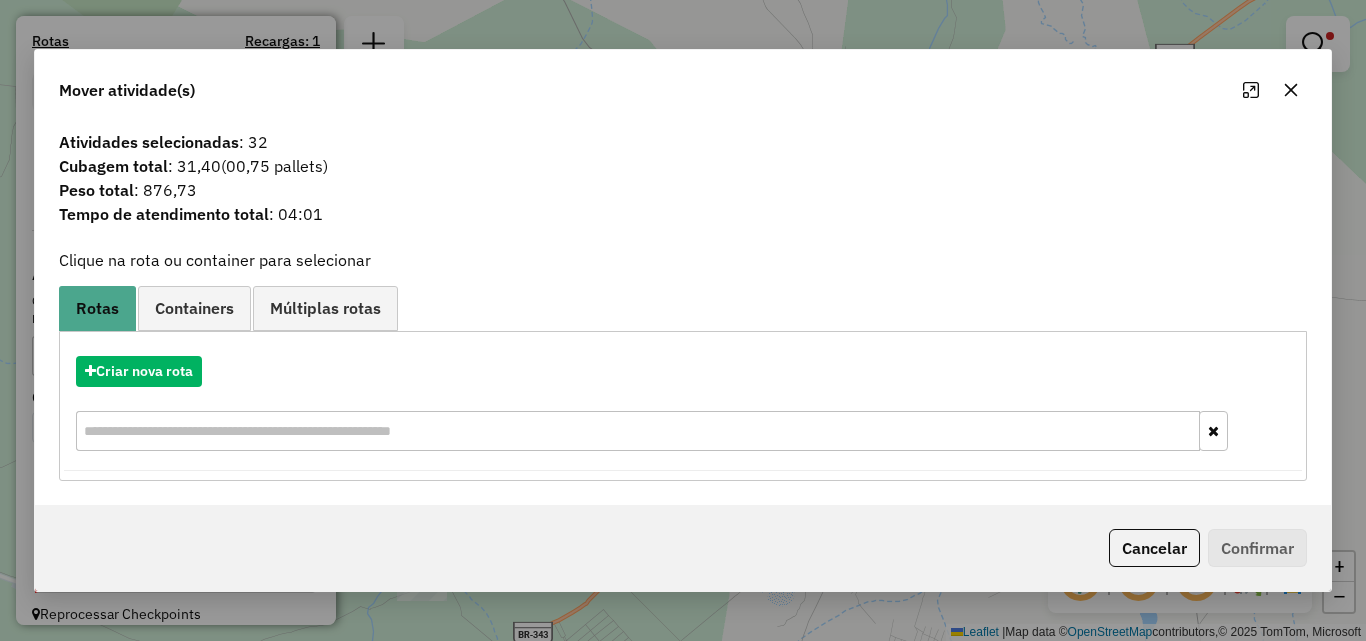 click on "Criar nova rota" at bounding box center [683, 406] 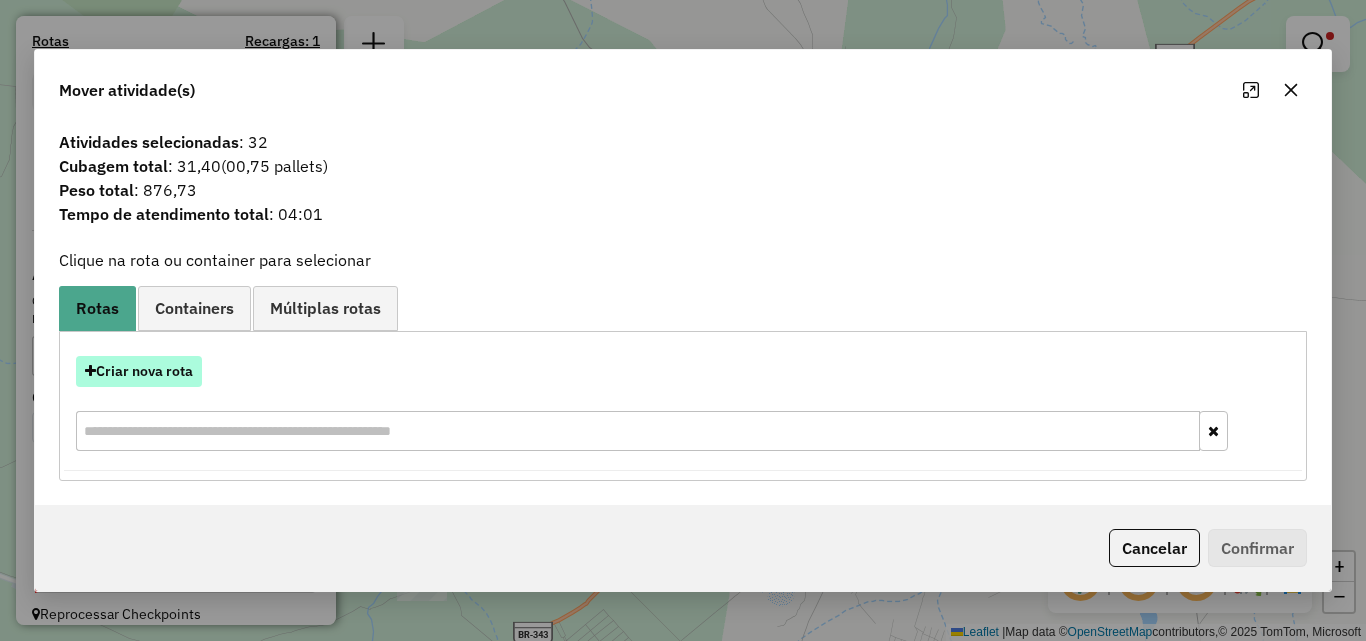 click on "Criar nova rota" at bounding box center [139, 371] 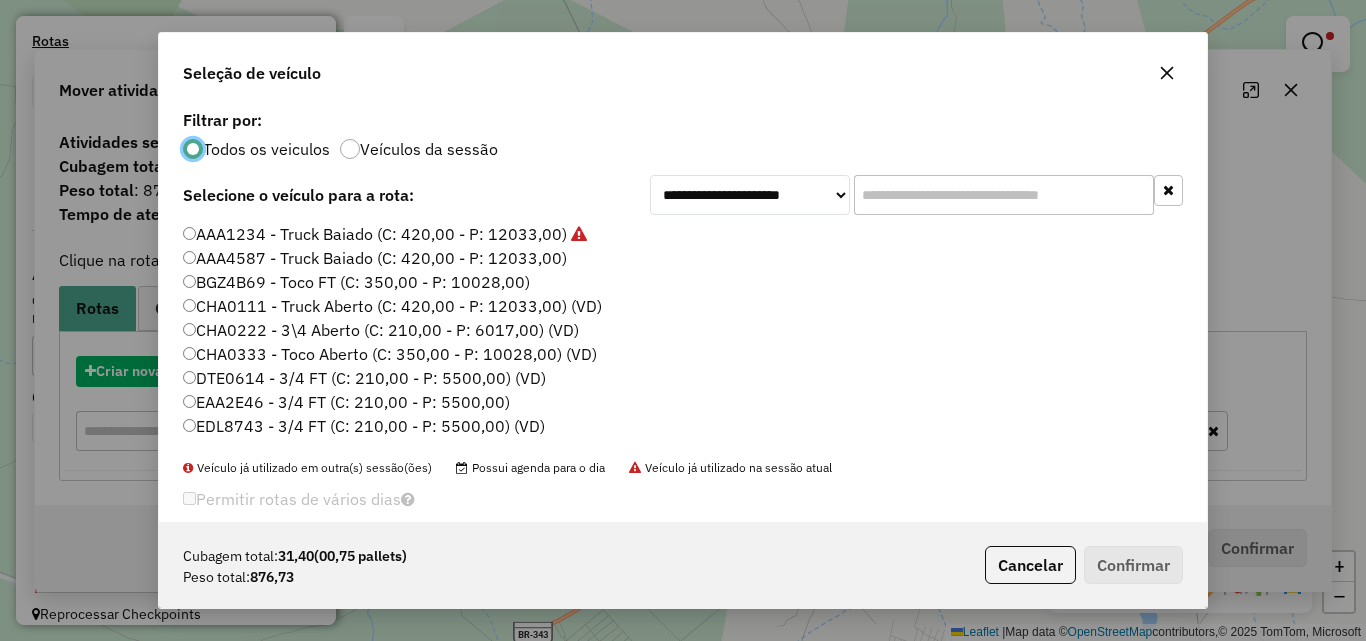scroll, scrollTop: 11, scrollLeft: 6, axis: both 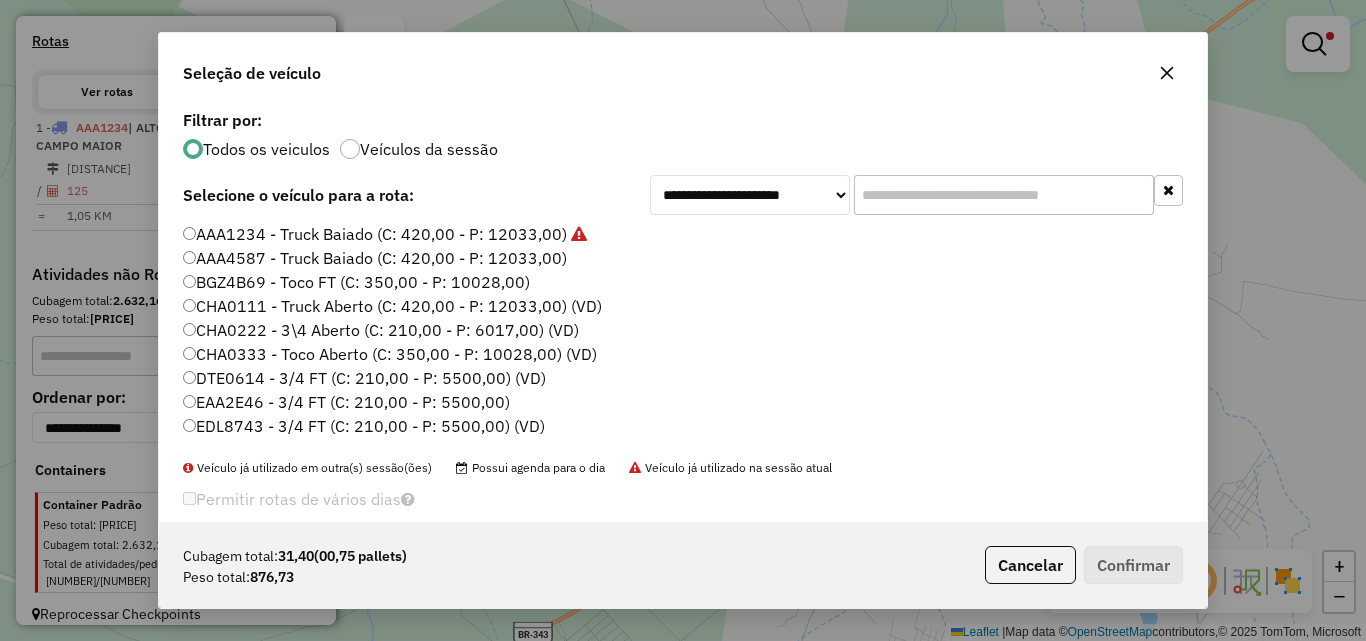 drag, startPoint x: 927, startPoint y: 193, endPoint x: 946, endPoint y: 216, distance: 29.832869 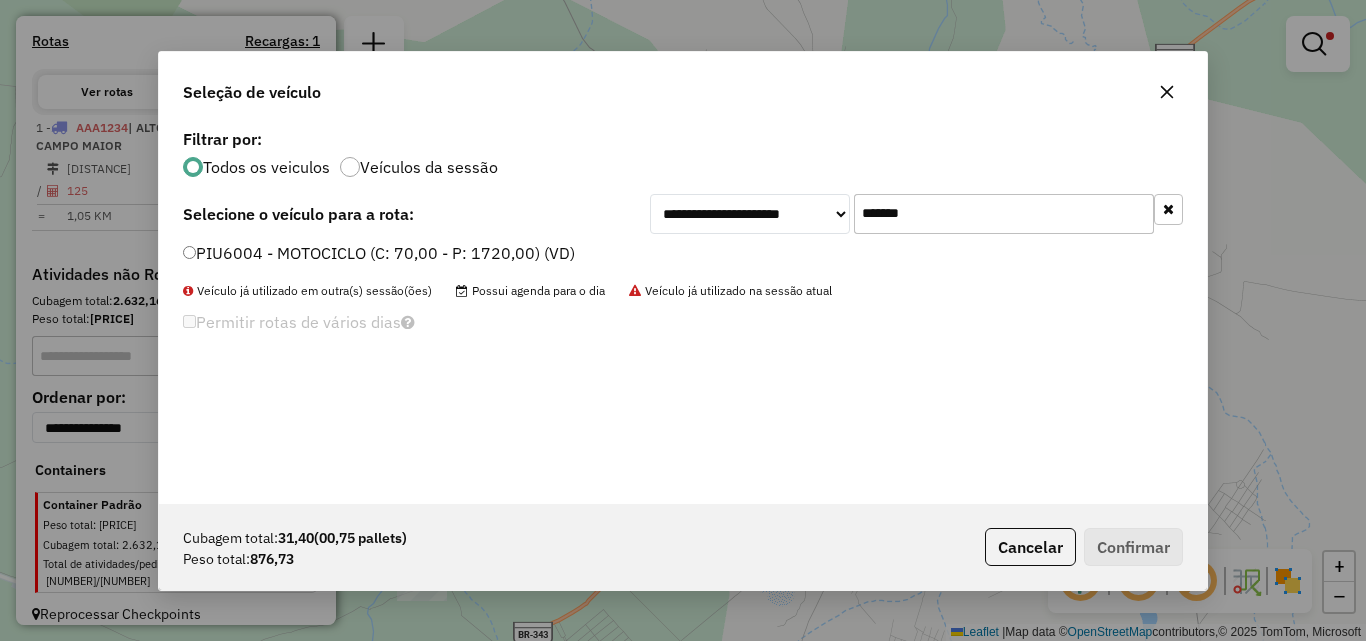 type on "*******" 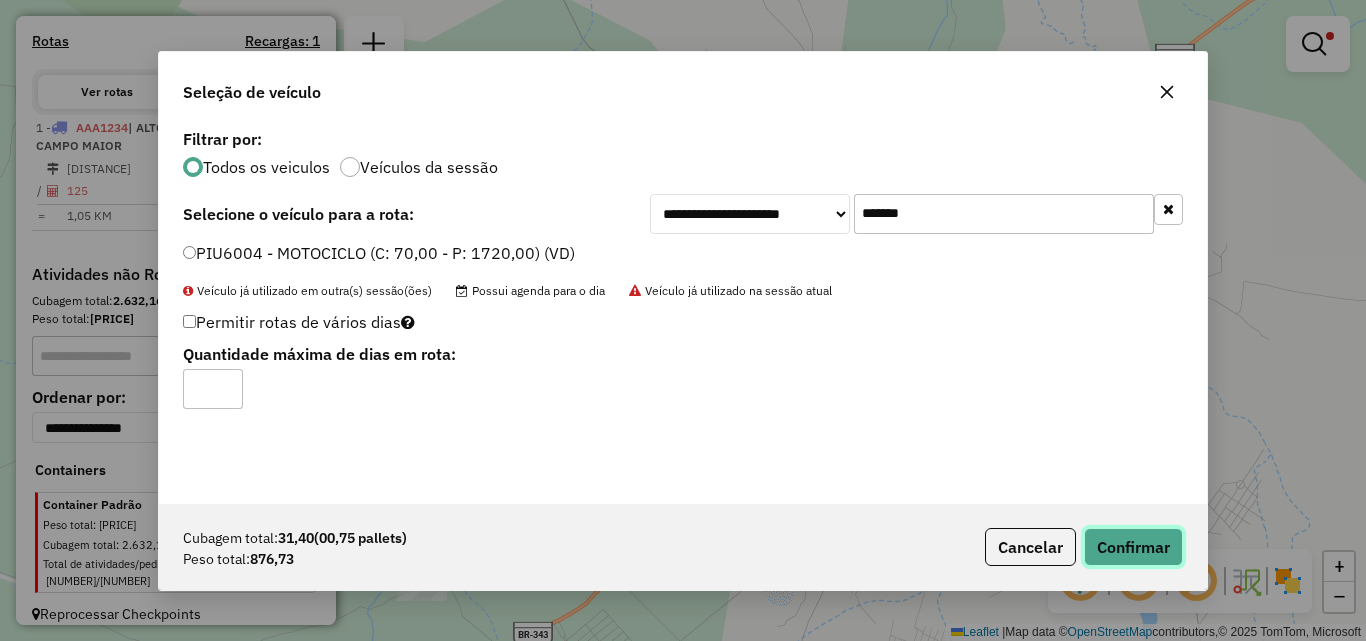 click on "Confirmar" 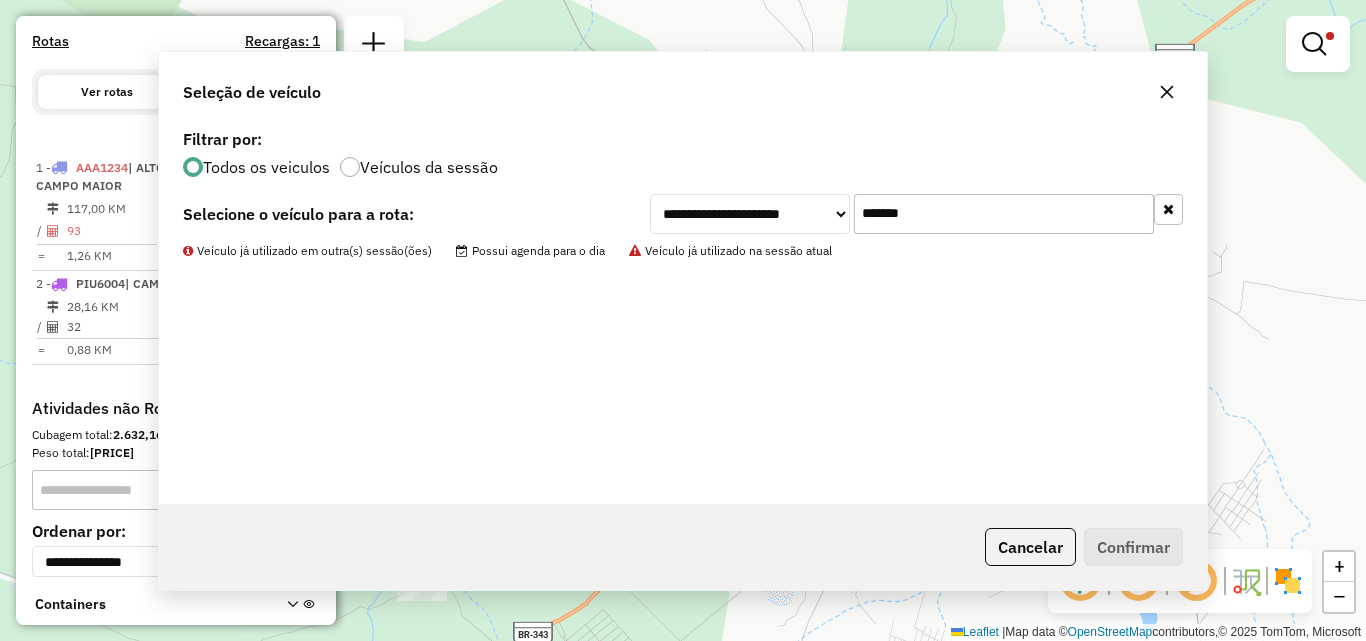 scroll, scrollTop: 624, scrollLeft: 0, axis: vertical 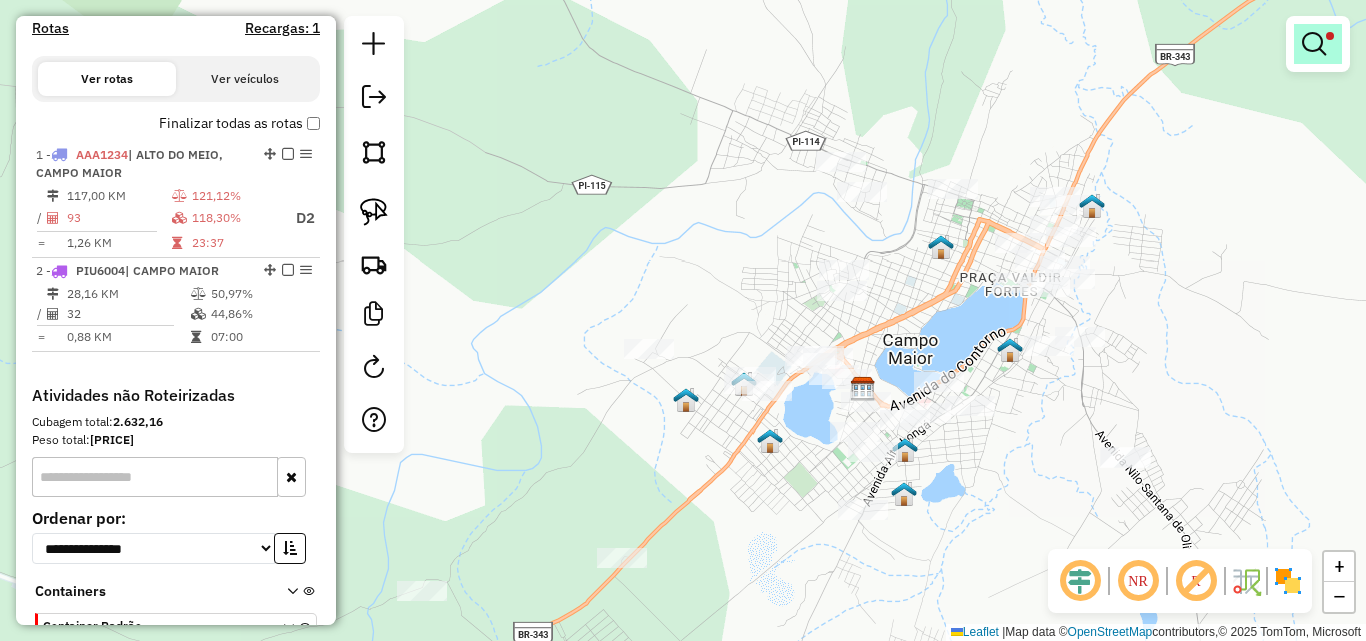 click at bounding box center (1314, 44) 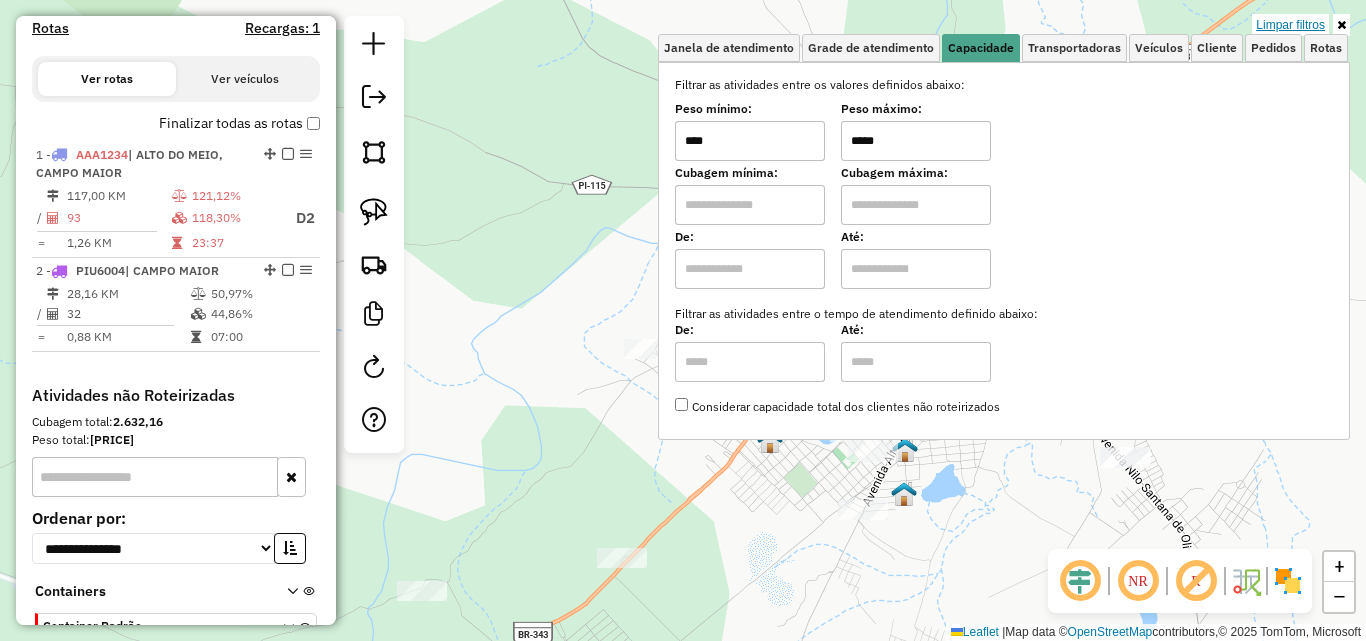 click on "Limpar filtros" at bounding box center (1290, 25) 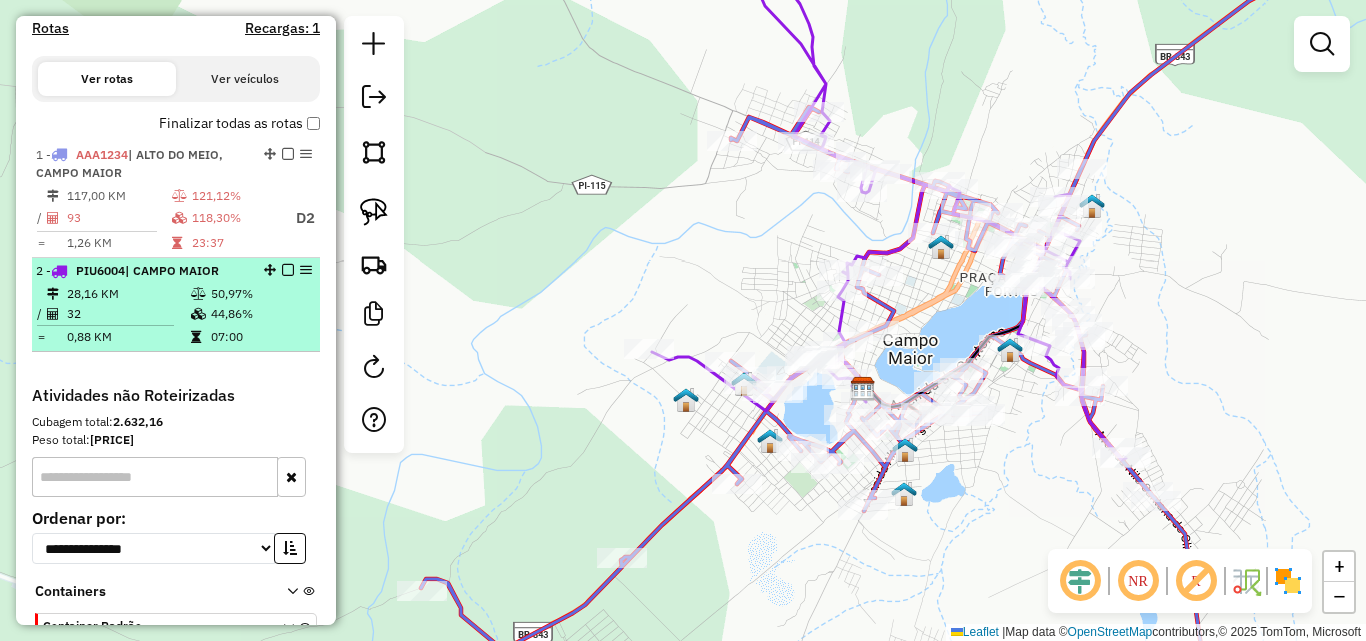 click on "32" at bounding box center (128, 314) 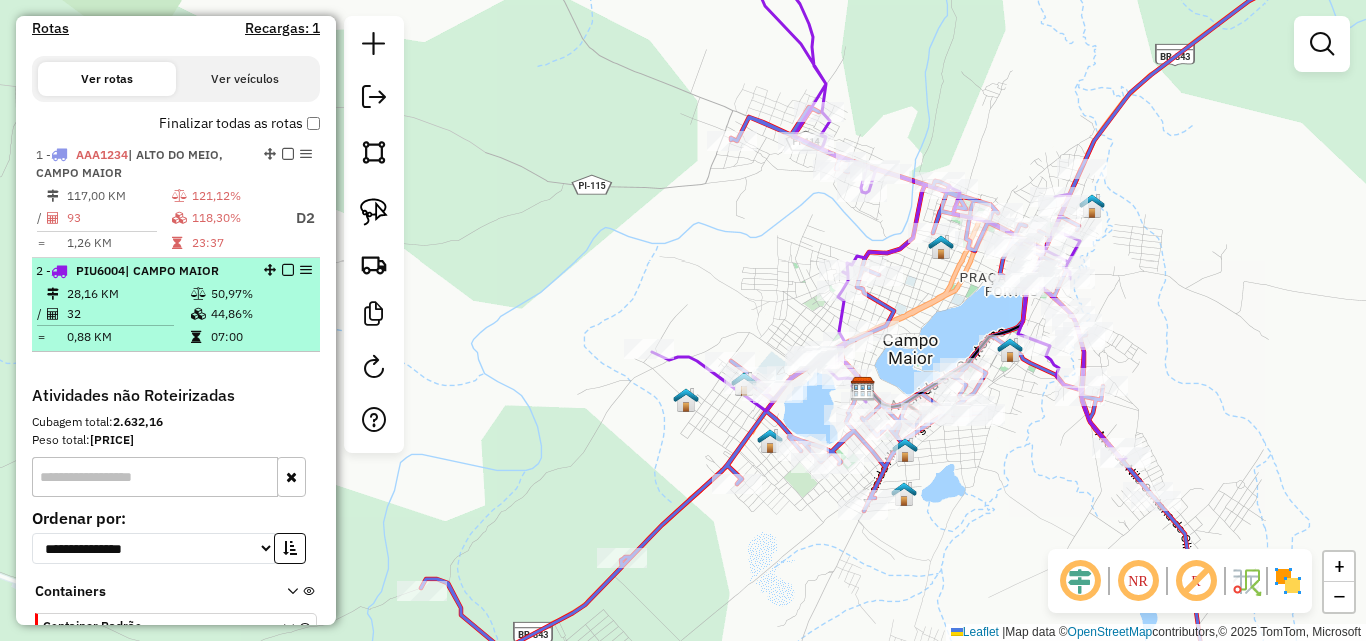 select on "**********" 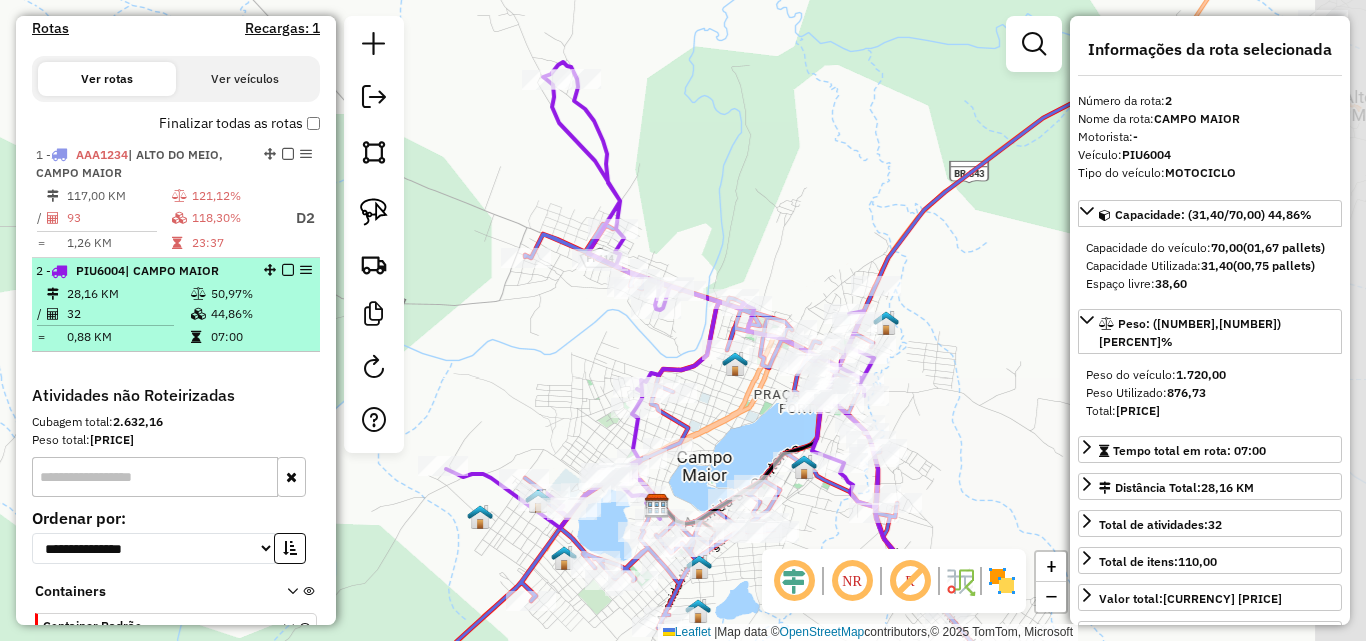 click on "32" at bounding box center (128, 314) 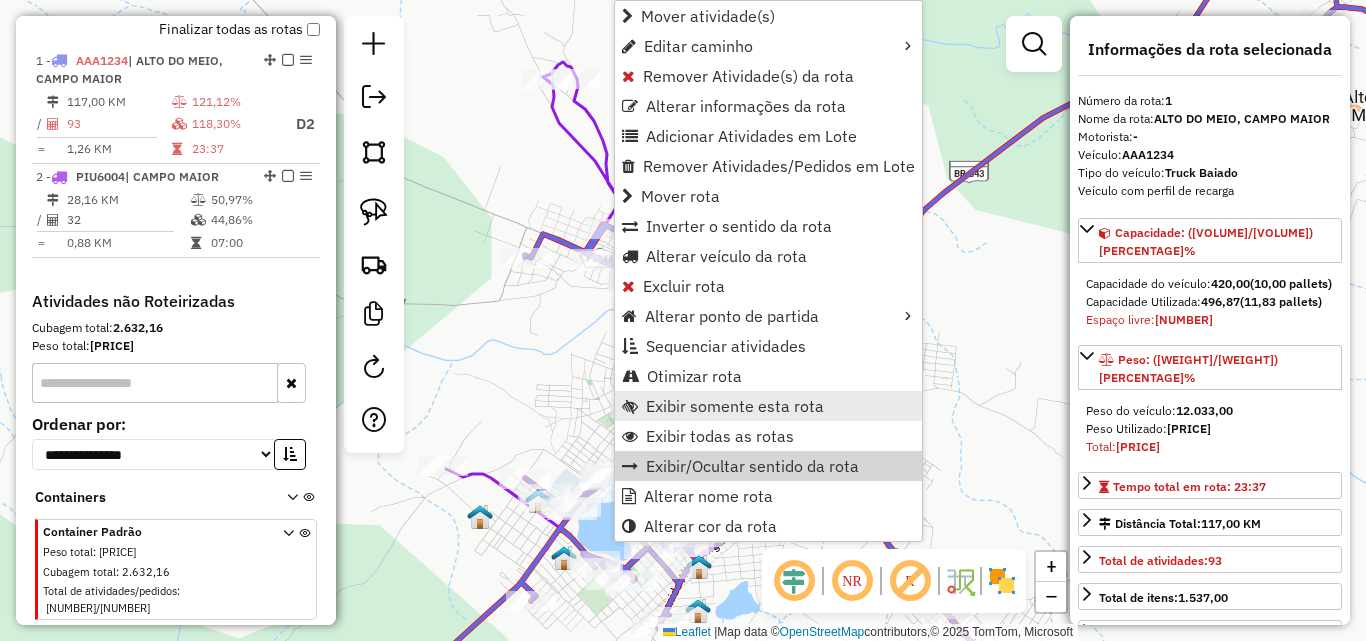 scroll, scrollTop: 745, scrollLeft: 0, axis: vertical 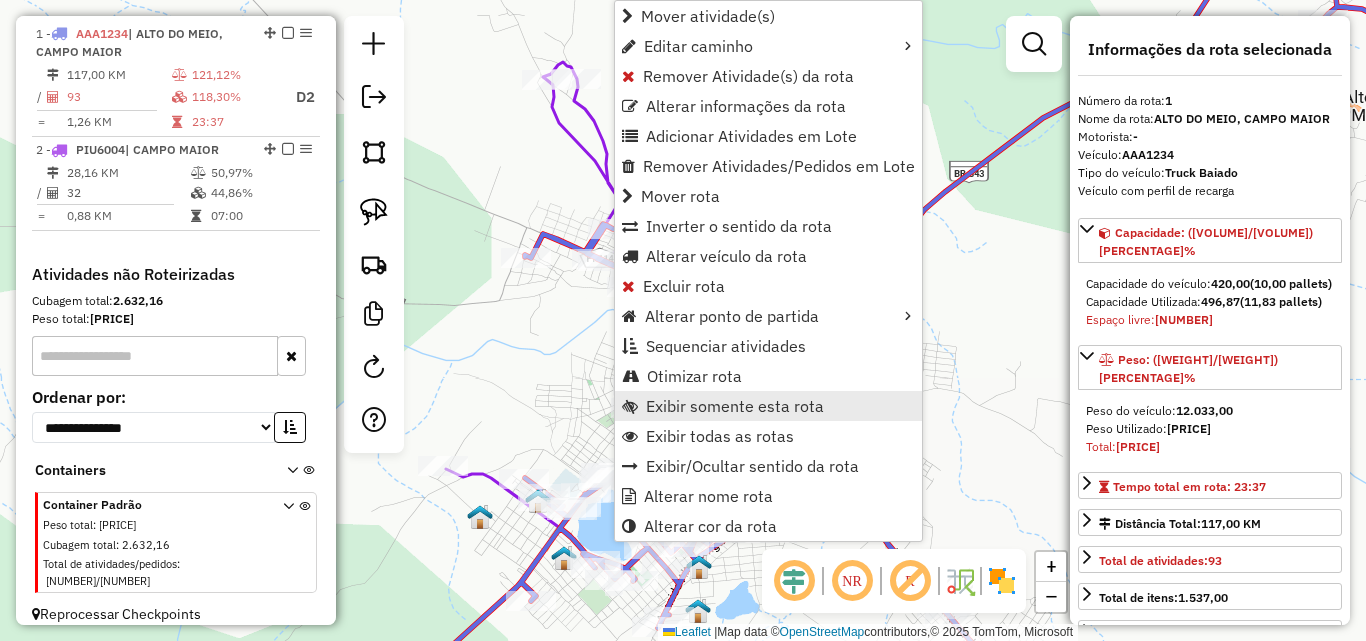 click on "Exibir somente esta rota" at bounding box center (768, 406) 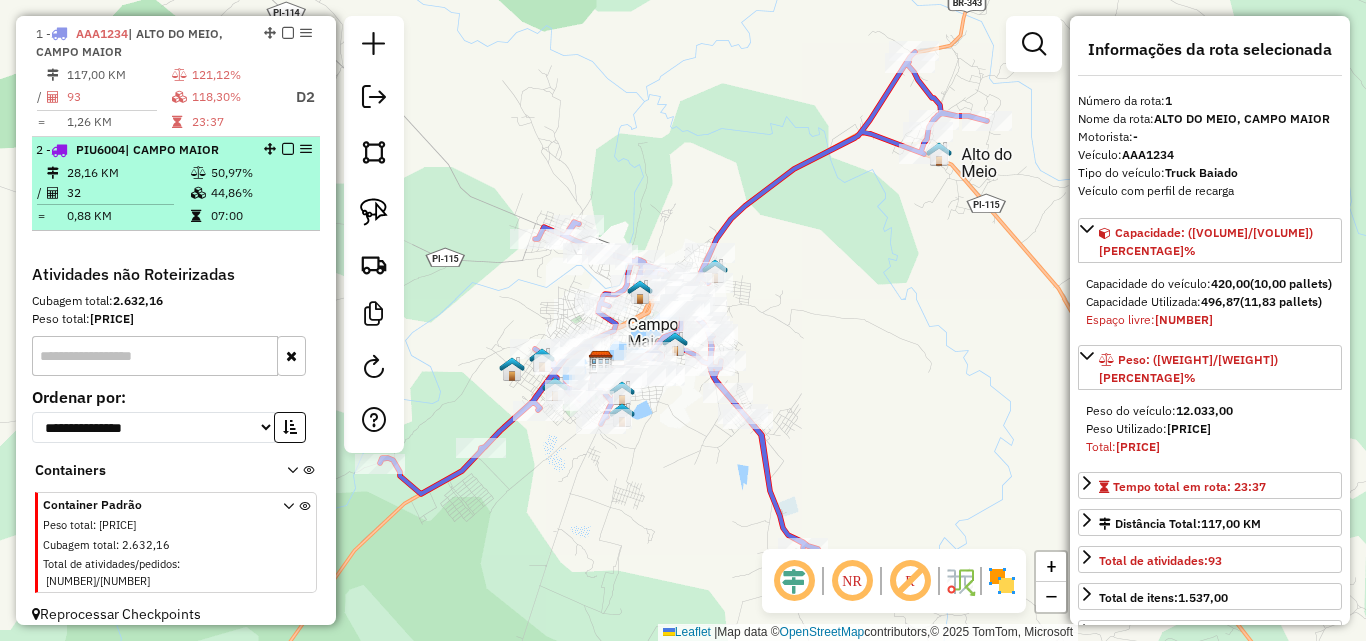 click on "0,88 KM" at bounding box center (128, 216) 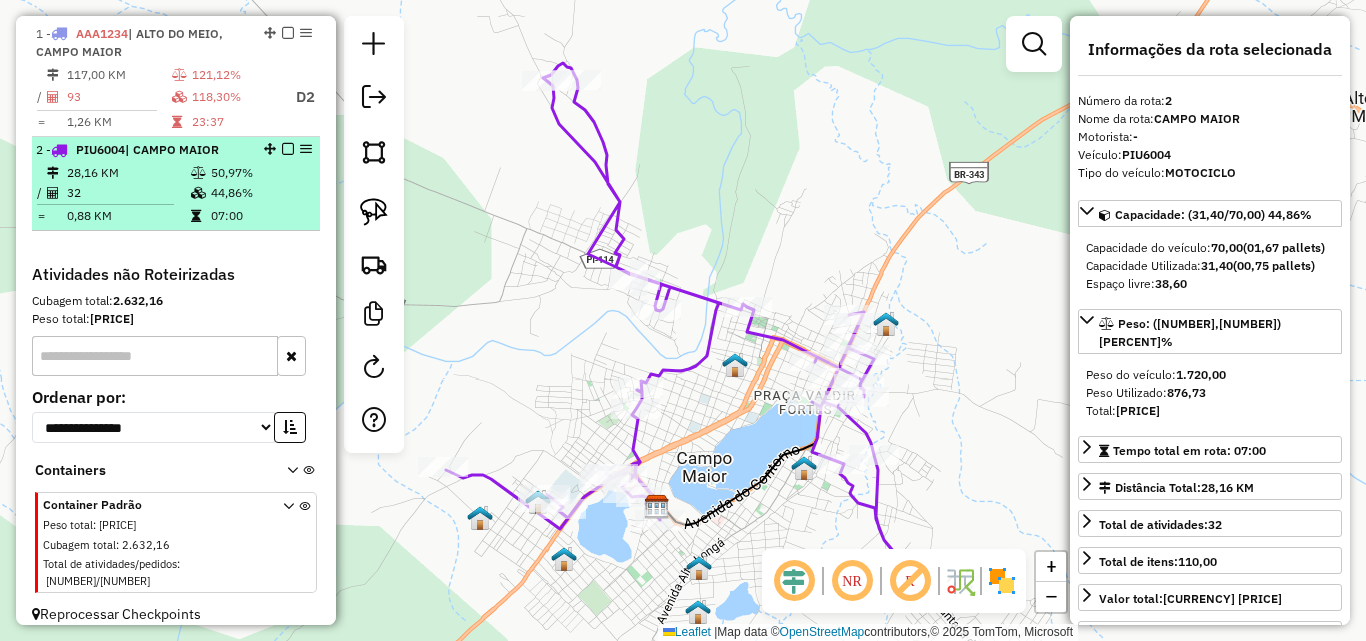 click on "32" at bounding box center (128, 193) 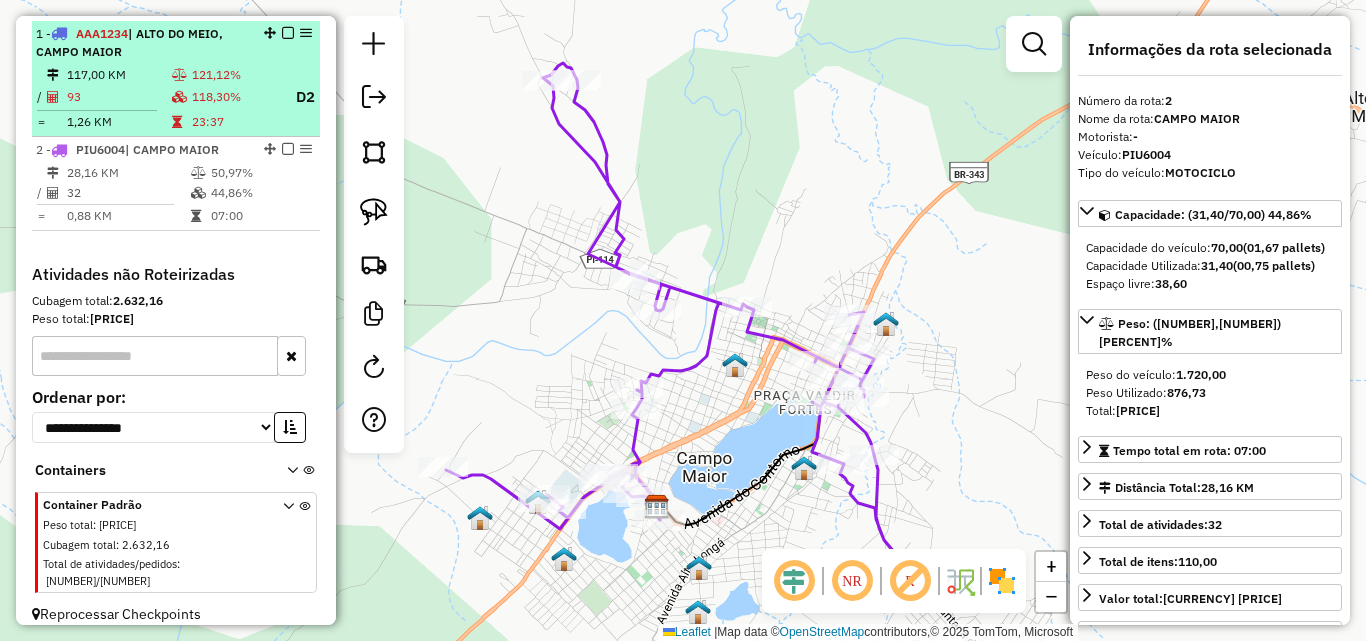click at bounding box center [179, 75] 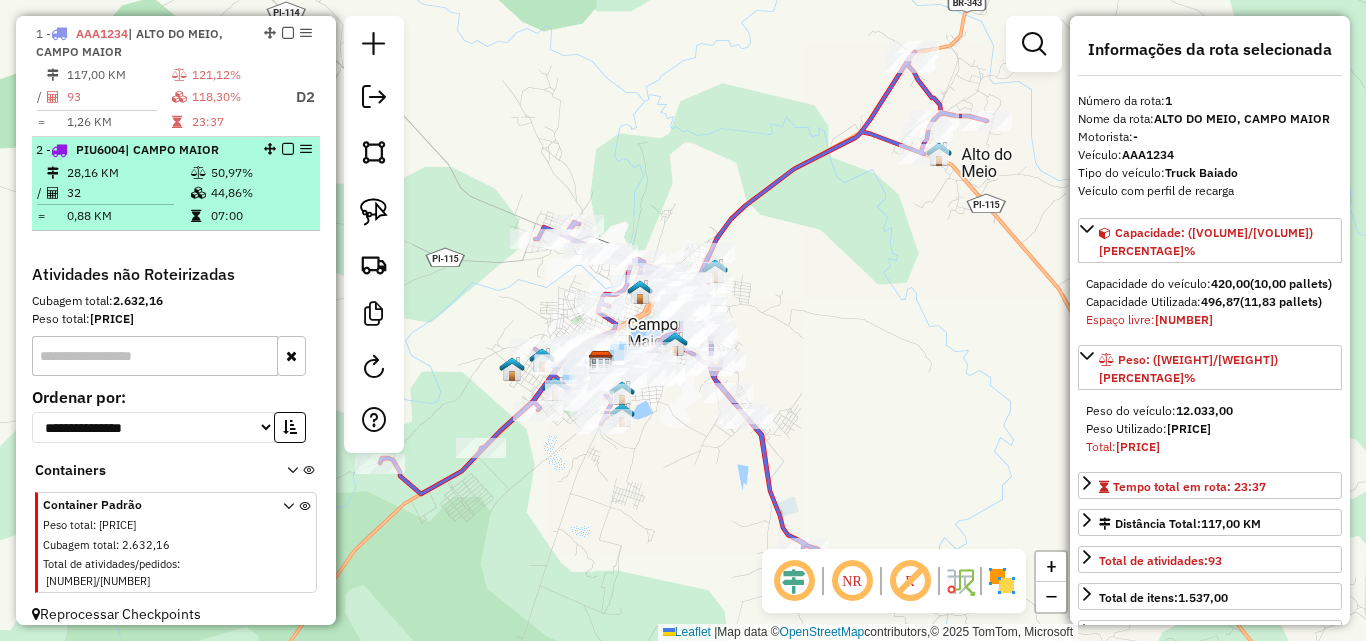 click on "50,97%" at bounding box center (260, 173) 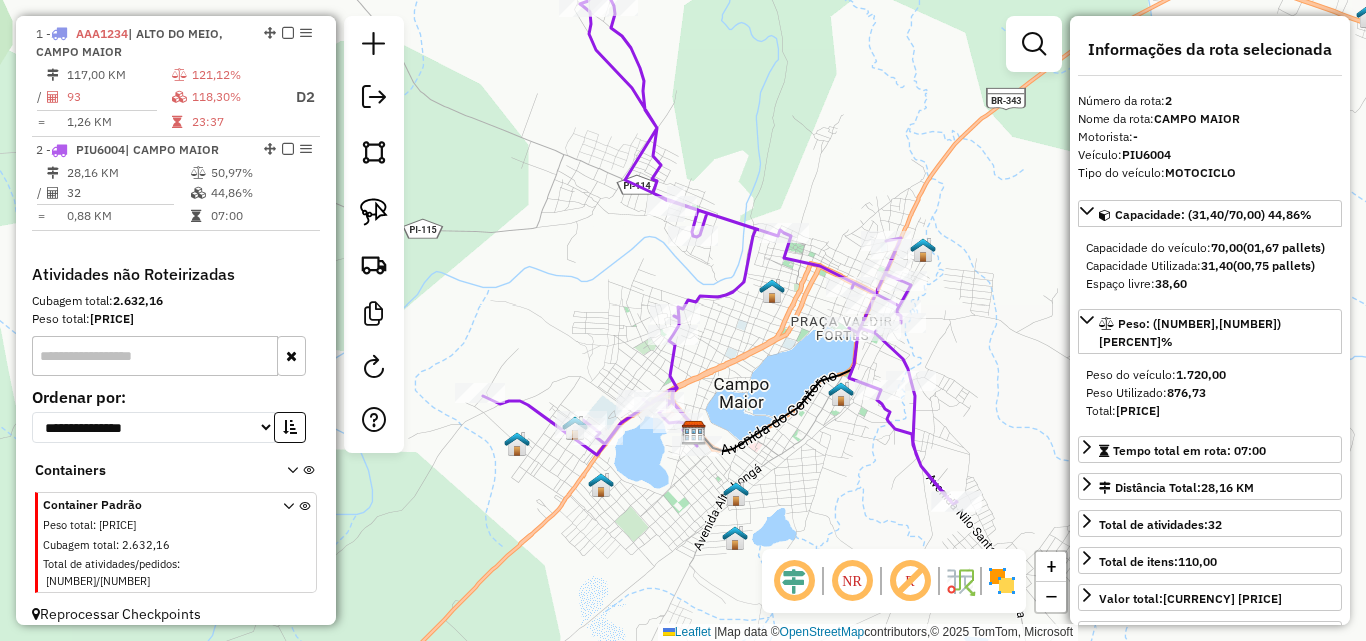 drag, startPoint x: 753, startPoint y: 377, endPoint x: 713, endPoint y: 369, distance: 40.792156 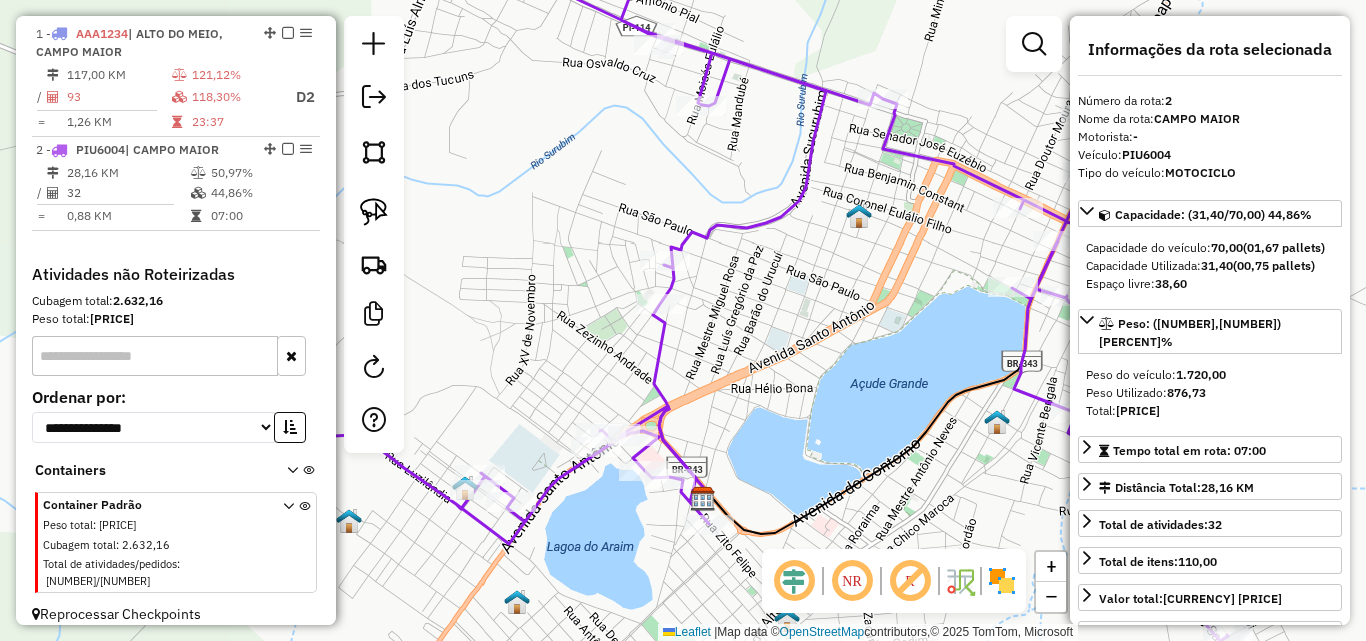 drag, startPoint x: 790, startPoint y: 391, endPoint x: 656, endPoint y: 458, distance: 149.81656 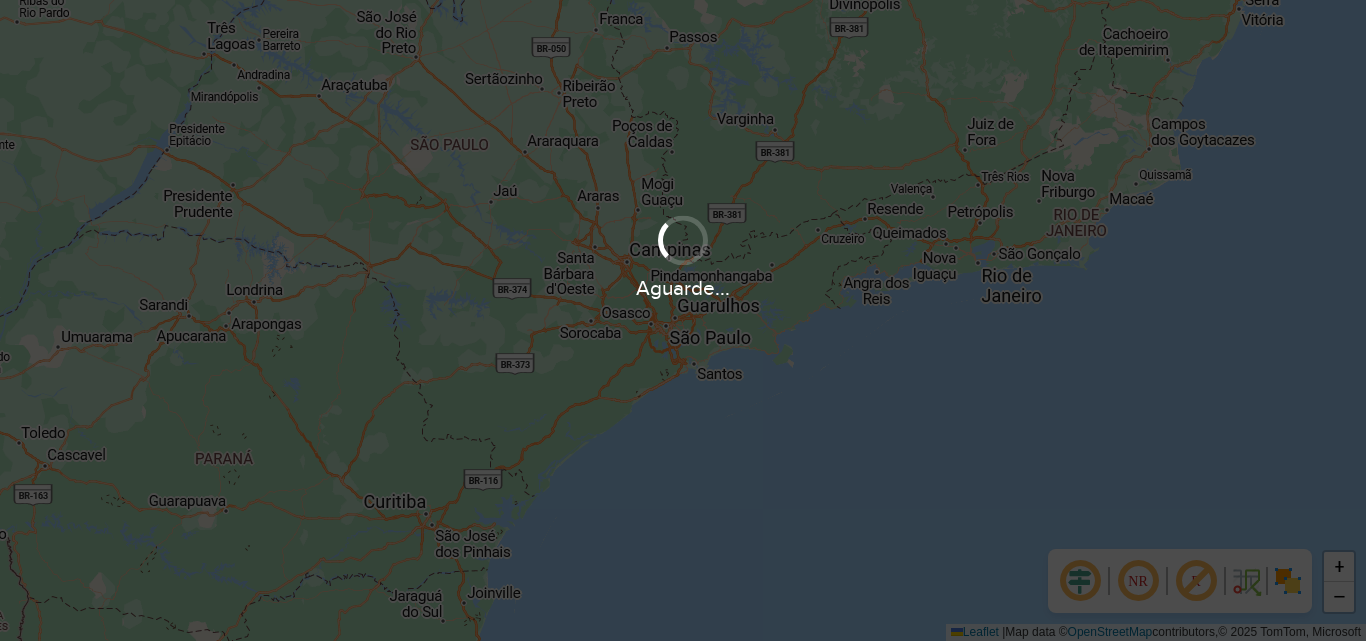 scroll, scrollTop: 0, scrollLeft: 0, axis: both 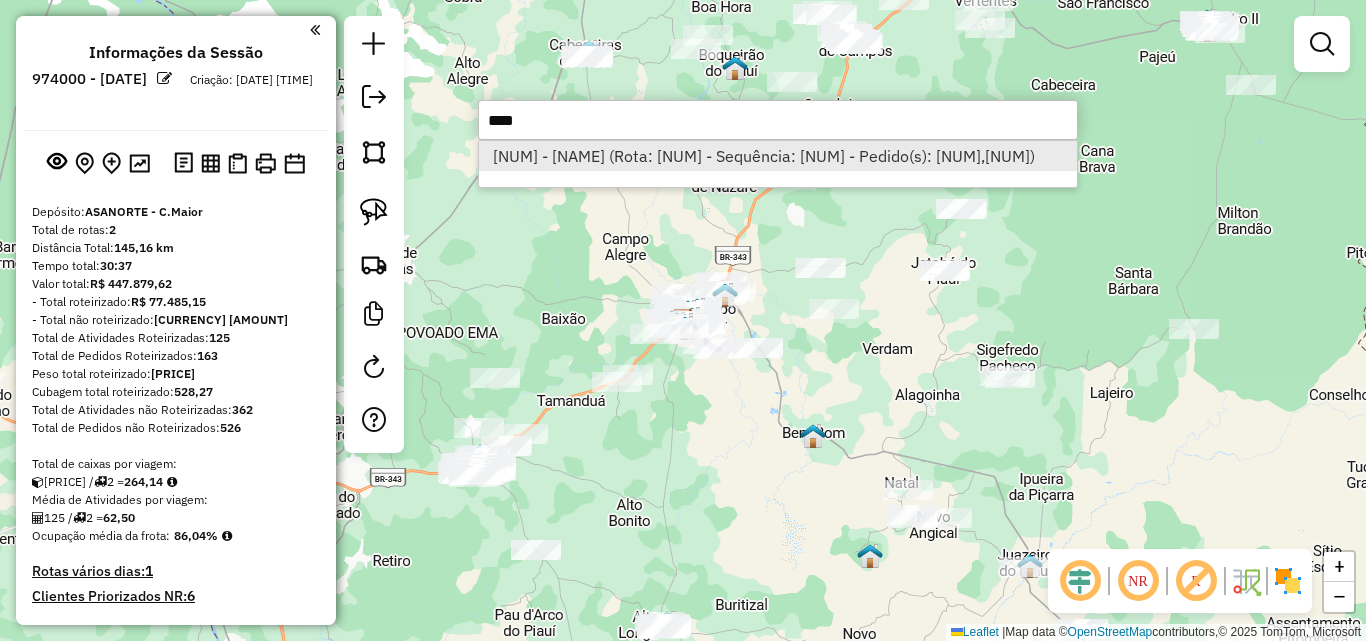 type on "****" 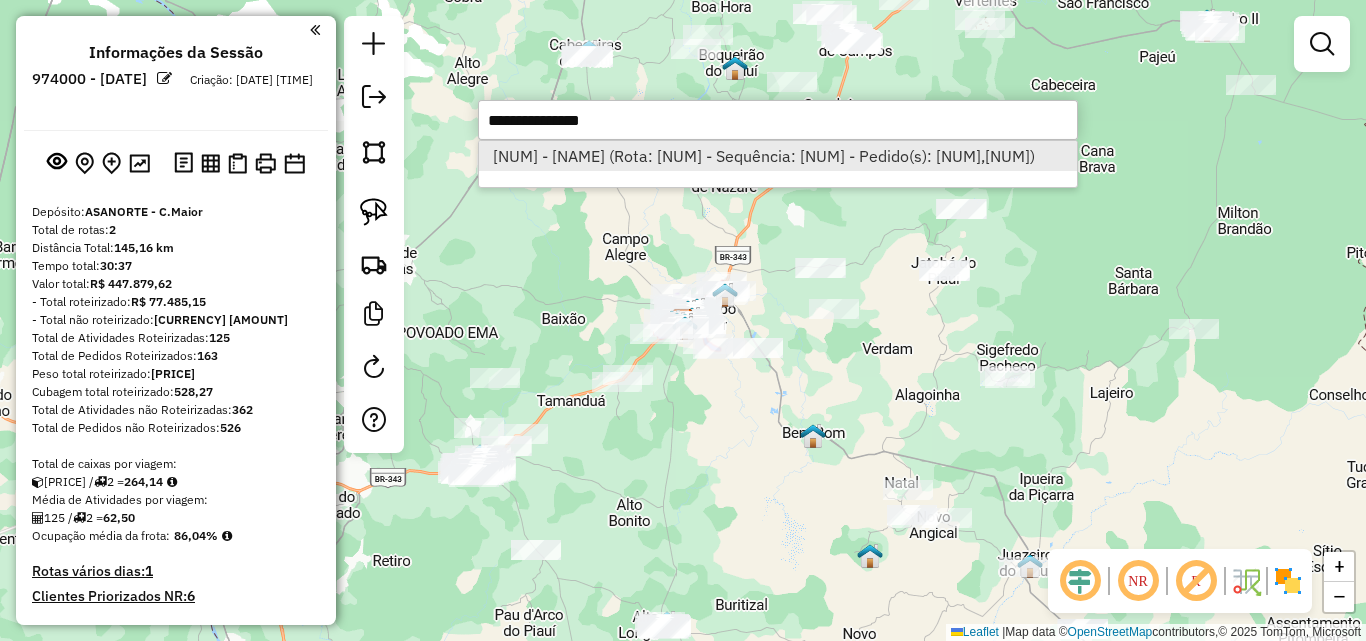 select on "**********" 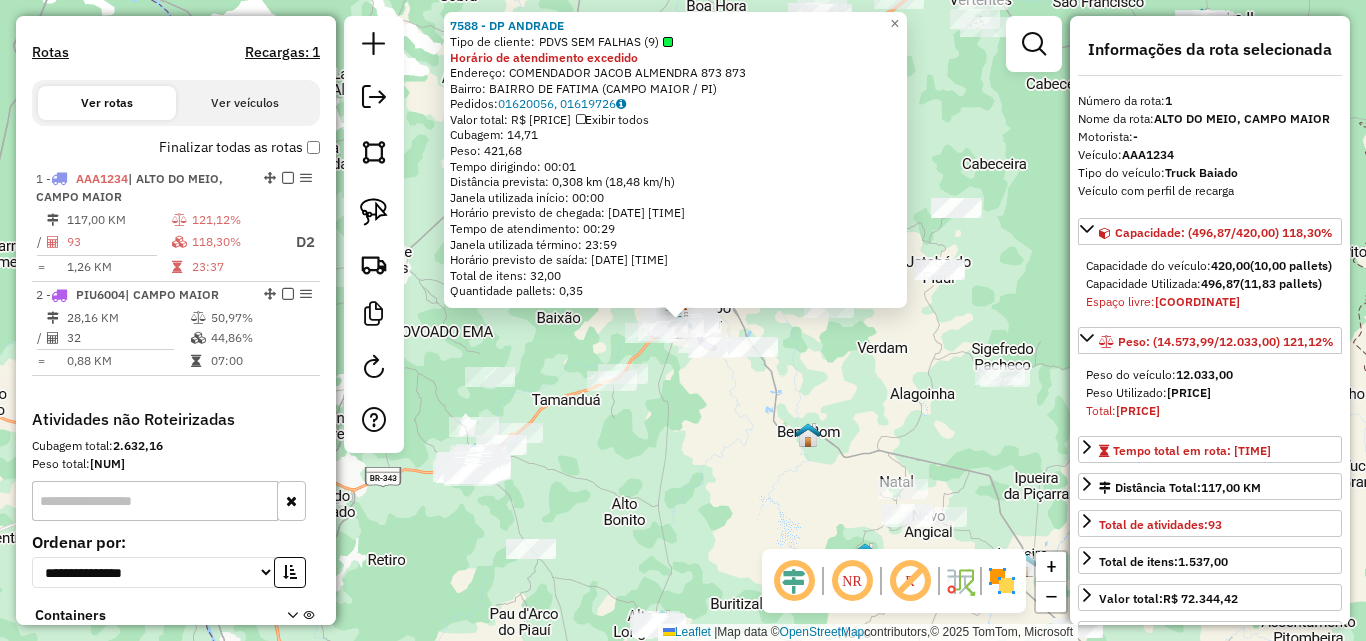 scroll, scrollTop: 745, scrollLeft: 0, axis: vertical 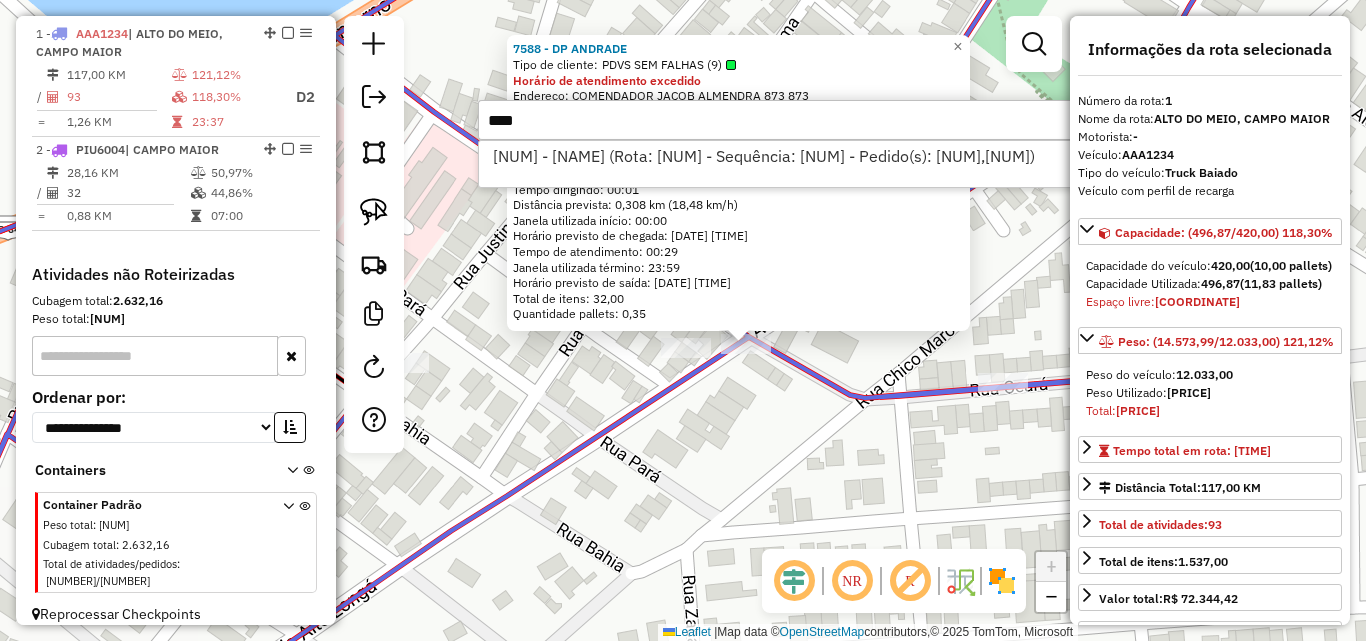 click on "Informações da Sessão 974000 - 02/08/2025     Criação: 01/08/2025 18:14   Depósito:  ASANORTE - C.Maior  Total de rotas:  2  Distância Total:  145,16 km  Tempo total:  30:37  Valor total:  R$ 447.879,62  - Total roteirizado:  R$ 77.485,15  - Total não roteirizado:  R$ 370.394,47  Total de Atividades Roteirizadas:  125  Total de Pedidos Roteirizados:  163  Peso total roteirizado:  15.450,72  Cubagem total roteirizado:  528,27  Total de Atividades não Roteirizadas:  362  Total de Pedidos não Roteirizados:  526 Total de caixas por viagem:  528,27 /   2 =  264,14 Média de Atividades por viagem:  125 /   2 =  62,50 Ocupação média da frota:  86,04%   Rotas vários dias:  1  Clientes Priorizados NR:  6 Rotas  Recargas: 1   Ver rotas   Ver veículos  Finalizar todas as rotas   1 -       AAA1234   | ALTO DO MEIO, CAMPO MAIOR  117,00 KM   121,12%  /  93   118,30%   D2  =  1,26 KM   23:37   2 -       PIU6004   | CAMPO MAIOR  28,16 KM   50,97%  /  32   44,86%     =  0,88 KM   07:00   Cubagem total:  ****" 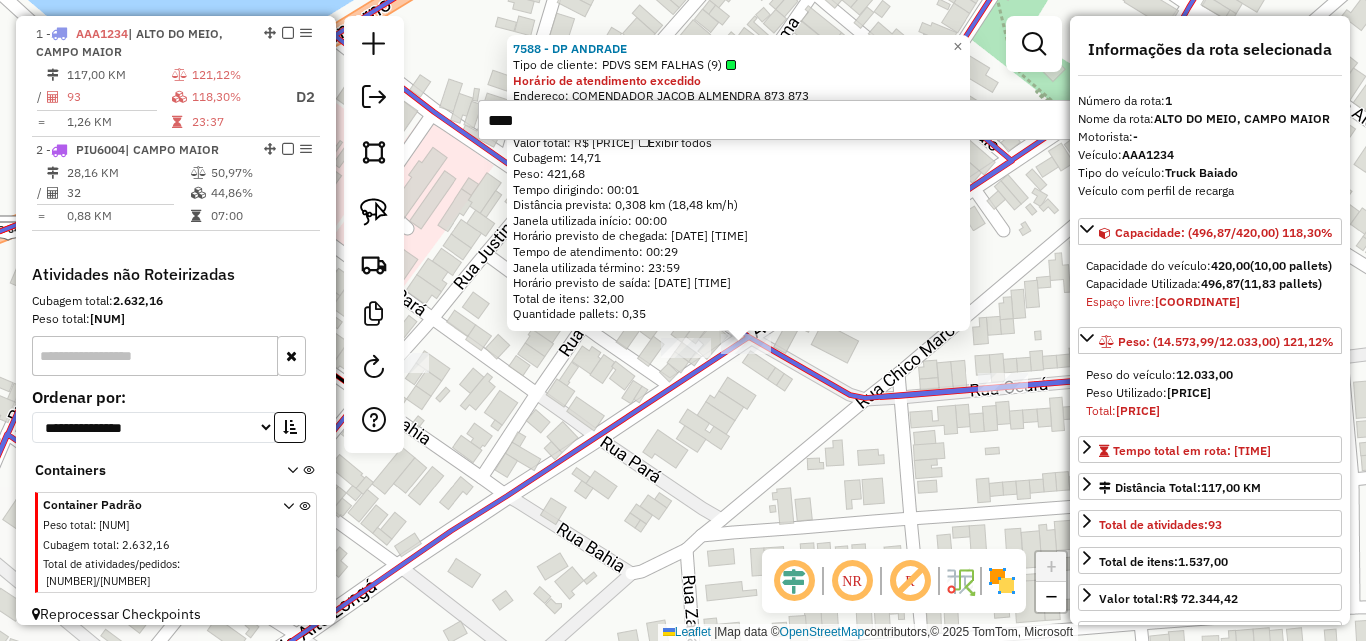 type on "*****" 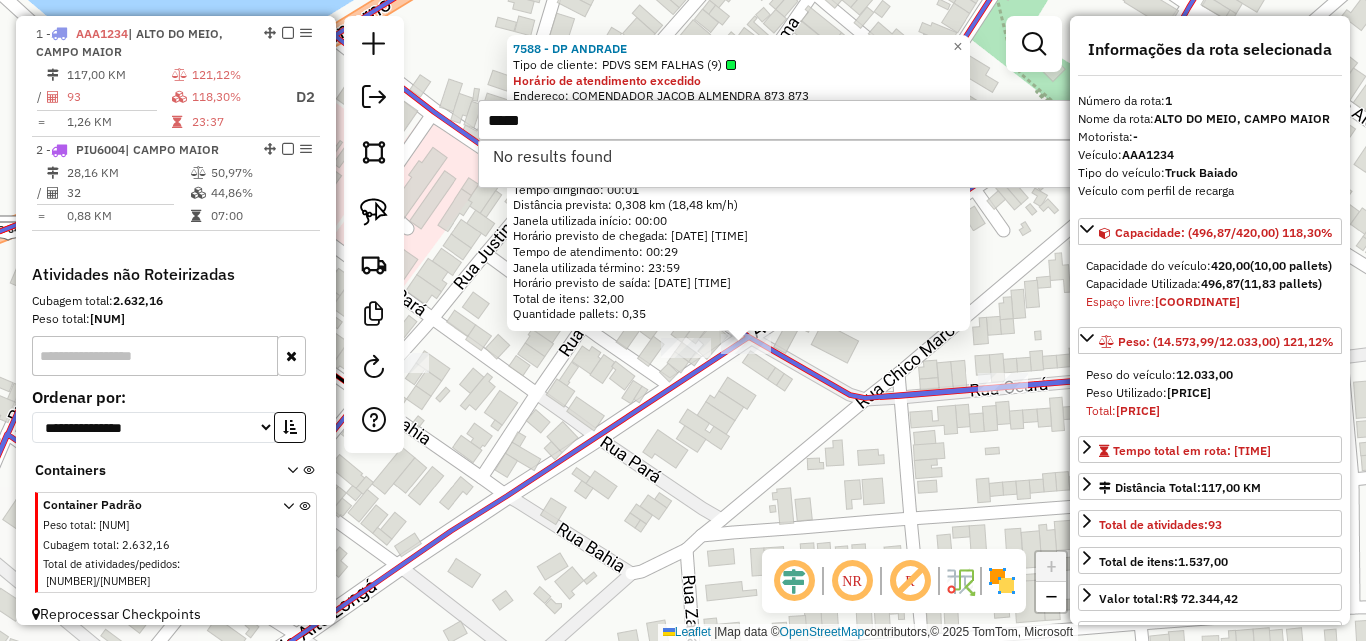 click on "7588 - DP ANDRADE  Tipo de cliente:   PDVS SEM FALHAS (9)  Horário de atendimento excedido  Endereço:  COMENDADOR JACOB ALMENDRA 873 873   Bairro: BAIRRO DE FATIMA (CAMPO MAIOR / PI)   Pedidos:  01620056, 01619726   Valor total: R$ 2.106,36   Exibir todos   Cubagem: 14,71  Peso: 421,68  Tempo dirigindo: 00:01   Distância prevista: 0,308 km (18,48 km/h)   Janela utilizada início: 00:00   Horário previsto de chegada: 03/08/2025 04:41   Tempo de atendimento: 00:29   Janela utilizada término: 23:59   Horário previsto de saída: 03/08/2025 05:10   Total de itens: 32,00   Quantidade pallets: 0,35  × Janela de atendimento Grade de atendimento Capacidade Transportadoras Veículos Cliente Pedidos  Rotas Selecione os dias de semana para filtrar as janelas de atendimento  Seg   Ter   Qua   Qui   Sex   Sáb   Dom  Informe o período da janela de atendimento: De: Até:  Filtrar exatamente a janela do cliente  Considerar janela de atendimento padrão   Seg   Ter   Qua   Qui   Sex   Sáb   Dom   Peso mínimo:   De:" 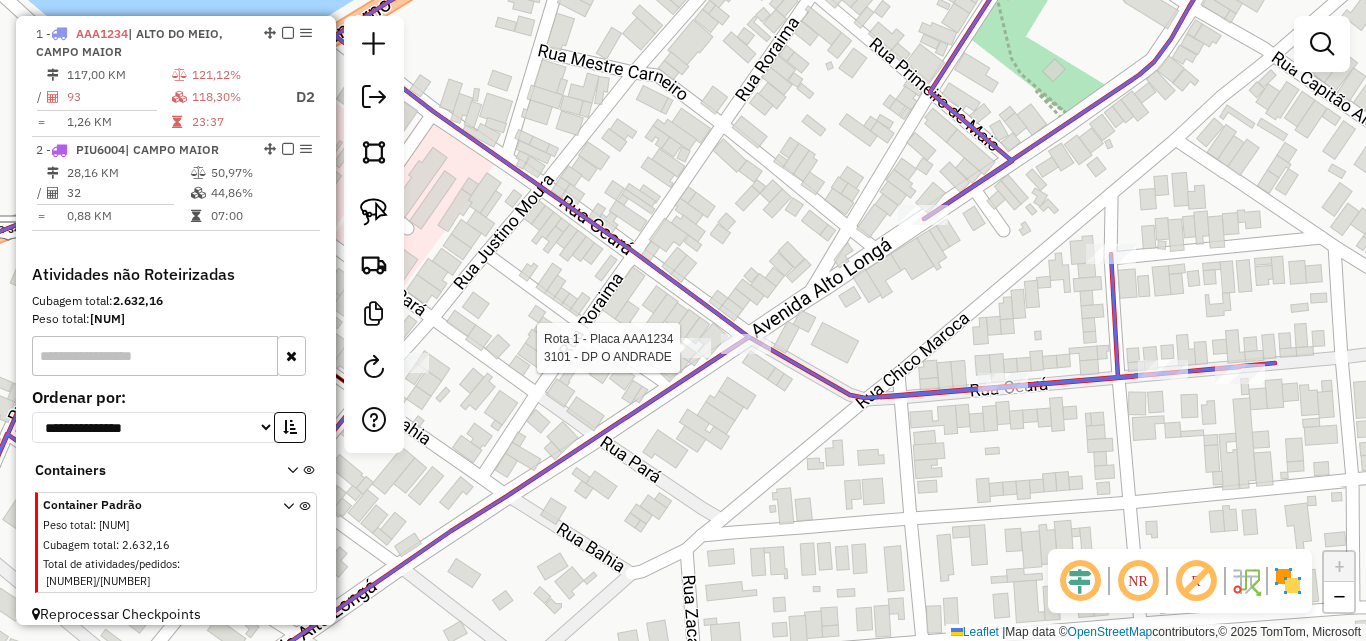 select on "**********" 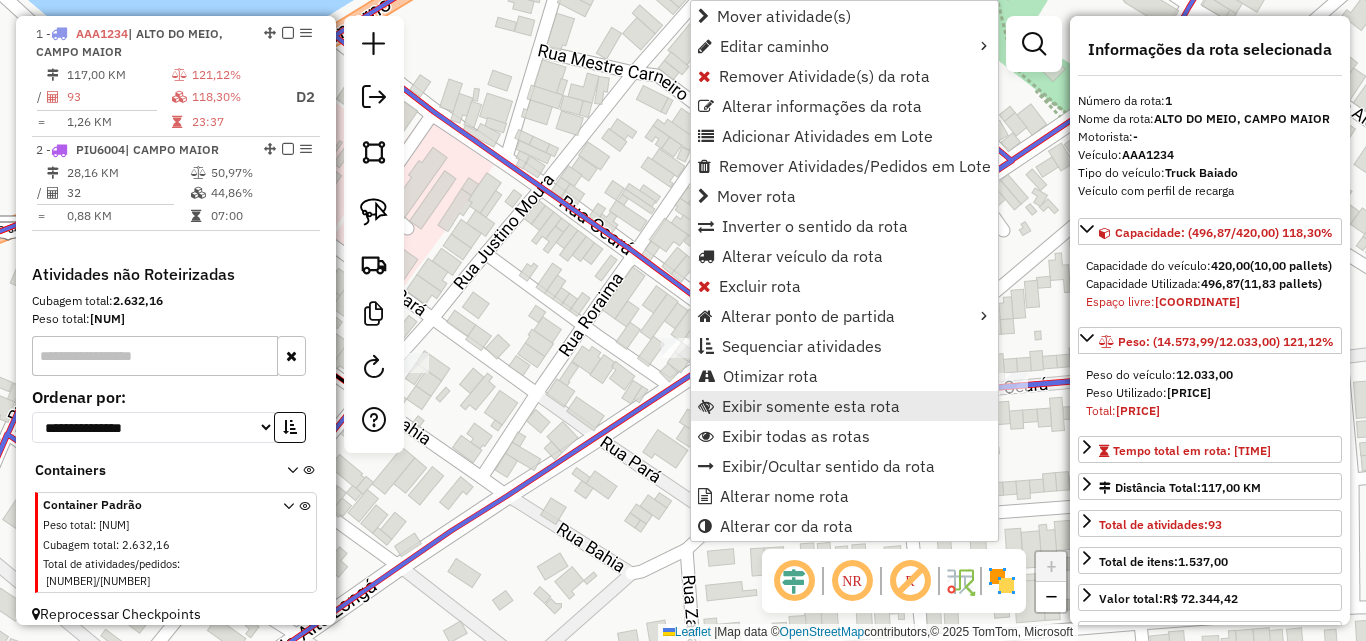 click on "Exibir somente esta rota" at bounding box center [811, 406] 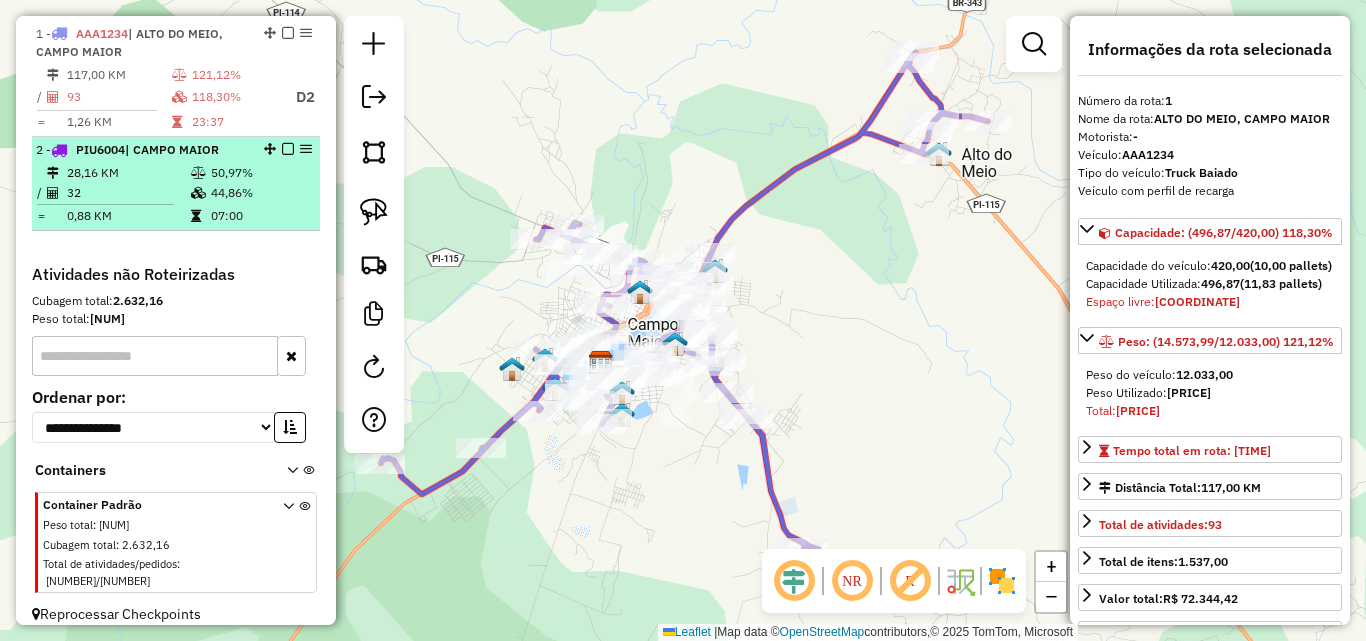 click on "32" at bounding box center (128, 193) 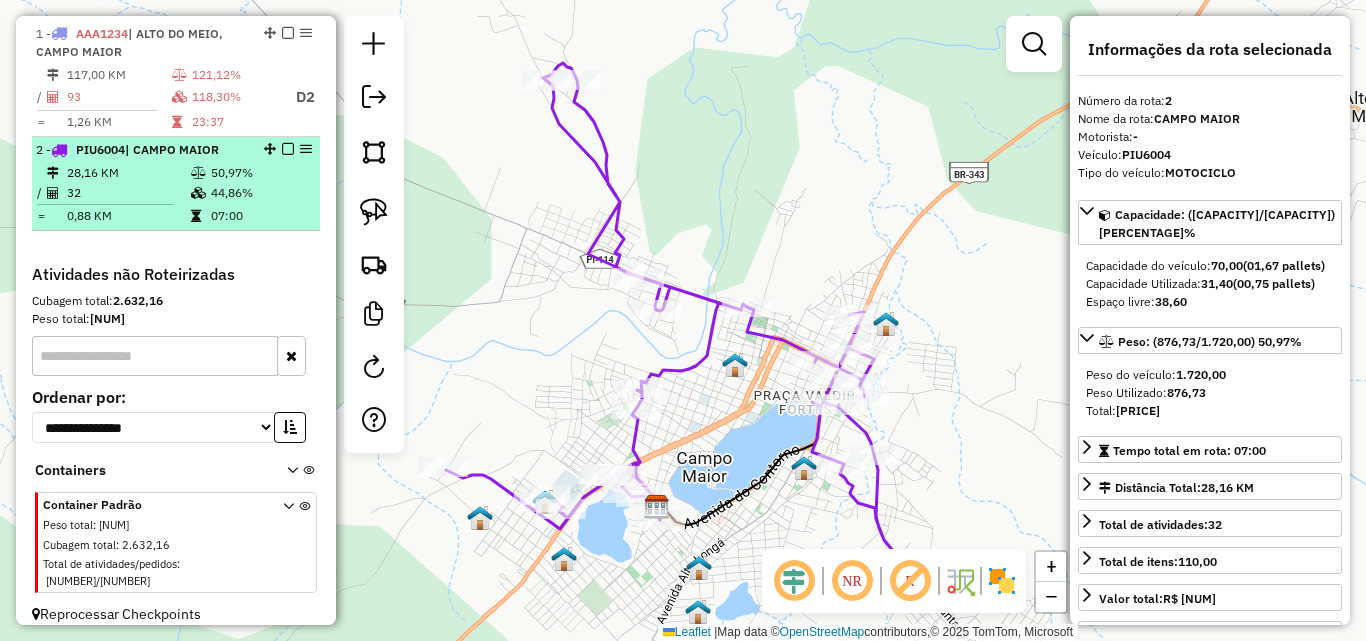 click on "0,88 KM" at bounding box center [128, 216] 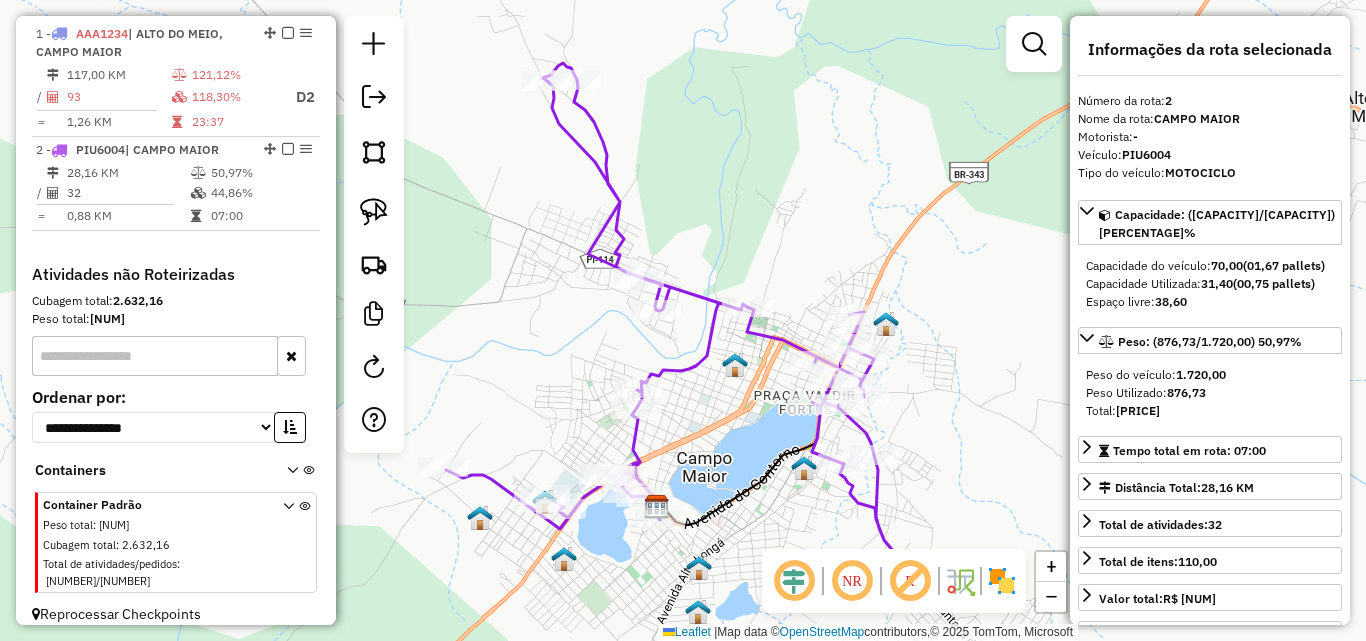 drag, startPoint x: 813, startPoint y: 458, endPoint x: 601, endPoint y: 366, distance: 231.10172 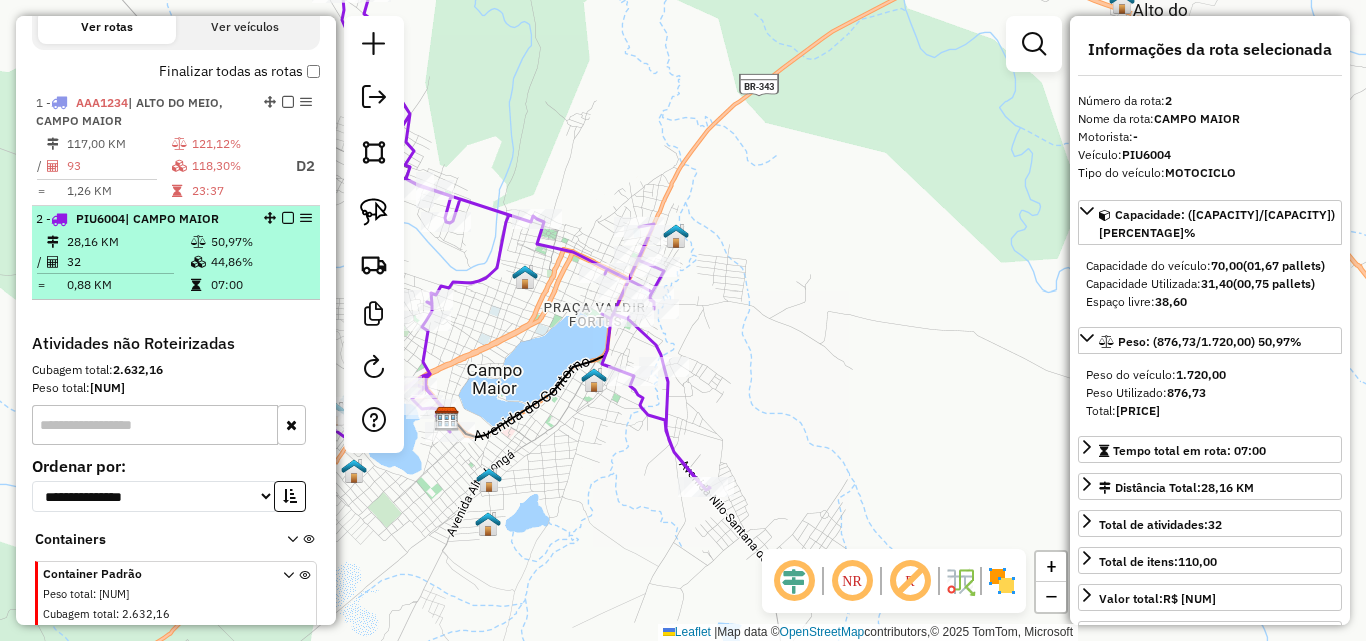 scroll, scrollTop: 645, scrollLeft: 0, axis: vertical 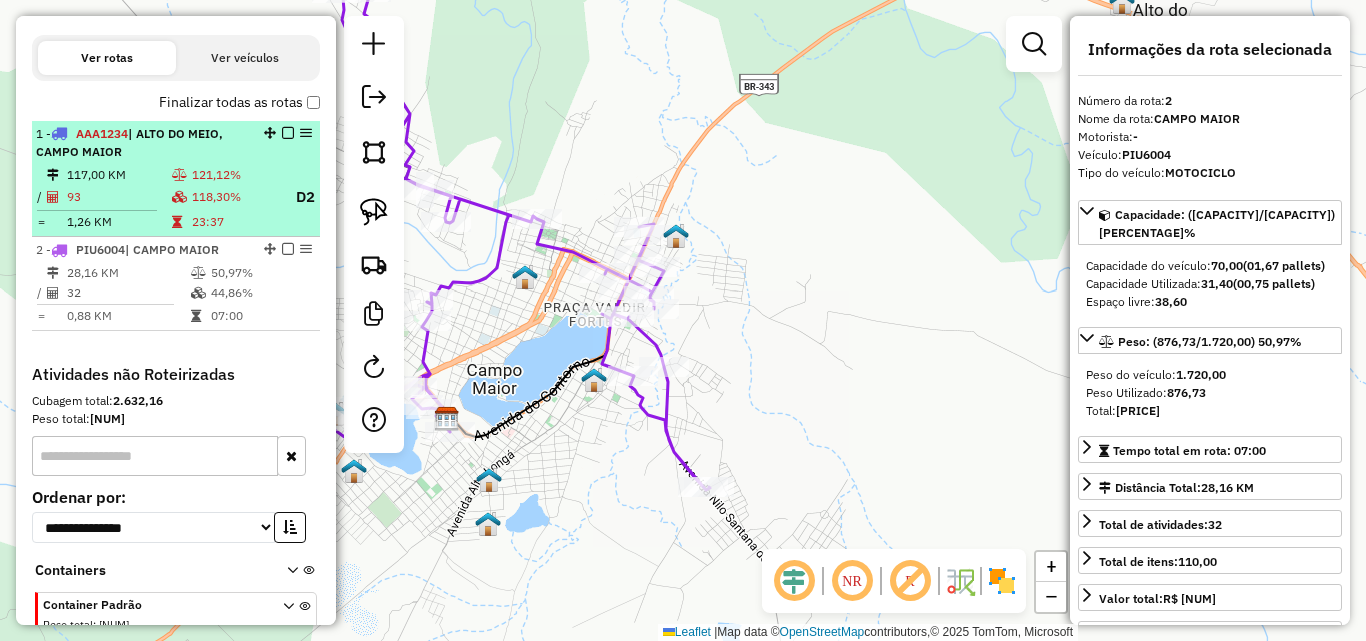 click on "93" at bounding box center [118, 197] 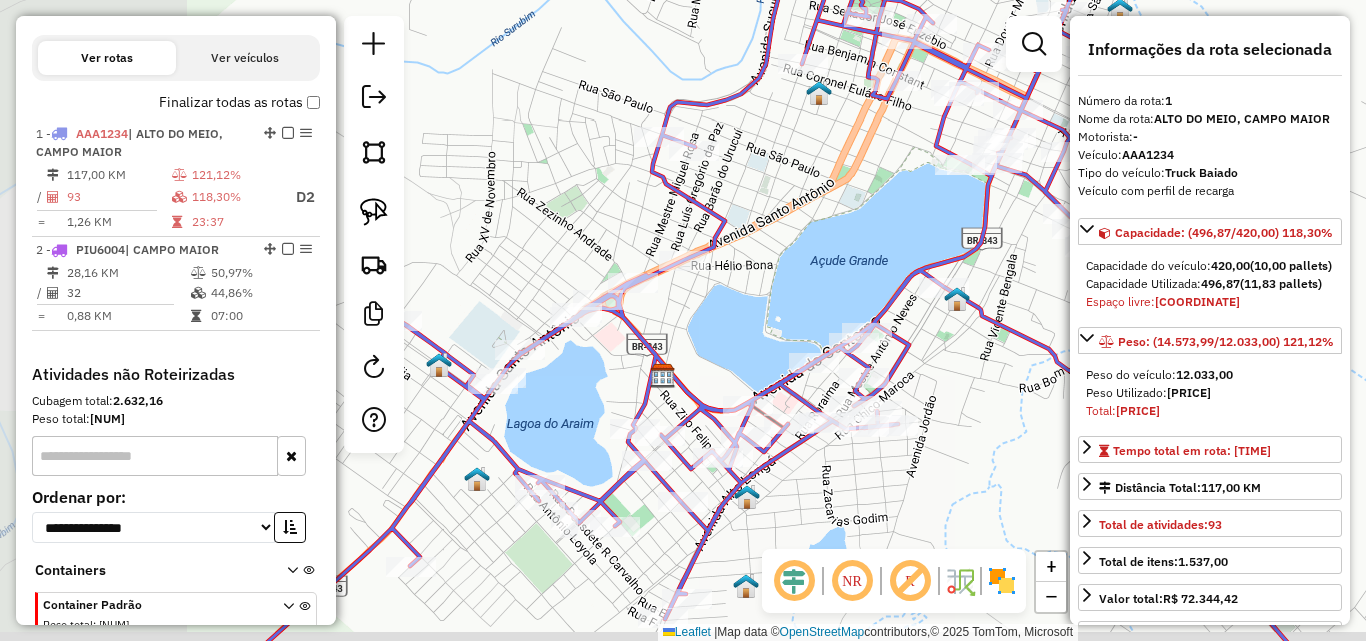 drag, startPoint x: 516, startPoint y: 245, endPoint x: 657, endPoint y: 355, distance: 178.83232 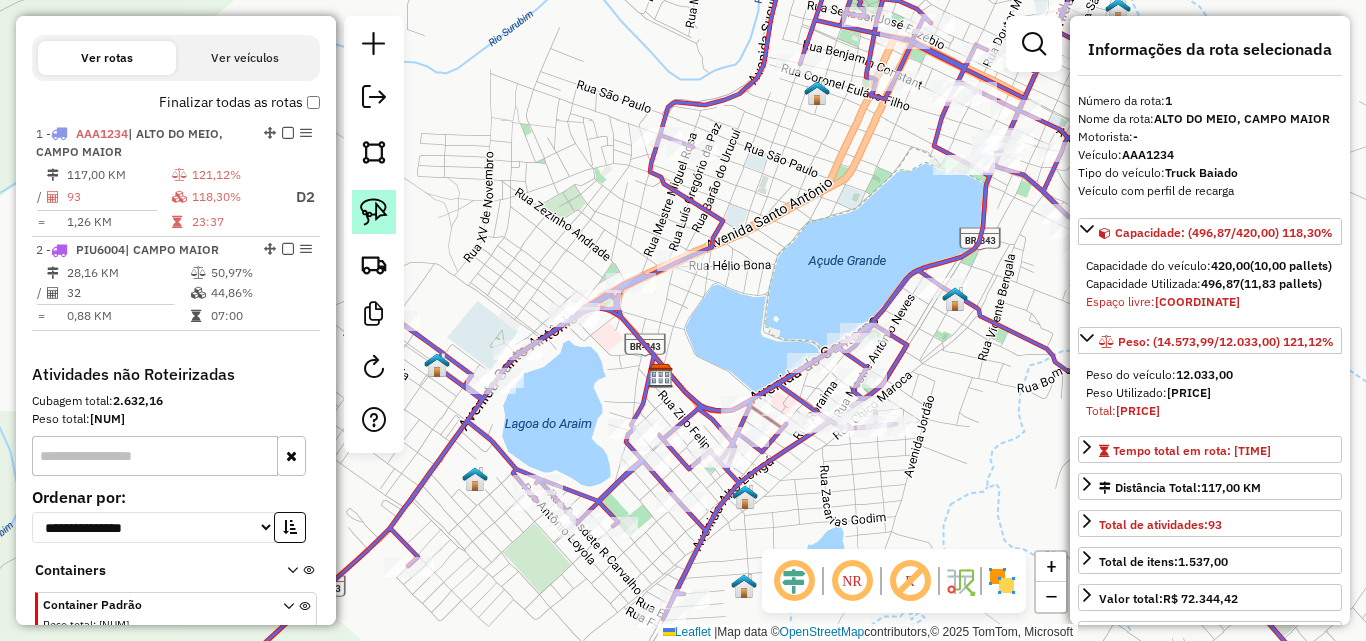 click 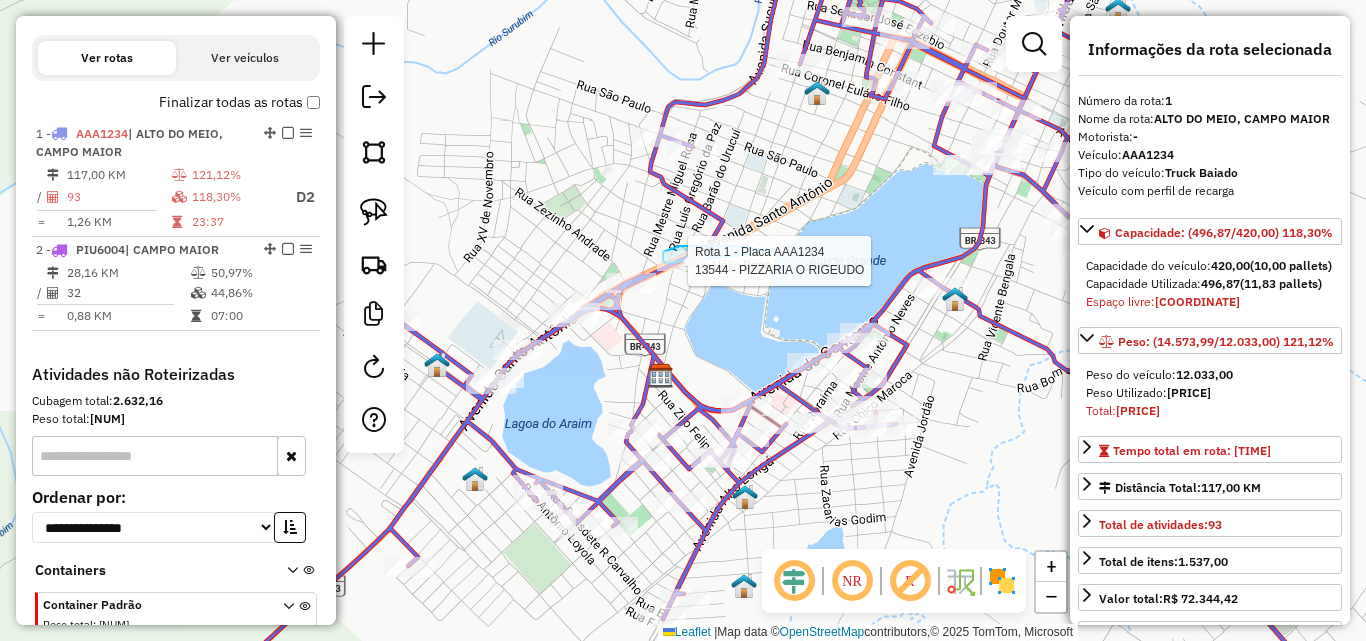 drag, startPoint x: 754, startPoint y: 249, endPoint x: 710, endPoint y: 270, distance: 48.754486 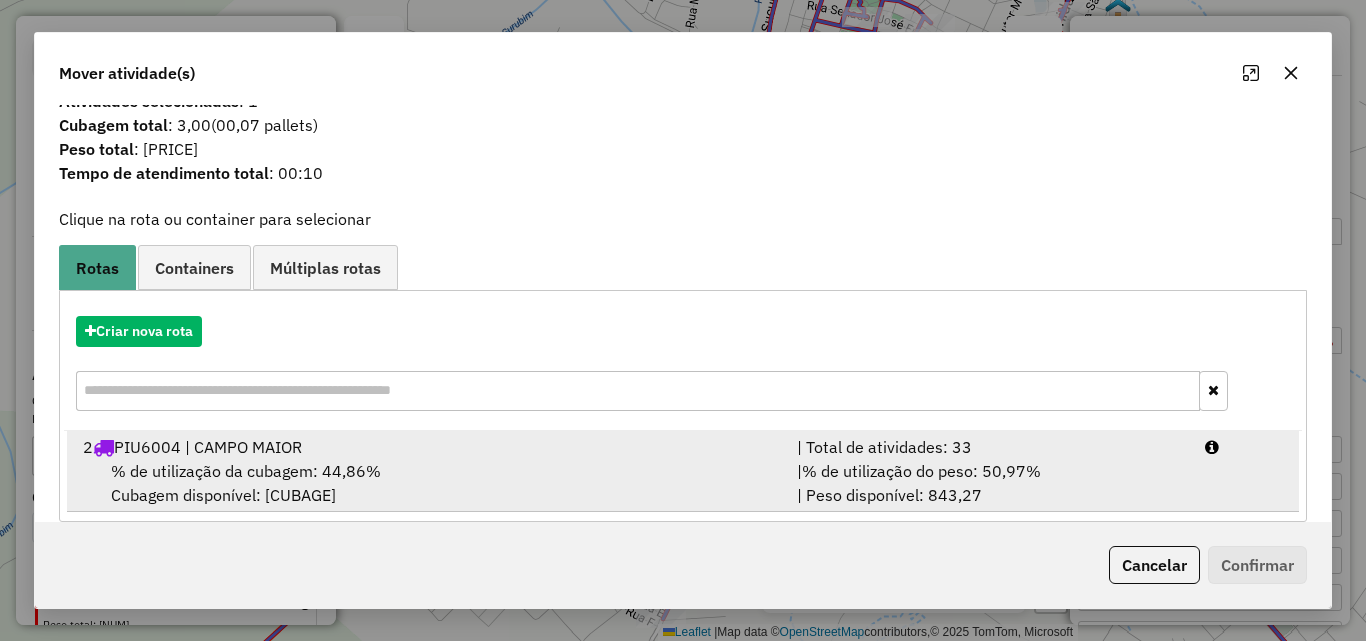 scroll, scrollTop: 48, scrollLeft: 0, axis: vertical 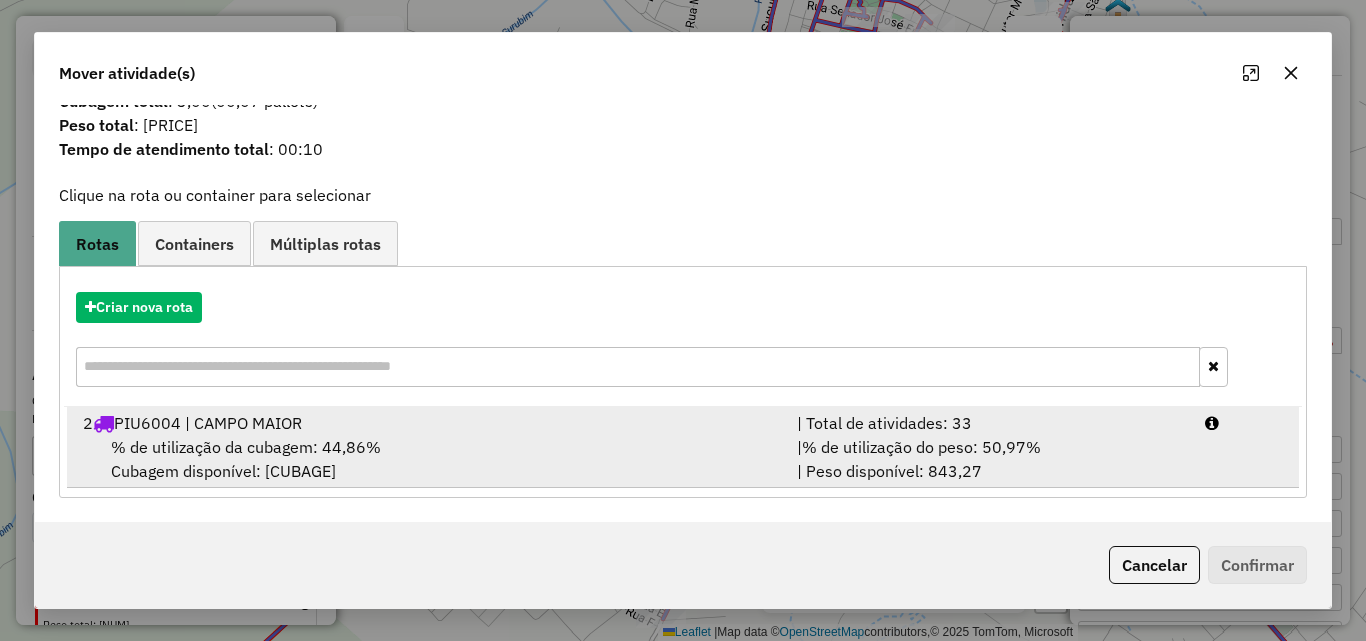 click on "|  % de utilização do peso: 50,97%  | Peso disponível: 843,27" at bounding box center [989, 459] 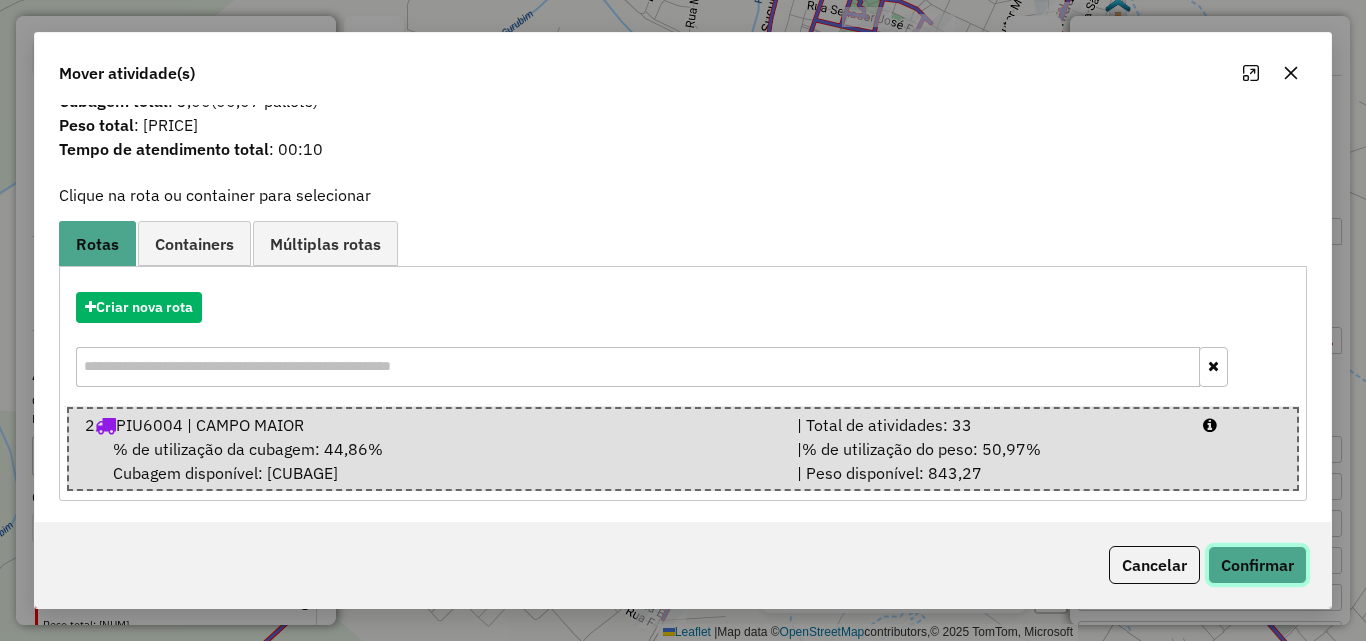 click on "Confirmar" 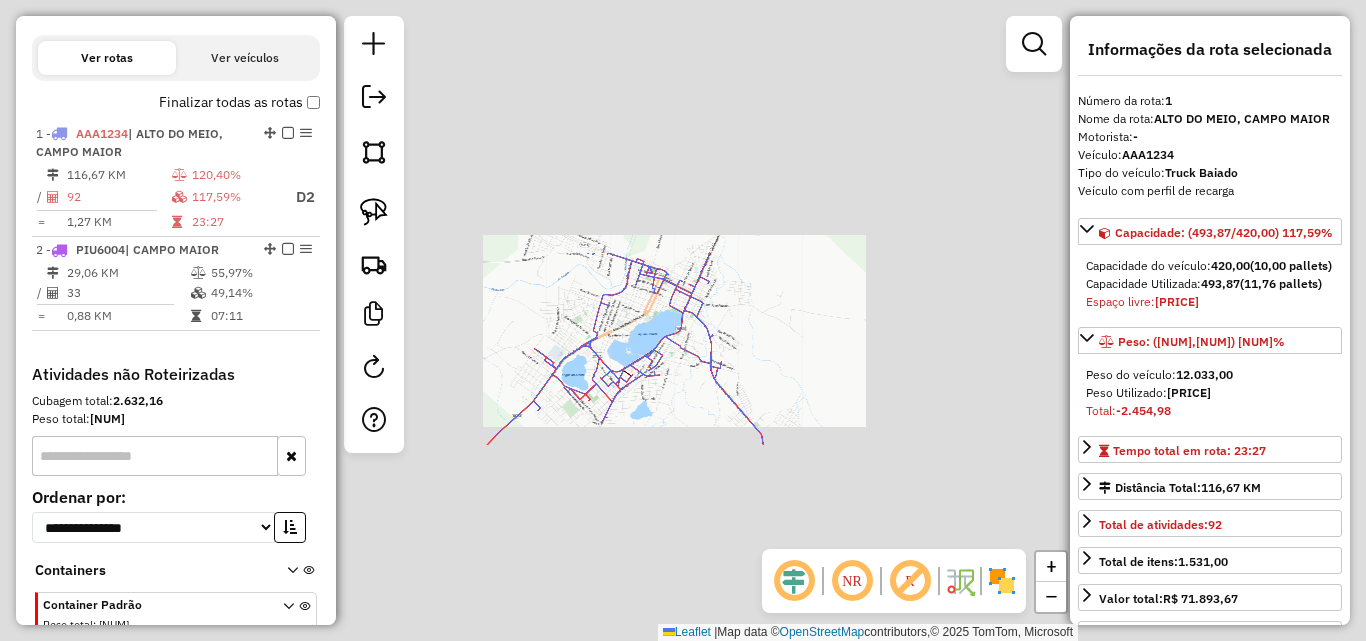 scroll, scrollTop: 0, scrollLeft: 0, axis: both 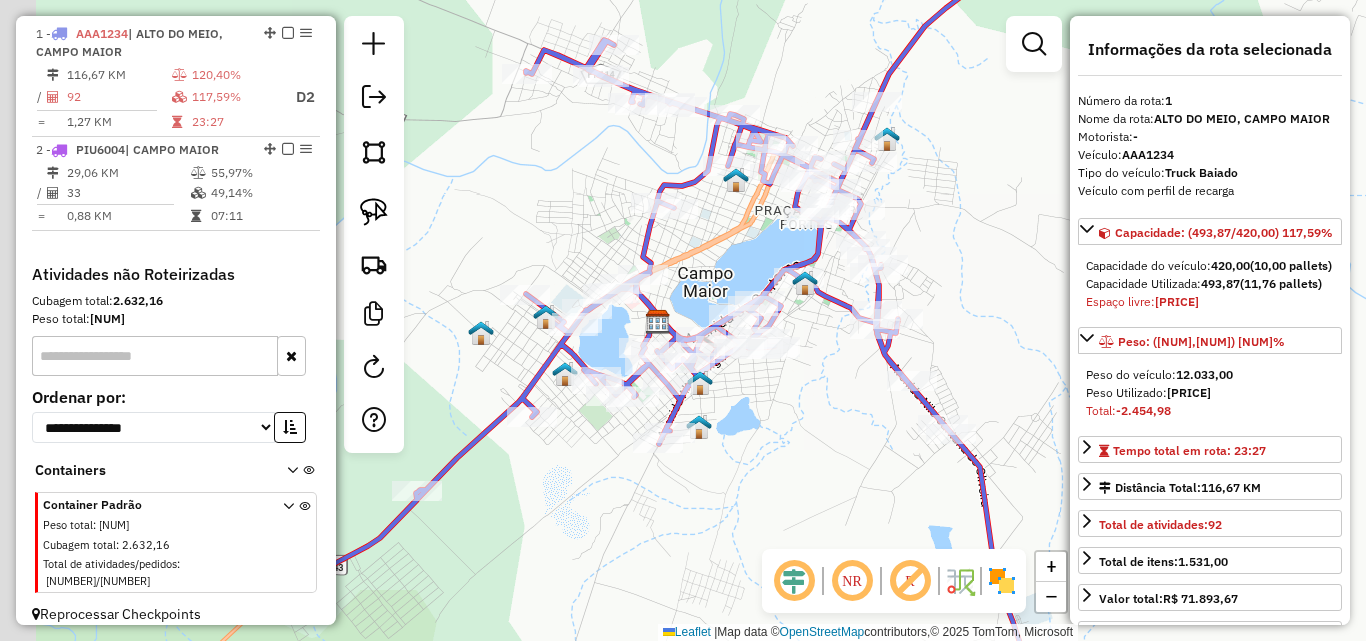 drag, startPoint x: 630, startPoint y: 300, endPoint x: 700, endPoint y: 273, distance: 75.026665 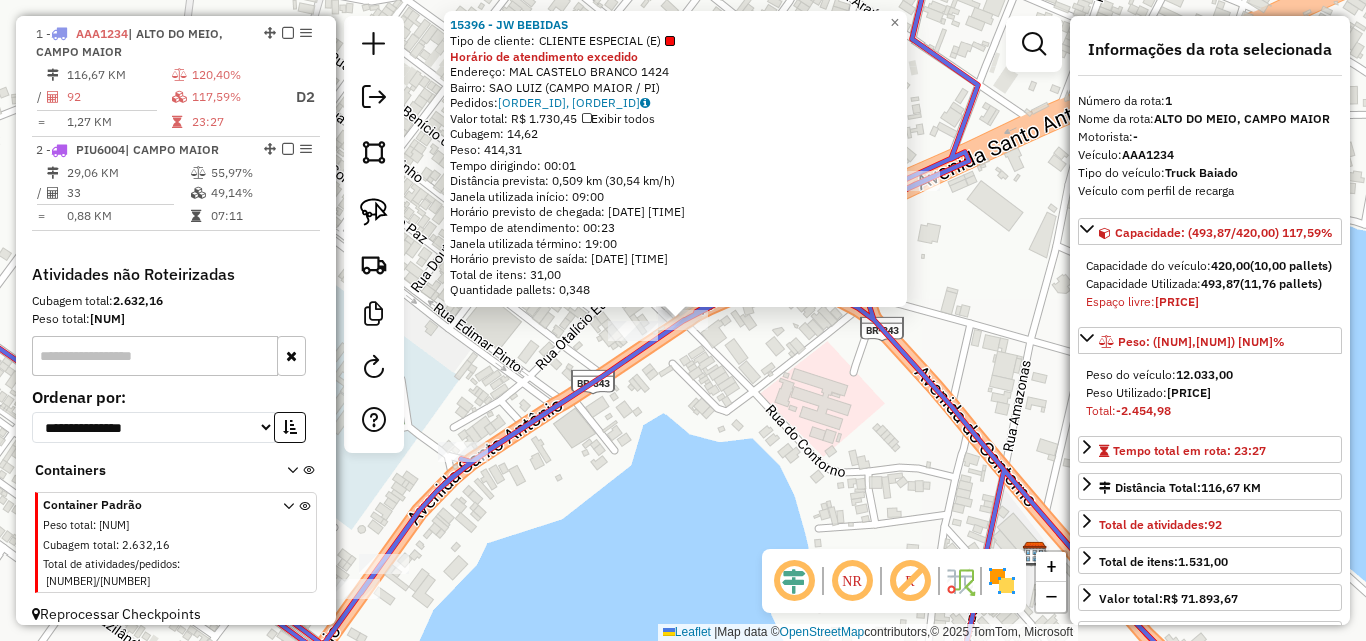 click on "15396 - JW BEBIDAS  Tipo de cliente:   CLIENTE ESPECIAL (E)  Horário de atendimento excedido  Endereço:  MAL CASTELO BRANCO 1424   Bairro: SAO LUIZ (CAMPO MAIOR / PI)   Pedidos:  01619995, 01620044   Valor total: R$ 1.730,45   Exibir todos   Cubagem: 14,62  Peso: 414,31  Tempo dirigindo: 00:01   Distância prevista: 0,509 km (30,54 km/h)   Janela utilizada início: 09:00   Horário previsto de chegada: 02/08/2025 23:51   Tempo de atendimento: 00:23   Janela utilizada término: 19:00   Horário previsto de saída: 03/08/2025 00:14   Total de itens: 31,00   Quantidade pallets: 0,348  × Janela de atendimento Grade de atendimento Capacidade Transportadoras Veículos Cliente Pedidos  Rotas Selecione os dias de semana para filtrar as janelas de atendimento  Seg   Ter   Qua   Qui   Sex   Sáb   Dom  Informe o período da janela de atendimento: De: Até:  Filtrar exatamente a janela do cliente  Considerar janela de atendimento padrão  Selecione os dias de semana para filtrar as grades de atendimento  Seg   Ter  +" 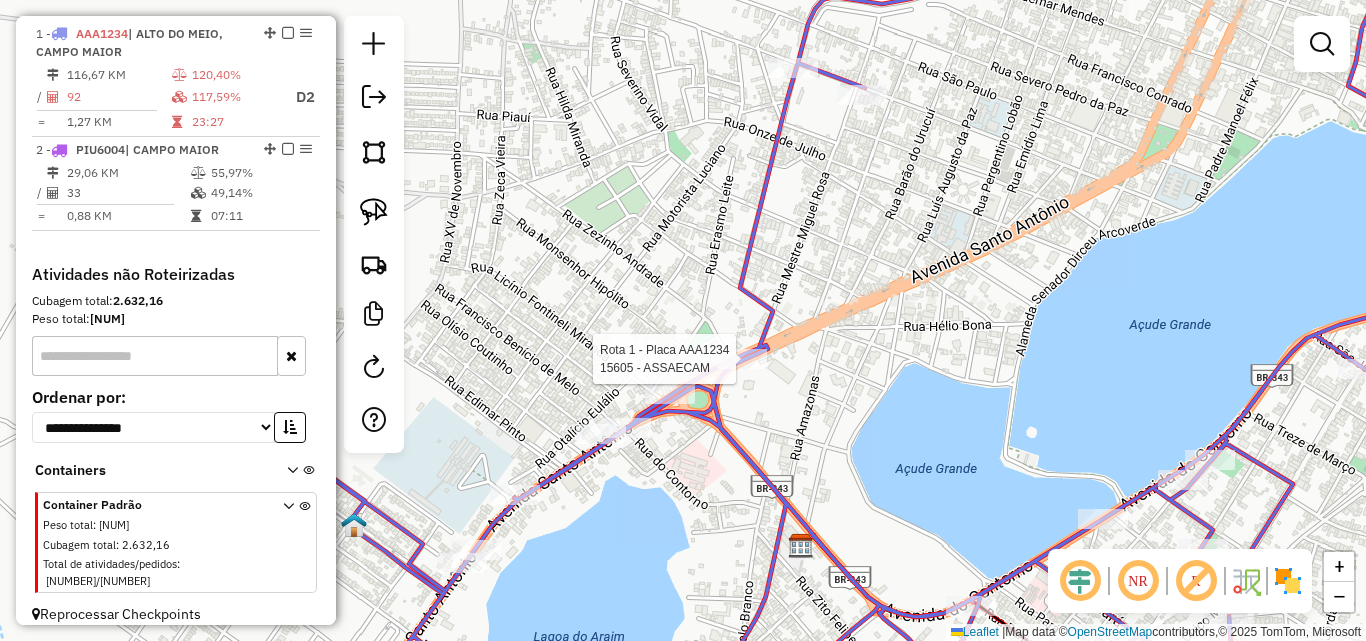select on "**********" 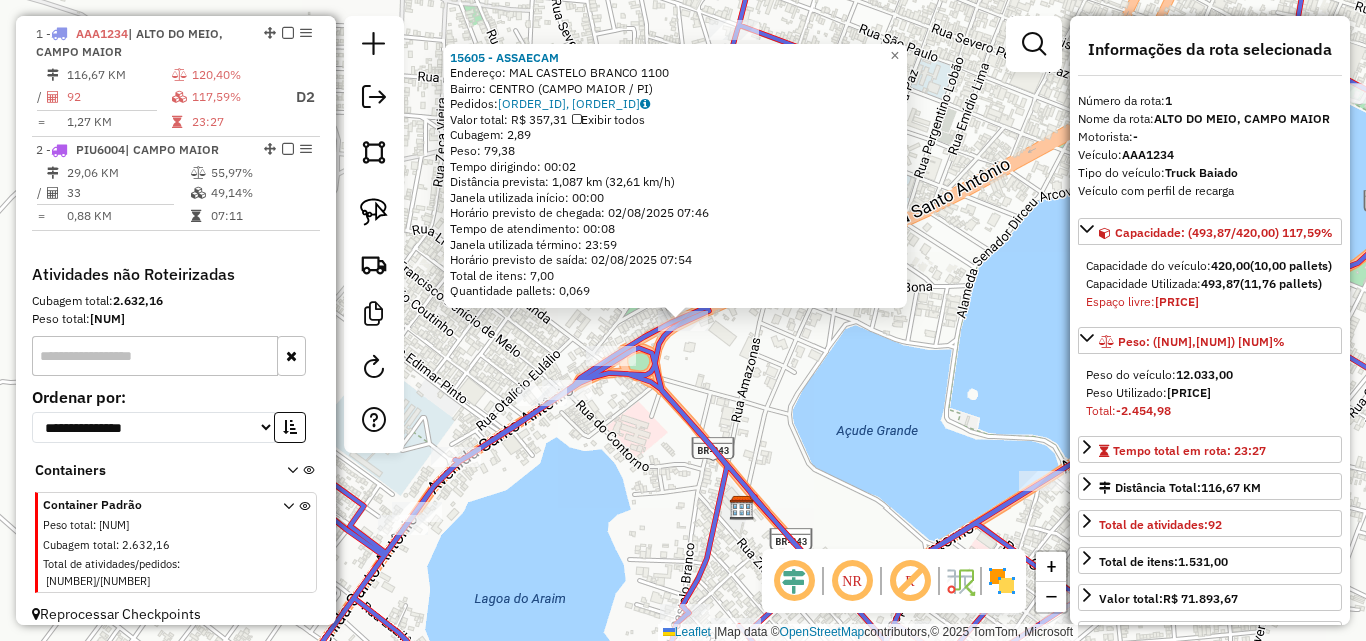 click on "15605 - ASSAECAM  Endereço:  MAL CASTELO BRANCO 1100   Bairro: CENTRO (CAMPO MAIOR / PI)   Pedidos:  01620236, 01620243   Valor total: R$ 357,31   Exibir todos   Cubagem: 2,89  Peso: 79,38  Tempo dirigindo: 00:02   Distância prevista: 1,087 km (32,61 km/h)   Janela utilizada início: 00:00   Horário previsto de chegada: 02/08/2025 07:46   Tempo de atendimento: 00:08   Janela utilizada término: 23:59   Horário previsto de saída: 02/08/2025 07:54   Total de itens: 7,00   Quantidade pallets: 0,069  × Janela de atendimento Grade de atendimento Capacidade Transportadoras Veículos Cliente Pedidos  Rotas Selecione os dias de semana para filtrar as janelas de atendimento  Seg   Ter   Qua   Qui   Sex   Sáb   Dom  Informe o período da janela de atendimento: De: Até:  Filtrar exatamente a janela do cliente  Considerar janela de atendimento padrão  Selecione os dias de semana para filtrar as grades de atendimento  Seg   Ter   Qua   Qui   Sex   Sáb   Dom   Considerar clientes sem dia de atendimento cadastrado" 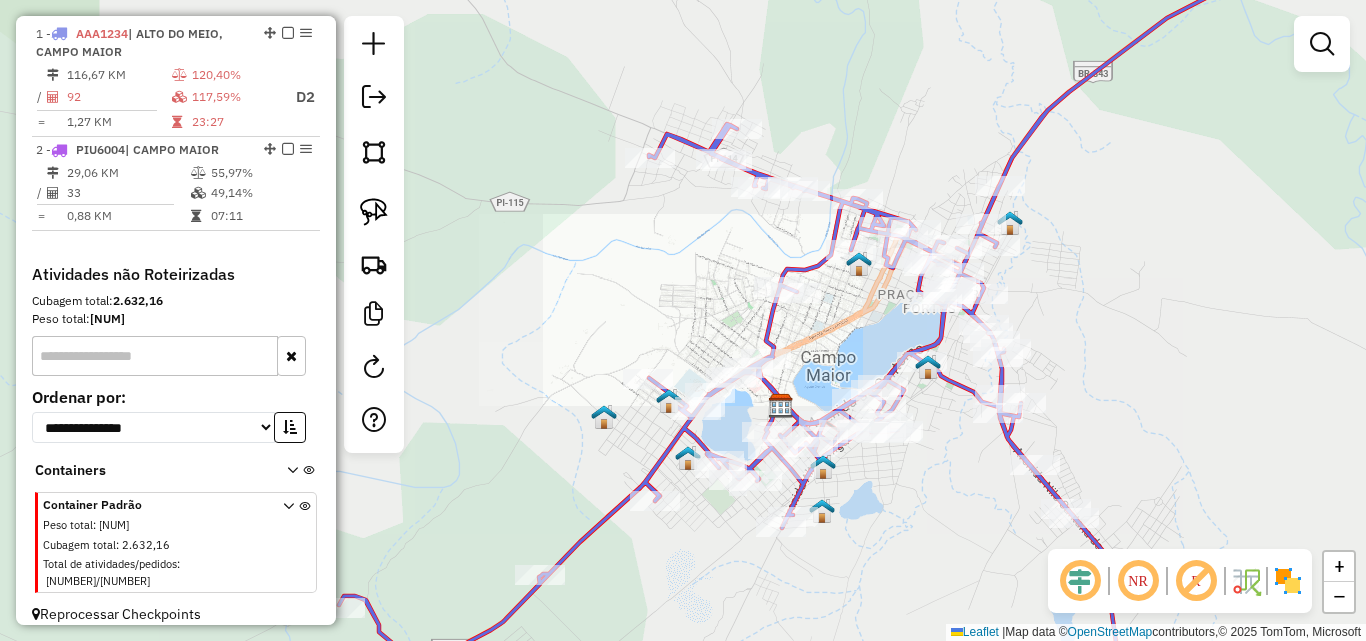 drag, startPoint x: 829, startPoint y: 359, endPoint x: 800, endPoint y: 247, distance: 115.69356 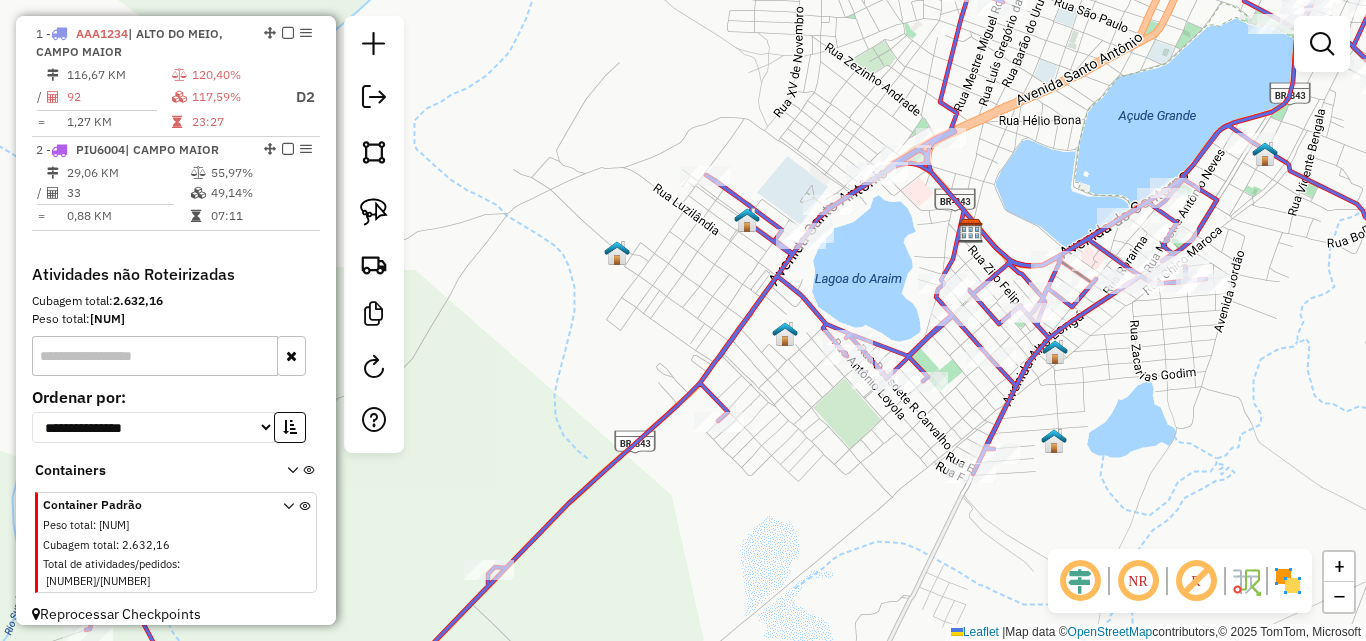 drag, startPoint x: 756, startPoint y: 508, endPoint x: 835, endPoint y: 401, distance: 133.00375 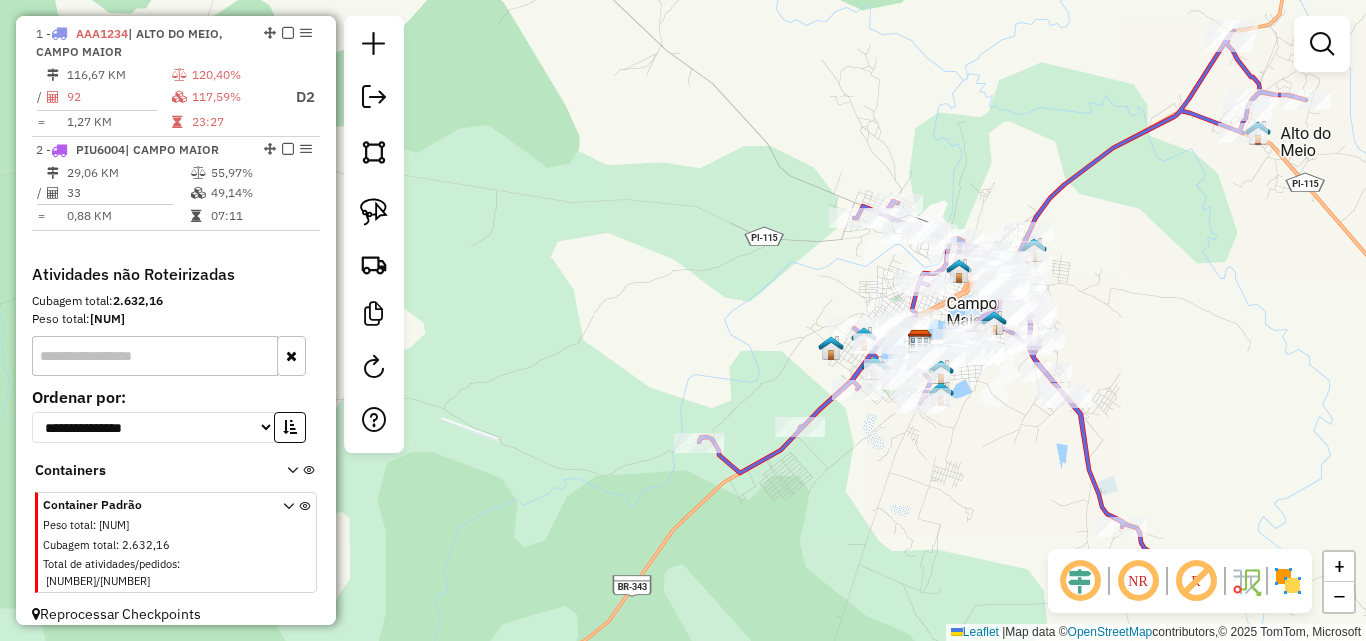 drag, startPoint x: 949, startPoint y: 450, endPoint x: 723, endPoint y: 524, distance: 237.80664 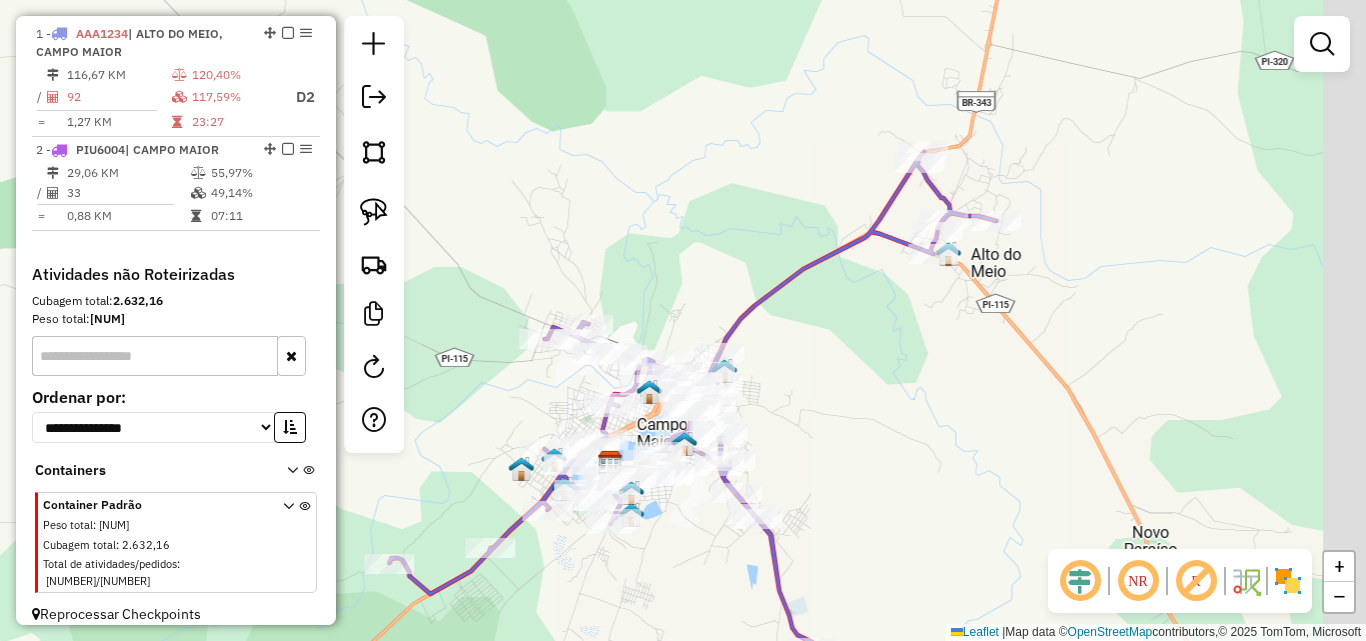 drag, startPoint x: 995, startPoint y: 395, endPoint x: 940, endPoint y: 444, distance: 73.661385 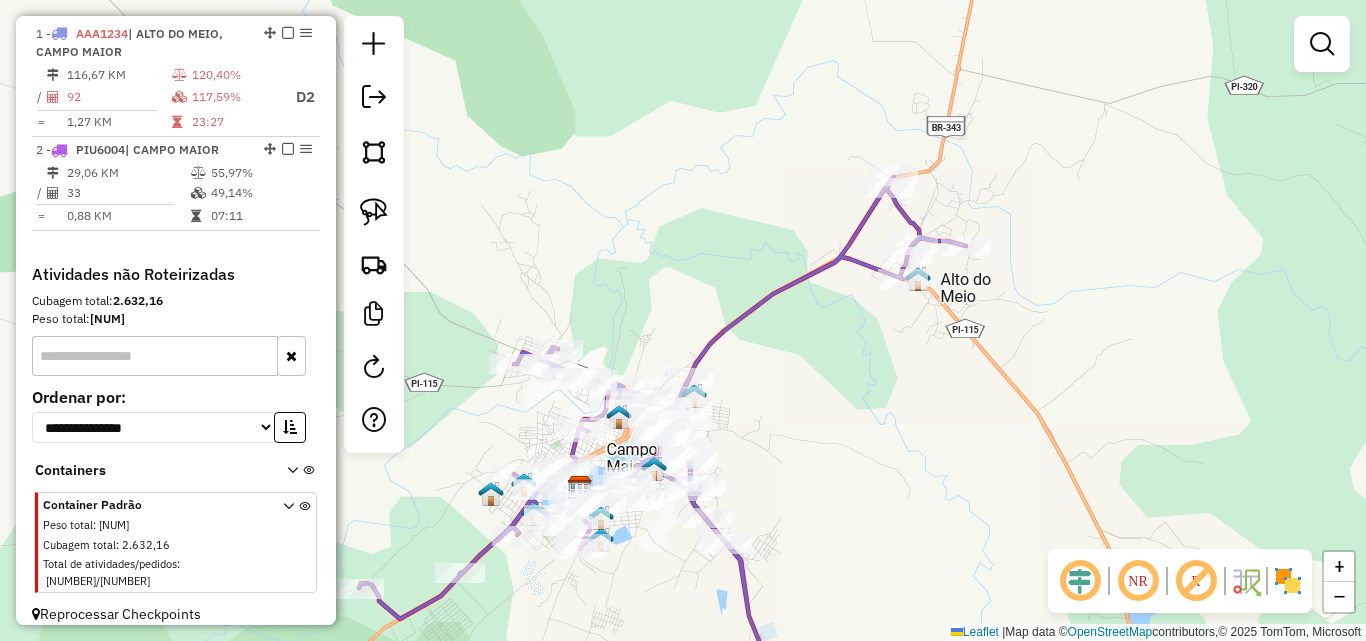 drag, startPoint x: 905, startPoint y: 465, endPoint x: 977, endPoint y: 290, distance: 189.23267 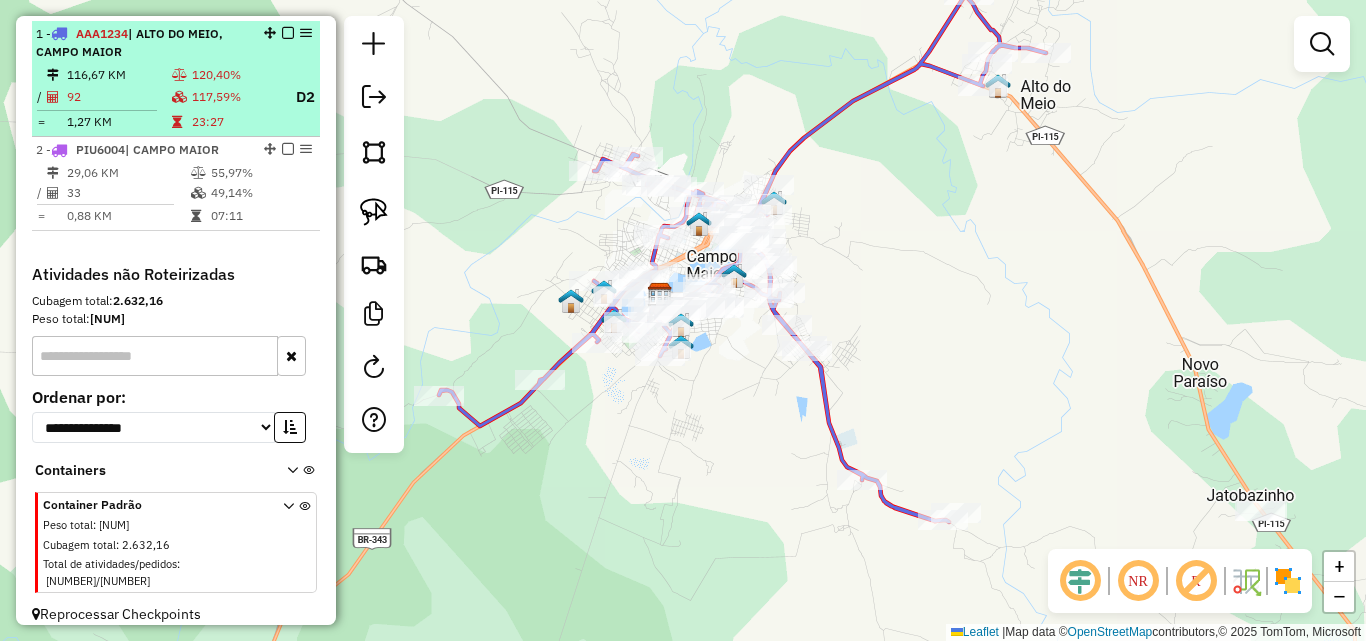 click on "92" at bounding box center (118, 97) 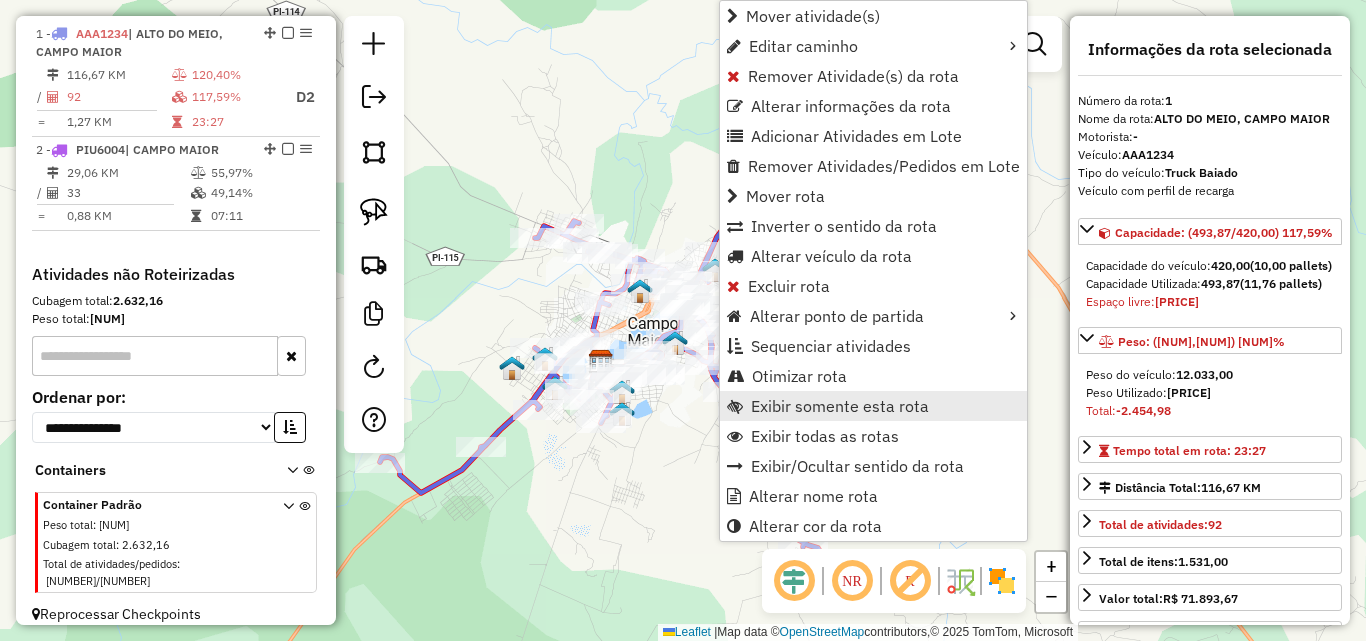 click on "Exibir somente esta rota" at bounding box center (840, 406) 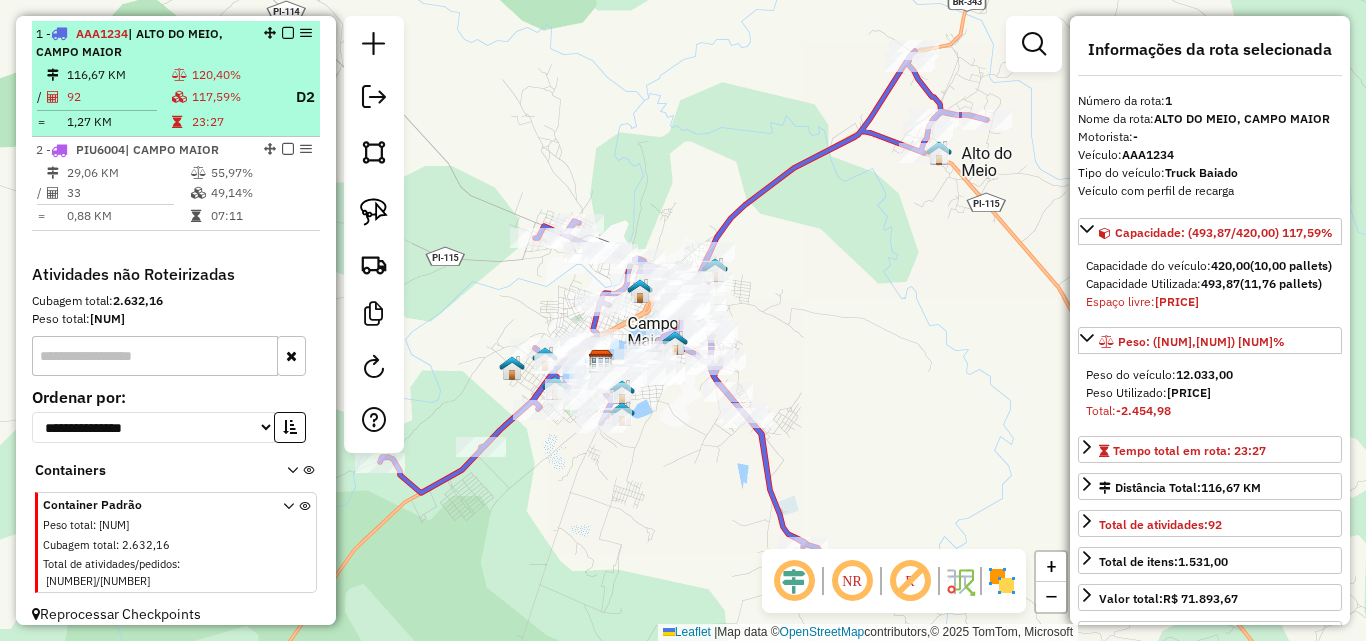 click on "92" at bounding box center [118, 97] 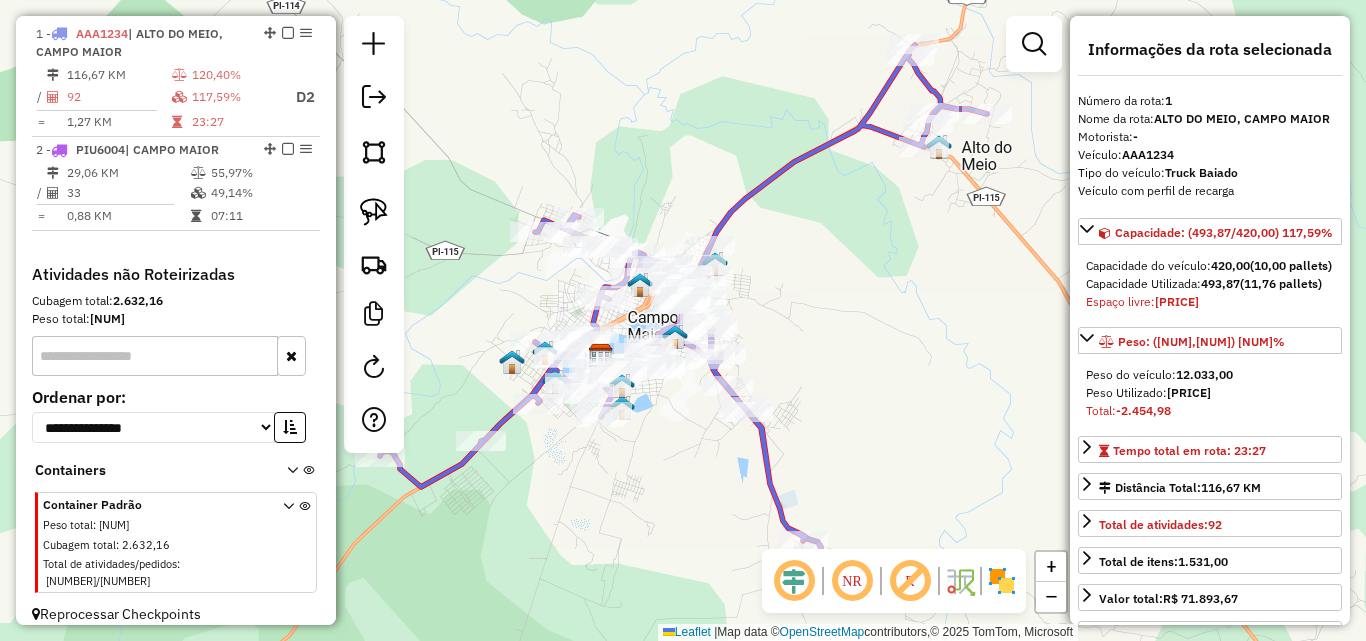drag, startPoint x: 777, startPoint y: 313, endPoint x: 741, endPoint y: 282, distance: 47.507893 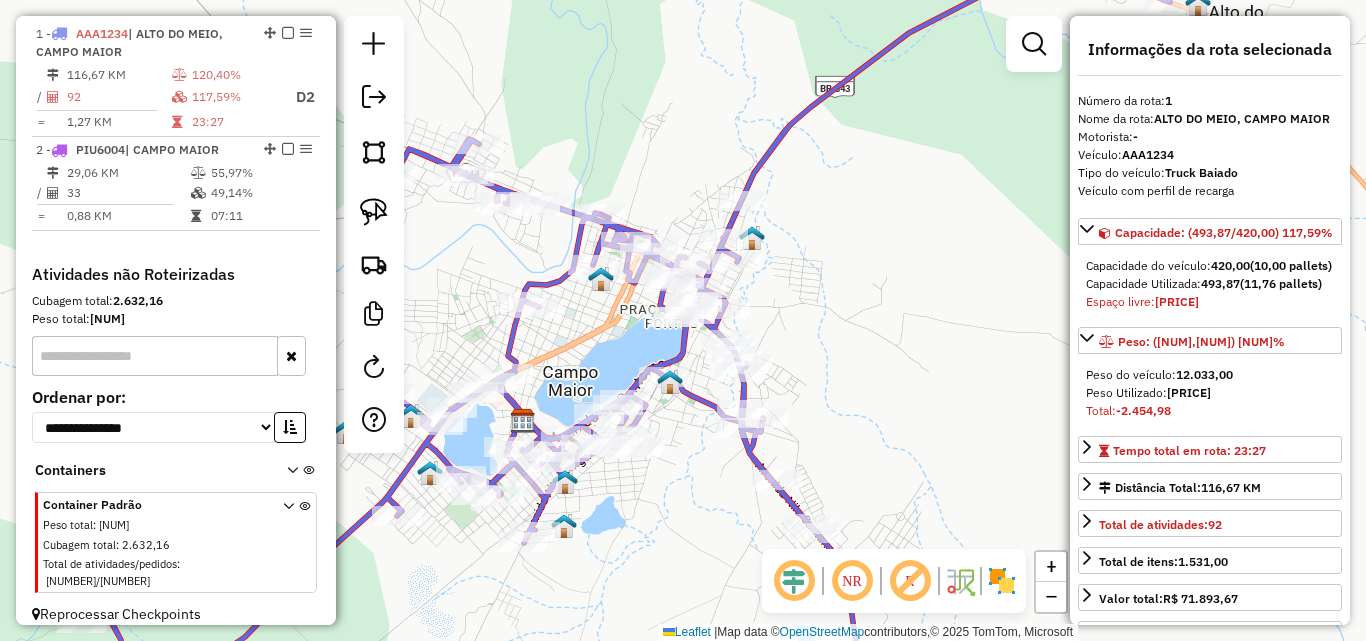 click on "Rota 1 - Placa AAA1234  12108 - SUPERMERCADO CARDOSO Janela de atendimento Grade de atendimento Capacidade Transportadoras Veículos Cliente Pedidos  Rotas Selecione os dias de semana para filtrar as janelas de atendimento  Seg   Ter   Qua   Qui   Sex   Sáb   Dom  Informe o período da janela de atendimento: De: Até:  Filtrar exatamente a janela do cliente  Considerar janela de atendimento padrão  Selecione os dias de semana para filtrar as grades de atendimento  Seg   Ter   Qua   Qui   Sex   Sáb   Dom   Considerar clientes sem dia de atendimento cadastrado  Clientes fora do dia de atendimento selecionado Filtrar as atividades entre os valores definidos abaixo:  Peso mínimo:   Peso máximo:   Cubagem mínima:   Cubagem máxima:   De:   Até:  Filtrar as atividades entre o tempo de atendimento definido abaixo:  De:   Até:   Considerar capacidade total dos clientes não roteirizados Transportadora: Selecione um ou mais itens Tipo de veículo: Selecione um ou mais itens Veículo: Selecione um ou mais itens" 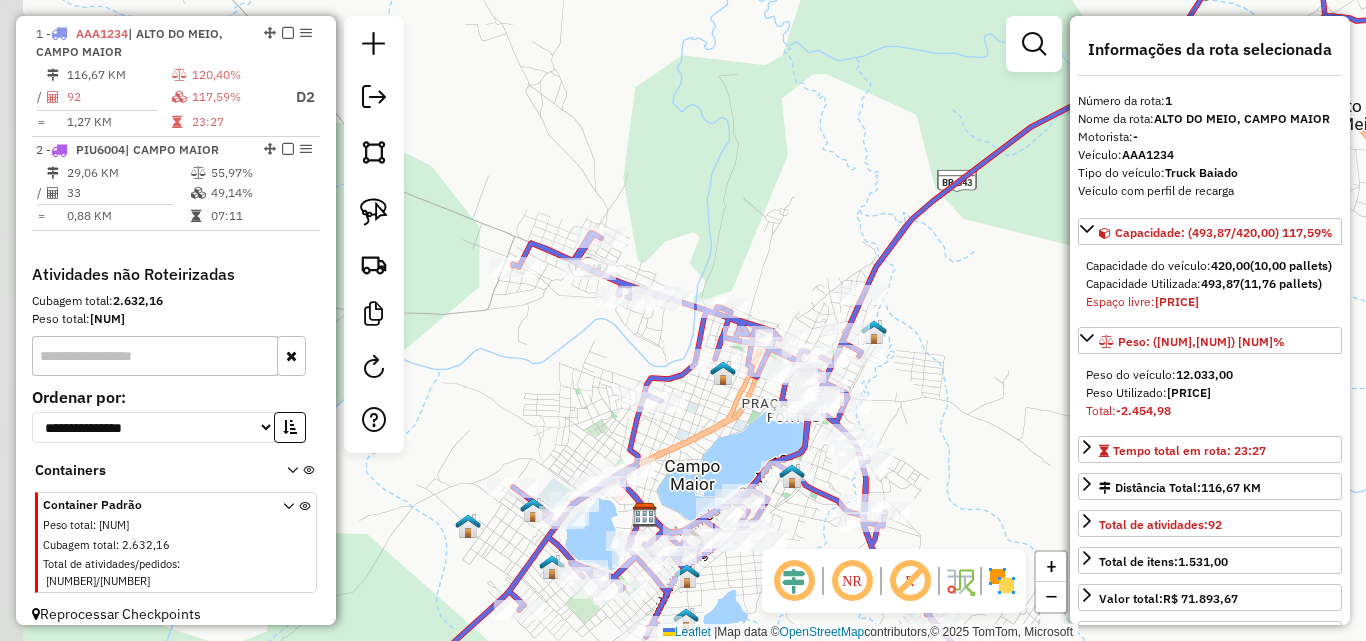 drag, startPoint x: 798, startPoint y: 265, endPoint x: 854, endPoint y: 348, distance: 100.12492 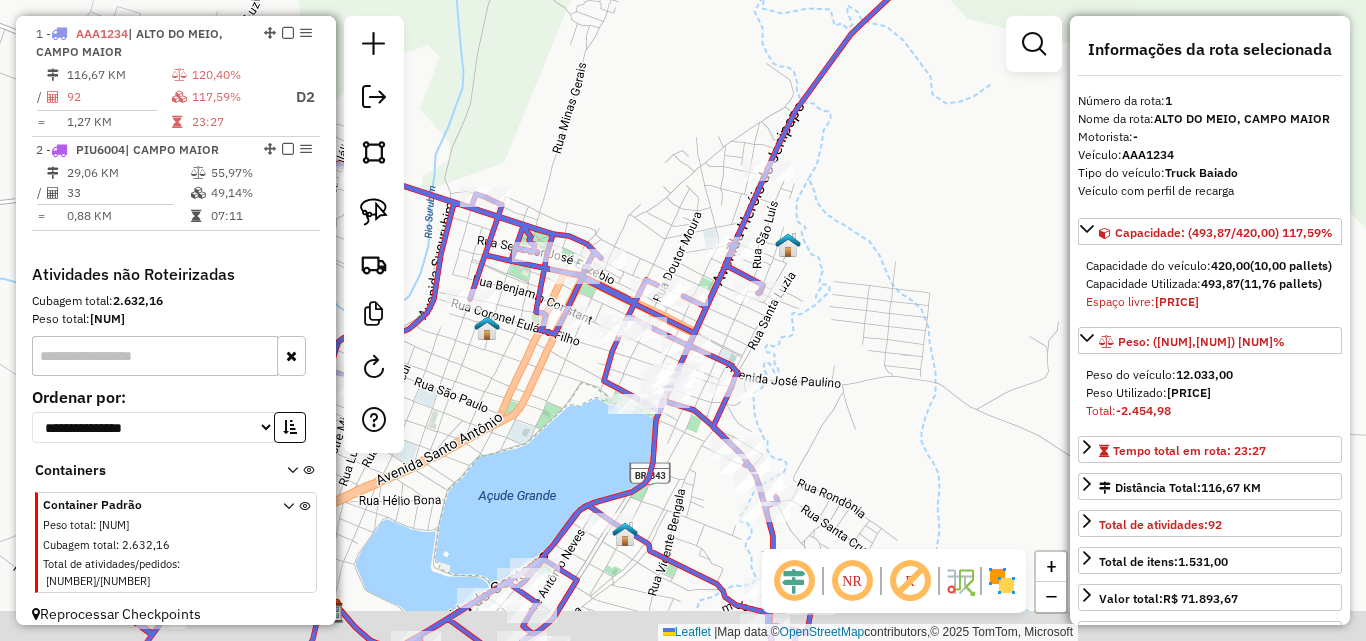 drag, startPoint x: 913, startPoint y: 385, endPoint x: 738, endPoint y: 343, distance: 179.96944 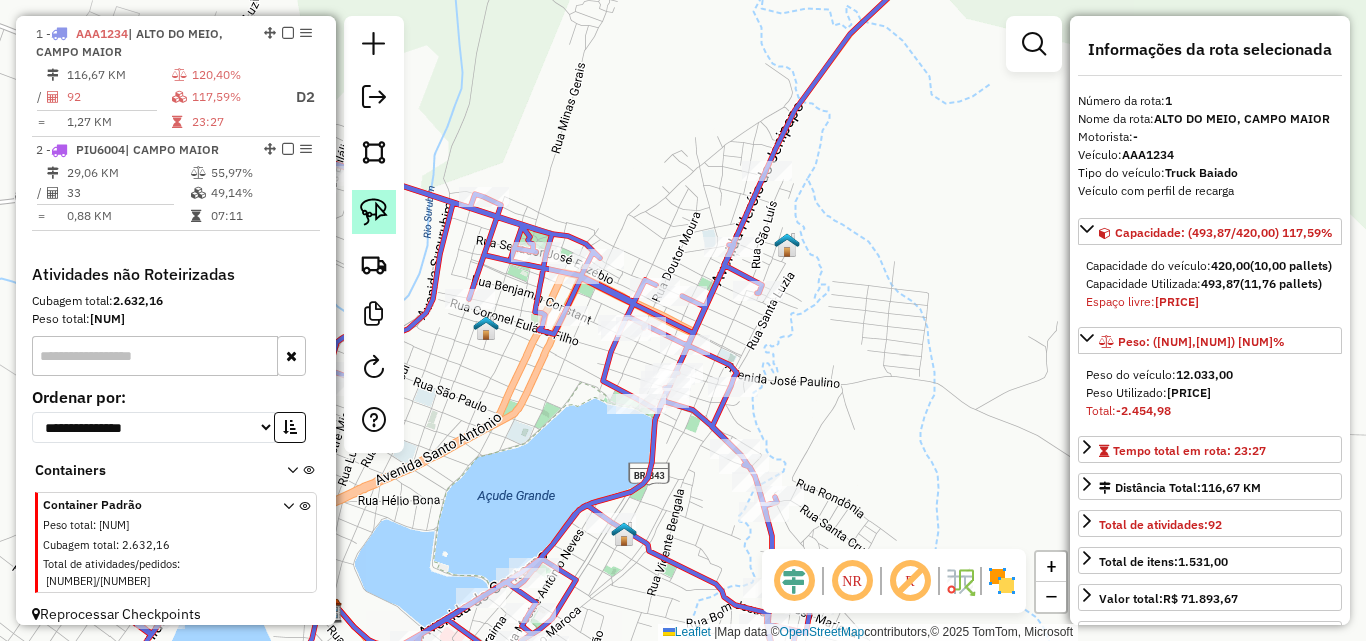 click 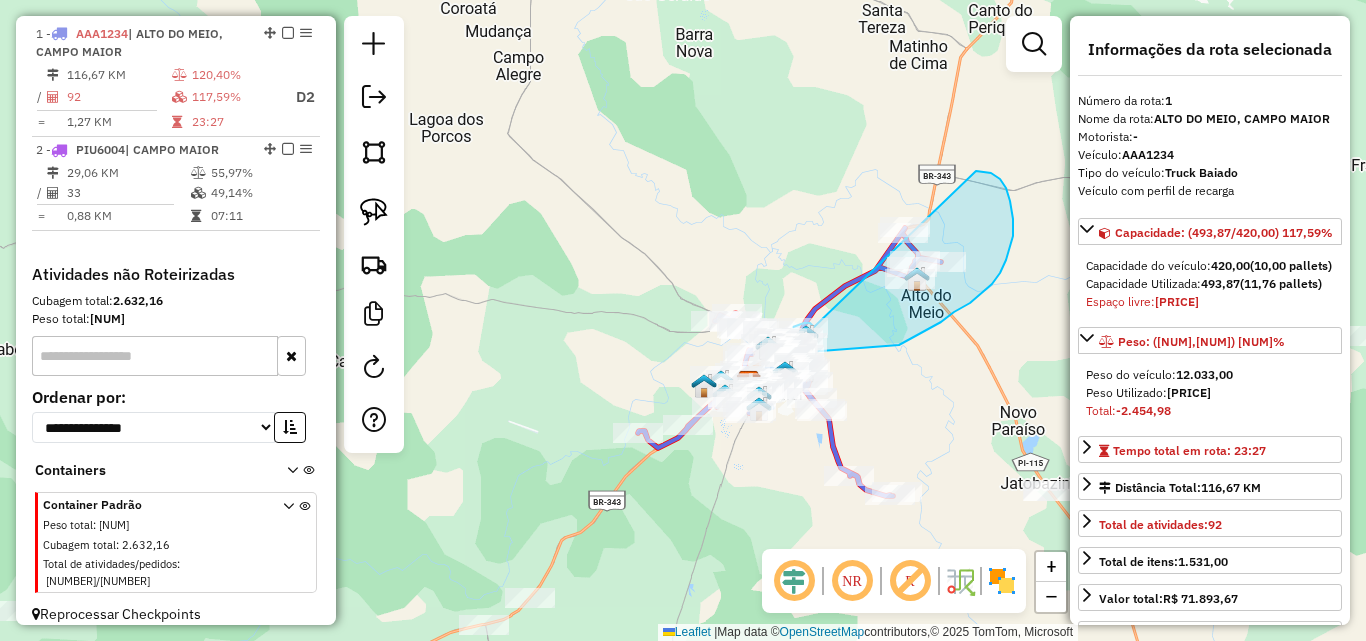 drag, startPoint x: 849, startPoint y: 144, endPoint x: 850, endPoint y: 210, distance: 66.007576 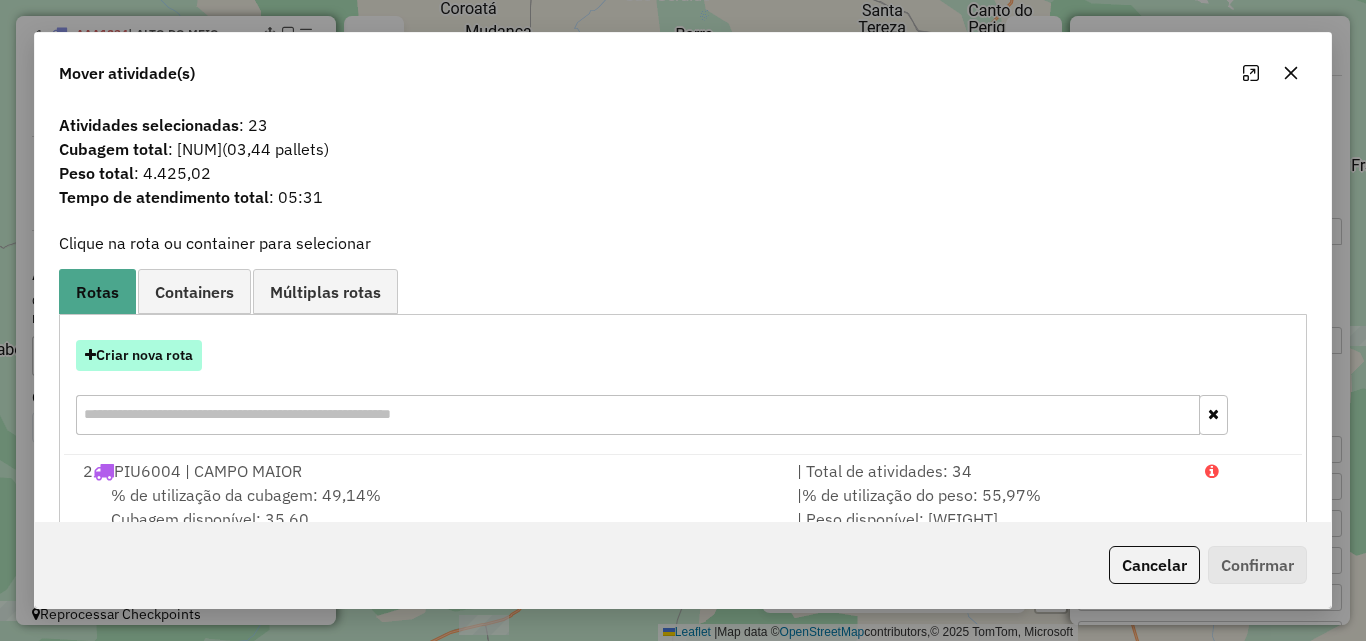click on "Criar nova rota" at bounding box center [139, 355] 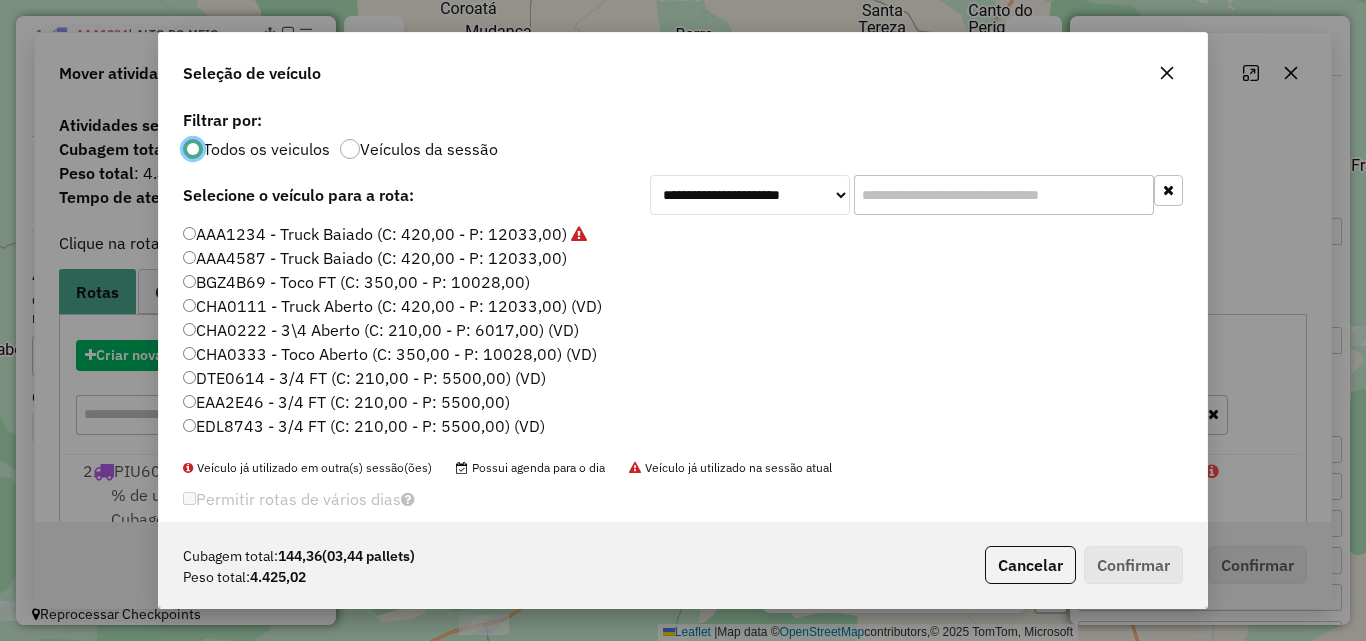 scroll, scrollTop: 11, scrollLeft: 6, axis: both 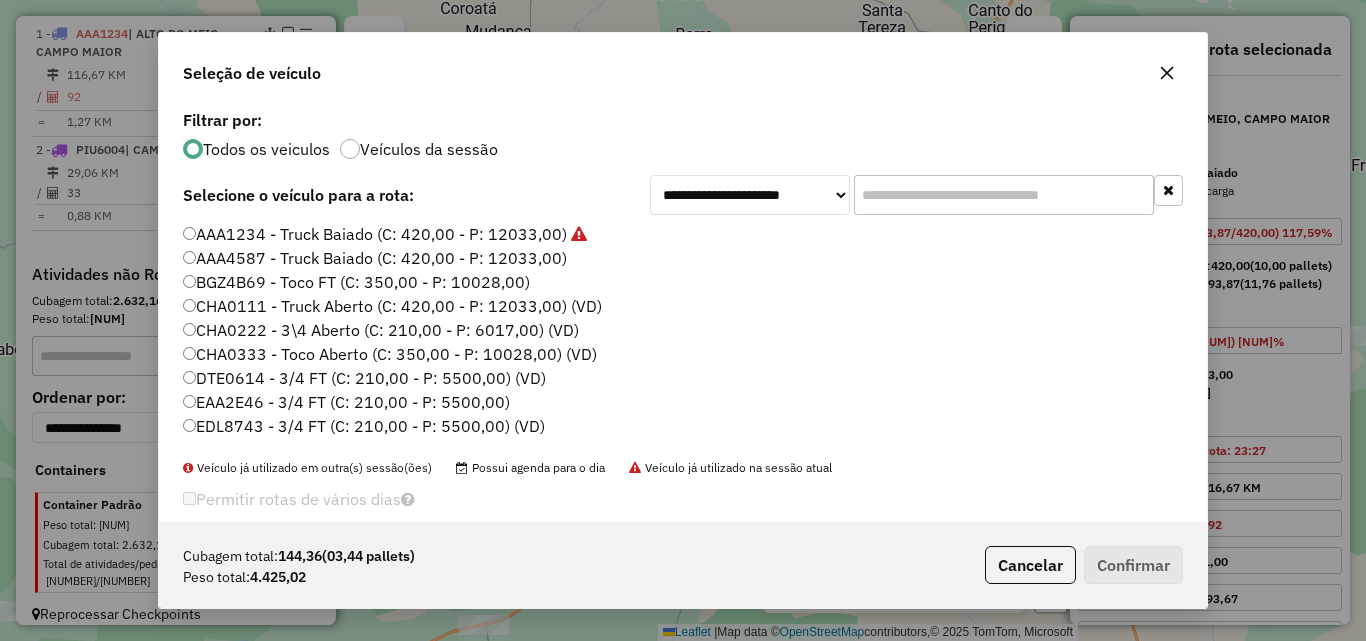 drag, startPoint x: 952, startPoint y: 202, endPoint x: 955, endPoint y: 215, distance: 13.341664 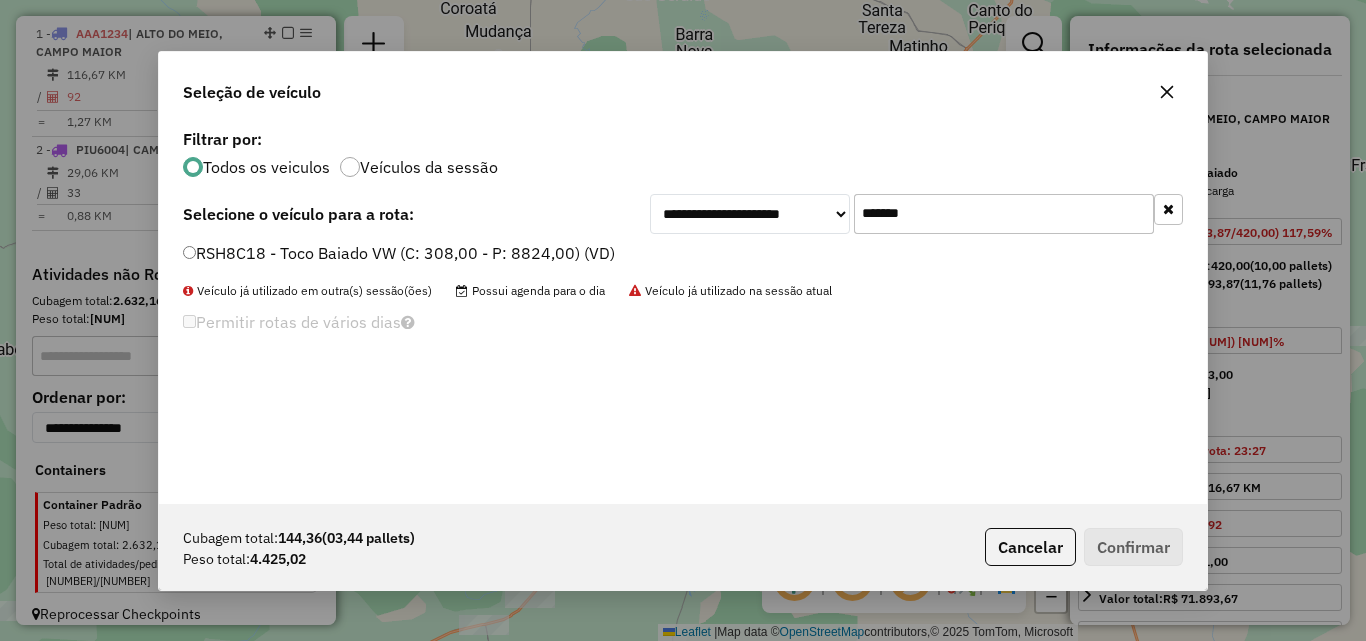 type on "*******" 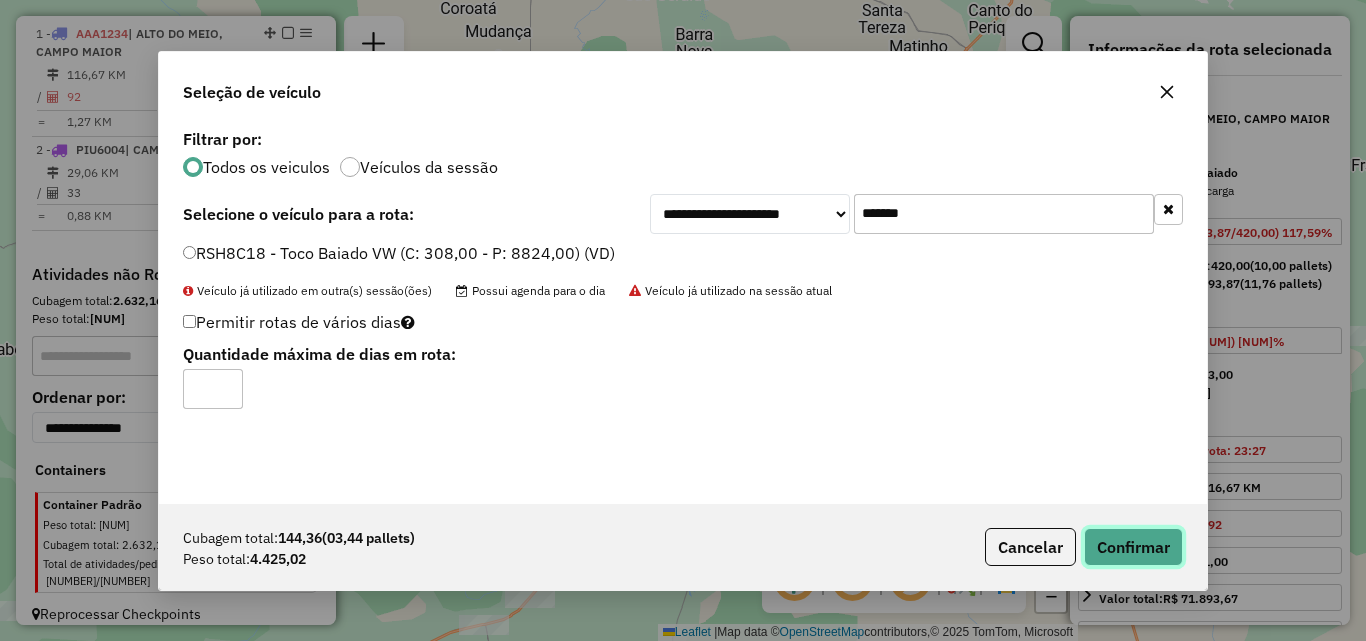 click on "Confirmar" 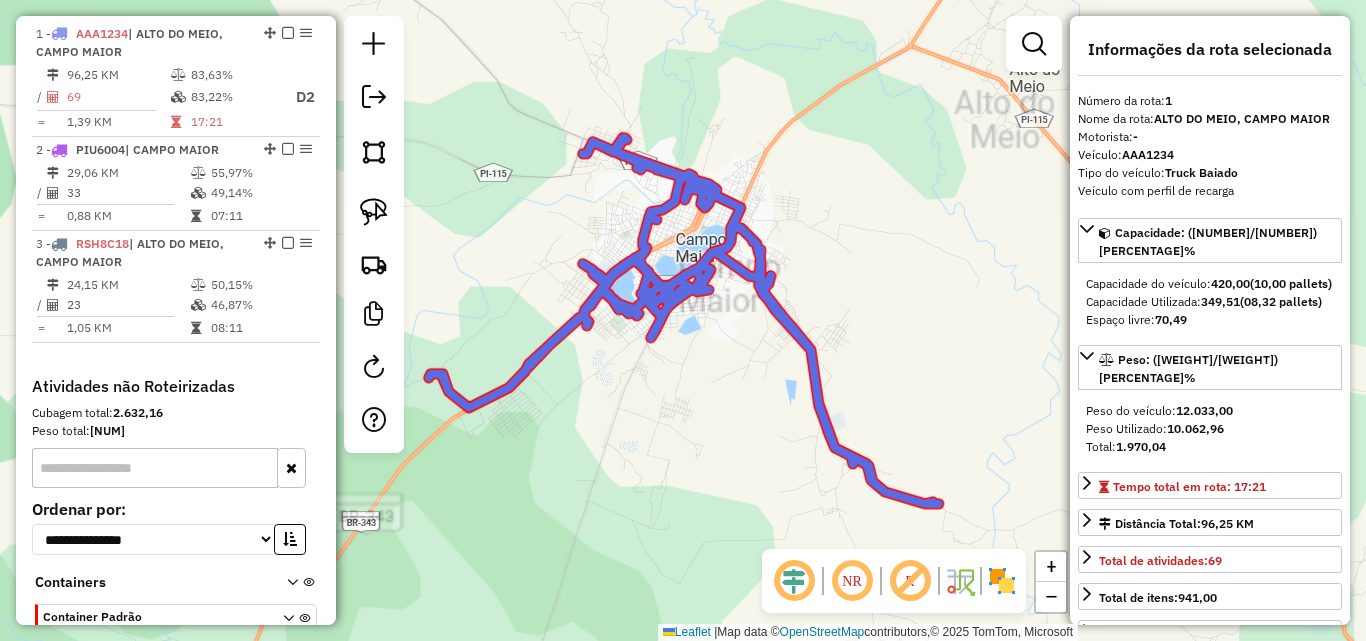 scroll, scrollTop: 750, scrollLeft: 0, axis: vertical 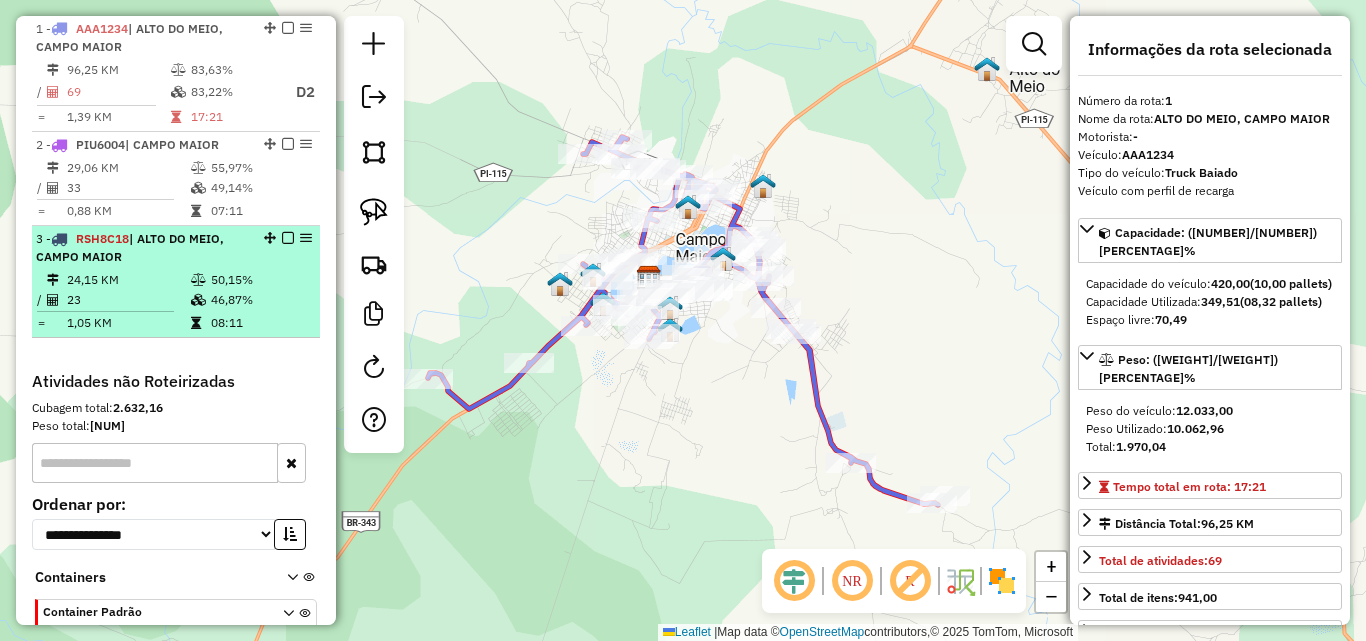 click on "24,15 KM" at bounding box center (128, 280) 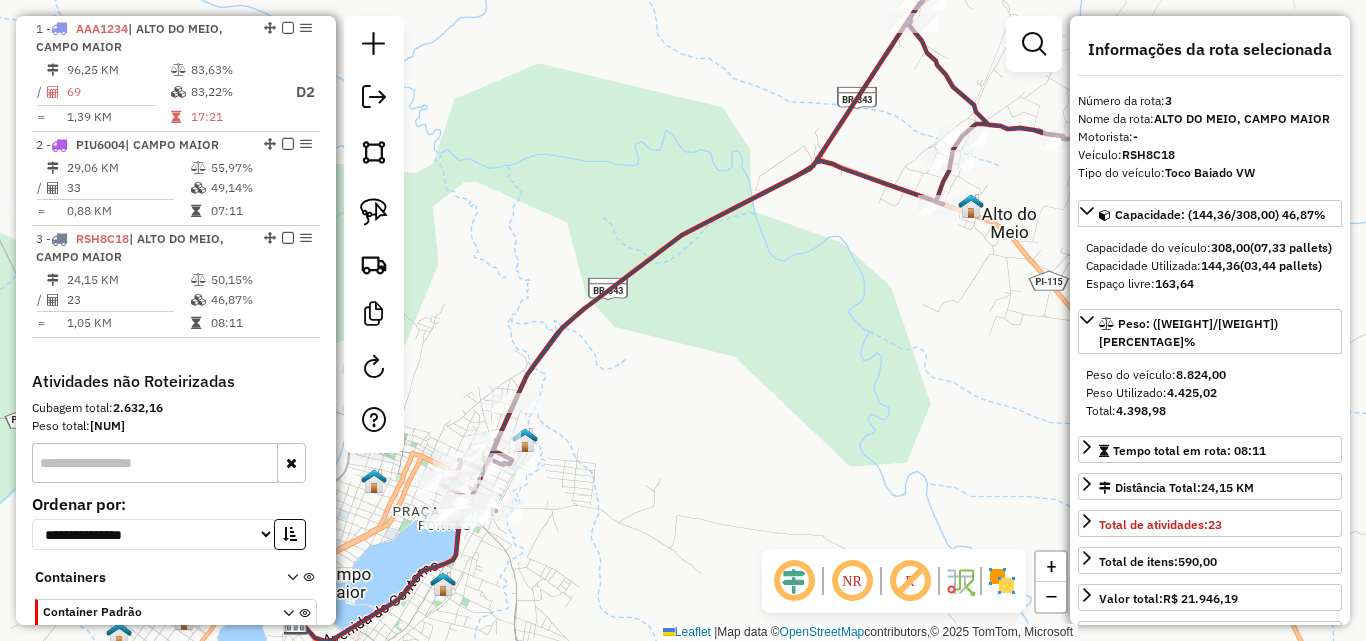 drag, startPoint x: 144, startPoint y: 291, endPoint x: 413, endPoint y: 386, distance: 285.28232 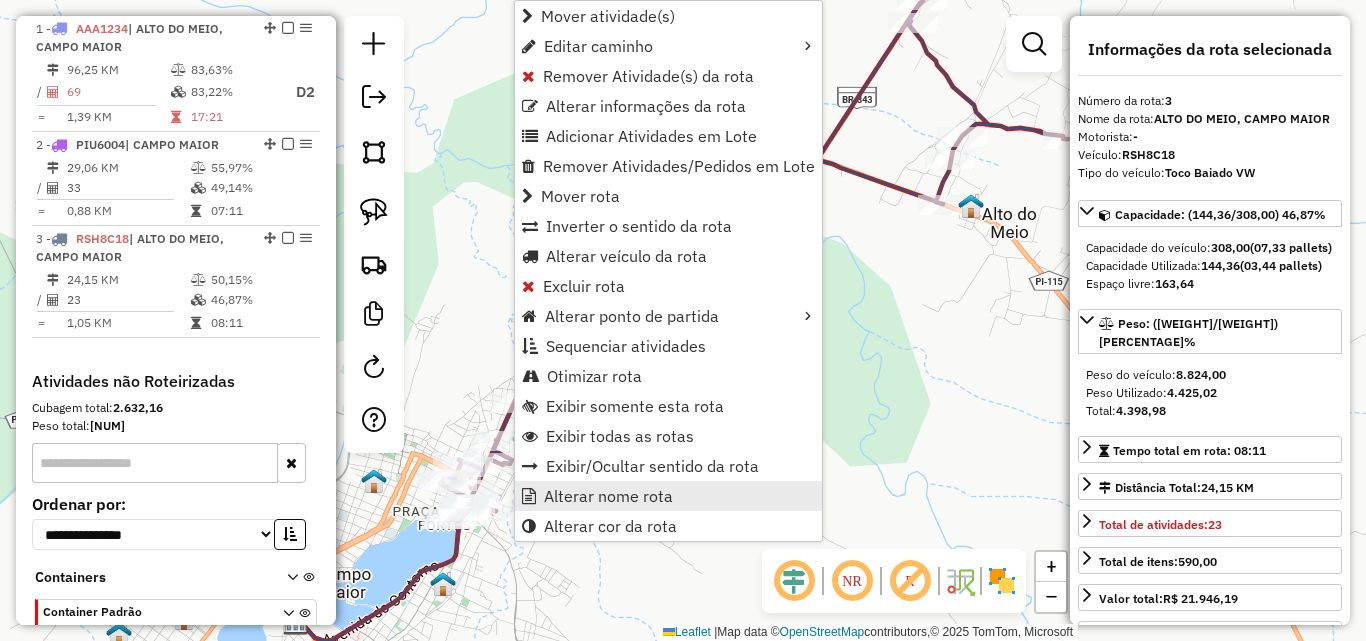 scroll, scrollTop: 857, scrollLeft: 0, axis: vertical 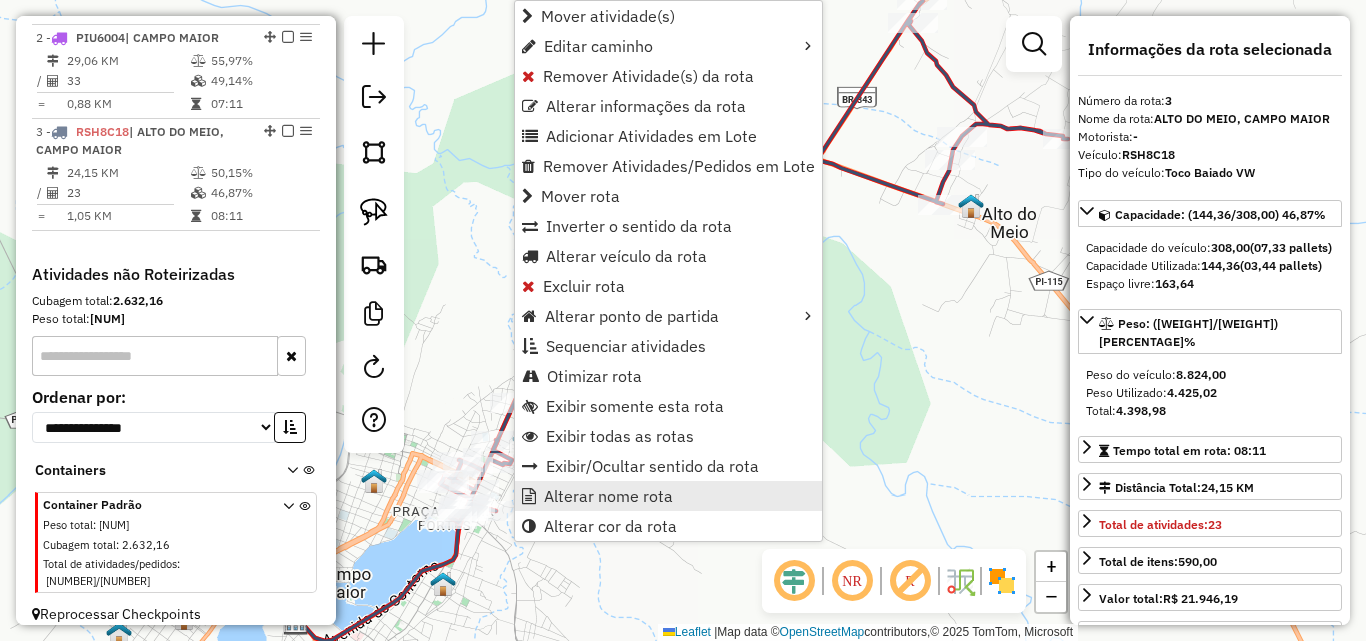 click on "Alterar nome rota" at bounding box center (668, 496) 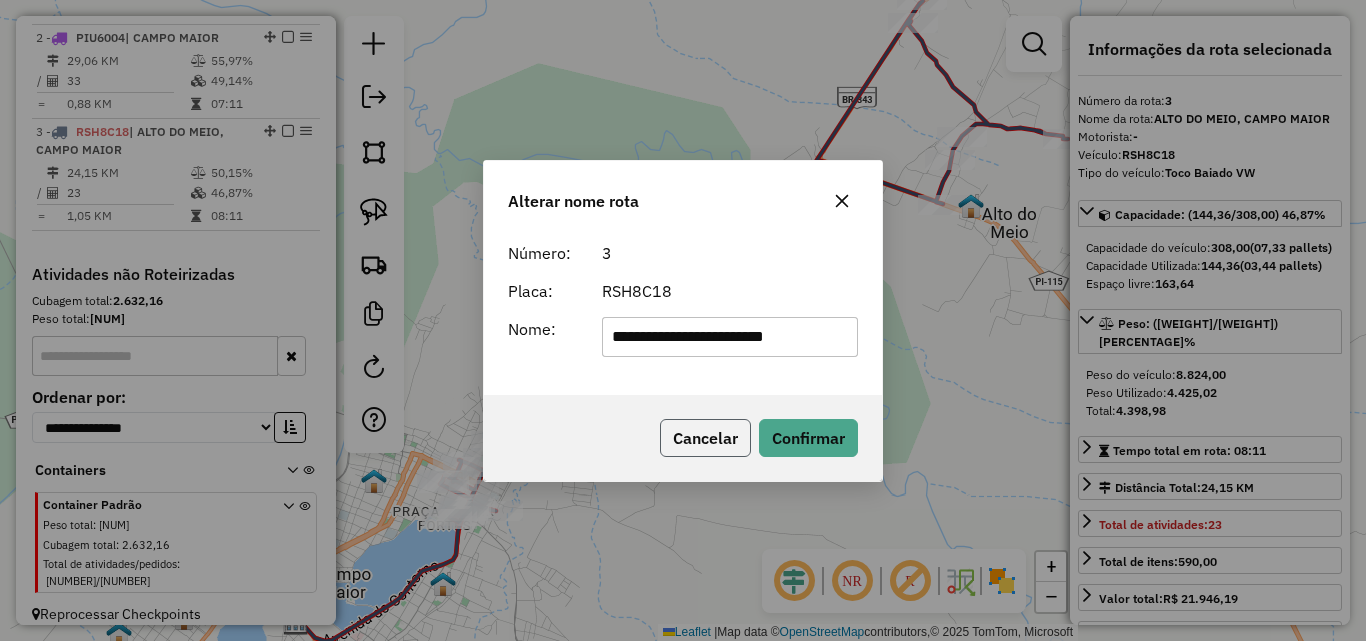 click on "Cancelar" 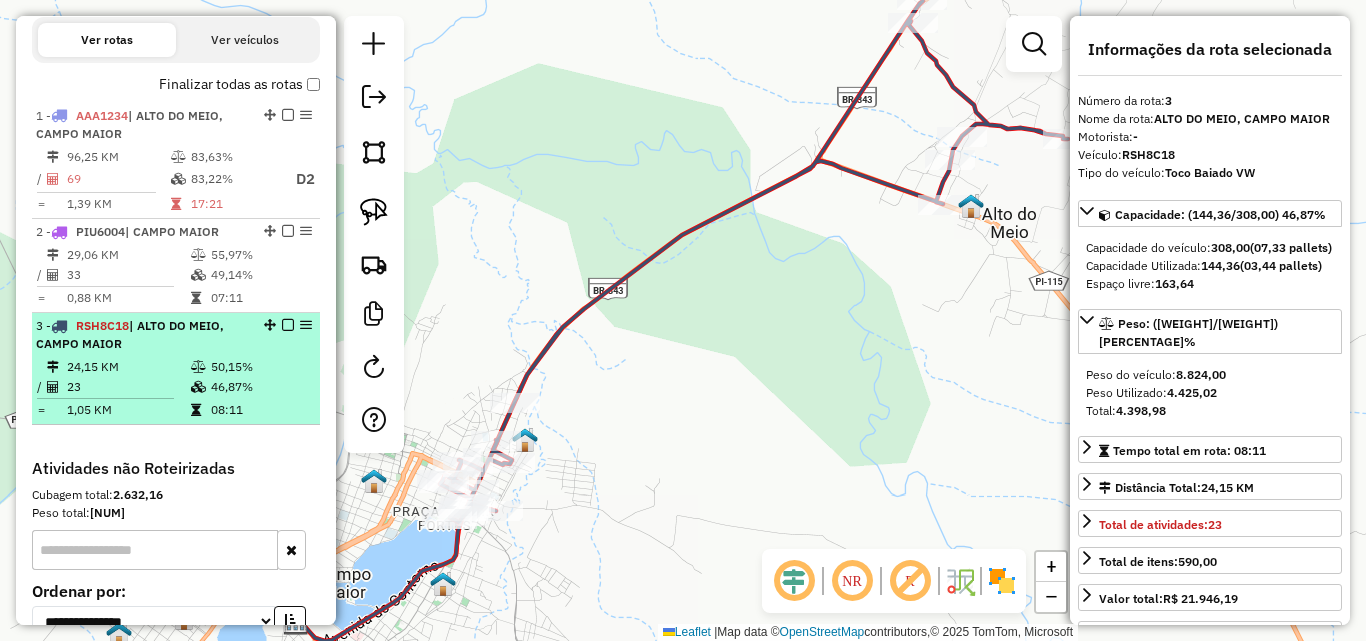 scroll, scrollTop: 657, scrollLeft: 0, axis: vertical 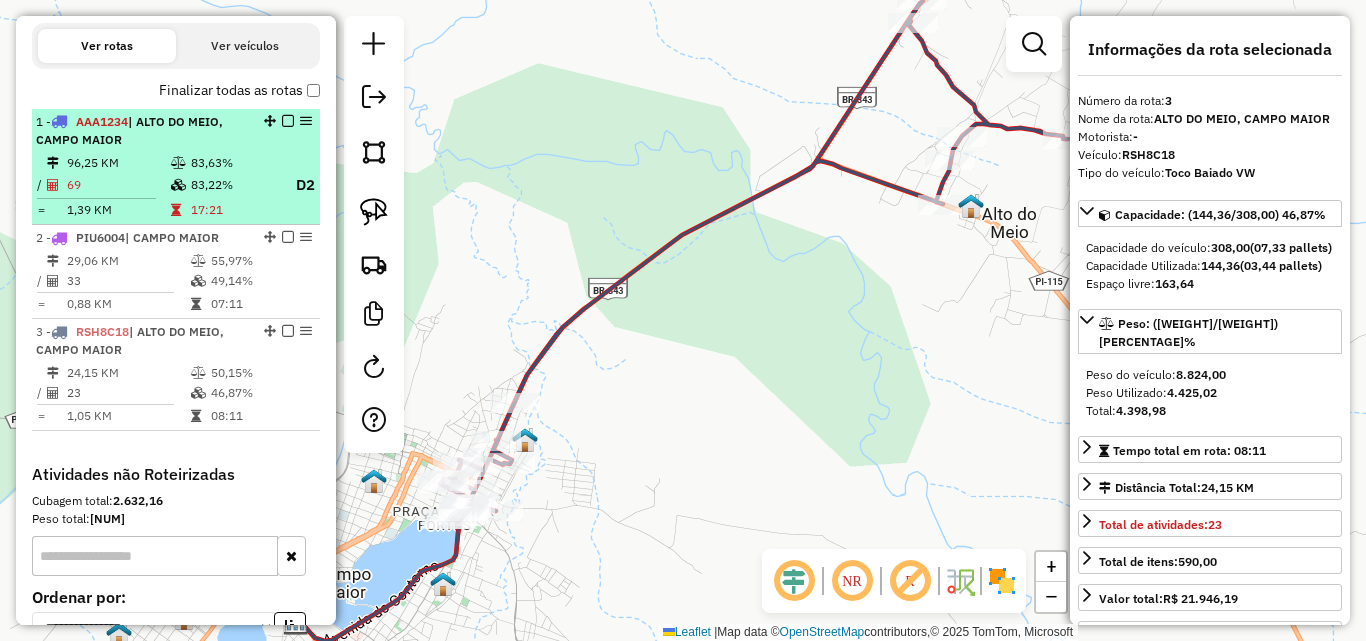 click on "1 -       AAA1234   | ALTO DO MEIO, CAMPO MAIOR" at bounding box center [142, 131] 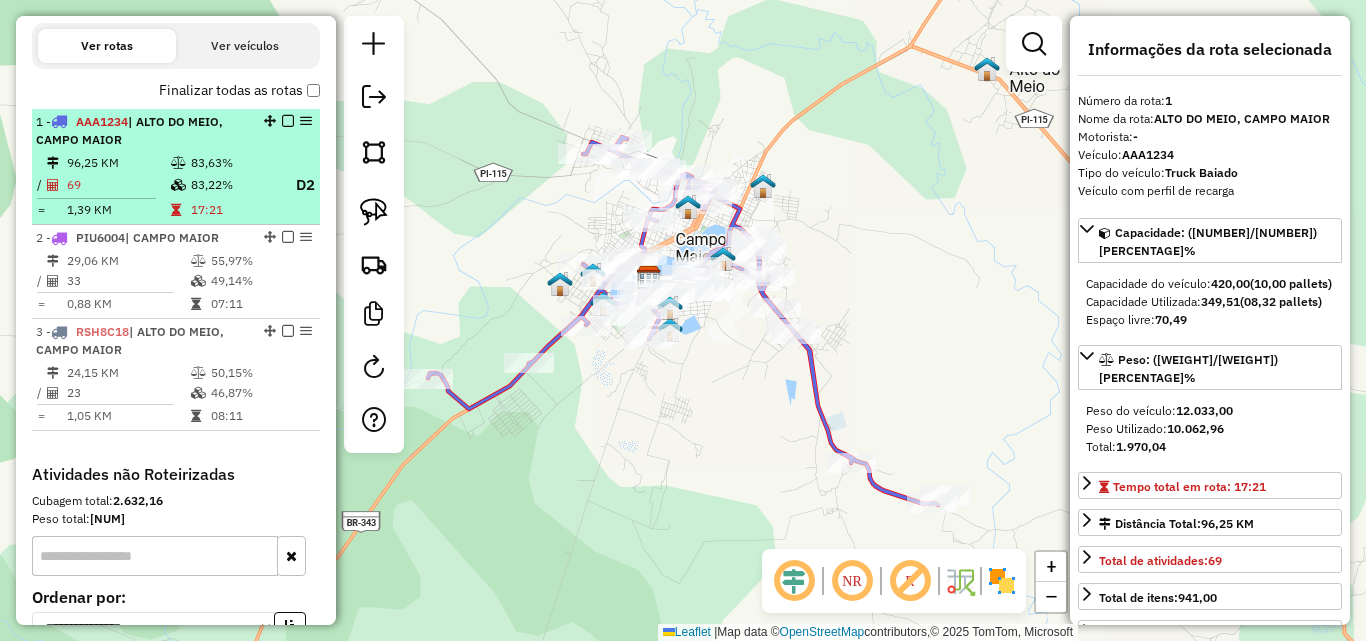 click on "1 -       AAA1234   | ALTO DO MEIO, CAMPO MAIOR" at bounding box center [142, 131] 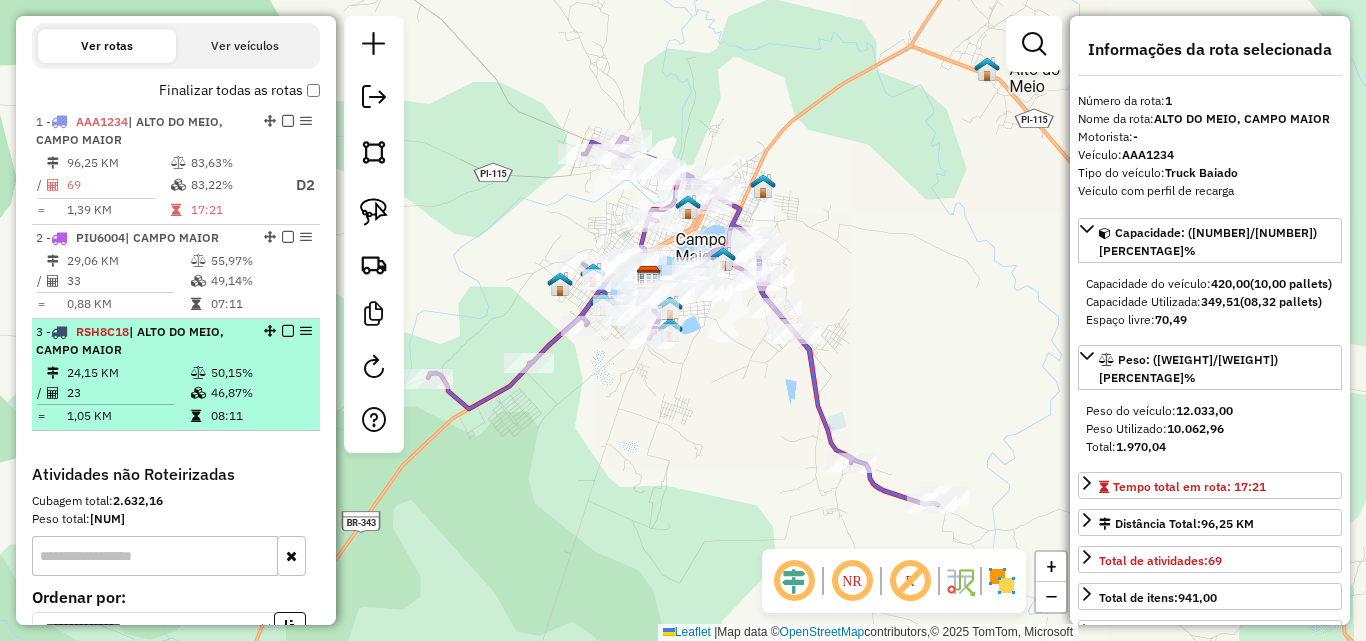 click on "3 -       RSH8C18   | ALTO DO MEIO, CAMPO MAIOR  24,15 KM   50,15%  /  23   46,87%     =  1,05 KM   08:11" at bounding box center [176, 375] 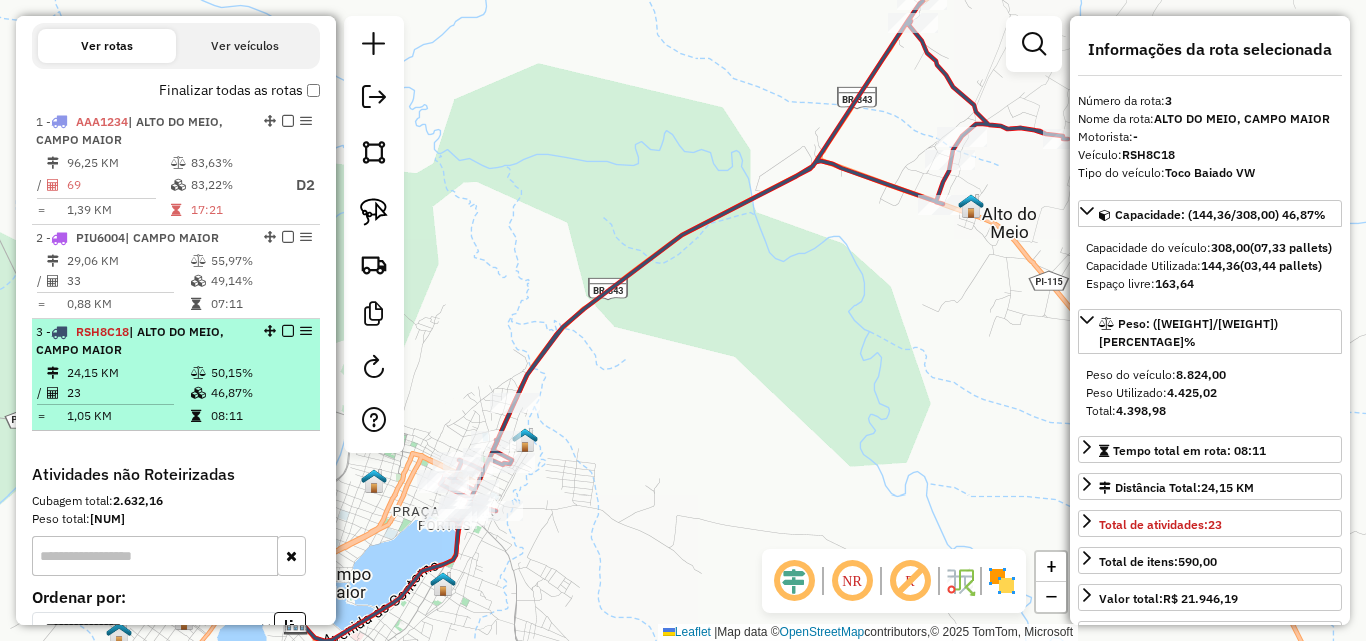 click on "3 -       RSH8C18   | ALTO DO MEIO, CAMPO MAIOR  24,15 KM   50,15%  /  23   46,87%     =  1,05 KM   08:11" at bounding box center (176, 375) 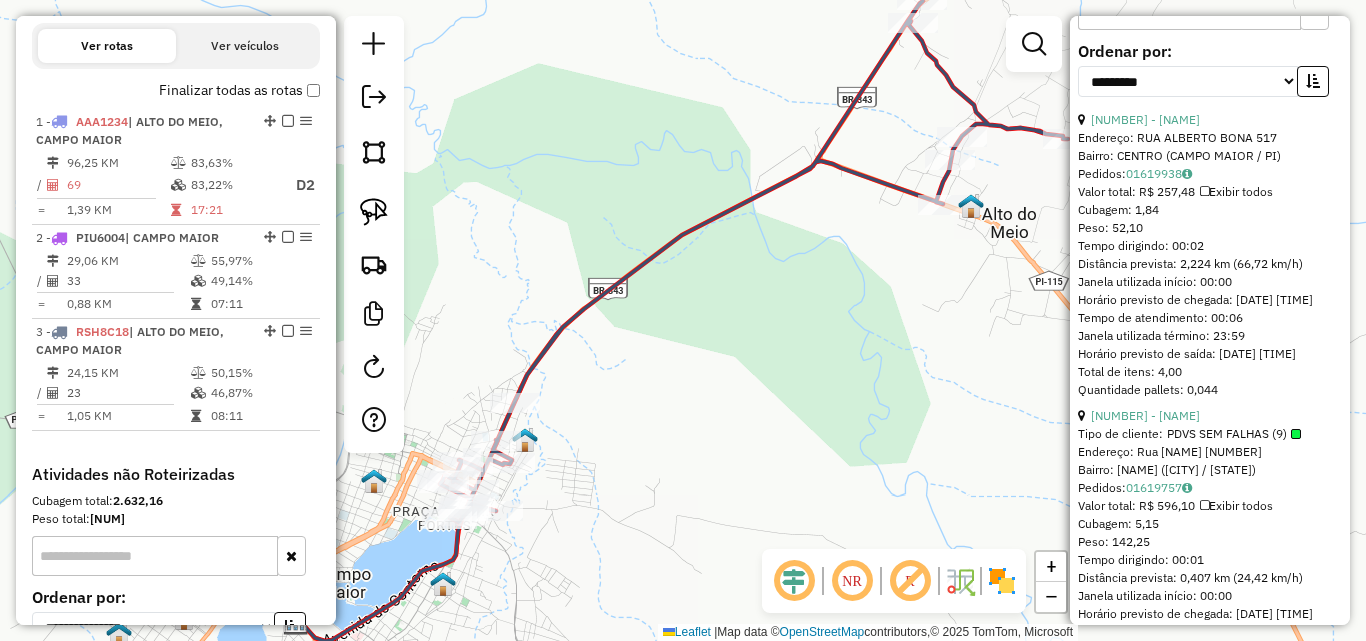scroll, scrollTop: 600, scrollLeft: 0, axis: vertical 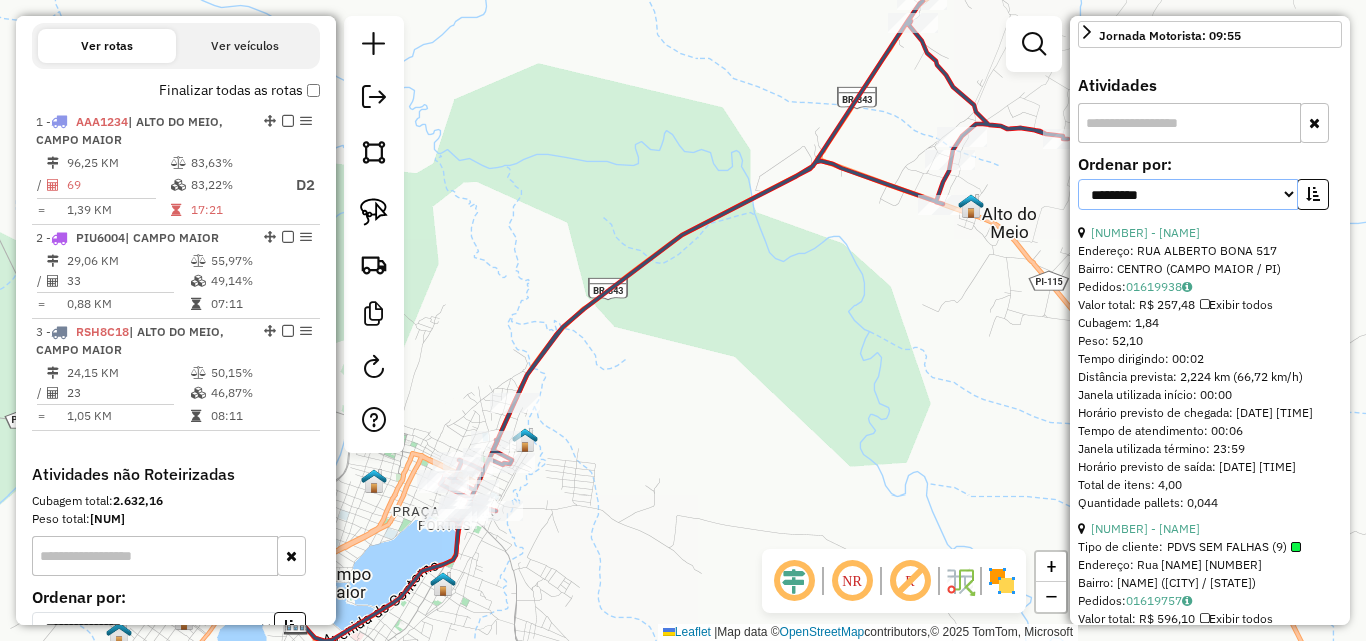click on "**********" at bounding box center [1188, 194] 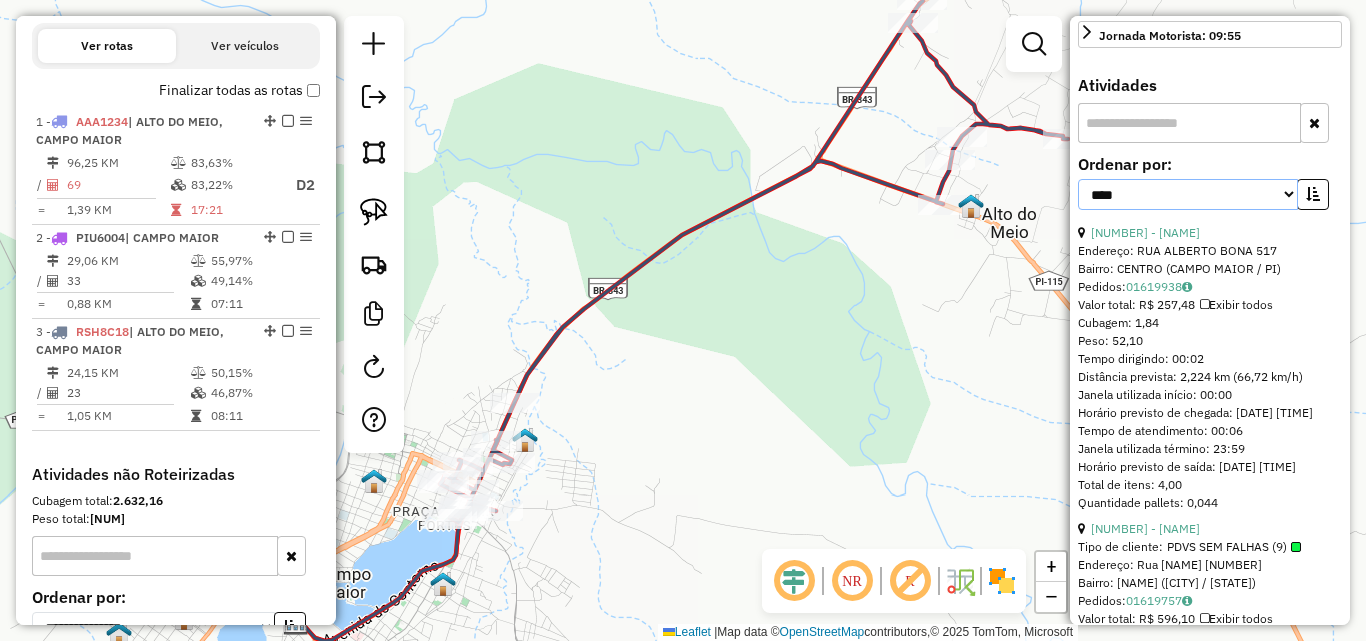 click on "**********" at bounding box center [1188, 194] 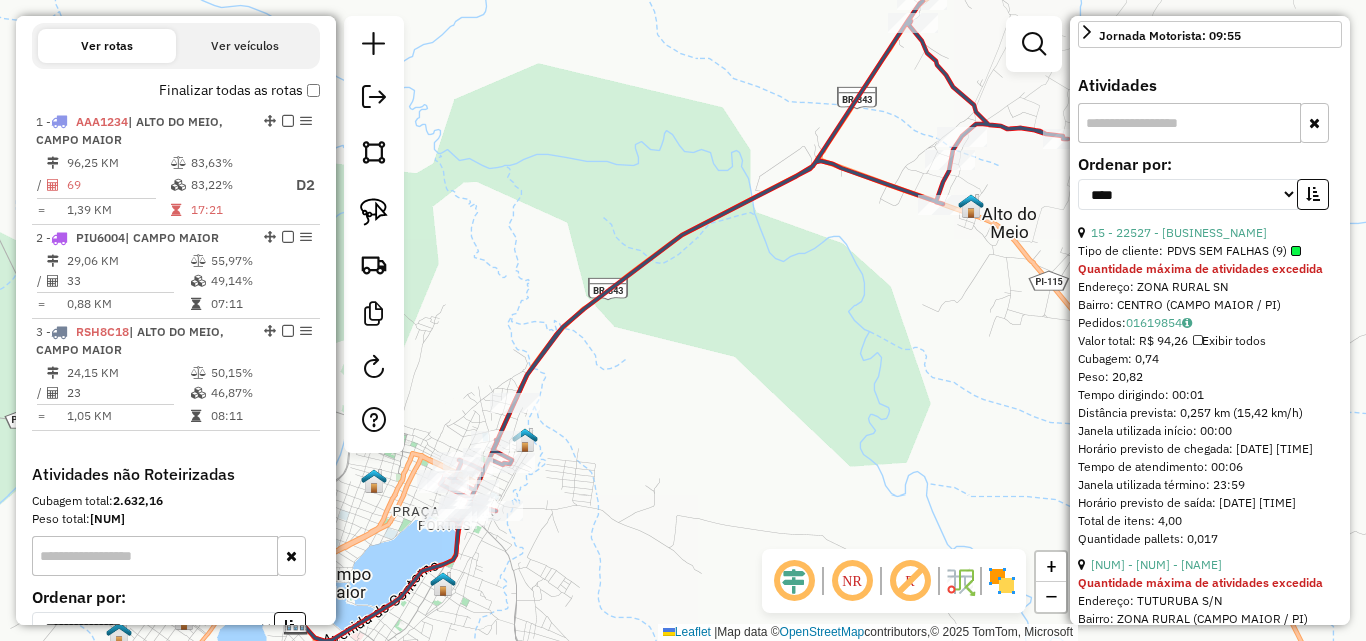 click on "**********" at bounding box center [1210, 190] 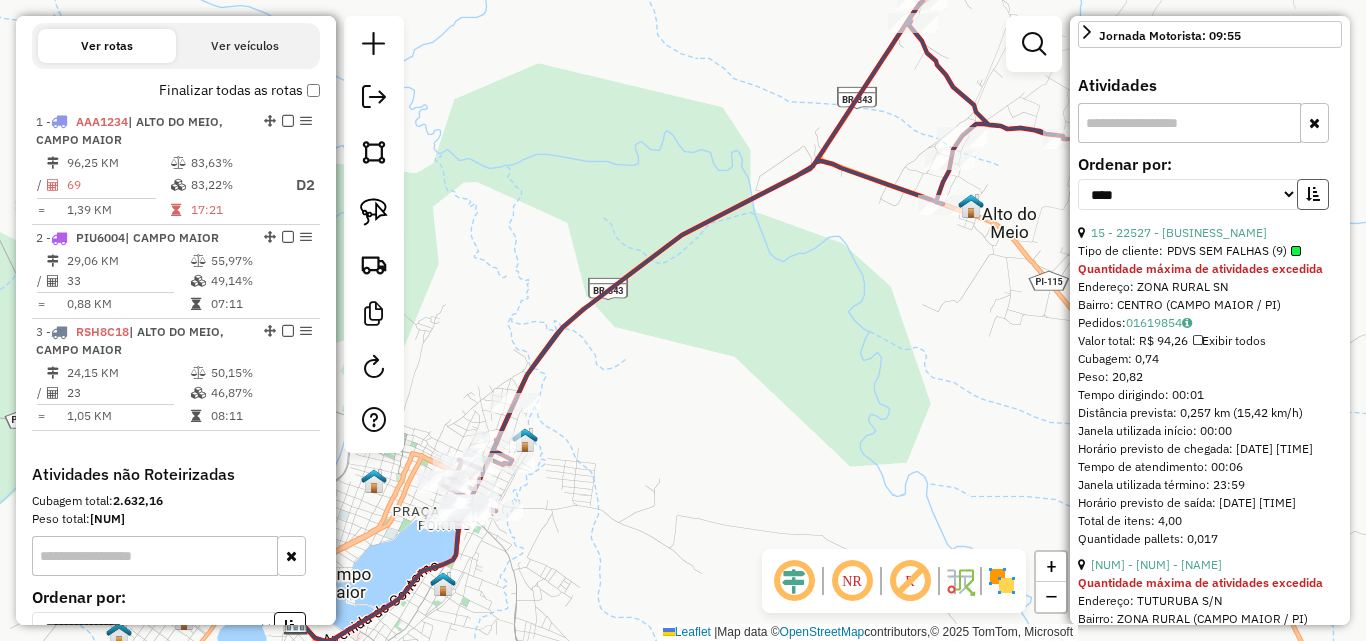 click at bounding box center [1313, 194] 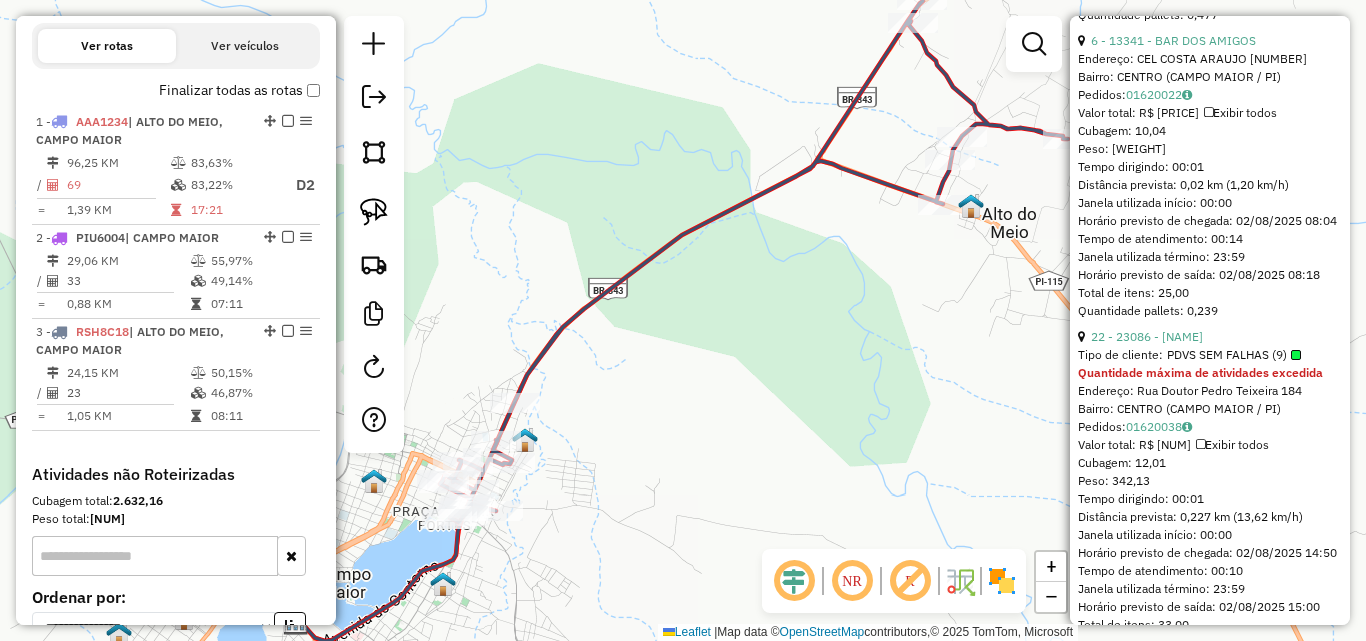 scroll, scrollTop: 1200, scrollLeft: 0, axis: vertical 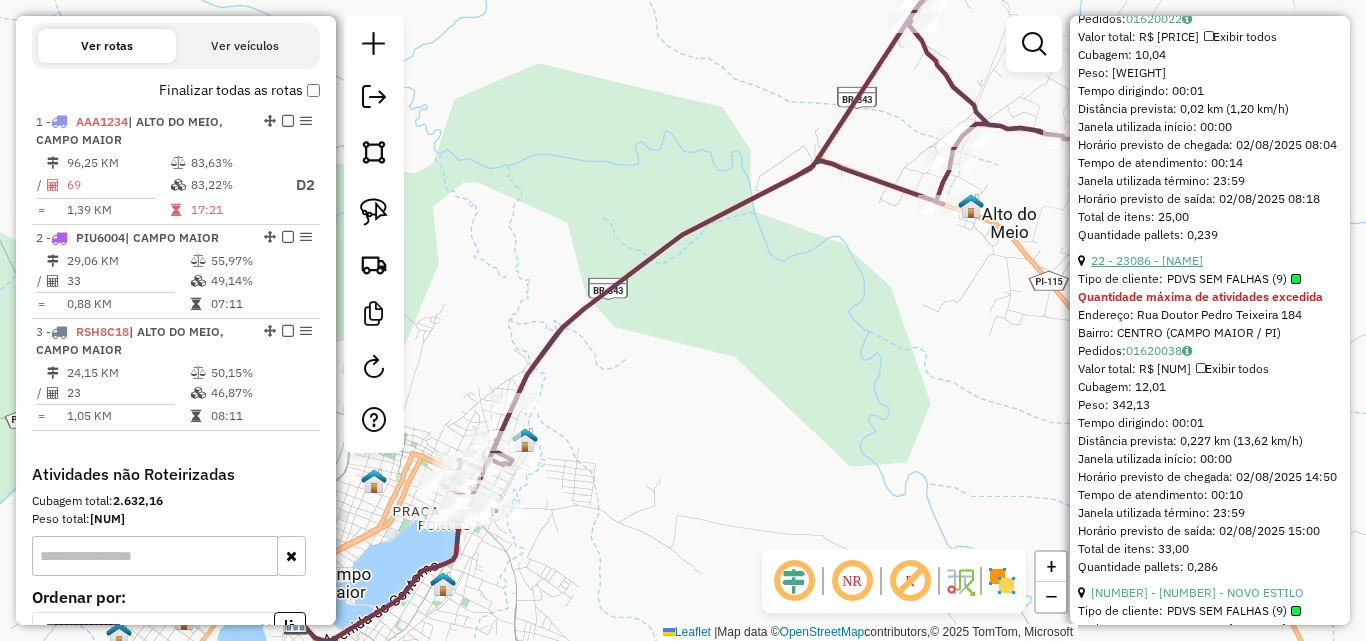 click on "22 - 23086 - DANIELA IVA" at bounding box center [1147, 260] 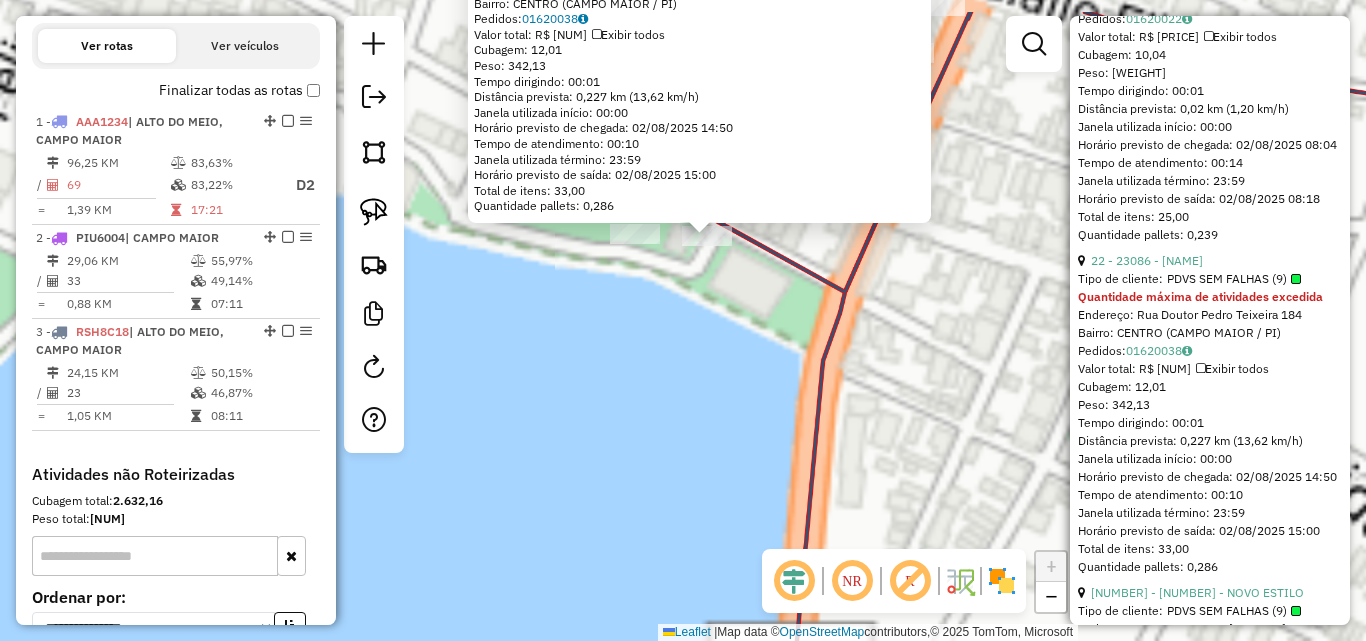 drag, startPoint x: 673, startPoint y: 297, endPoint x: 728, endPoint y: 412, distance: 127.47549 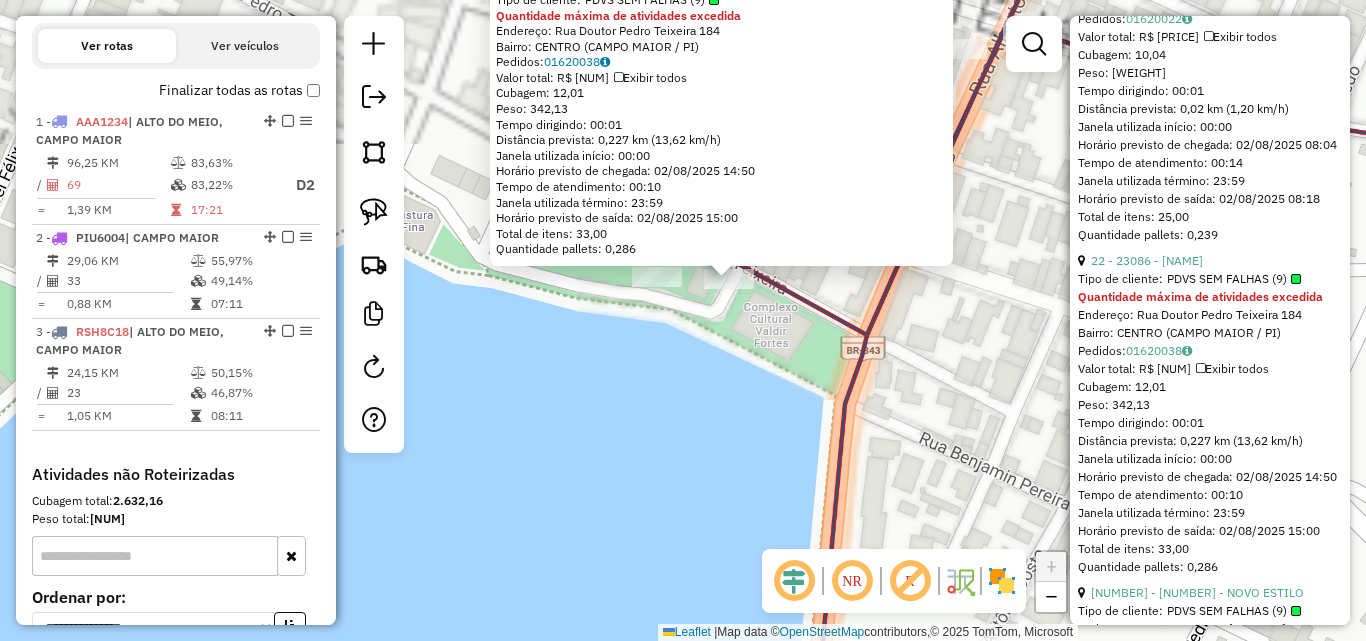 click on "23086 - DANIELA IVA  Tipo de cliente:   PDVS SEM FALHAS (9)  Quantidade máxima de atividades excedida  Endereço:  Rua Doutor Pedro Teixeira 184   Bairro: CENTRO (CAMPO MAIOR / PI)   Pedidos:  01620038   Valor total: R$ 2.191,35   Exibir todos   Cubagem: 12,01  Peso: 342,13  Tempo dirigindo: 00:01   Distância prevista: 0,227 km (13,62 km/h)   Janela utilizada início: 00:00   Horário previsto de chegada: 02/08/2025 14:50   Tempo de atendimento: 00:10   Janela utilizada término: 23:59   Horário previsto de saída: 02/08/2025 15:00   Total de itens: 33,00   Quantidade pallets: 0,286  × Janela de atendimento Grade de atendimento Capacidade Transportadoras Veículos Cliente Pedidos  Rotas Selecione os dias de semana para filtrar as janelas de atendimento  Seg   Ter   Qua   Qui   Sex   Sáb   Dom  Informe o período da janela de atendimento: De: Até:  Filtrar exatamente a janela do cliente  Considerar janela de atendimento padrão  Selecione os dias de semana para filtrar as grades de atendimento  Seg  De:" 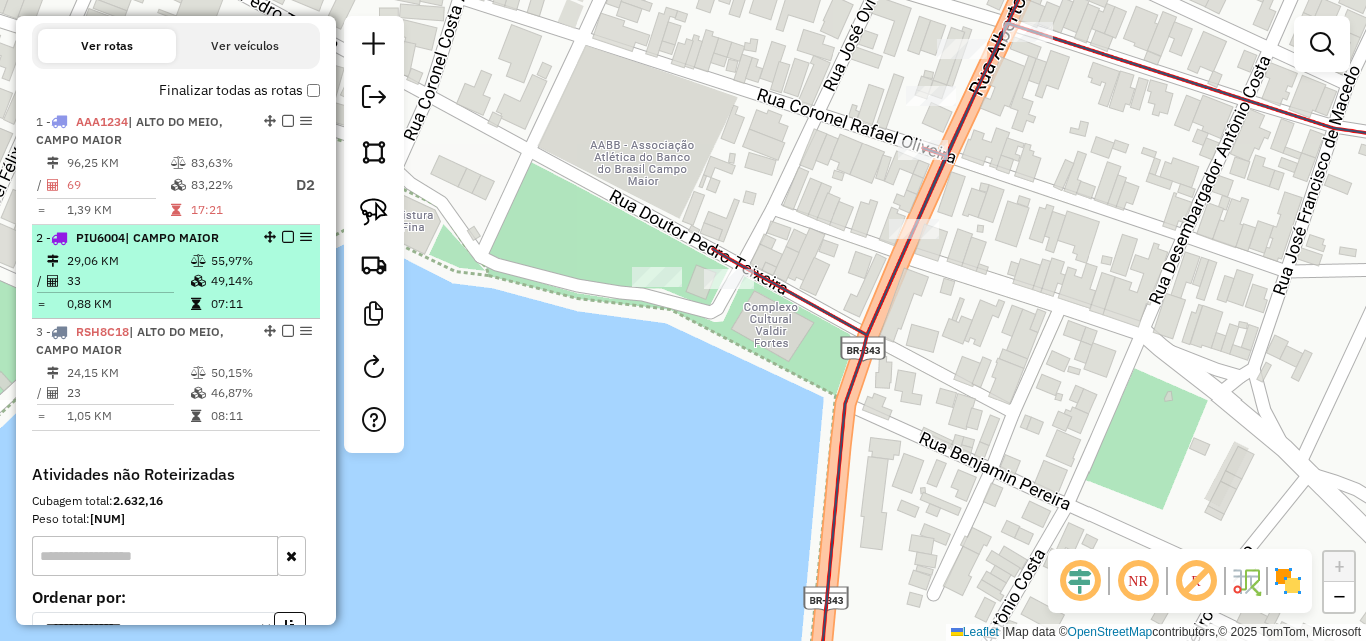 click on "29,06 KM" at bounding box center (128, 261) 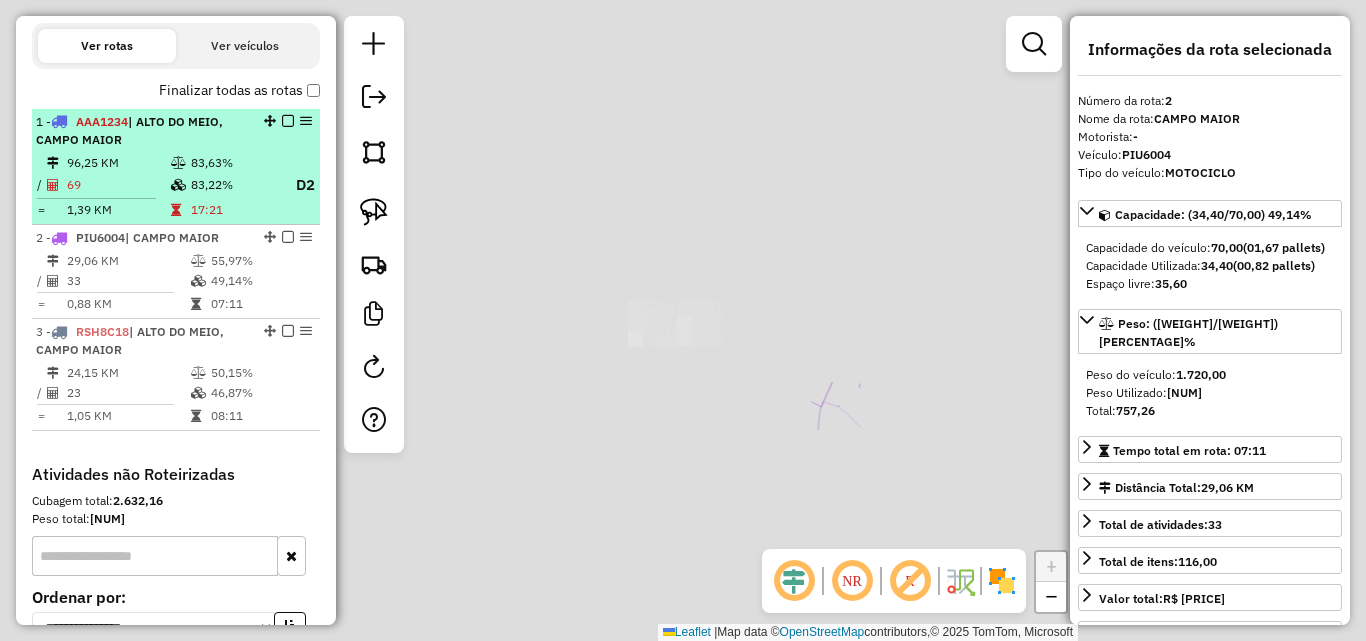 click on "69" at bounding box center [118, 185] 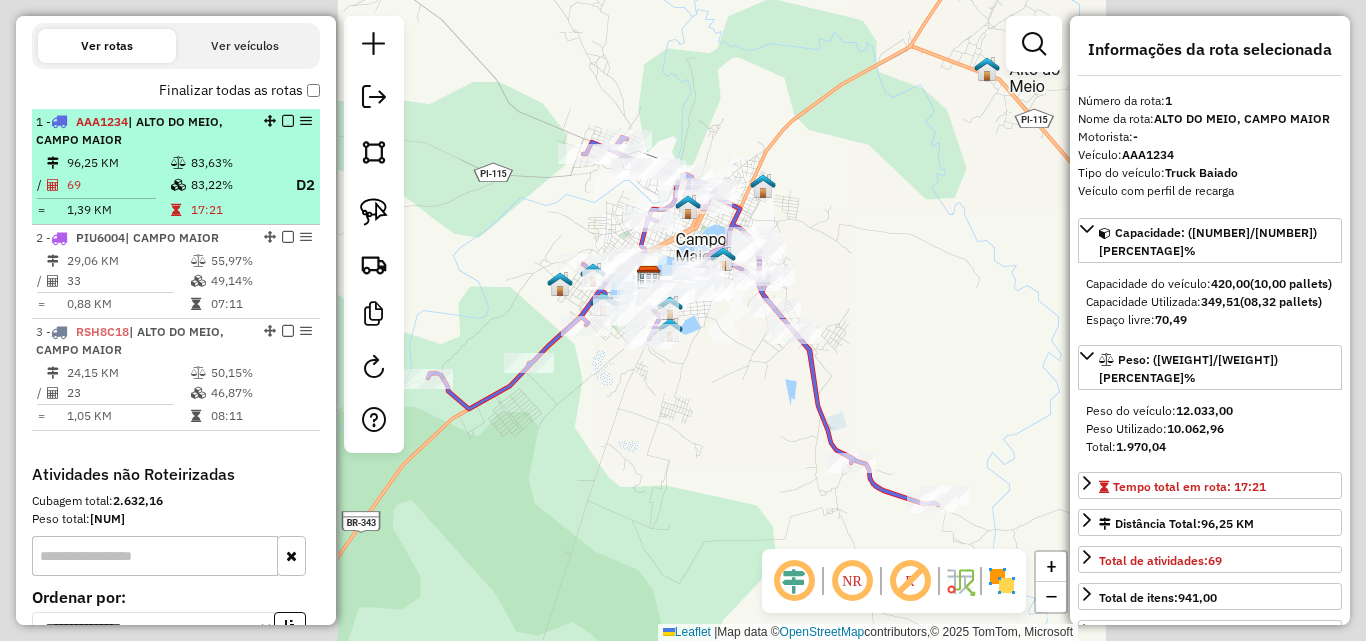 click on "69" at bounding box center (118, 185) 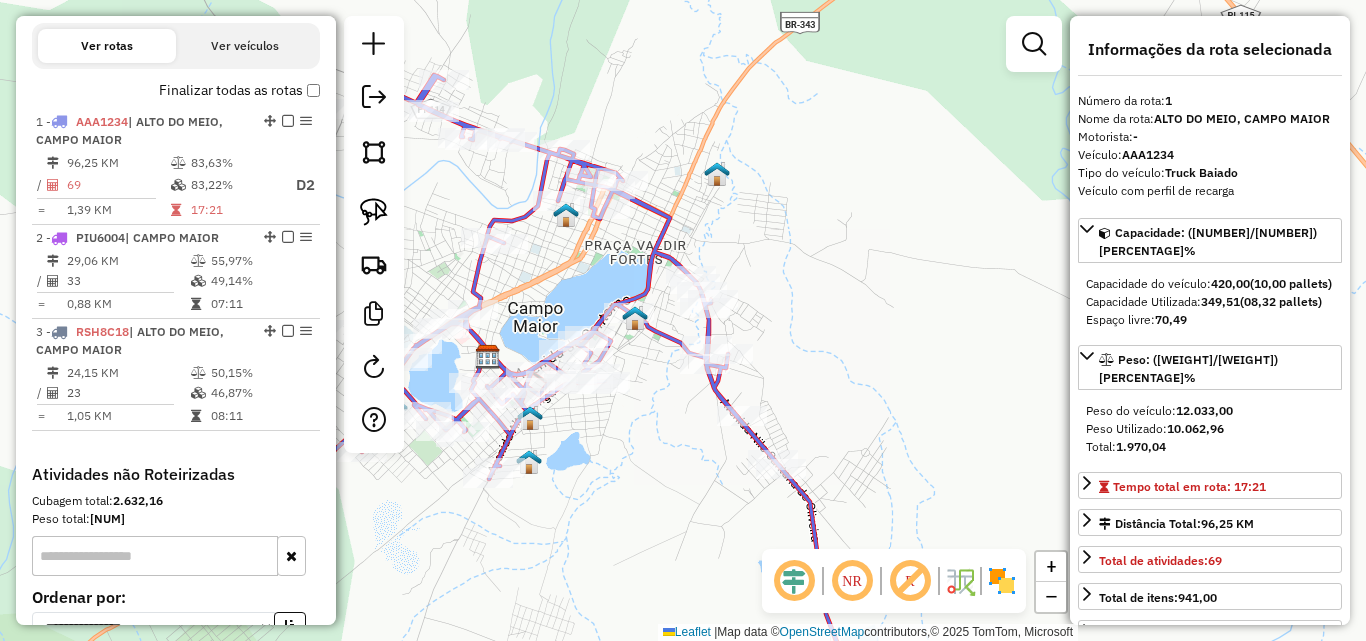 drag, startPoint x: 802, startPoint y: 231, endPoint x: 834, endPoint y: 306, distance: 81.5414 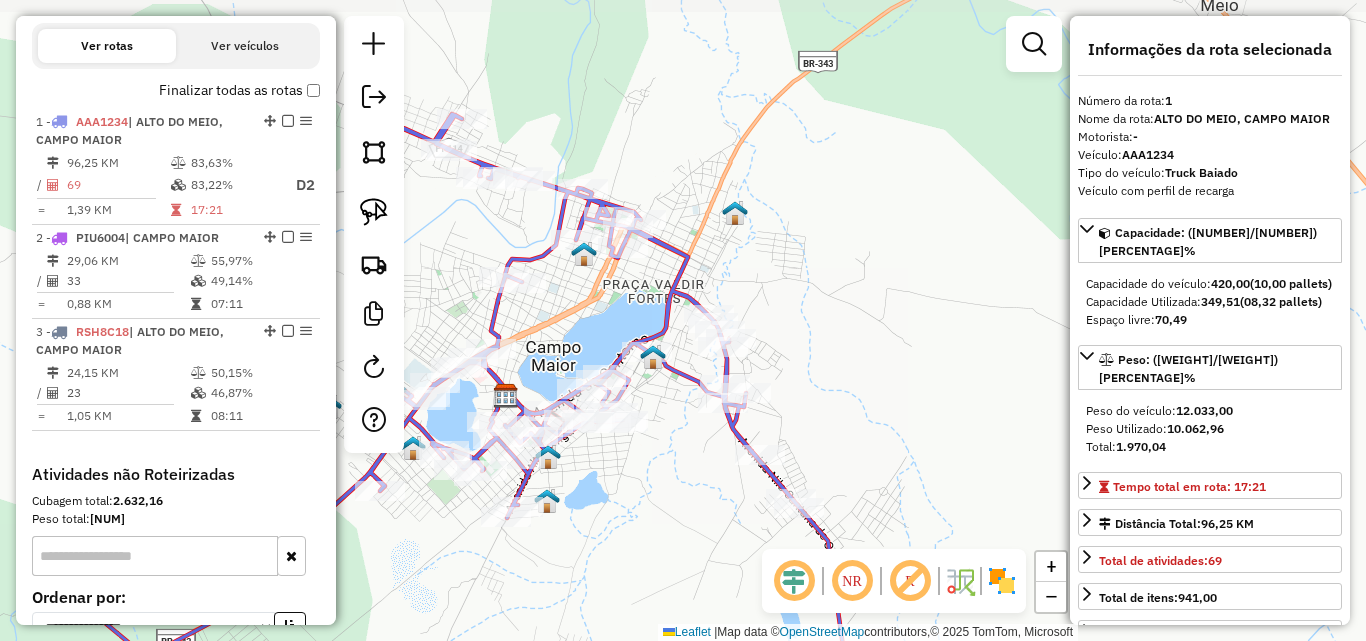 click on "Janela de atendimento Grade de atendimento Capacidade Transportadoras Veículos Cliente Pedidos  Rotas Selecione os dias de semana para filtrar as janelas de atendimento  Seg   Ter   Qua   Qui   Sex   Sáb   Dom  Informe o período da janela de atendimento: De: Até:  Filtrar exatamente a janela do cliente  Considerar janela de atendimento padrão  Selecione os dias de semana para filtrar as grades de atendimento  Seg   Ter   Qua   Qui   Sex   Sáb   Dom   Considerar clientes sem dia de atendimento cadastrado  Clientes fora do dia de atendimento selecionado Filtrar as atividades entre os valores definidos abaixo:  Peso mínimo:   Peso máximo:   Cubagem mínima:   Cubagem máxima:   De:   Até:  Filtrar as atividades entre o tempo de atendimento definido abaixo:  De:   Até:   Considerar capacidade total dos clientes não roteirizados Transportadora: Selecione um ou mais itens Tipo de veículo: Selecione um ou mais itens Veículo: Selecione um ou mais itens Motorista: Selecione um ou mais itens Nome: Rótulo:" 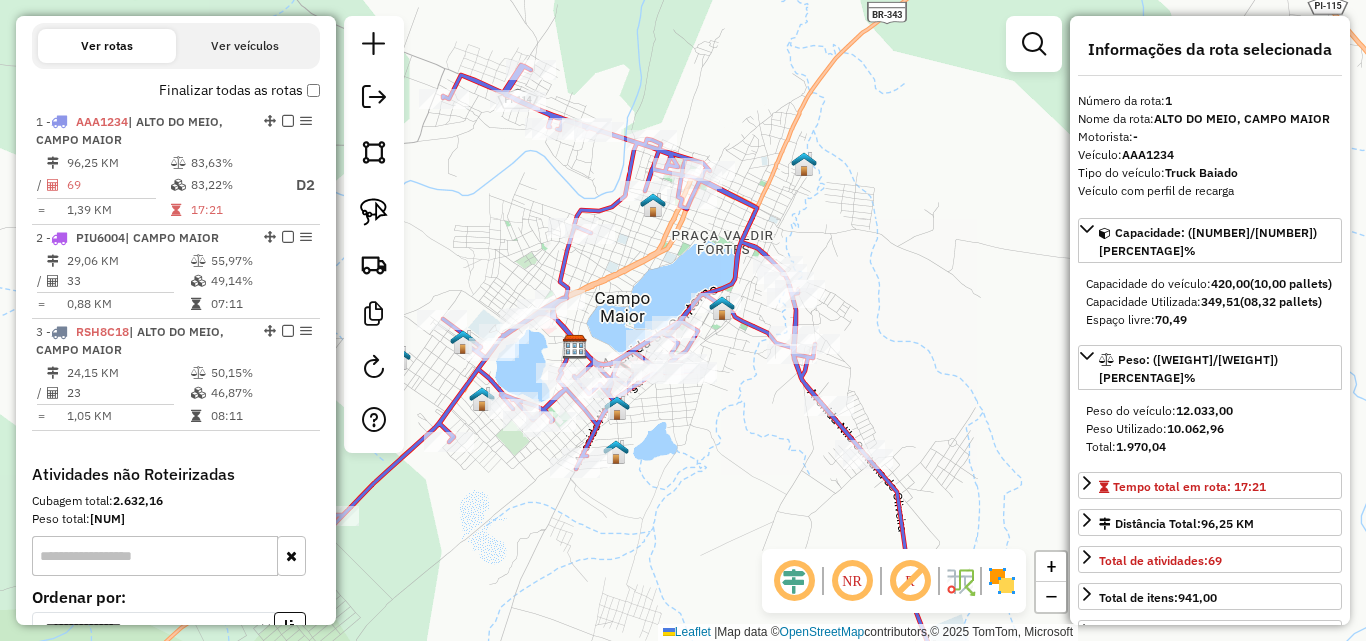 click on "Rota 1 - Placa AAA1234  17630 - FRICAMPO Rota 1 - Placa AAA1234  13716 - BARRACA DO JULIAO Rota 1 - Placa AAA1234  20935 - AUTO POSTO SANTA CRU Janela de atendimento Grade de atendimento Capacidade Transportadoras Veículos Cliente Pedidos  Rotas Selecione os dias de semana para filtrar as janelas de atendimento  Seg   Ter   Qua   Qui   Sex   Sáb   Dom  Informe o período da janela de atendimento: De: Até:  Filtrar exatamente a janela do cliente  Considerar janela de atendimento padrão  Selecione os dias de semana para filtrar as grades de atendimento  Seg   Ter   Qua   Qui   Sex   Sáb   Dom   Considerar clientes sem dia de atendimento cadastrado  Clientes fora do dia de atendimento selecionado Filtrar as atividades entre os valores definidos abaixo:  Peso mínimo:   Peso máximo:   Cubagem mínima:   Cubagem máxima:   De:   Até:  Filtrar as atividades entre o tempo de atendimento definido abaixo:  De:   Até:   Considerar capacidade total dos clientes não roteirizados Transportadora: Tipo de veículo:" 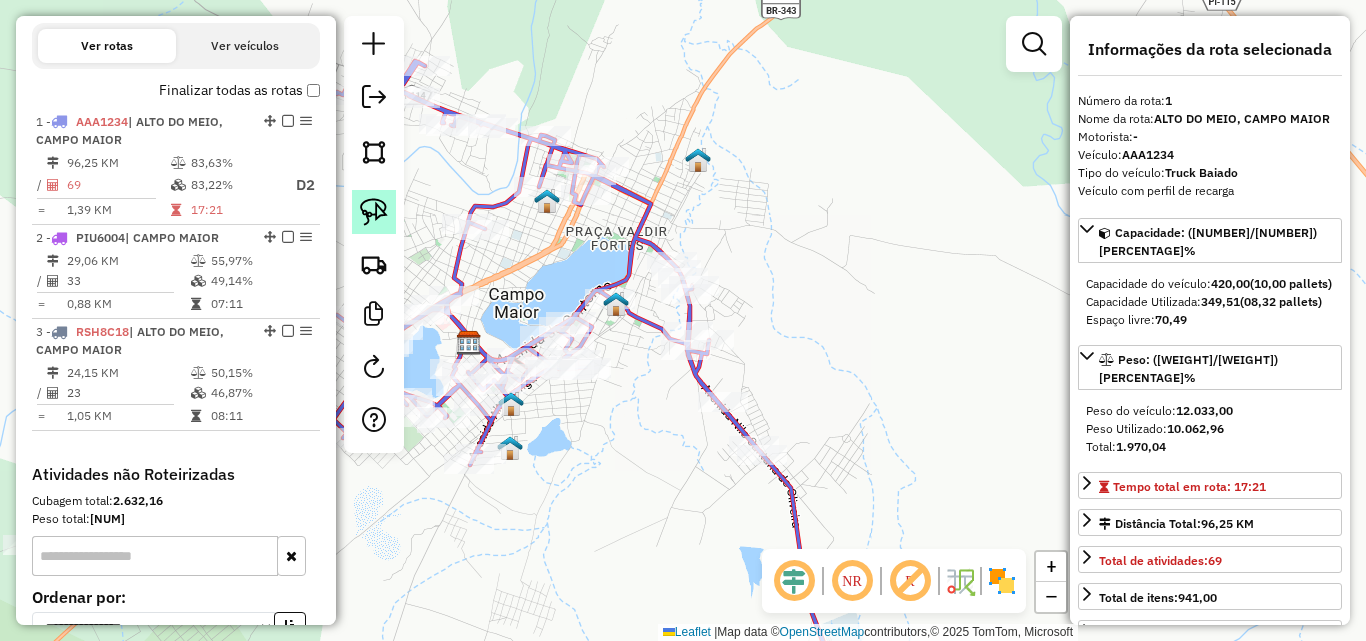 click 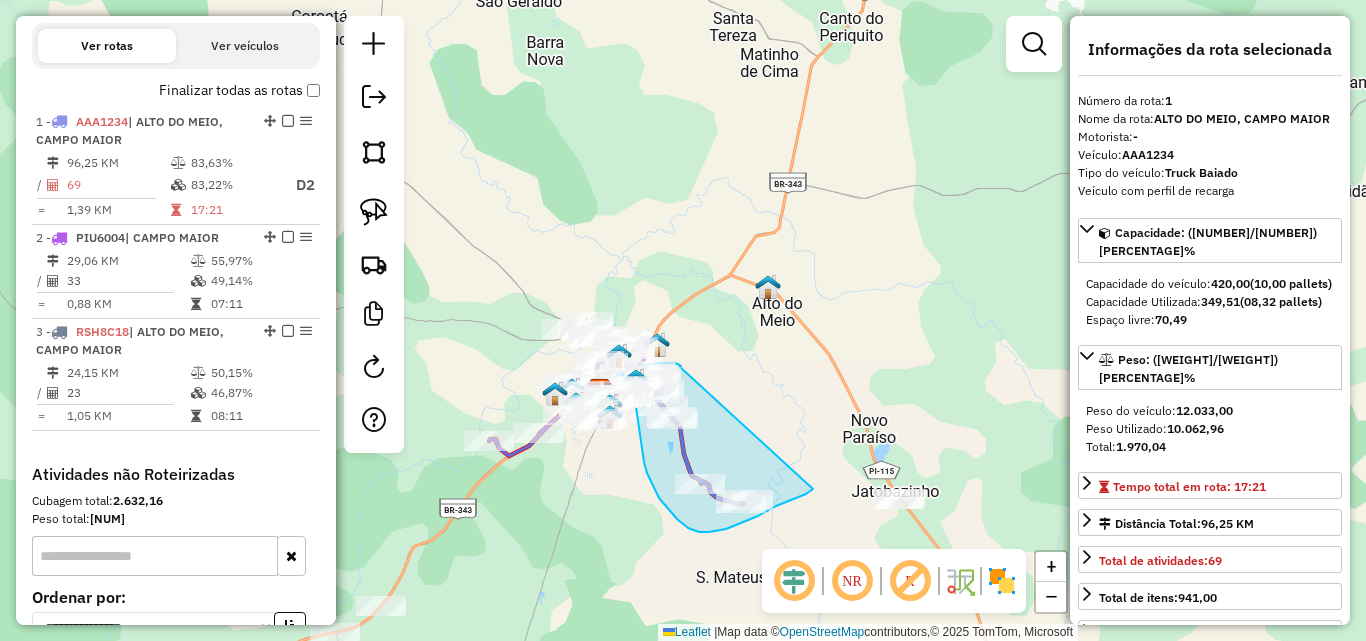 drag, startPoint x: 793, startPoint y: 243, endPoint x: 827, endPoint y: 452, distance: 211.7475 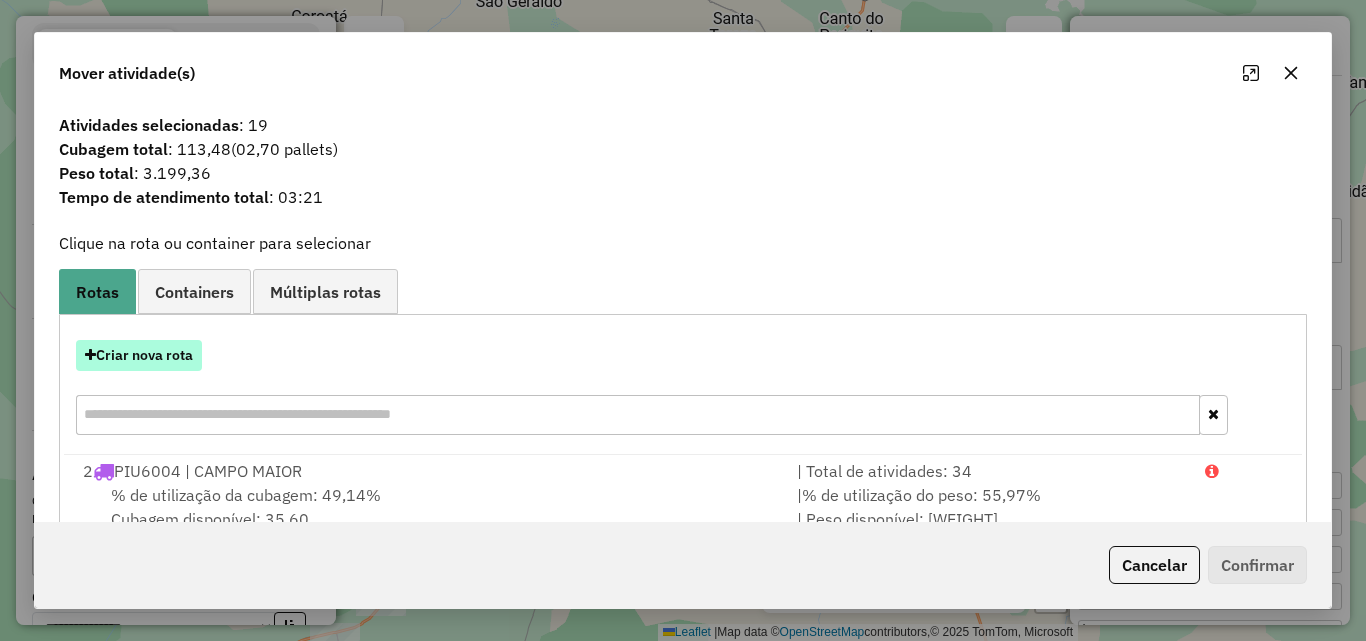 click on "Criar nova rota" at bounding box center (139, 355) 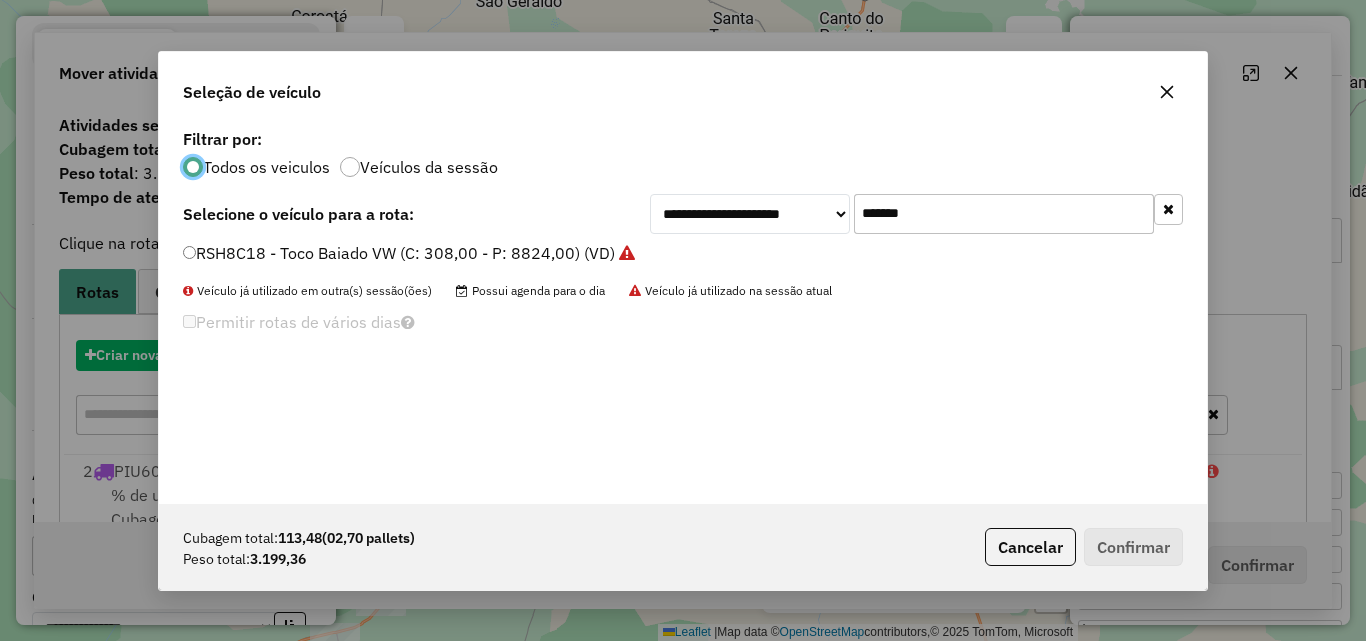 scroll, scrollTop: 11, scrollLeft: 6, axis: both 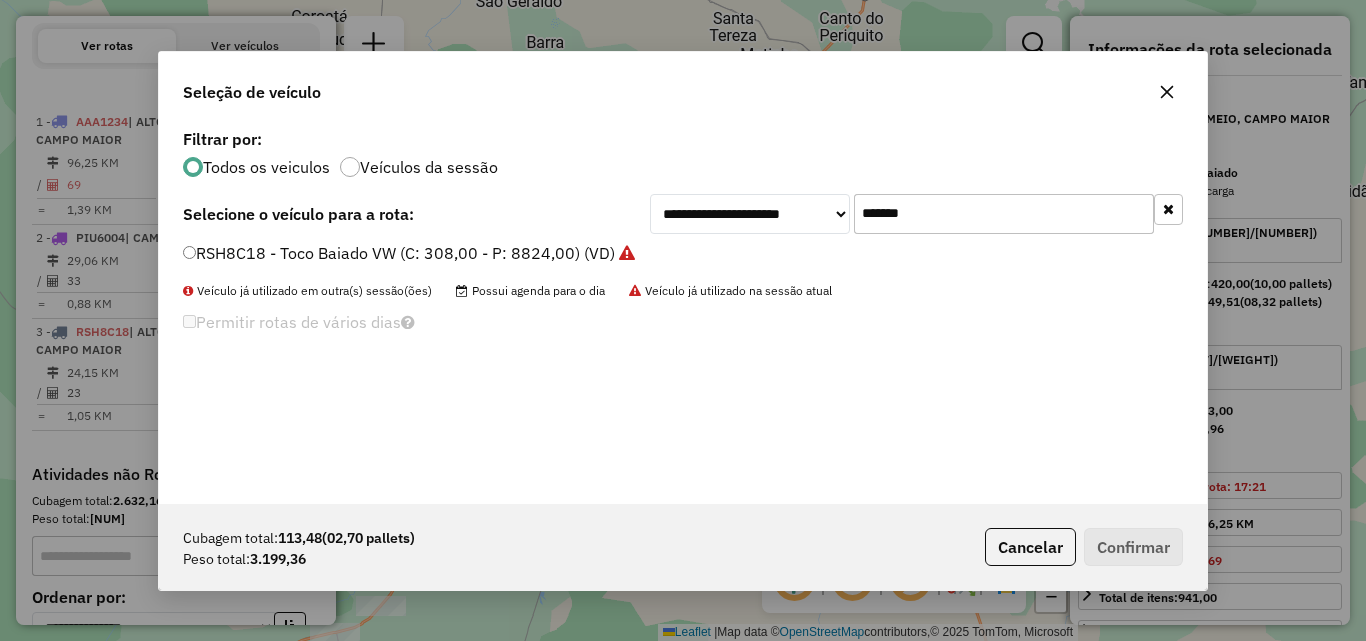 drag, startPoint x: 948, startPoint y: 215, endPoint x: 733, endPoint y: 245, distance: 217.08293 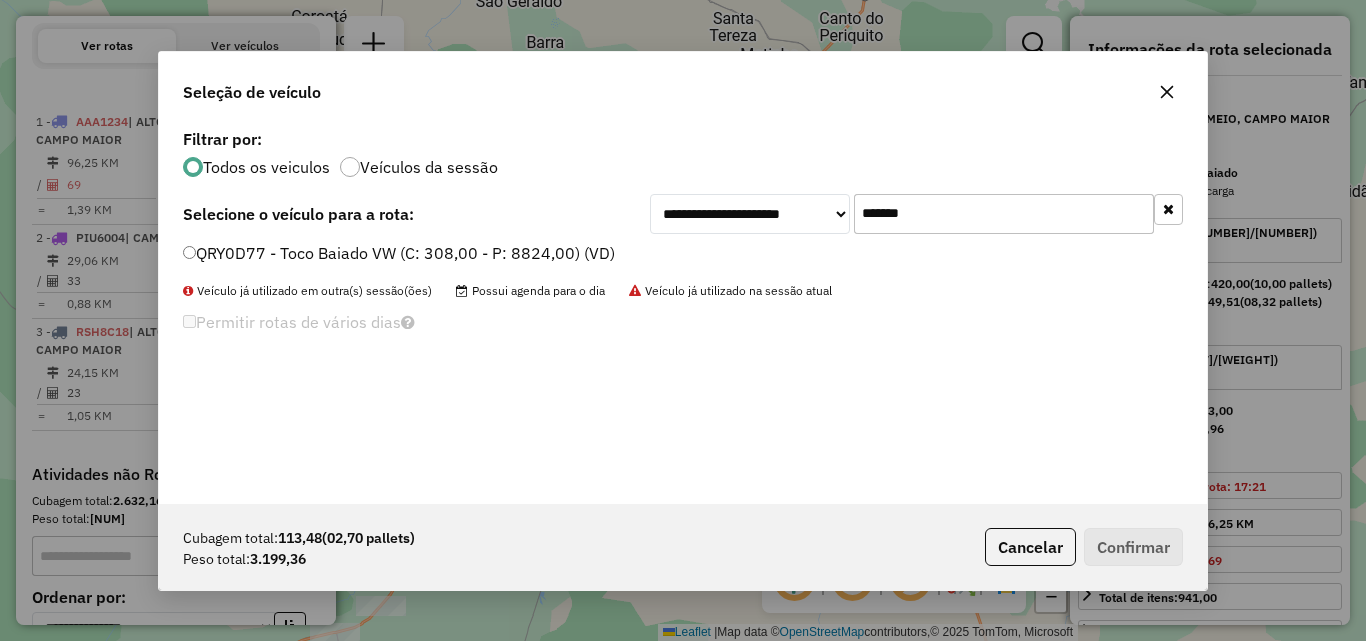 type on "*******" 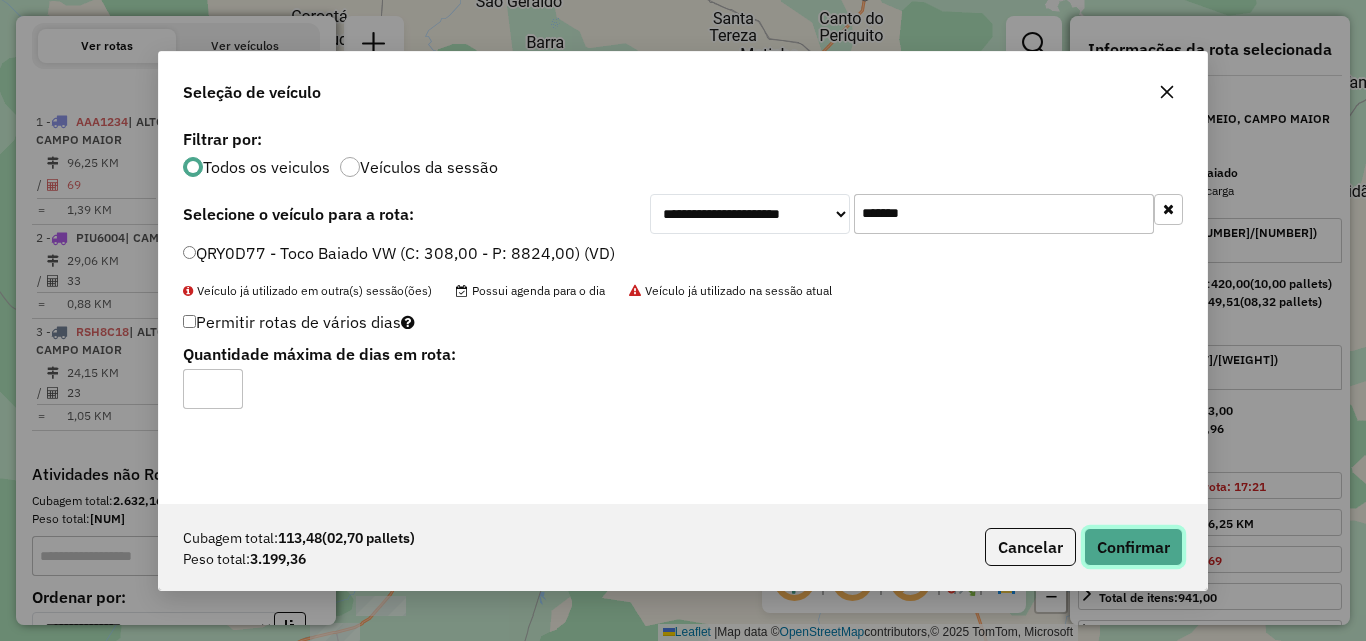click on "Confirmar" 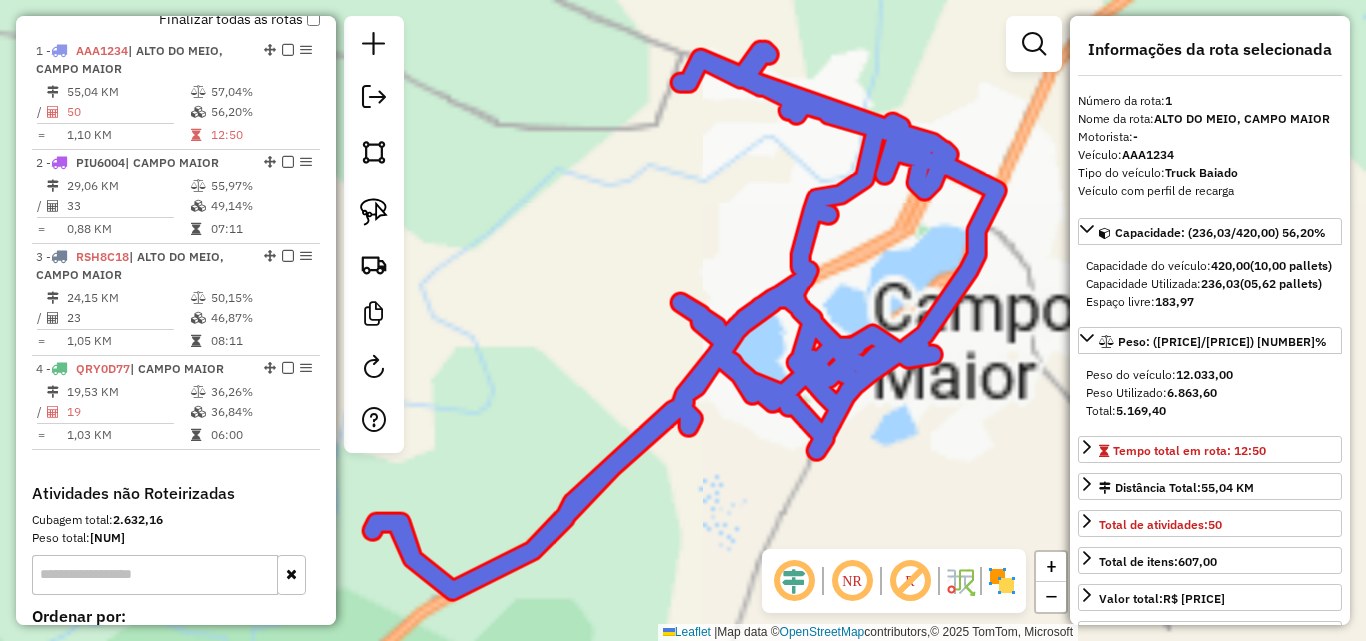 scroll, scrollTop: 750, scrollLeft: 0, axis: vertical 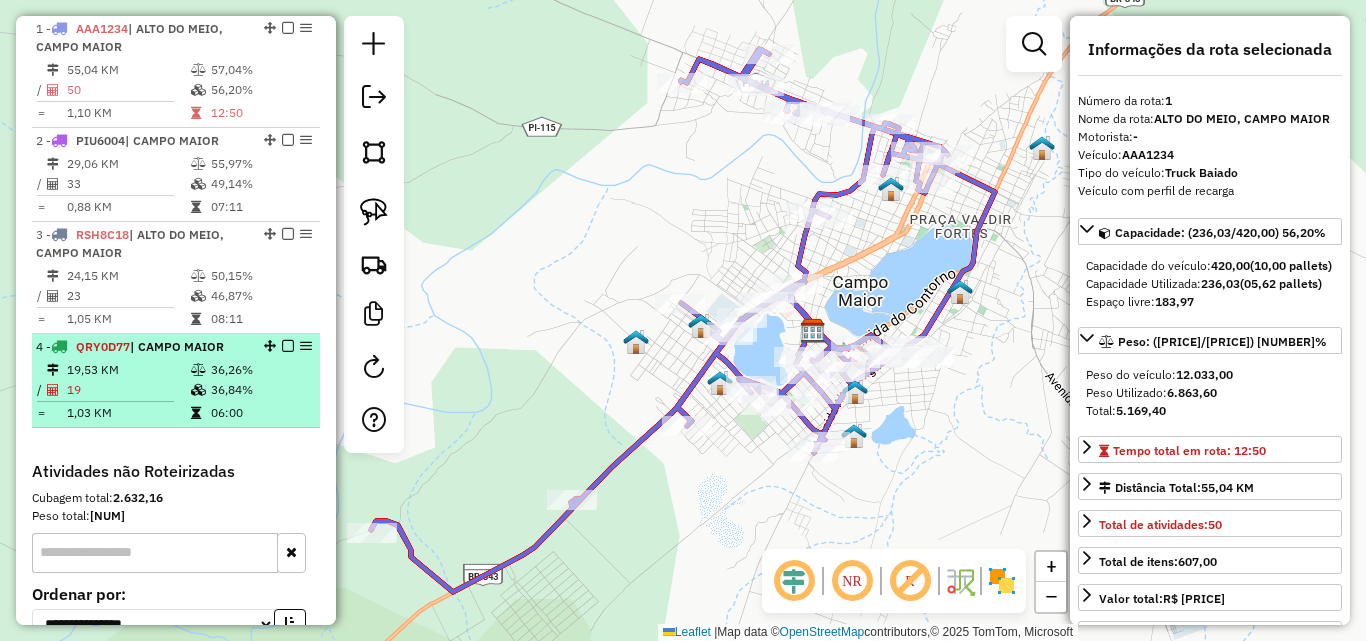 click on "1,03 KM" at bounding box center [128, 413] 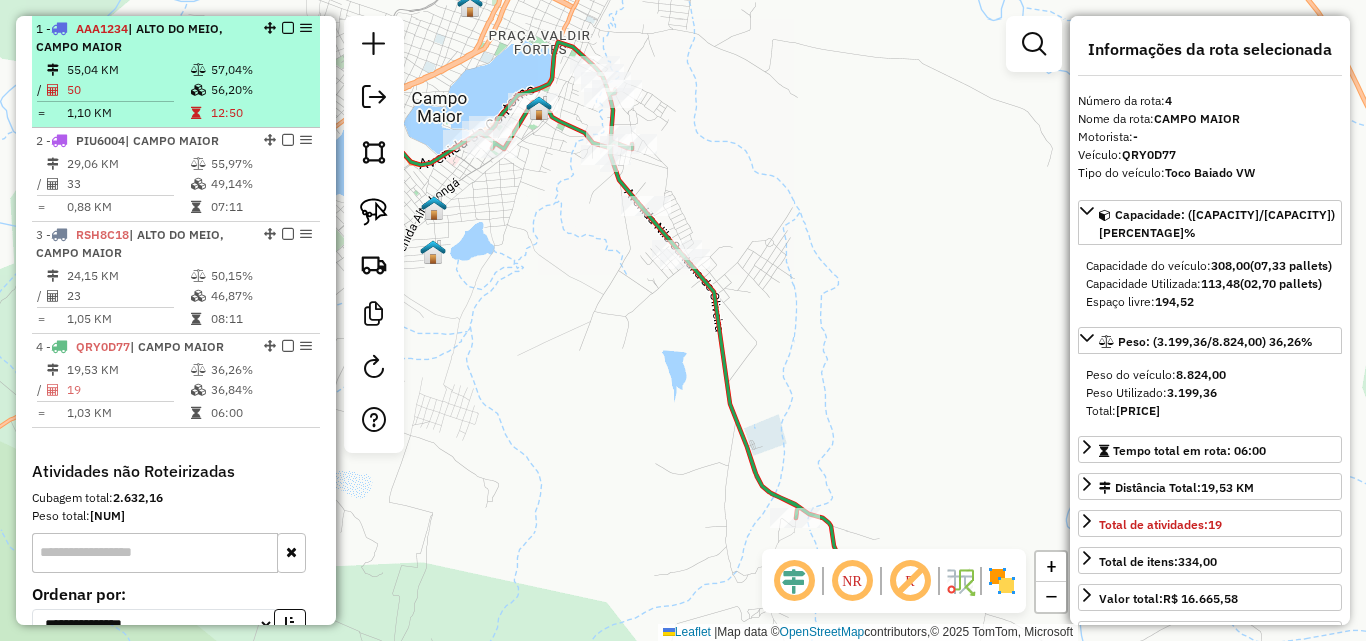 click on "55,04 KM" at bounding box center (128, 70) 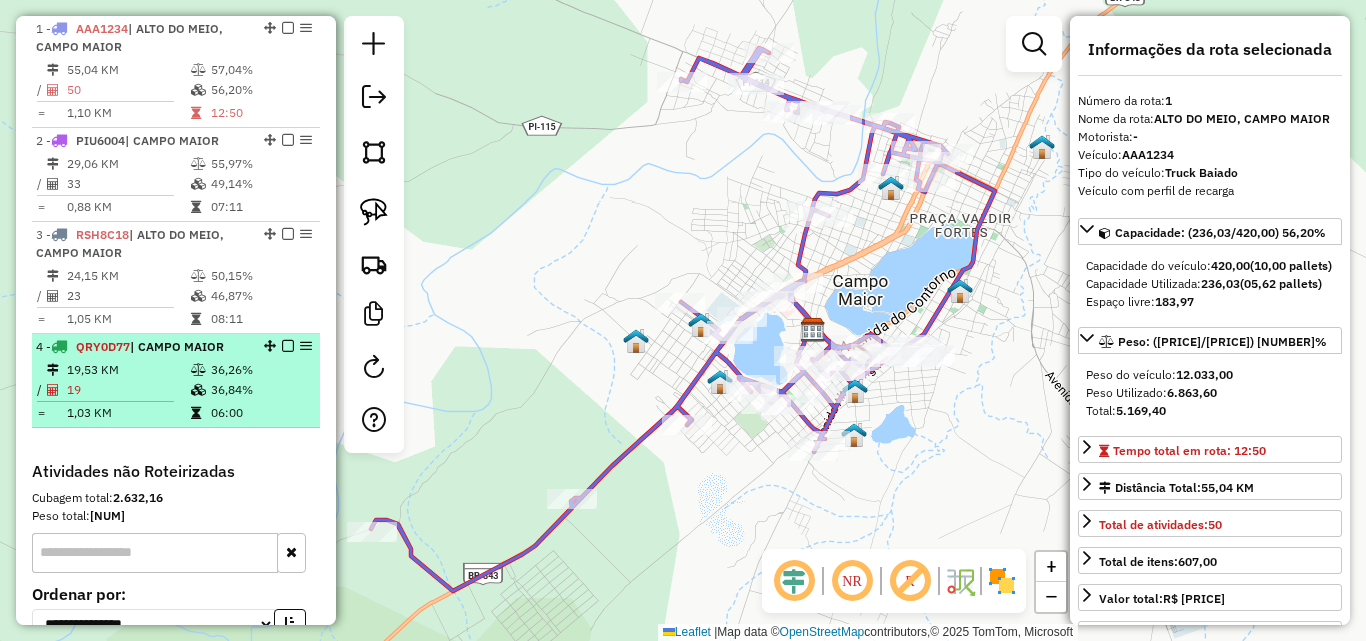 click on "1,03 KM" at bounding box center [128, 413] 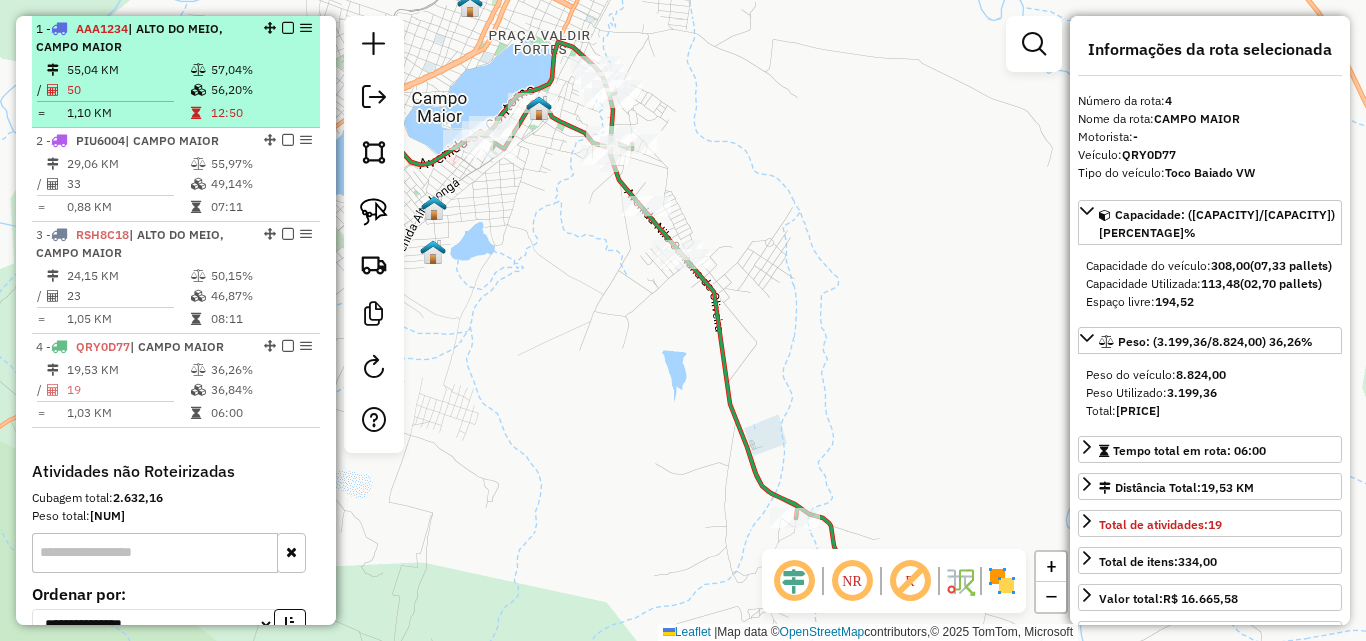 click at bounding box center (105, 101) 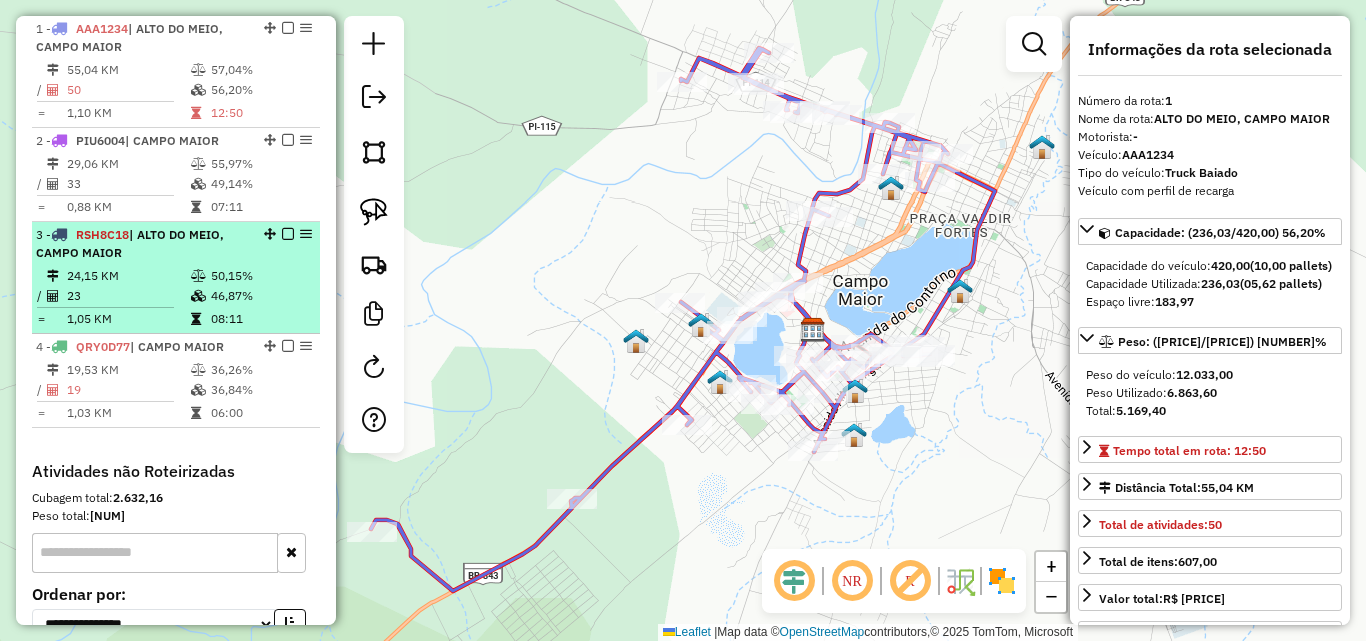 click on "24,15 KM" at bounding box center (128, 276) 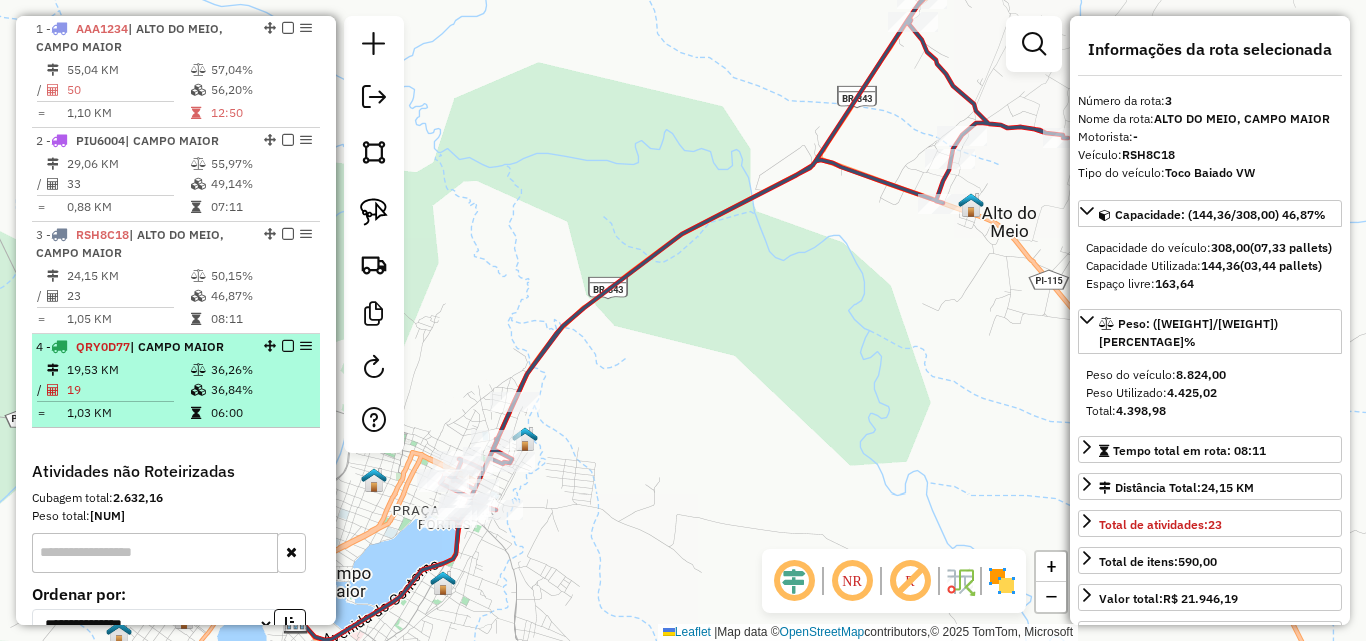 click on "19,53 KM" at bounding box center (128, 370) 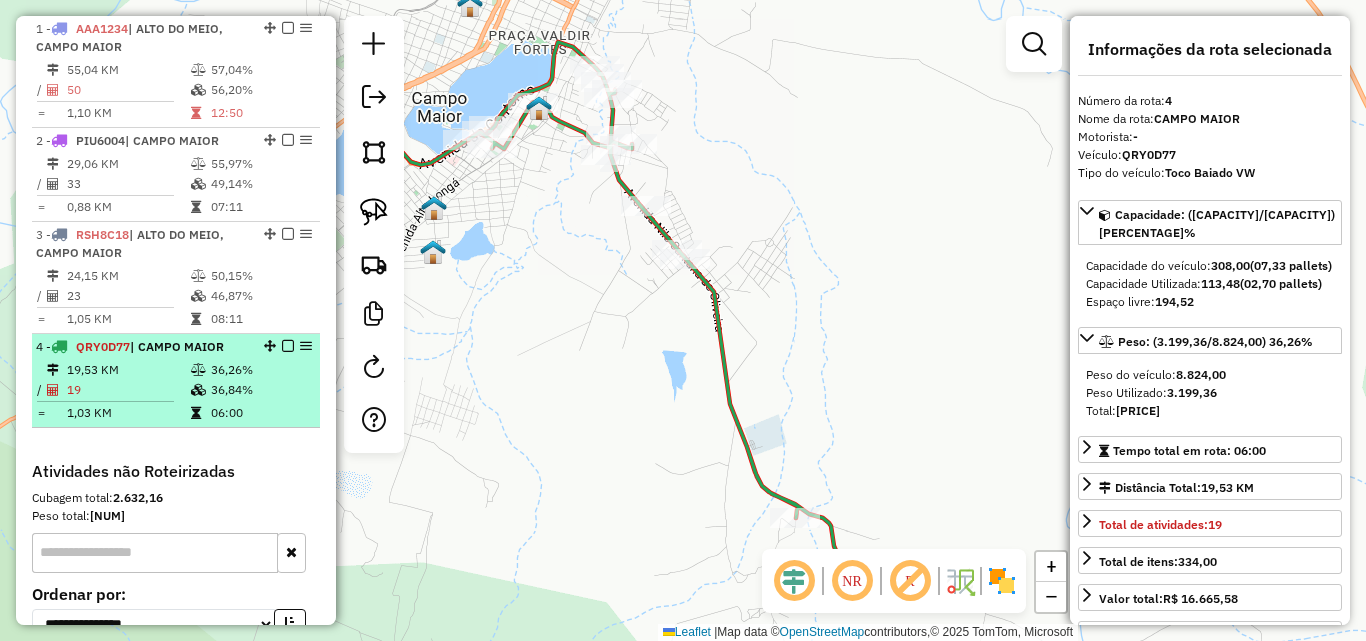 click on "19,53 KM" at bounding box center (128, 370) 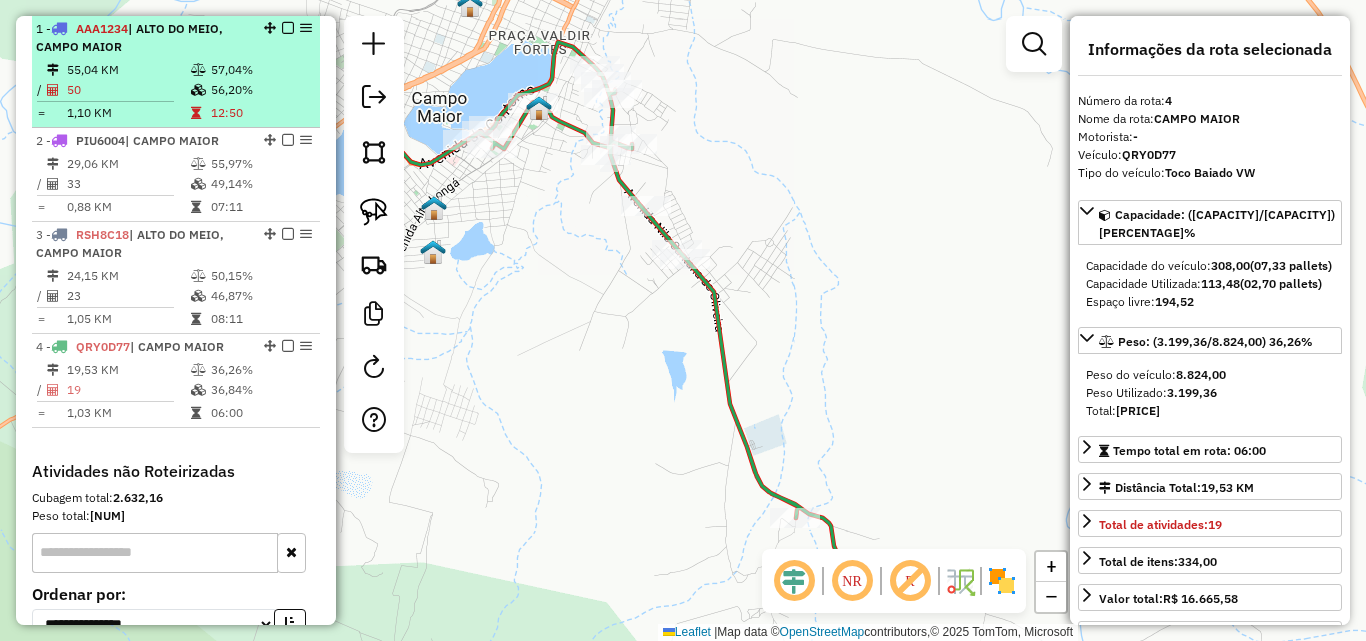 click on "1,10 KM" at bounding box center [128, 113] 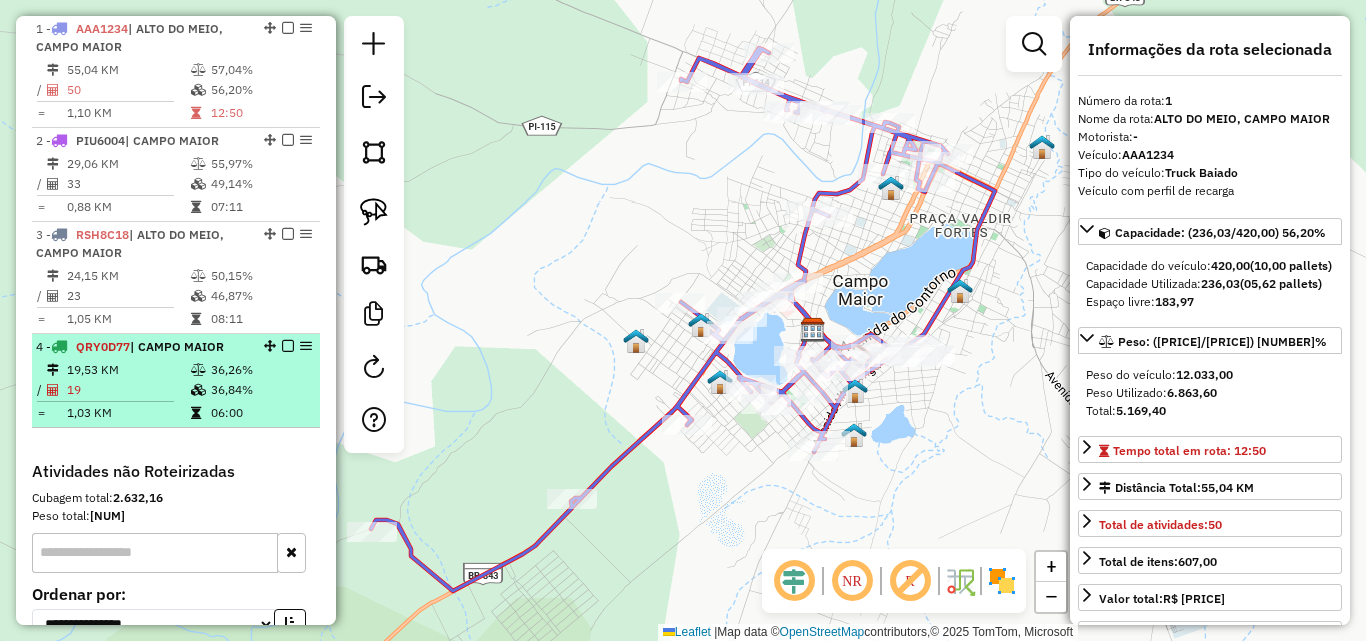 click at bounding box center [200, 390] 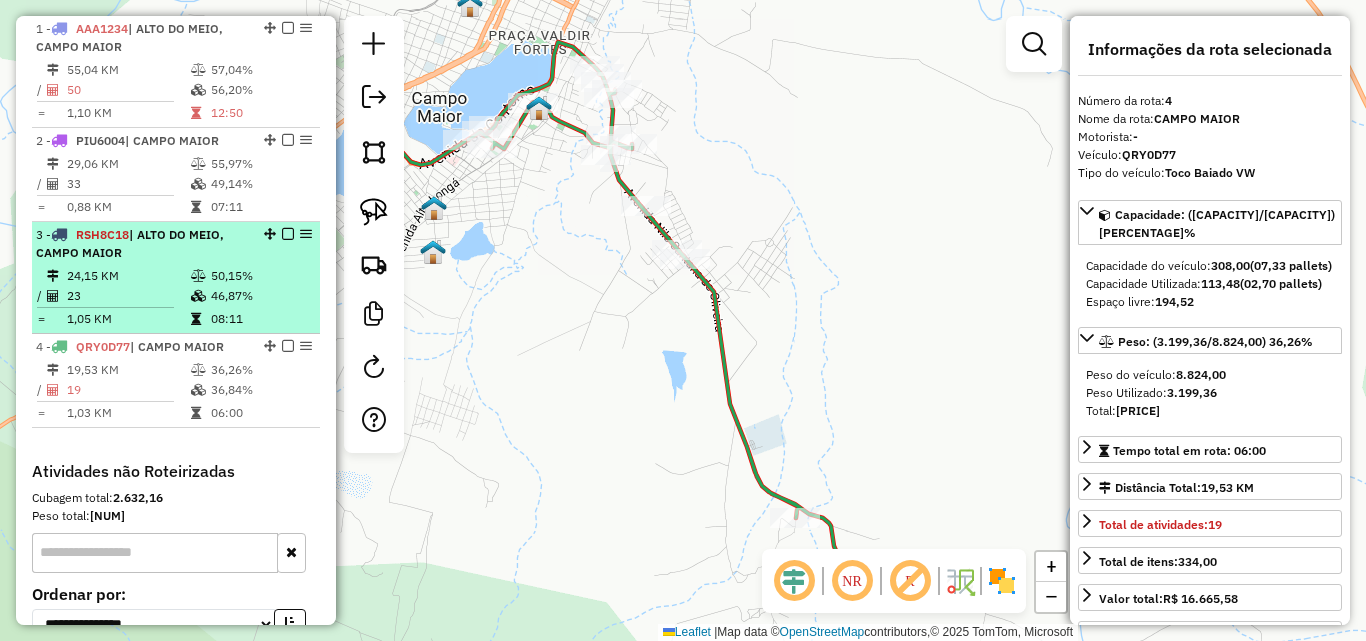 drag, startPoint x: 185, startPoint y: 386, endPoint x: 175, endPoint y: 279, distance: 107.46627 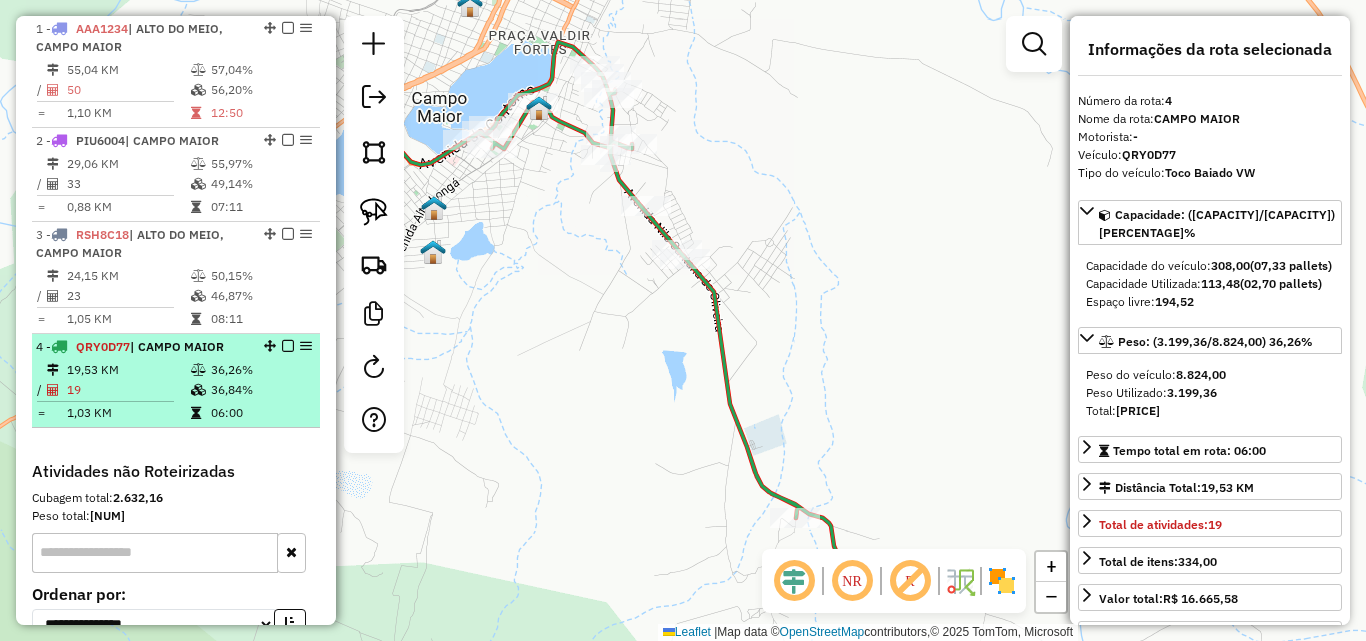 click at bounding box center (200, 413) 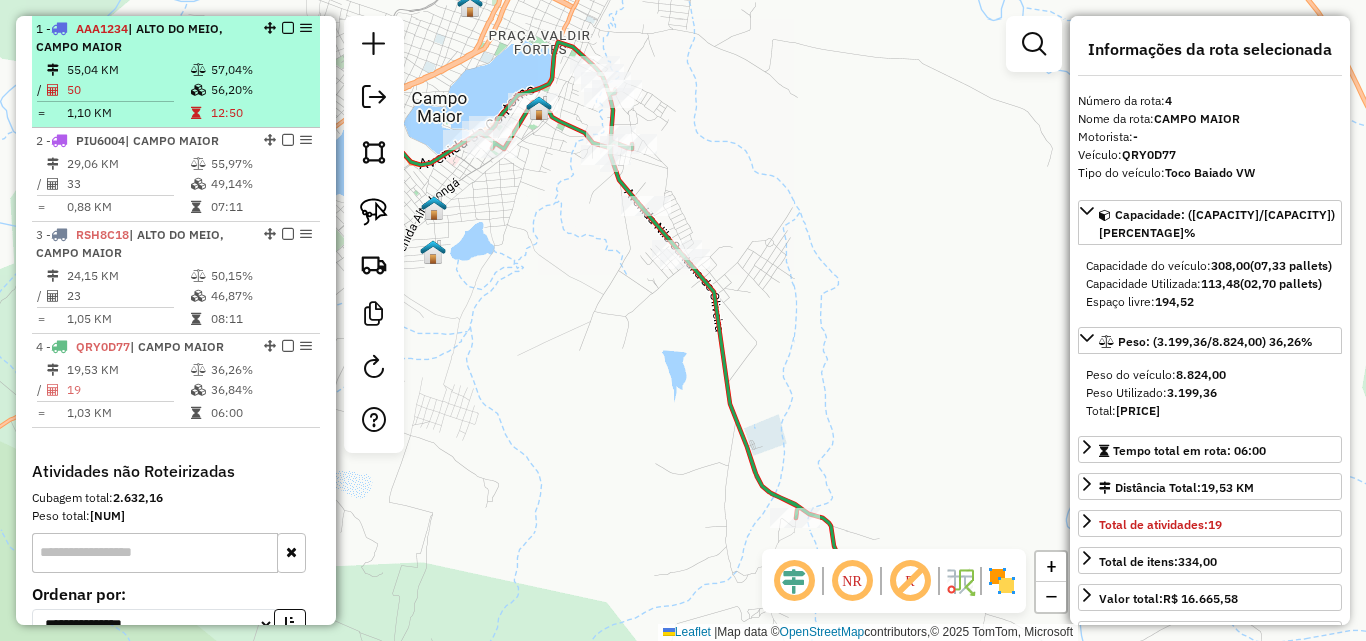 click on "50" at bounding box center (128, 90) 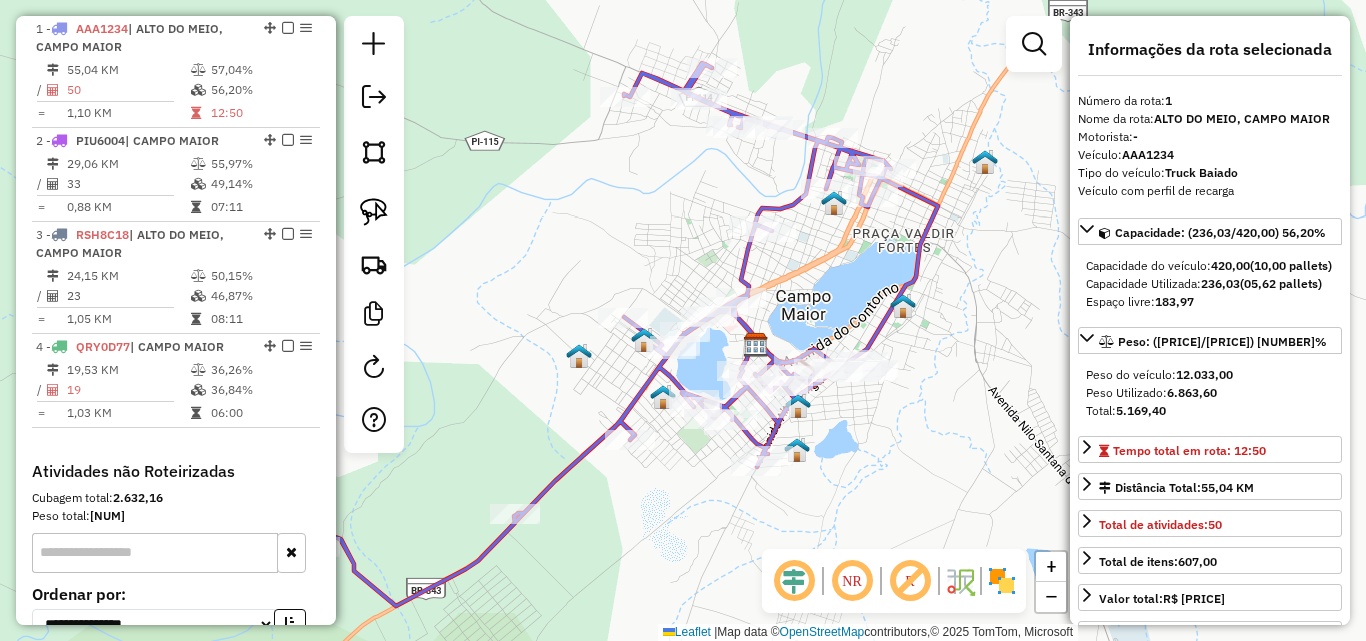 drag, startPoint x: 860, startPoint y: 457, endPoint x: 757, endPoint y: 454, distance: 103.04368 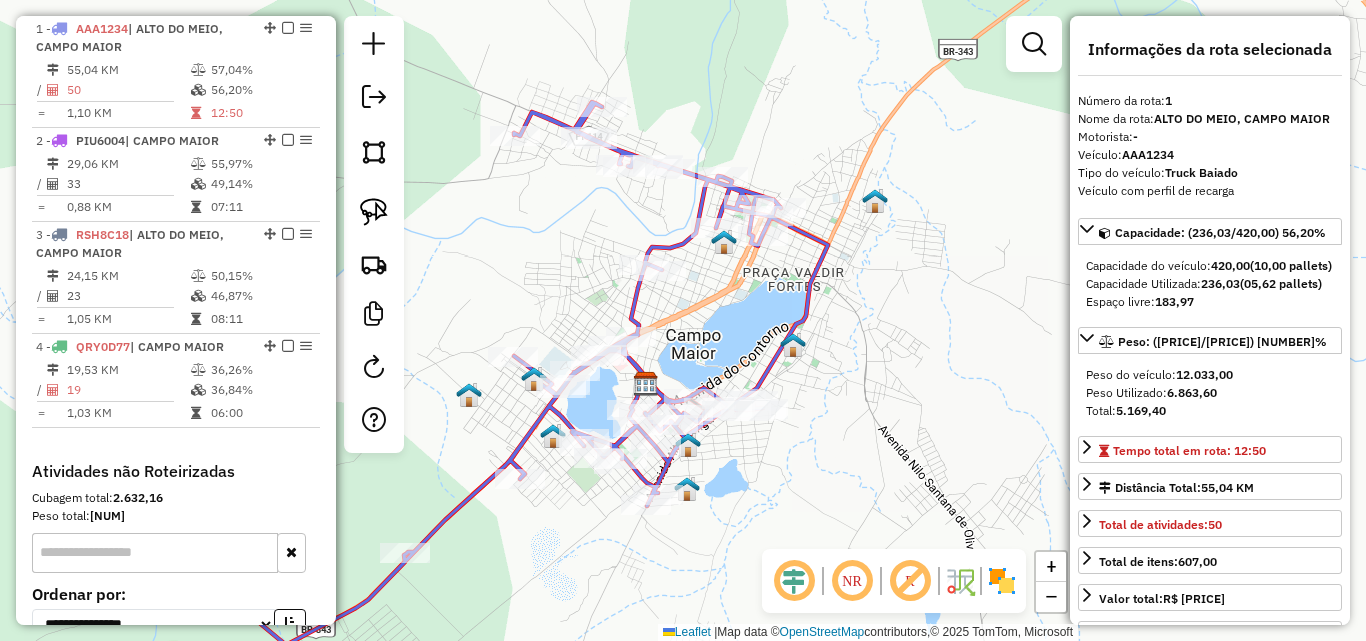 drag, startPoint x: 792, startPoint y: 315, endPoint x: 767, endPoint y: 359, distance: 50.606323 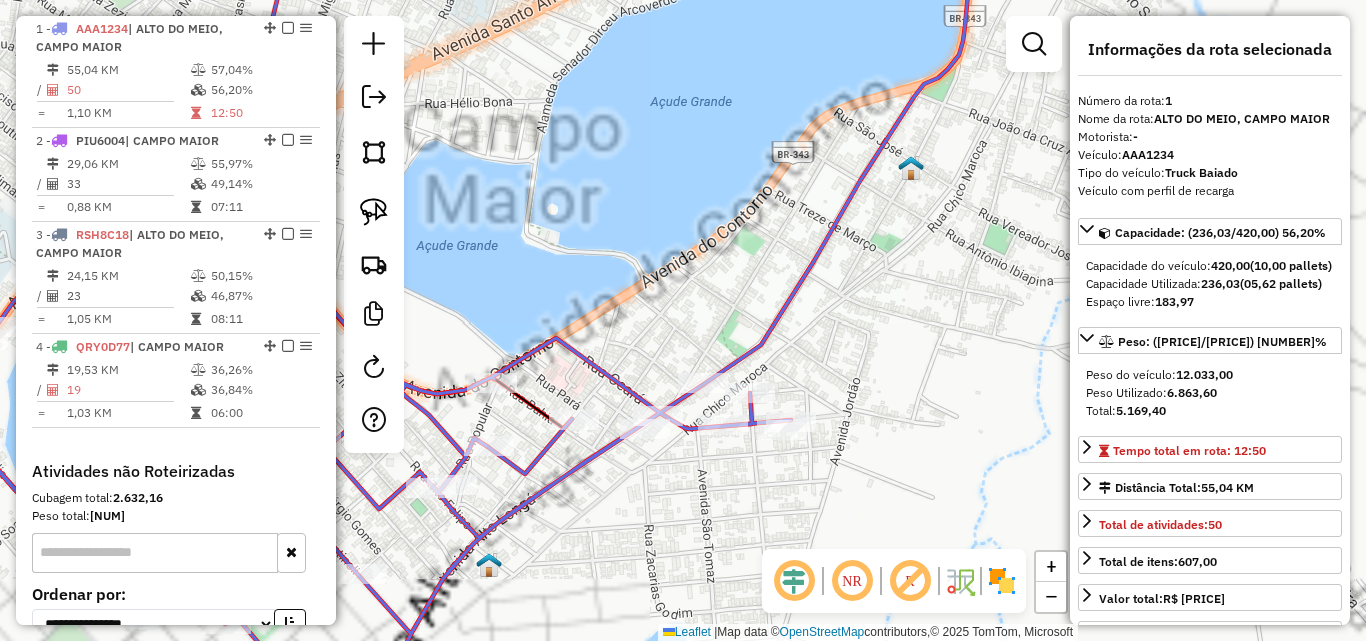 drag, startPoint x: 835, startPoint y: 378, endPoint x: 781, endPoint y: 282, distance: 110.145355 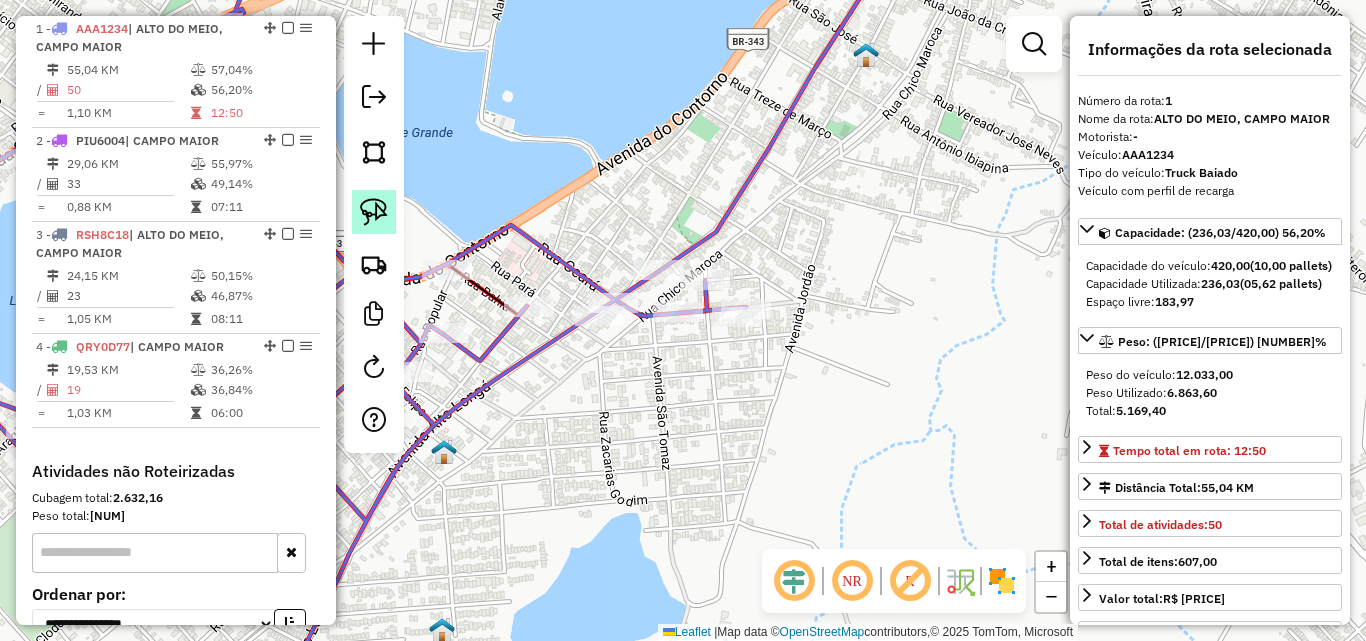 click 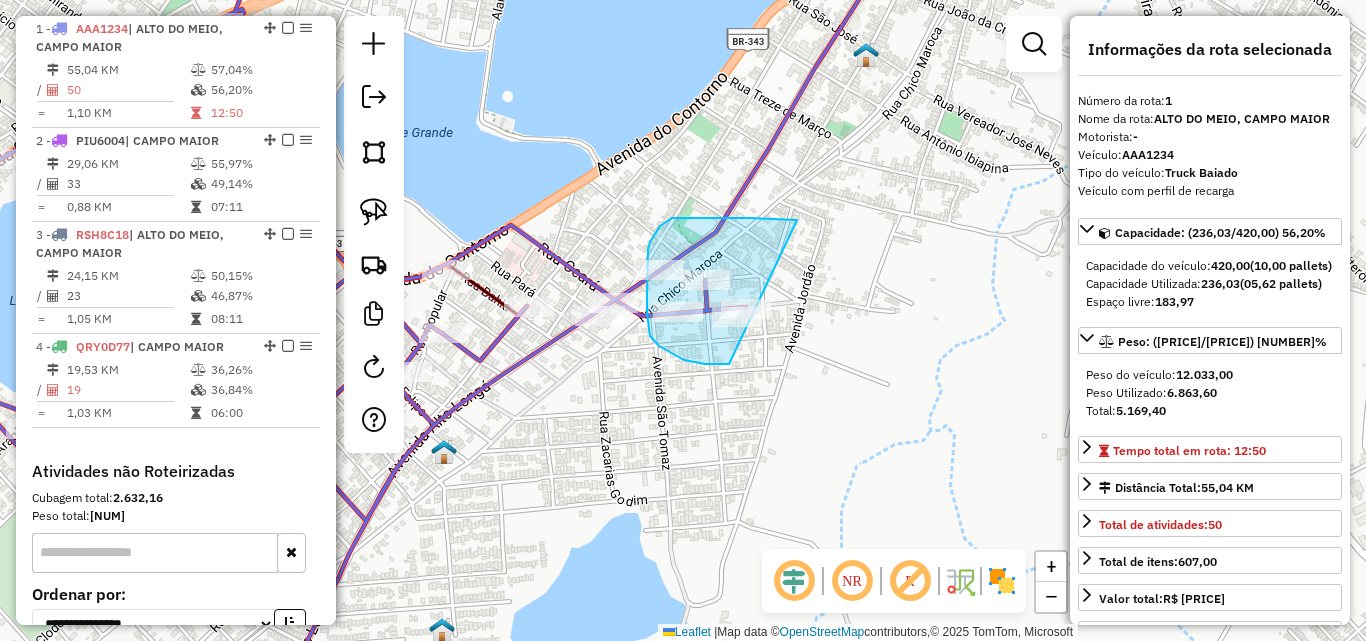 drag, startPoint x: 797, startPoint y: 220, endPoint x: 810, endPoint y: 324, distance: 104.80935 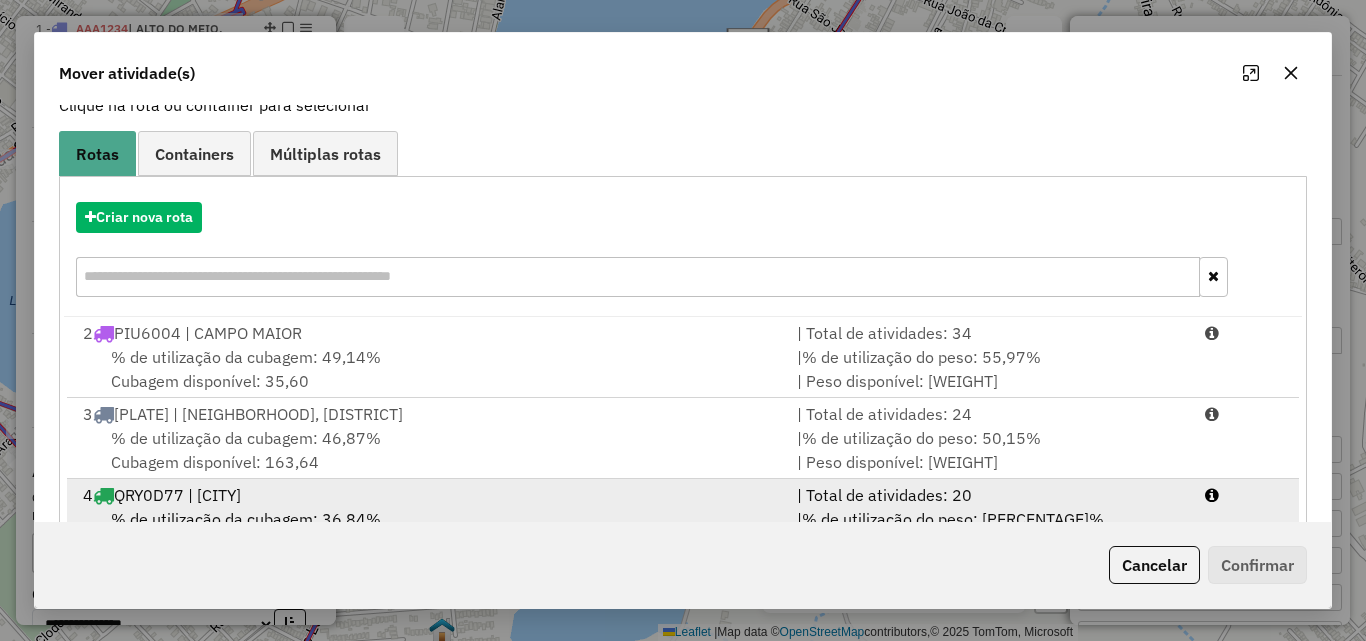 scroll, scrollTop: 210, scrollLeft: 0, axis: vertical 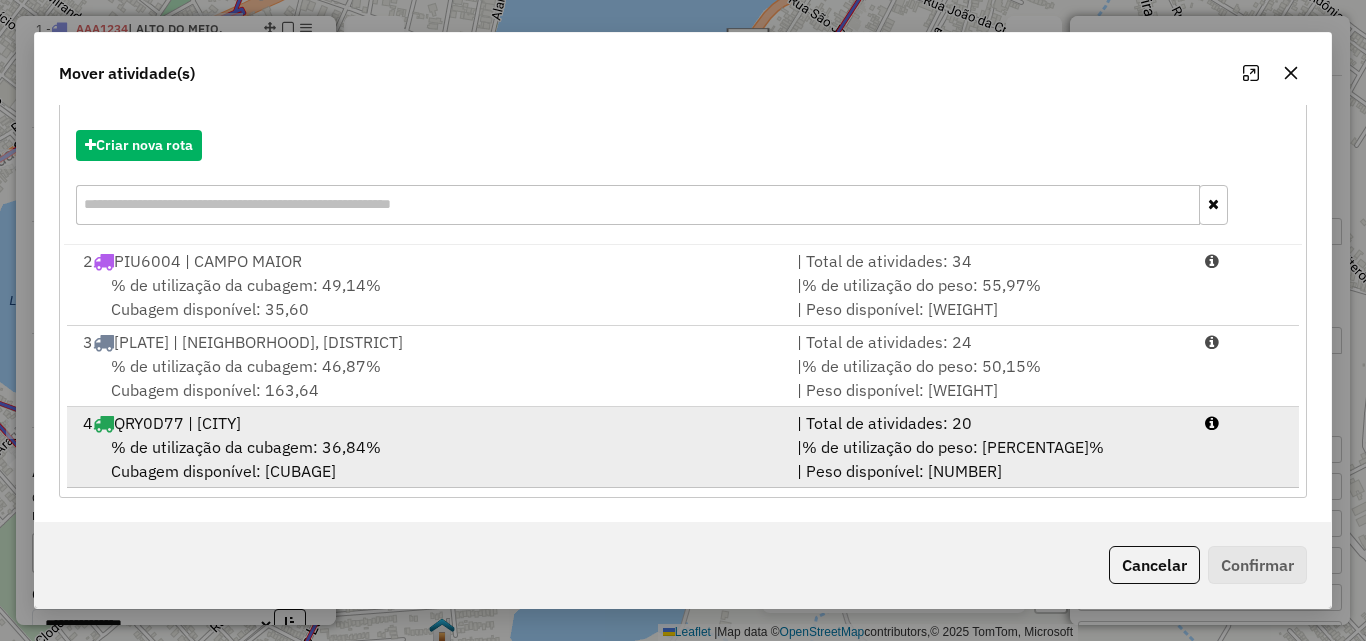 click on "% de utilização do peso: 36,26%" at bounding box center (953, 447) 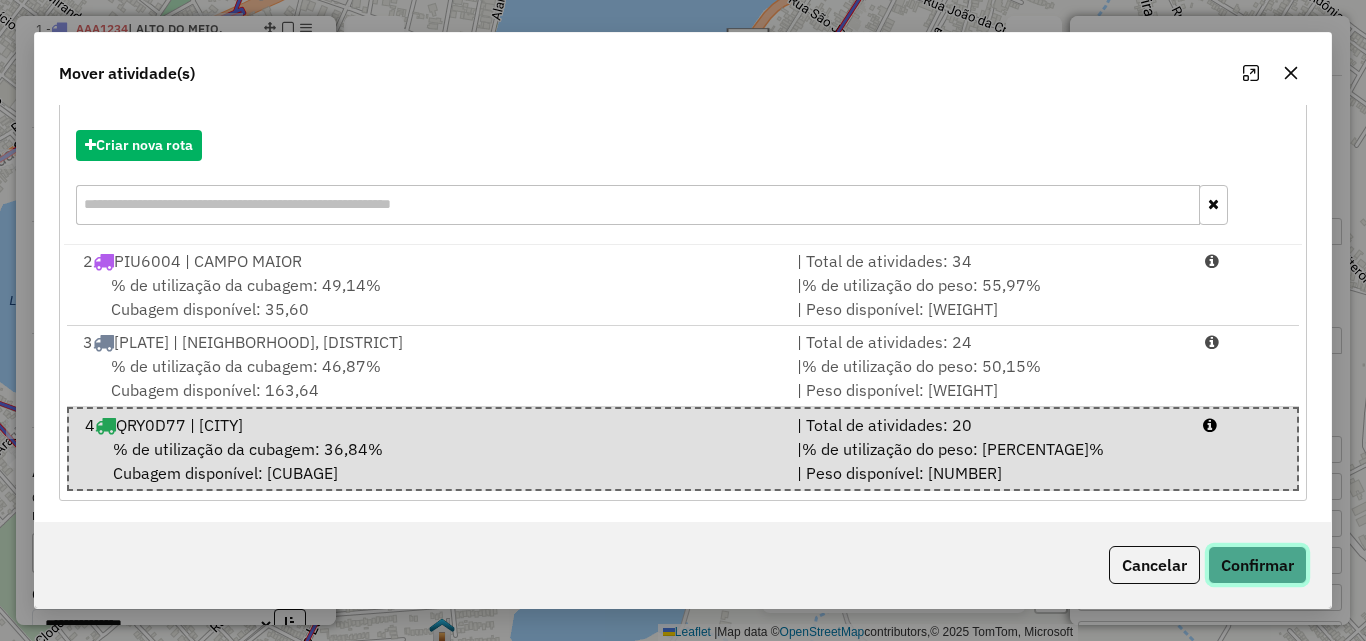 click on "Confirmar" 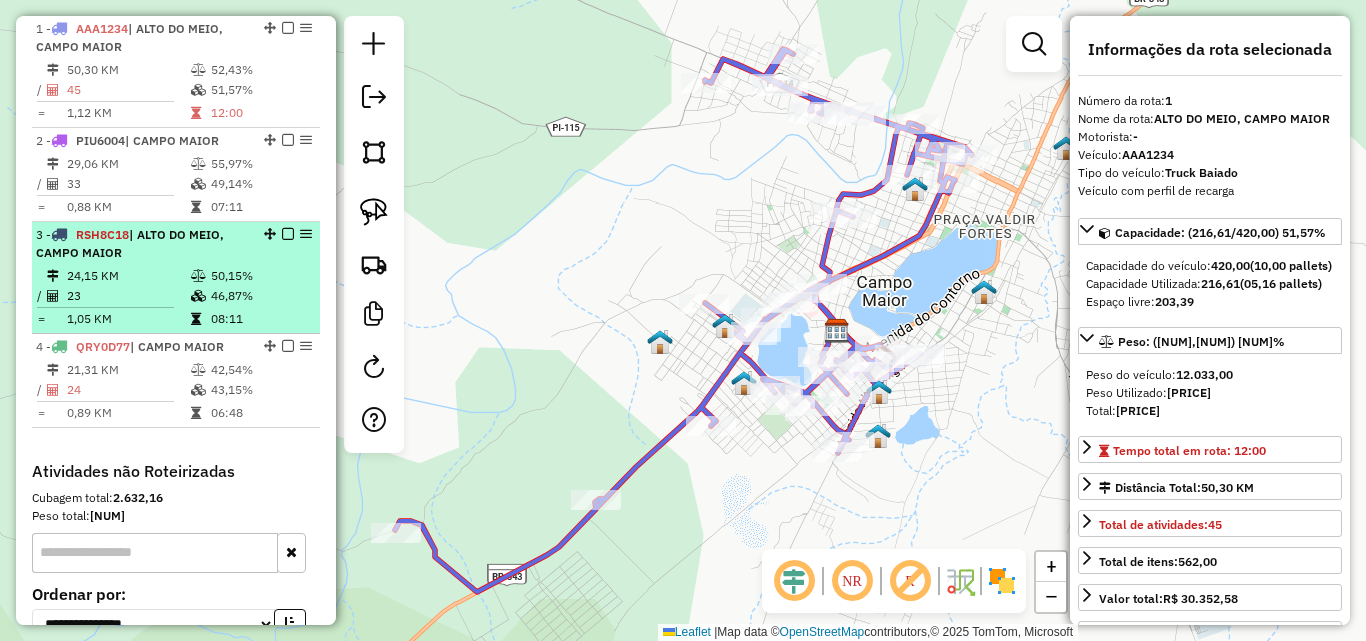 scroll, scrollTop: 650, scrollLeft: 0, axis: vertical 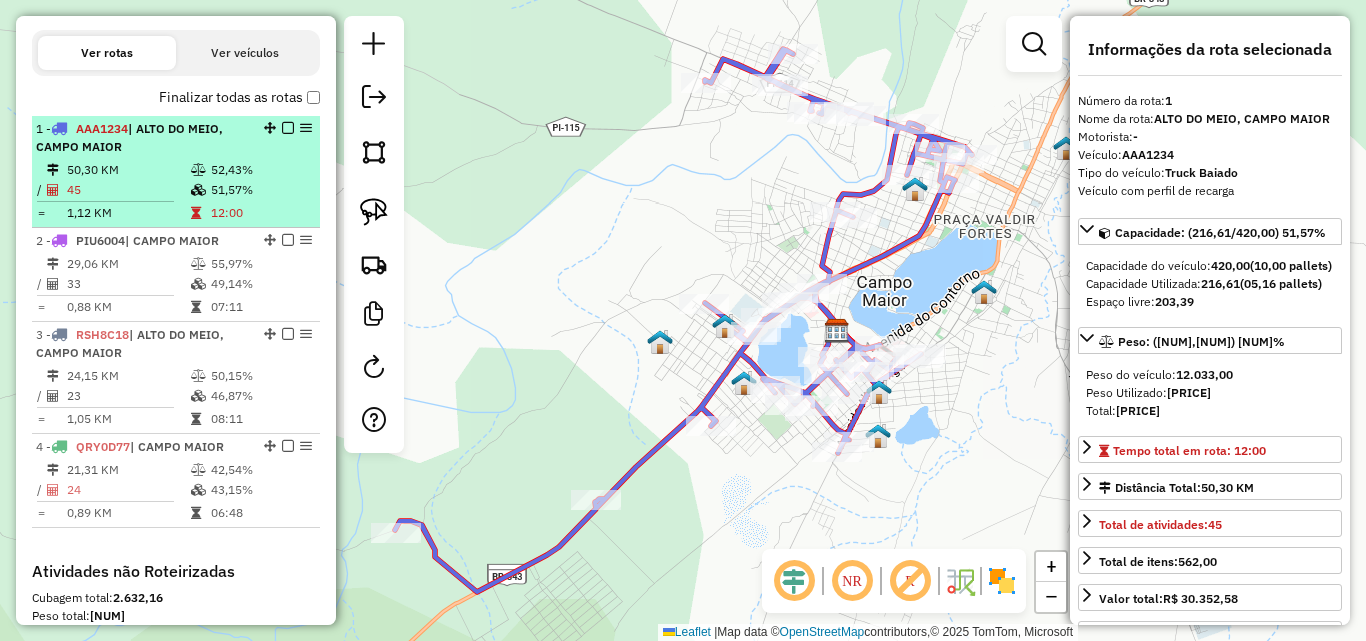 click on "50,30 KM" at bounding box center [128, 170] 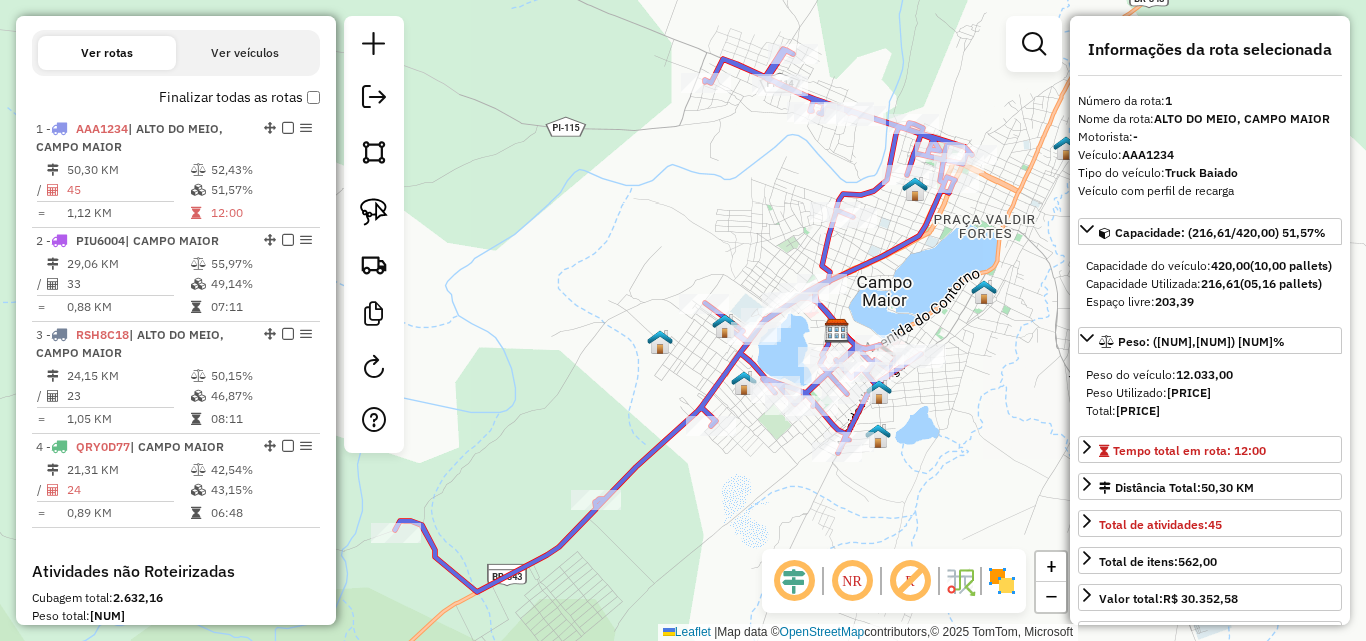 drag, startPoint x: 929, startPoint y: 262, endPoint x: 773, endPoint y: 393, distance: 203.70813 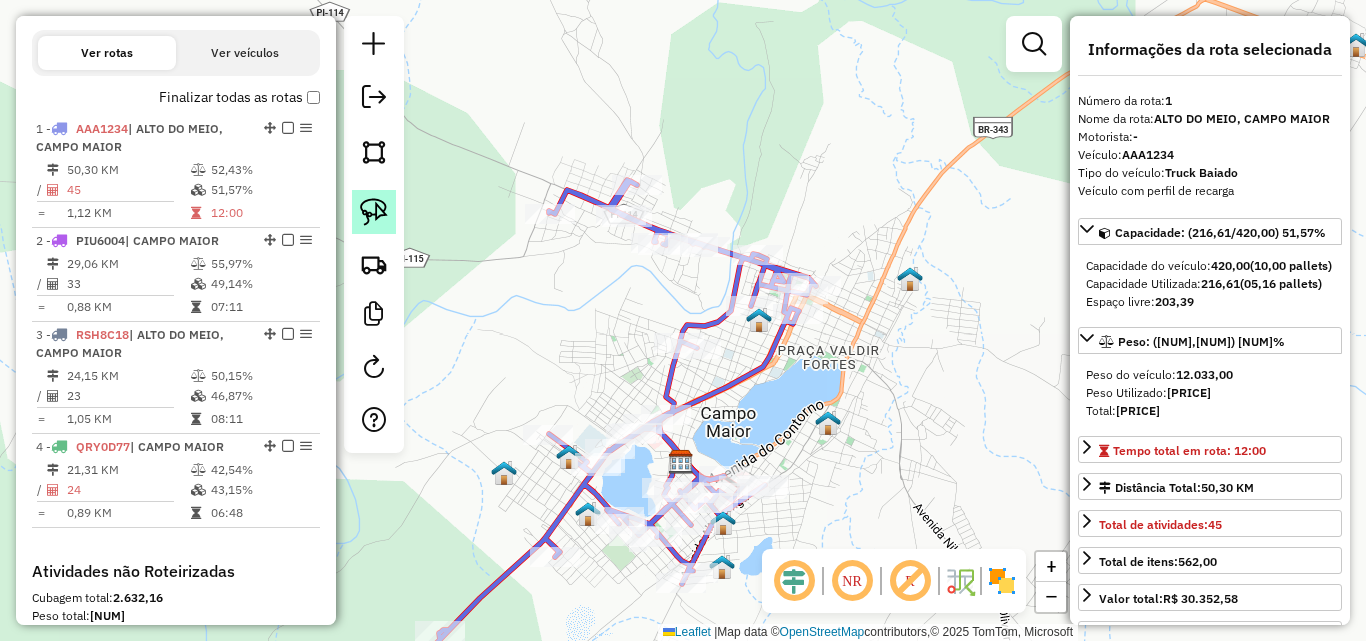 click 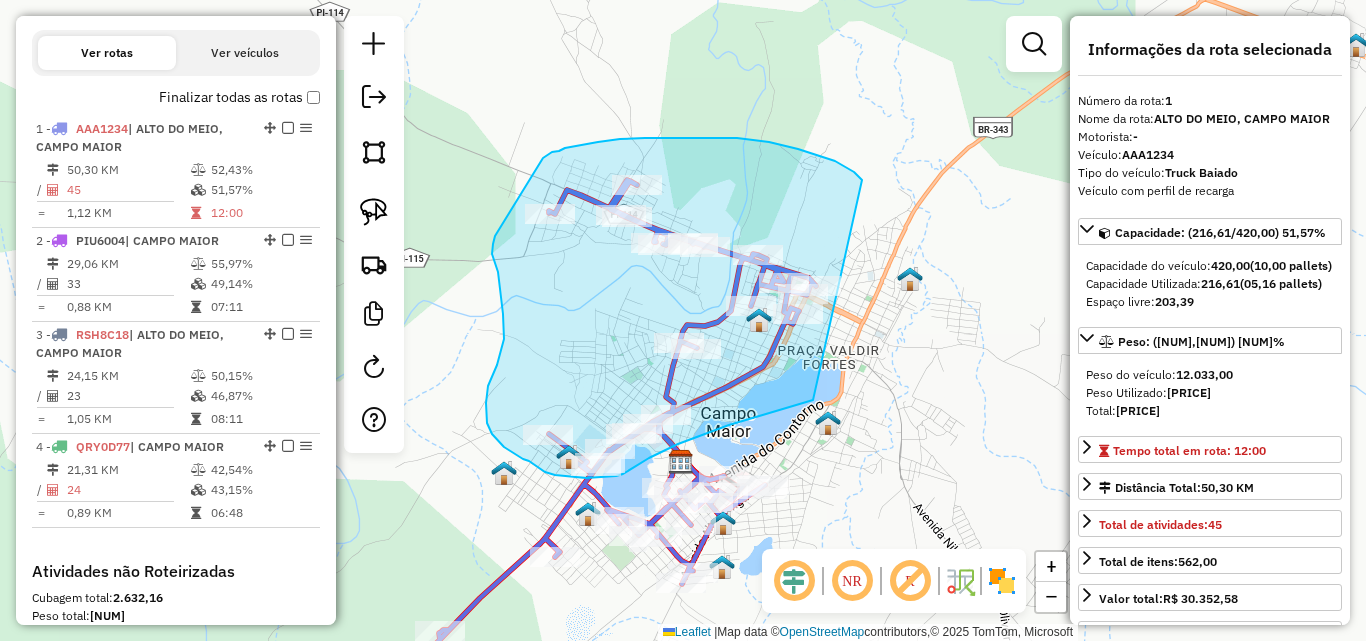 drag, startPoint x: 862, startPoint y: 180, endPoint x: 908, endPoint y: 352, distance: 178.04494 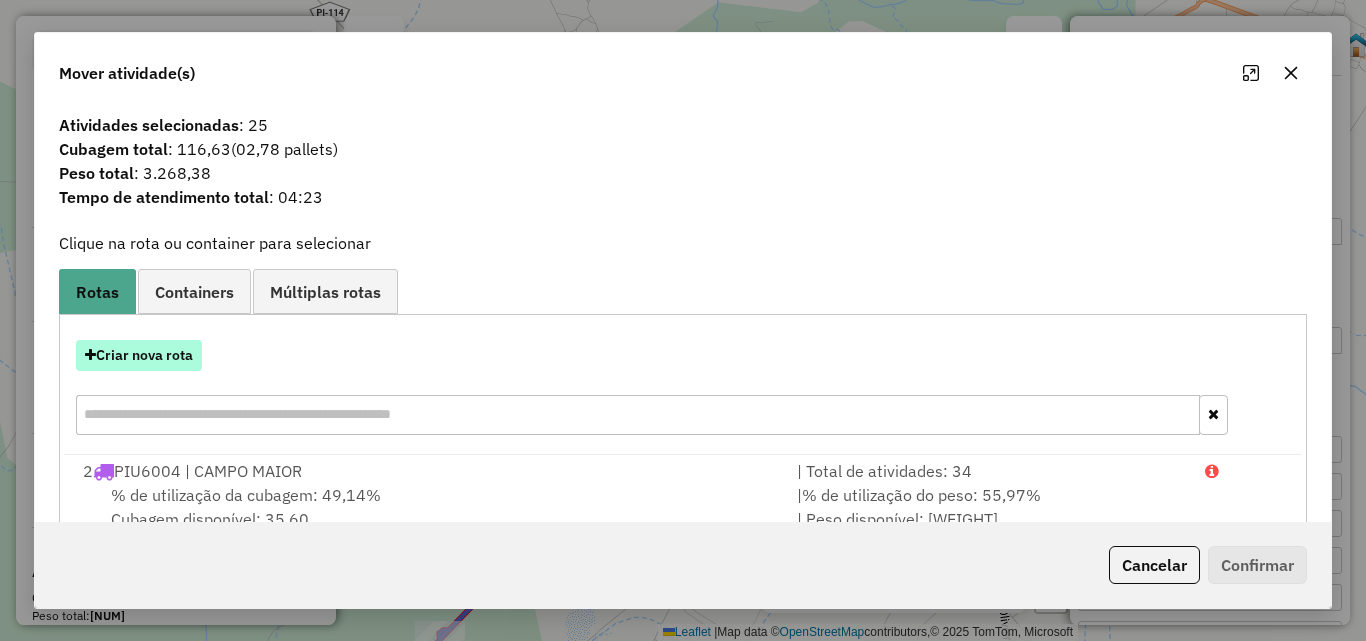 click on "Criar nova rota" at bounding box center [139, 355] 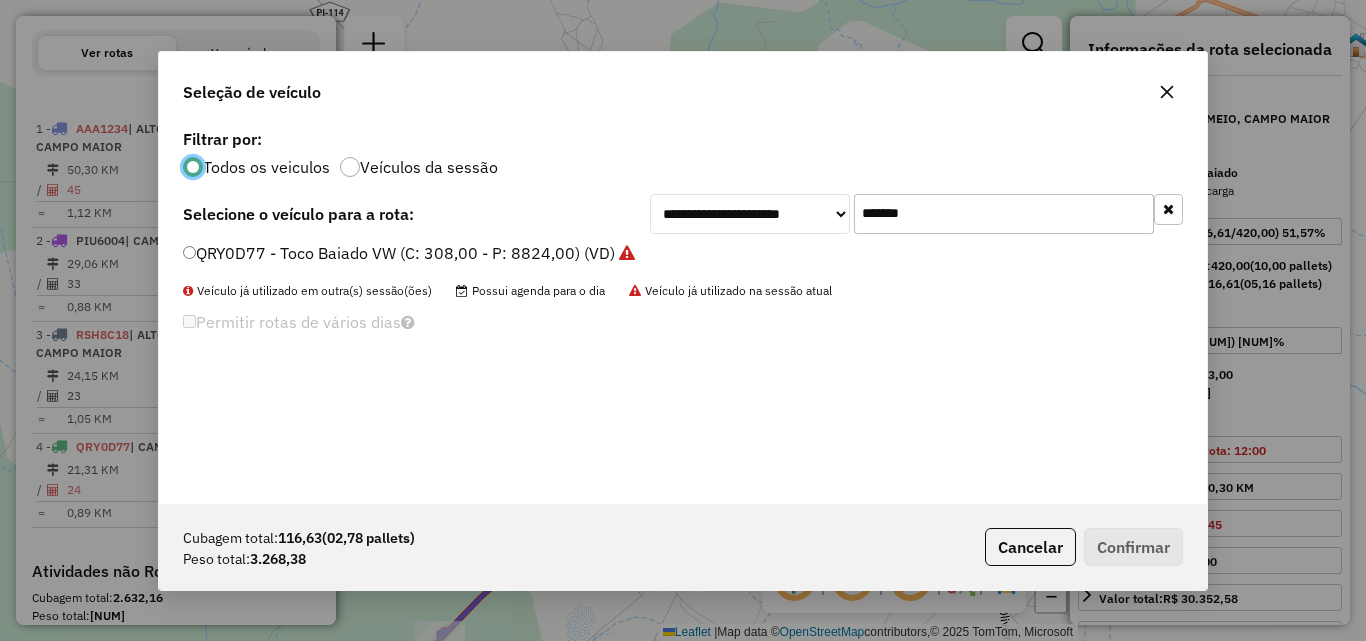 scroll, scrollTop: 11, scrollLeft: 6, axis: both 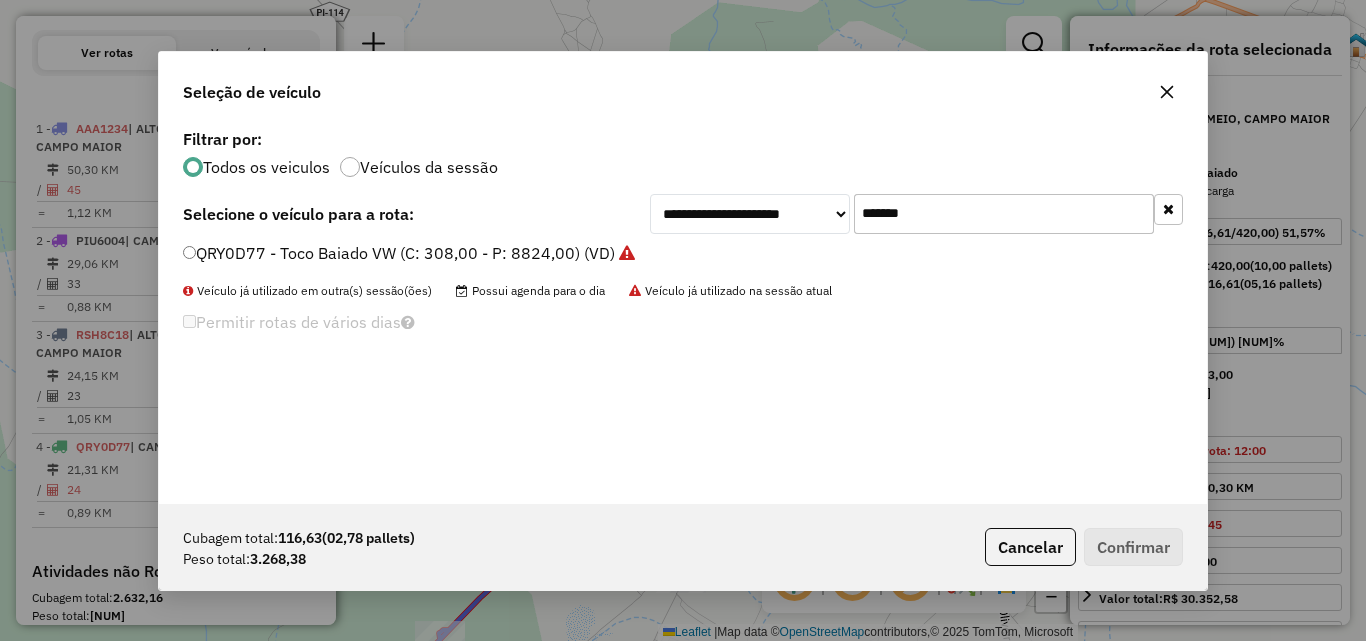 drag, startPoint x: 976, startPoint y: 207, endPoint x: 620, endPoint y: 253, distance: 358.9596 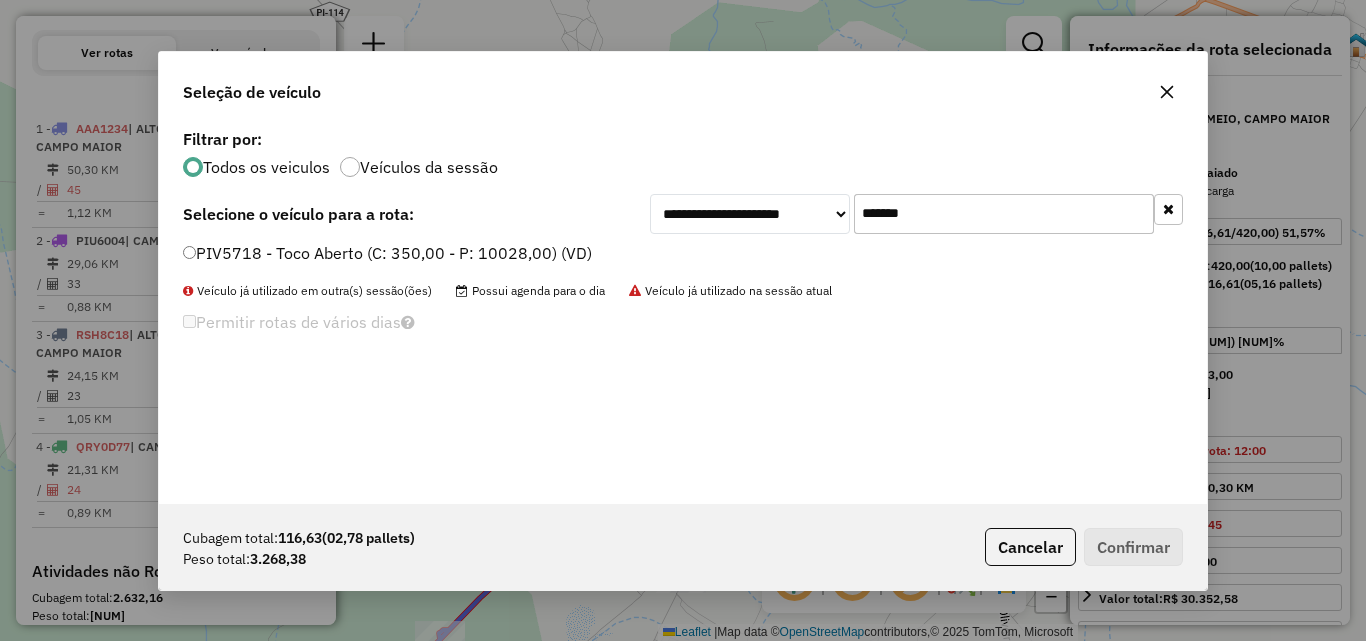 type on "*******" 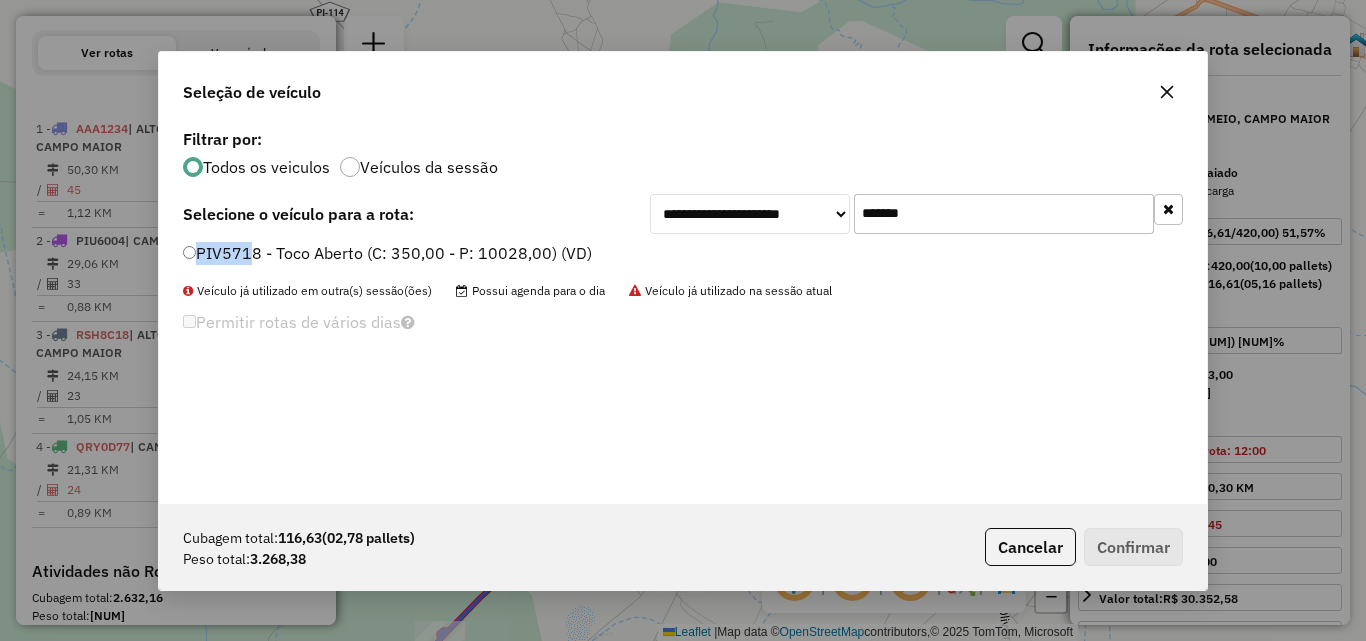 click on "**********" 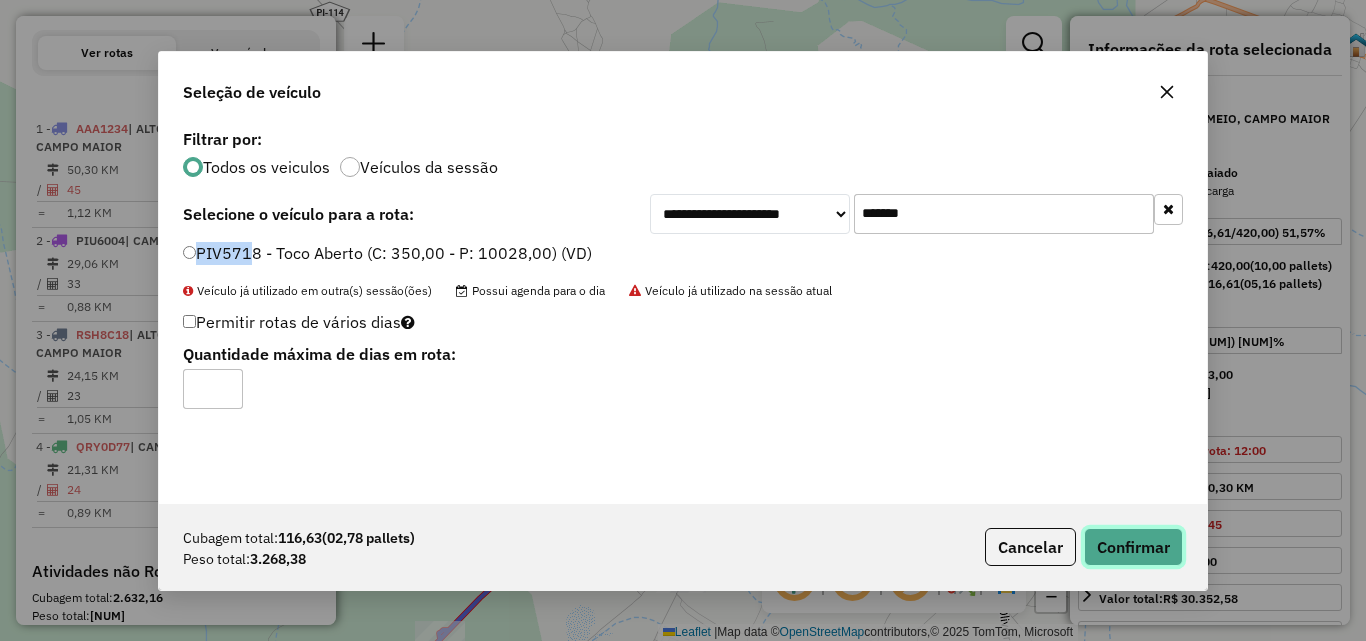 click on "Confirmar" 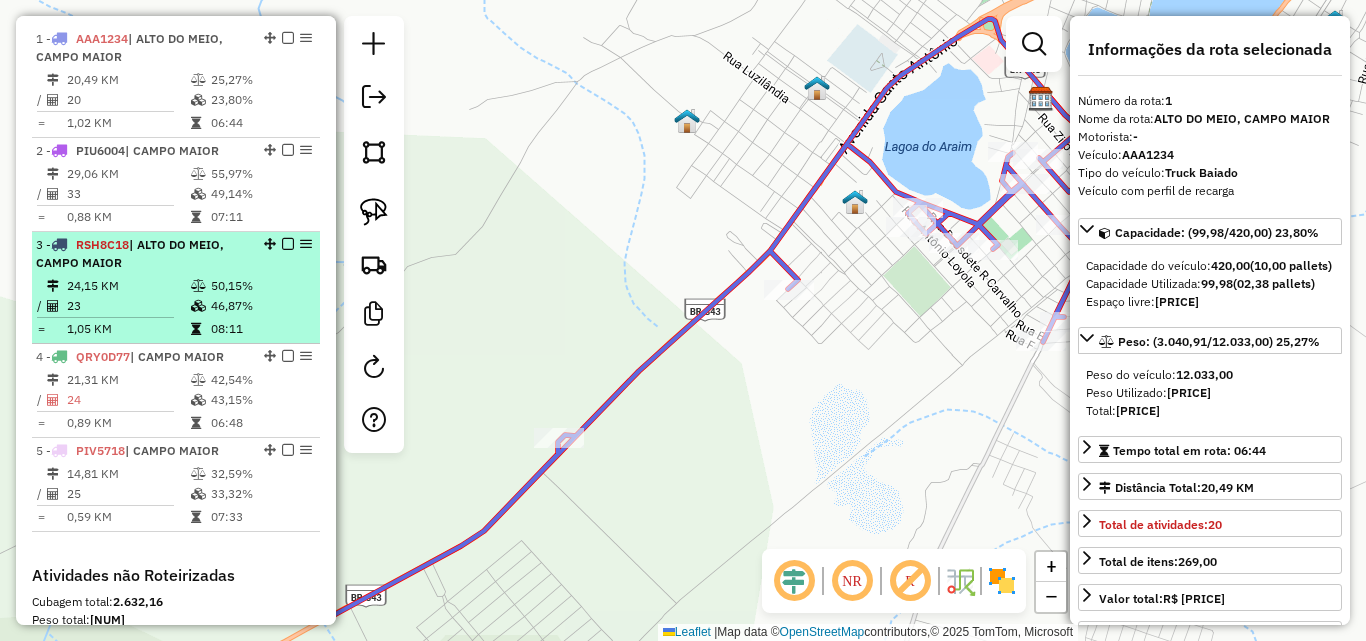 scroll, scrollTop: 750, scrollLeft: 0, axis: vertical 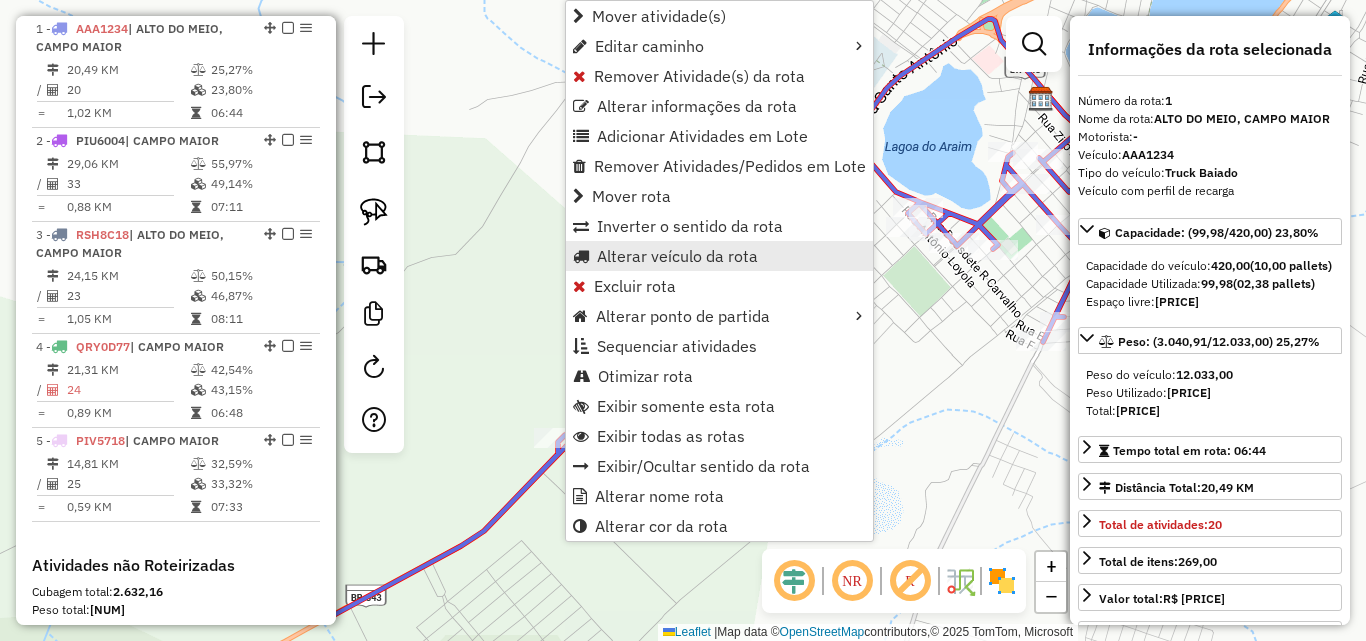 click on "Alterar veículo da rota" at bounding box center [677, 256] 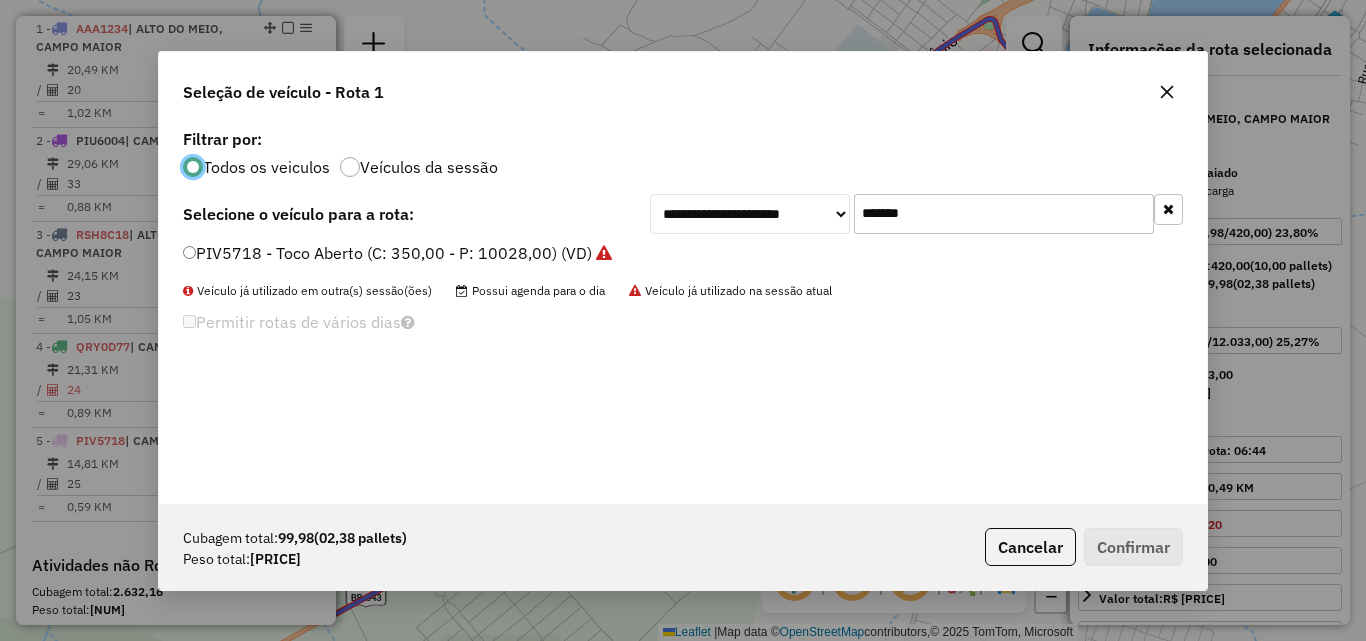 scroll, scrollTop: 11, scrollLeft: 6, axis: both 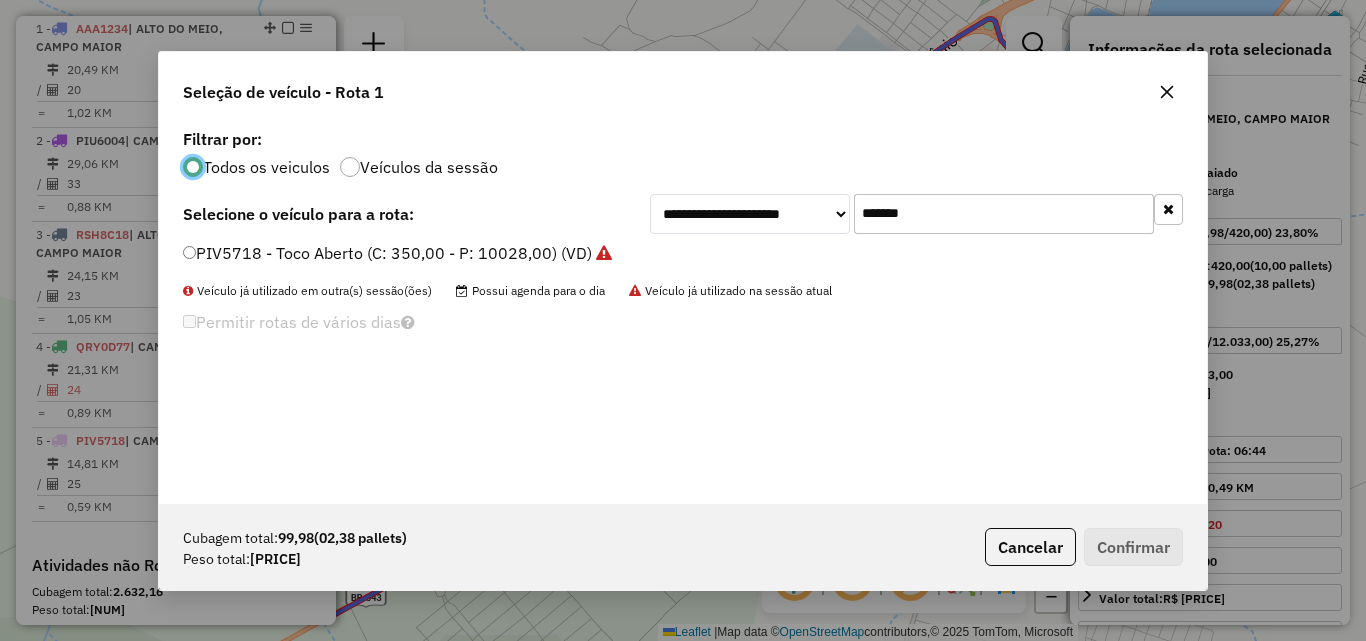 click on "**********" 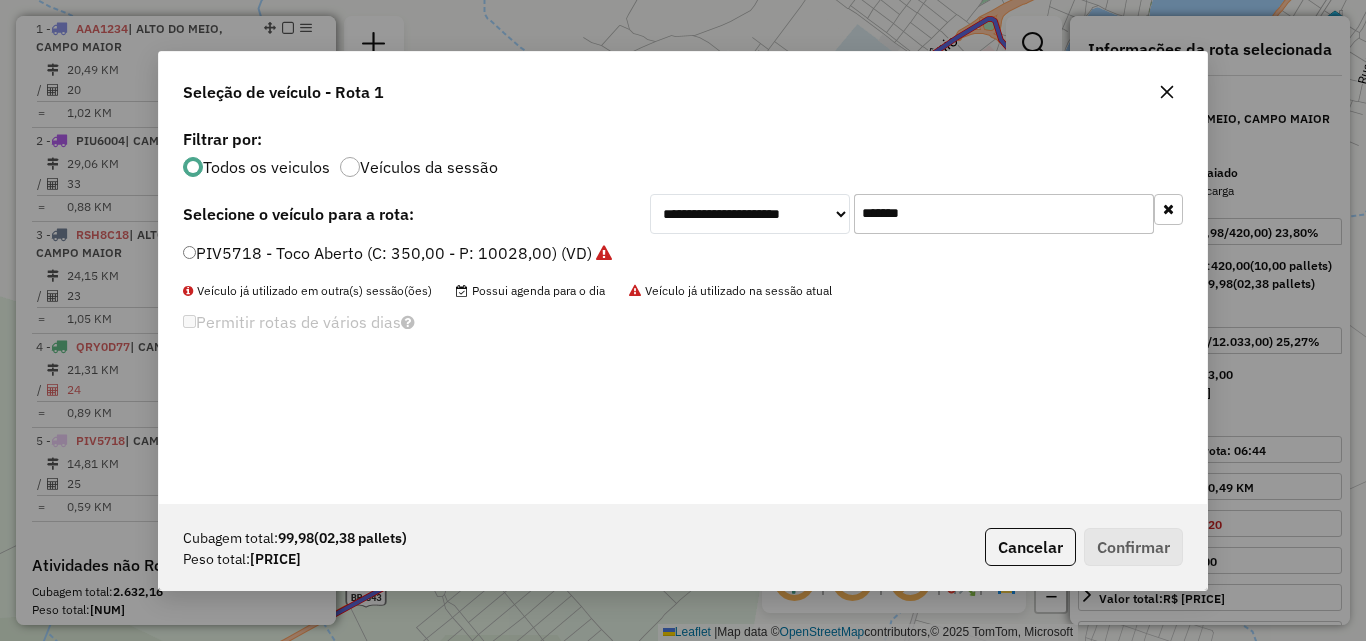 paste 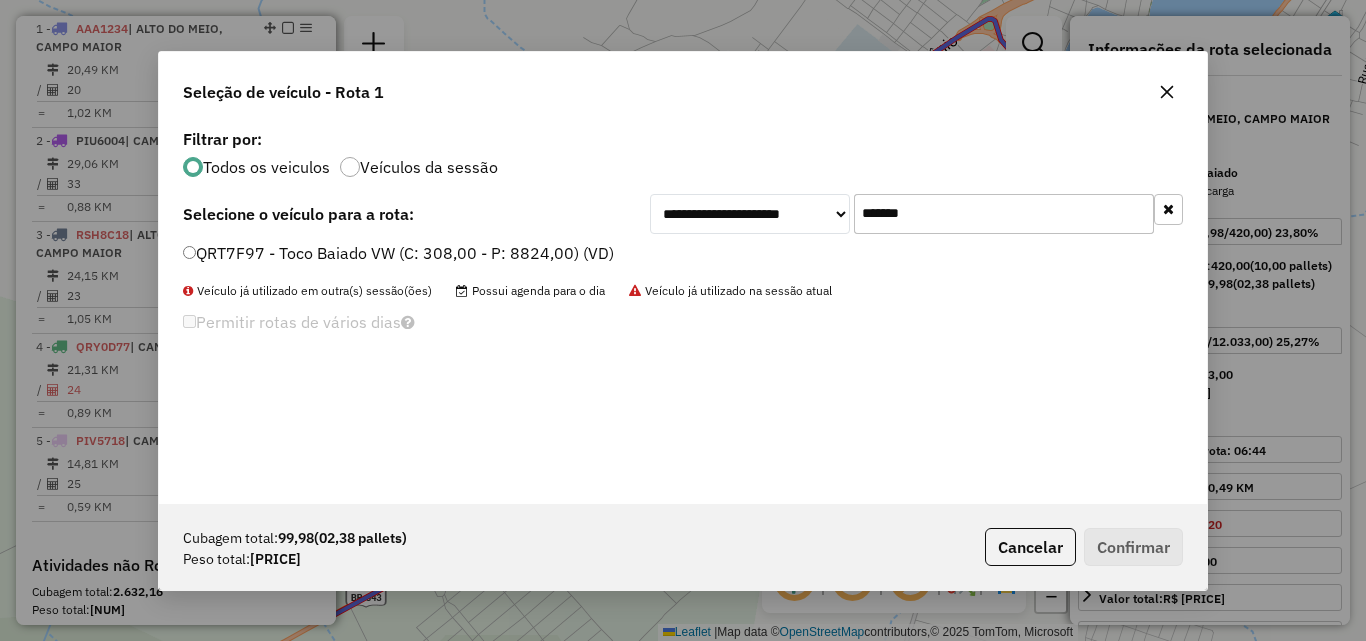type on "*******" 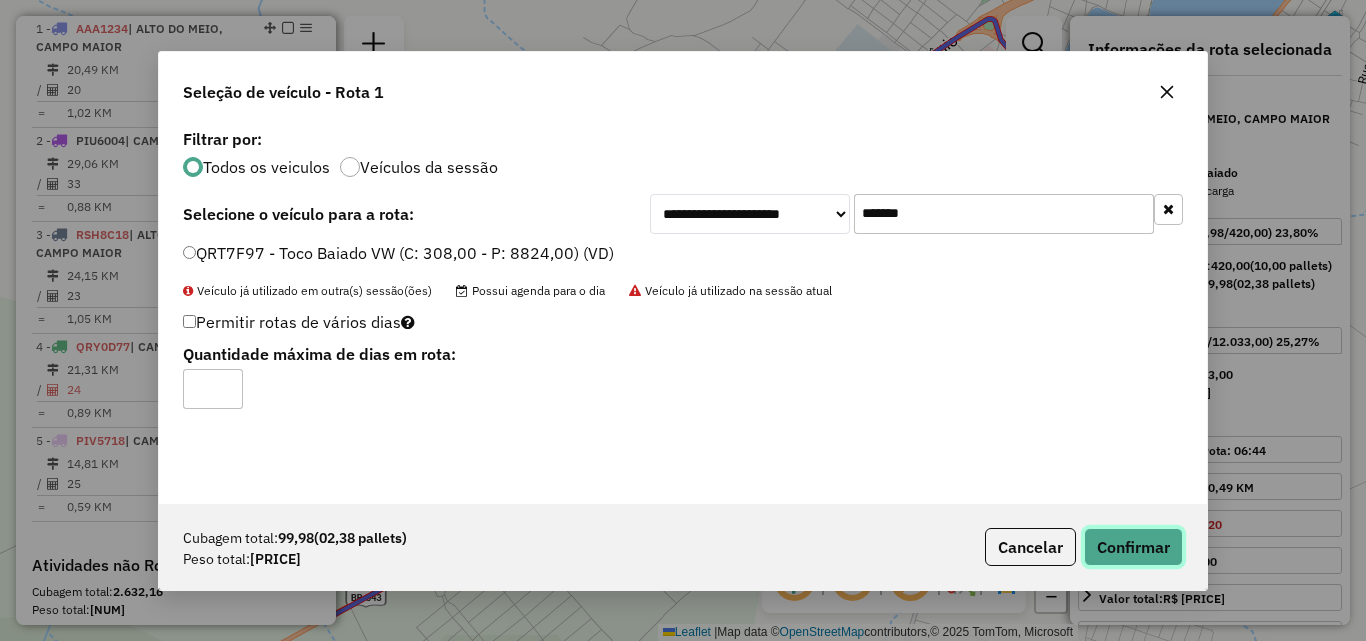 click on "Confirmar" 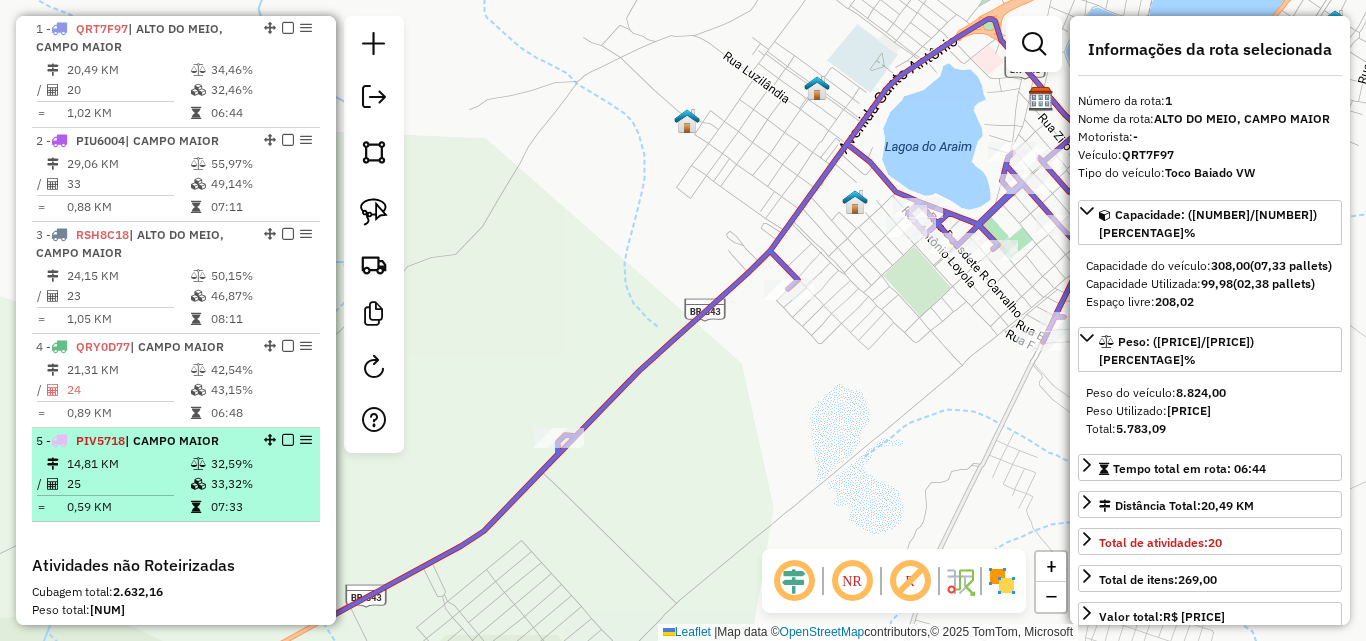 click on "| [CITY]" at bounding box center [172, 440] 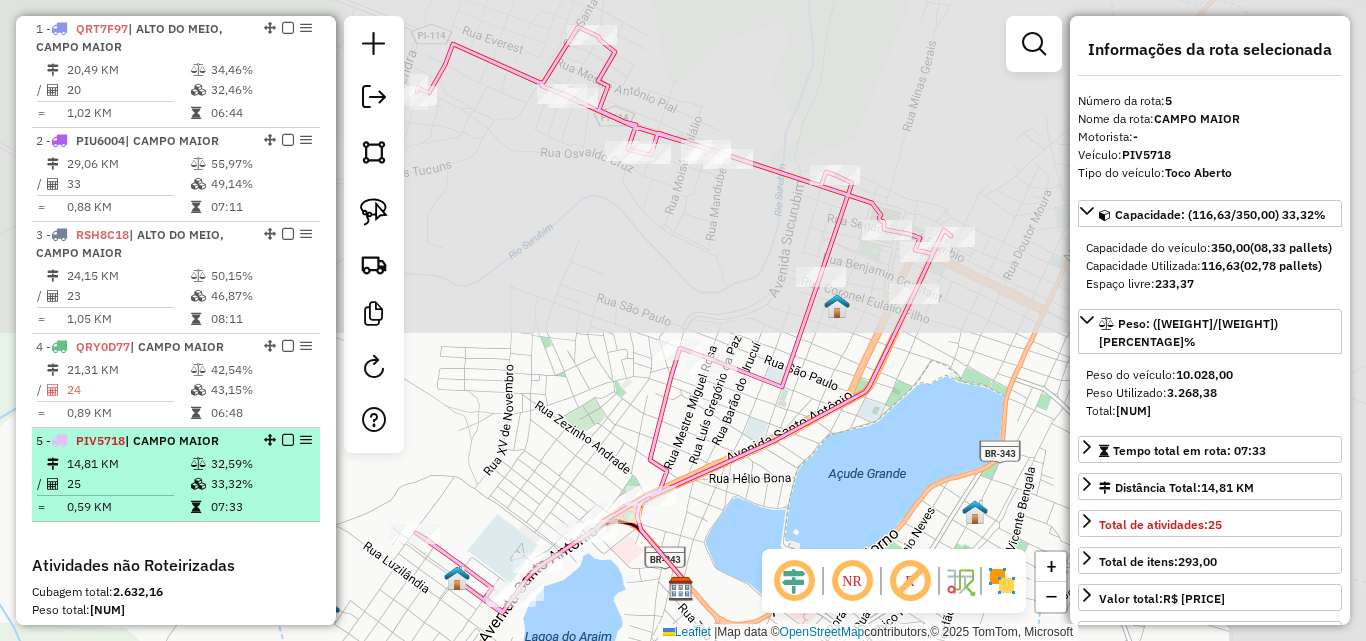 click on "25" at bounding box center [128, 484] 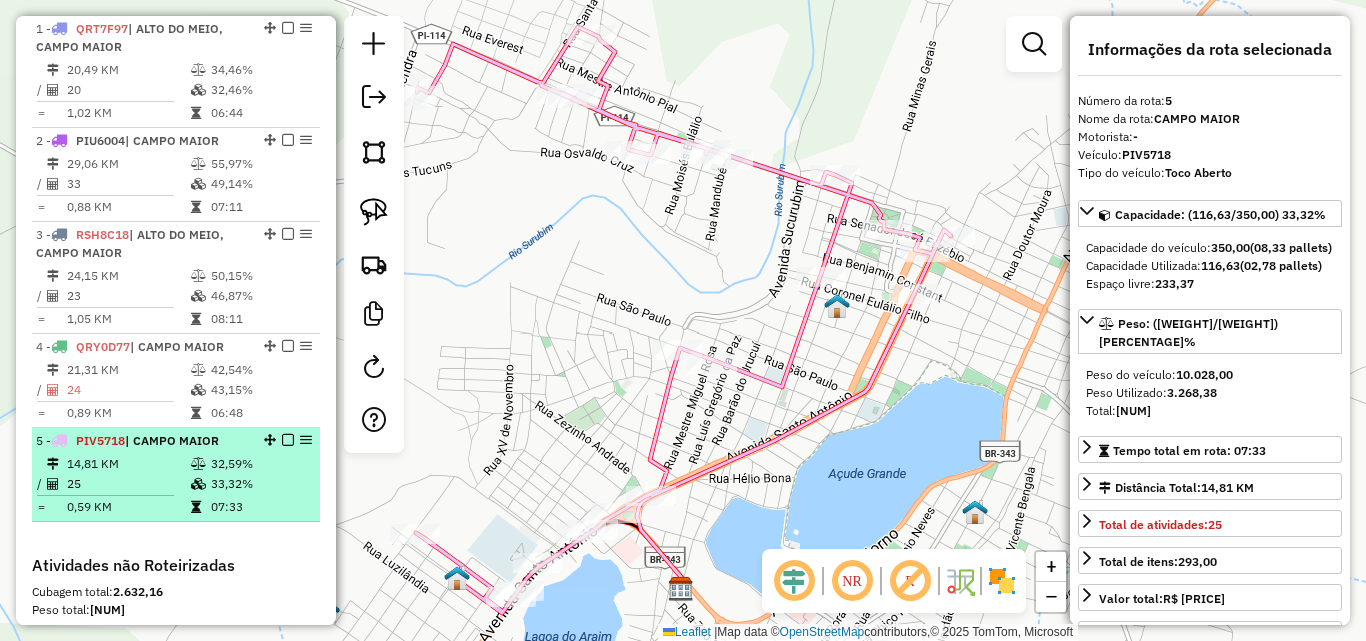 click on "25" at bounding box center [128, 484] 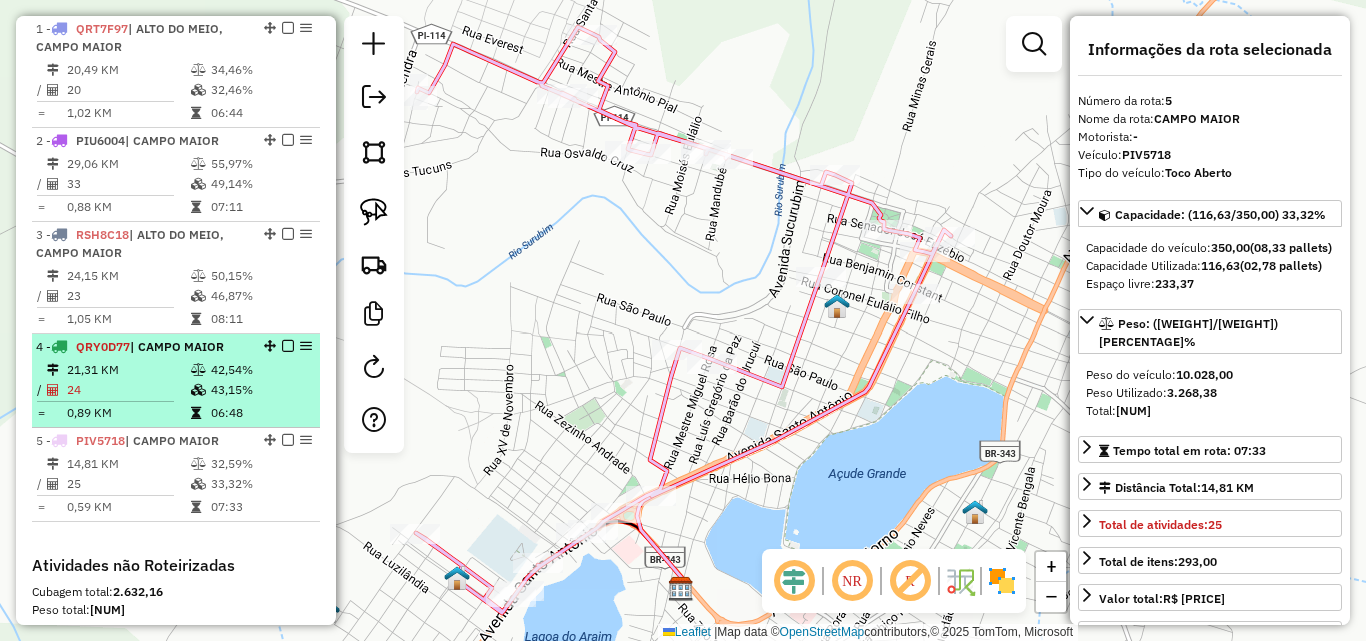 click on "0,89 KM" at bounding box center (128, 413) 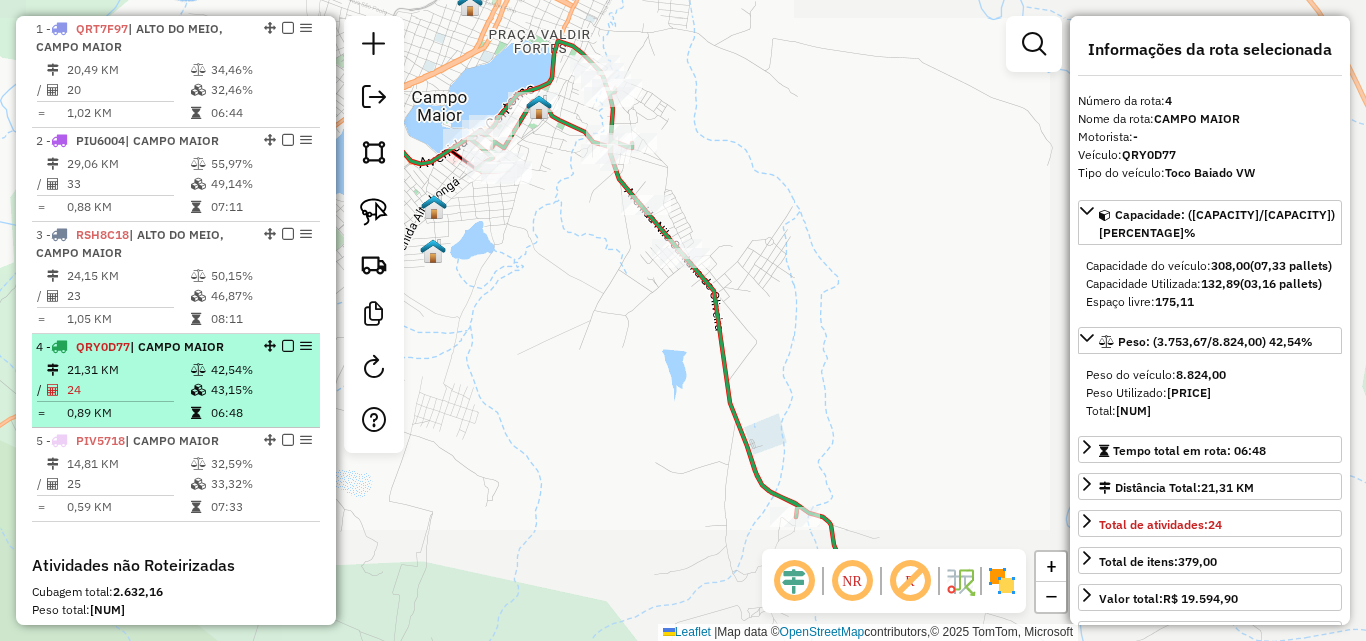 click on "0,89 KM" at bounding box center (128, 413) 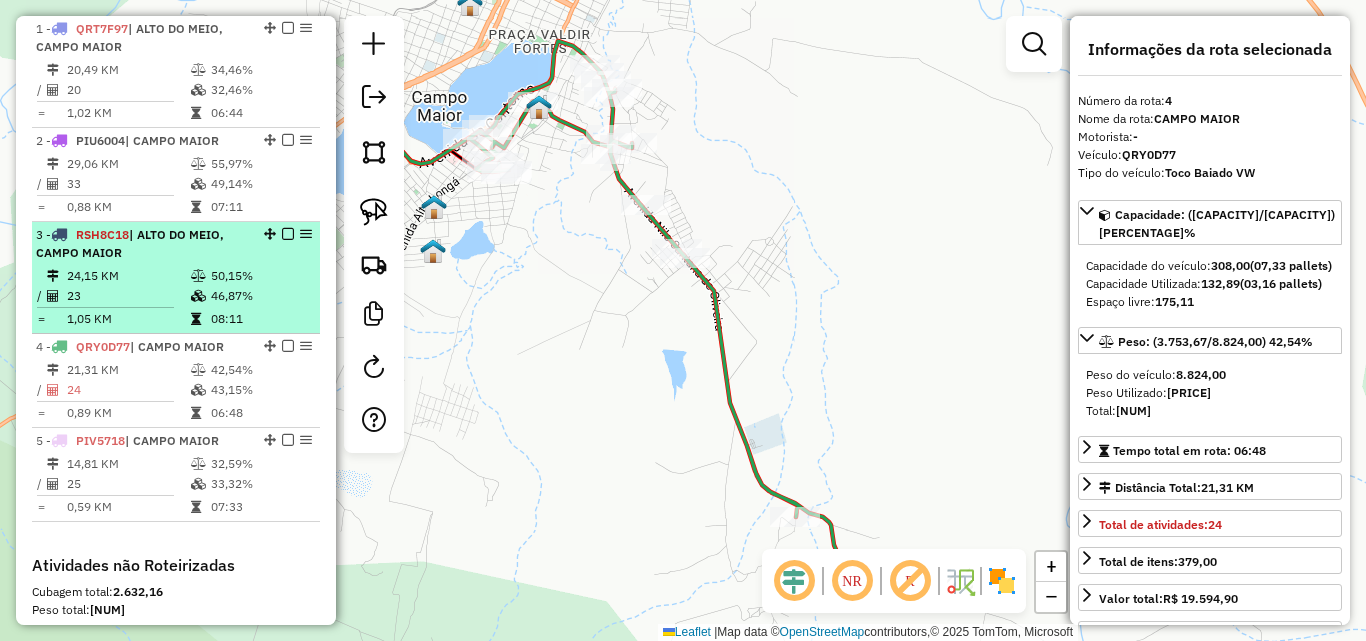 click on "23" at bounding box center (128, 296) 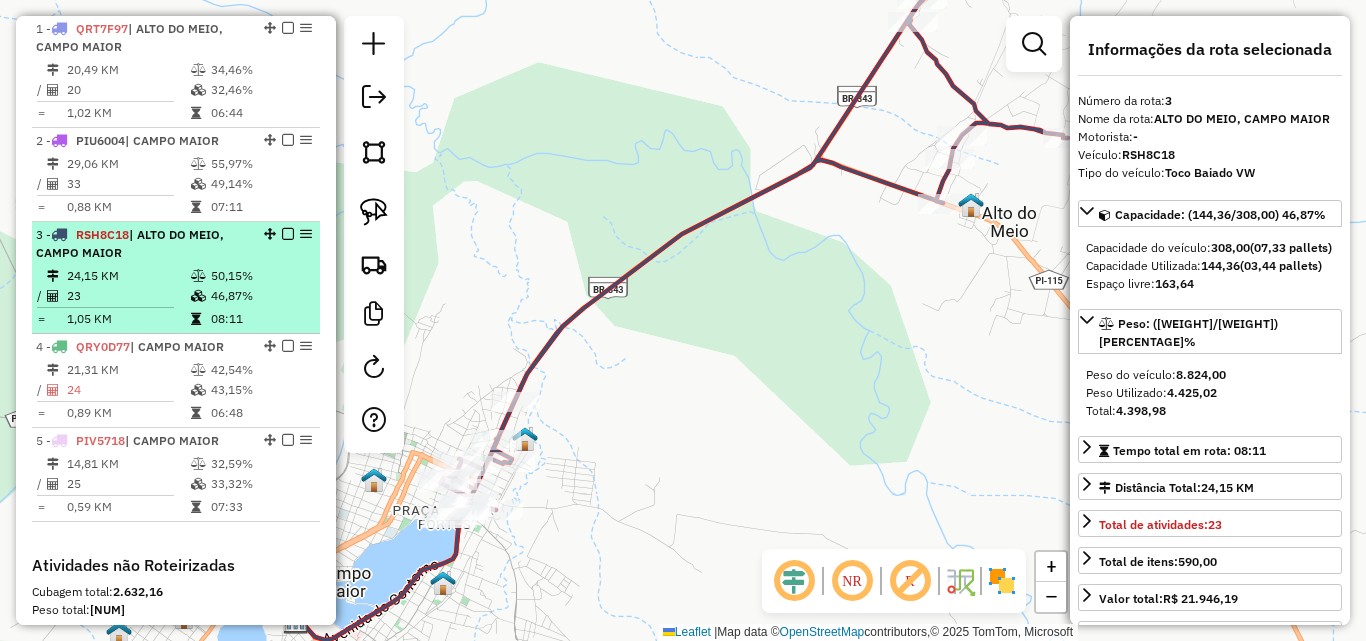 click on "23" at bounding box center (128, 296) 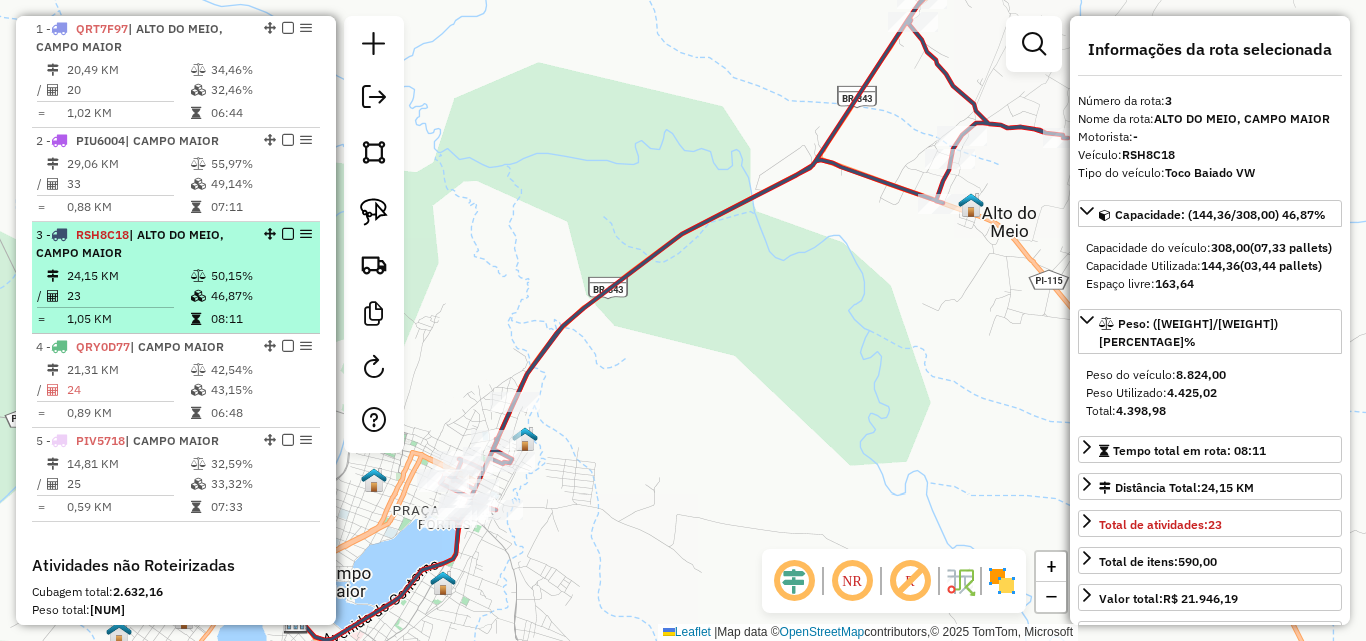 scroll, scrollTop: 650, scrollLeft: 0, axis: vertical 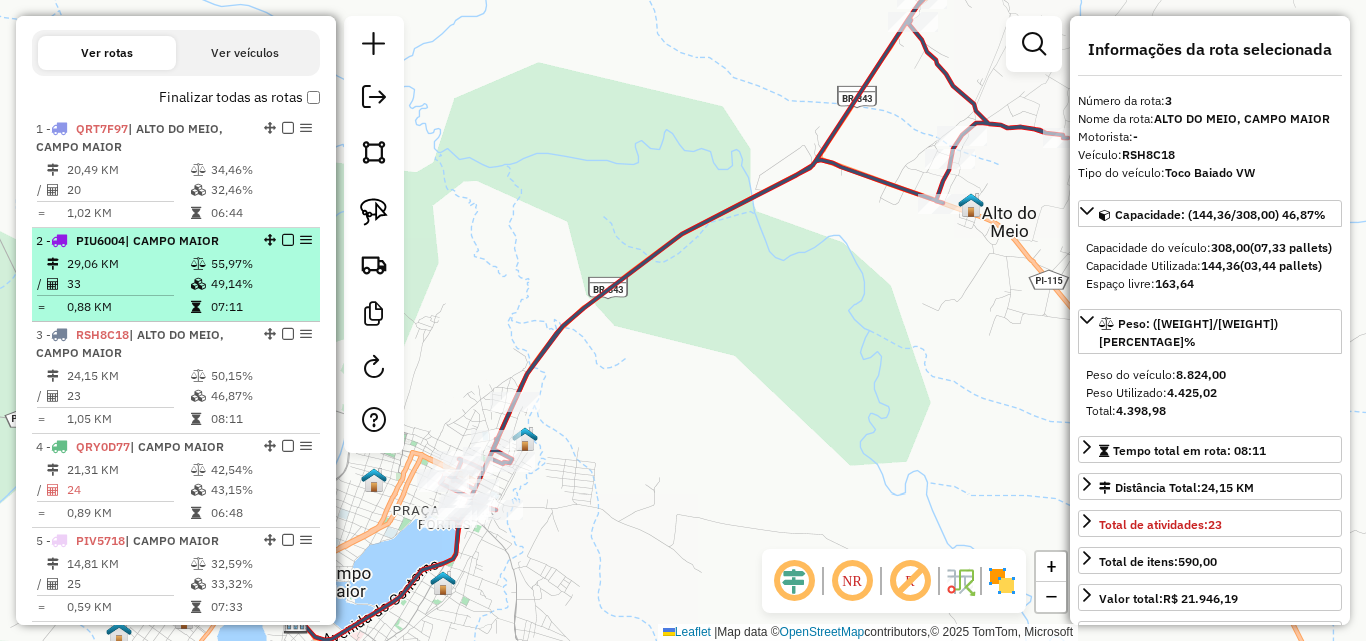 click on "33" at bounding box center (128, 284) 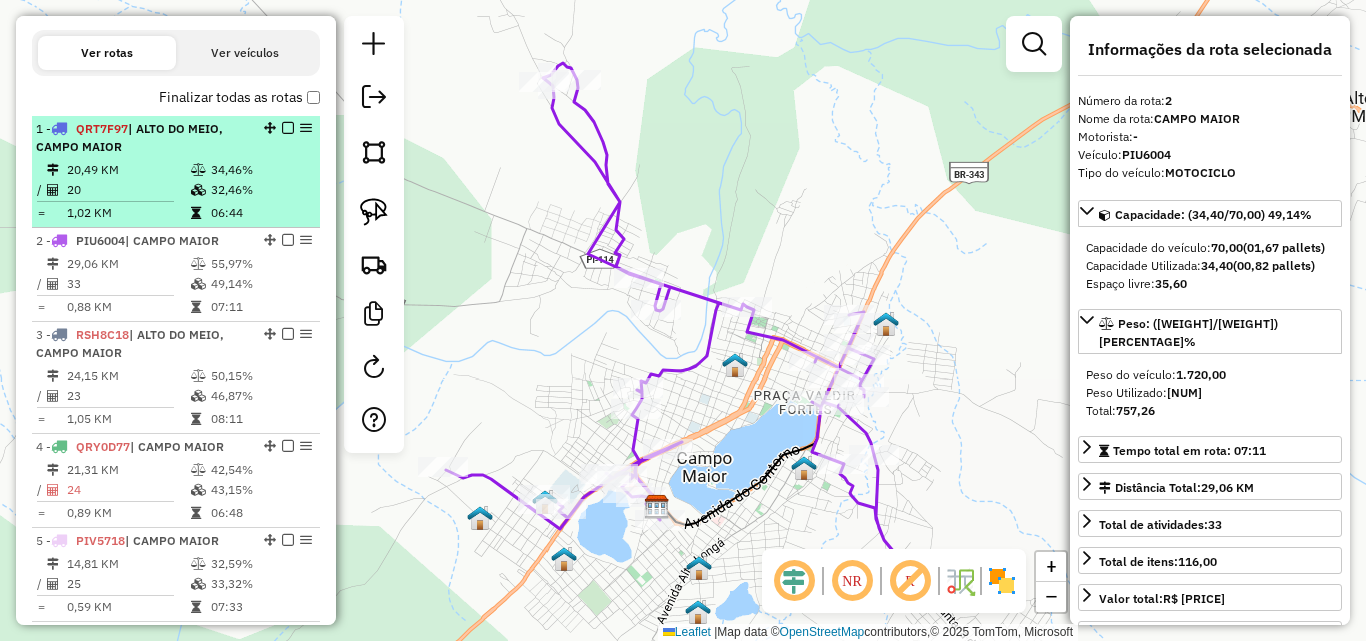 click on "20,49 KM" at bounding box center (128, 170) 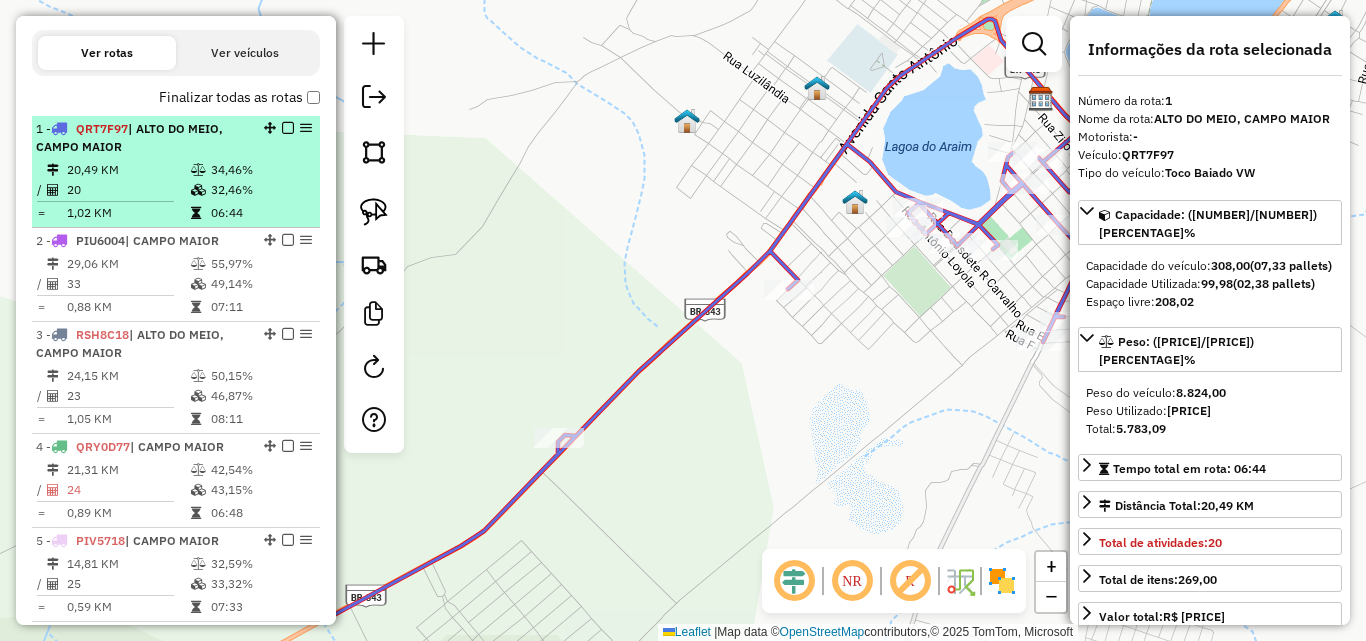 click on "20" at bounding box center [128, 190] 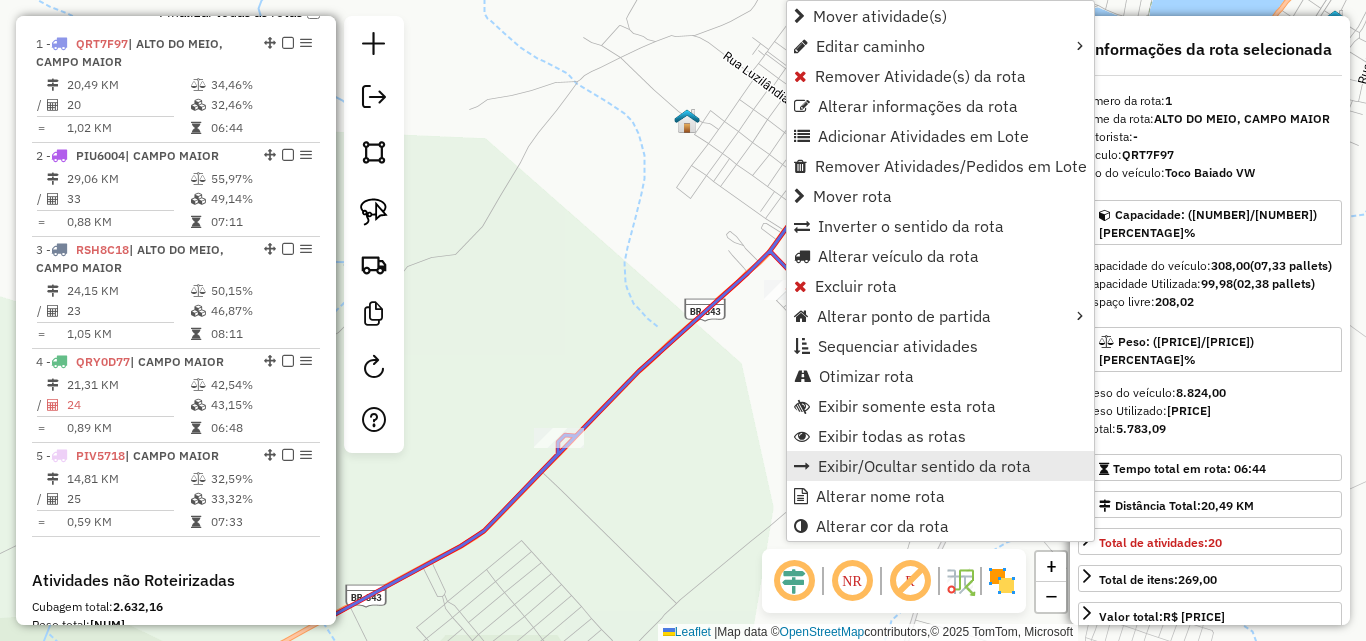 scroll, scrollTop: 750, scrollLeft: 0, axis: vertical 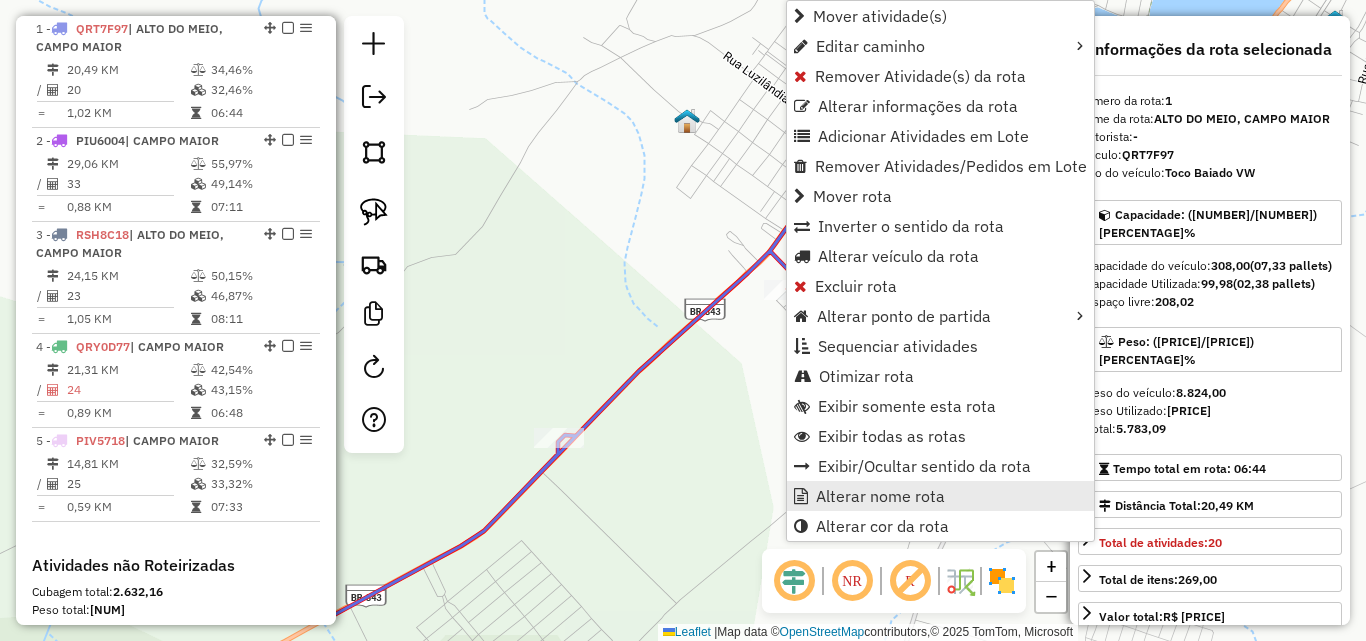 click on "Alterar nome rota" at bounding box center (880, 496) 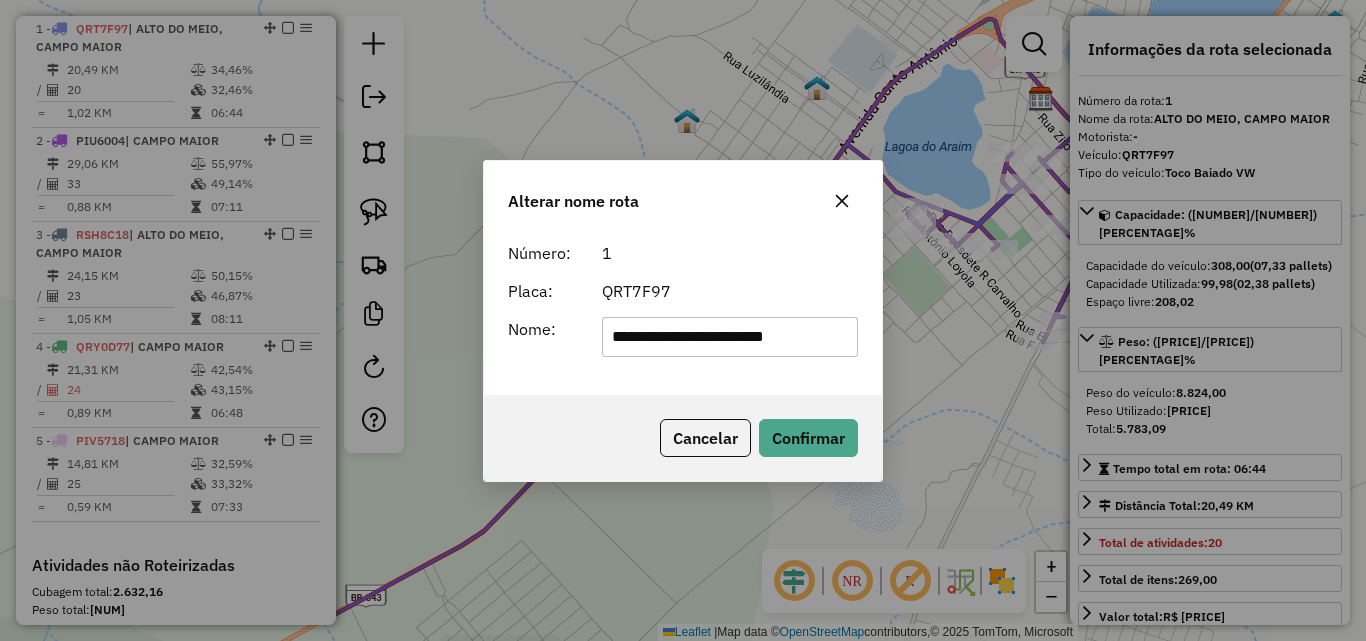 drag, startPoint x: 720, startPoint y: 336, endPoint x: 512, endPoint y: 362, distance: 209.6187 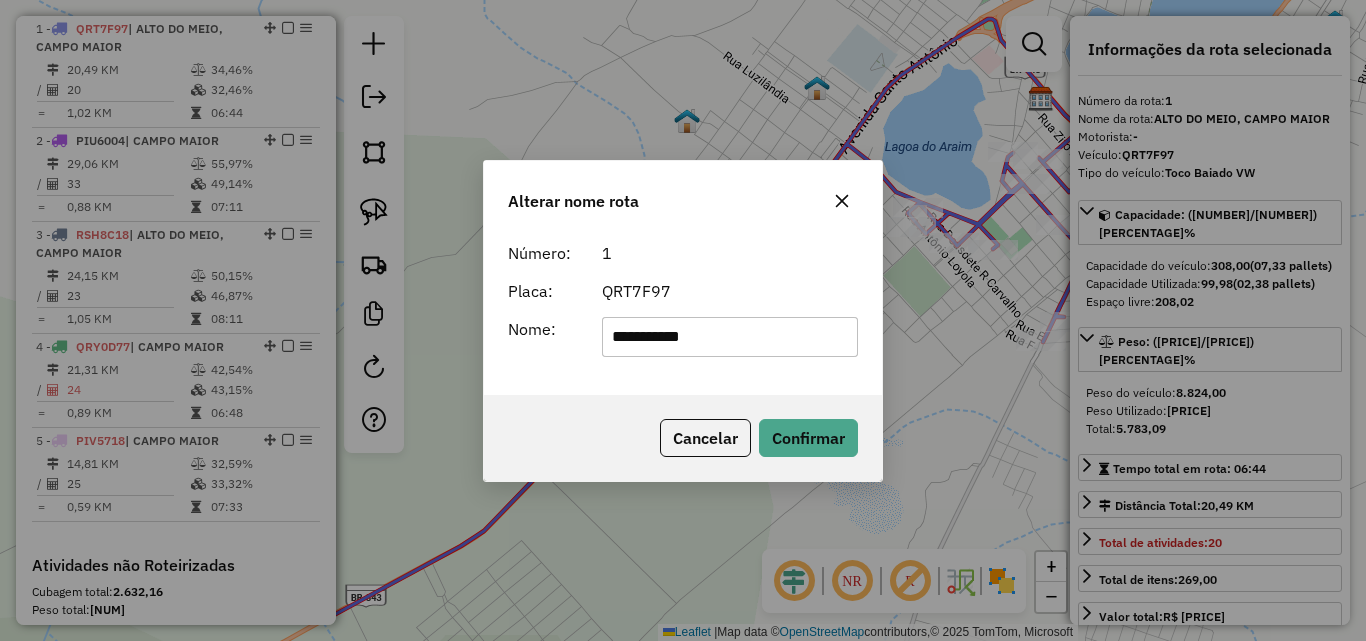 type on "**********" 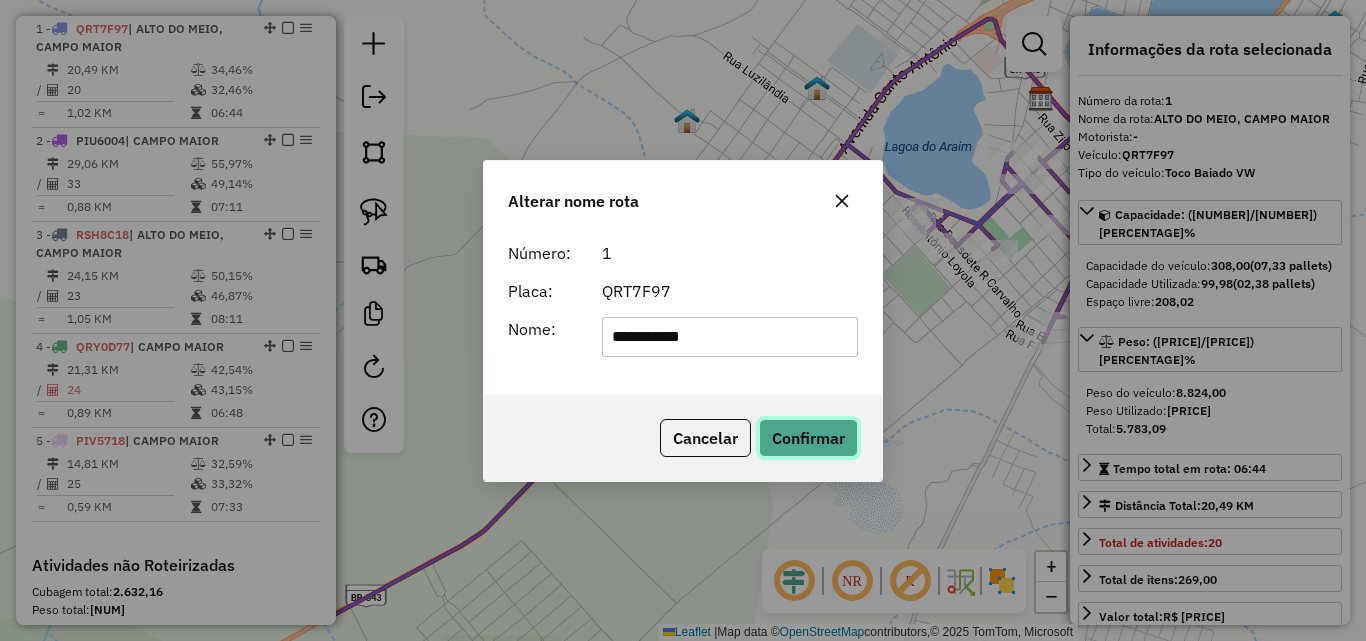 click on "Confirmar" 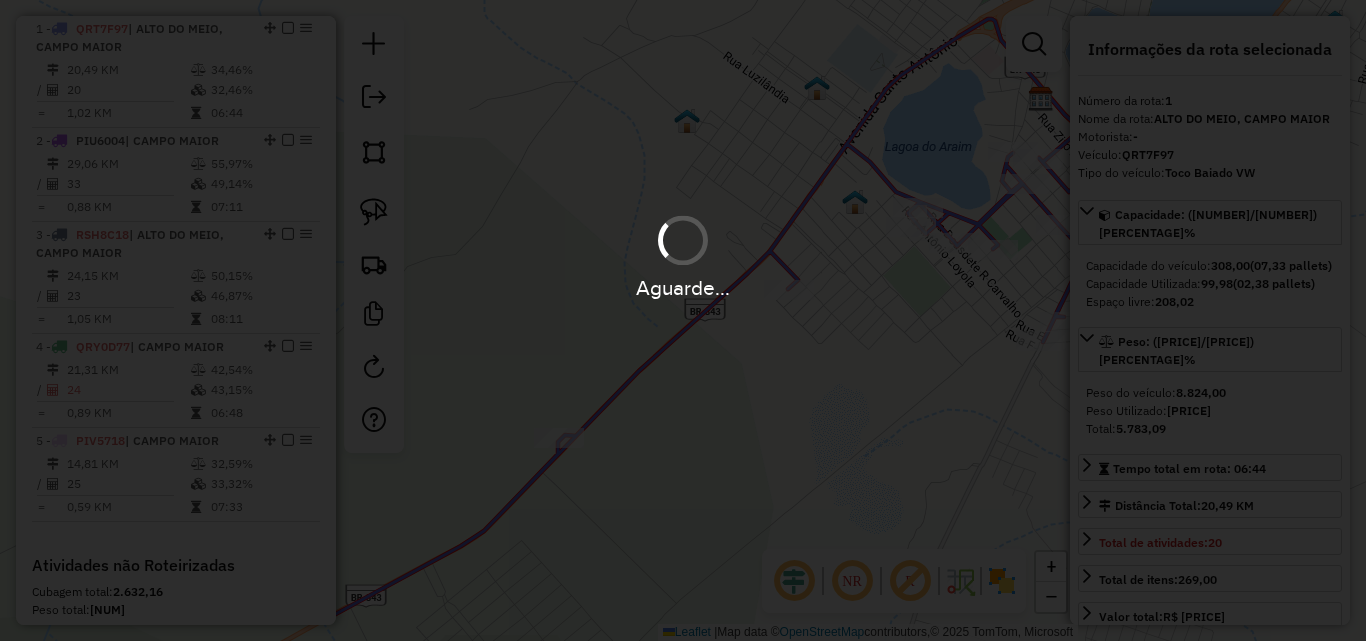type 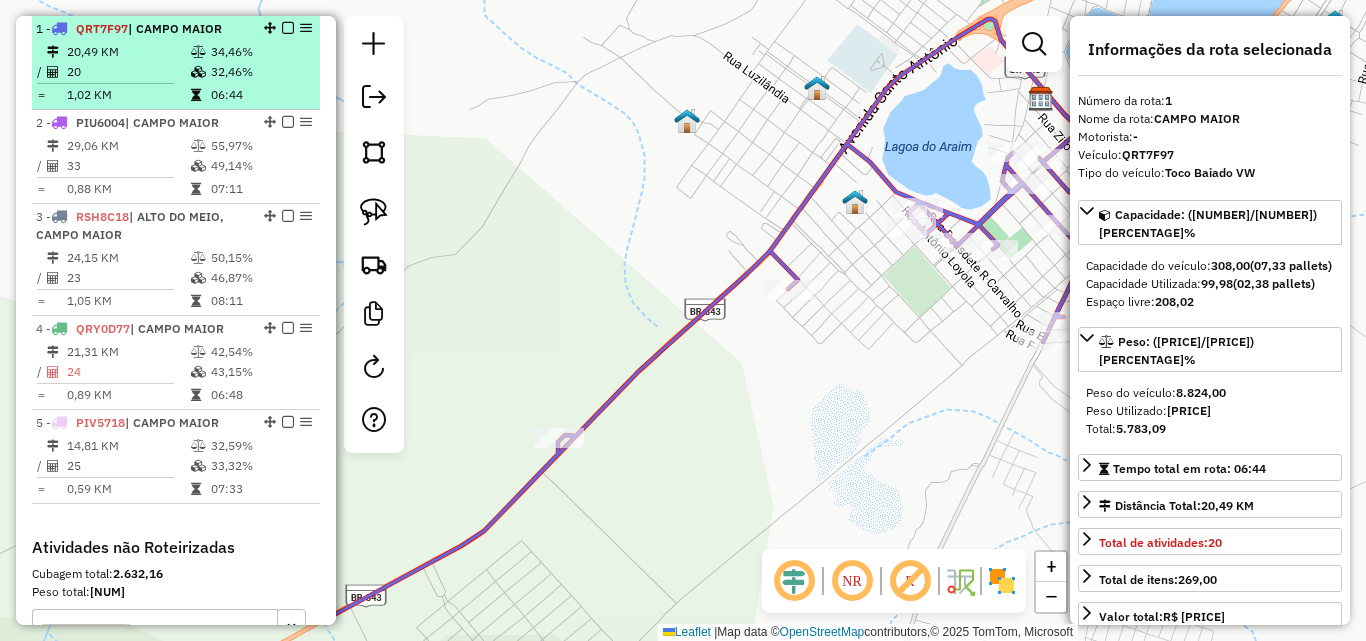 click on "1,02 KM" at bounding box center (128, 95) 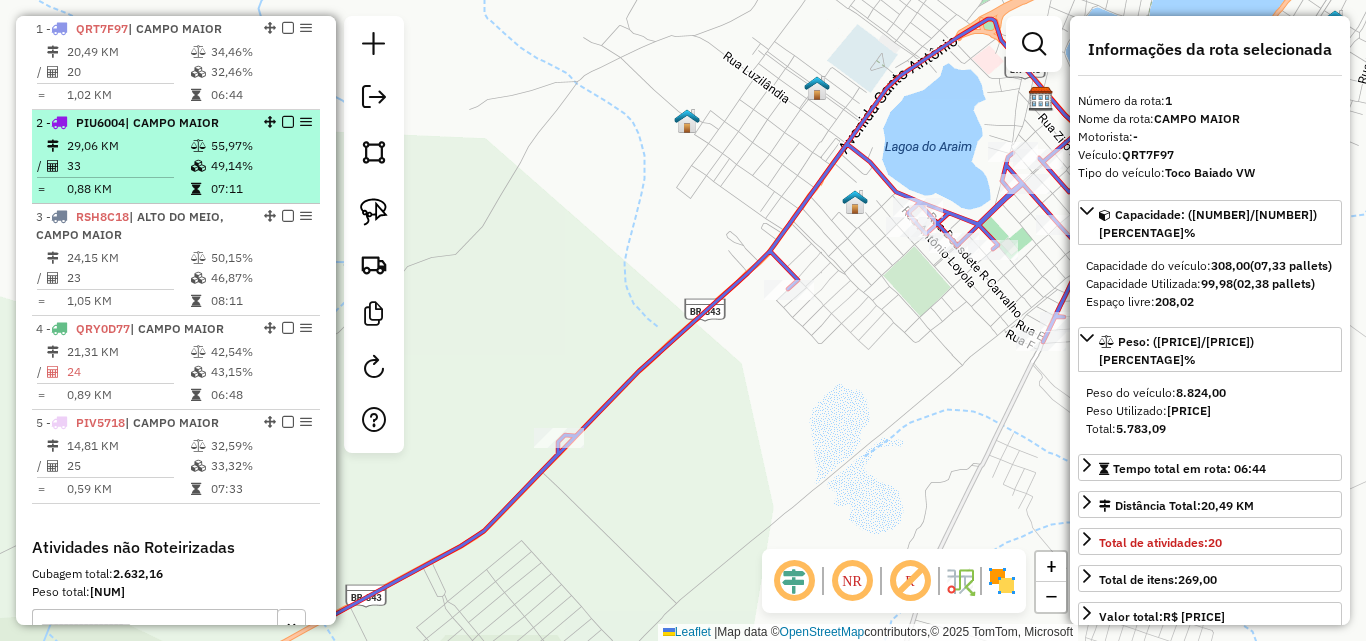 click on "29,06 KM" at bounding box center [128, 146] 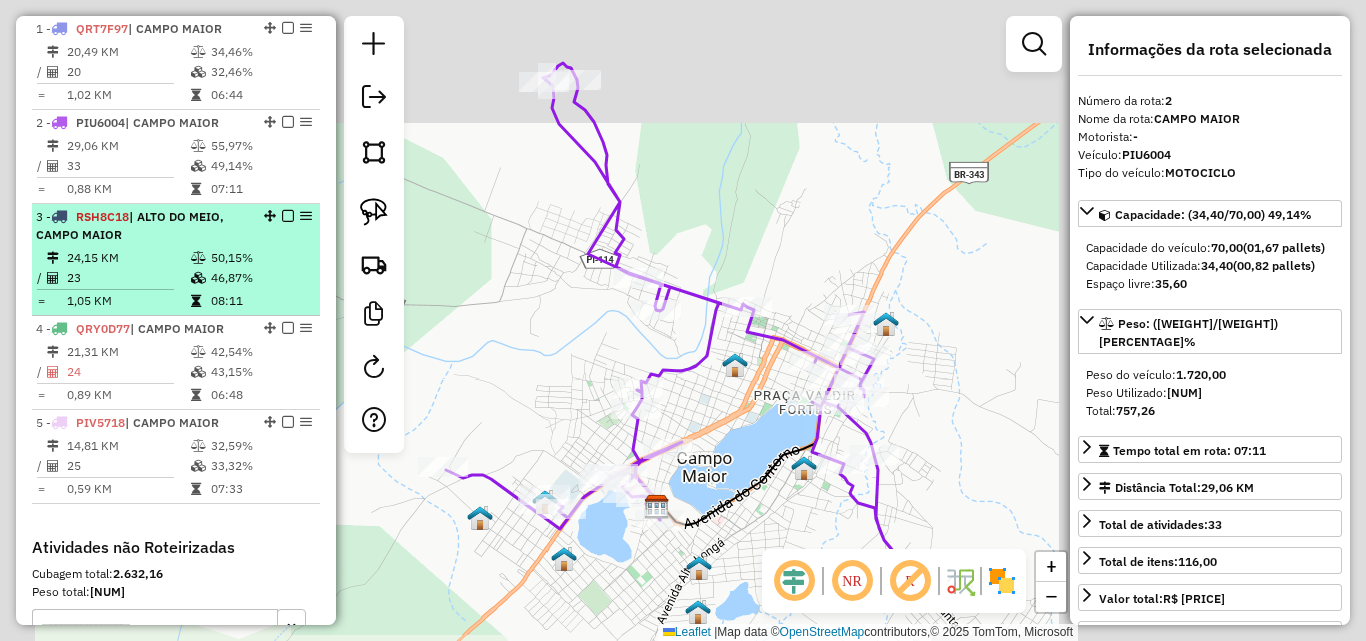 click on "24,15 KM" at bounding box center (128, 258) 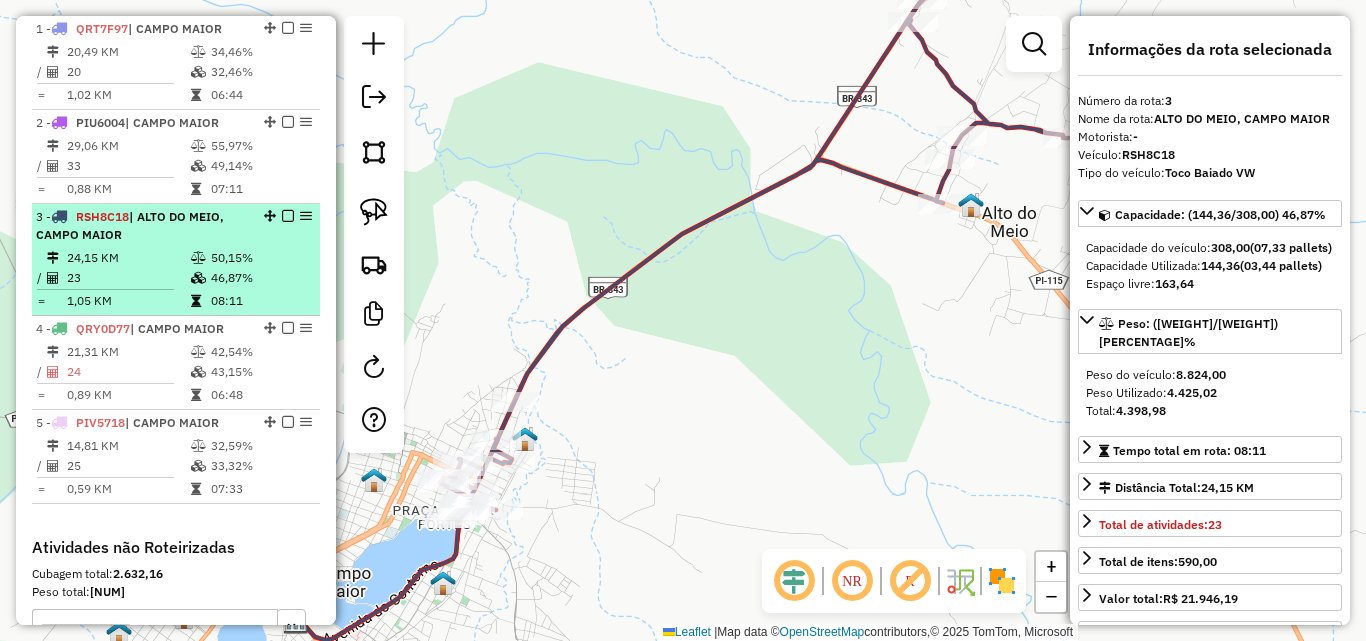 click on "24,15 KM" at bounding box center [128, 258] 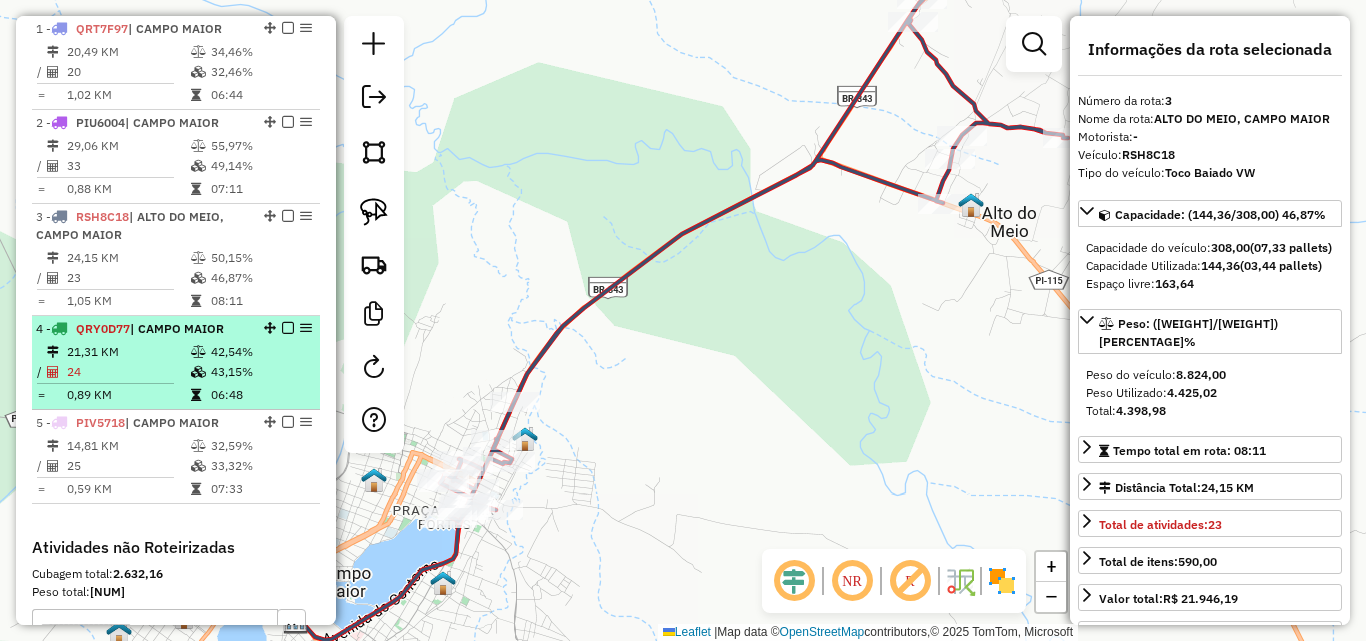 click on "21,31 KM" at bounding box center [128, 352] 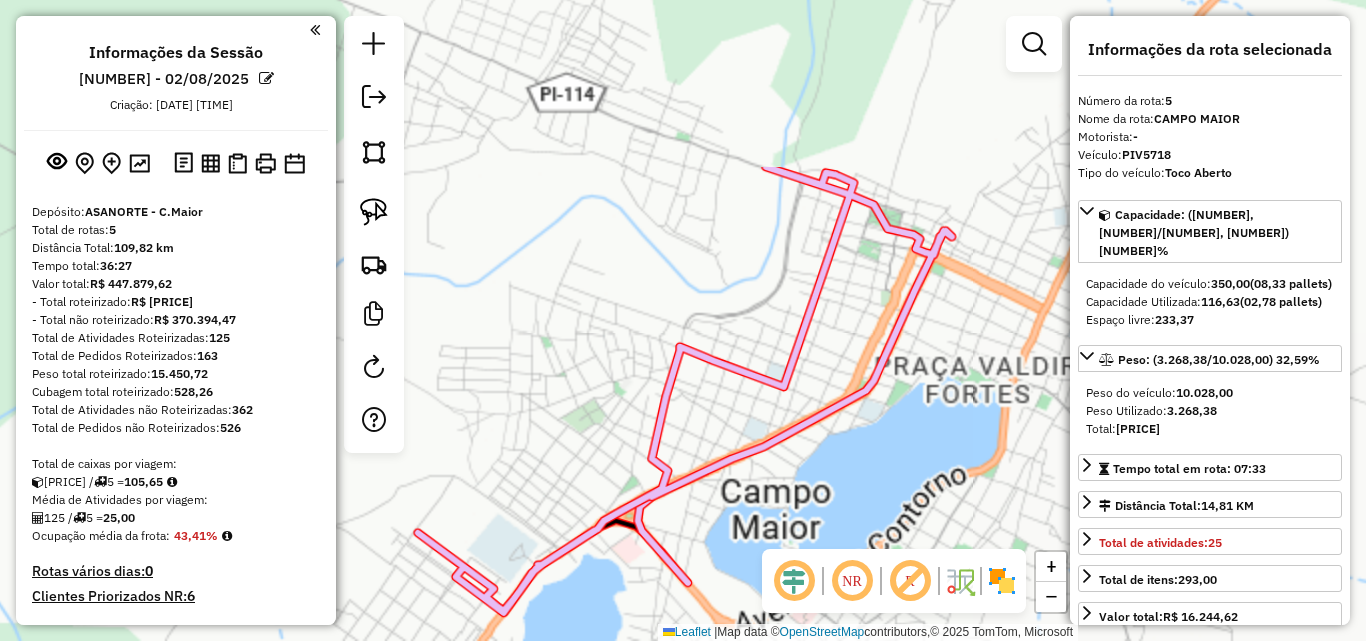 select on "*********" 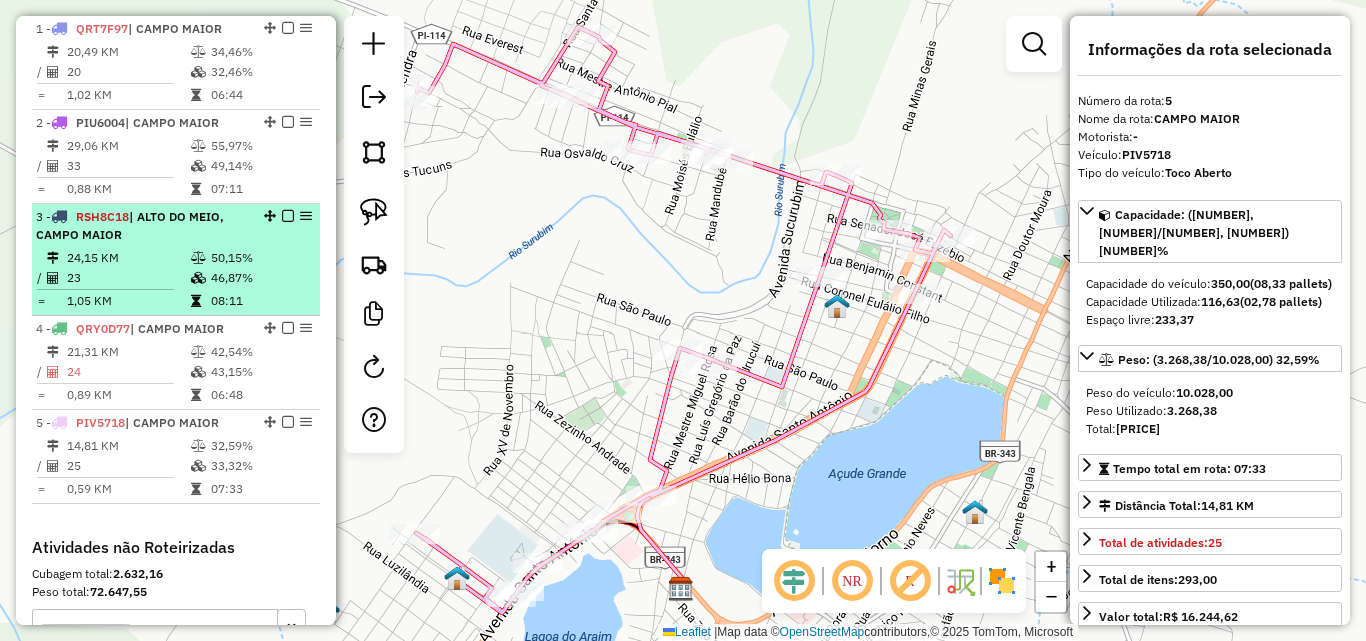 click on "[NUMBER] - [NAME] | [BAIRRO], [CIDADE] [DISTANCE] KM [PERCENTAGE]% / 23 [PERCENTAGE]% = [DISTANCE] KM [TIME]" at bounding box center [176, 260] 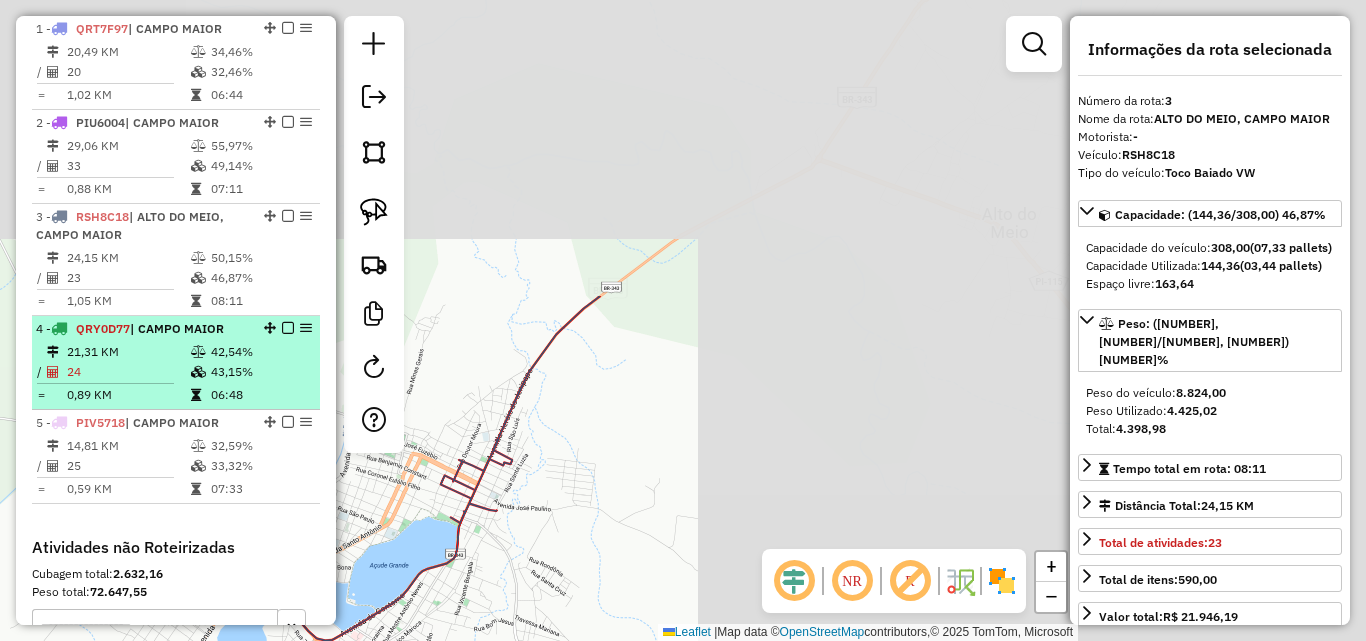 click on "24" at bounding box center (128, 372) 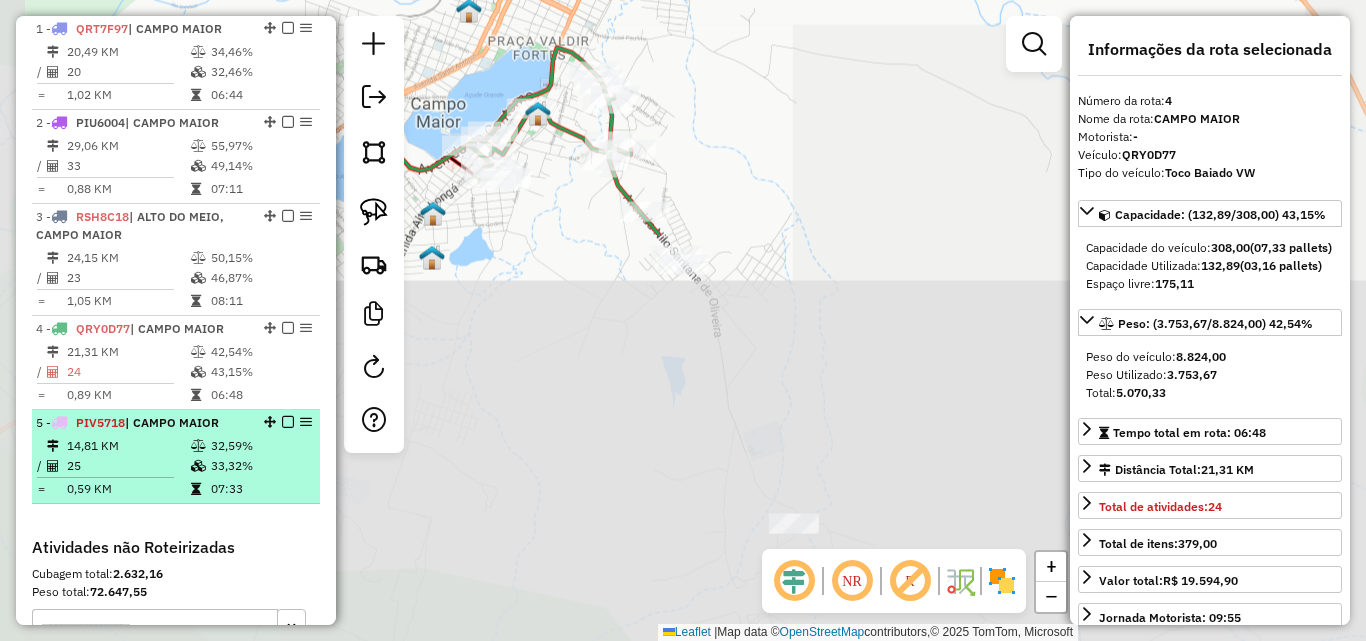 click on "| CAMPO MAIOR" at bounding box center (172, 422) 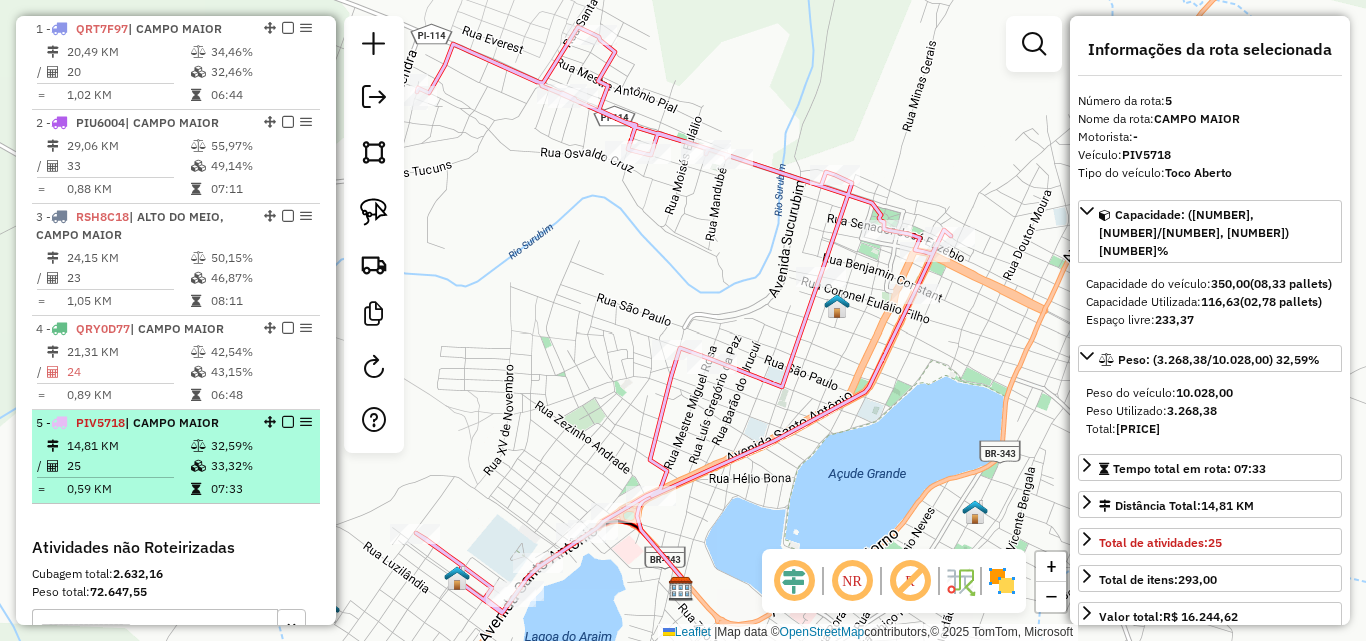 click on "| CAMPO MAIOR" at bounding box center (172, 422) 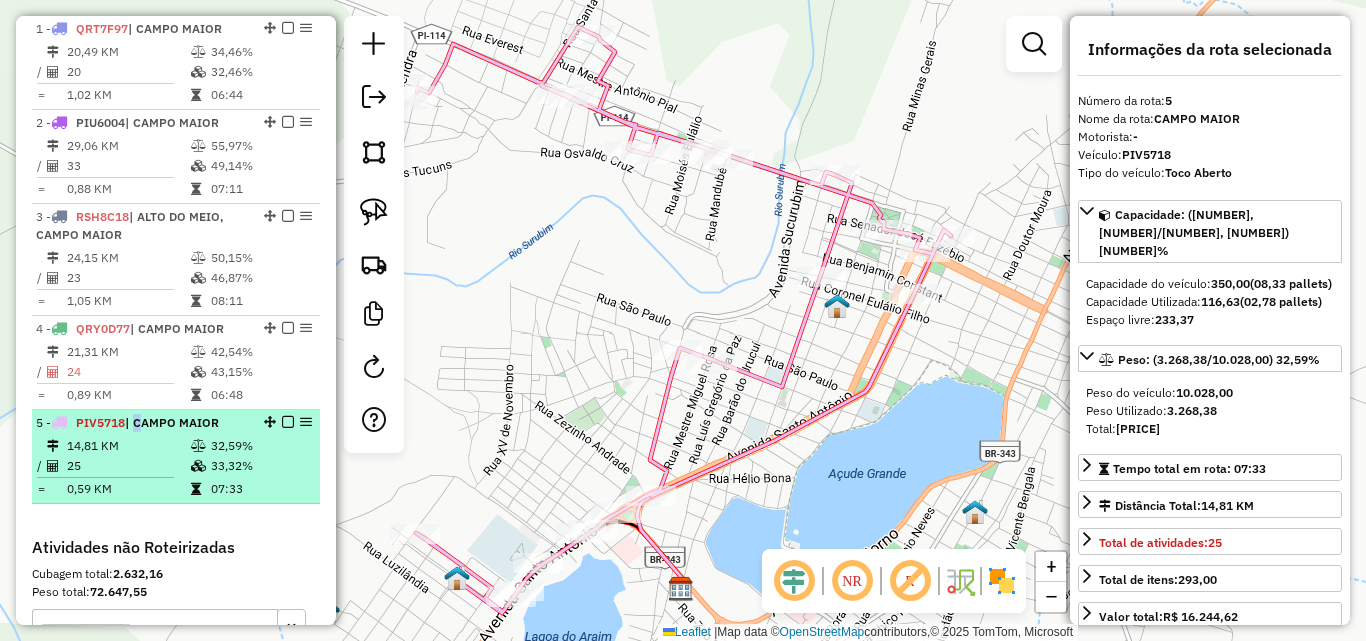 click on "| CAMPO MAIOR" at bounding box center [172, 422] 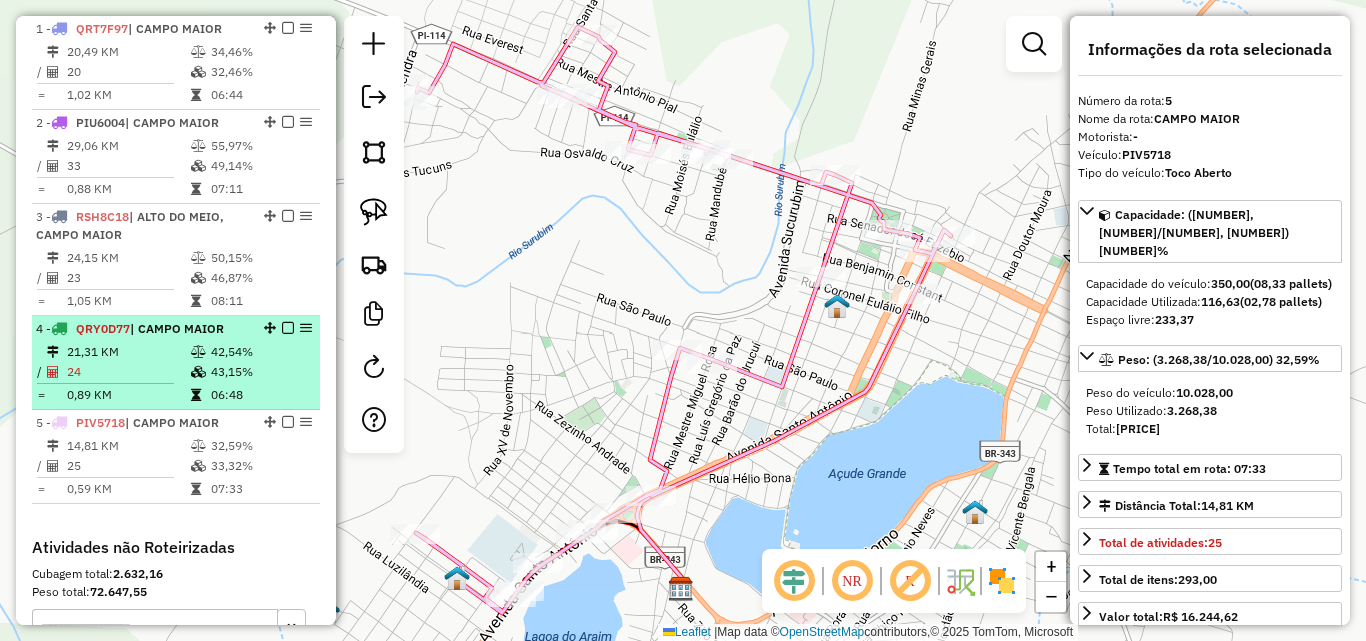 click on "24" at bounding box center [128, 372] 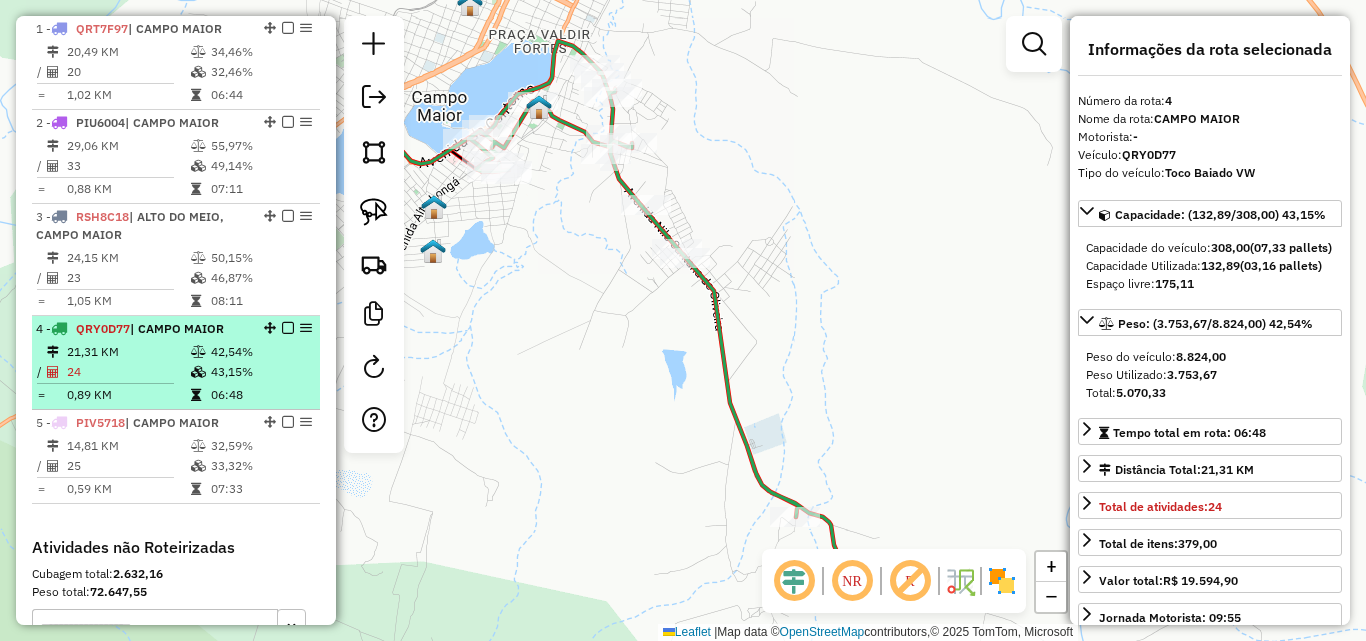 click on "24" at bounding box center (128, 372) 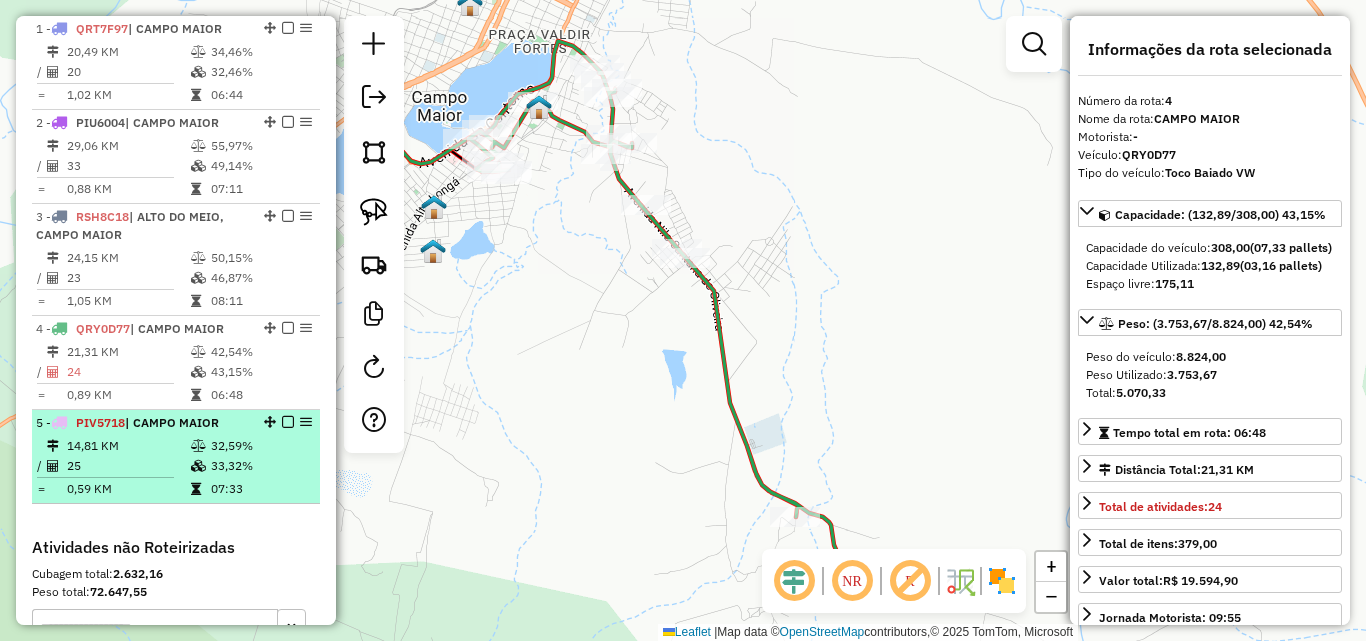 drag, startPoint x: 143, startPoint y: 455, endPoint x: 141, endPoint y: 420, distance: 35.057095 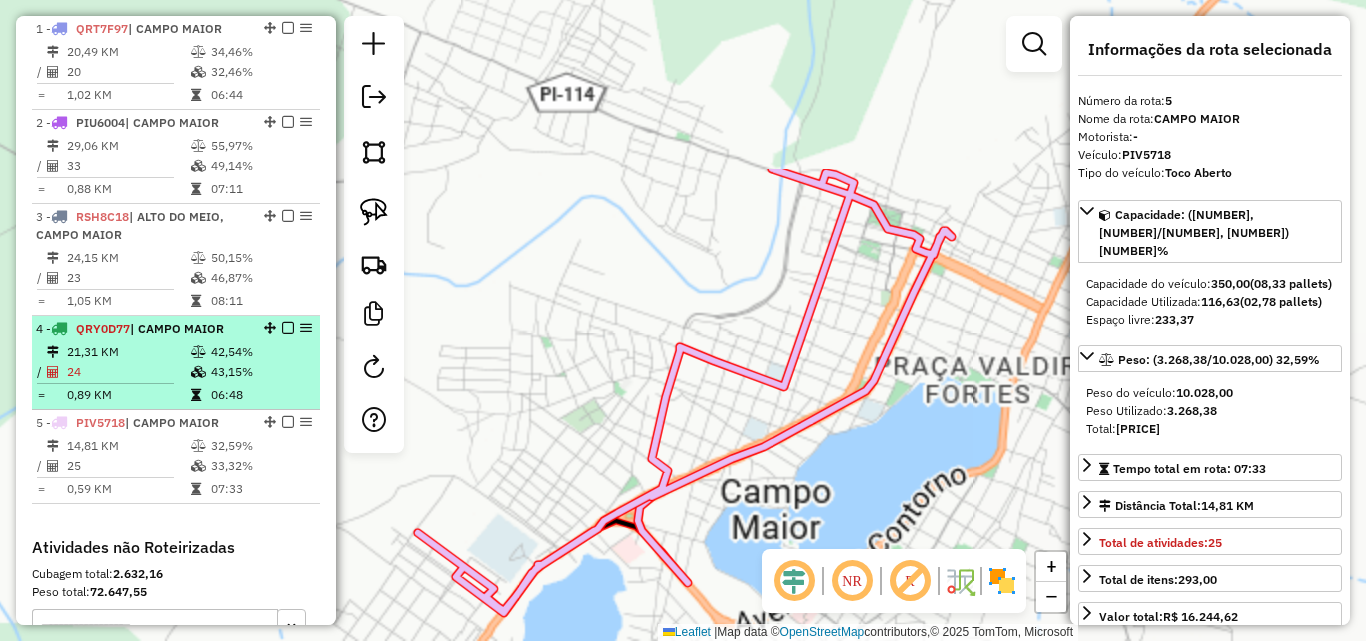 click at bounding box center [105, 383] 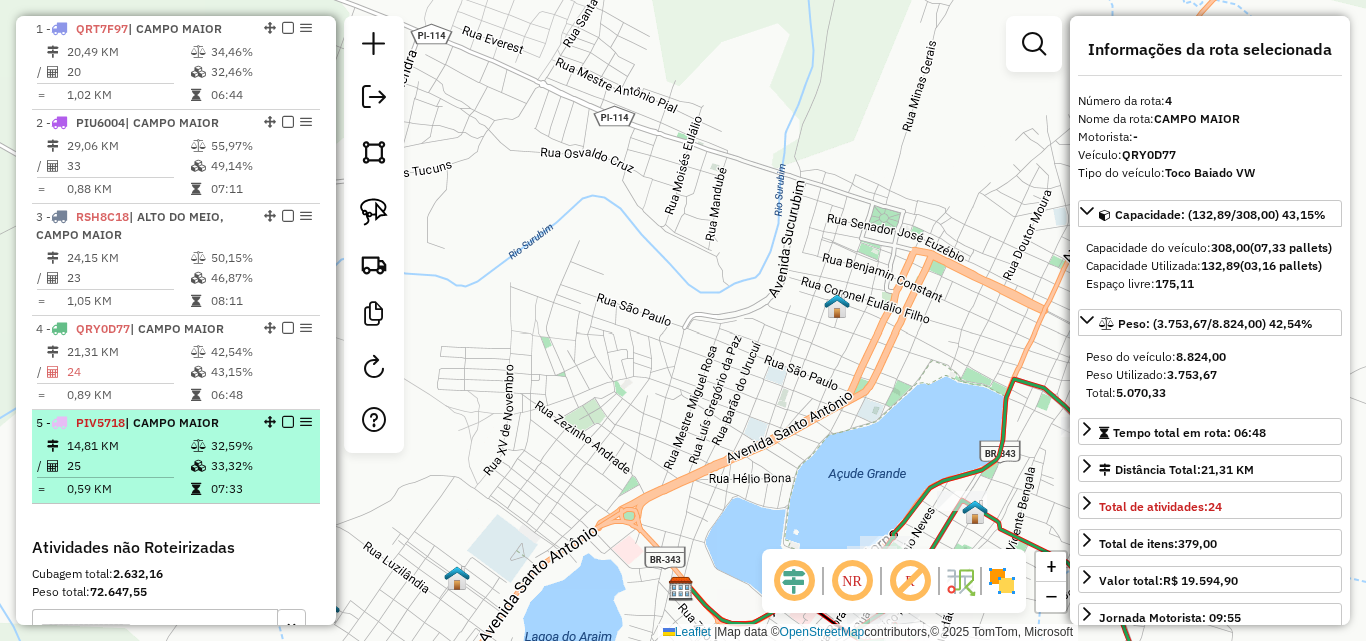 click on "14,81 KM" at bounding box center [128, 446] 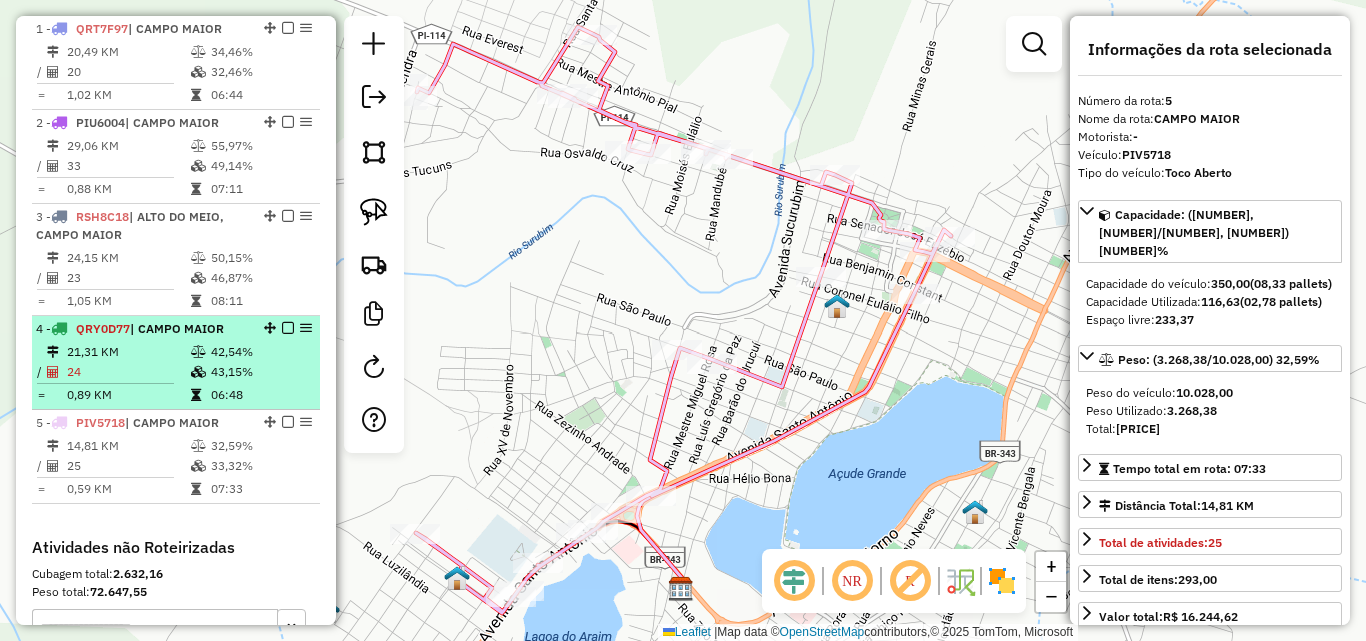 click on "24" at bounding box center (128, 372) 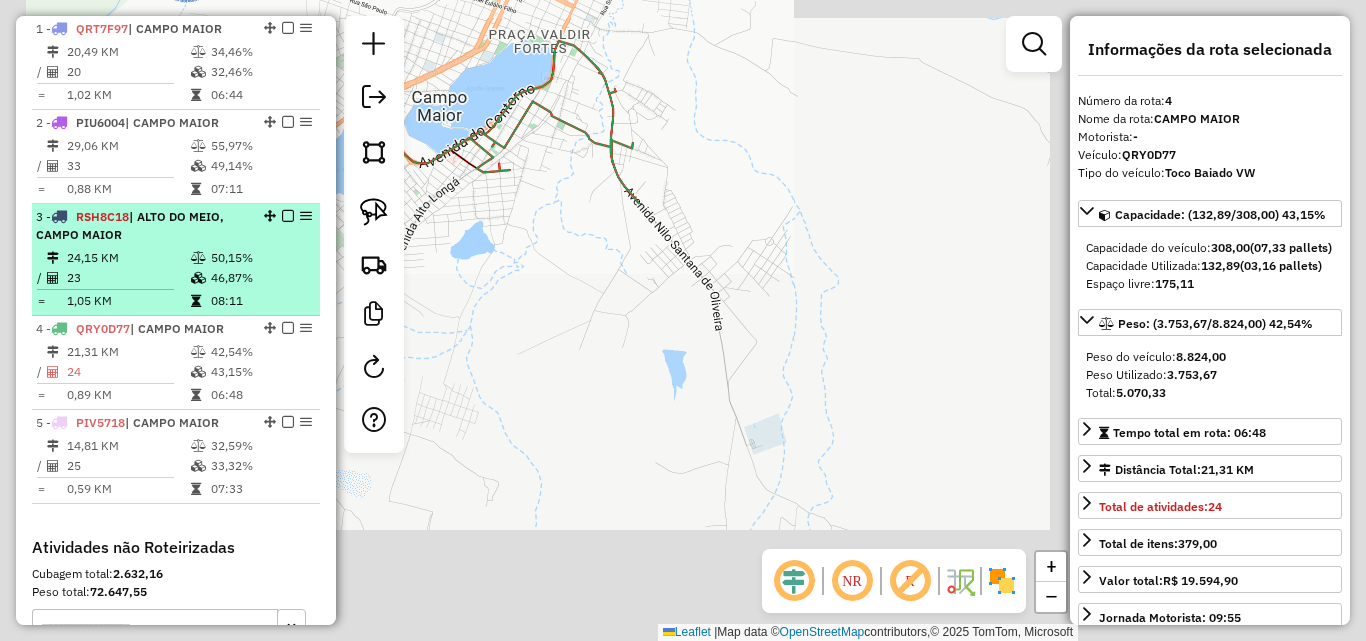click at bounding box center [105, 289] 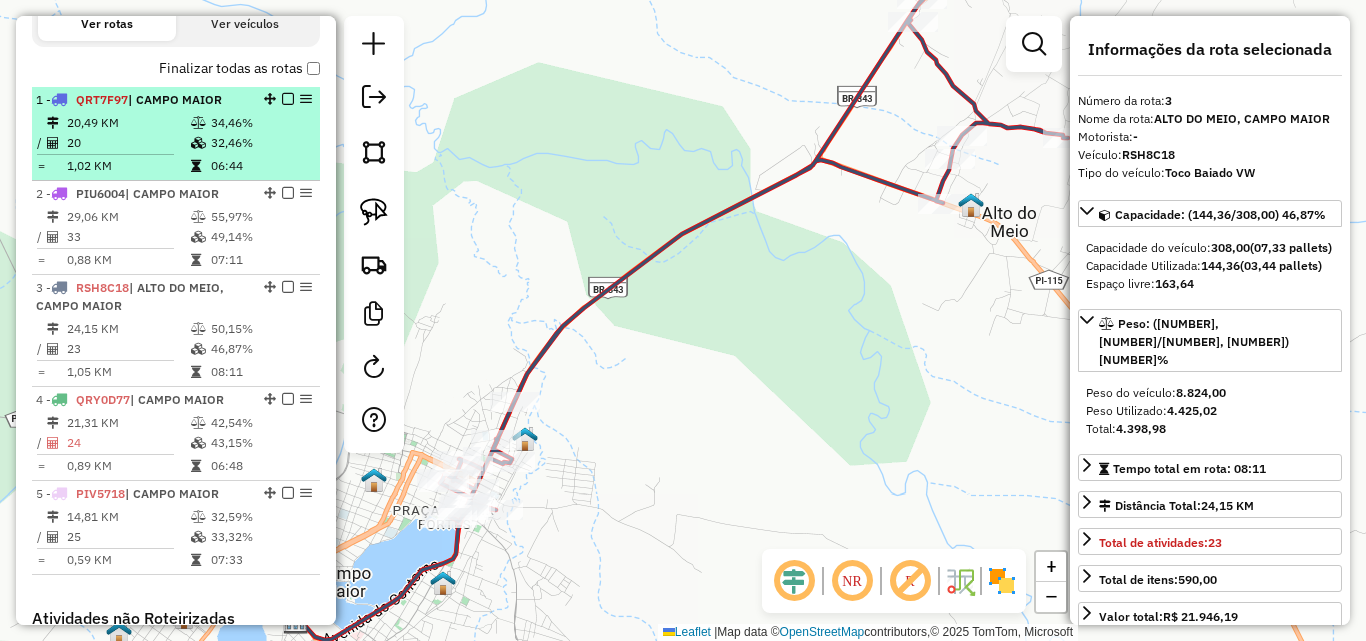 scroll, scrollTop: 650, scrollLeft: 0, axis: vertical 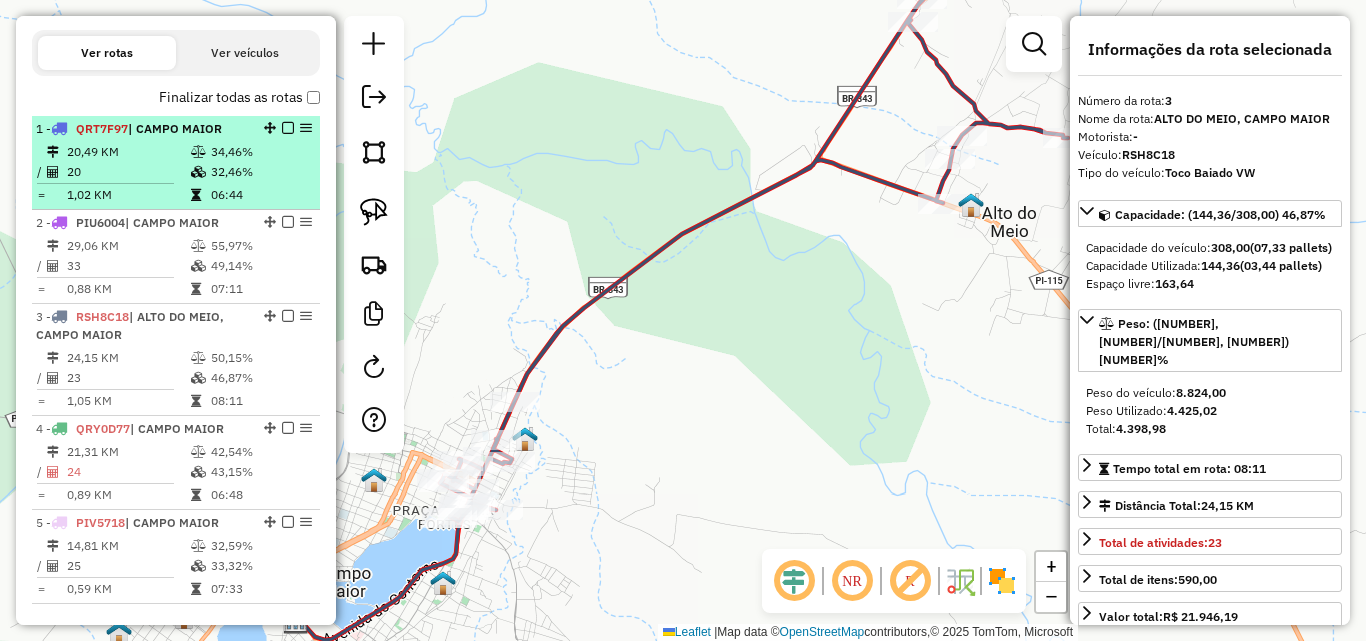 click on "| CAMPO MAIOR" at bounding box center [175, 128] 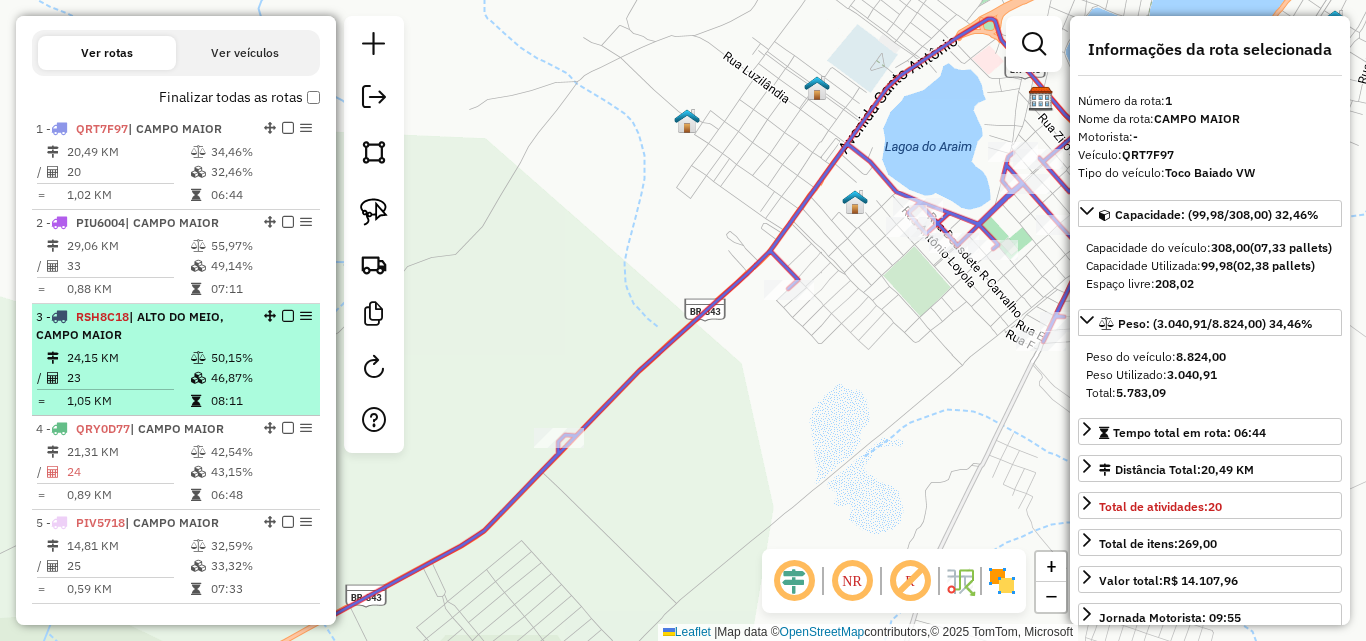 click on "3 -       RSH8C18   | ALTO DO MEIO, CAMPO MAIOR  24,15 KM   50,15%  /  23   46,87%     =  1,05 KM   08:11" at bounding box center [176, 360] 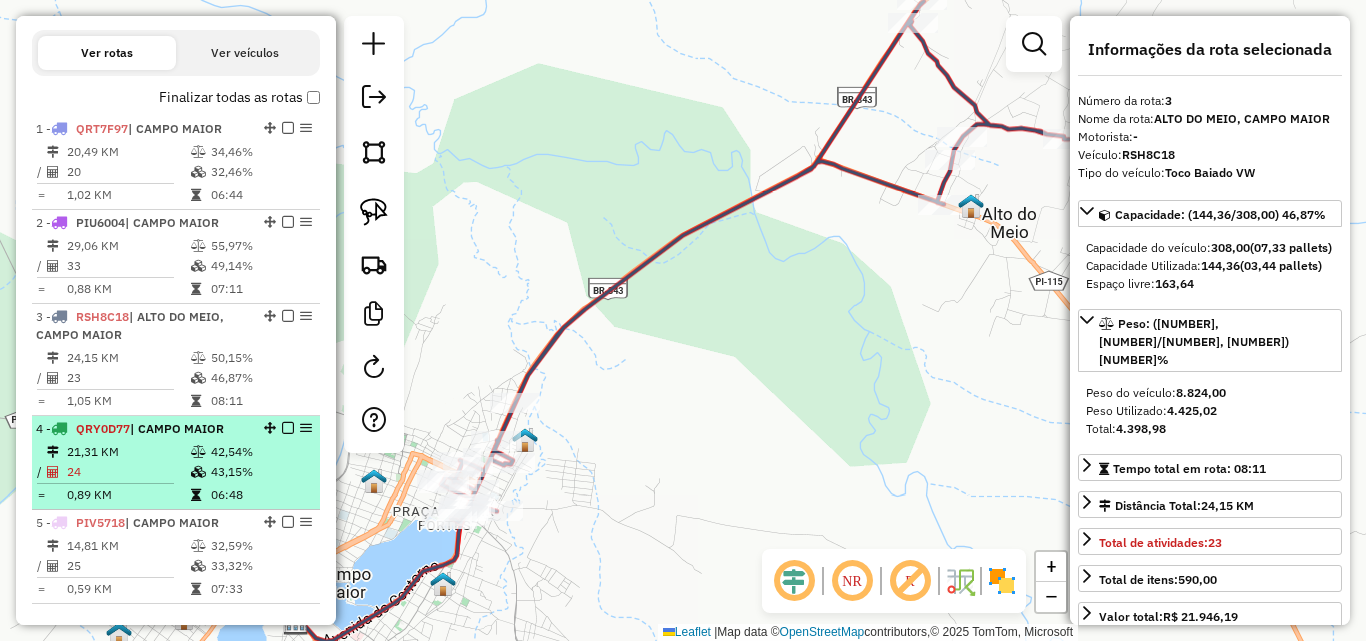 click on "24" at bounding box center (128, 472) 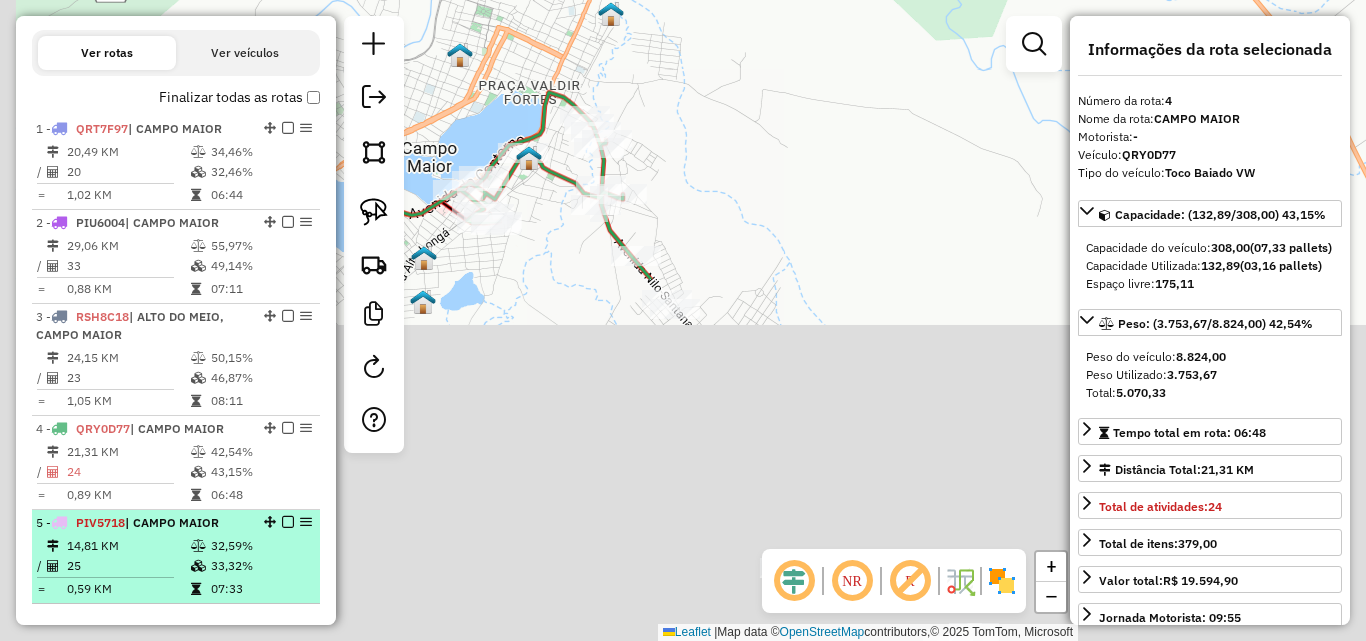 click on "14,81 KM" at bounding box center [128, 546] 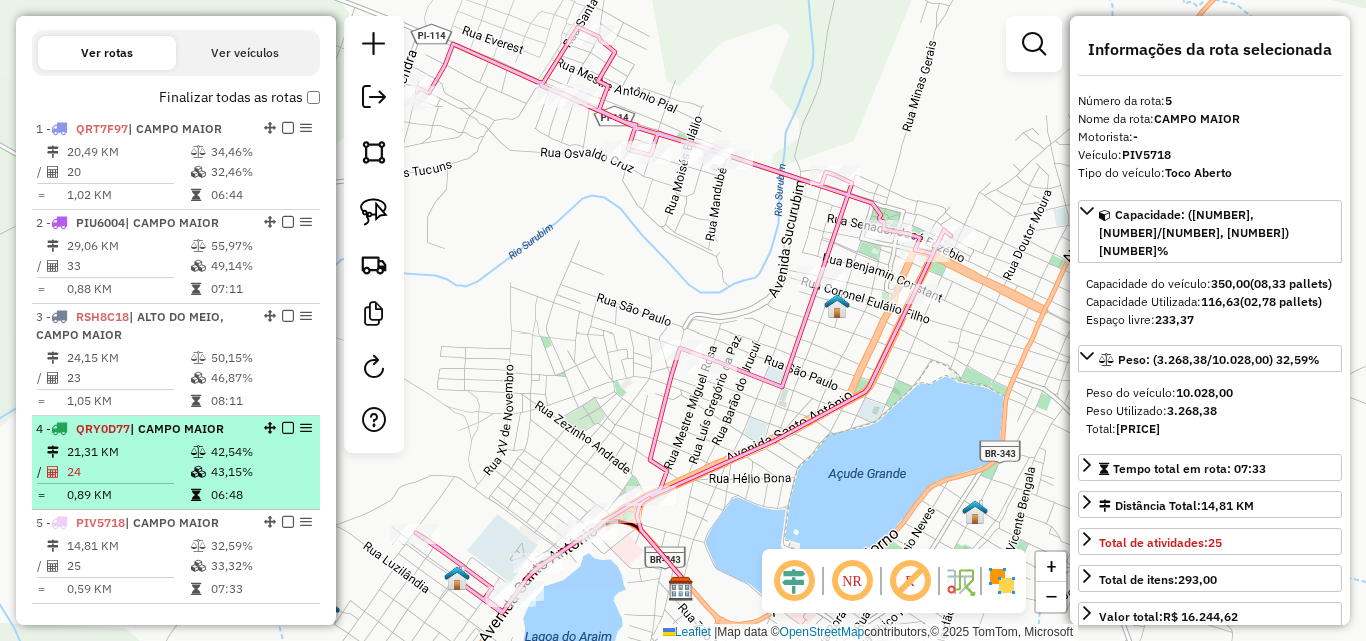 click at bounding box center (105, 483) 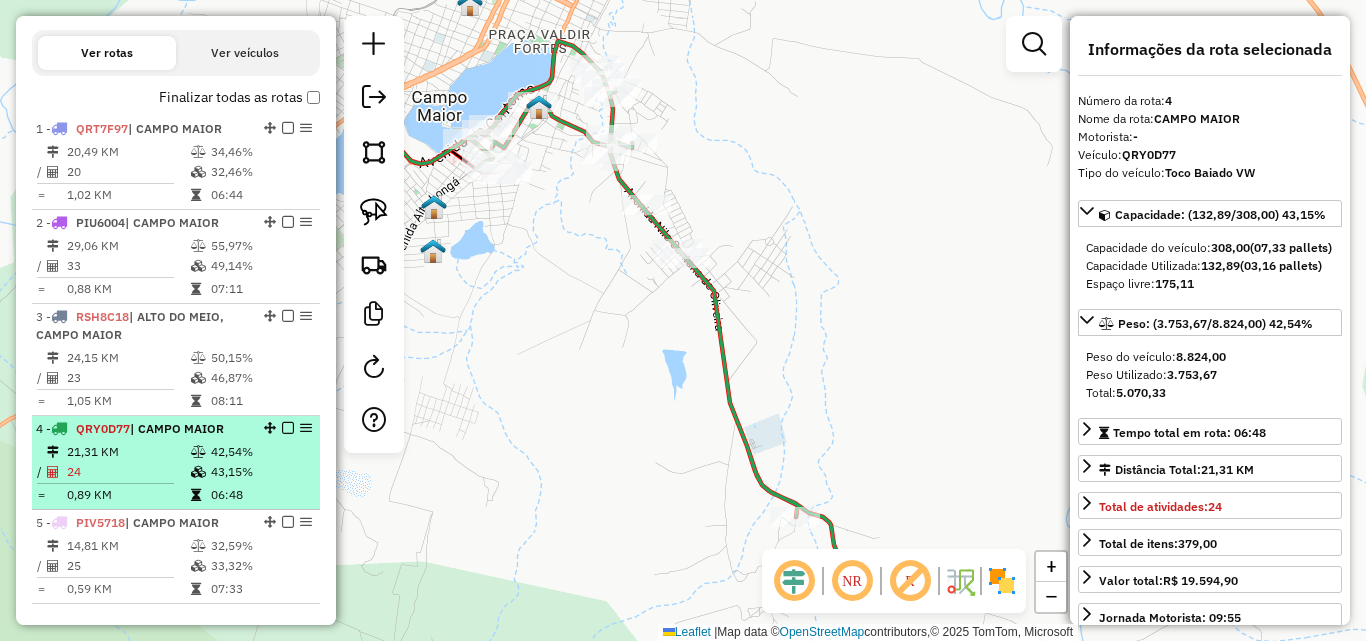 click on "24" at bounding box center (128, 472) 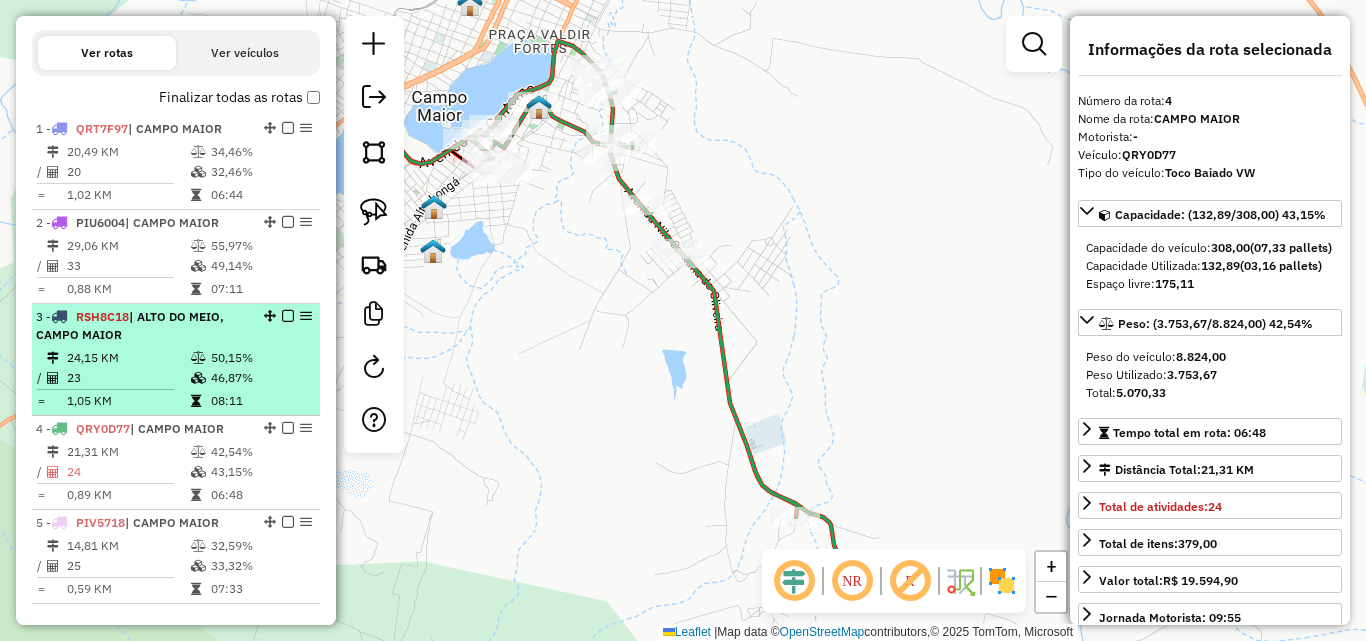 click on "24,15 KM" at bounding box center (128, 358) 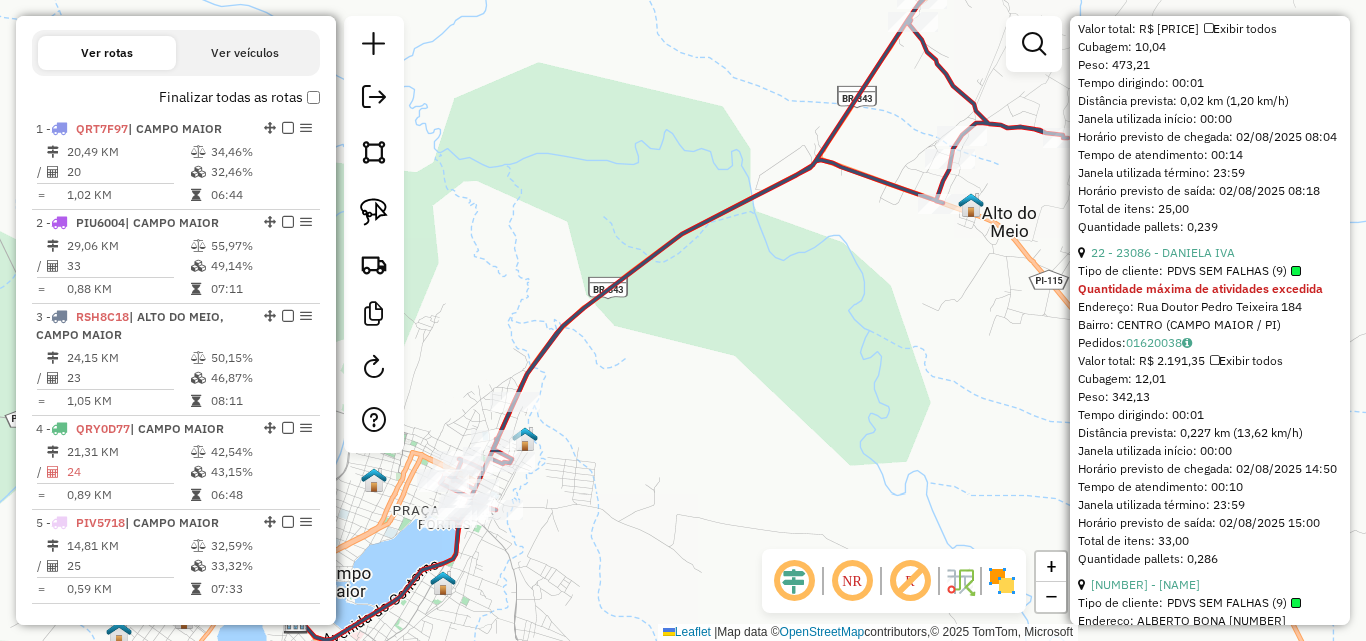 scroll, scrollTop: 1300, scrollLeft: 0, axis: vertical 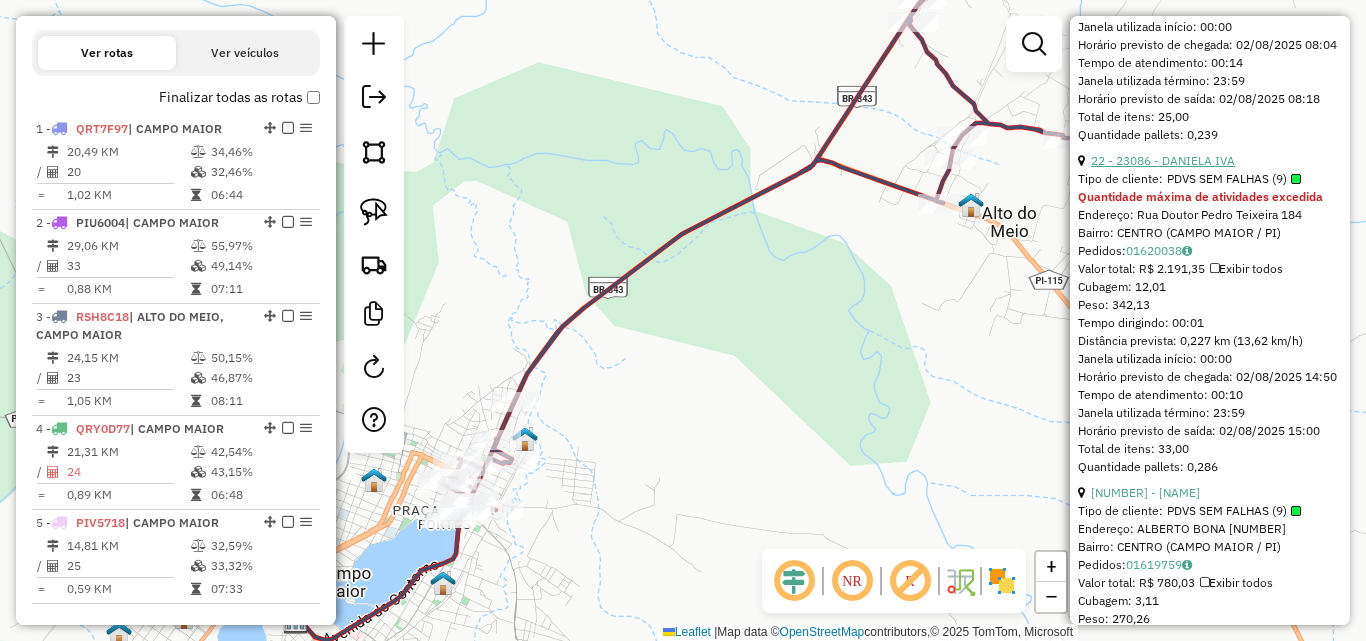 click on "22 - 23086 - DANIELA IVA" at bounding box center [1163, 160] 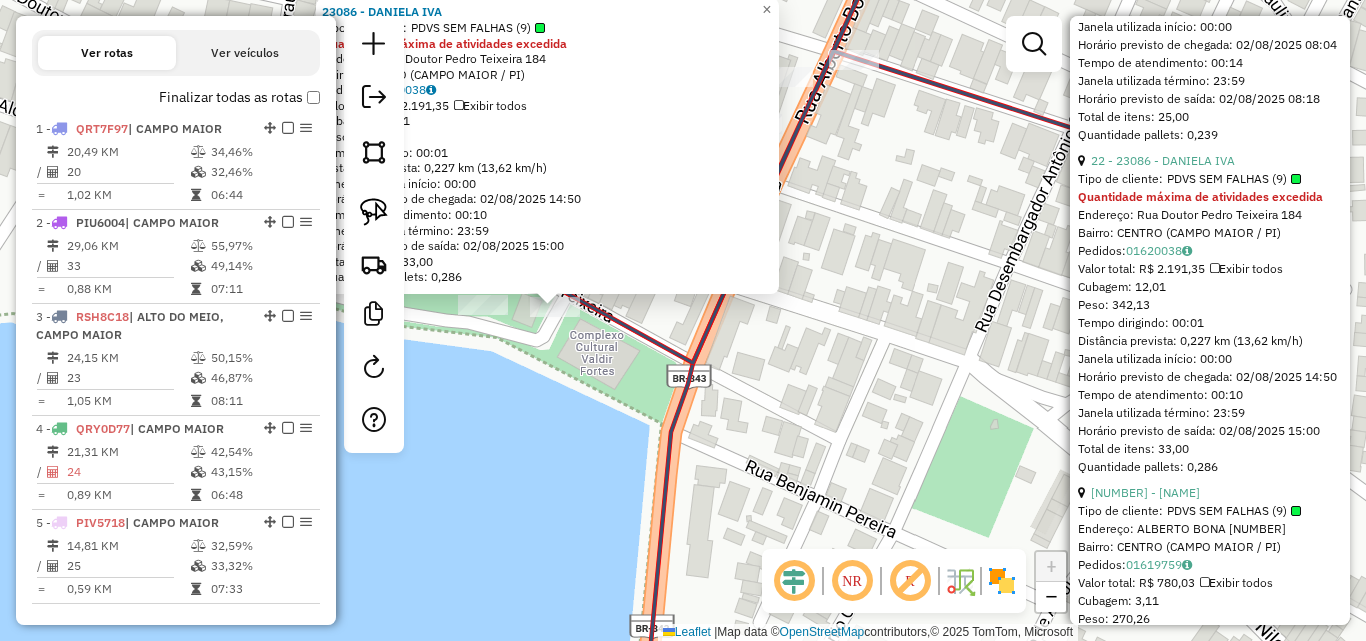 click on "23086 - DANIELA IVA  Tipo de cliente:   PDVS SEM FALHAS (9)  Quantidade máxima de atividades excedida  Endereço:  Rua Doutor Pedro Teixeira 184   Bairro: CENTRO (CAMPO MAIOR / PI)   Pedidos:  01620038   Valor total: R$ 2.191,35   Exibir todos   Cubagem: 12,01  Peso: 342,13  Tempo dirigindo: 00:01   Distância prevista: 0,227 km (13,62 km/h)   Janela utilizada início: 00:00   Horário previsto de chegada: 02/08/2025 14:50   Tempo de atendimento: 00:10   Janela utilizada término: 23:59   Horário previsto de saída: 02/08/2025 15:00   Total de itens: 33,00   Quantidade pallets: 0,286  × Janela de atendimento Grade de atendimento Capacidade Transportadoras Veículos Cliente Pedidos  Rotas Selecione os dias de semana para filtrar as janelas de atendimento  Seg   Ter   Qua   Qui   Sex   Sáb   Dom  Informe o período da janela de atendimento: De: Até:  Filtrar exatamente a janela do cliente  Considerar janela de atendimento padrão  Selecione os dias de semana para filtrar as grades de atendimento  Seg  De:" 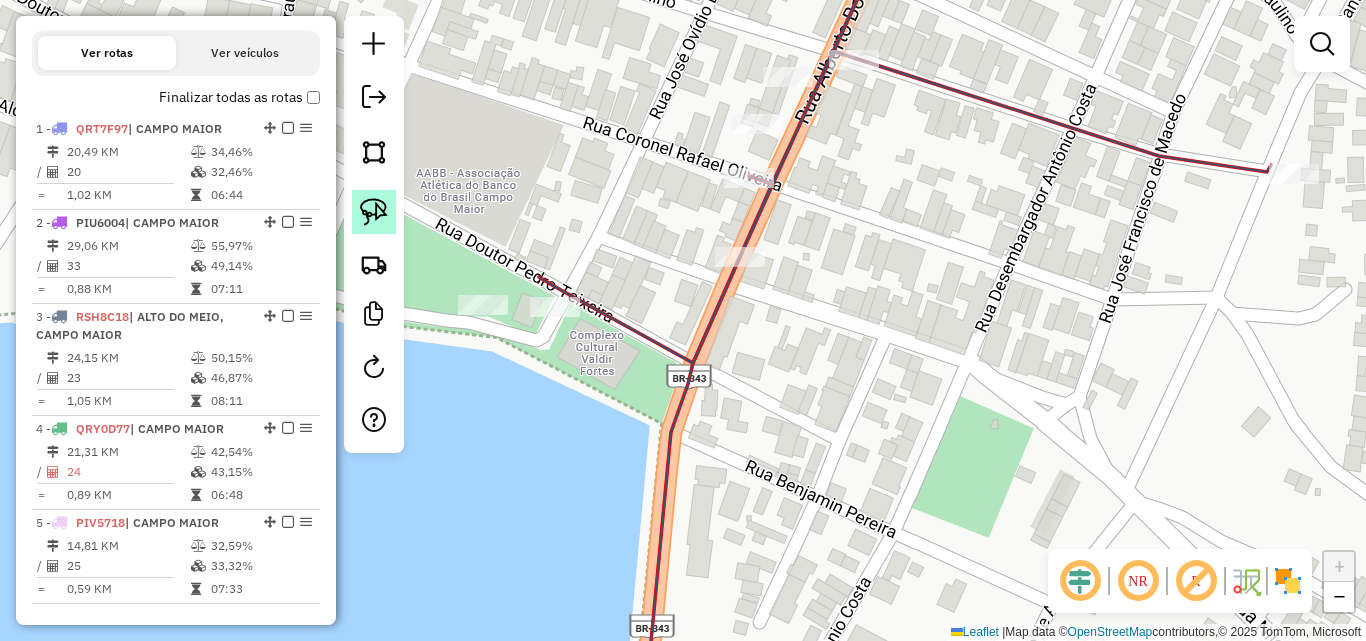 click 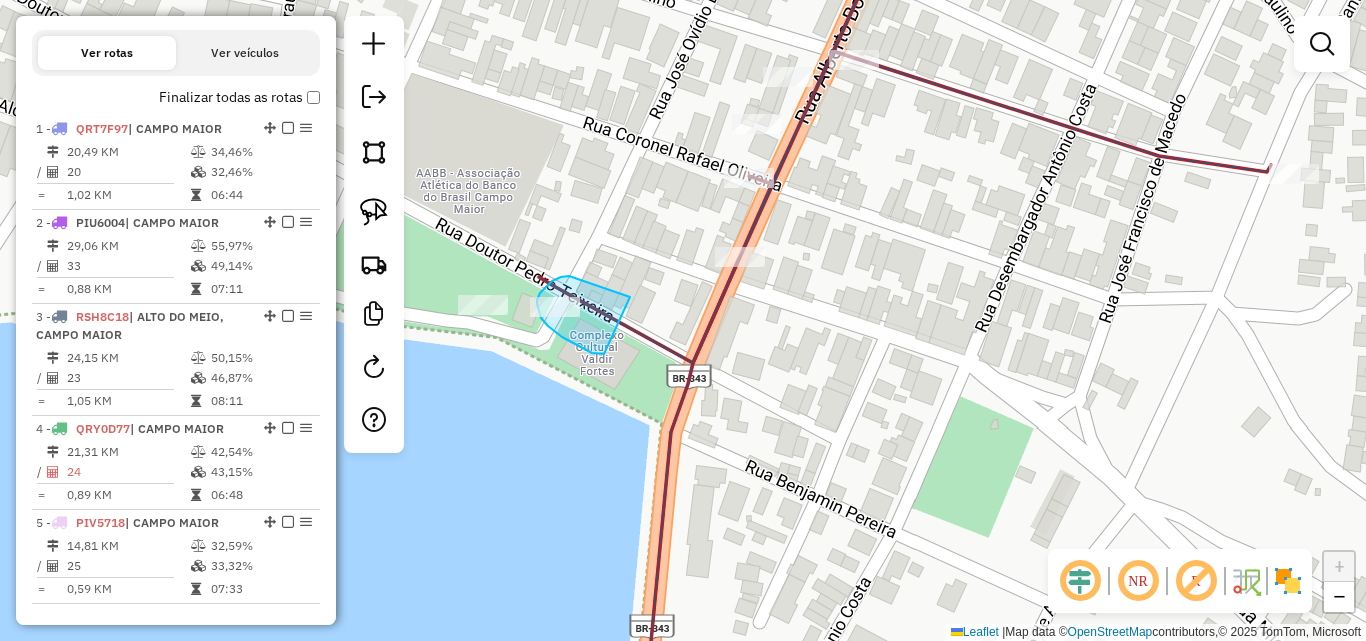 drag, startPoint x: 588, startPoint y: 351, endPoint x: 635, endPoint y: 301, distance: 68.622154 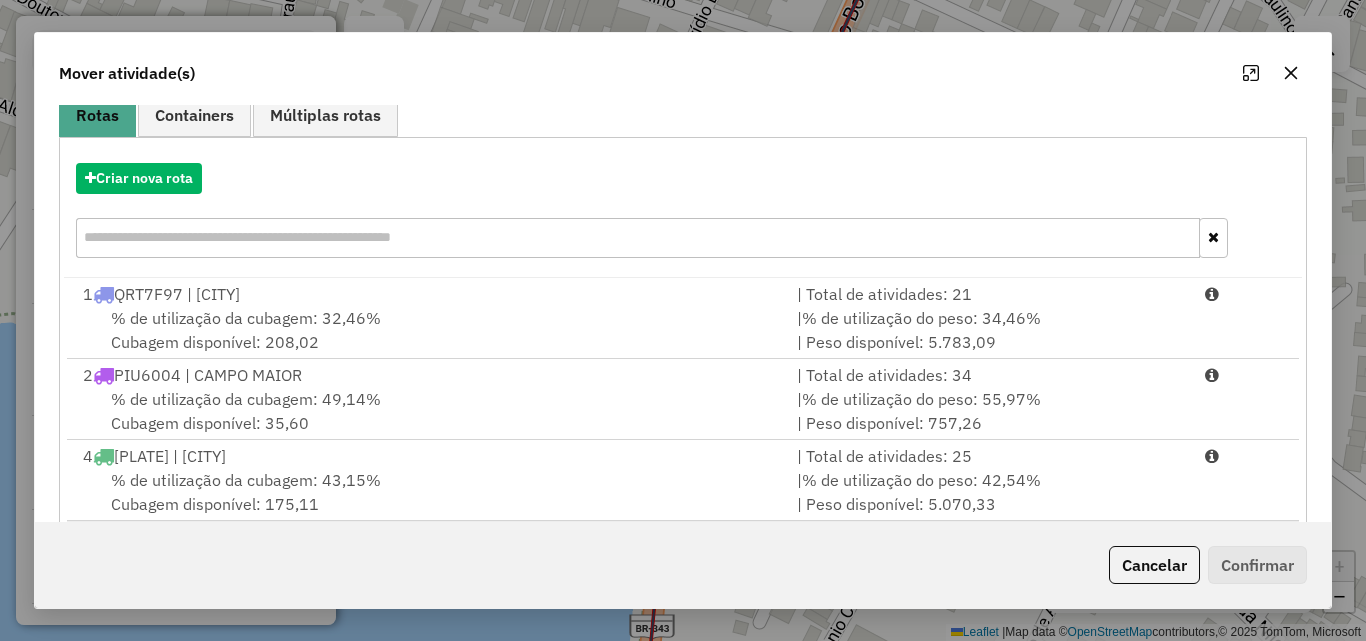 scroll, scrollTop: 291, scrollLeft: 0, axis: vertical 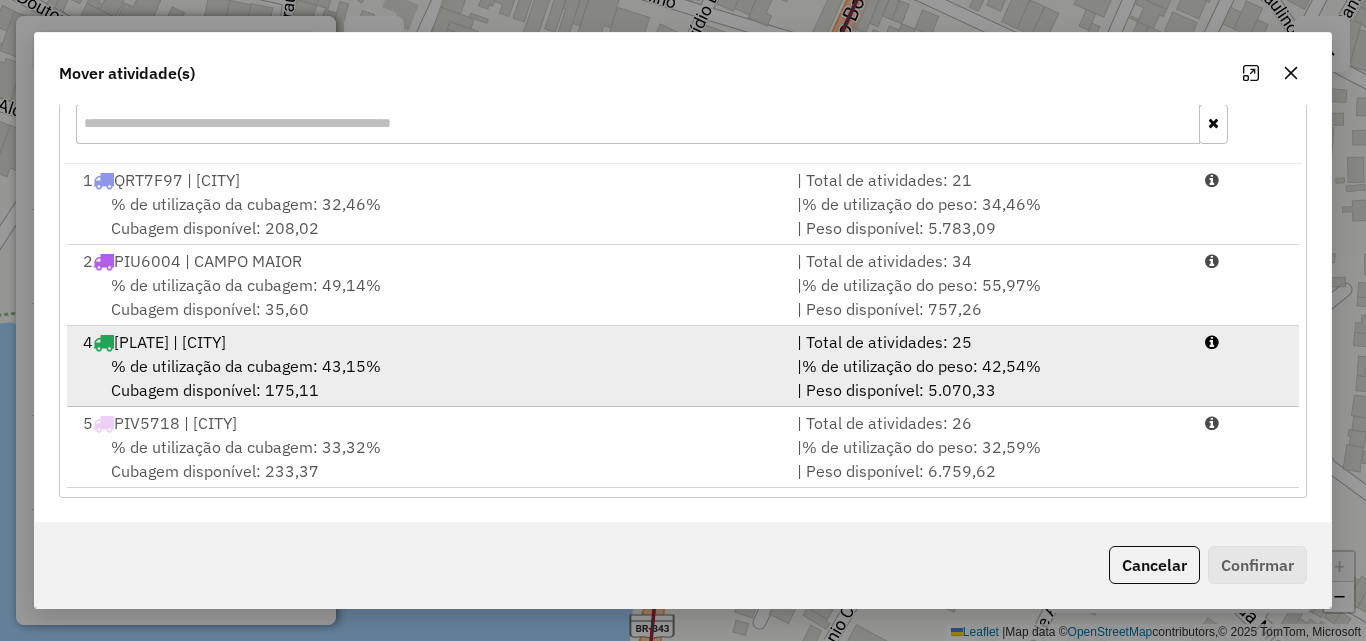 click on "% de utilização do peso: 42,54%" at bounding box center [921, 366] 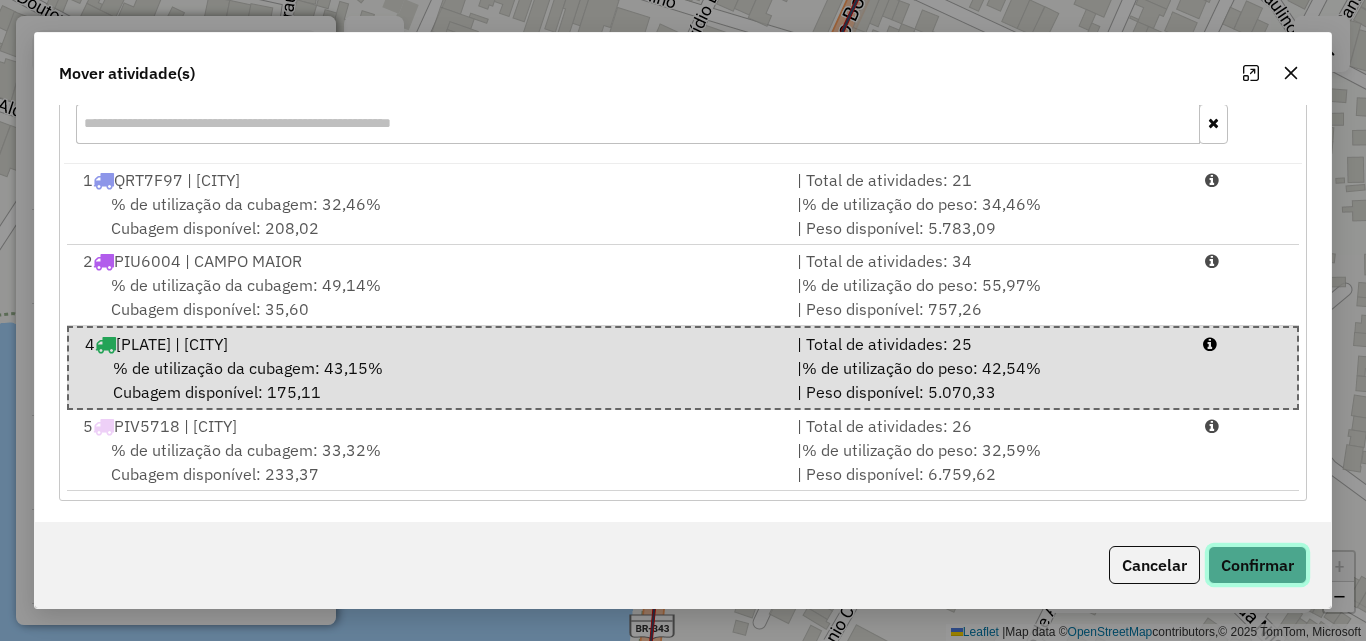 drag, startPoint x: 1245, startPoint y: 568, endPoint x: 1142, endPoint y: 573, distance: 103.121284 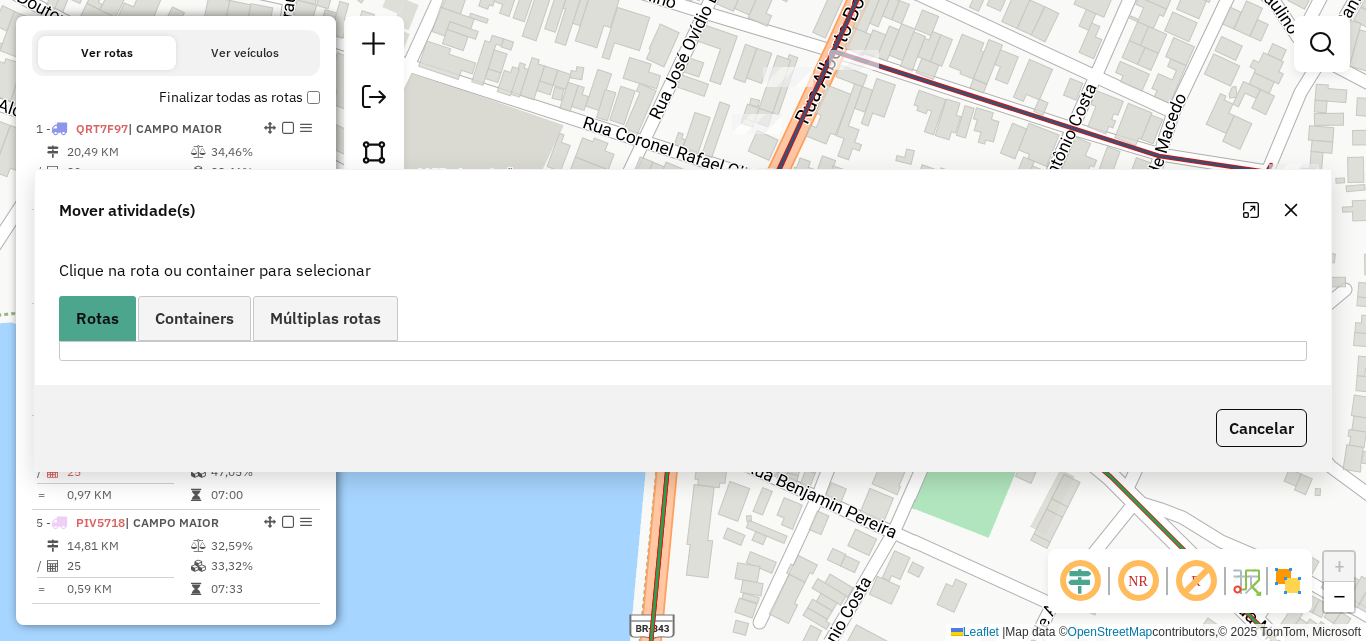 scroll, scrollTop: 0, scrollLeft: 0, axis: both 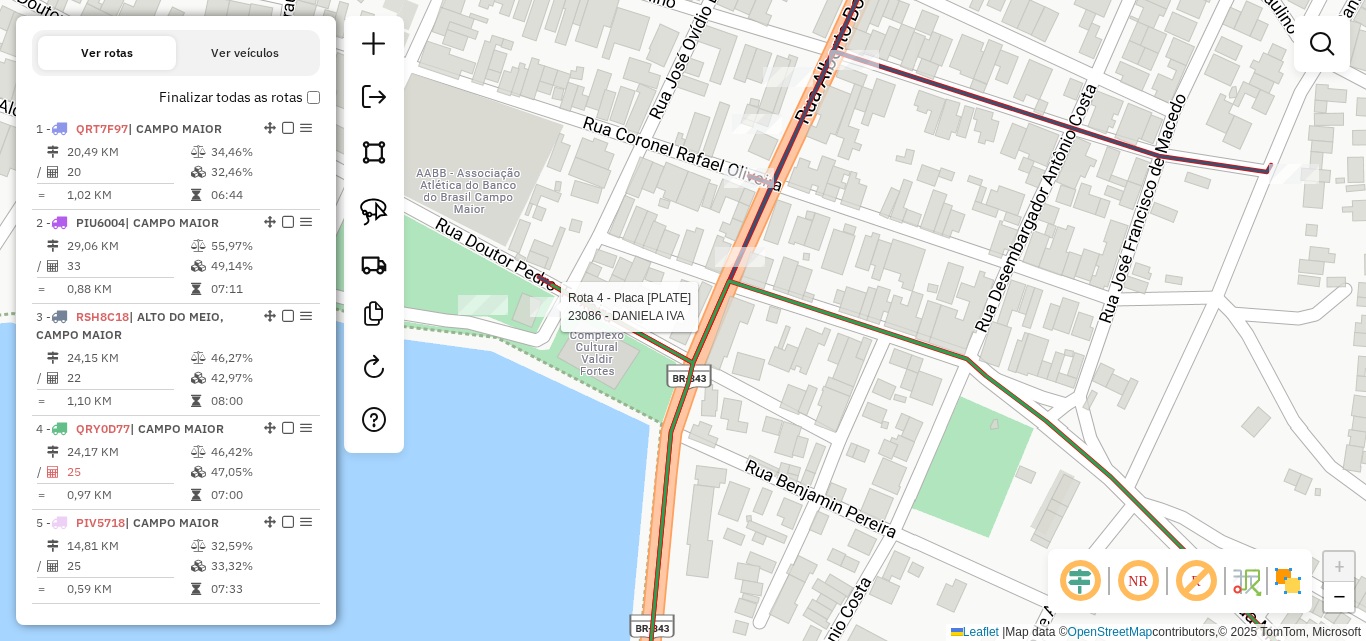 select on "*********" 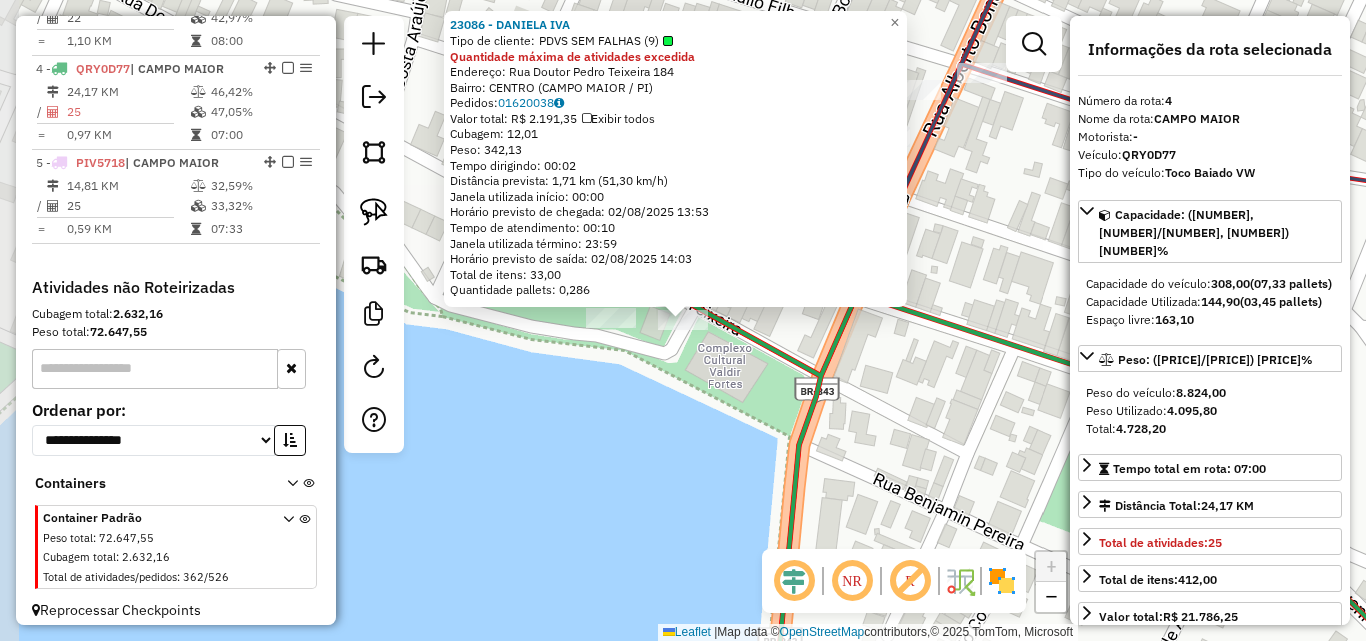scroll, scrollTop: 1022, scrollLeft: 0, axis: vertical 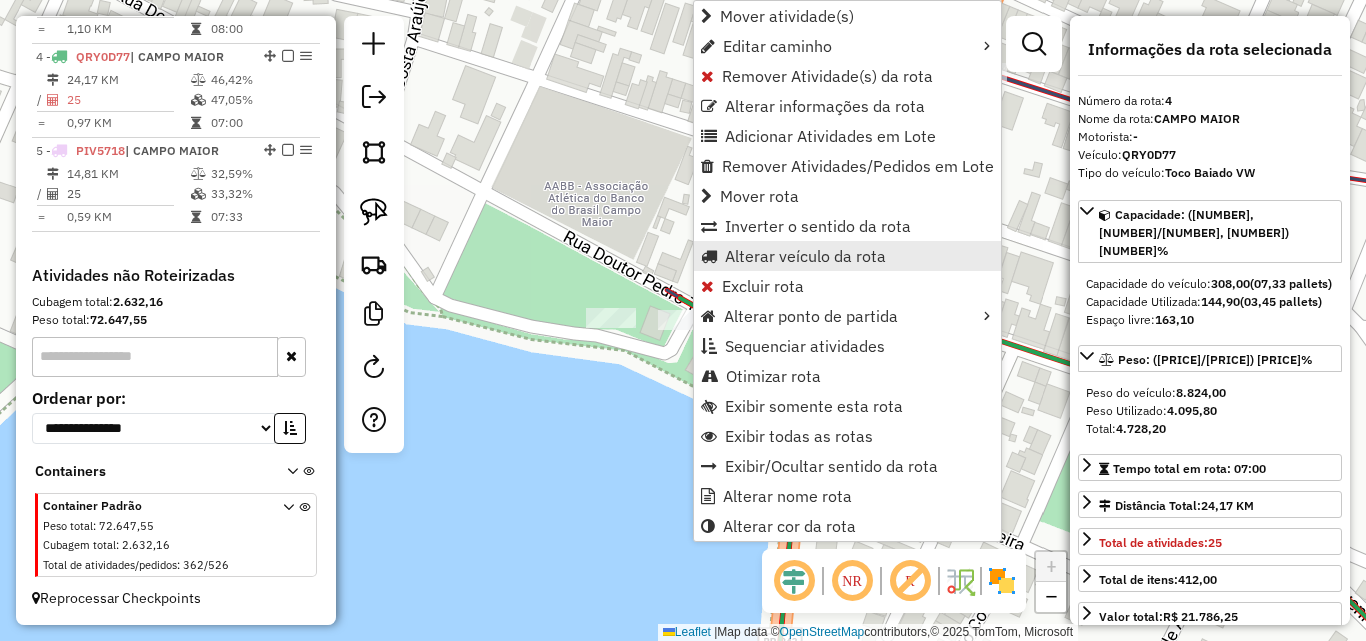 click on "Alterar veículo da rota" at bounding box center [805, 256] 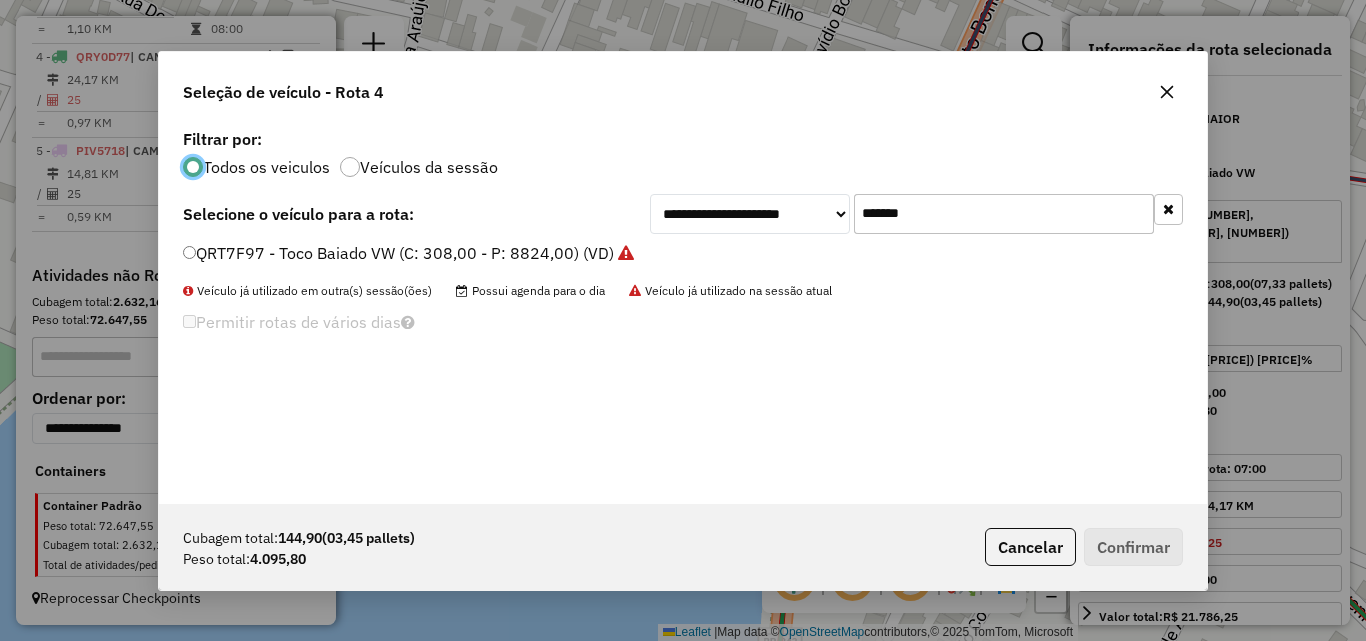 scroll, scrollTop: 11, scrollLeft: 6, axis: both 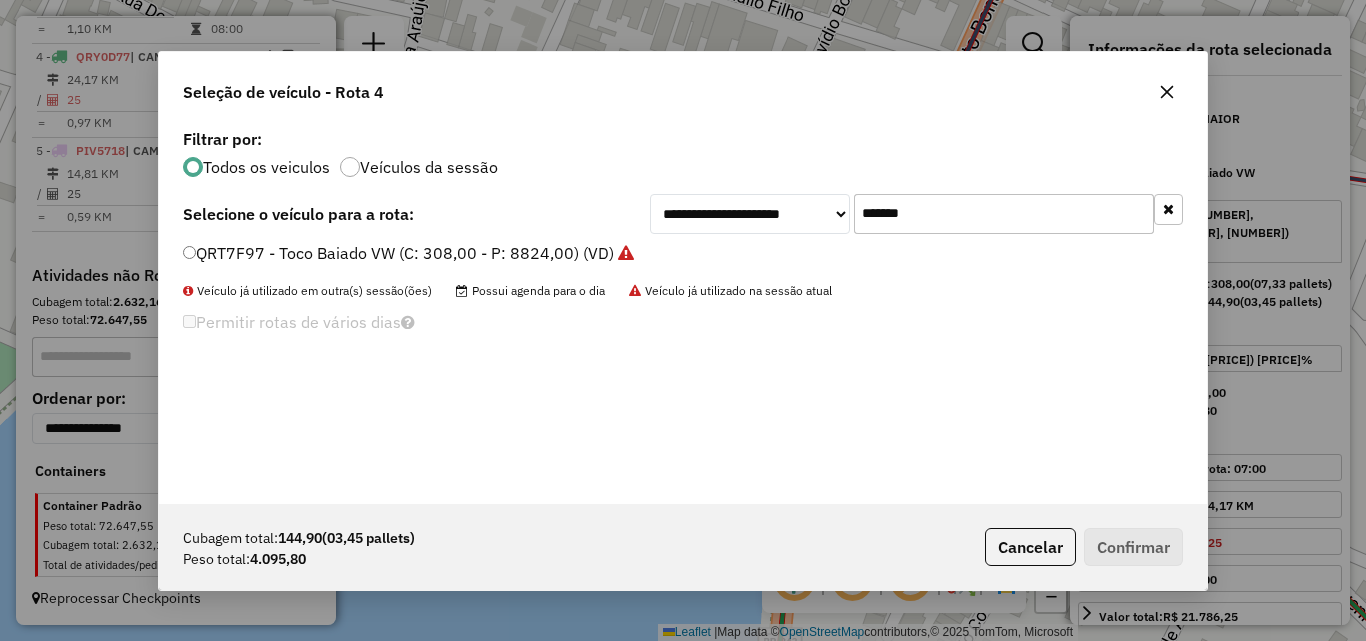drag, startPoint x: 904, startPoint y: 217, endPoint x: 769, endPoint y: 231, distance: 135.72398 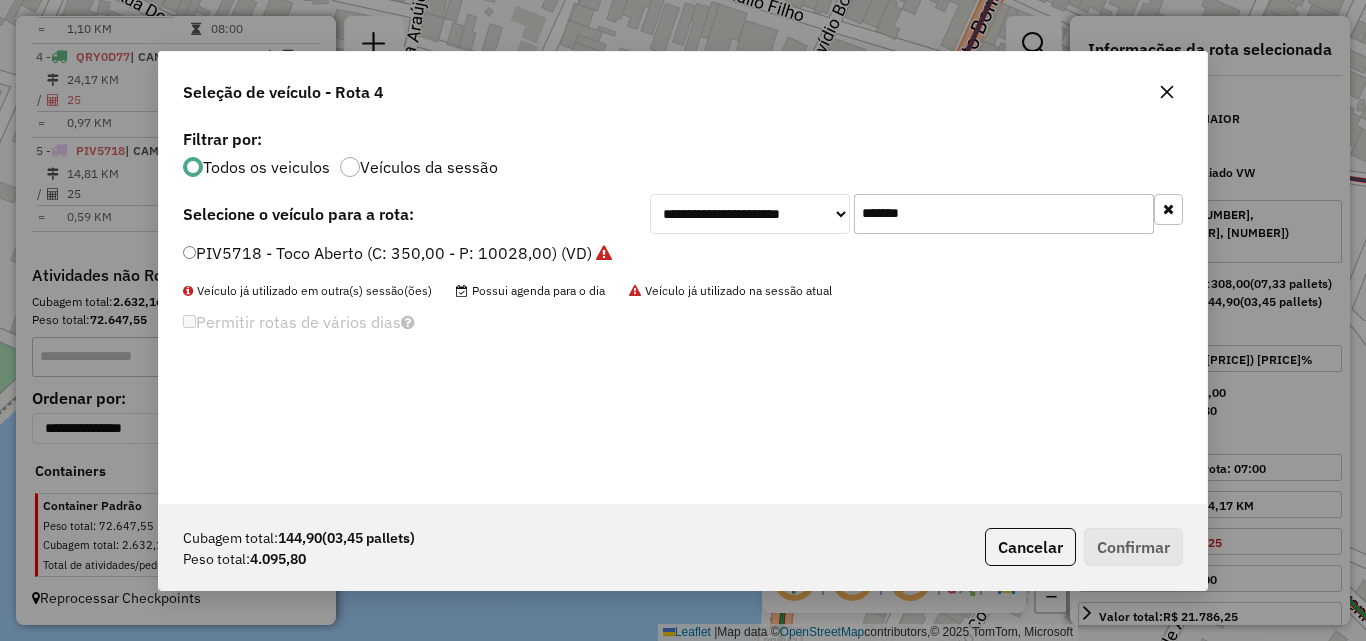 type on "*******" 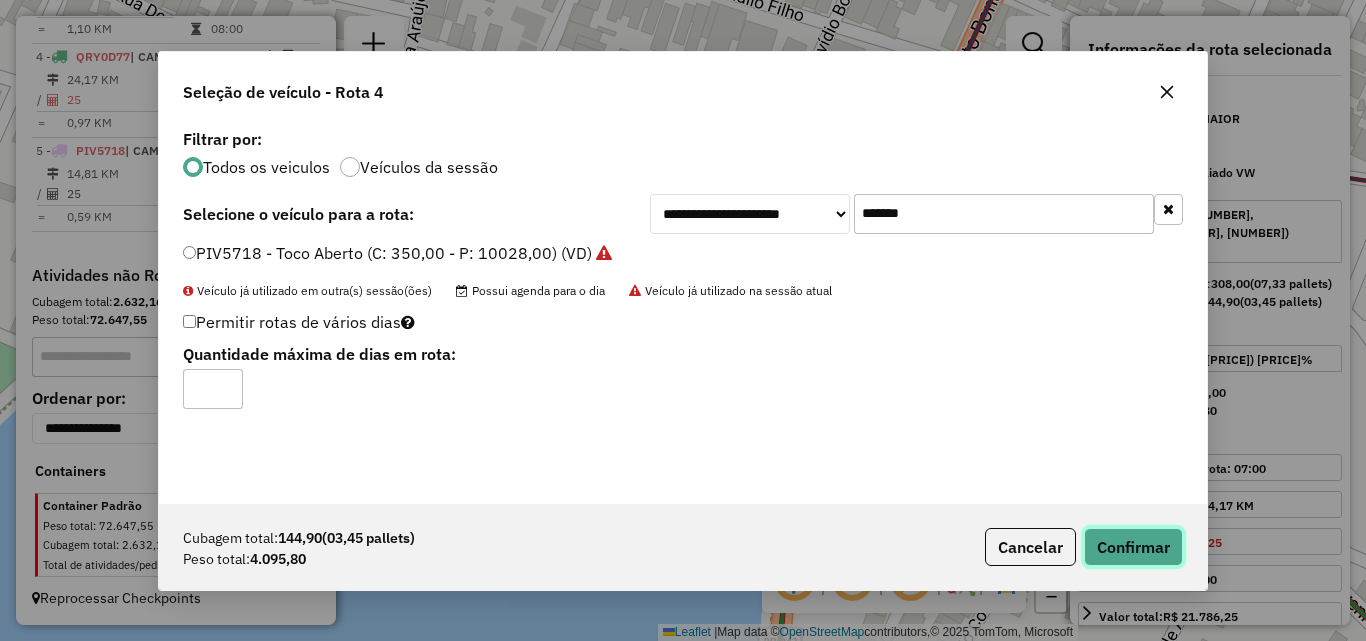 click on "Confirmar" 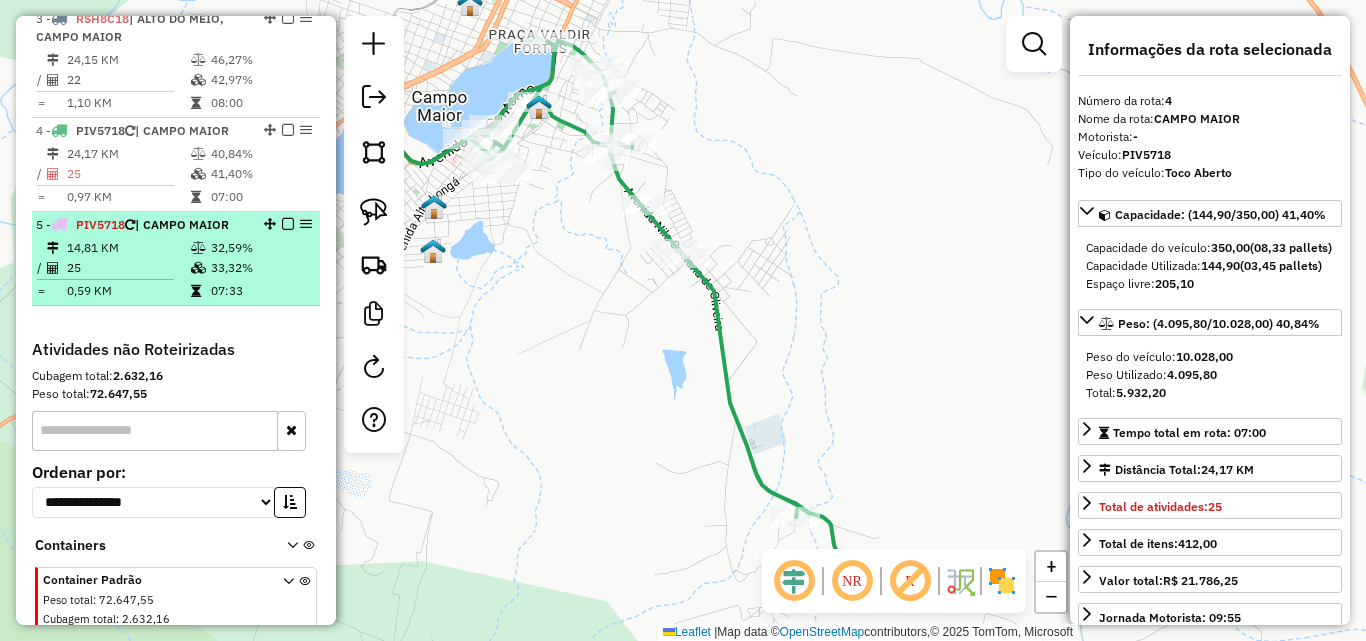 scroll, scrollTop: 922, scrollLeft: 0, axis: vertical 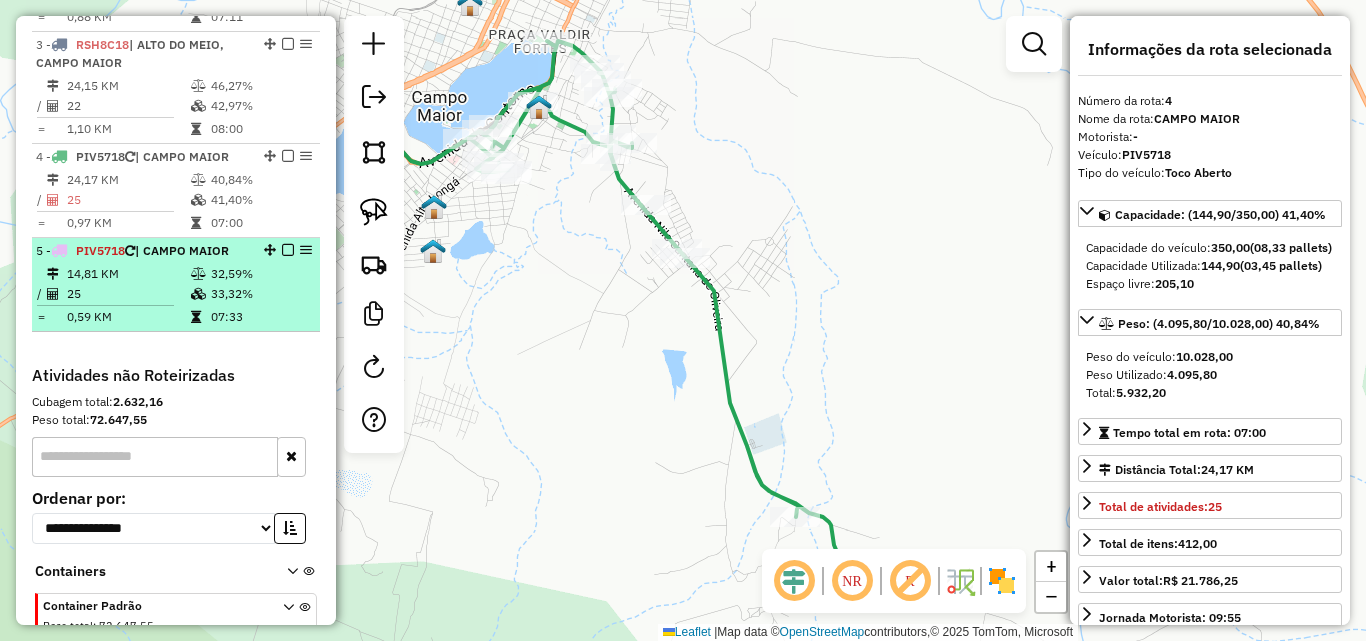 click on "25" at bounding box center (128, 294) 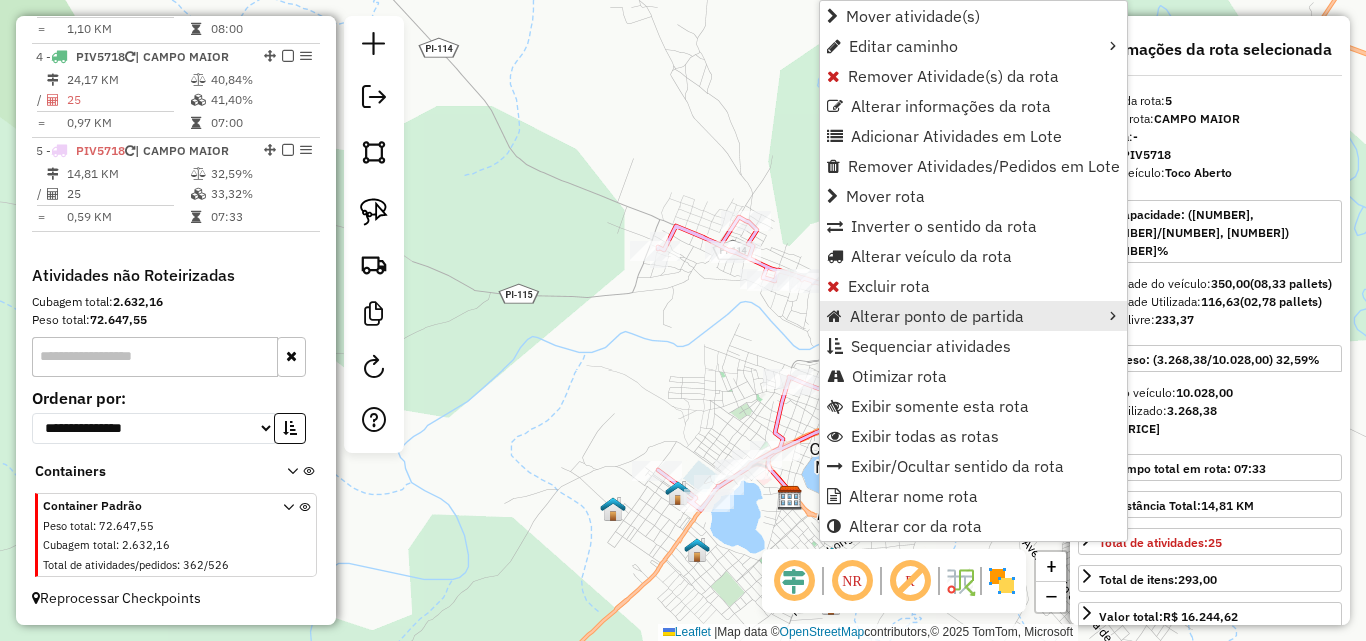 scroll, scrollTop: 1022, scrollLeft: 0, axis: vertical 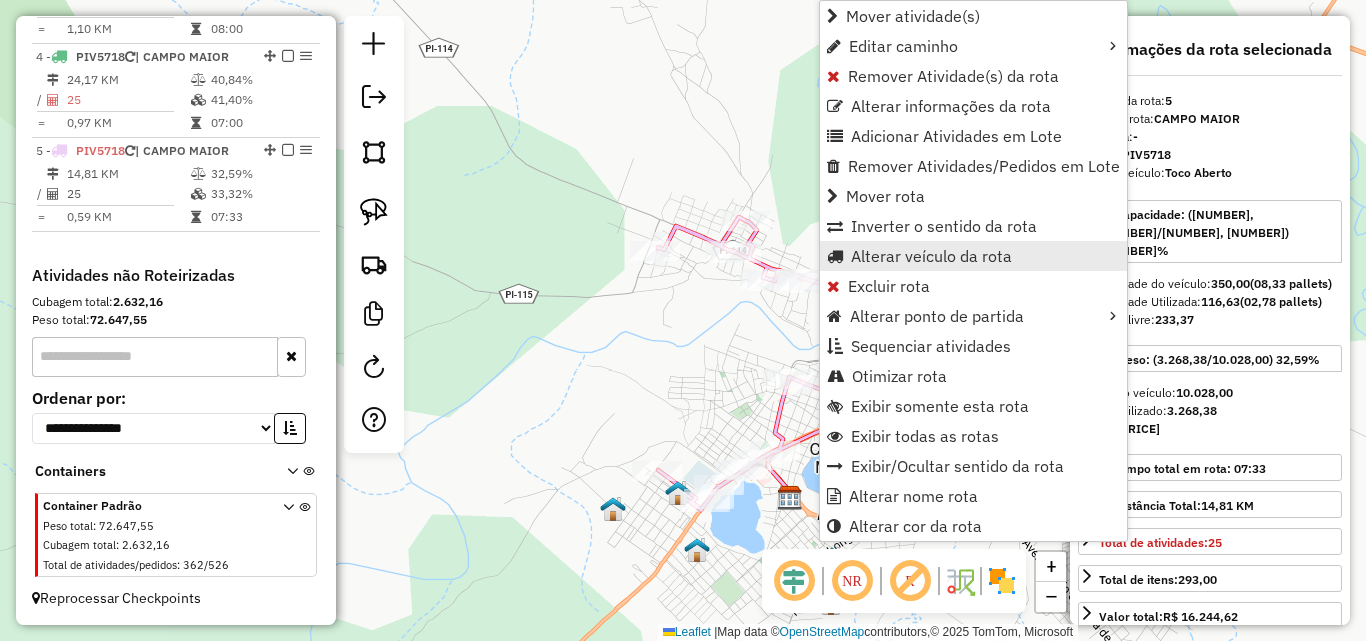 click on "Alterar veículo da rota" at bounding box center [931, 256] 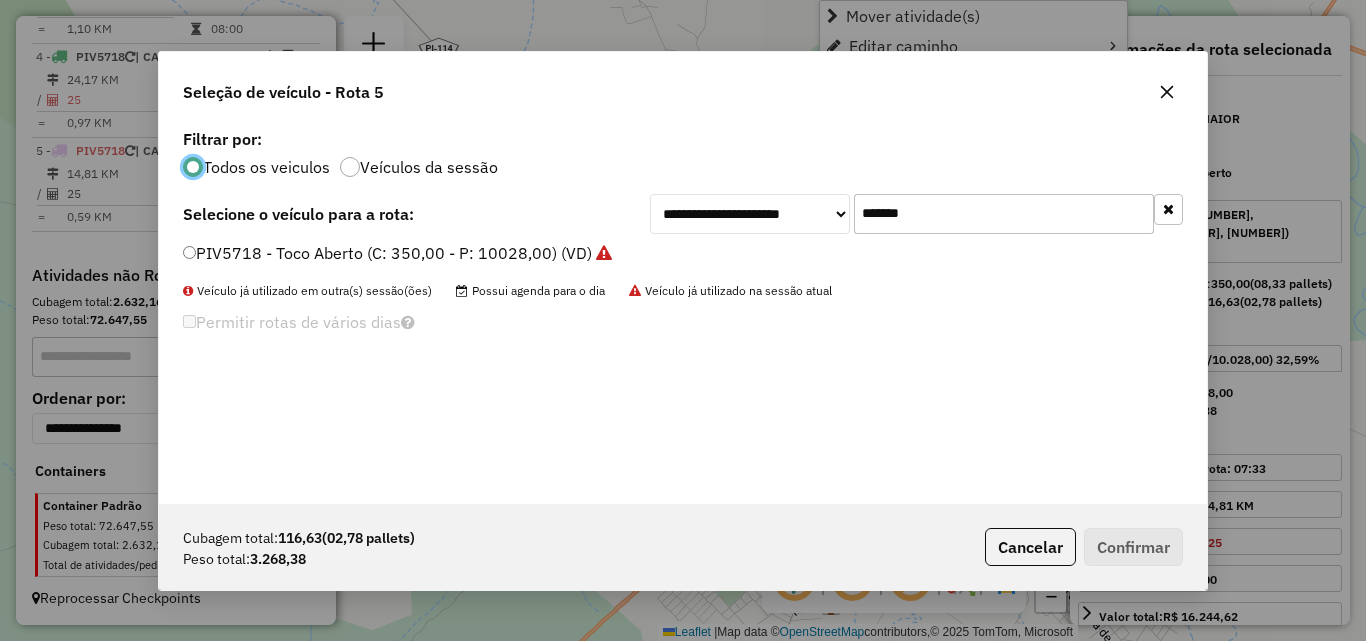scroll, scrollTop: 11, scrollLeft: 6, axis: both 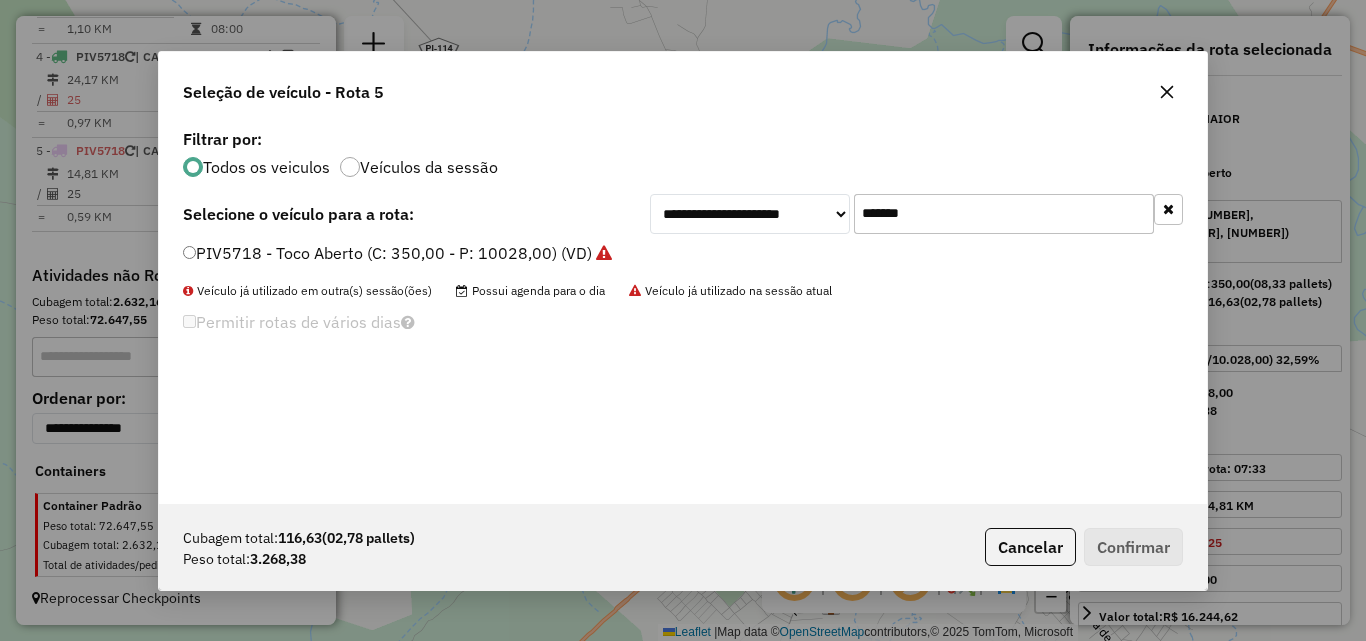 click on "**********" 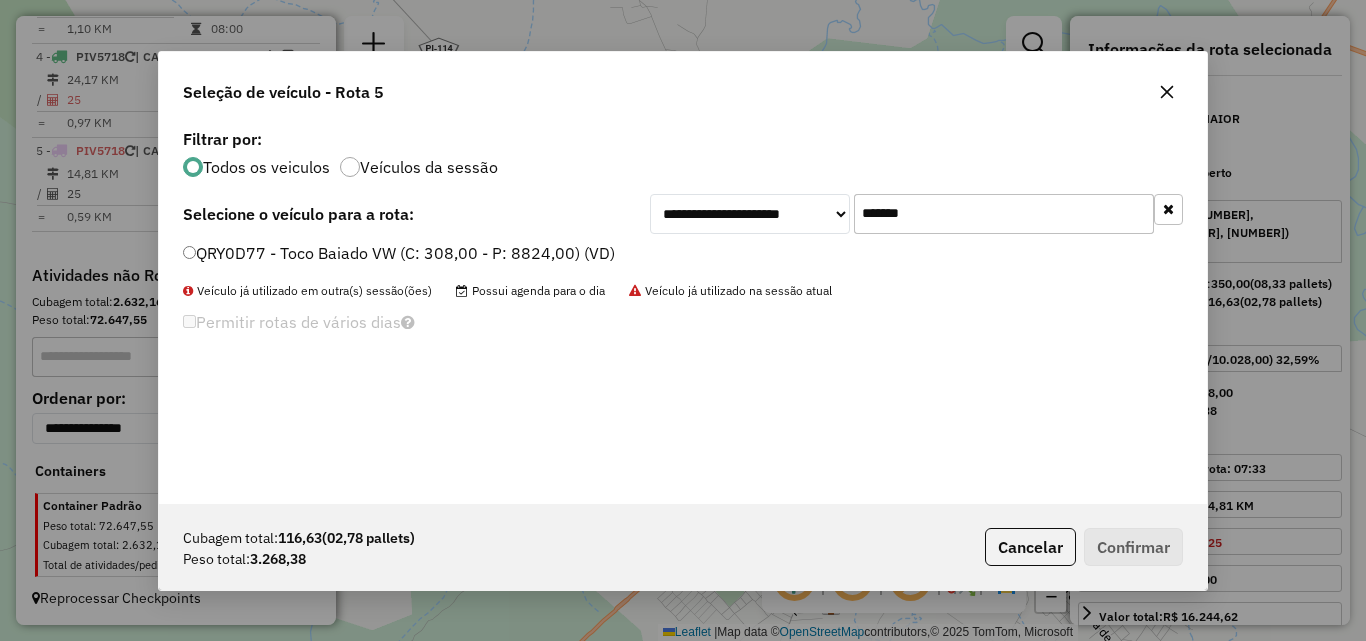 type on "*******" 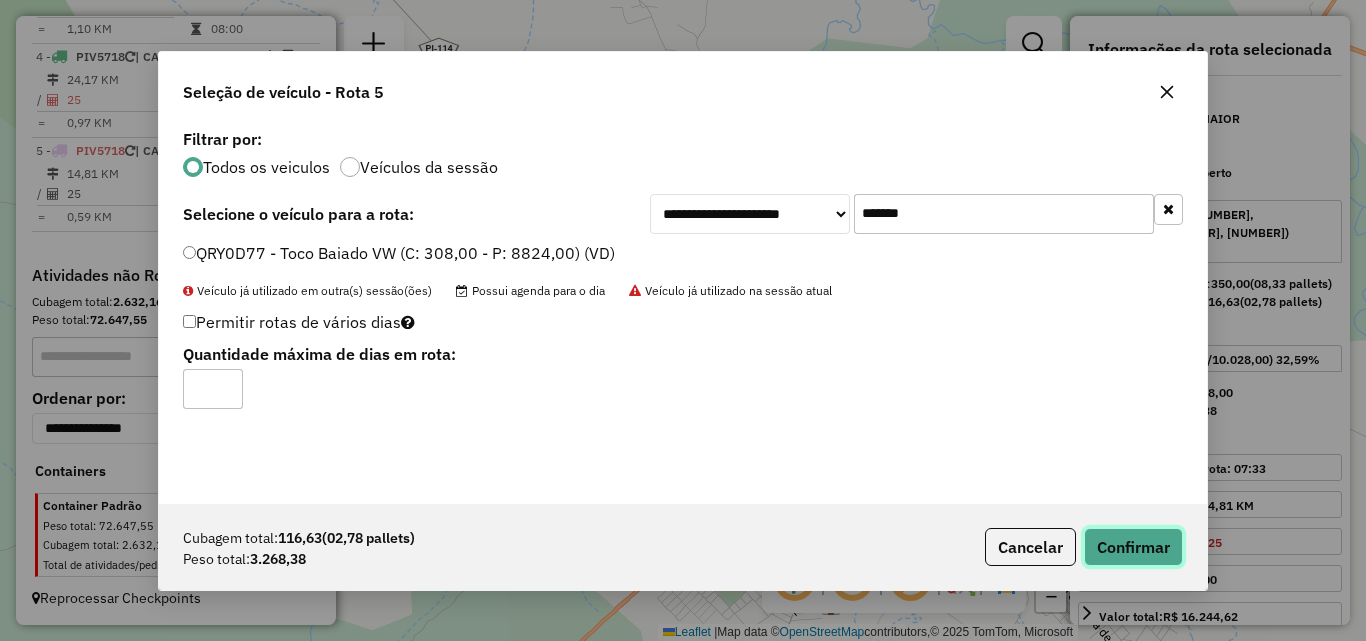 click on "Confirmar" 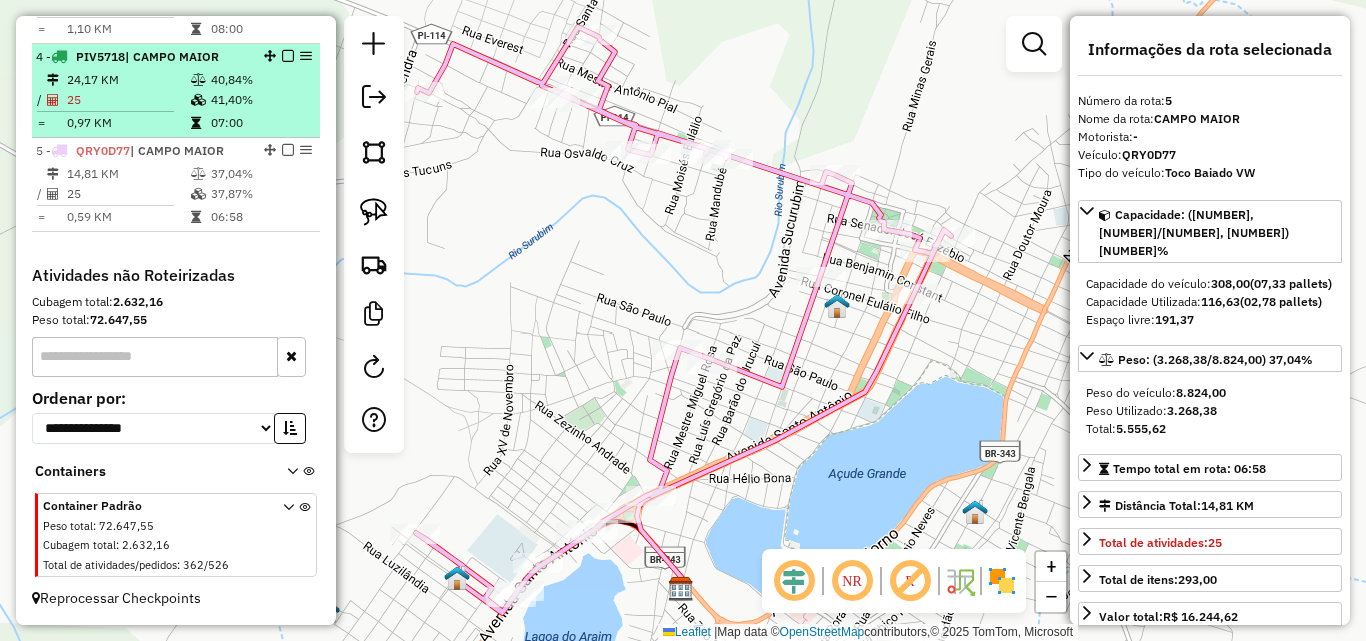 click on "25" at bounding box center [128, 100] 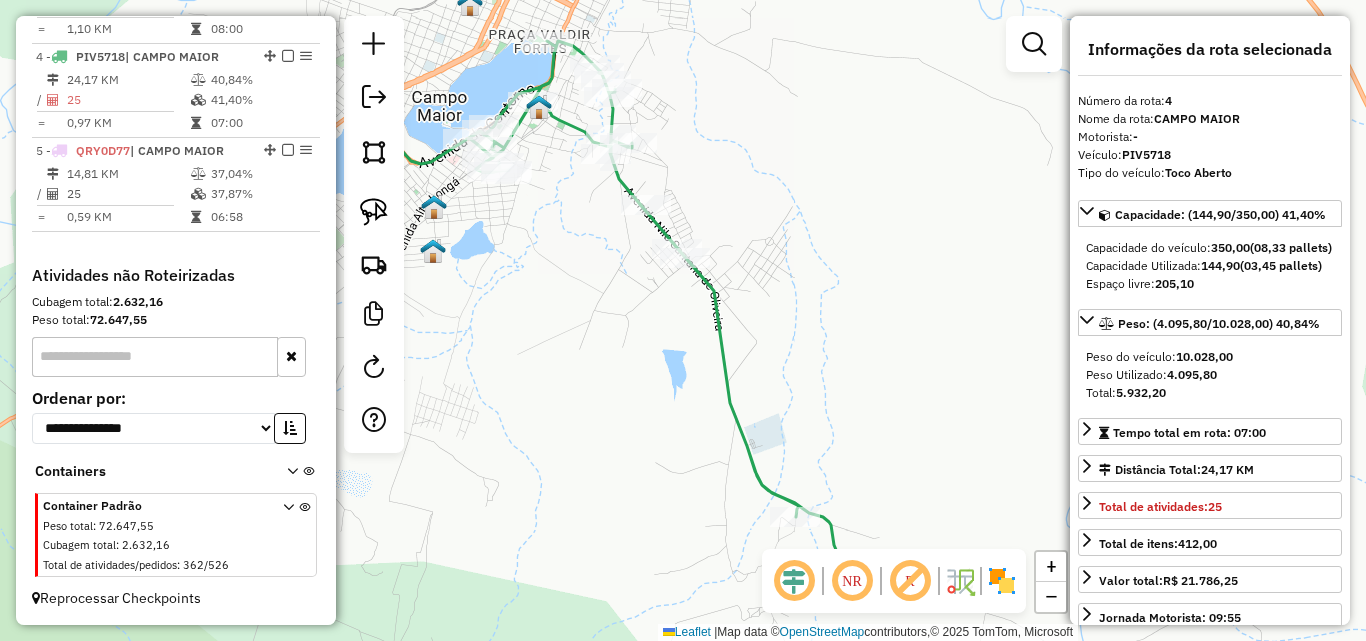 drag, startPoint x: 747, startPoint y: 403, endPoint x: 844, endPoint y: 429, distance: 100.4241 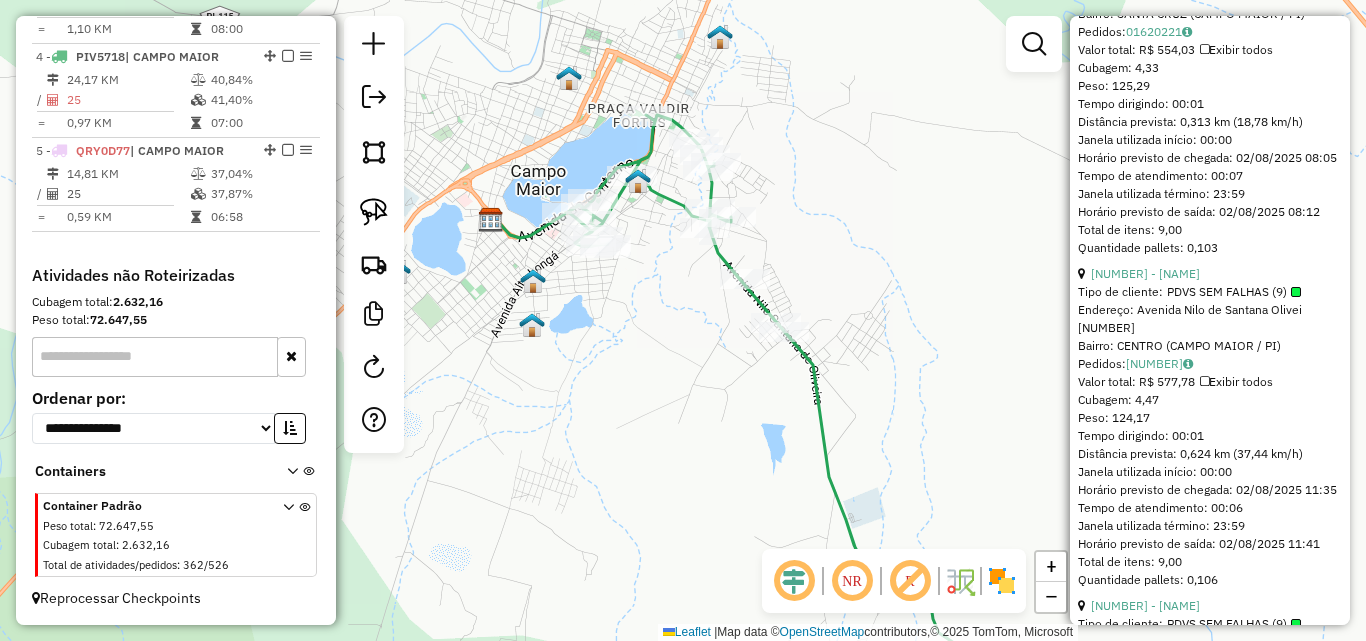 scroll, scrollTop: 8695, scrollLeft: 0, axis: vertical 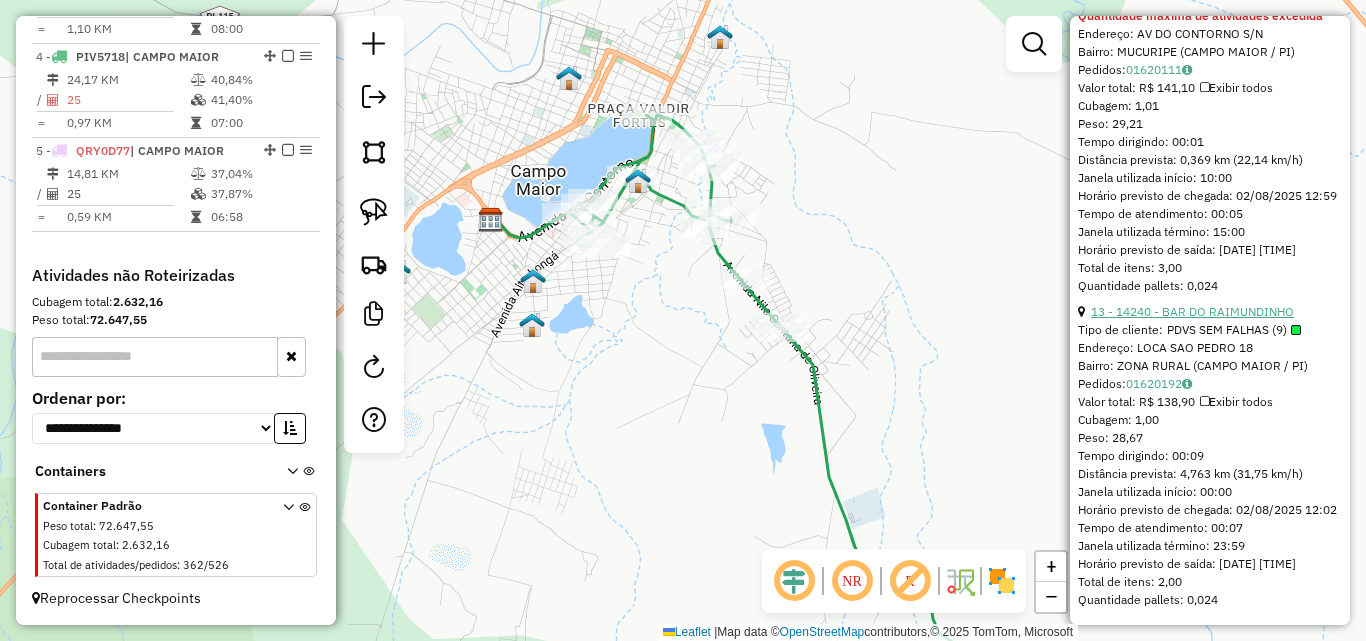 click on "13 - 14240 - BAR DO RAIMUNDINHO" at bounding box center (1192, 311) 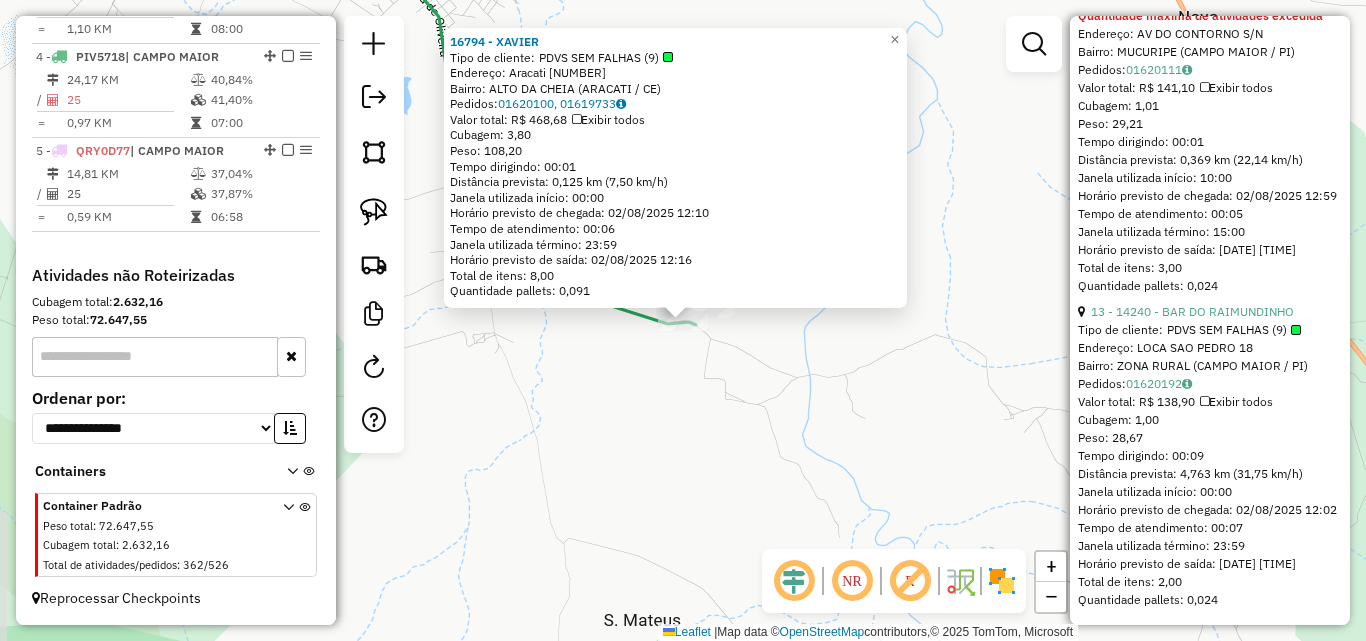 click on "16794 - XAVIER  Tipo de cliente:   PDVS SEM FALHAS (9)   Endereço:  Aracati 290   Bairro: ALTO DA CHEIA (ARACATI / CE)   Pedidos:  01620100, 01619733   Valor total: R$ 468,68   Exibir todos   Cubagem: 3,80  Peso: 108,20  Tempo dirigindo: 00:01   Distância prevista: 0,125 km (7,50 km/h)   Janela utilizada início: 00:00   Horário previsto de chegada: 02/08/2025 12:10   Tempo de atendimento: 00:06   Janela utilizada término: 23:59   Horário previsto de saída: 02/08/2025 12:16   Total de itens: 8,00   Quantidade pallets: 0,091  × Janela de atendimento Grade de atendimento Capacidade Transportadoras Veículos Cliente Pedidos  Rotas Selecione os dias de semana para filtrar as janelas de atendimento  Seg   Ter   Qua   Qui   Sex   Sáb   Dom  Informe o período da janela de atendimento: De: Até:  Filtrar exatamente a janela do cliente  Considerar janela de atendimento padrão  Selecione os dias de semana para filtrar as grades de atendimento  Seg   Ter   Qua   Qui   Sex   Sáb   Dom   Peso mínimo:   De:  +" 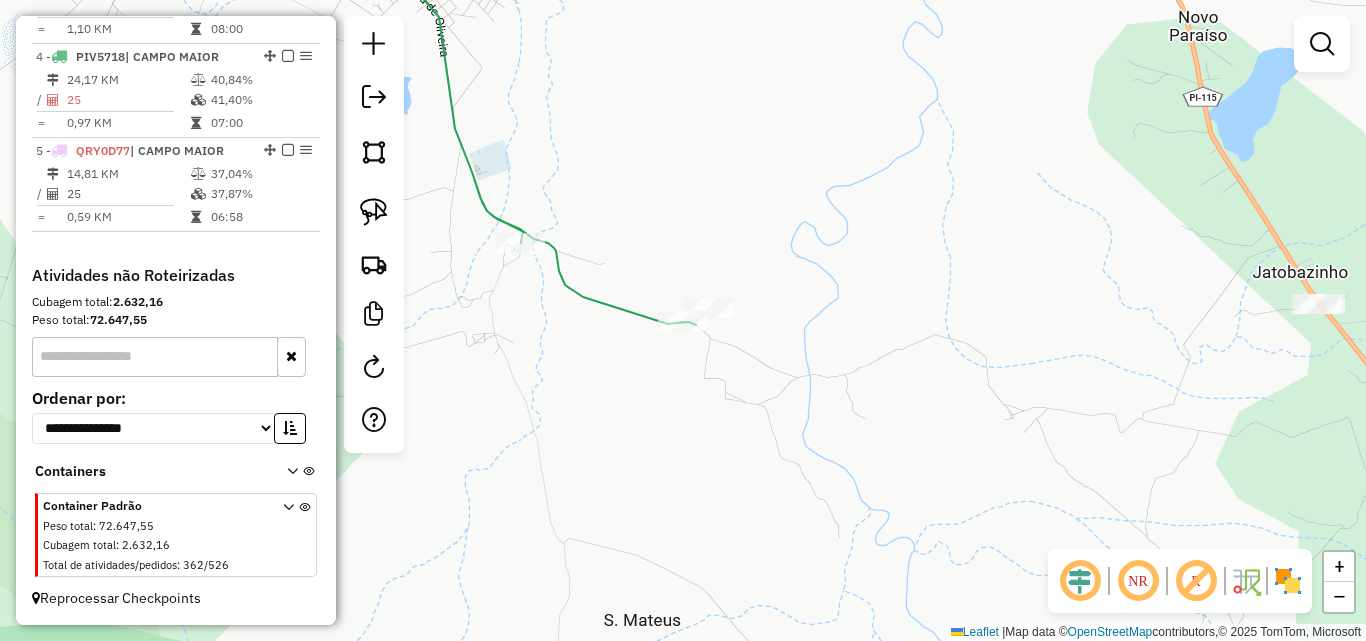 click on "Janela de atendimento Grade de atendimento Capacidade Transportadoras Veículos Cliente Pedidos  Rotas Selecione os dias de semana para filtrar as janelas de atendimento  Seg   Ter   Qua   Qui   Sex   Sáb   Dom  Informe o período da janela de atendimento: De: Até:  Filtrar exatamente a janela do cliente  Considerar janela de atendimento padrão  Selecione os dias de semana para filtrar as grades de atendimento  Seg   Ter   Qua   Qui   Sex   Sáb   Dom   Considerar clientes sem dia de atendimento cadastrado  Clientes fora do dia de atendimento selecionado Filtrar as atividades entre os valores definidos abaixo:  Peso mínimo:   Peso máximo:   Cubagem mínima:   Cubagem máxima:   De:   Até:  Filtrar as atividades entre o tempo de atendimento definido abaixo:  De:   Até:   Considerar capacidade total dos clientes não roteirizados Transportadora: Selecione um ou mais itens Tipo de veículo: Selecione um ou mais itens Veículo: Selecione um ou mais itens Motorista: Selecione um ou mais itens Nome: Rótulo:" 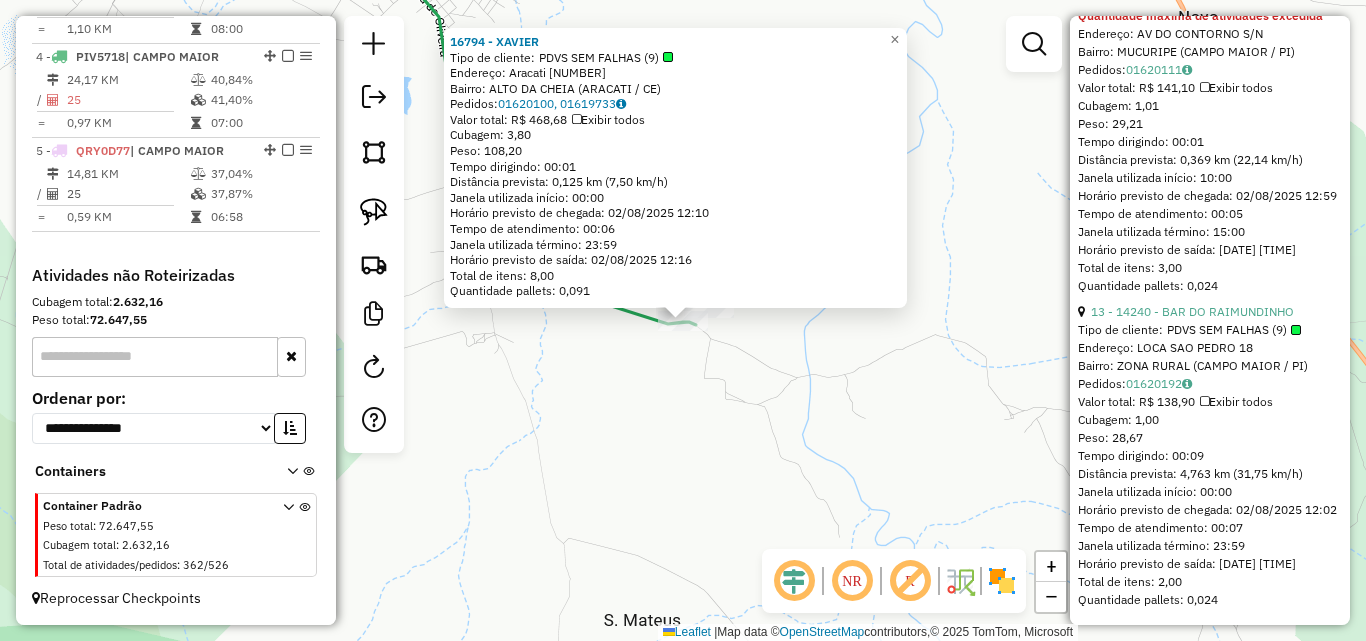 scroll, scrollTop: 8395, scrollLeft: 0, axis: vertical 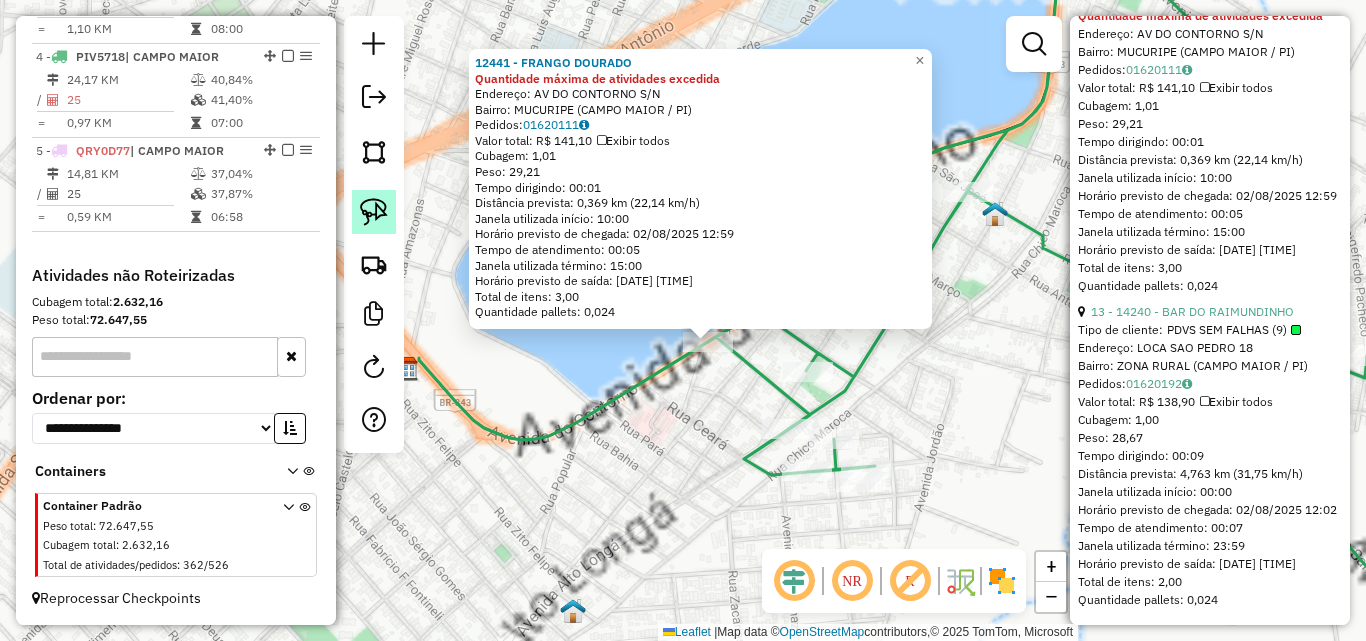 click 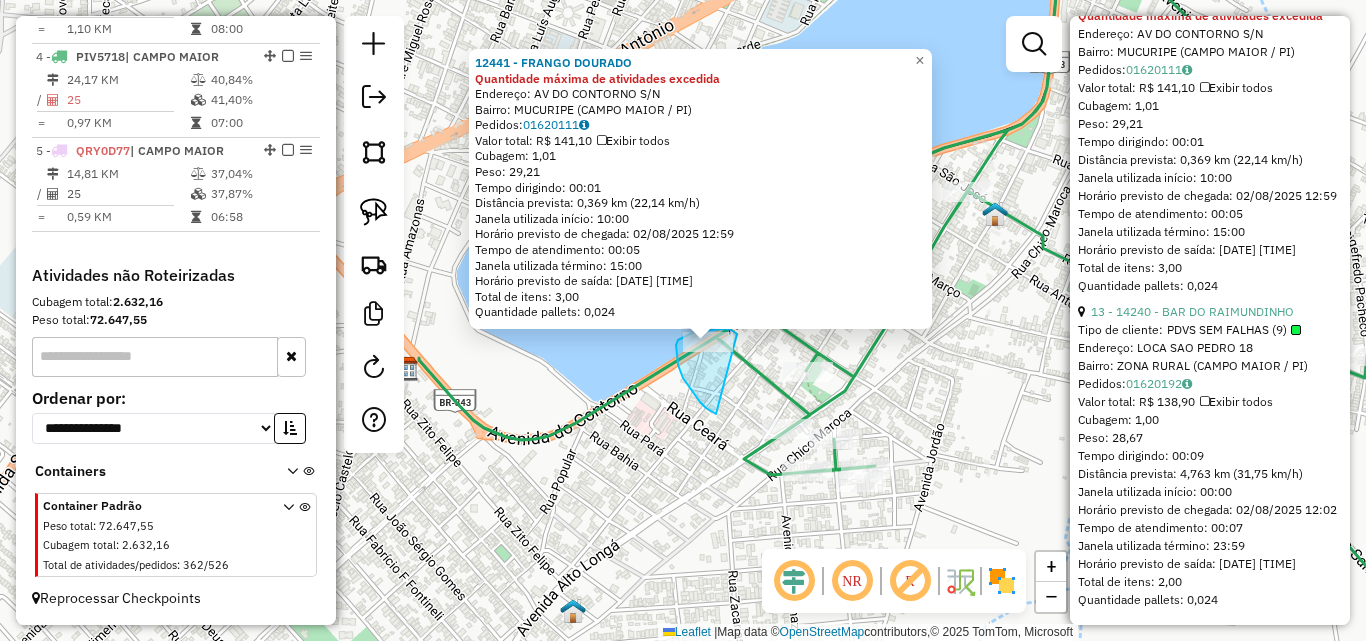 drag, startPoint x: 706, startPoint y: 408, endPoint x: 737, endPoint y: 334, distance: 80.23092 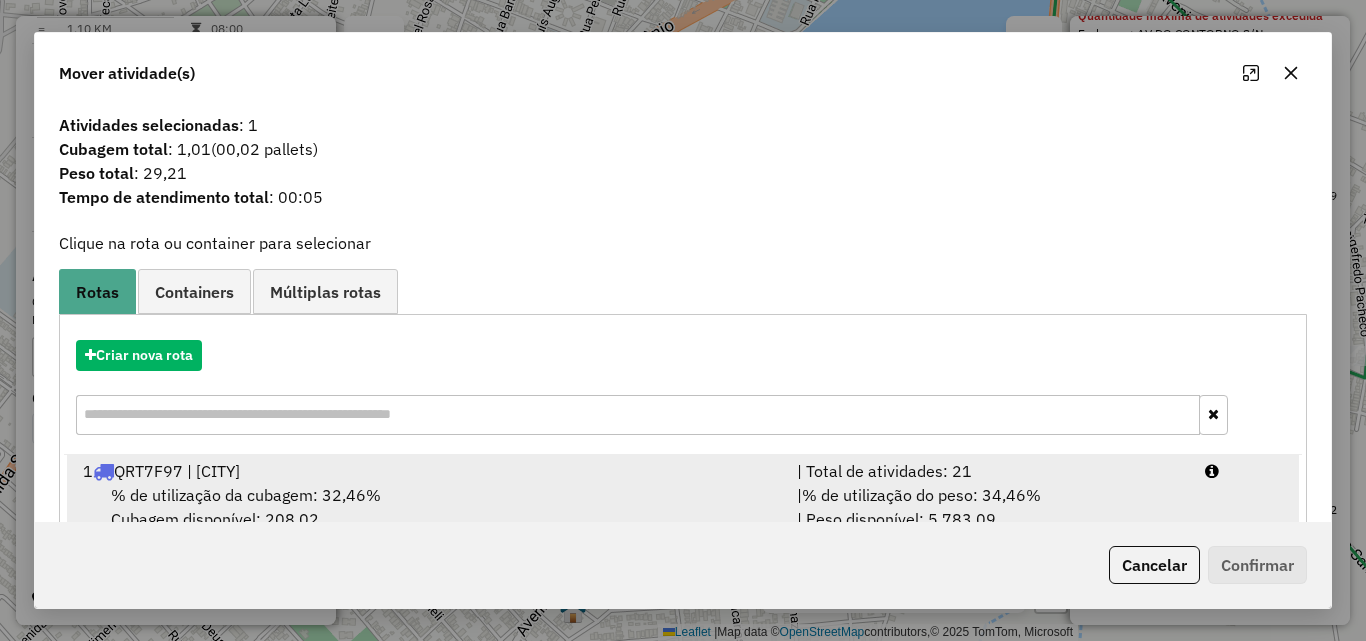click on "% de utilização do peso: 34,46%" at bounding box center (921, 495) 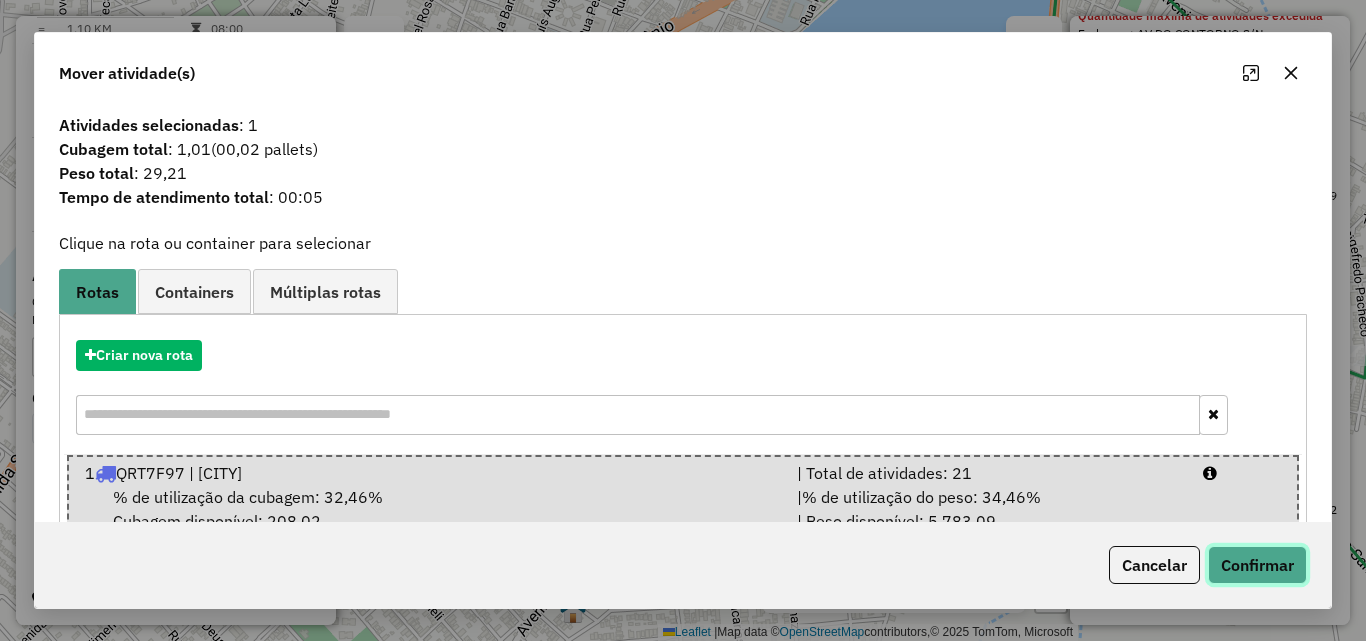 click on "Confirmar" 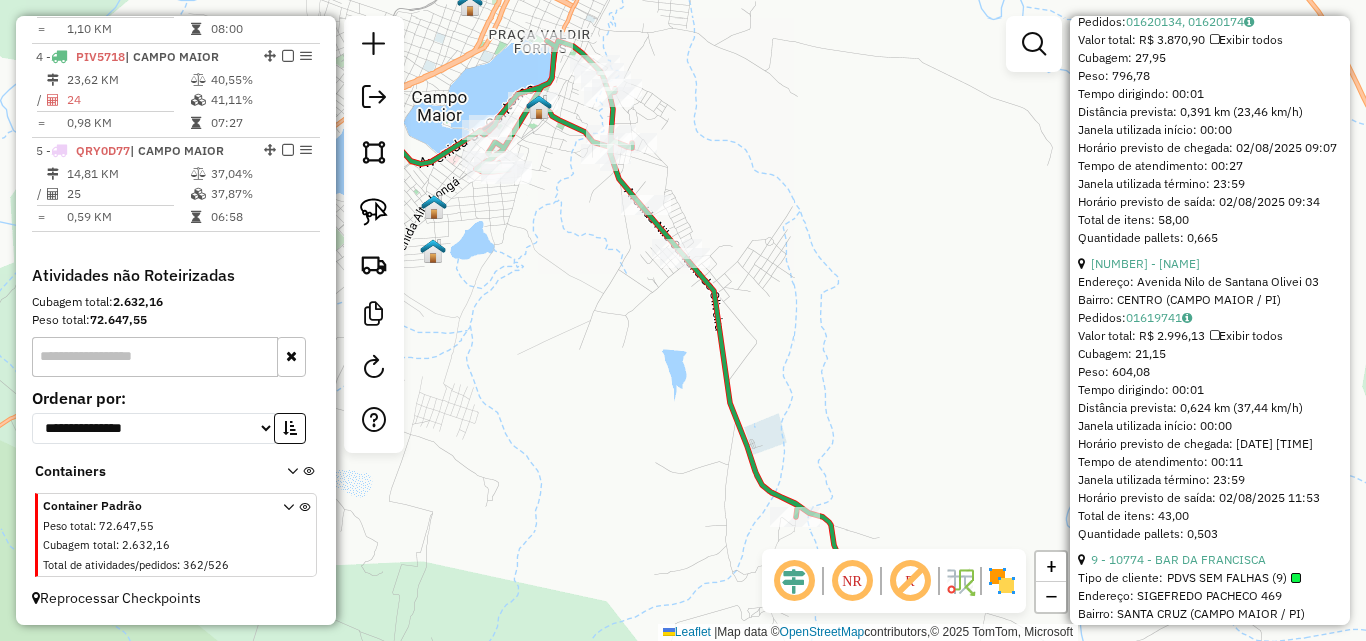scroll, scrollTop: 0, scrollLeft: 0, axis: both 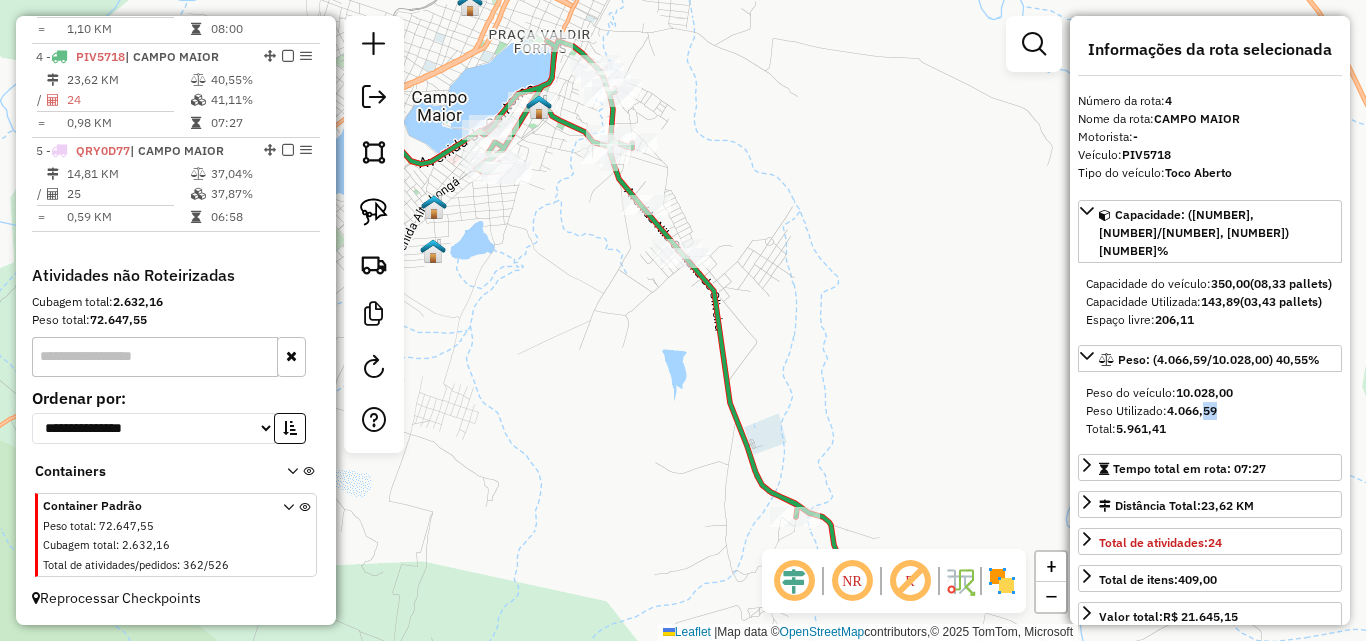 drag, startPoint x: 1204, startPoint y: 414, endPoint x: 1222, endPoint y: 414, distance: 18 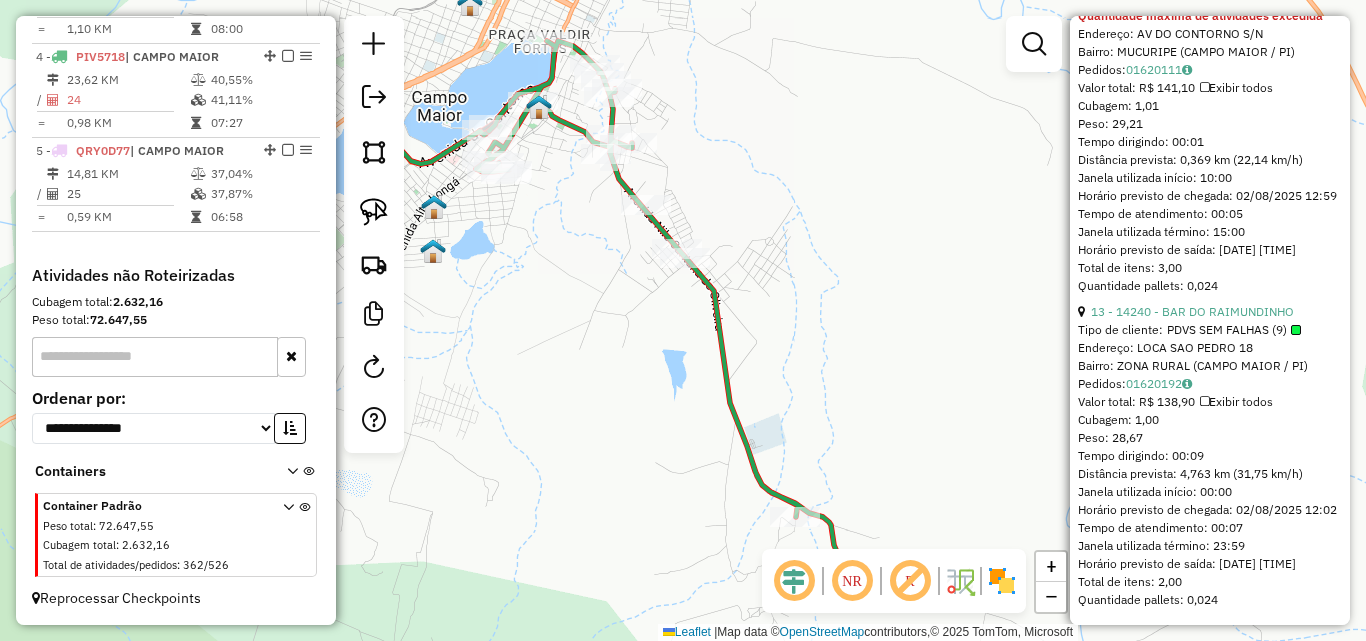 scroll, scrollTop: 8295, scrollLeft: 0, axis: vertical 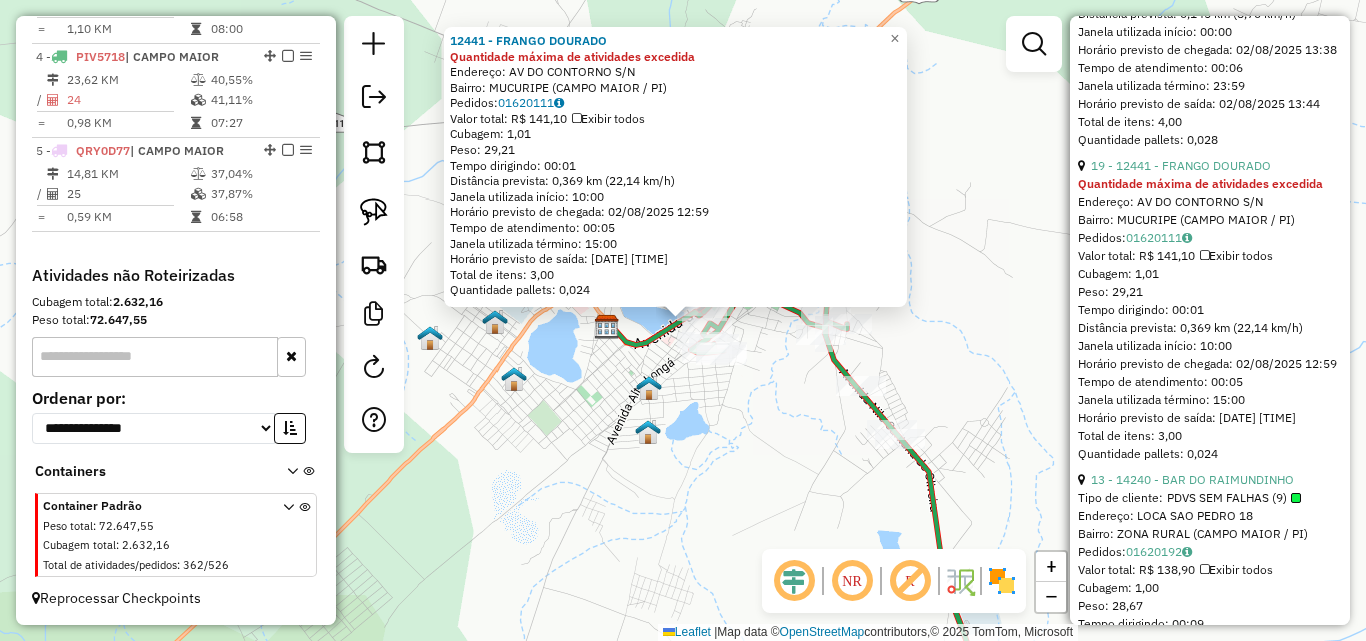 click on "23 - 7970 - MERCADINHO ESTRELA" at bounding box center (1145, -167) 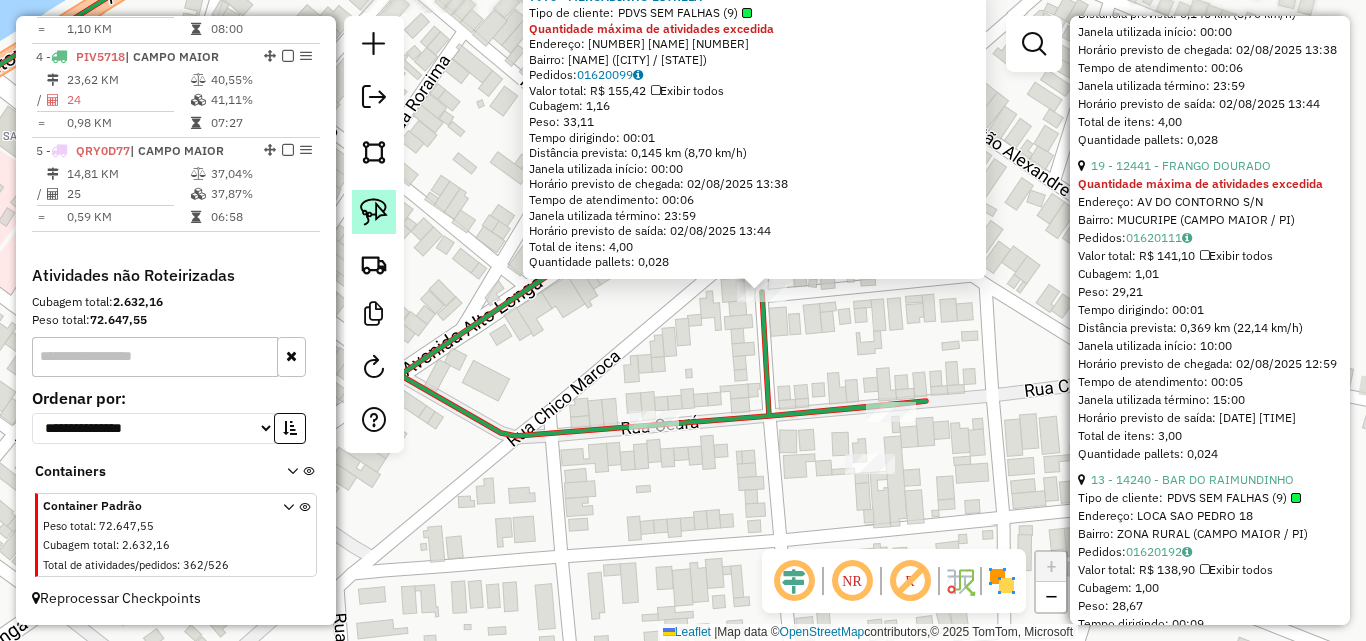 click 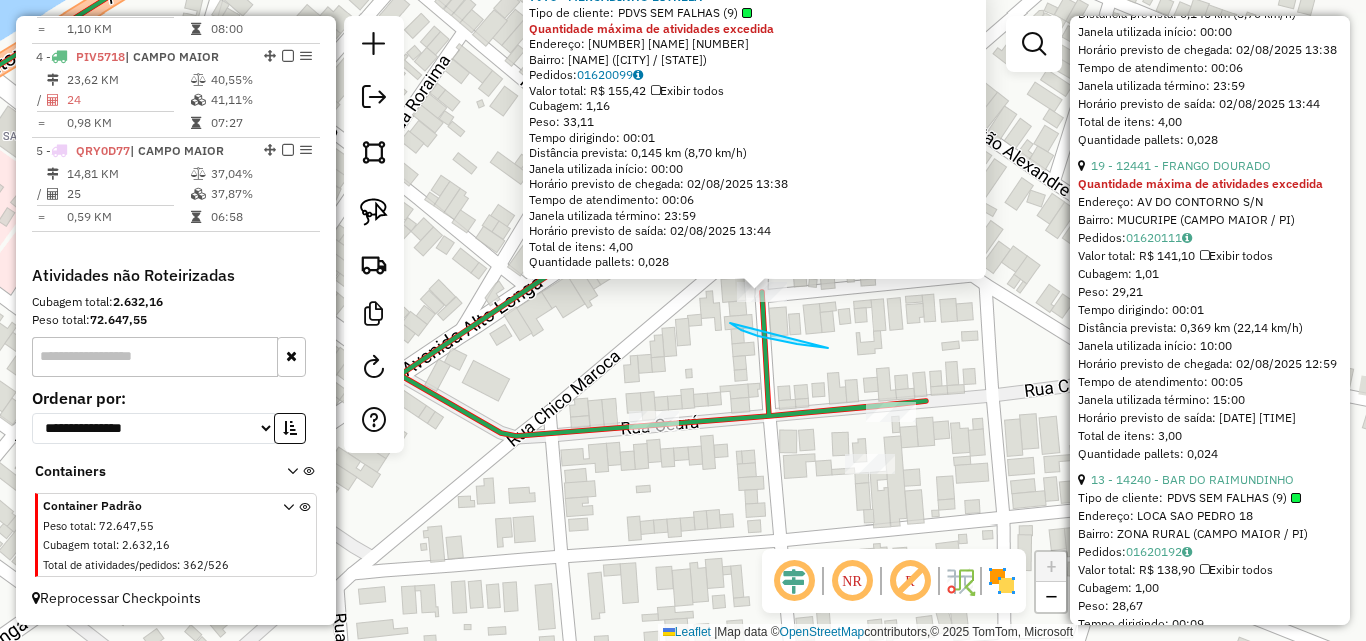 drag, startPoint x: 735, startPoint y: 325, endPoint x: 894, endPoint y: 337, distance: 159.4522 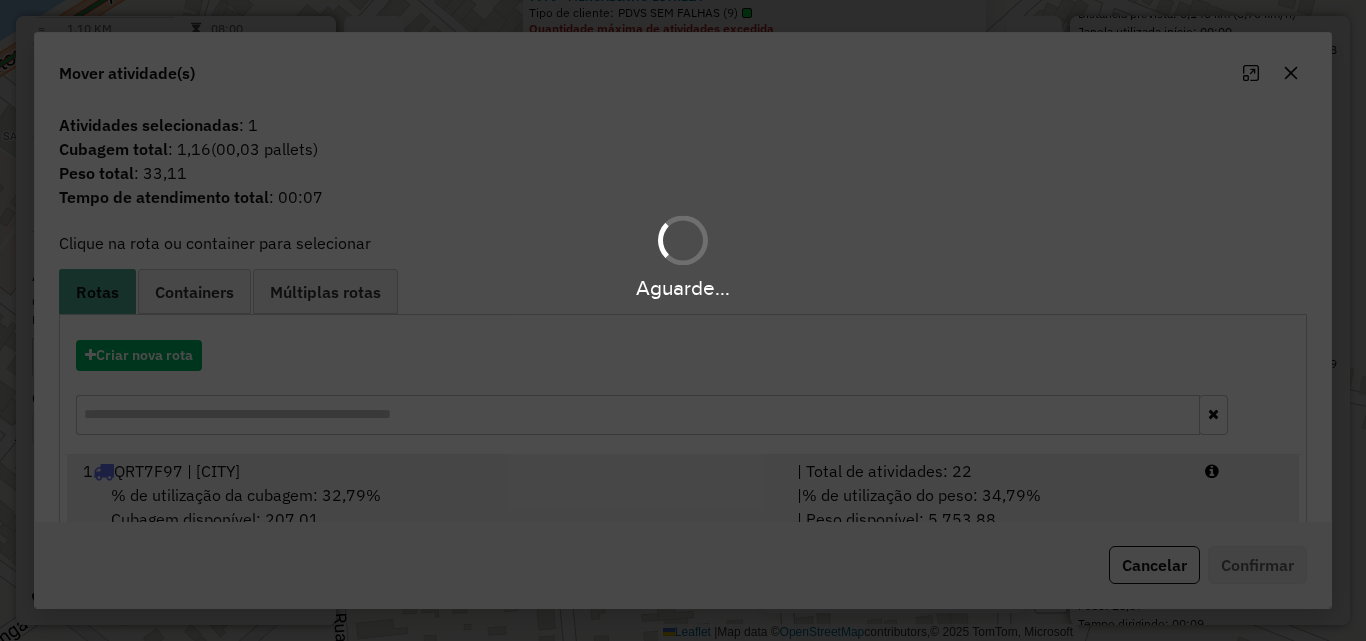 click on "% de utilização do peso: 34,79%" at bounding box center (921, 495) 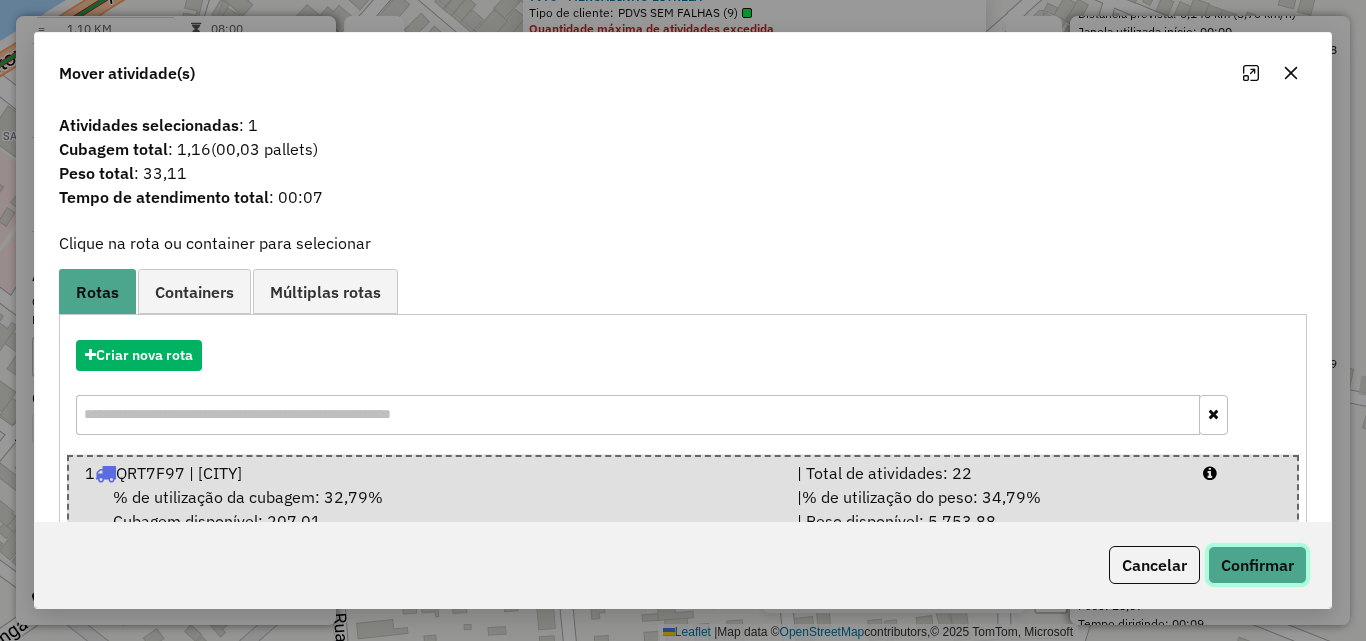 click on "Confirmar" 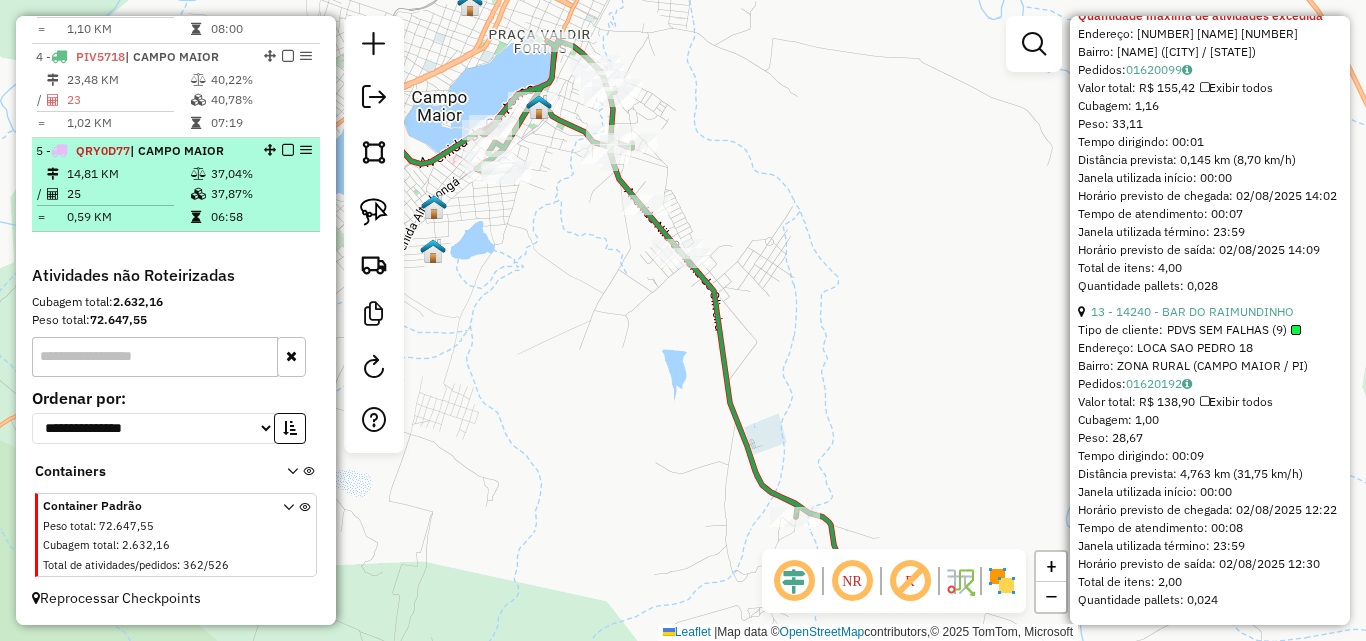 click at bounding box center (105, 205) 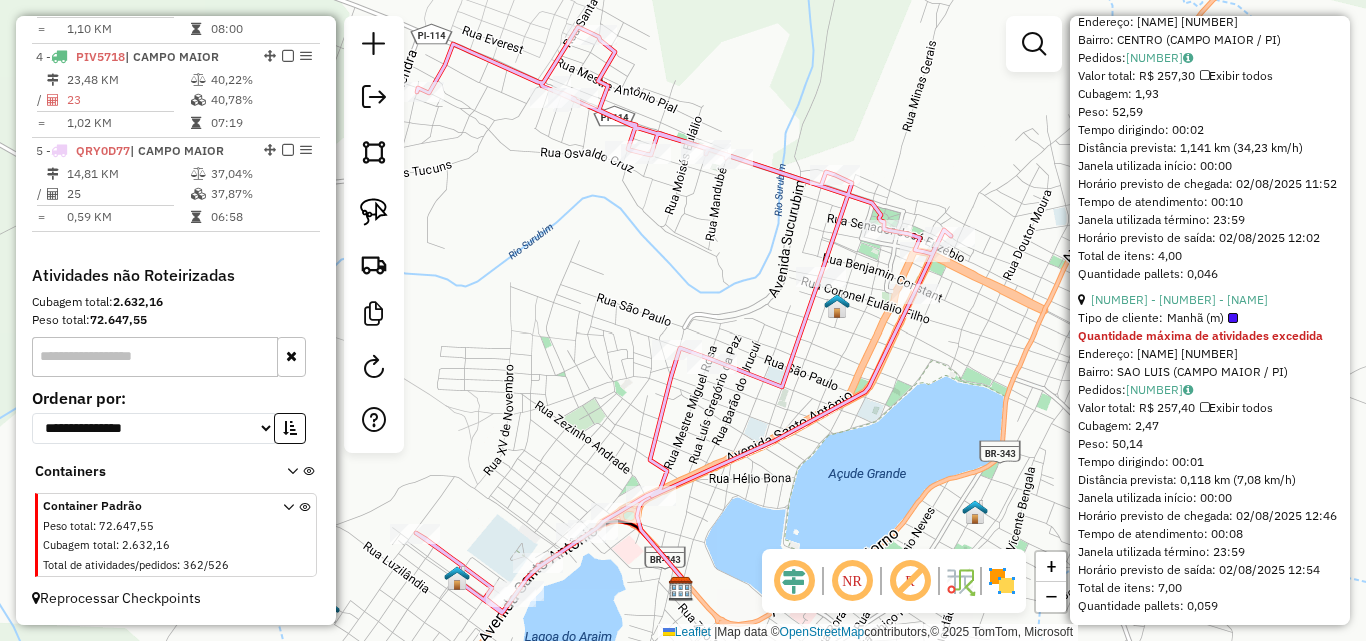 drag, startPoint x: 658, startPoint y: 408, endPoint x: 731, endPoint y: 235, distance: 187.77113 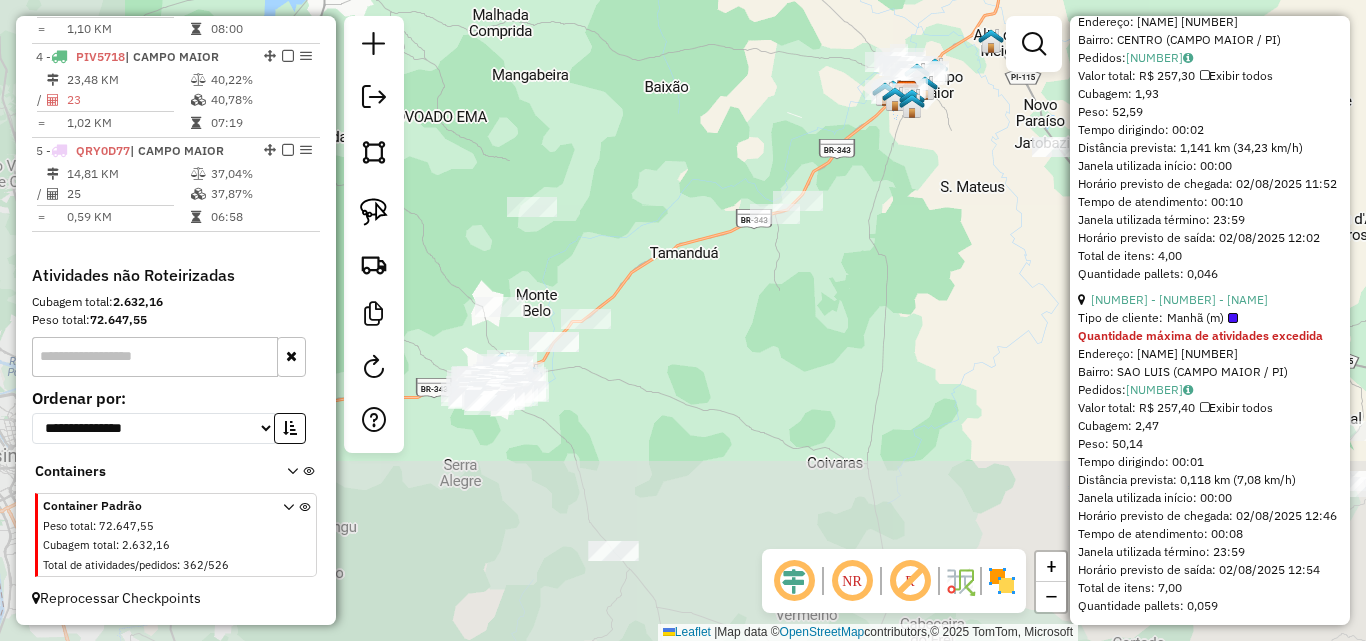 drag, startPoint x: 714, startPoint y: 424, endPoint x: 769, endPoint y: 342, distance: 98.73702 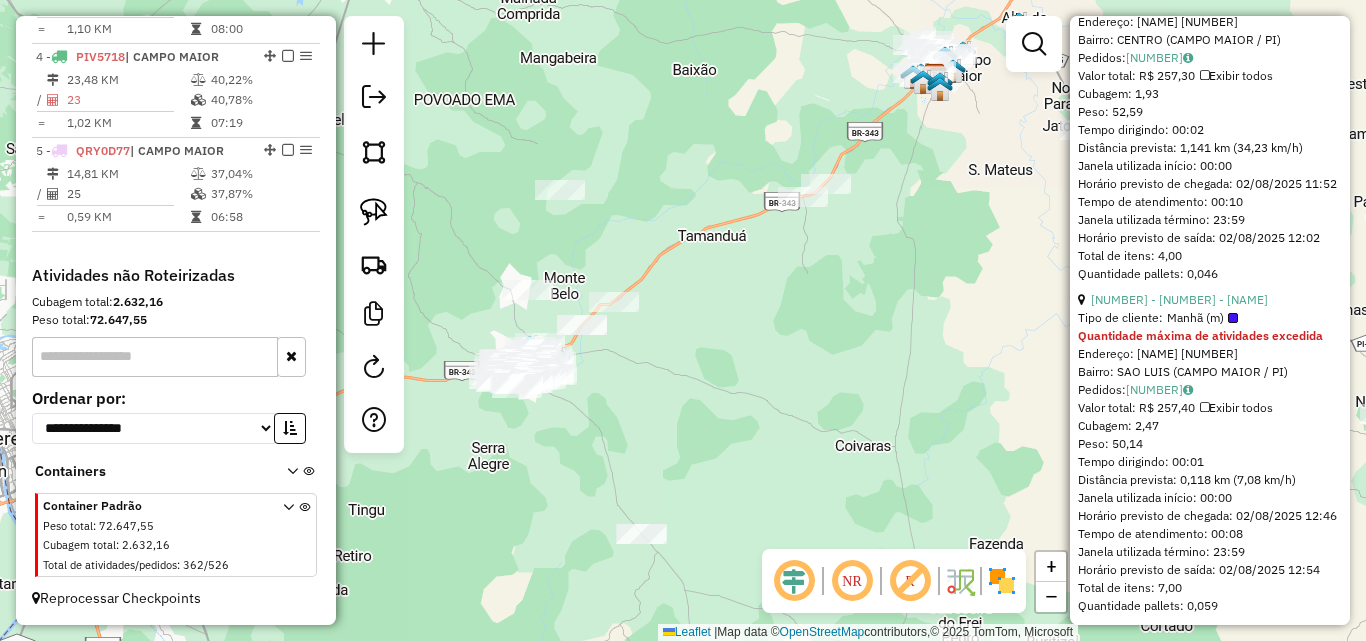 drag, startPoint x: 757, startPoint y: 364, endPoint x: 900, endPoint y: 326, distance: 147.96283 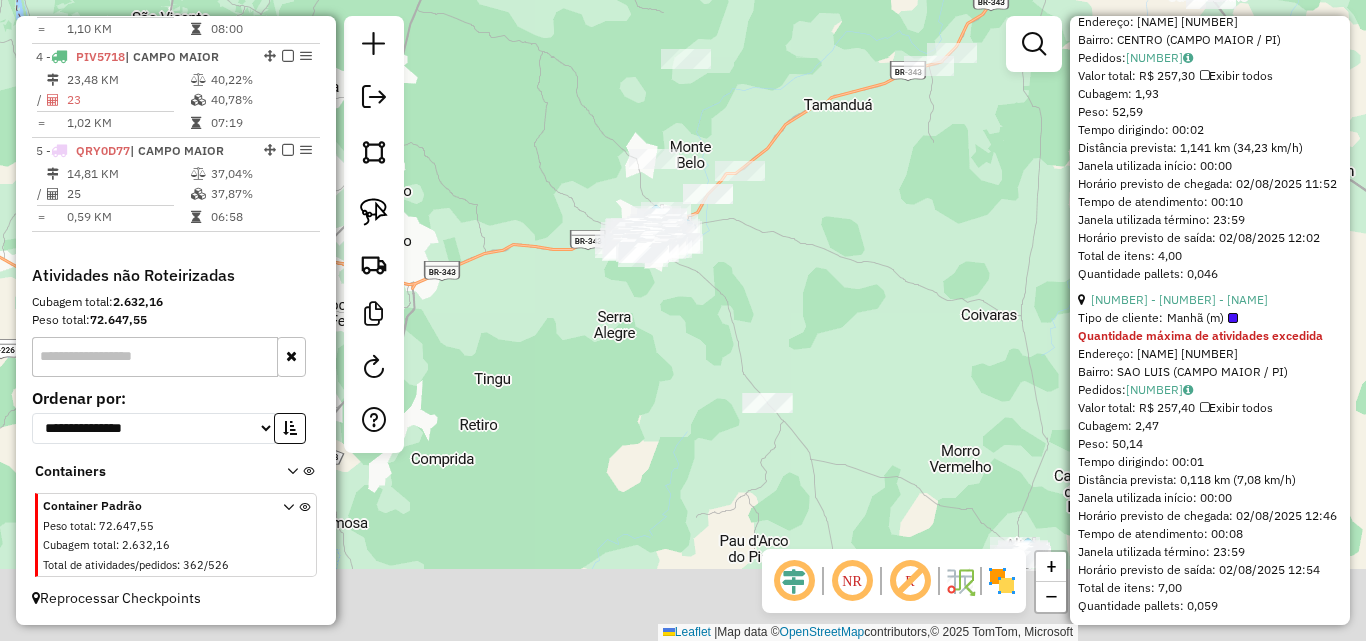 drag, startPoint x: 847, startPoint y: 264, endPoint x: 789, endPoint y: 323, distance: 82.73451 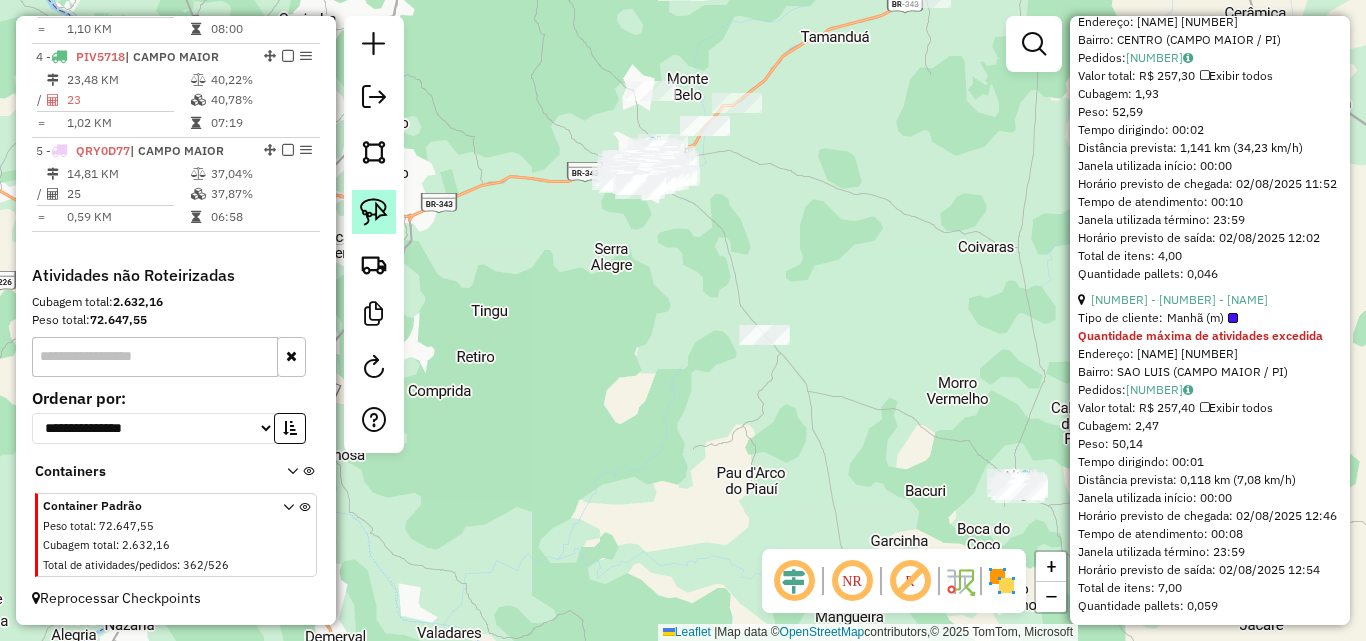 click 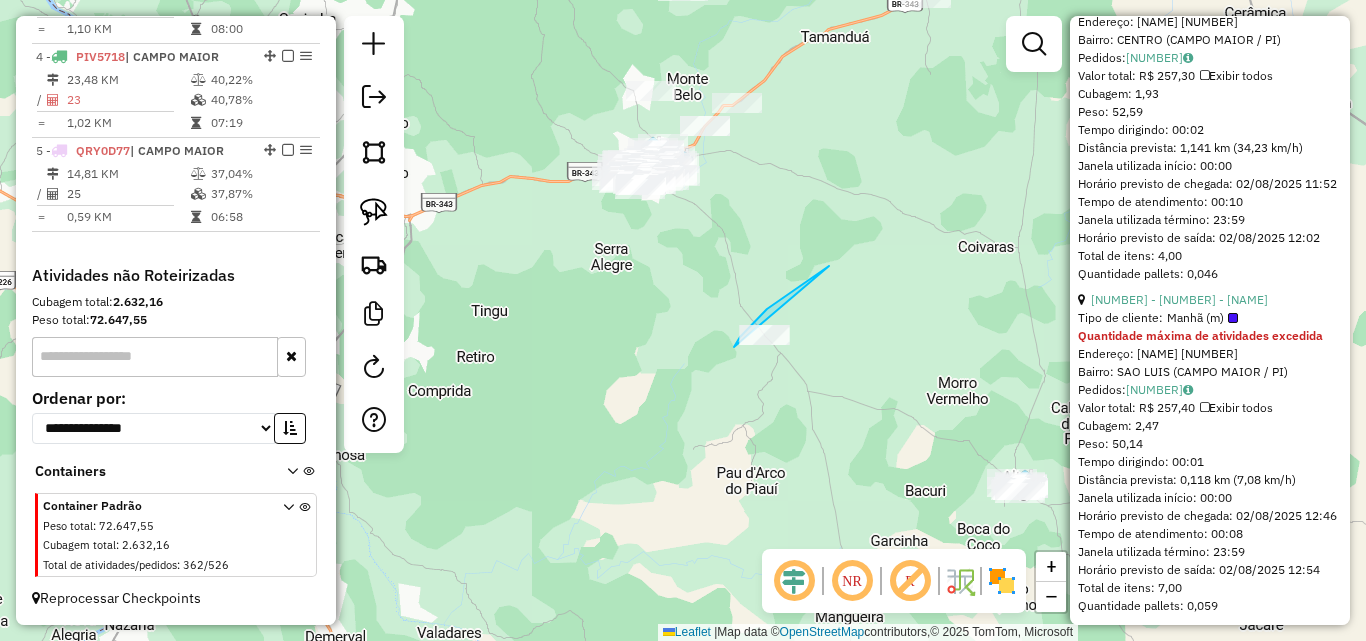 drag, startPoint x: 767, startPoint y: 309, endPoint x: 856, endPoint y: 334, distance: 92.44458 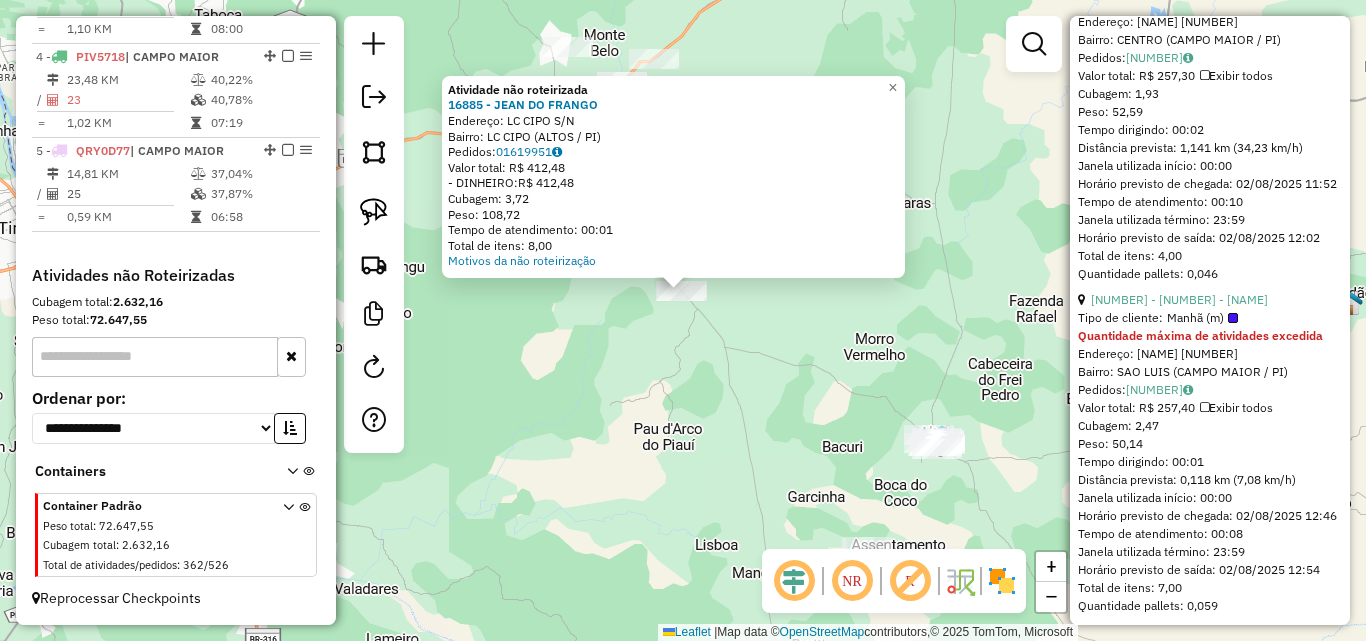drag, startPoint x: 642, startPoint y: 504, endPoint x: 630, endPoint y: 164, distance: 340.2117 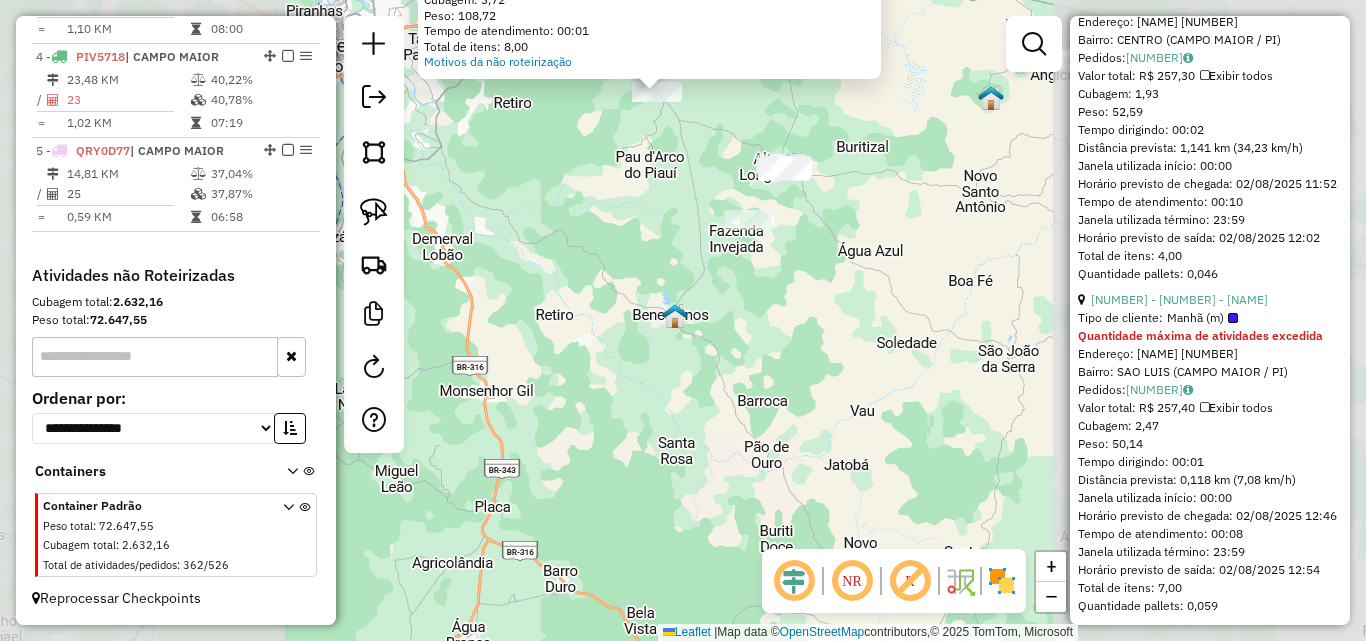 click on "Atividade não roteirizada 16885 - JEAN DO FRANGO  Endereço:  LC CIPO S/N   Bairro: LC CIPO (ALTOS / PI)   Pedidos:  01619951   Valor total: R$ 412,48   - DINHEIRO:  R$ 412,48   Cubagem: 3,72   Peso: 108,72   Tempo de atendimento: 00:01   Total de itens: 8,00  Motivos da não roteirização × Janela de atendimento Grade de atendimento Capacidade Transportadoras Veículos Cliente Pedidos  Rotas Selecione os dias de semana para filtrar as janelas de atendimento  Seg   Ter   Qua   Qui   Sex   Sáb   Dom  Informe o período da janela de atendimento: De: Até:  Filtrar exatamente a janela do cliente  Considerar janela de atendimento padrão  Selecione os dias de semana para filtrar as grades de atendimento  Seg   Ter   Qua   Qui   Sex   Sáb   Dom   Considerar clientes sem dia de atendimento cadastrado  Clientes fora do dia de atendimento selecionado Filtrar as atividades entre os valores definidos abaixo:  Peso mínimo:   Peso máximo:   Cubagem mínima:   Cubagem máxima:   De:   Até:   De:   Até:  Veículo:" 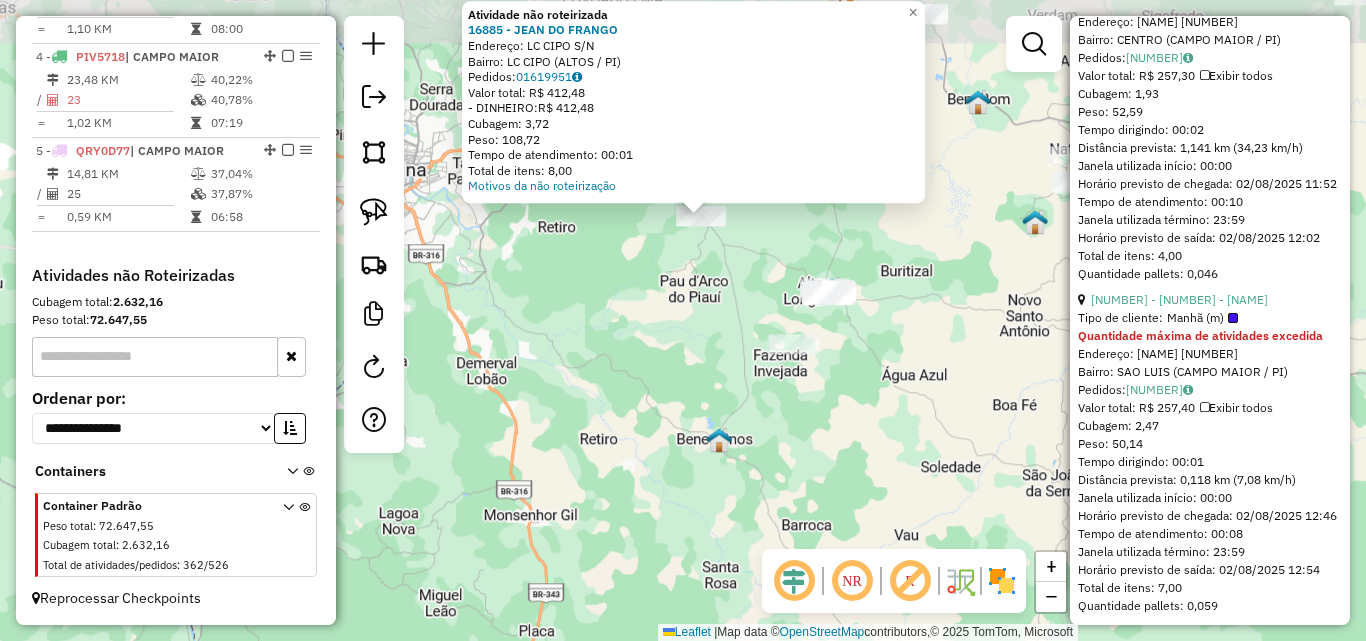 click on "Atividade não roteirizada 16885 - JEAN DO FRANGO  Endereço:  LC CIPO S/N   Bairro: LC CIPO (ALTOS / PI)   Pedidos:  01619951   Valor total: R$ 412,48   - DINHEIRO:  R$ 412,48   Cubagem: 3,72   Peso: 108,72   Tempo de atendimento: 00:01   Total de itens: 8,00  Motivos da não roteirização × Janela de atendimento Grade de atendimento Capacidade Transportadoras Veículos Cliente Pedidos  Rotas Selecione os dias de semana para filtrar as janelas de atendimento  Seg   Ter   Qua   Qui   Sex   Sáb   Dom  Informe o período da janela de atendimento: De: Até:  Filtrar exatamente a janela do cliente  Considerar janela de atendimento padrão  Selecione os dias de semana para filtrar as grades de atendimento  Seg   Ter   Qua   Qui   Sex   Sáb   Dom   Considerar clientes sem dia de atendimento cadastrado  Clientes fora do dia de atendimento selecionado Filtrar as atividades entre os valores definidos abaixo:  Peso mínimo:   Peso máximo:   Cubagem mínima:   Cubagem máxima:   De:   Até:   De:   Até:  Veículo:" 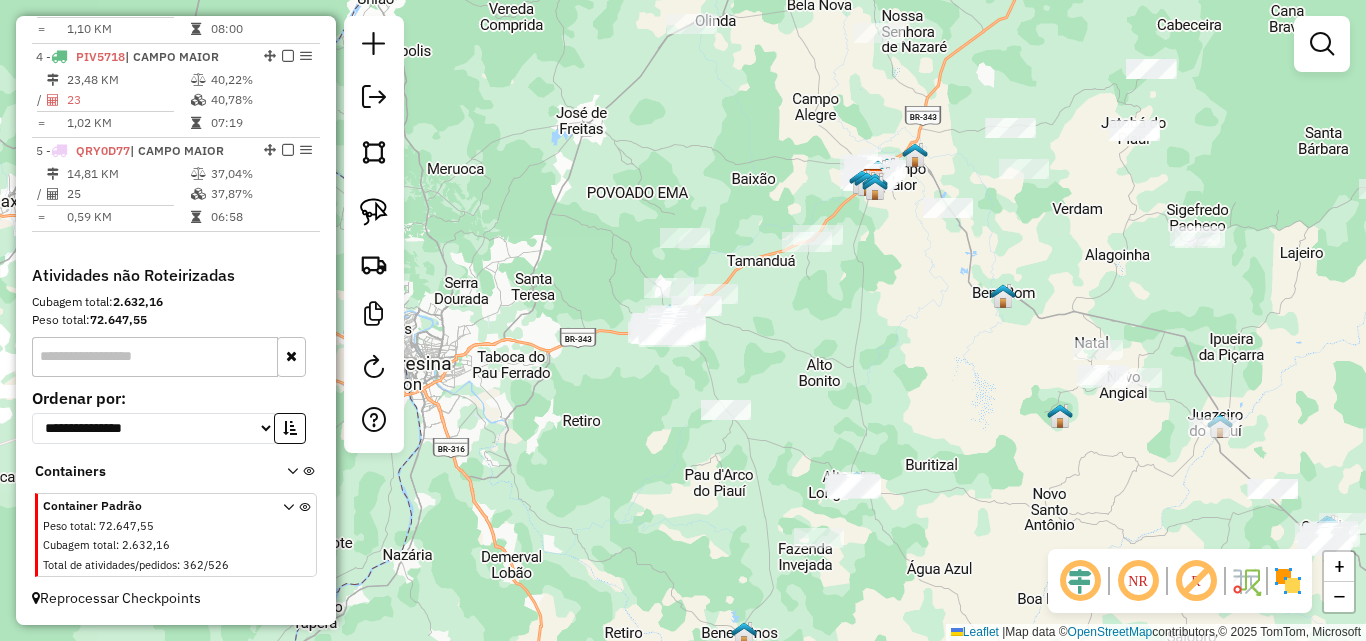 drag, startPoint x: 667, startPoint y: 265, endPoint x: 756, endPoint y: 340, distance: 116.38728 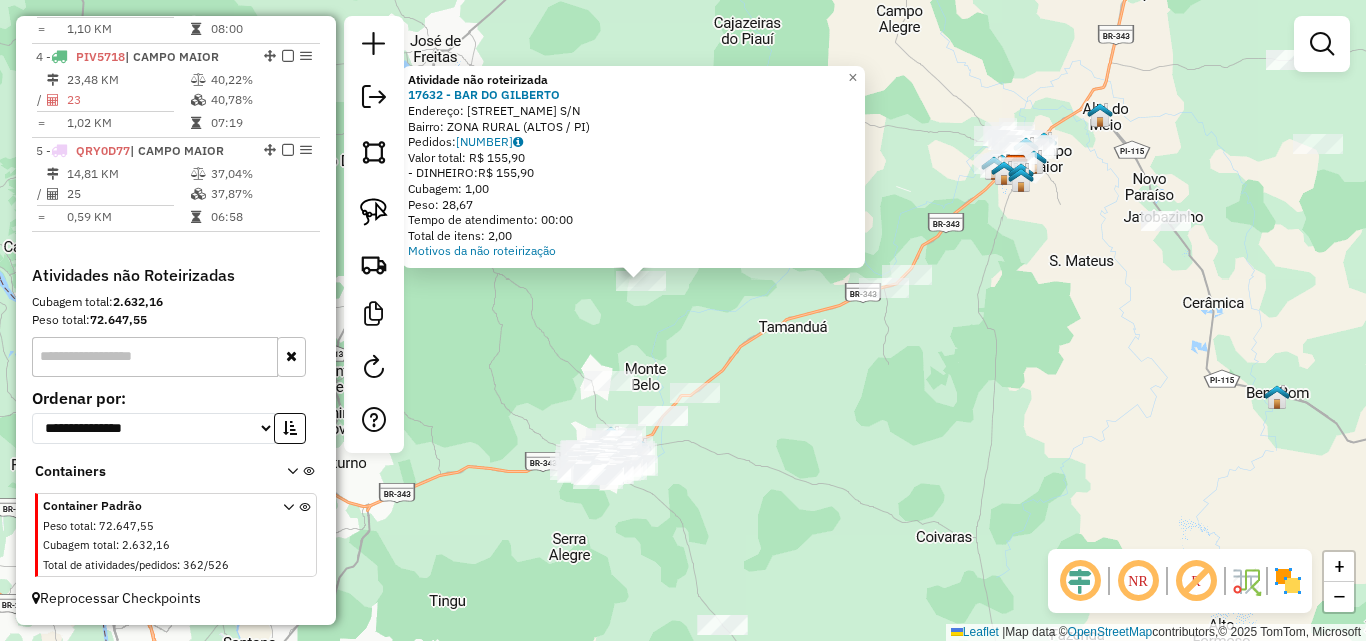 click on "Atividade não roteirizada 17632 - BAR DO GILBERTO  Endereço:  LC. PRATA S/N   Bairro: ZONA RURAL (ALTOS / PI)   Pedidos:  01615137   Valor total: R$ 155,90   - DINHEIRO:  R$ 155,90   Cubagem: 1,00   Peso: 28,67   Tempo de atendimento: 00:00   Total de itens: 2,00  Motivos da não roteirização × Janela de atendimento Grade de atendimento Capacidade Transportadoras Veículos Cliente Pedidos  Rotas Selecione os dias de semana para filtrar as janelas de atendimento  Seg   Ter   Qua   Qui   Sex   Sáb   Dom  Informe o período da janela de atendimento: De: Até:  Filtrar exatamente a janela do cliente  Considerar janela de atendimento padrão  Selecione os dias de semana para filtrar as grades de atendimento  Seg   Ter   Qua   Qui   Sex   Sáb   Dom   Considerar clientes sem dia de atendimento cadastrado  Clientes fora do dia de atendimento selecionado Filtrar as atividades entre os valores definidos abaixo:  Peso mínimo:   Peso máximo:   Cubagem mínima:   Cubagem máxima:   De:   Até:   De:   Até:  De:" 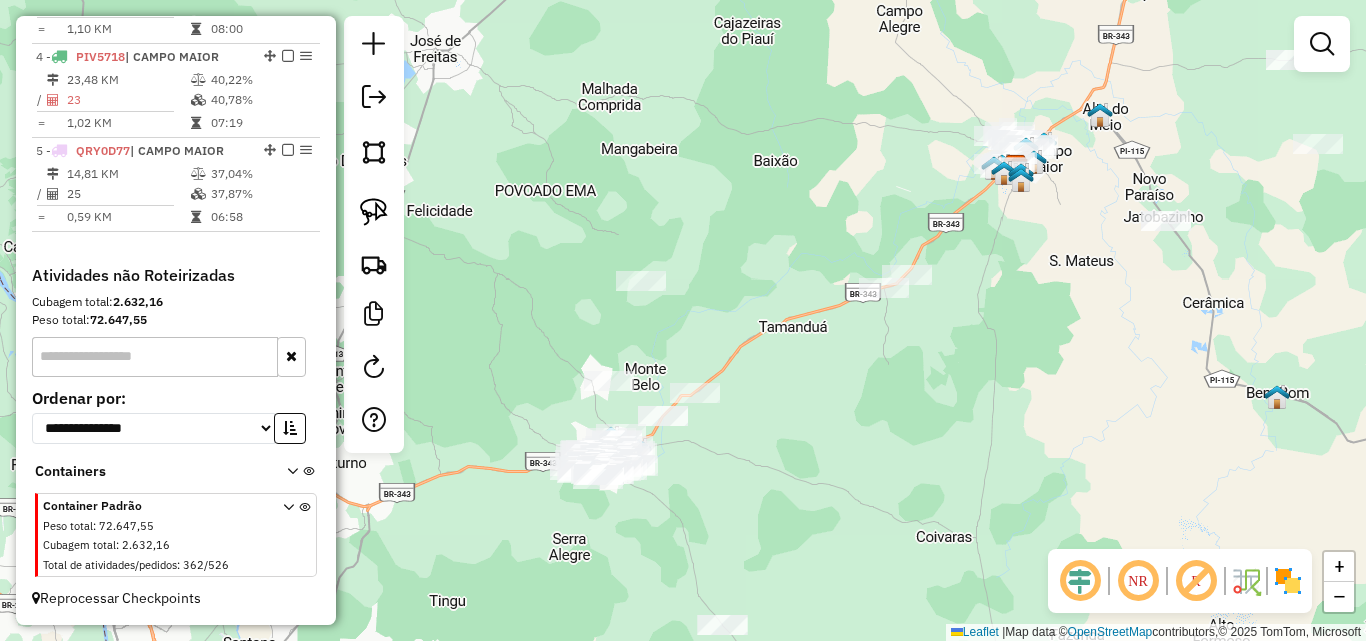drag, startPoint x: 773, startPoint y: 394, endPoint x: 802, endPoint y: 336, distance: 64.84597 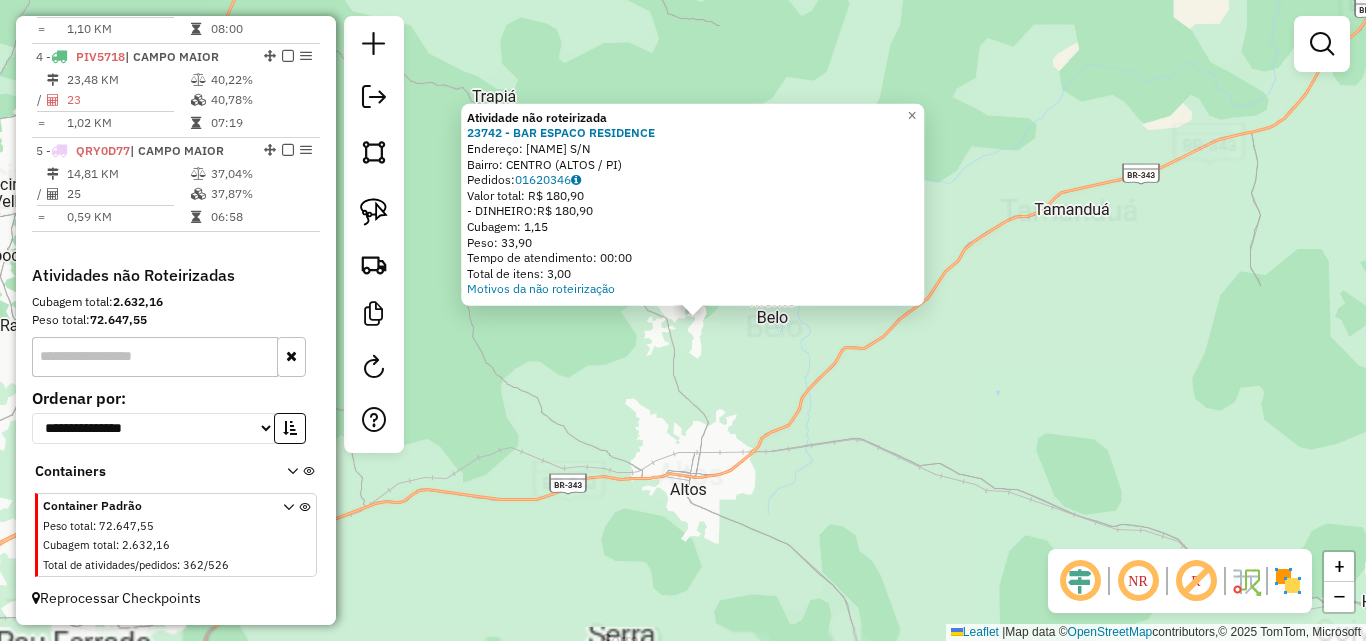click on "Atividade não roteirizada 23742 - BAR ESPACO RESIDENCE  Endereço:  ASSENTAMENTO SAO JOAZEIRO S/N   Bairro: CENTRO (ALTOS / PI)   Pedidos:  01620346   Valor total: R$ 180,90   - DINHEIRO:  R$ 180,90   Cubagem: 1,15   Peso: 33,90   Tempo de atendimento: 00:00   Total de itens: 3,00  Motivos da não roteirização × Janela de atendimento Grade de atendimento Capacidade Transportadoras Veículos Cliente Pedidos  Rotas Selecione os dias de semana para filtrar as janelas de atendimento  Seg   Ter   Qua   Qui   Sex   Sáb   Dom  Informe o período da janela de atendimento: De: Até:  Filtrar exatamente a janela do cliente  Considerar janela de atendimento padrão  Selecione os dias de semana para filtrar as grades de atendimento  Seg   Ter   Qua   Qui   Sex   Sáb   Dom   Considerar clientes sem dia de atendimento cadastrado  Clientes fora do dia de atendimento selecionado Filtrar as atividades entre os valores definidos abaixo:  Peso mínimo:   Peso máximo:   Cubagem mínima:   Cubagem máxima:   De:   Até:  +" 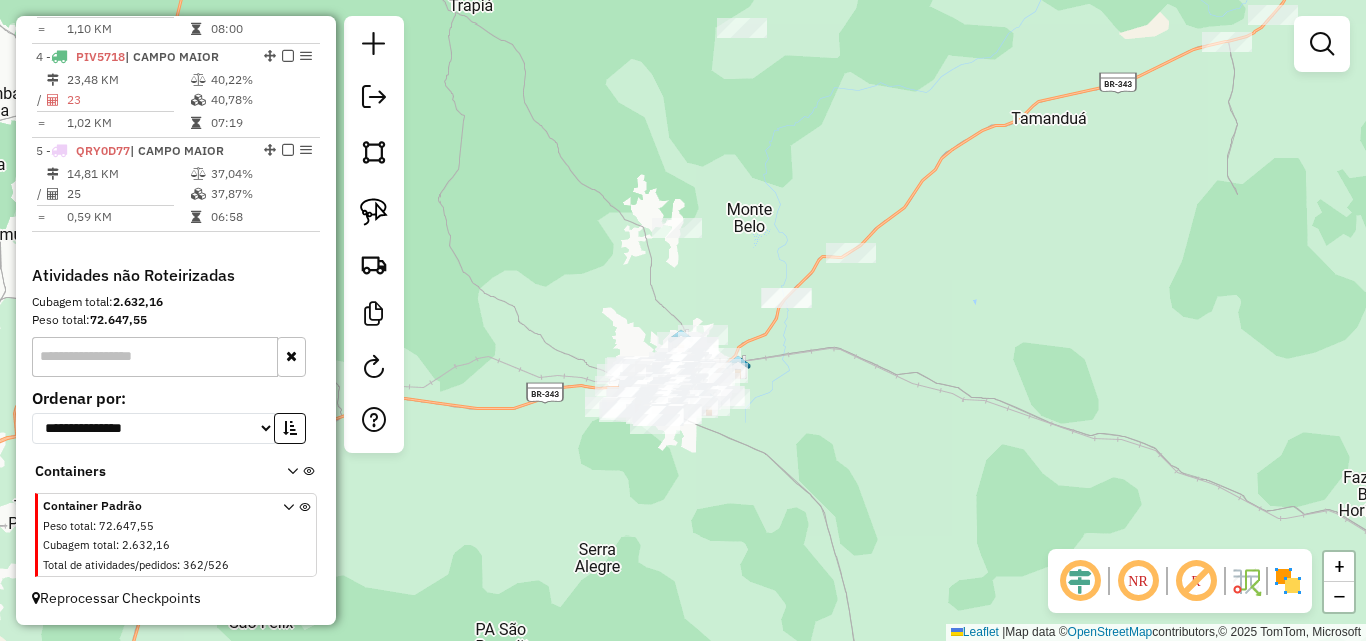 drag, startPoint x: 664, startPoint y: 391, endPoint x: 630, endPoint y: 283, distance: 113.22544 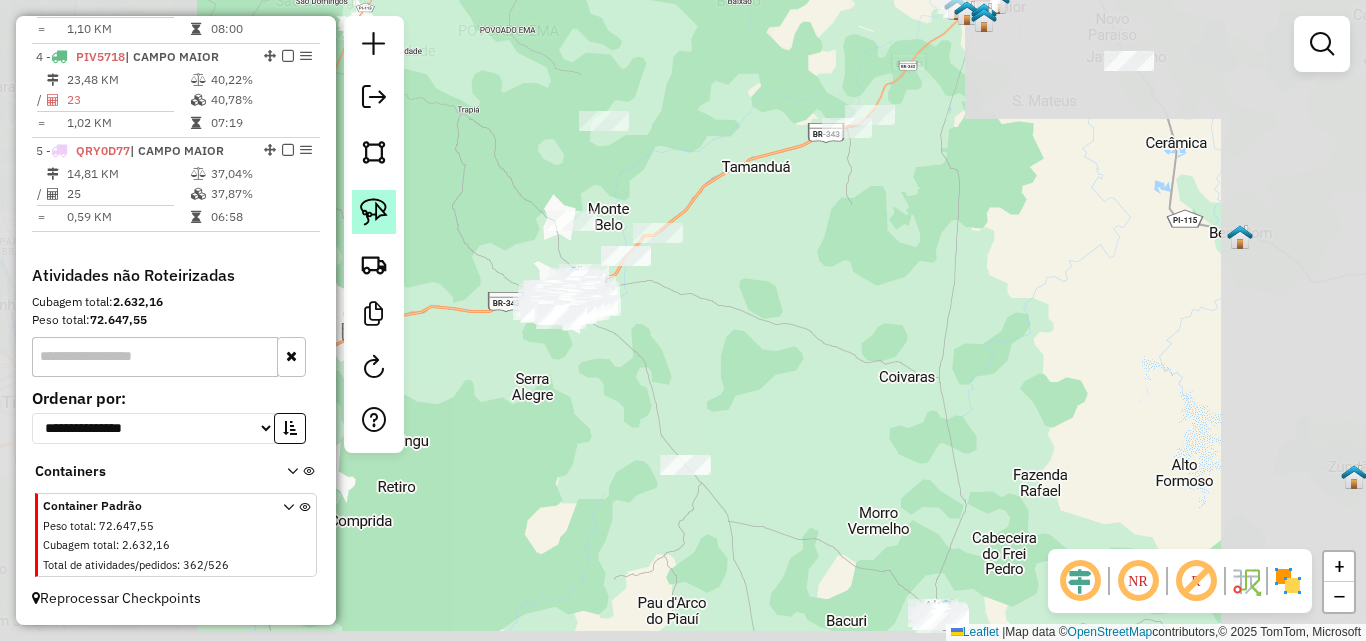 click 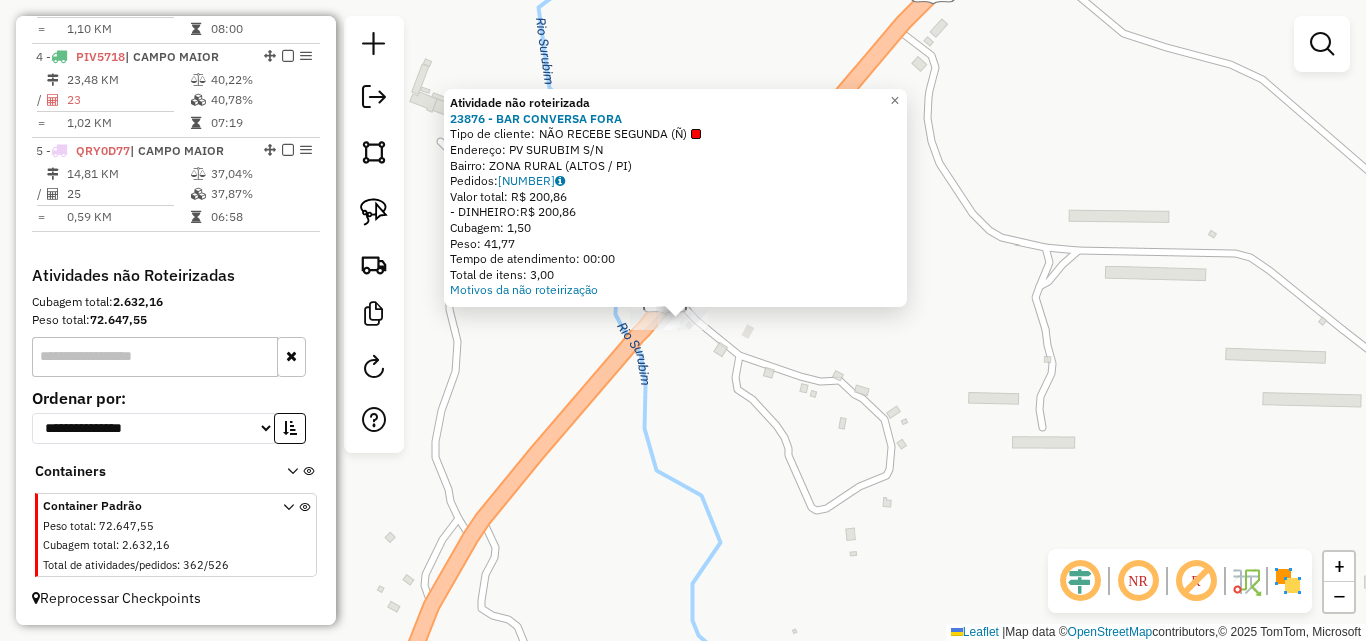 click on "Atividade não roteirizada 23876 - BAR CONVERSA FORA  Tipo de cliente:   NÃO RECEBE SEGUNDA (Ñ)   Endereço:  PV SURUBIM S/N   Bairro: ZONA RURAL (ALTOS / PI)   Pedidos:  01620147   Valor total: R$ 200,86   - DINHEIRO:  R$ 200,86   Cubagem: 1,50   Peso: 41,77   Tempo de atendimento: 00:00   Total de itens: 3,00  Motivos da não roteirização × Janela de atendimento Grade de atendimento Capacidade Transportadoras Veículos Cliente Pedidos  Rotas Selecione os dias de semana para filtrar as janelas de atendimento  Seg   Ter   Qua   Qui   Sex   Sáb   Dom  Informe o período da janela de atendimento: De: Até:  Filtrar exatamente a janela do cliente  Considerar janela de atendimento padrão  Selecione os dias de semana para filtrar as grades de atendimento  Seg   Ter   Qua   Qui   Sex   Sáb   Dom   Considerar clientes sem dia de atendimento cadastrado  Clientes fora do dia de atendimento selecionado Filtrar as atividades entre os valores definidos abaixo:  Peso mínimo:   Peso máximo:   Cubagem mínima:  +" 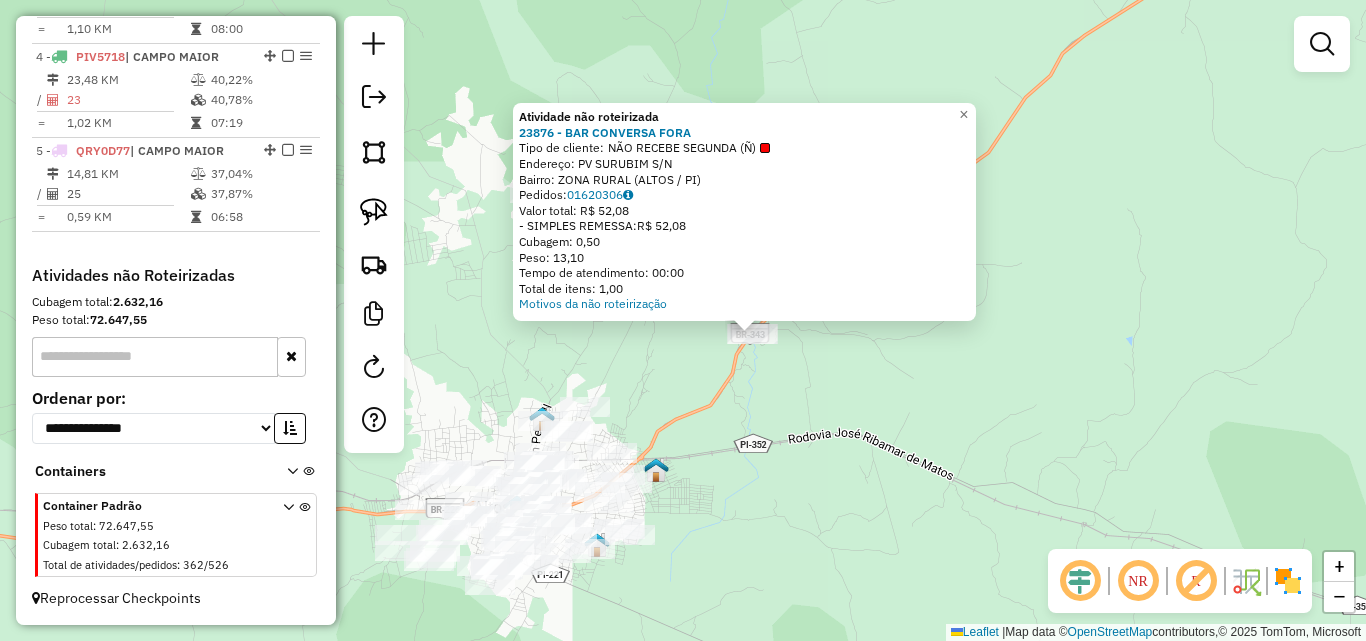 click on "Atividade não roteirizada 23876 - BAR CONVERSA FORA  Tipo de cliente:   NÃO RECEBE SEGUNDA (Ñ)   Endereço:  PV SURUBIM S/N   Bairro: ZONA RURAL (ALTOS / PI)   Pedidos:  01620306   Valor total: R$ 52,08   - SIMPLES REMESSA:  R$ 52,08   Cubagem: 0,50   Peso: 13,10   Tempo de atendimento: 00:00   Total de itens: 1,00  Motivos da não roteirização × Janela de atendimento Grade de atendimento Capacidade Transportadoras Veículos Cliente Pedidos  Rotas Selecione os dias de semana para filtrar as janelas de atendimento  Seg   Ter   Qua   Qui   Sex   Sáb   Dom  Informe o período da janela de atendimento: De: Até:  Filtrar exatamente a janela do cliente  Considerar janela de atendimento padrão  Selecione os dias de semana para filtrar as grades de atendimento  Seg   Ter   Qua   Qui   Sex   Sáb   Dom   Considerar clientes sem dia de atendimento cadastrado  Clientes fora do dia de atendimento selecionado Filtrar as atividades entre os valores definidos abaixo:  Peso mínimo:   Peso máximo:   De:   Até:  +" 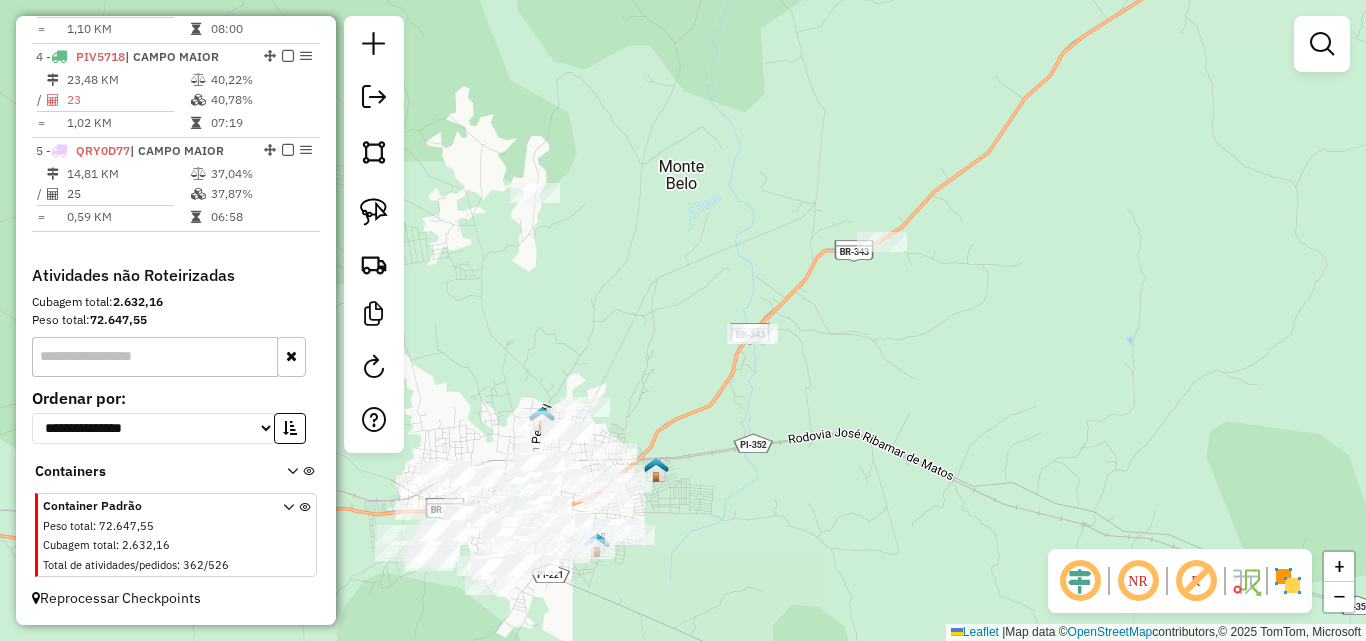 drag, startPoint x: 790, startPoint y: 496, endPoint x: 799, endPoint y: 370, distance: 126.32102 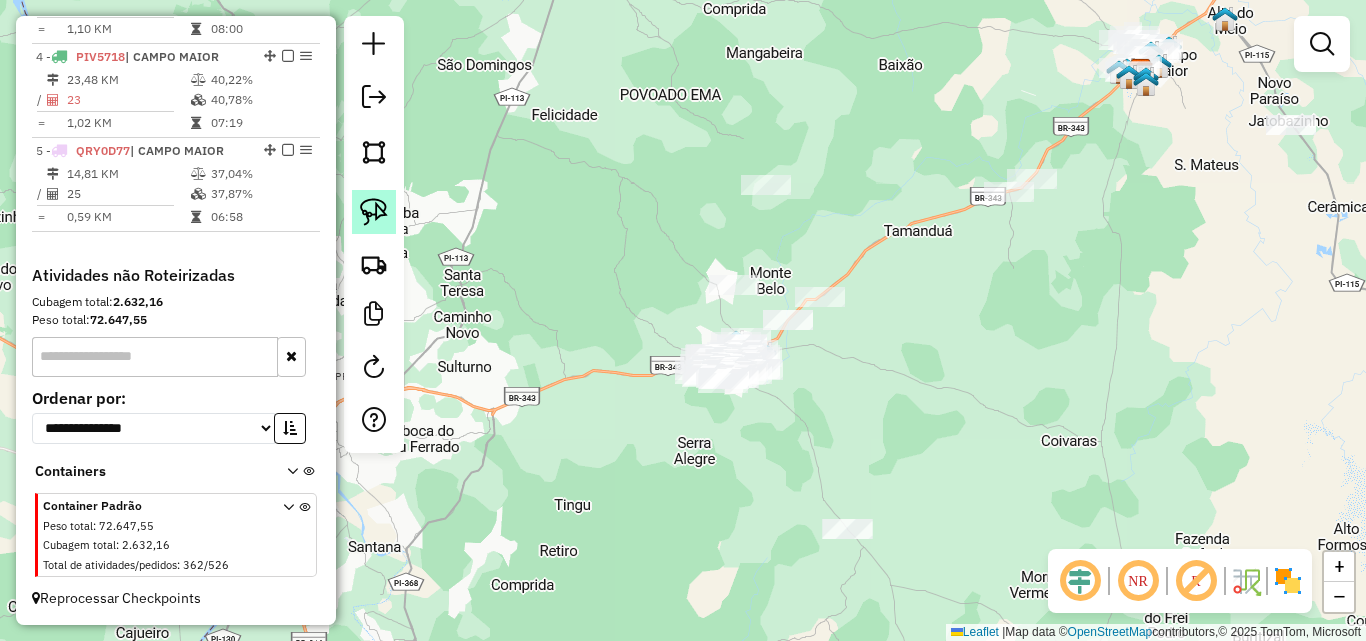 click 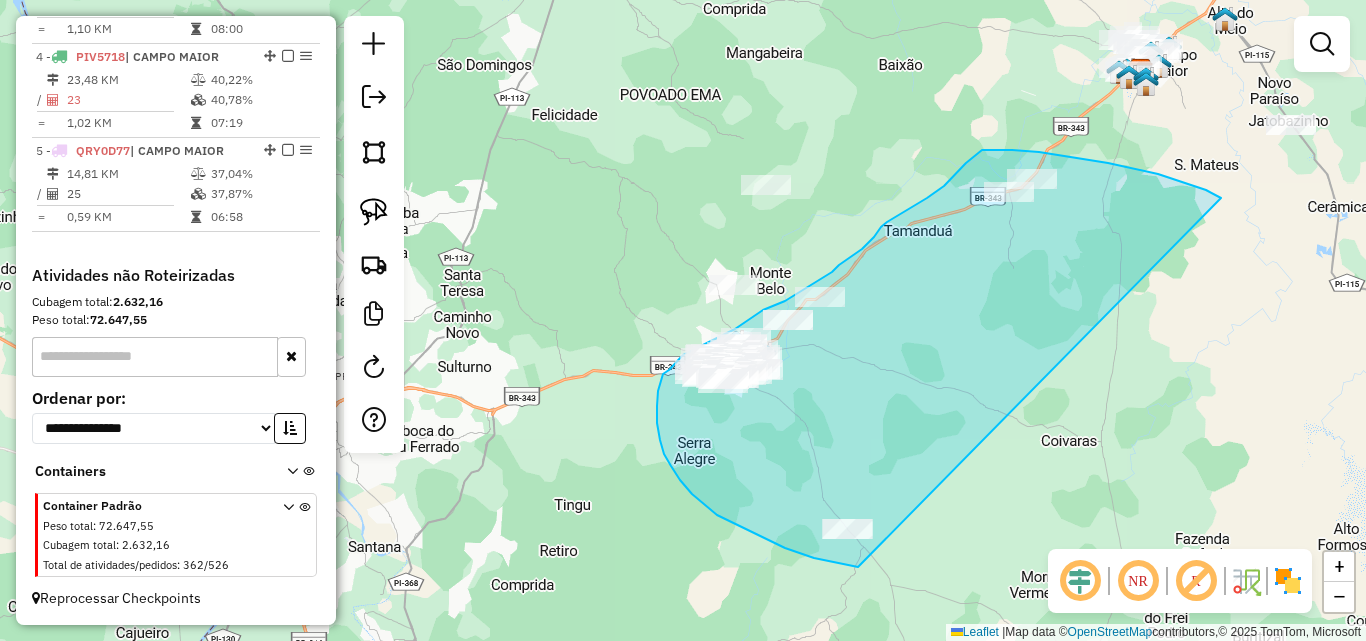 drag, startPoint x: 1189, startPoint y: 184, endPoint x: 987, endPoint y: 496, distance: 371.68265 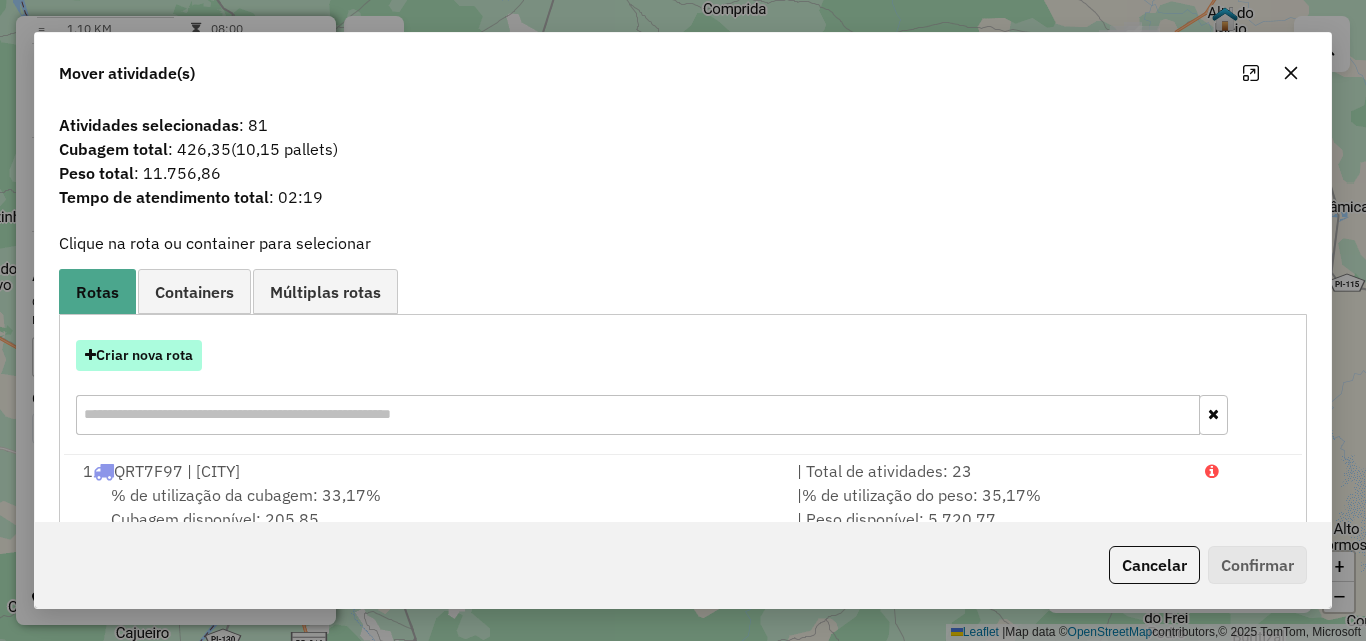click on "Criar nova rota" at bounding box center [139, 355] 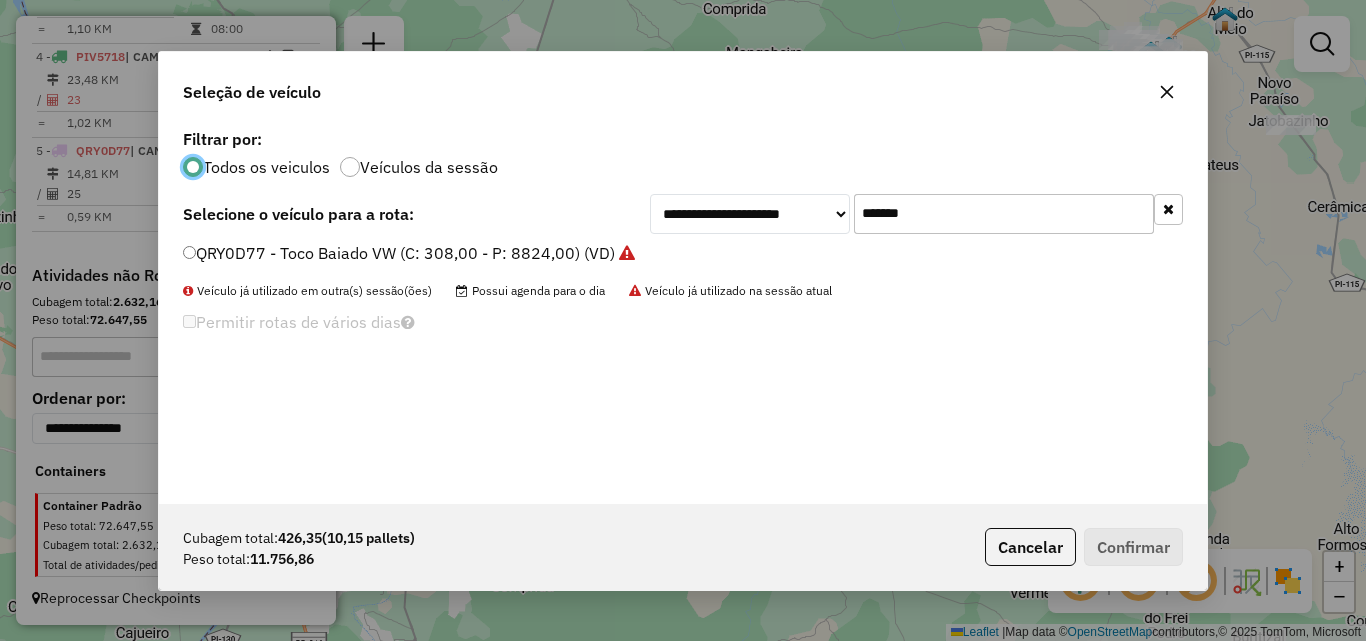 scroll, scrollTop: 11, scrollLeft: 6, axis: both 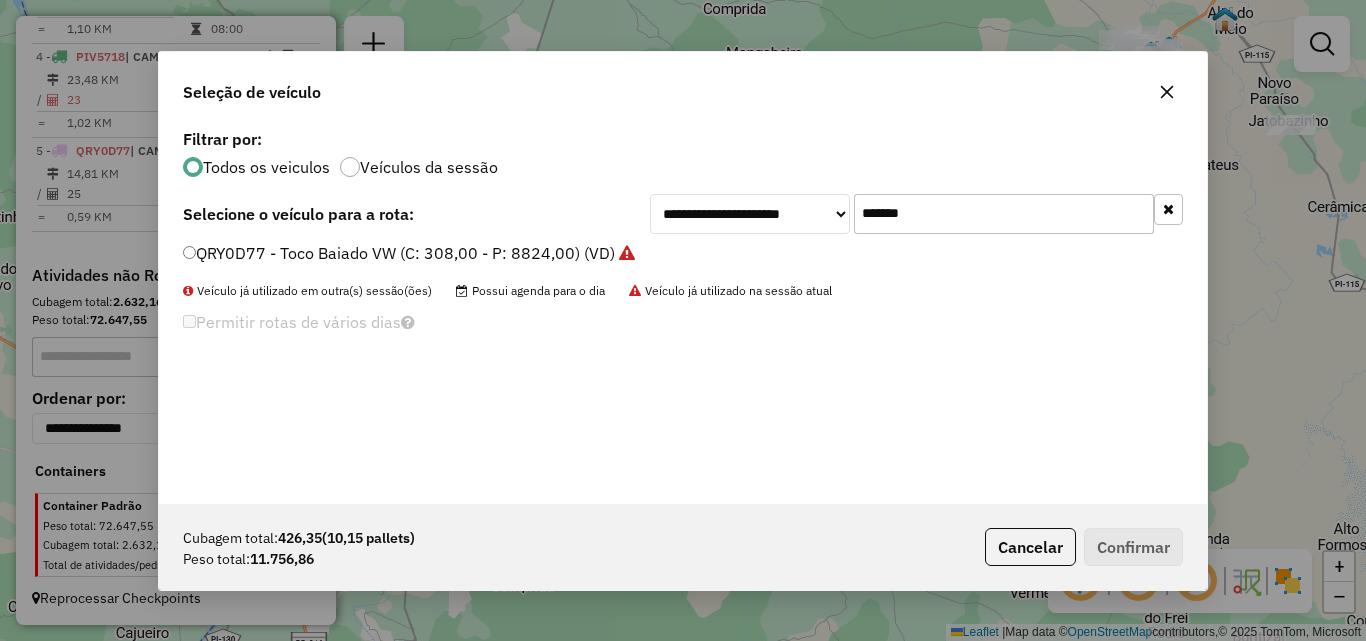 drag, startPoint x: 809, startPoint y: 211, endPoint x: 792, endPoint y: 211, distance: 17 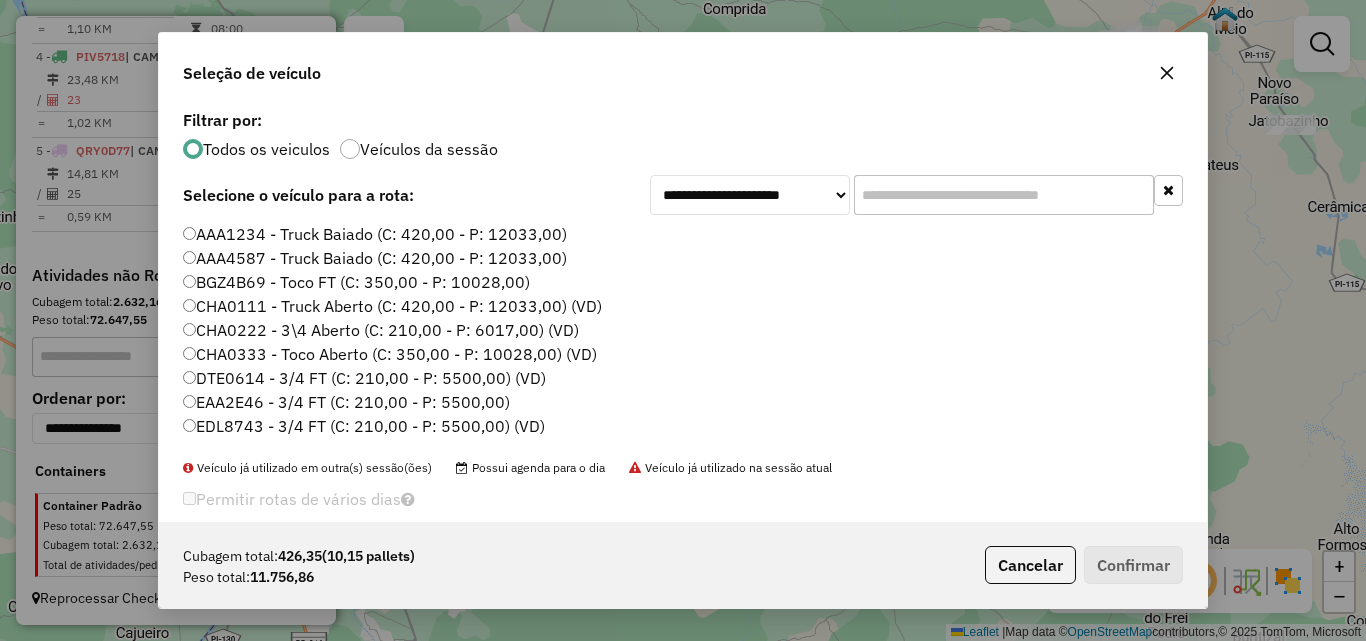 type 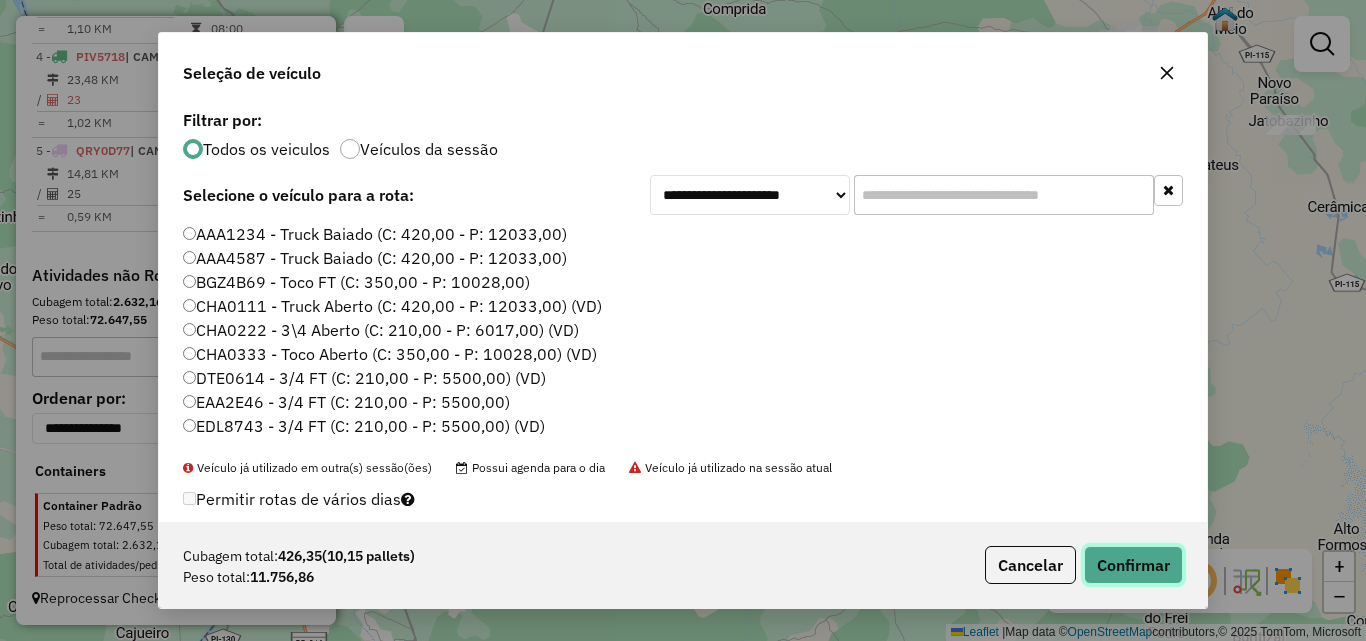 click on "Confirmar" 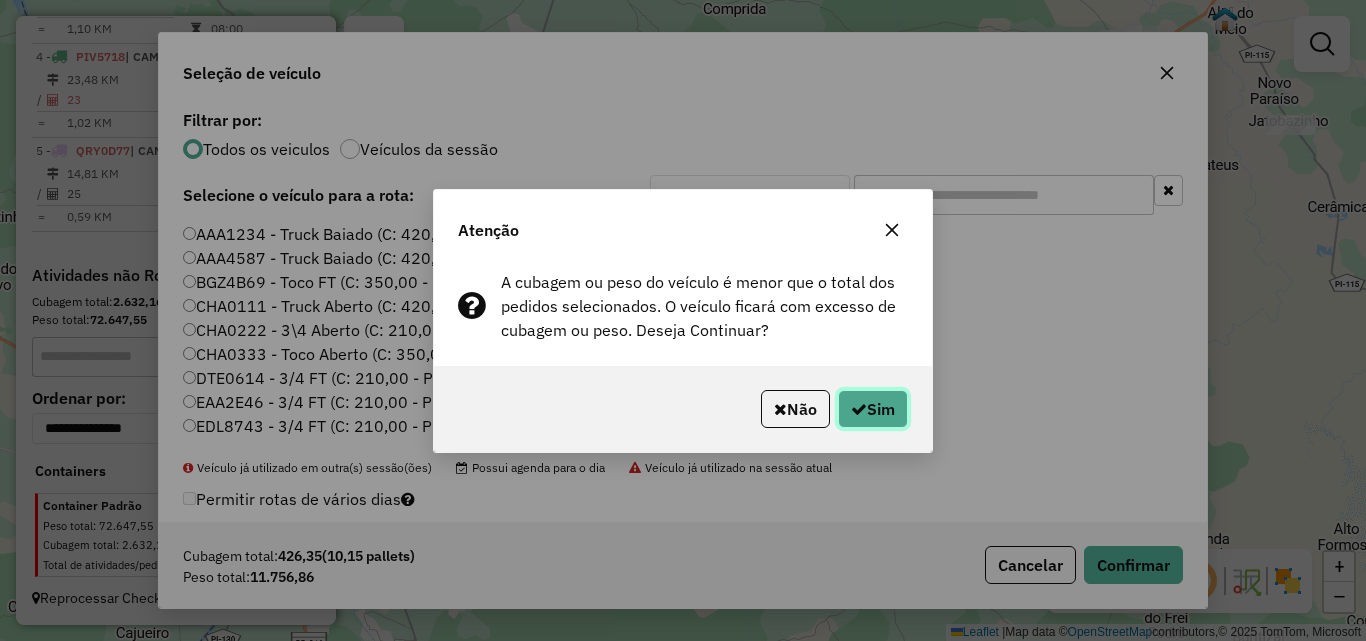 click on "Sim" 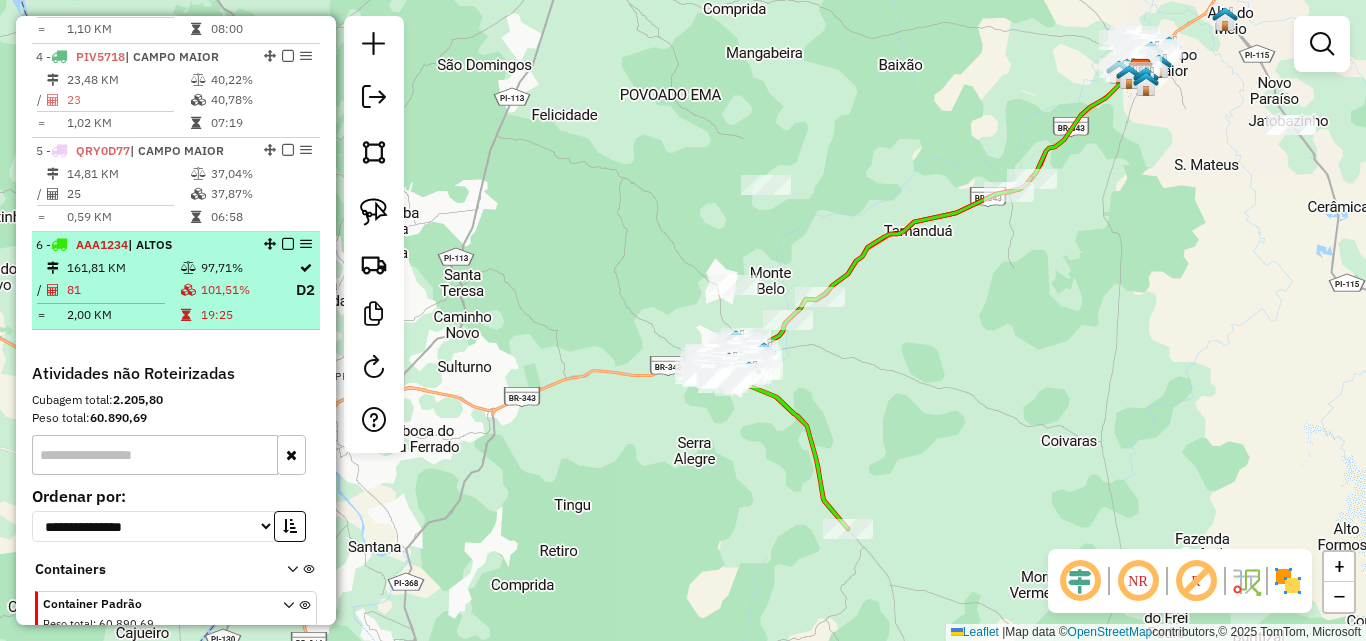 click at bounding box center [188, 290] 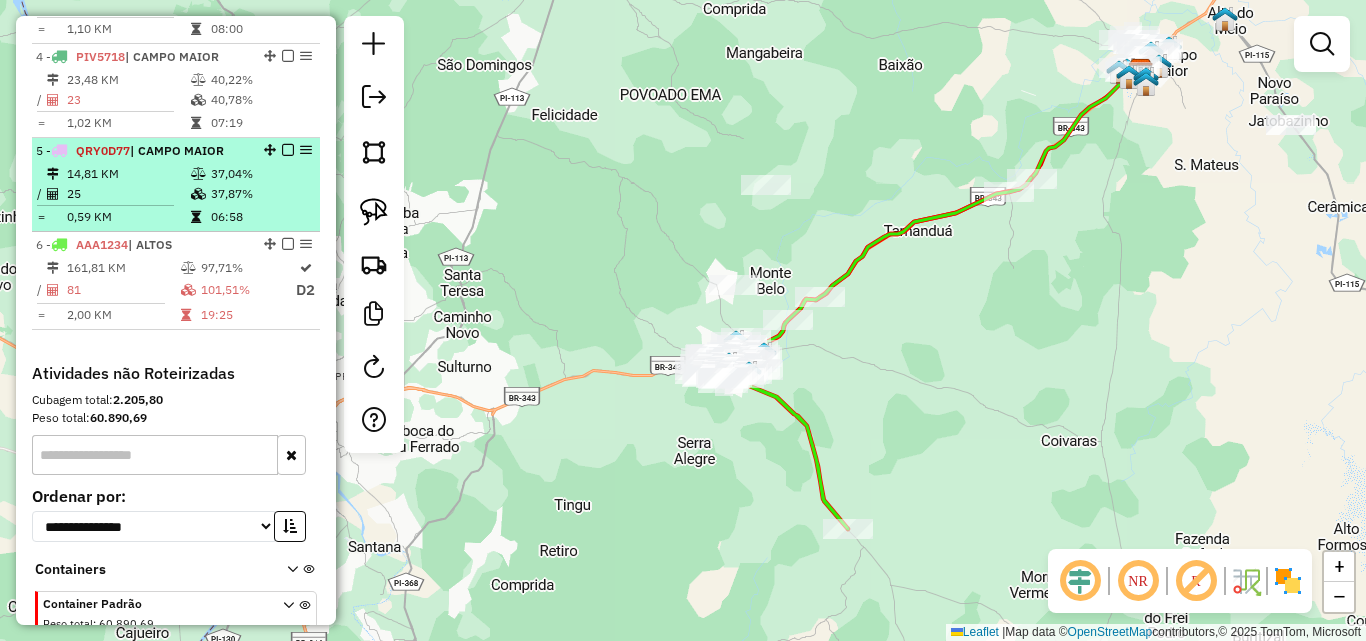 select on "*********" 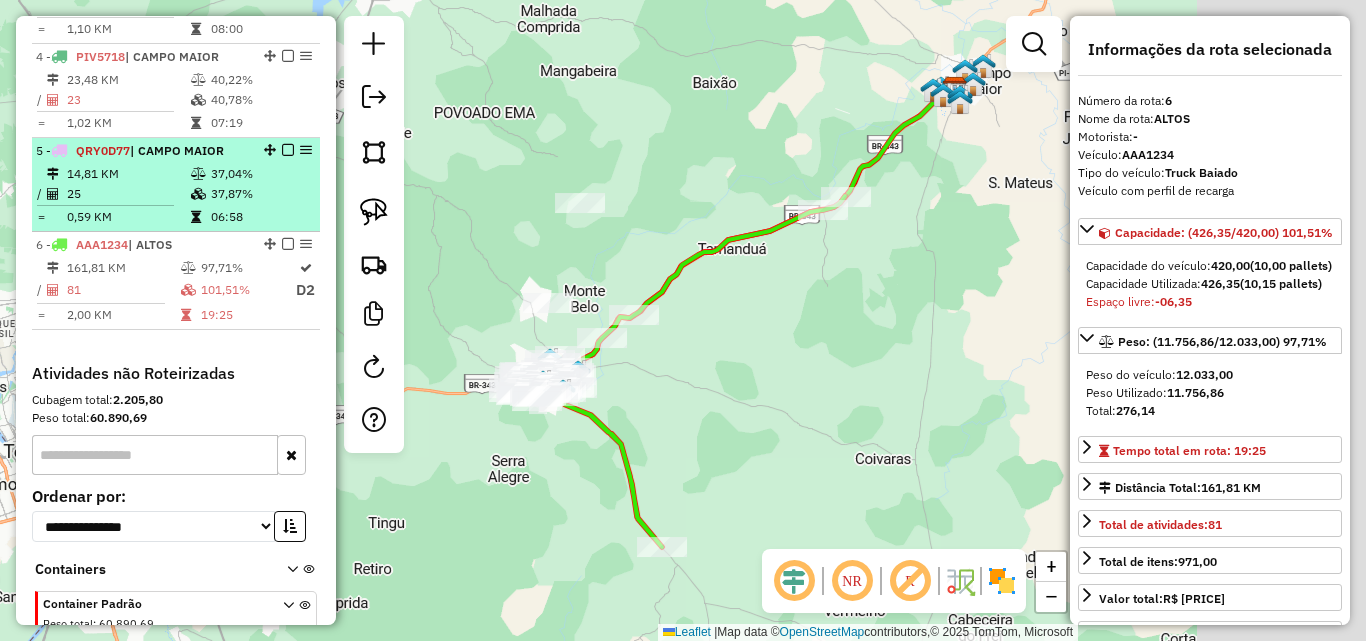 click on "| [CITY]" at bounding box center [177, 150] 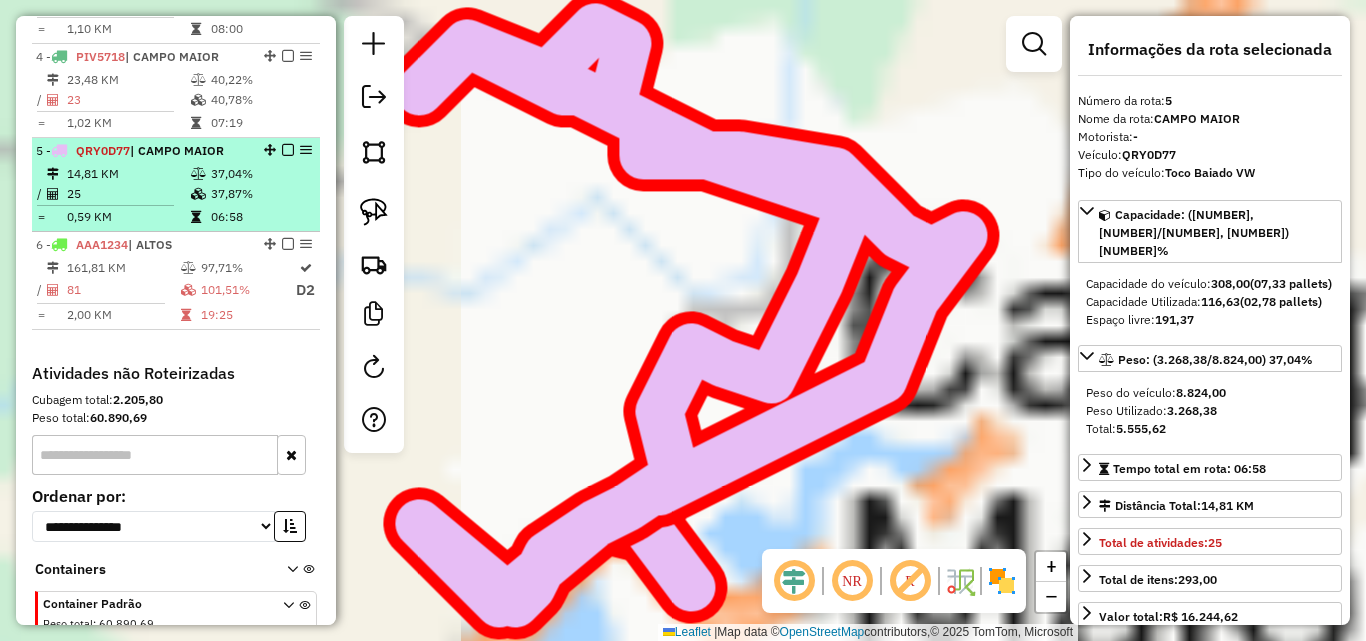 click on "0,59 KM" at bounding box center (128, 217) 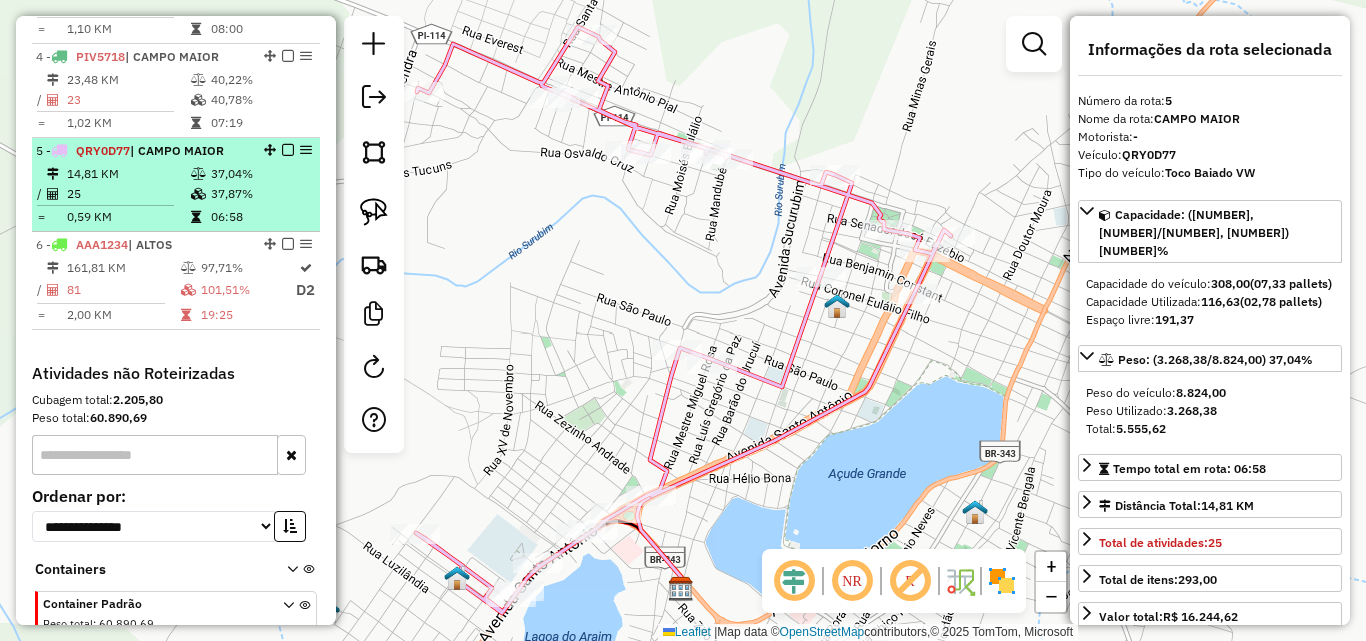 scroll, scrollTop: 922, scrollLeft: 0, axis: vertical 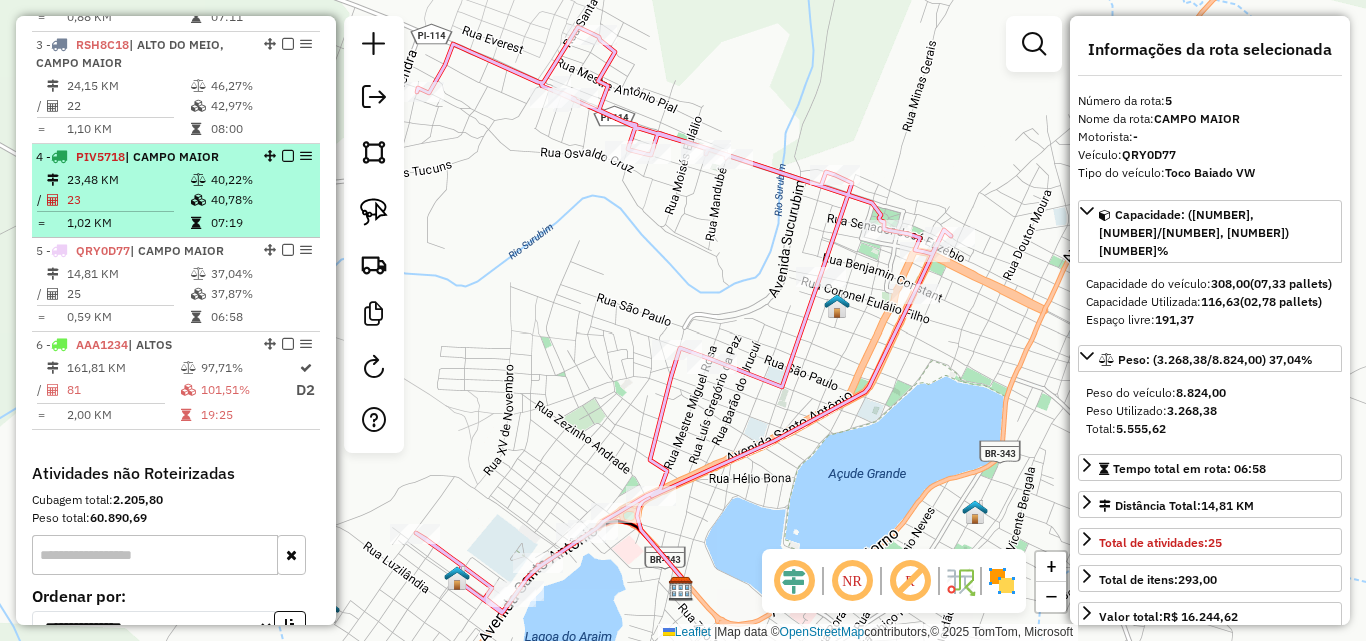 click on "23,48 KM" at bounding box center (128, 180) 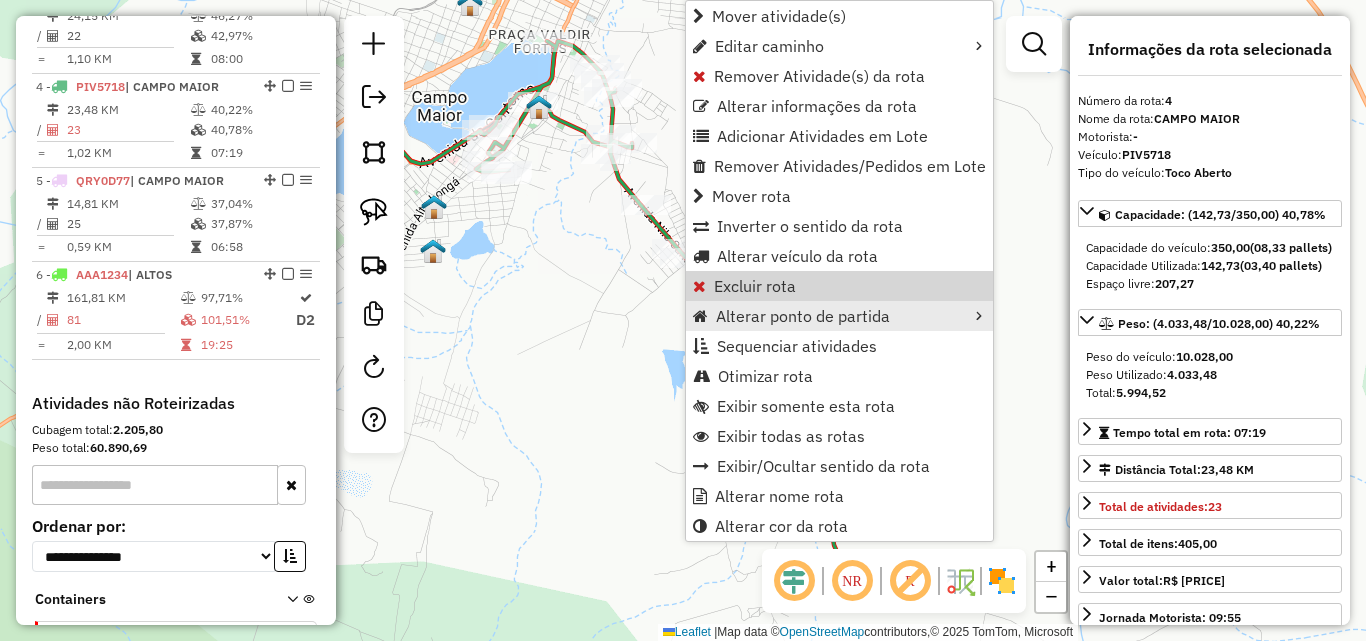 scroll, scrollTop: 1050, scrollLeft: 0, axis: vertical 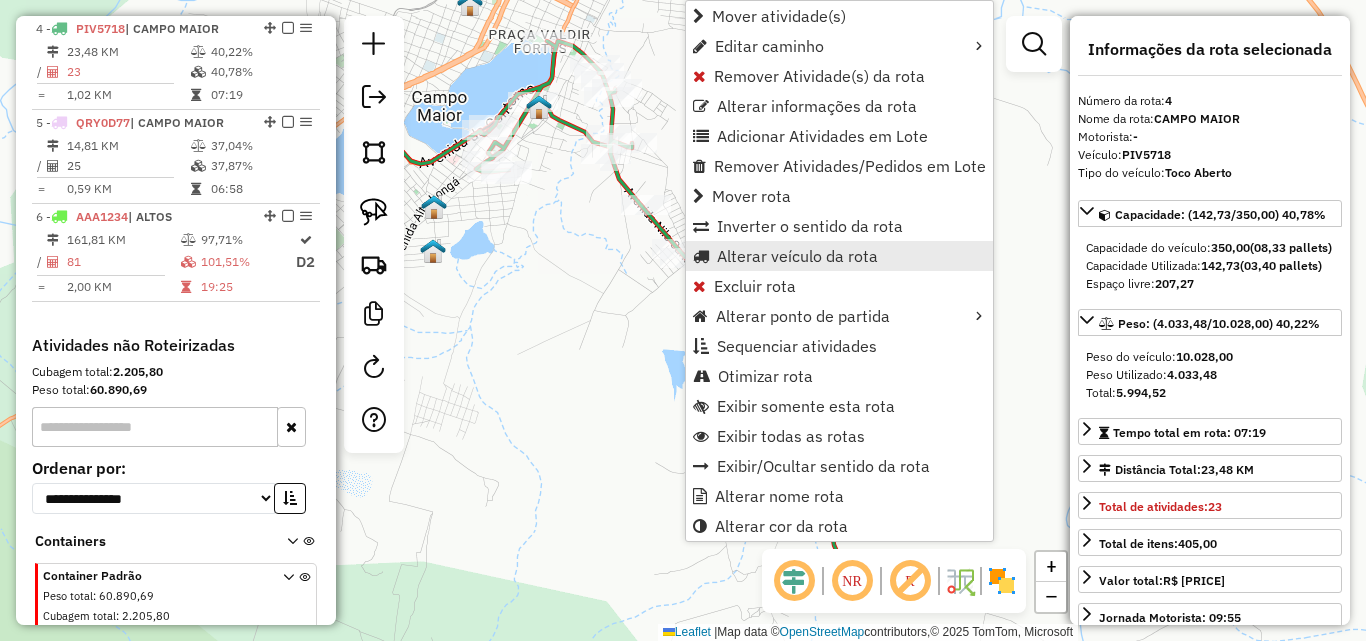click on "Alterar veículo da rota" at bounding box center (797, 256) 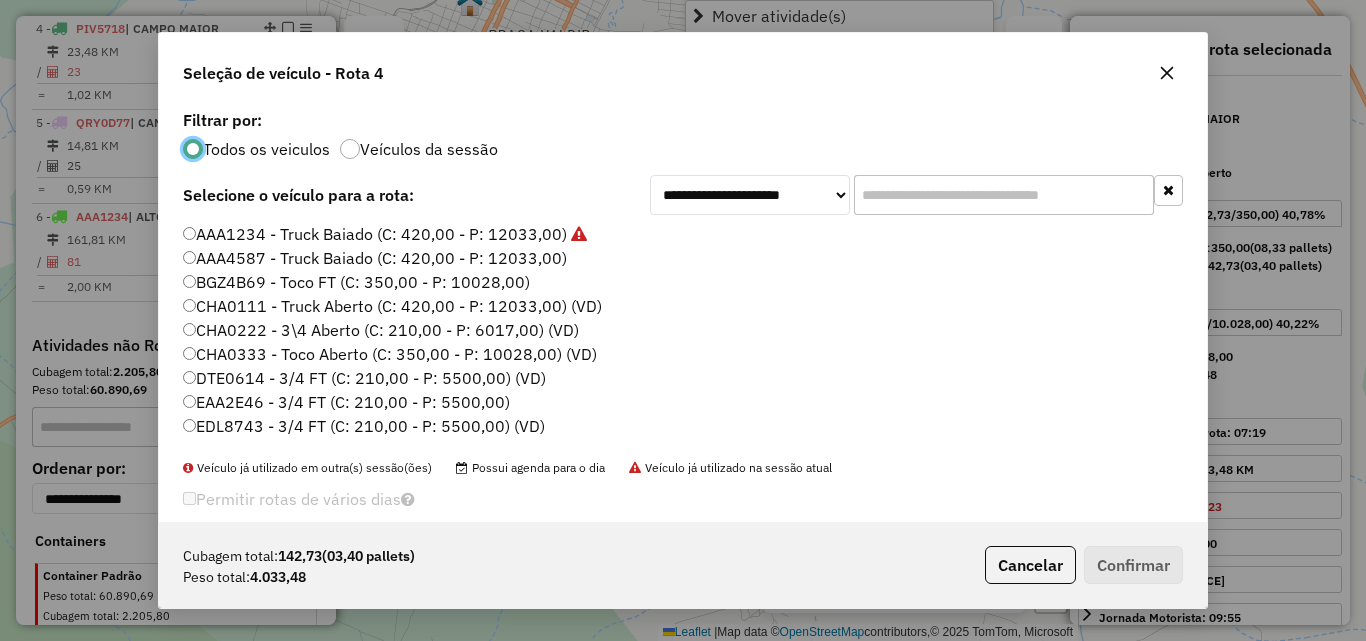 scroll, scrollTop: 11, scrollLeft: 6, axis: both 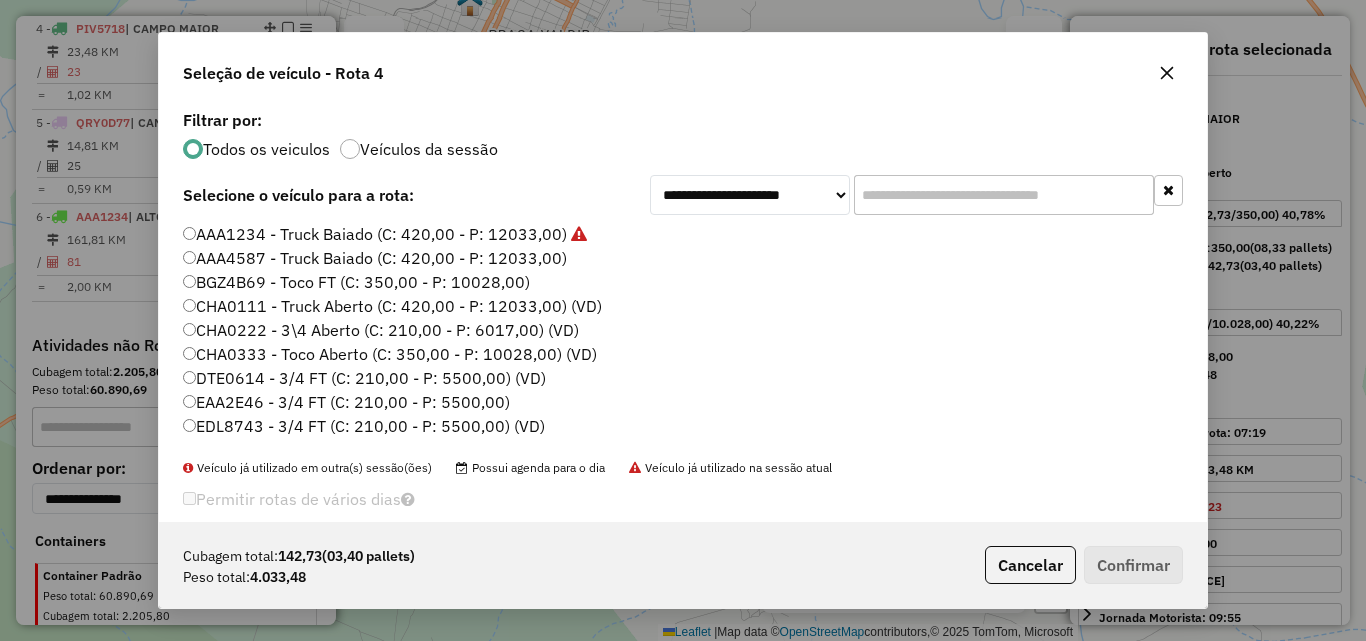 drag, startPoint x: 938, startPoint y: 193, endPoint x: 934, endPoint y: 203, distance: 10.770329 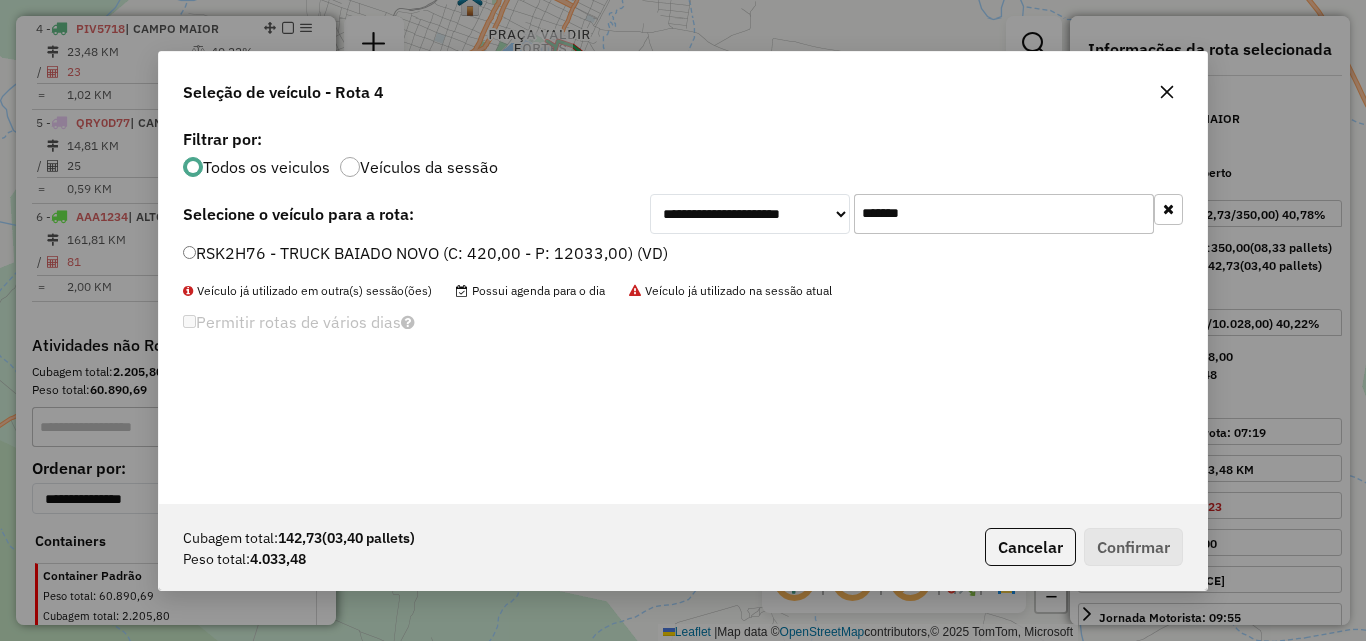 type on "*******" 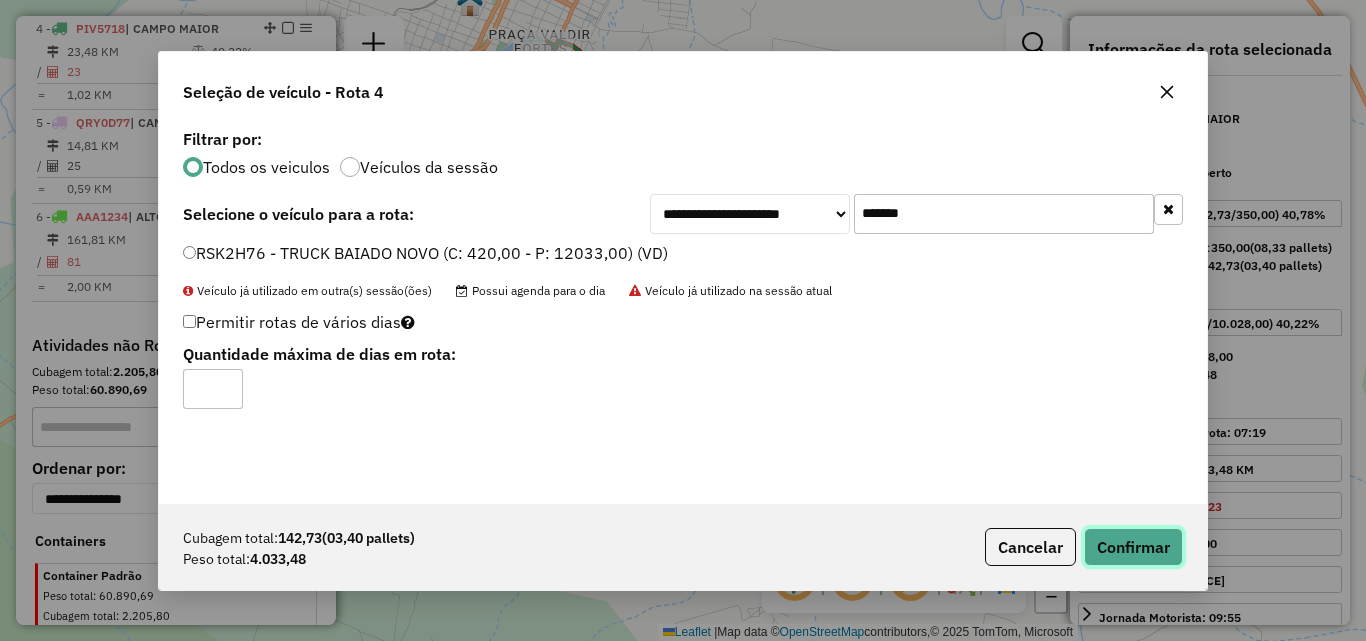 click on "Confirmar" 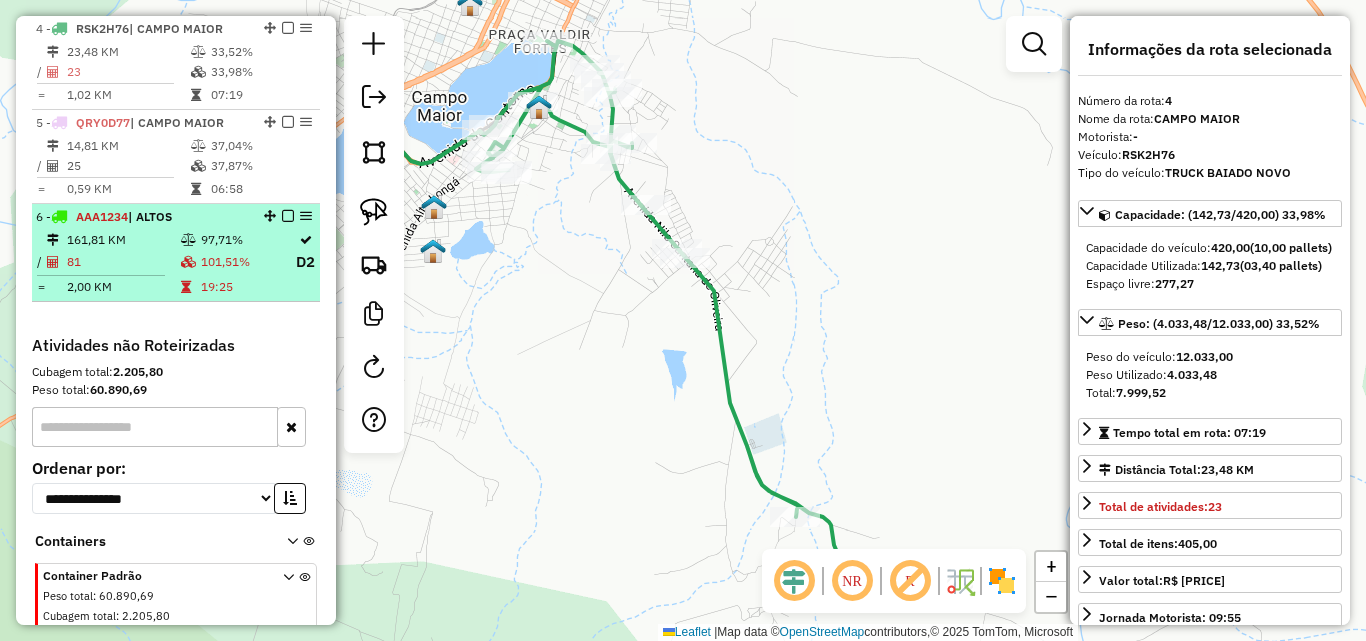 click on "6 -       AAA1234   | ALTOS" at bounding box center (142, 217) 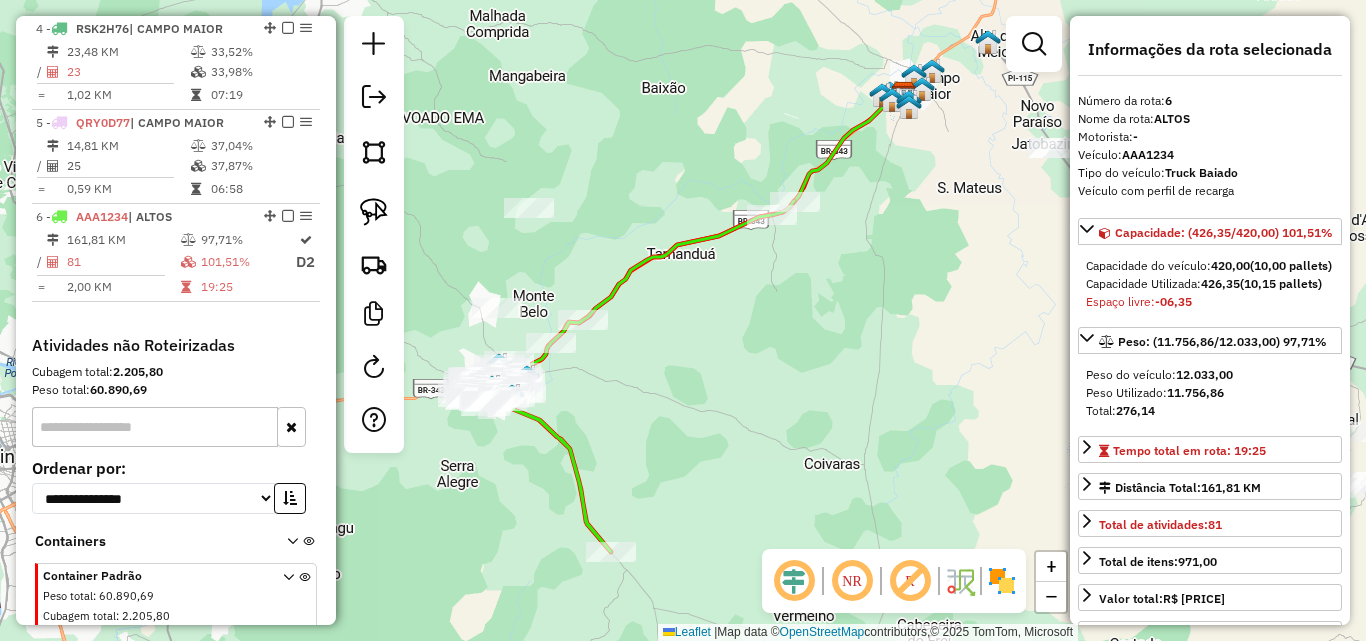 drag, startPoint x: 739, startPoint y: 475, endPoint x: 870, endPoint y: 333, distance: 193.1968 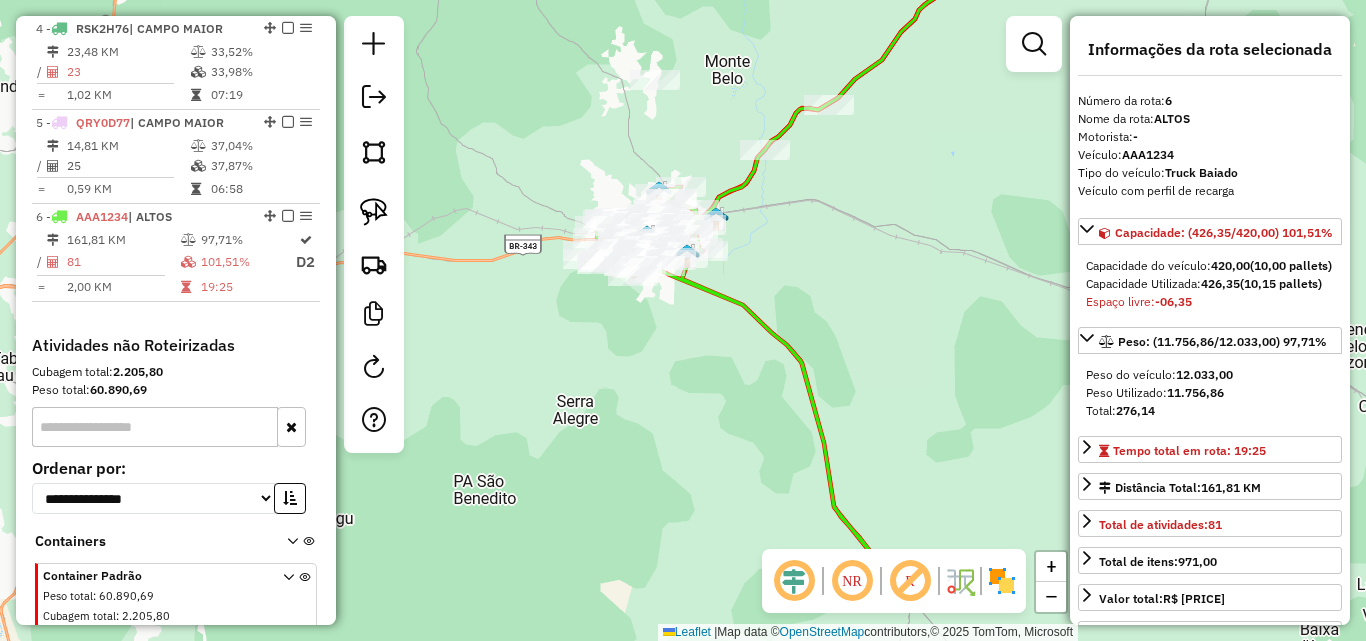 drag, startPoint x: 773, startPoint y: 324, endPoint x: 870, endPoint y: 440, distance: 151.21178 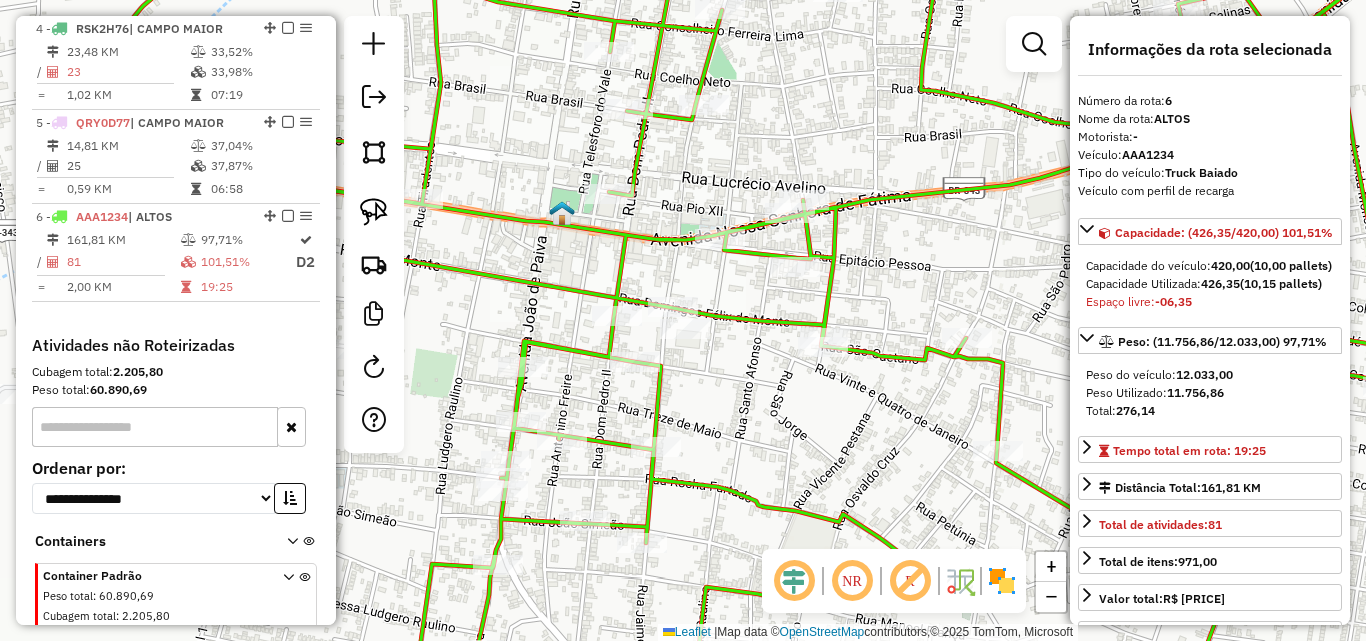 drag, startPoint x: 638, startPoint y: 390, endPoint x: 769, endPoint y: 397, distance: 131.18689 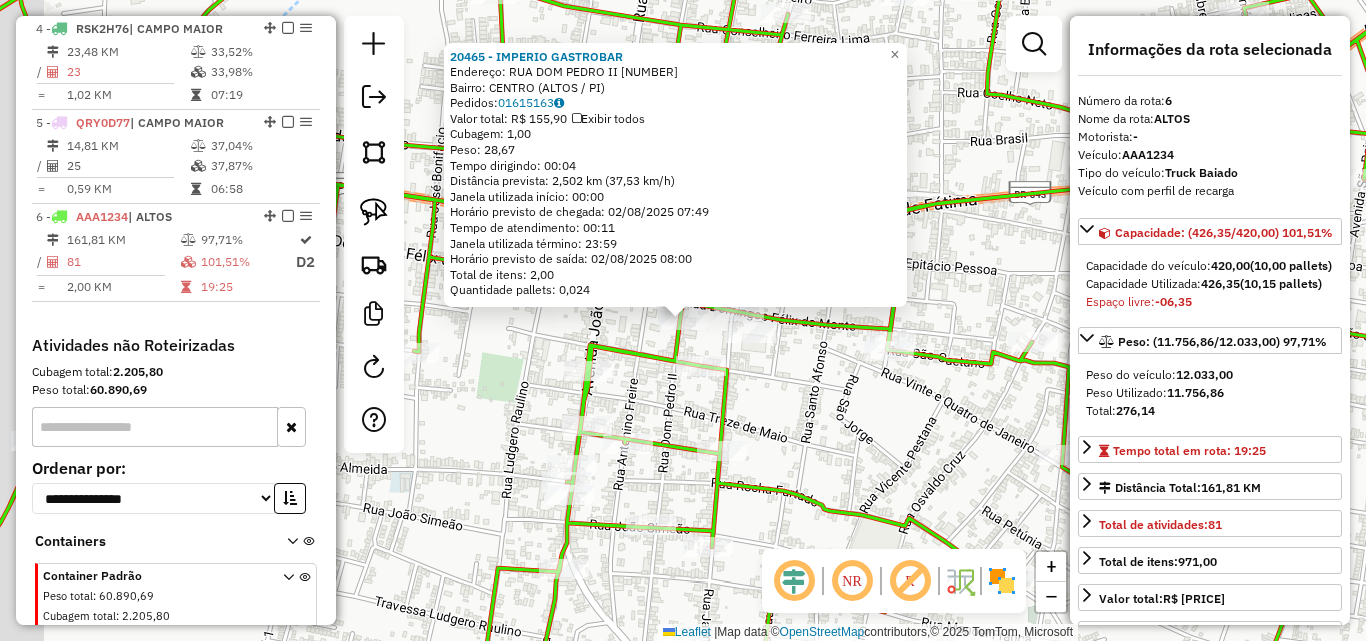 scroll, scrollTop: 1121, scrollLeft: 0, axis: vertical 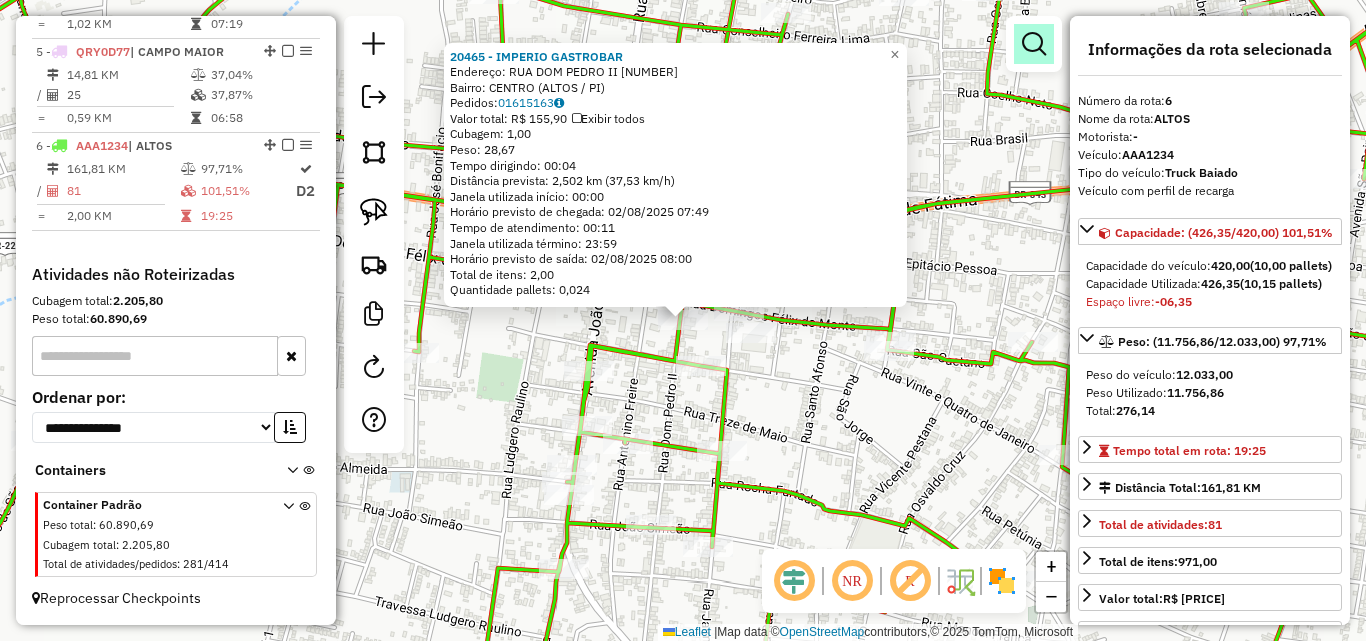 click at bounding box center [1034, 44] 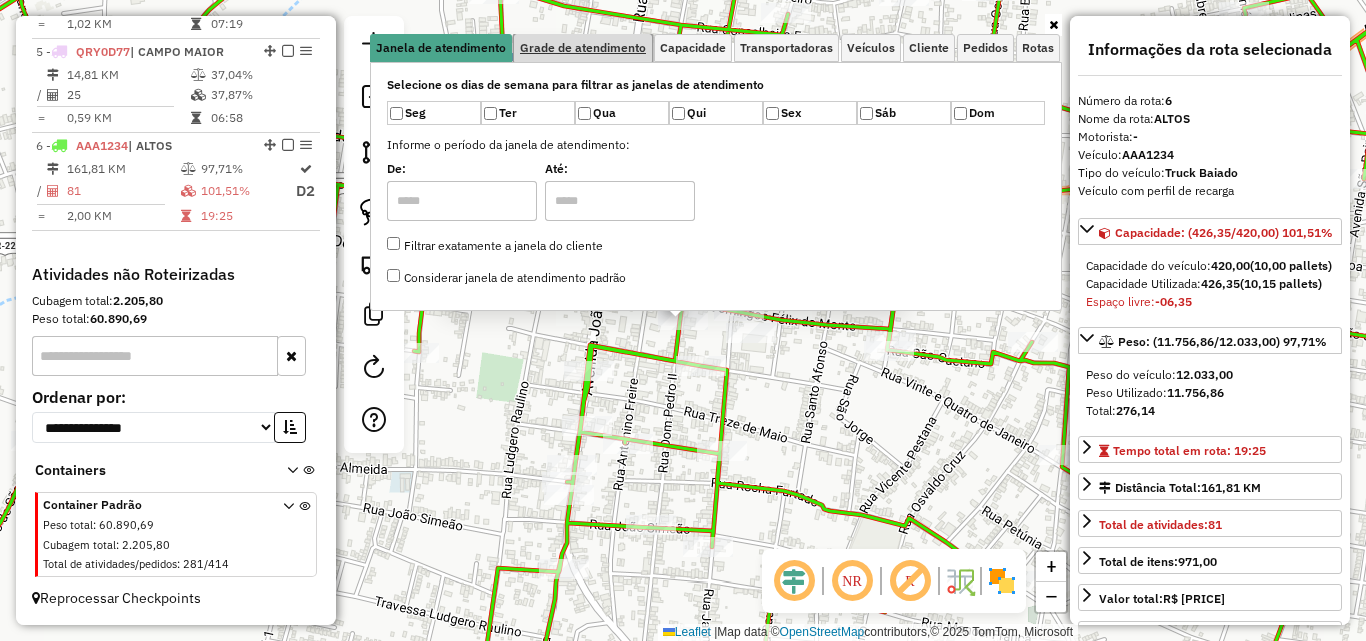 drag, startPoint x: 577, startPoint y: 44, endPoint x: 592, endPoint y: 51, distance: 16.552946 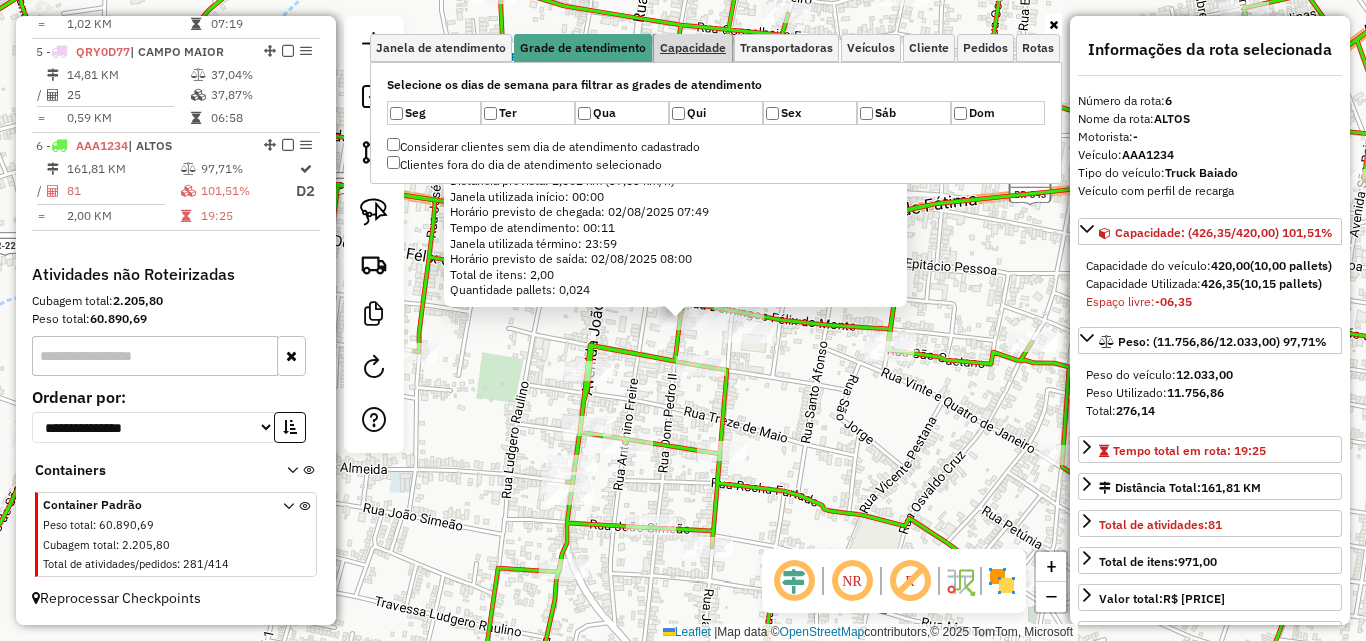 click on "Capacidade" at bounding box center [693, 48] 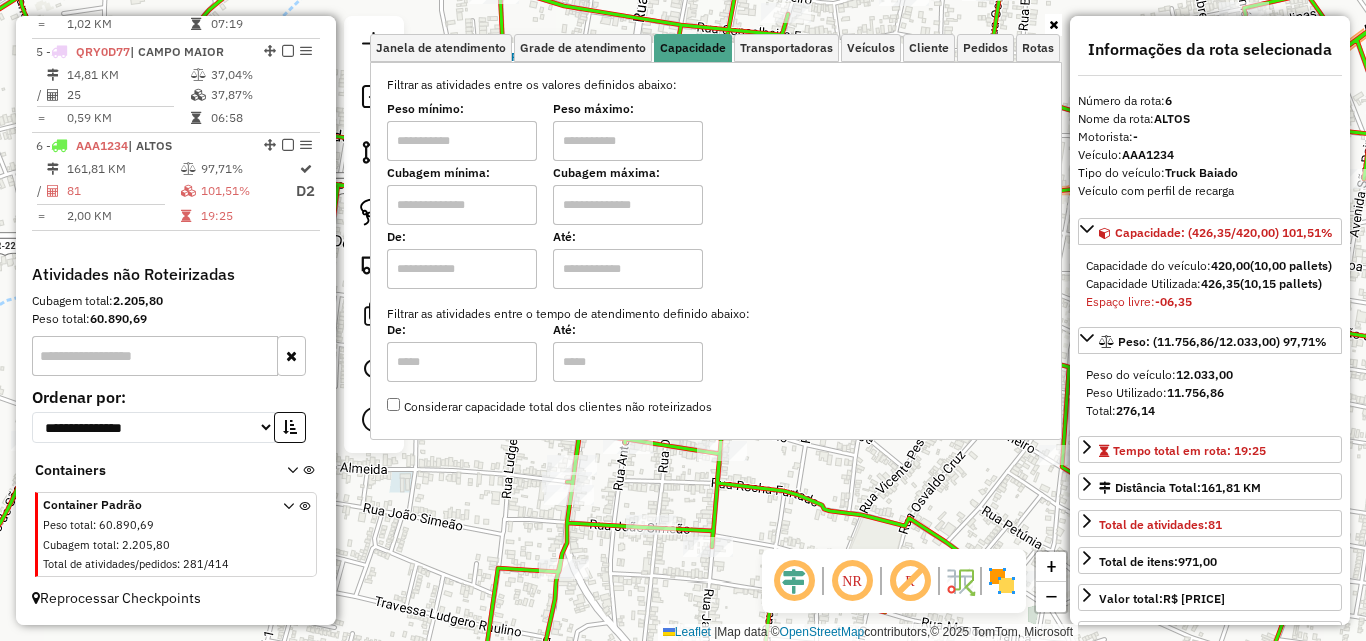 click at bounding box center (462, 141) 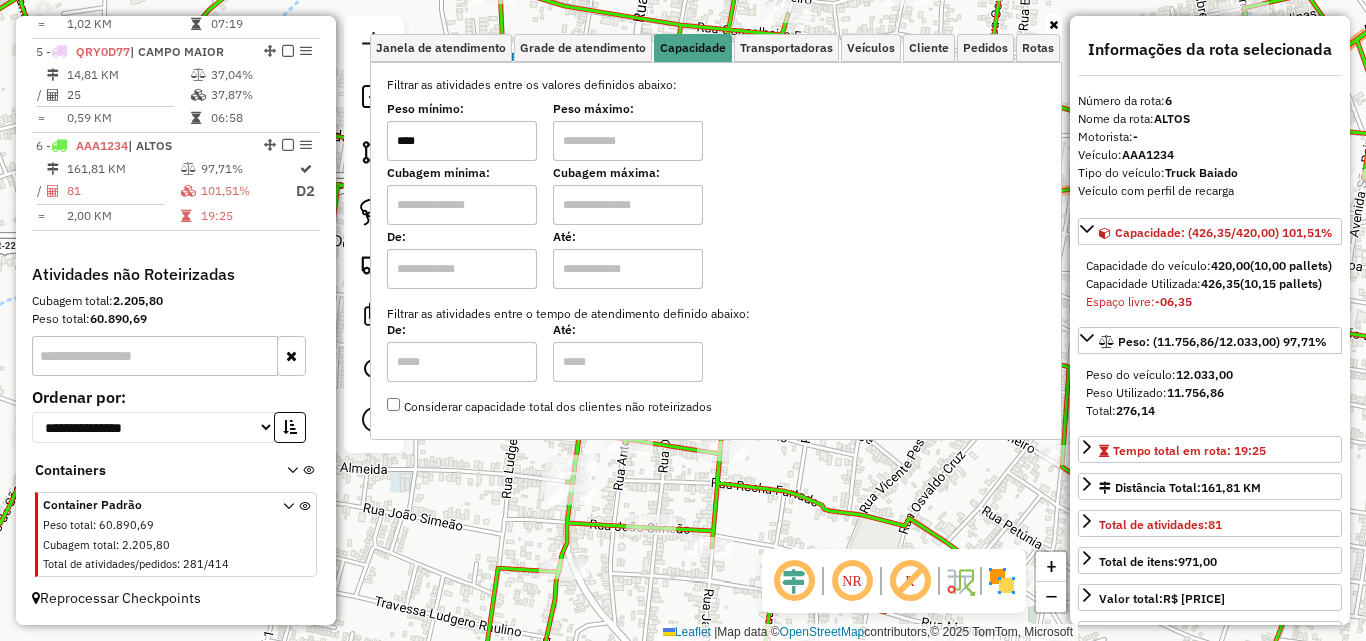 type on "****" 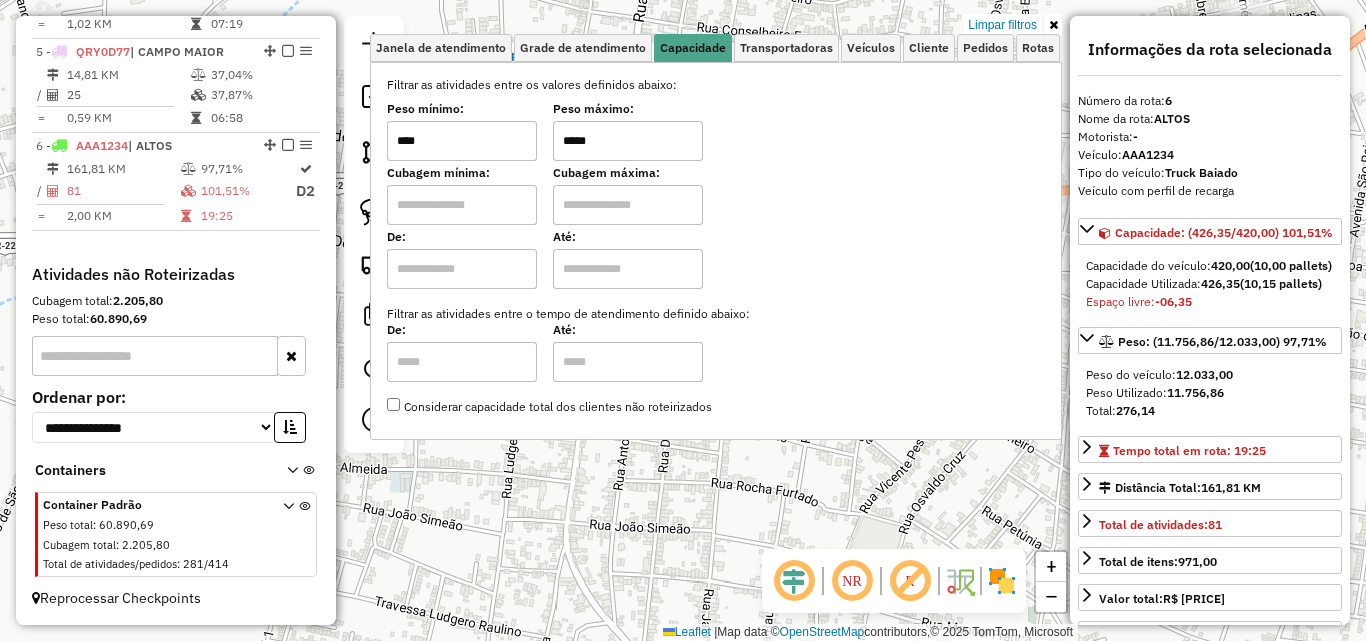 type on "*****" 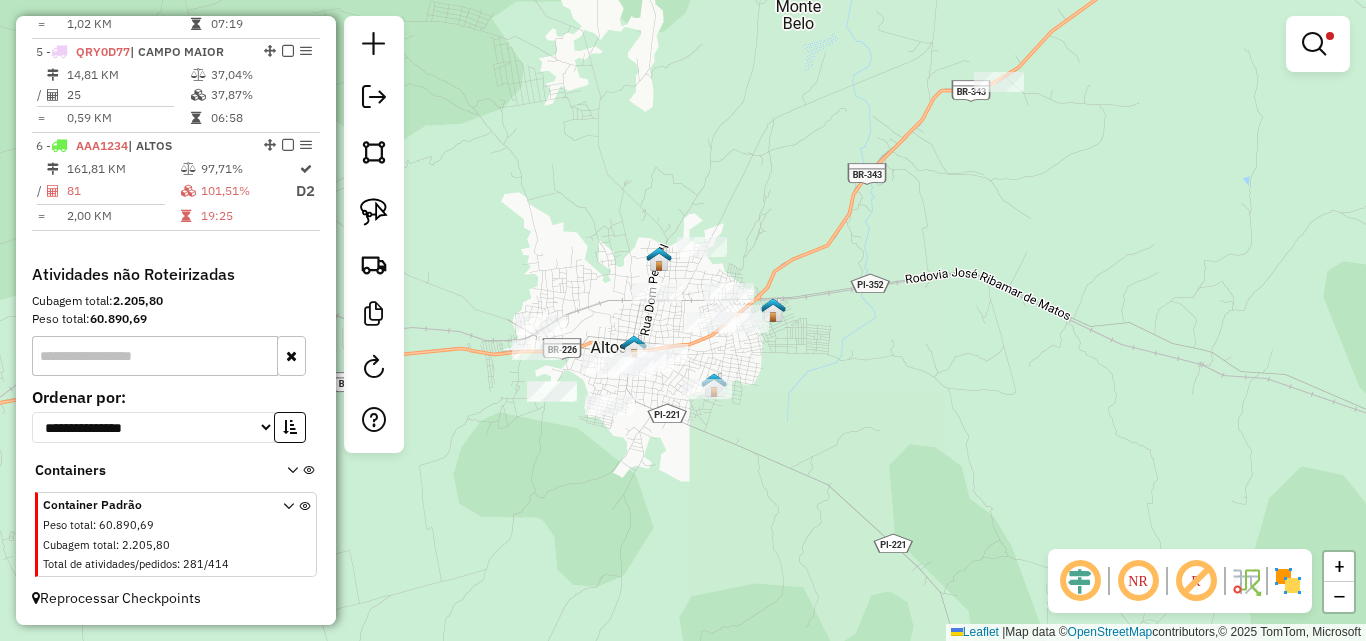 drag, startPoint x: 912, startPoint y: 421, endPoint x: 858, endPoint y: 355, distance: 85.276024 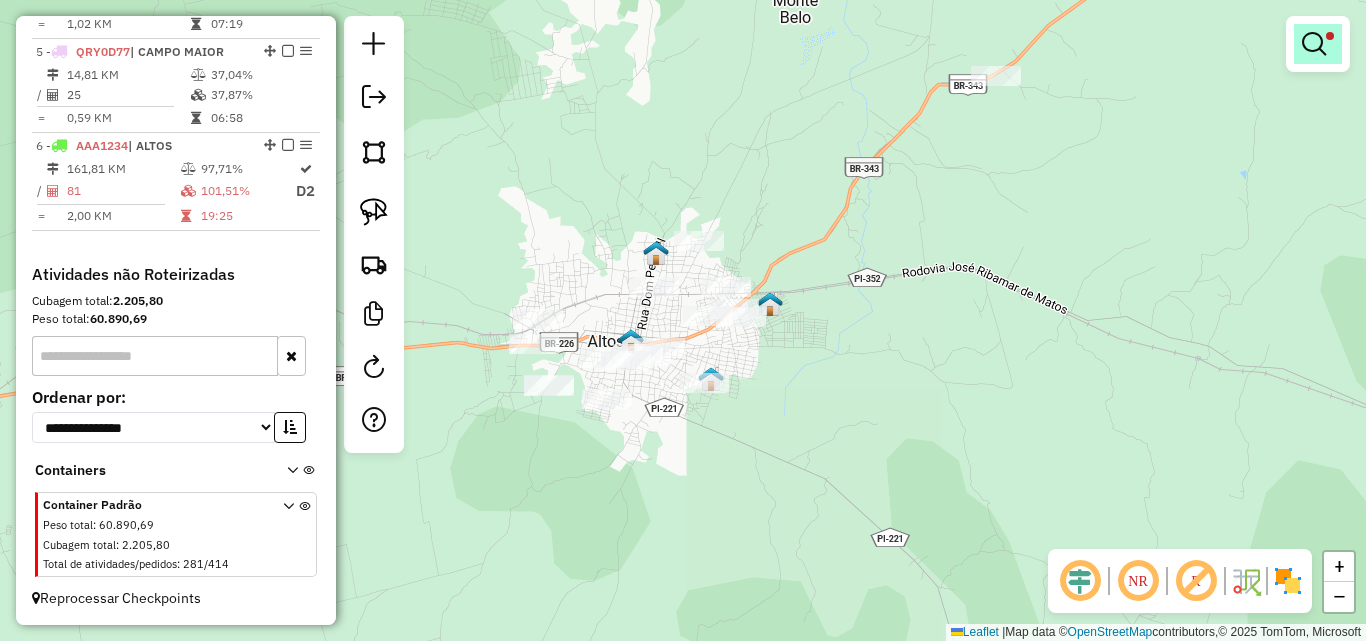 click at bounding box center (1330, 36) 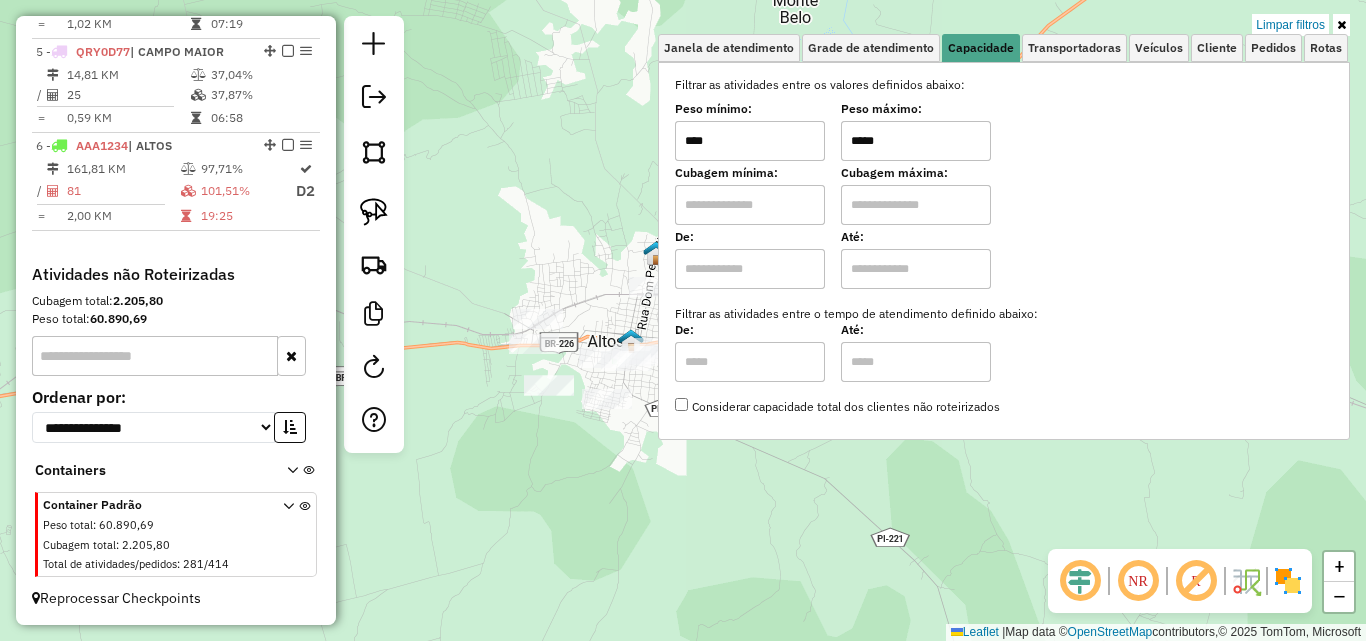 click on "Limpar filtros Janela de atendimento Grade de atendimento Capacidade Transportadoras Veículos Cliente Pedidos  Rotas Selecione os dias de semana para filtrar as janelas de atendimento  Seg   Ter   Qua   Qui   Sex   Sáb   Dom  Informe o período da janela de atendimento: De: Até:  Filtrar exatamente a janela do cliente  Considerar janela de atendimento padrão  Selecione os dias de semana para filtrar as grades de atendimento  Seg   Ter   Qua   Qui   Sex   Sáb   Dom   Considerar clientes sem dia de atendimento cadastrado  Clientes fora do dia de atendimento selecionado Filtrar as atividades entre os valores definidos abaixo:  Peso mínimo:  ****  Peso máximo:  *****  Cubagem mínima:   Cubagem máxima:   De:   Até:  Filtrar as atividades entre o tempo de atendimento definido abaixo:  De:   Até:   Considerar capacidade total dos clientes não roteirizados Transportadora: Selecione um ou mais itens Tipo de veículo: Selecione um ou mais itens Veículo: Selecione um ou mais itens Motorista: Nome: Rótulo:" 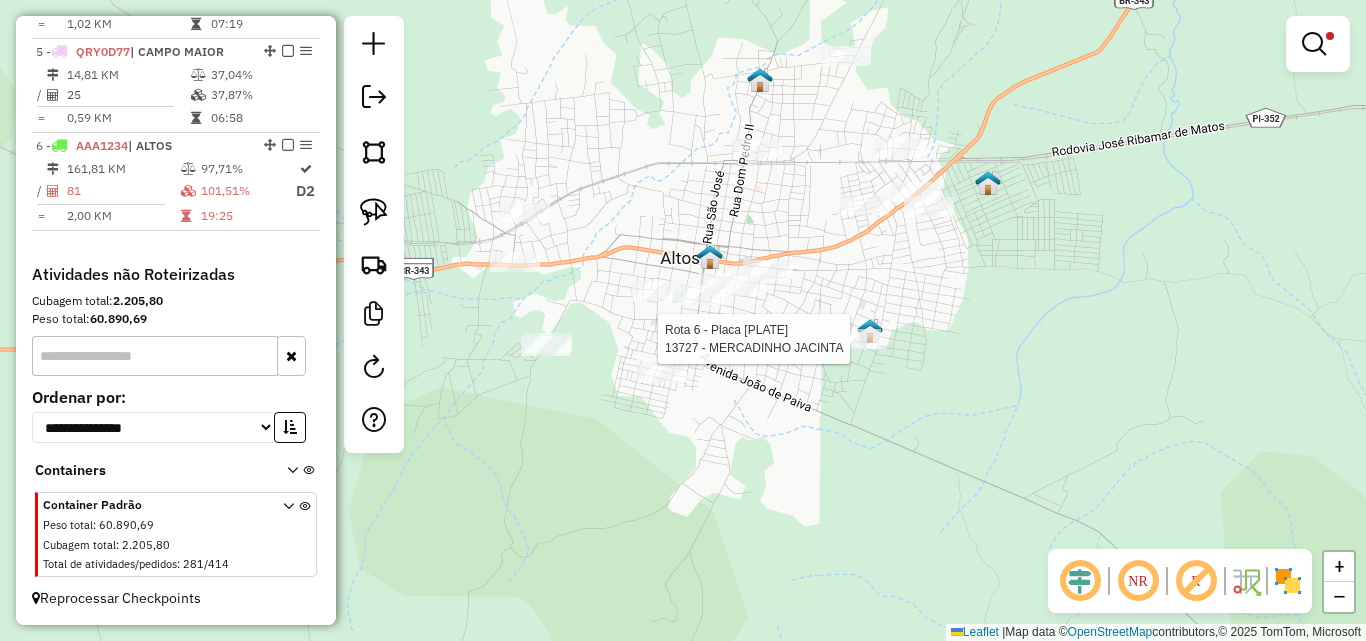 drag, startPoint x: 845, startPoint y: 352, endPoint x: 1053, endPoint y: 404, distance: 214.40149 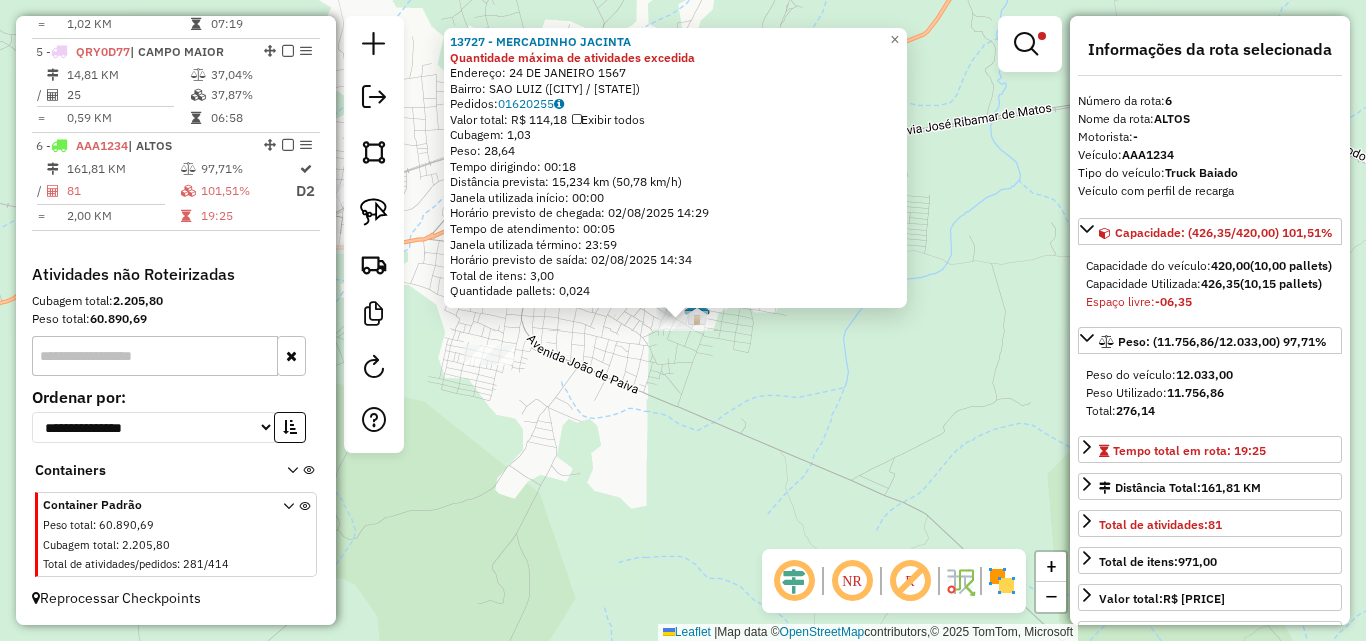 drag, startPoint x: 1170, startPoint y: 445, endPoint x: 1228, endPoint y: 446, distance: 58.00862 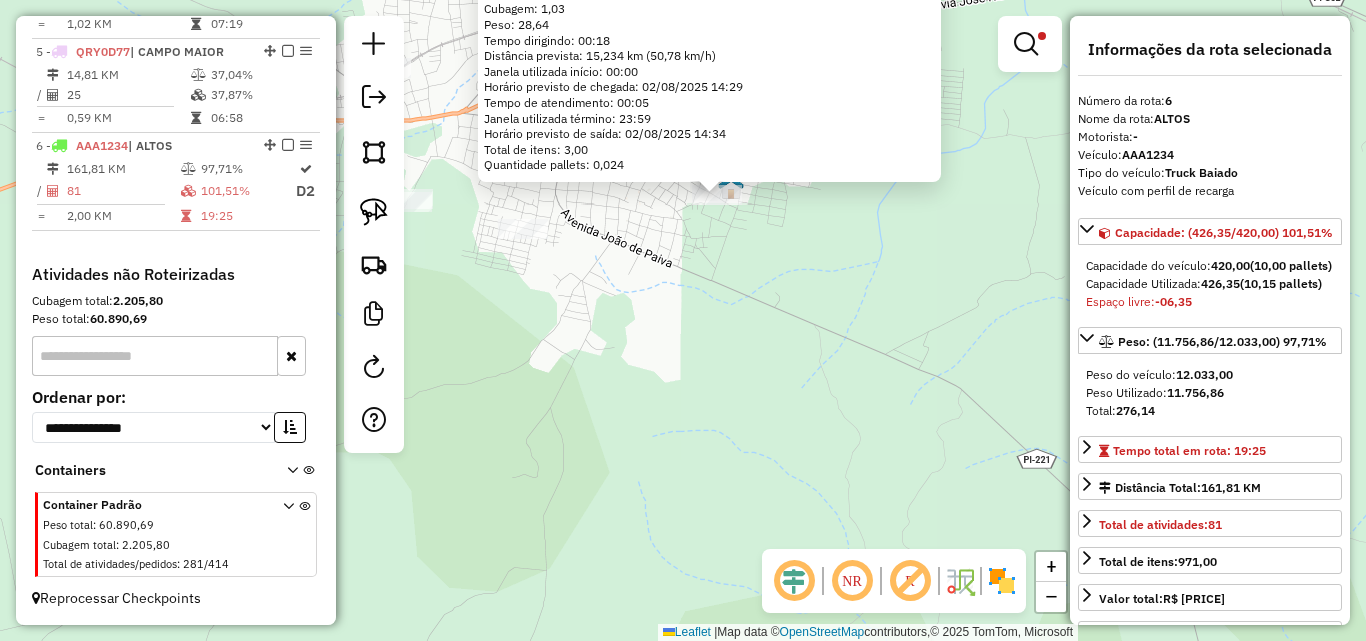 drag, startPoint x: 753, startPoint y: 548, endPoint x: 772, endPoint y: 233, distance: 315.5725 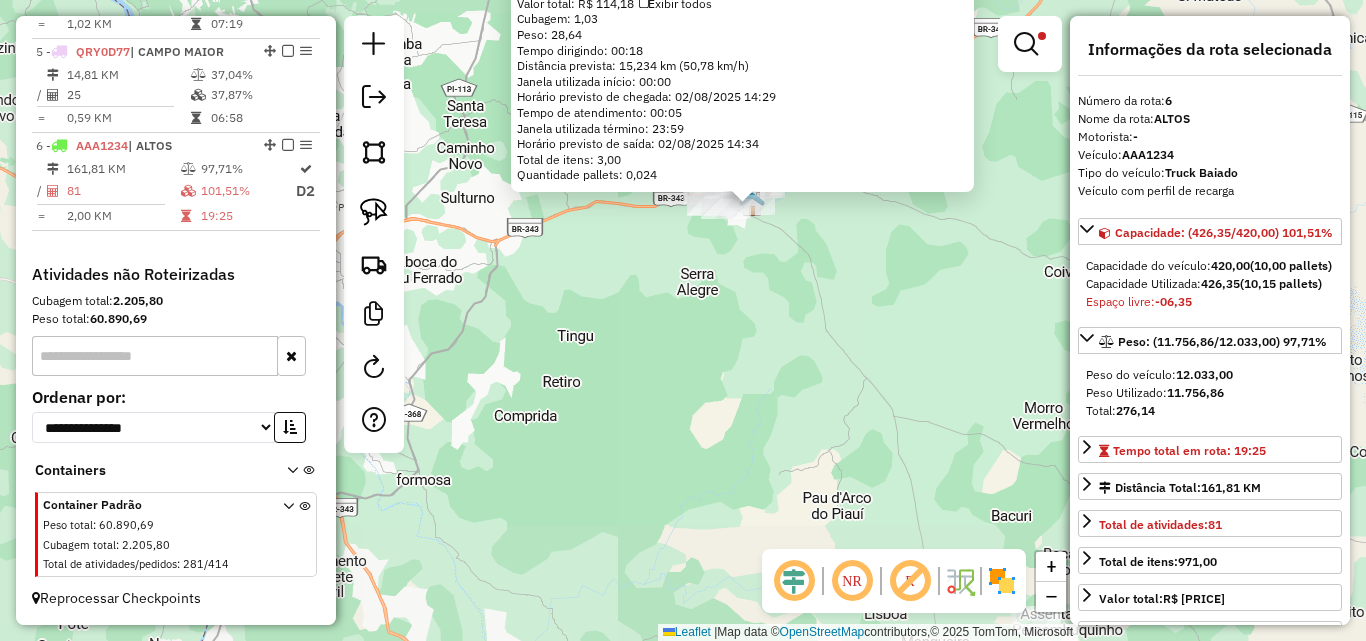 drag, startPoint x: 867, startPoint y: 316, endPoint x: 680, endPoint y: 318, distance: 187.0107 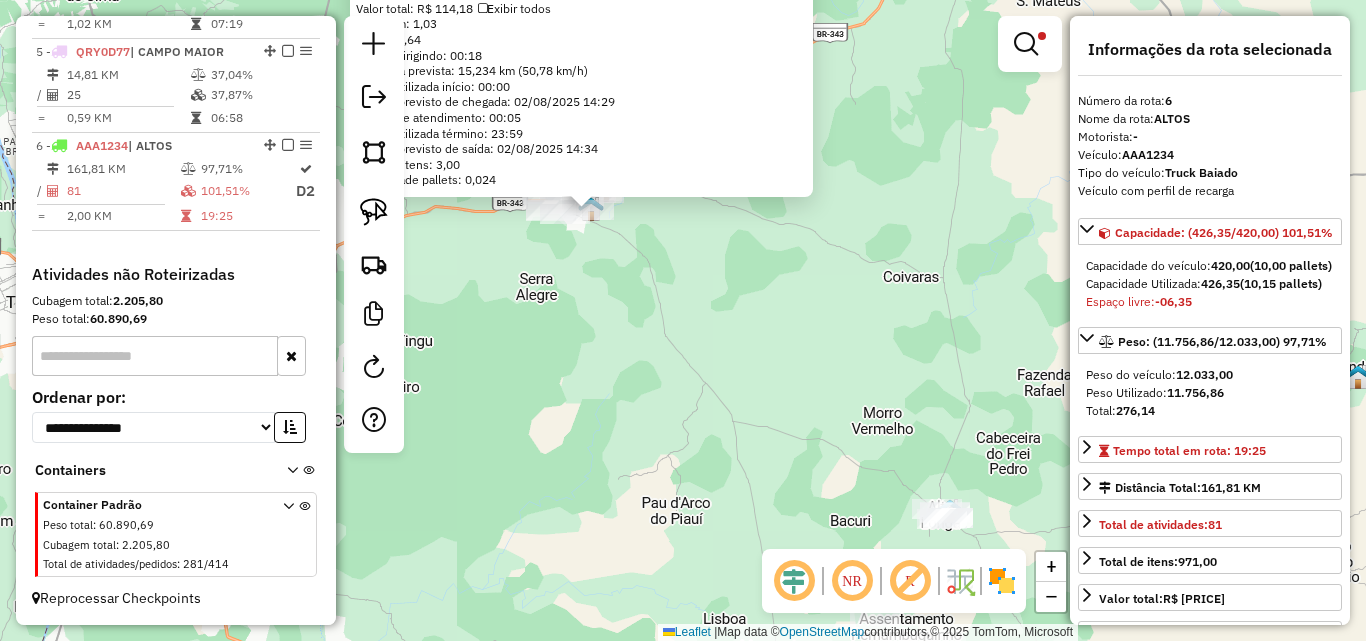 drag, startPoint x: 831, startPoint y: 318, endPoint x: 682, endPoint y: 478, distance: 218.6344 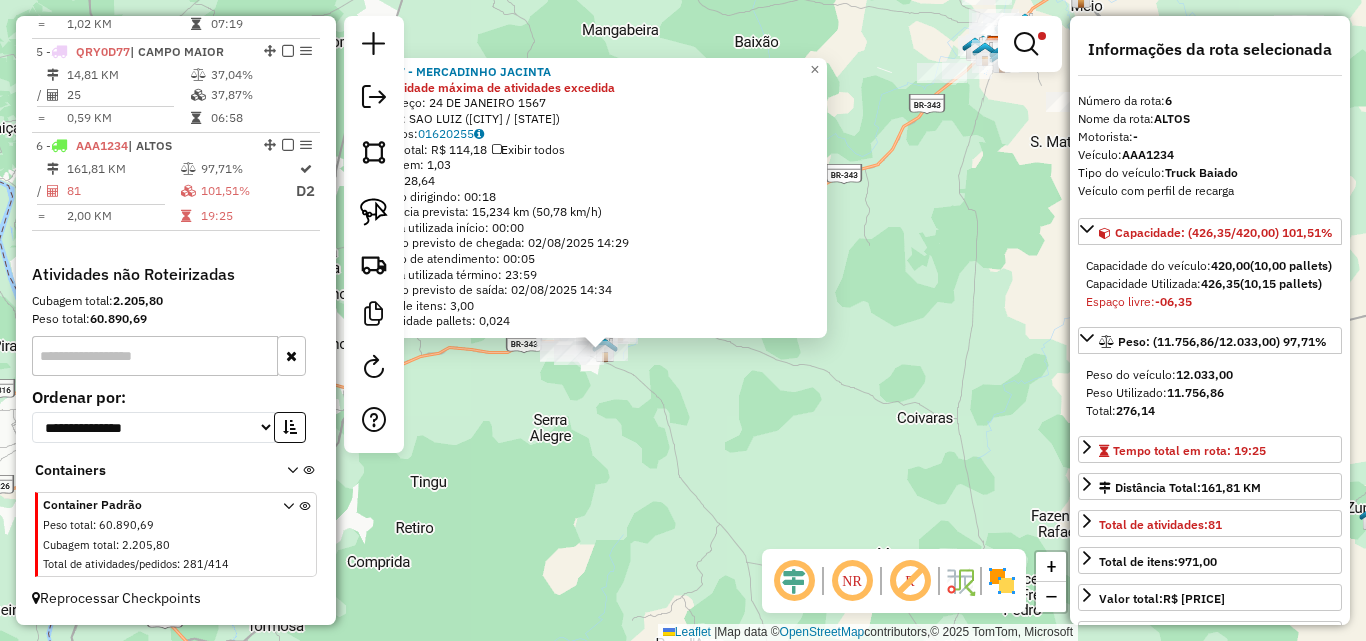 click on "13727 - MERCADINHO JACINTA Quantidade máxima de atividades excedida  Endereço:  24 DE JANEIRO 1567   Bairro: SAO LUIZ (ALTOS / PI)   Pedidos:  01620255   Valor total: R$ 114,18   Exibir todos   Cubagem: 1,03  Peso: 28,64  Tempo dirigindo: 00:18   Distância prevista: 15,234 km (50,78 km/h)   Janela utilizada início: 00:00   Horário previsto de chegada: 02/08/2025 14:29   Tempo de atendimento: 00:05   Janela utilizada término: 23:59   Horário previsto de saída: 02/08/2025 14:34   Total de itens: 3,00   Quantidade pallets: 0,024  × Limpar filtros Janela de atendimento Grade de atendimento Capacidade Transportadoras Veículos Cliente Pedidos  Rotas Selecione os dias de semana para filtrar as janelas de atendimento  Seg   Ter   Qua   Qui   Sex   Sáb   Dom  Informe o período da janela de atendimento: De: Até:  Filtrar exatamente a janela do cliente  Considerar janela de atendimento padrão  Selecione os dias de semana para filtrar as grades de atendimento  Seg   Ter   Qua   Qui   Sex   Sáb   Dom  ****" 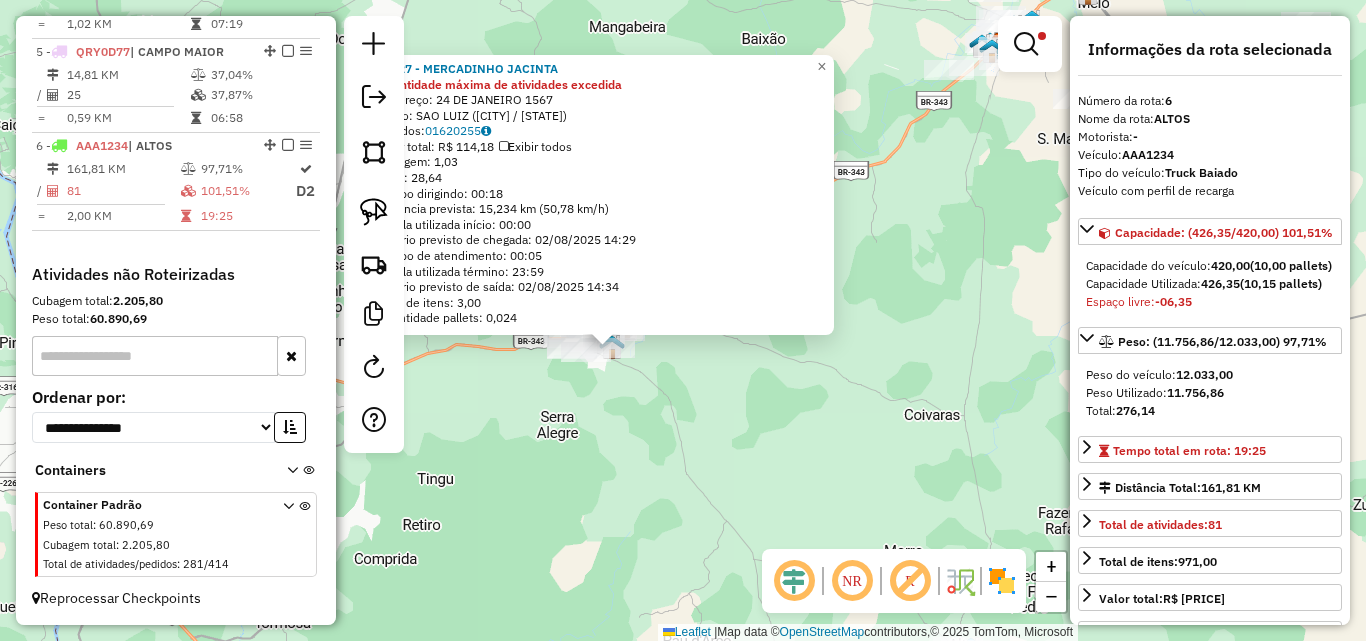 drag, startPoint x: 686, startPoint y: 454, endPoint x: 750, endPoint y: 479, distance: 68.70953 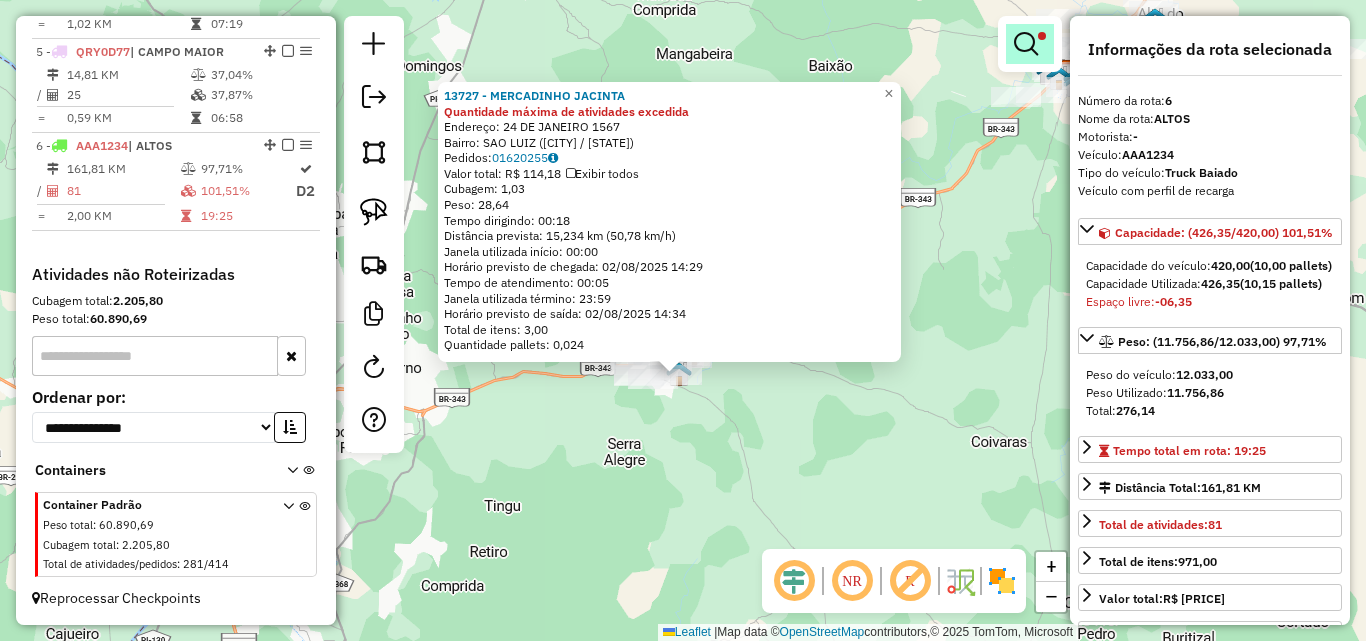 click at bounding box center (1026, 44) 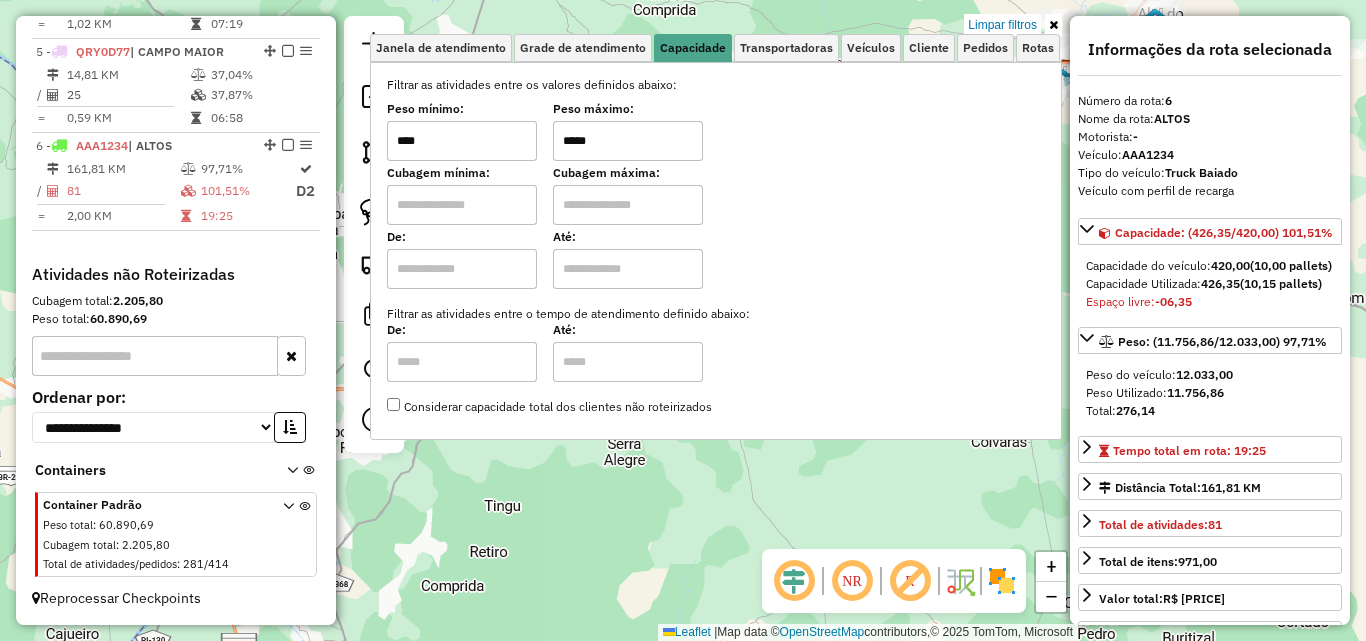 click on "13727 - MERCADINHO JACINTA Quantidade máxima de atividades excedida  Endereço:  24 DE JANEIRO 1567   Bairro: SAO LUIZ (ALTOS / PI)   Pedidos:  01620255   Valor total: R$ 114,18   Exibir todos   Cubagem: 1,03  Peso: 28,64  Tempo dirigindo: 00:18   Distância prevista: 15,234 km (50,78 km/h)   Janela utilizada início: 00:00   Horário previsto de chegada: 02/08/2025 14:29   Tempo de atendimento: 00:05   Janela utilizada término: 23:59   Horário previsto de saída: 02/08/2025 14:34   Total de itens: 3,00   Quantidade pallets: 0,024  × Limpar filtros Janela de atendimento Grade de atendimento Capacidade Transportadoras Veículos Cliente Pedidos  Rotas Selecione os dias de semana para filtrar as janelas de atendimento  Seg   Ter   Qua   Qui   Sex   Sáb   Dom  Informe o período da janela de atendimento: De: Até:  Filtrar exatamente a janela do cliente  Considerar janela de atendimento padrão  Selecione os dias de semana para filtrar as grades de atendimento  Seg   Ter   Qua   Qui   Sex   Sáb   Dom  ****" 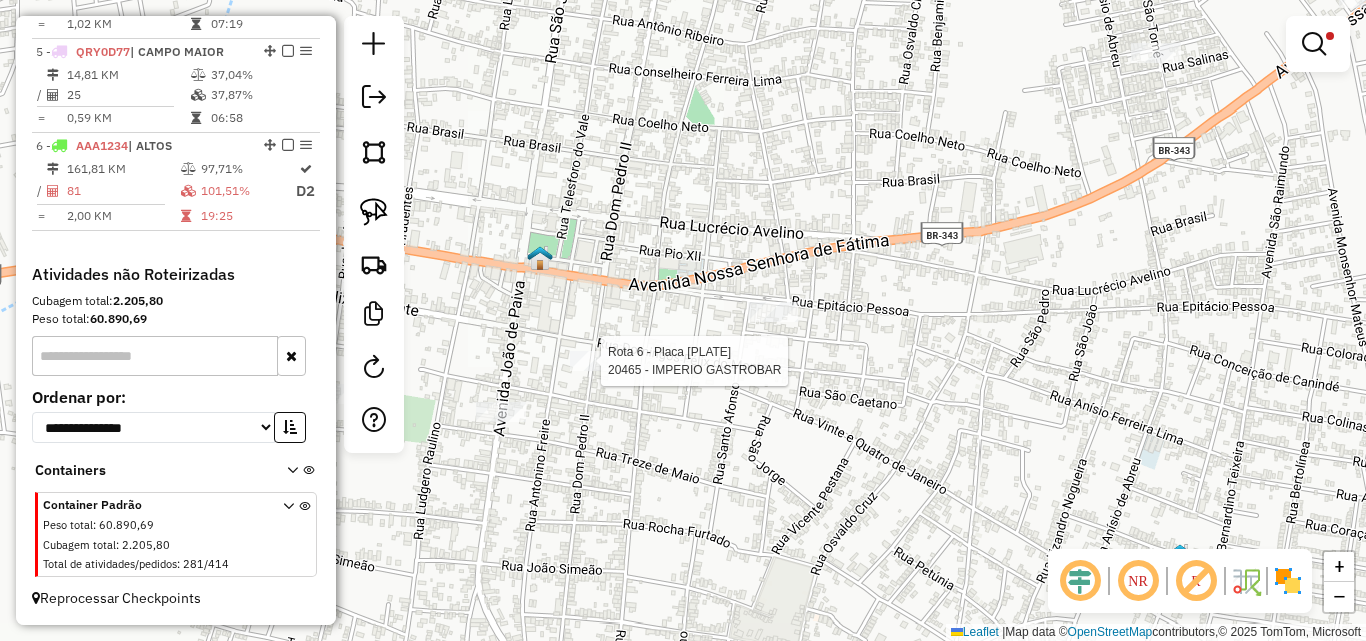 select on "*********" 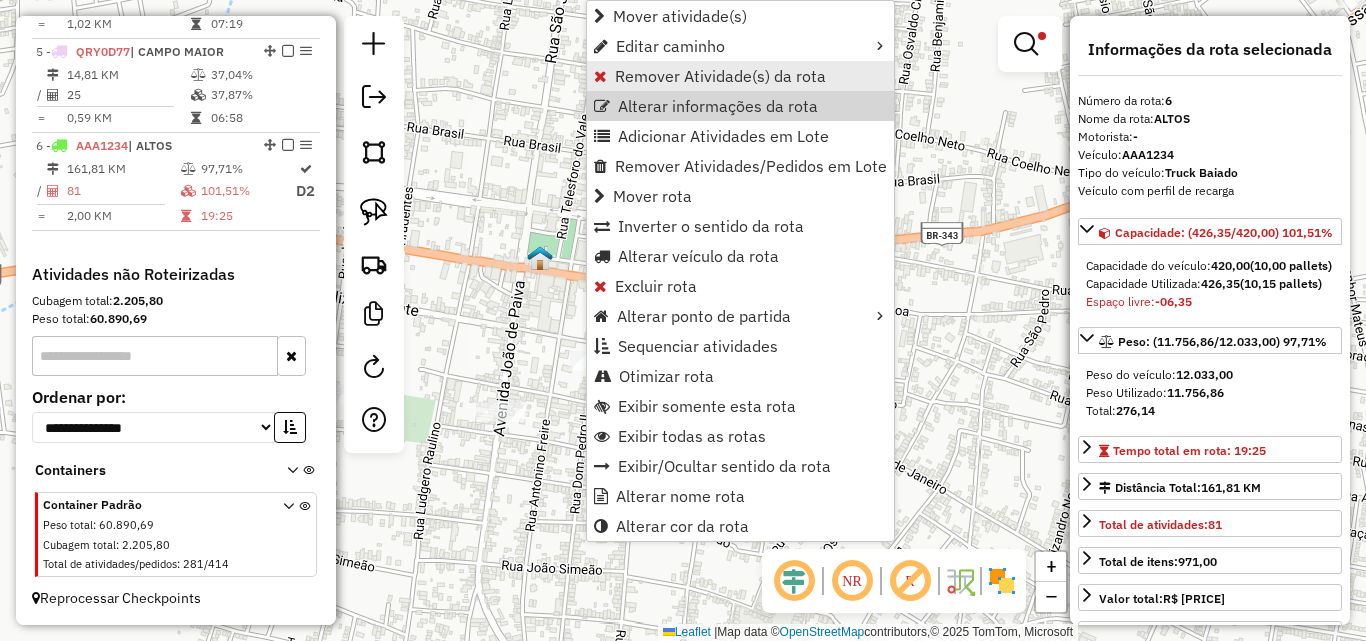 click on "Remover Atividade(s) da rota" at bounding box center [720, 76] 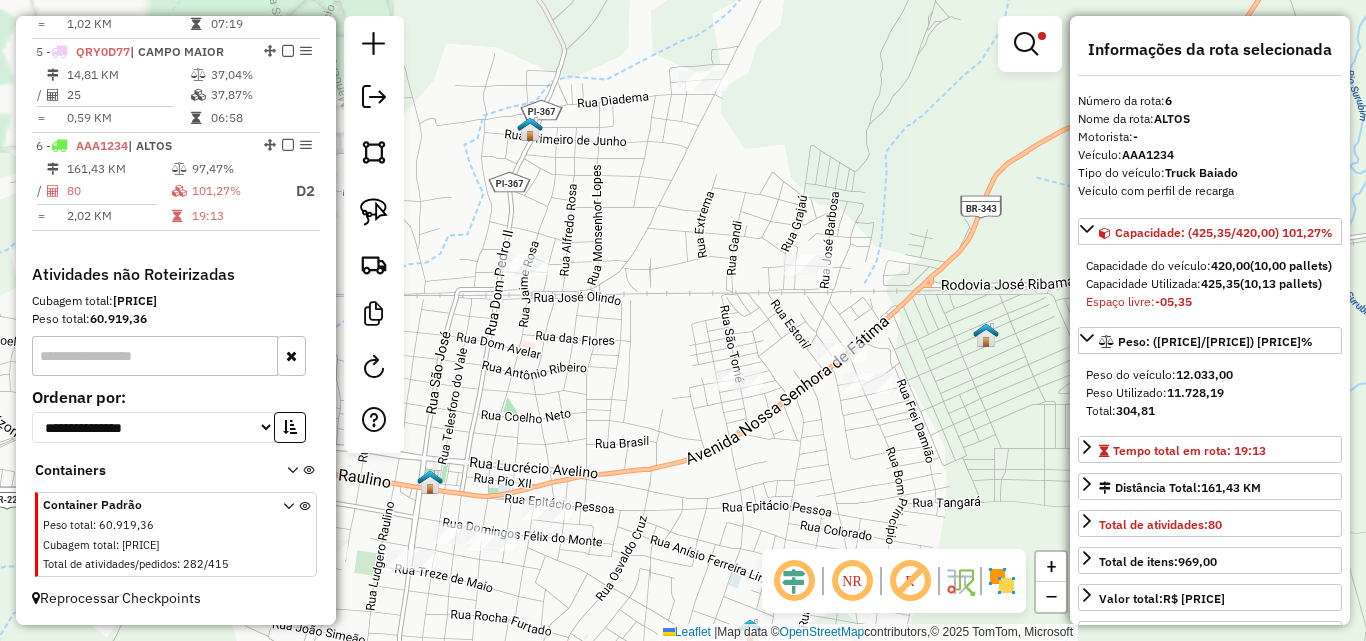 drag, startPoint x: 654, startPoint y: 482, endPoint x: 823, endPoint y: 246, distance: 290.27057 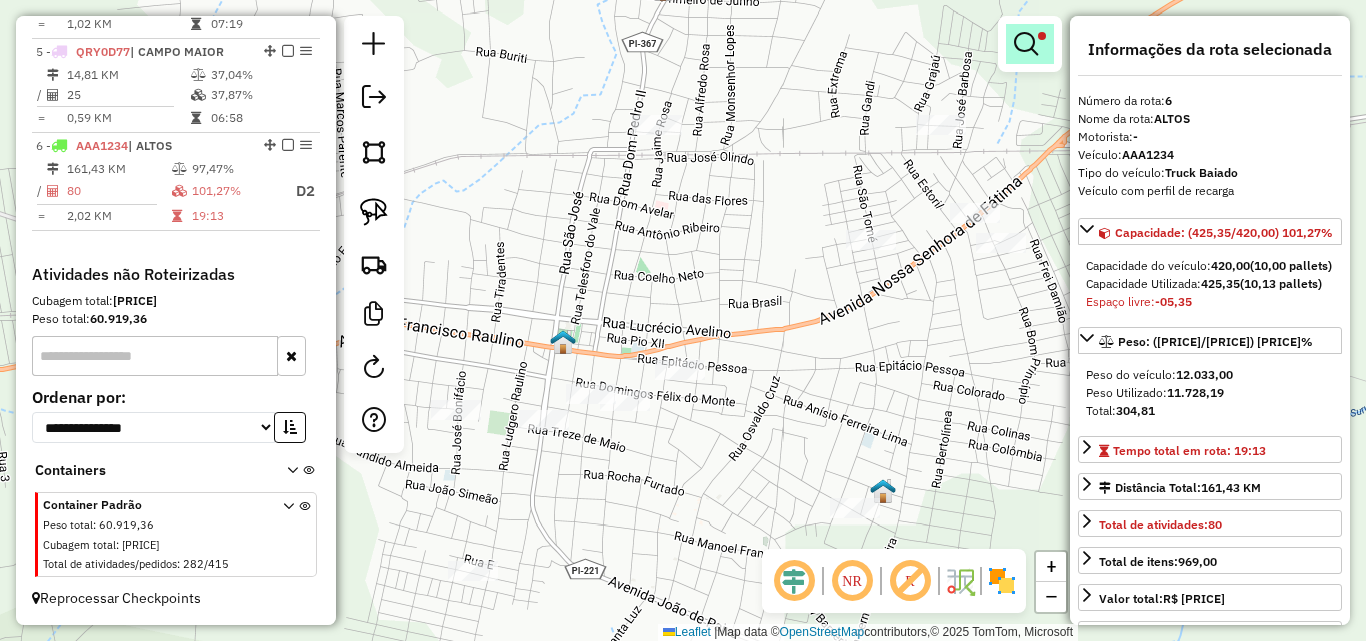 click at bounding box center [1026, 44] 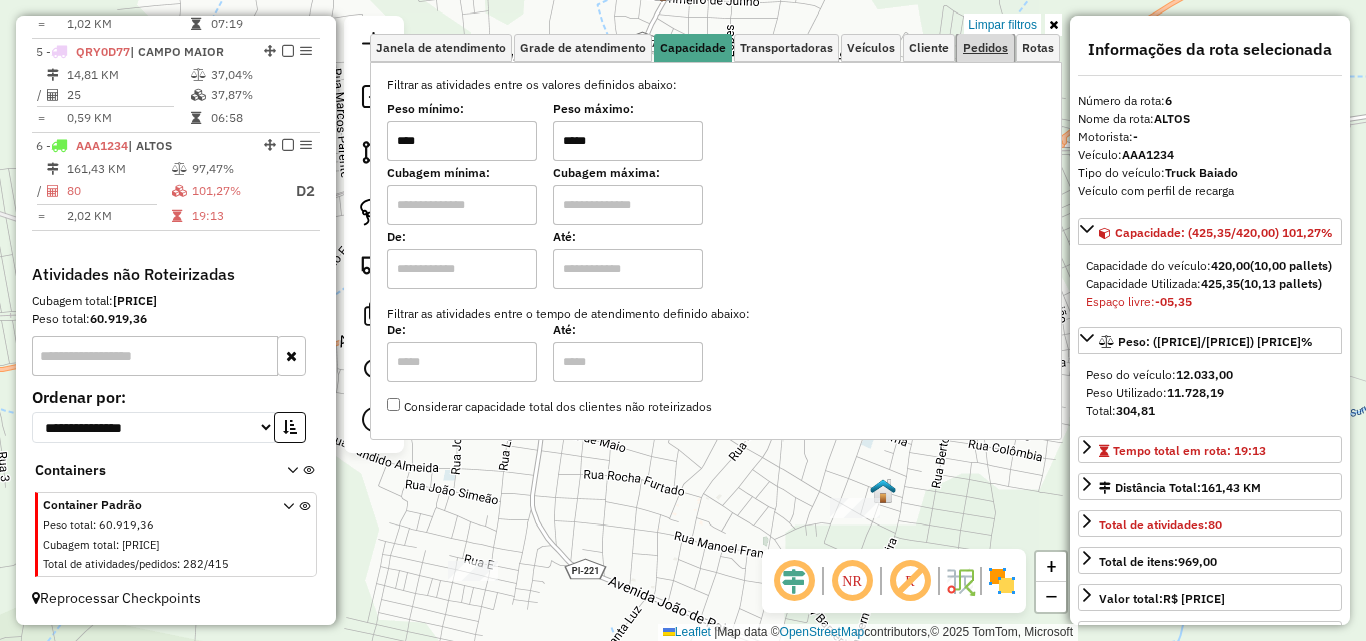 click on "Pedidos" at bounding box center (985, 48) 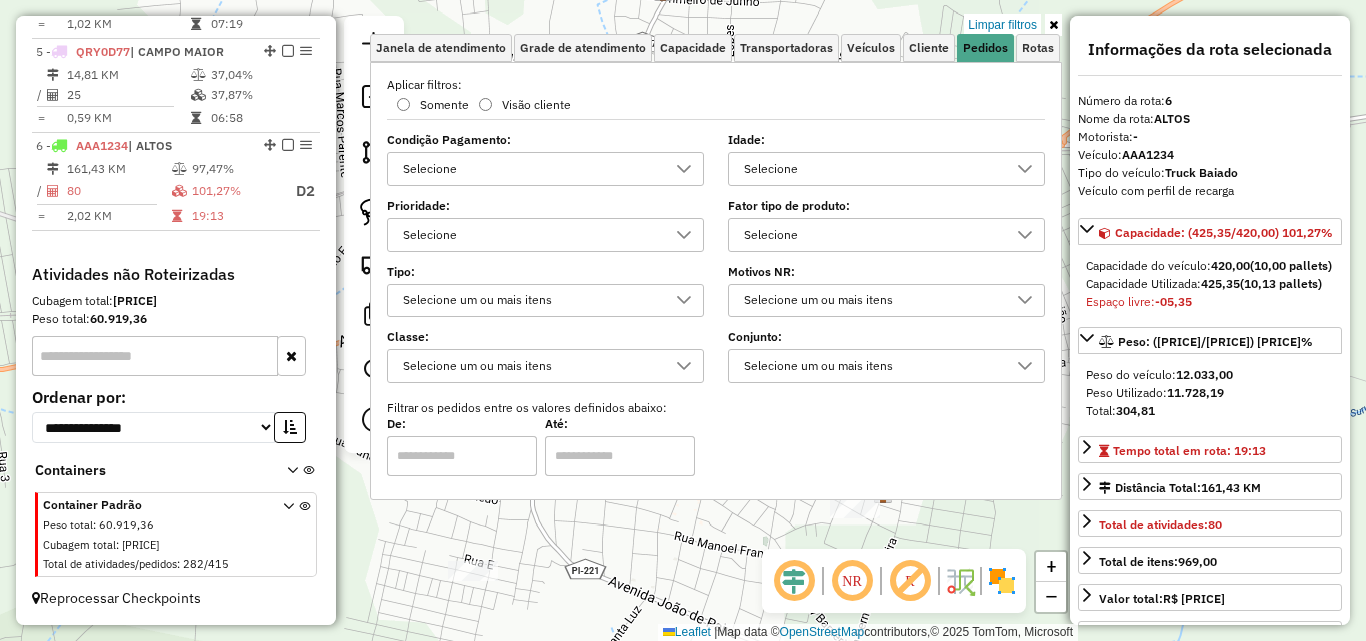 click on "Selecione" at bounding box center [871, 169] 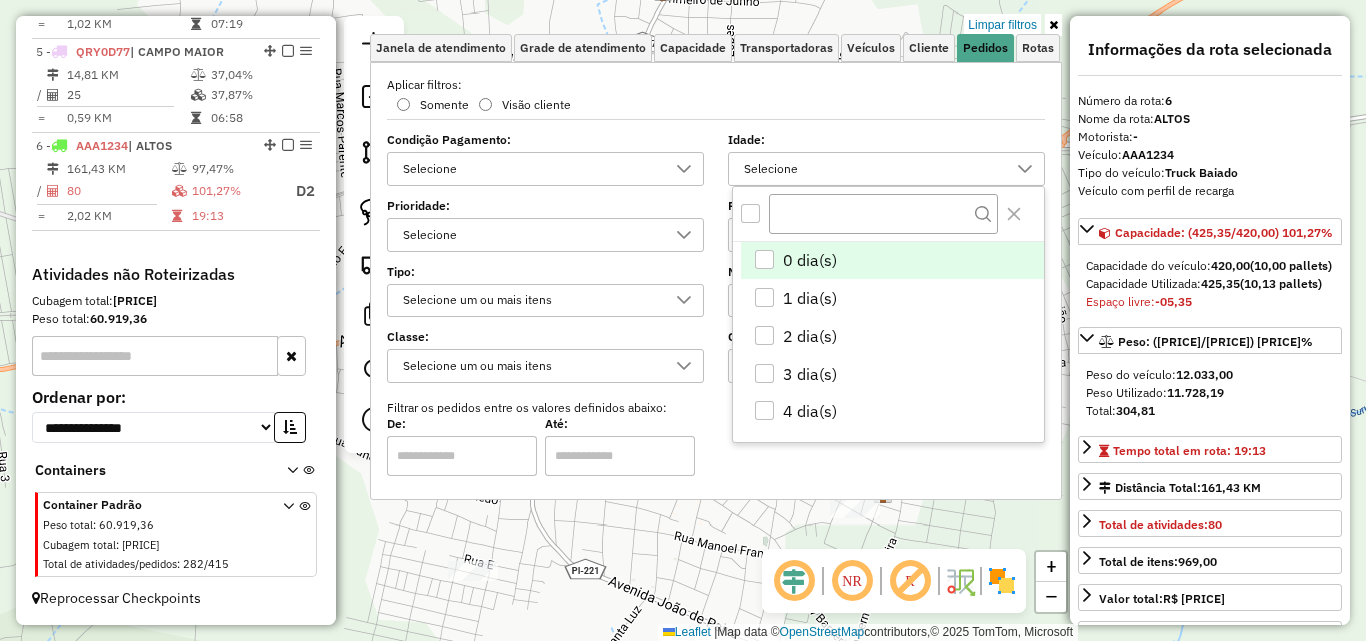 click at bounding box center [765, 260] 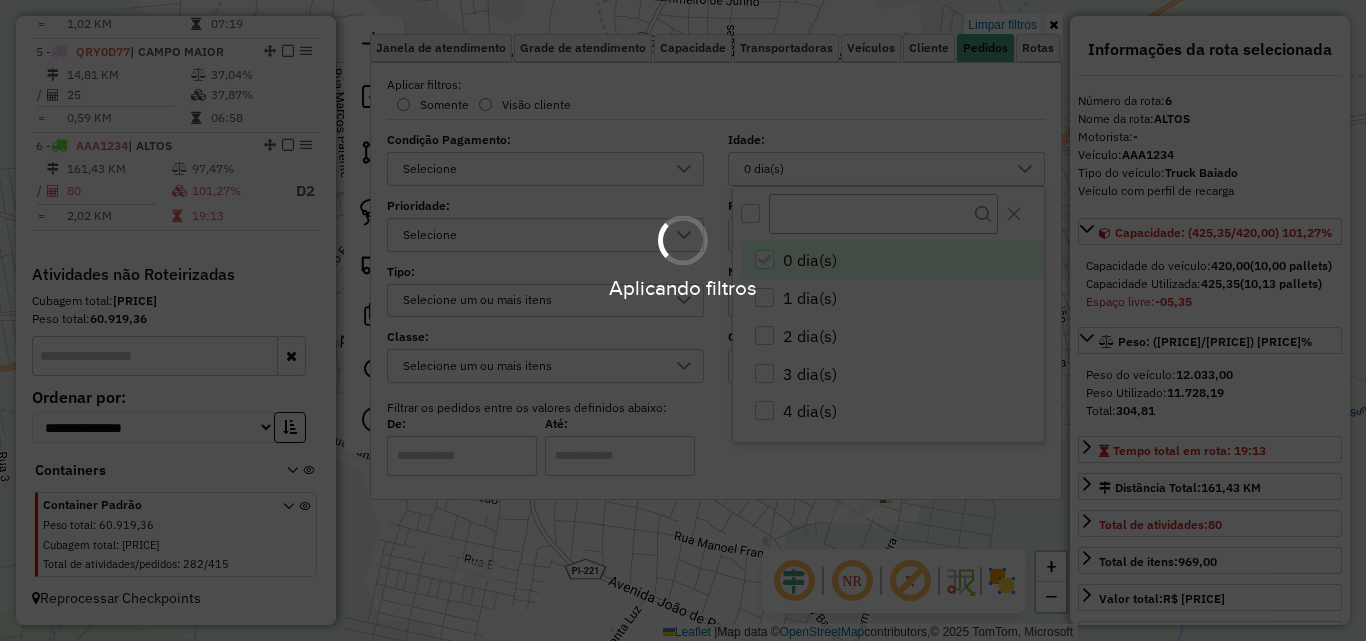 click on "Limpar filtros Janela de atendimento Grade de atendimento Capacidade Transportadoras Veículos Cliente Pedidos  Rotas Selecione os dias de semana para filtrar as janelas de atendimento  Seg   Ter   Qua   Qui   Sex   Sáb   Dom  Informe o período da janela de atendimento: De: Até:  Filtrar exatamente a janela do cliente  Considerar janela de atendimento padrão  Selecione os dias de semana para filtrar as grades de atendimento  Seg   Ter   Qua   Qui   Sex   Sáb   Dom   Considerar clientes sem dia de atendimento cadastrado  Clientes fora do dia de atendimento selecionado Filtrar as atividades entre os valores definidos abaixo:  Peso mínimo:  ****  Peso máximo:  *****  Cubagem mínima:   Cubagem máxima:   De:   Até:  Filtrar as atividades entre o tempo de atendimento definido abaixo:  De:   Até:   Considerar capacidade total dos clientes não roteirizados Transportadora: Selecione um ou mais itens Tipo de veículo: Selecione um ou mais itens Veículo: Selecione um ou mais itens Motorista: Nome: Rótulo:" 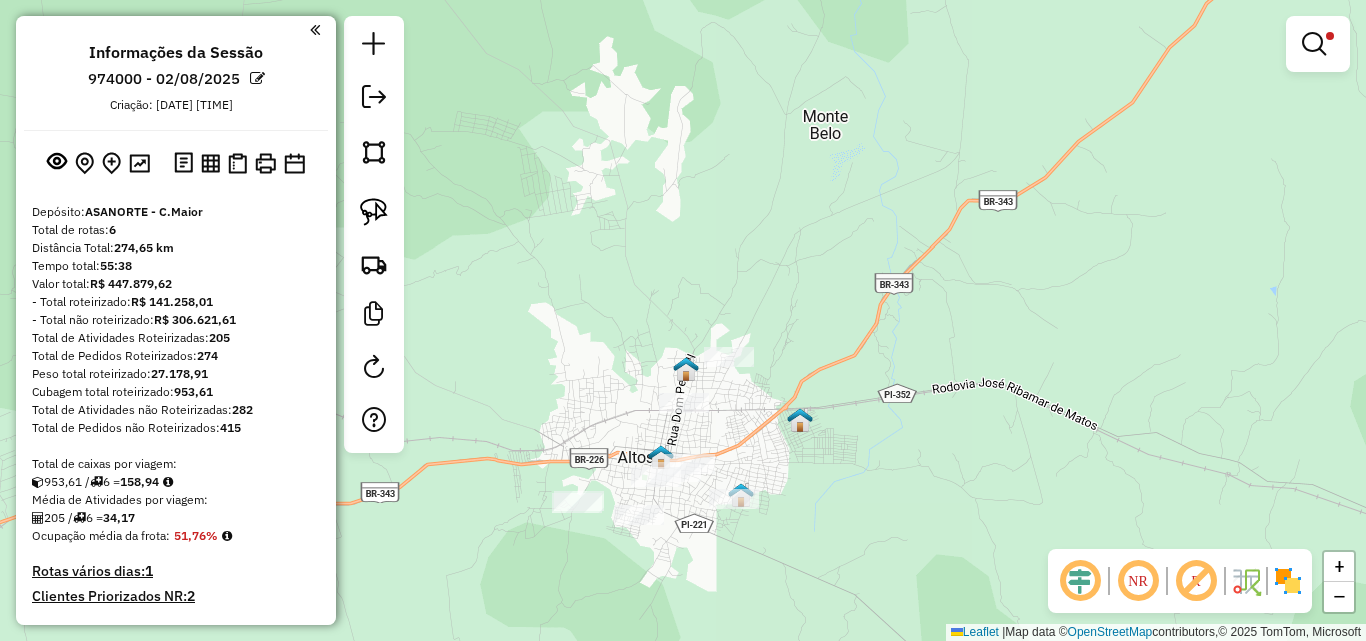 scroll, scrollTop: 0, scrollLeft: 0, axis: both 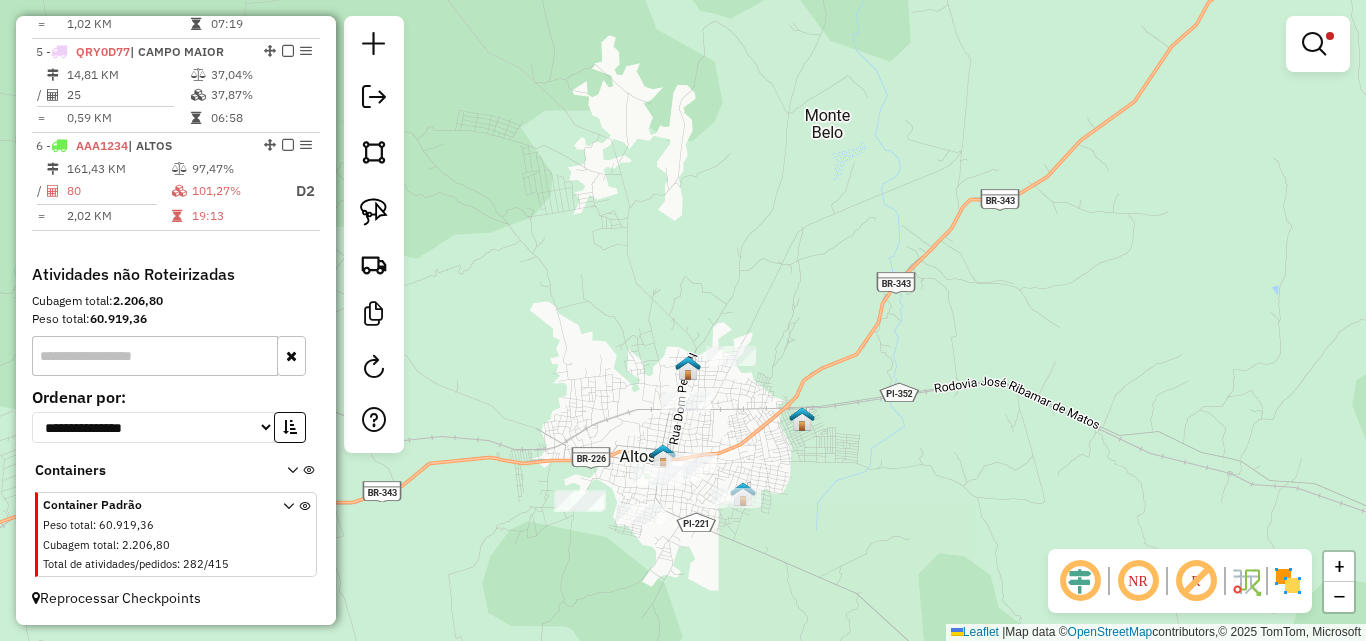 drag, startPoint x: 749, startPoint y: 444, endPoint x: 856, endPoint y: 320, distance: 163.78339 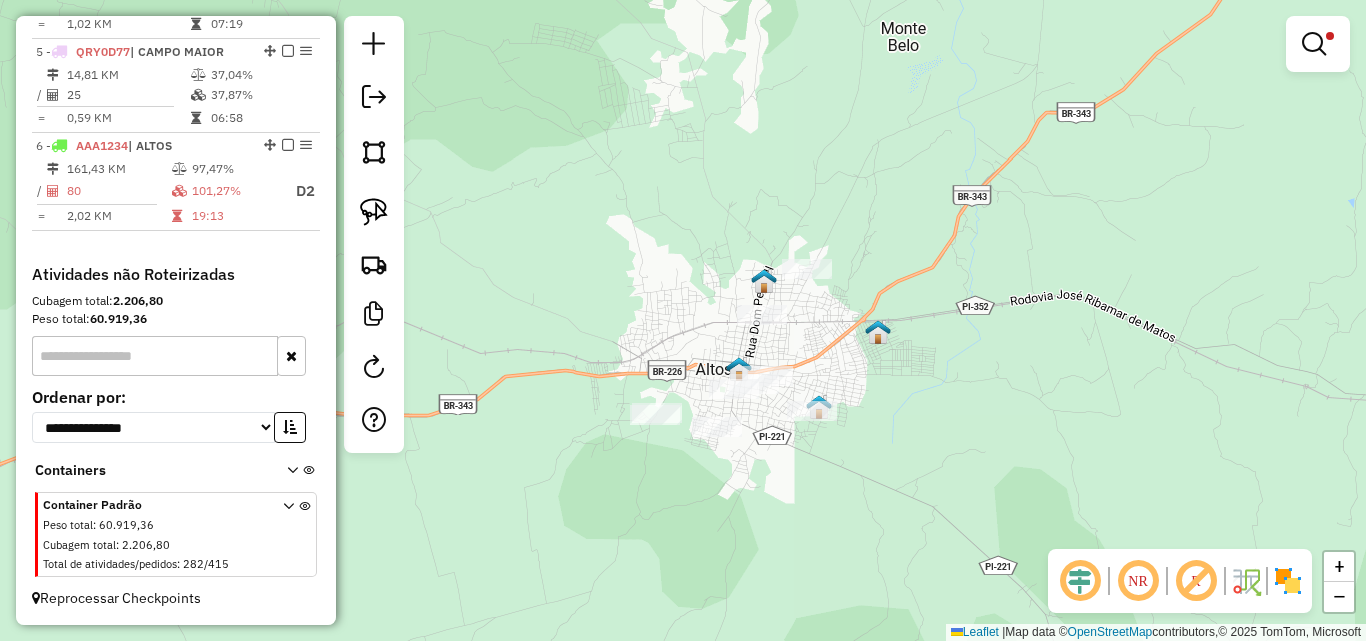 click at bounding box center (1314, 44) 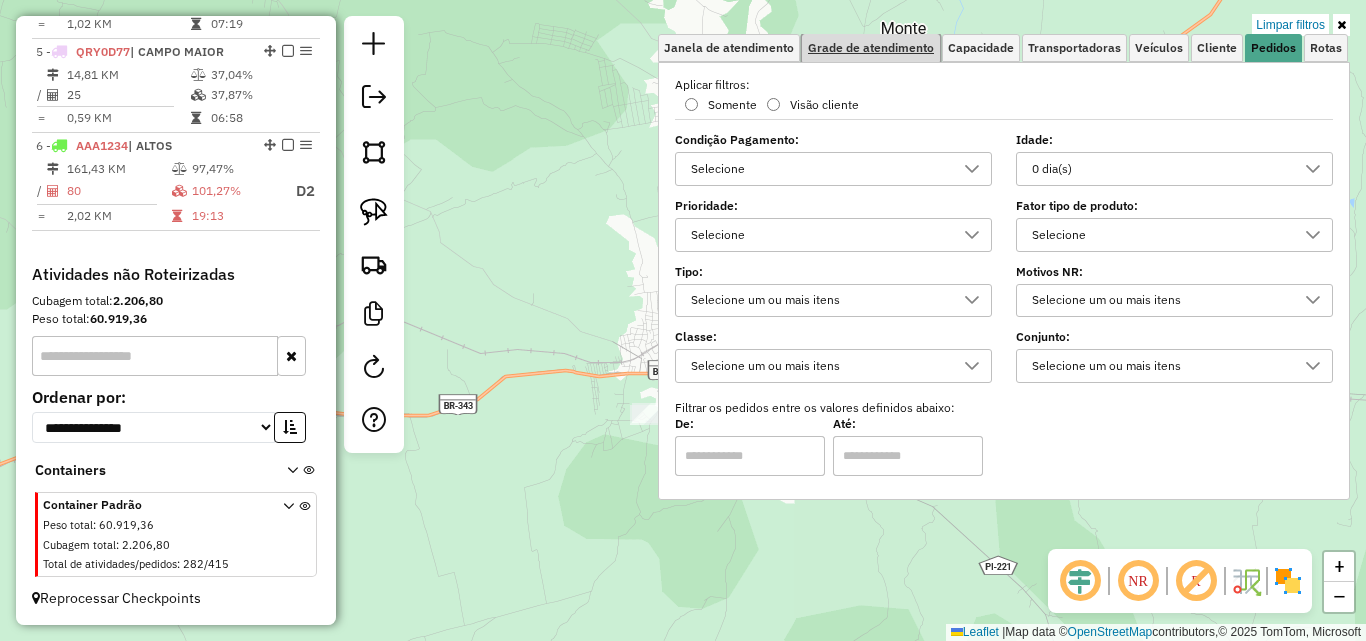 click on "Grade de atendimento" at bounding box center [871, 48] 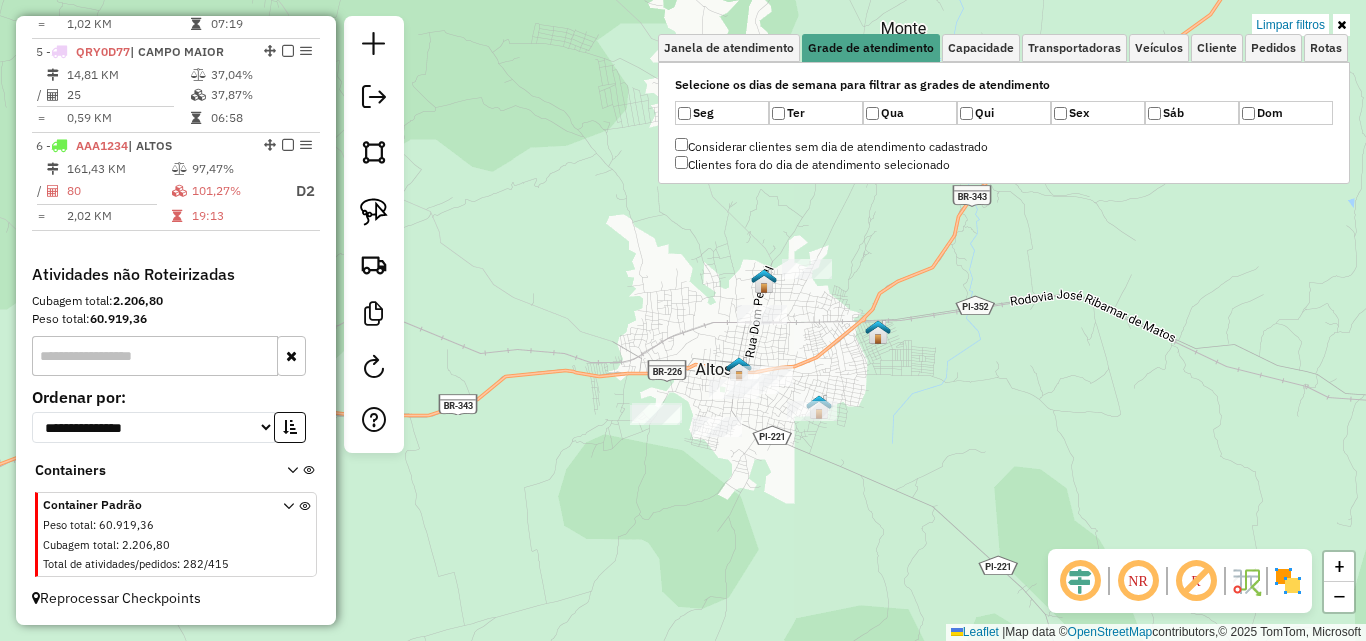 click on "Limpar filtros" at bounding box center (1004, 25) 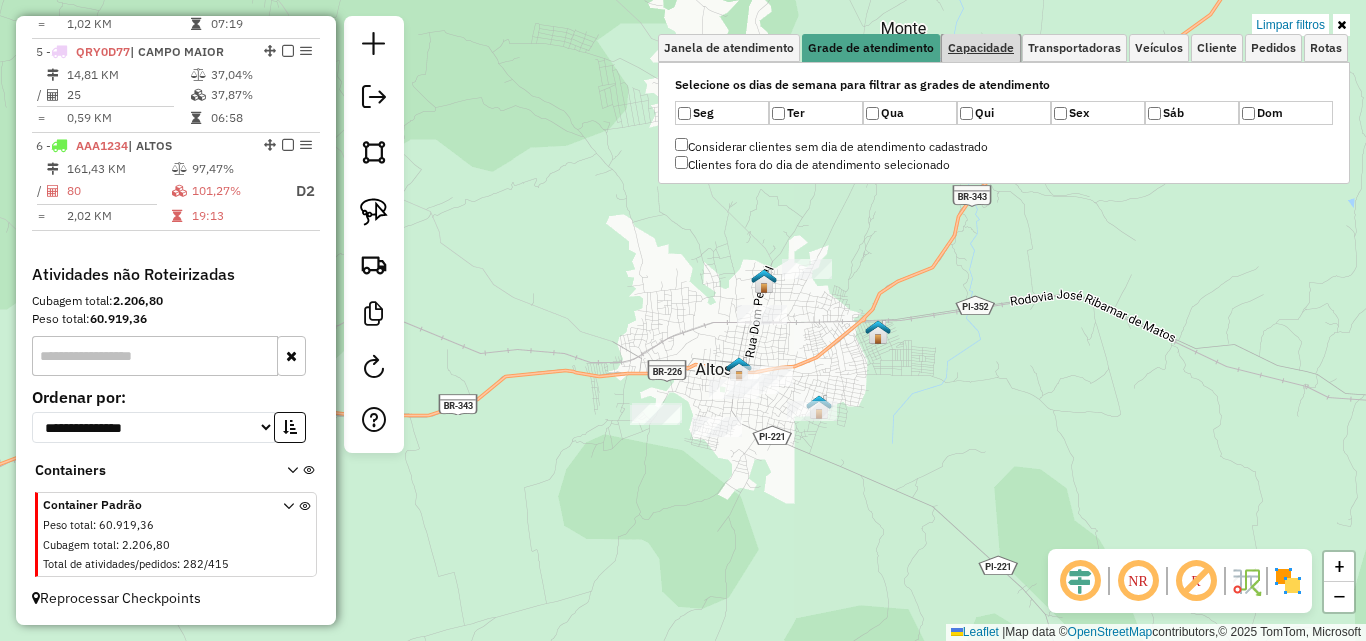click on "Capacidade" at bounding box center [981, 48] 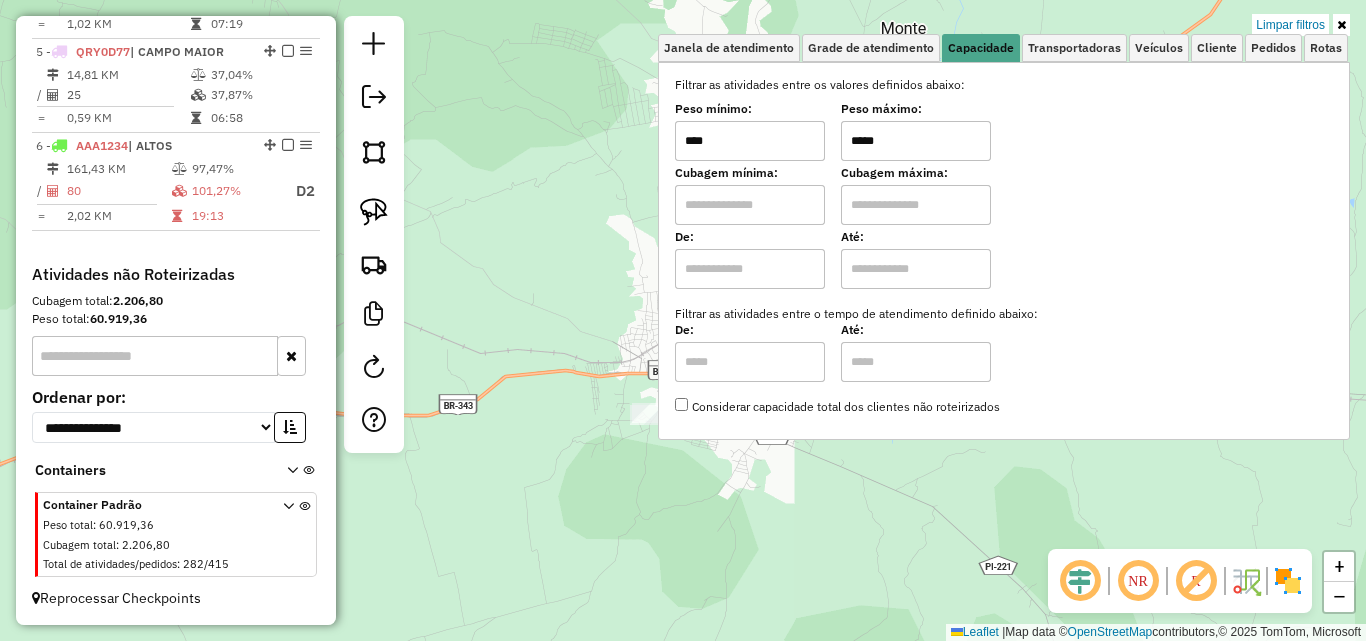 drag, startPoint x: 911, startPoint y: 143, endPoint x: 852, endPoint y: 151, distance: 59.5399 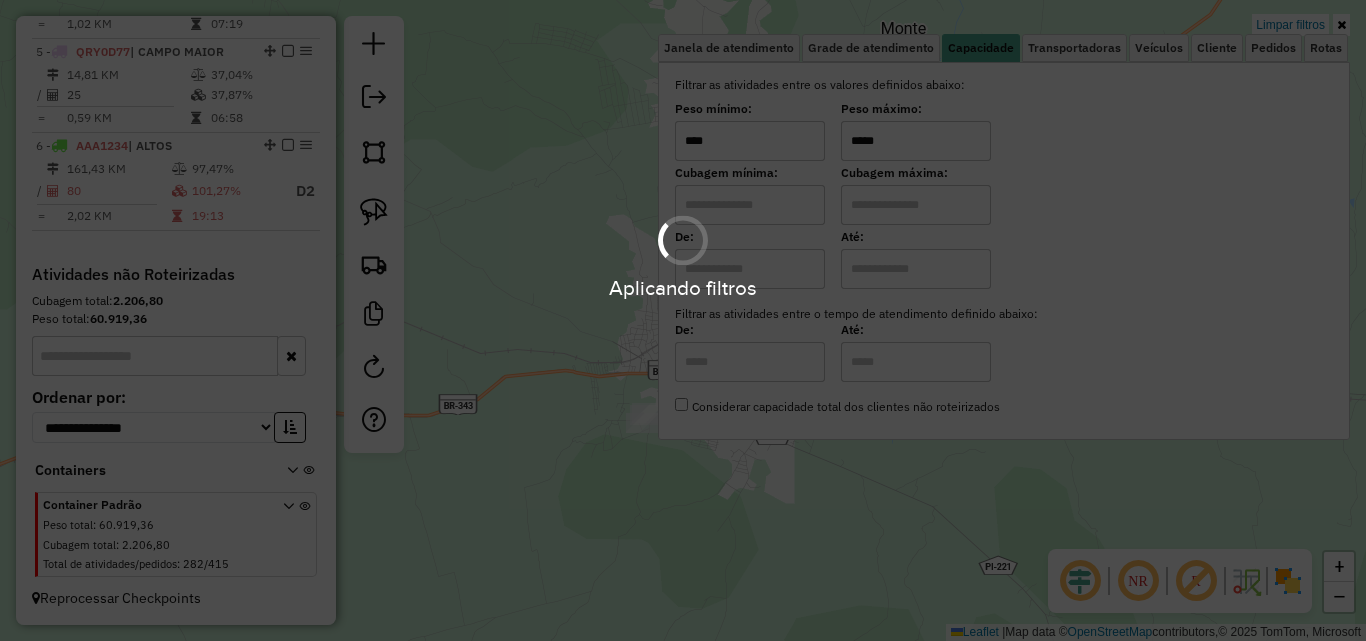 type on "*****" 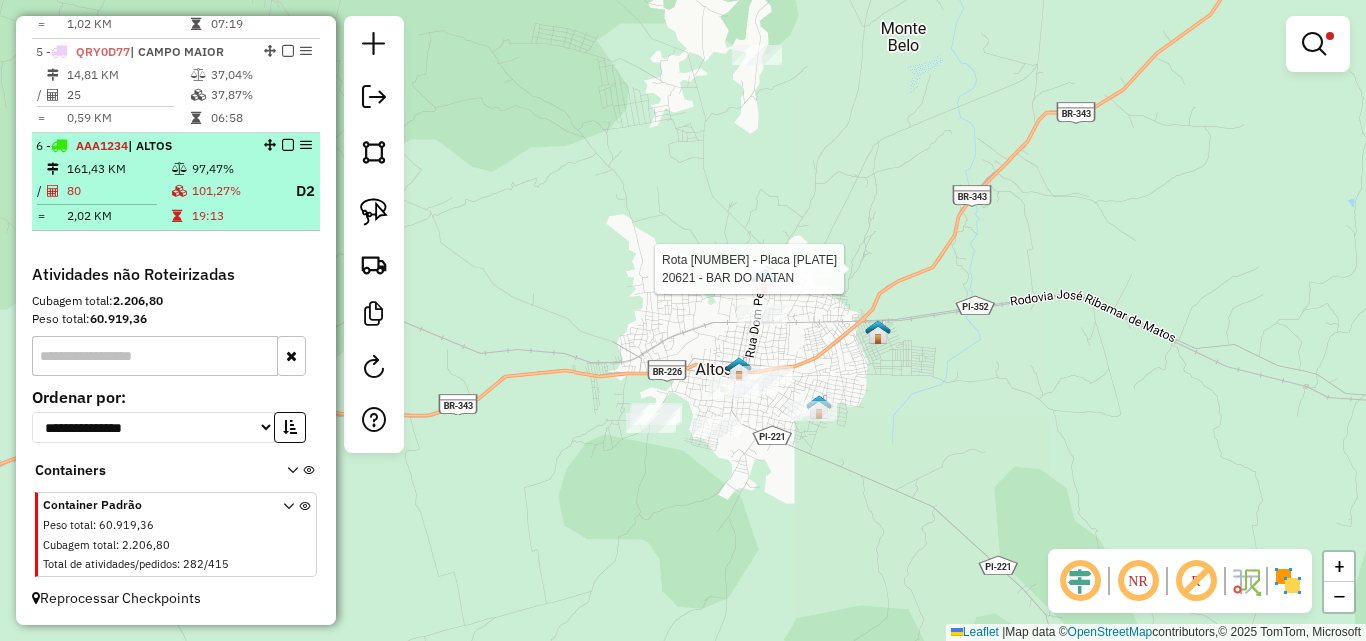 select on "*********" 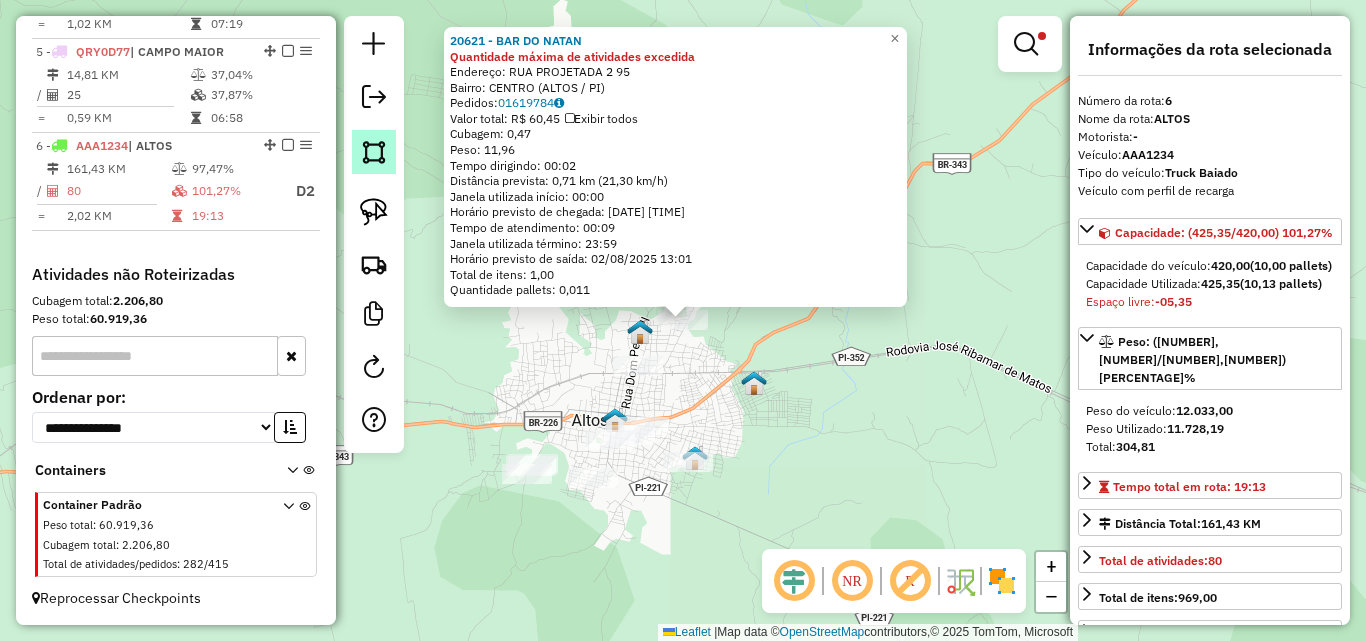 click 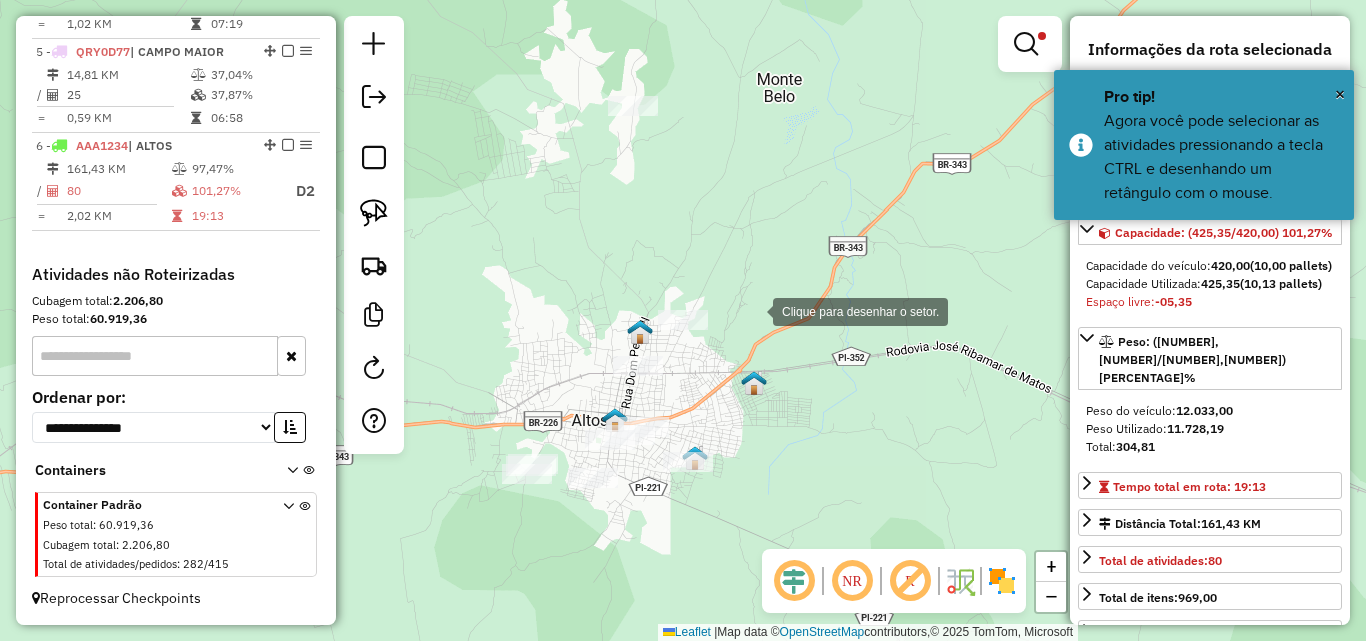 click 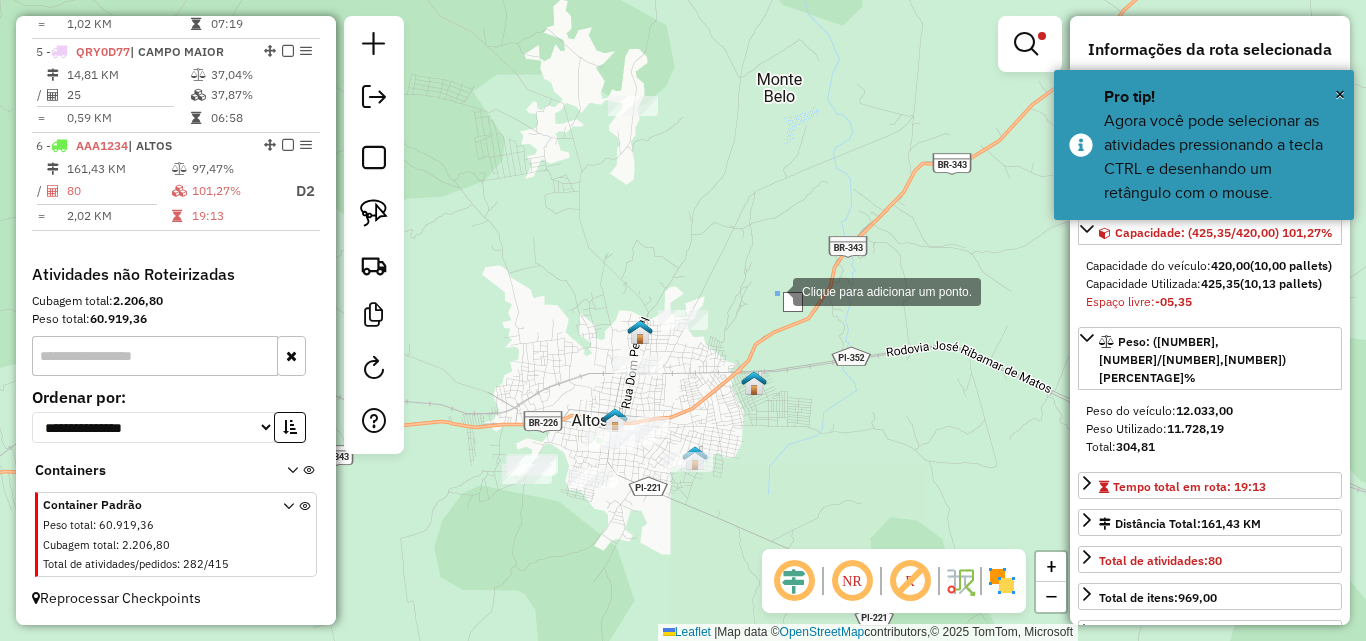 click 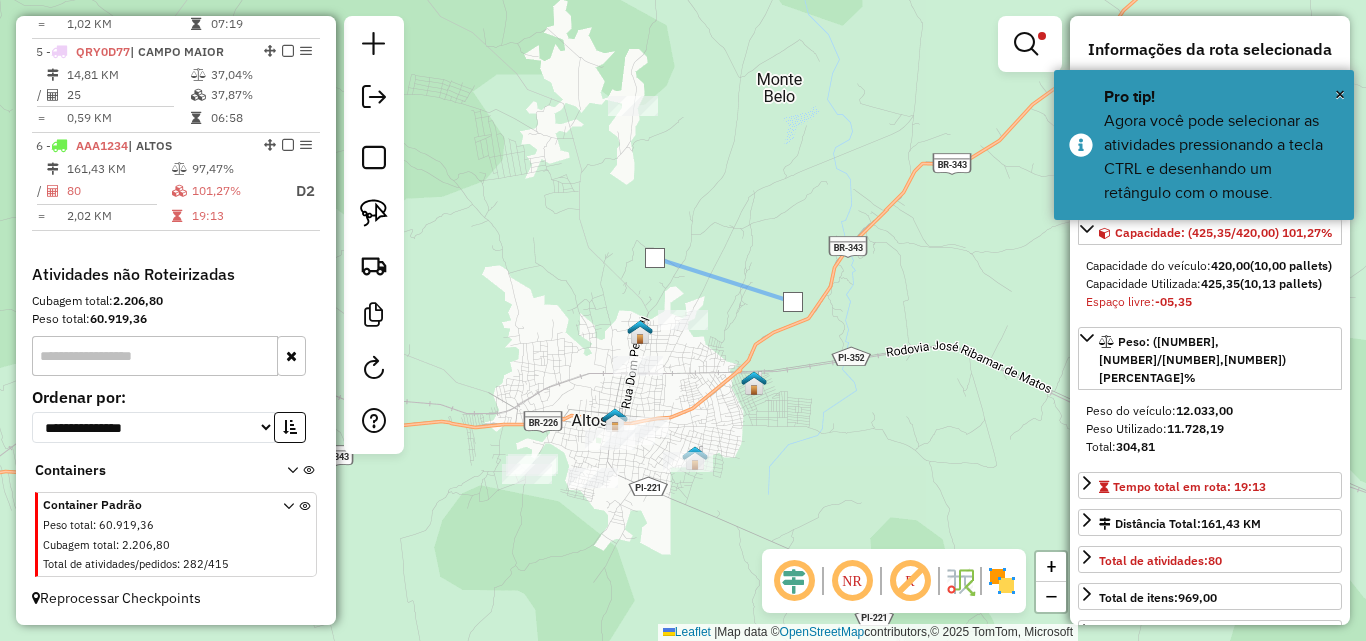 click 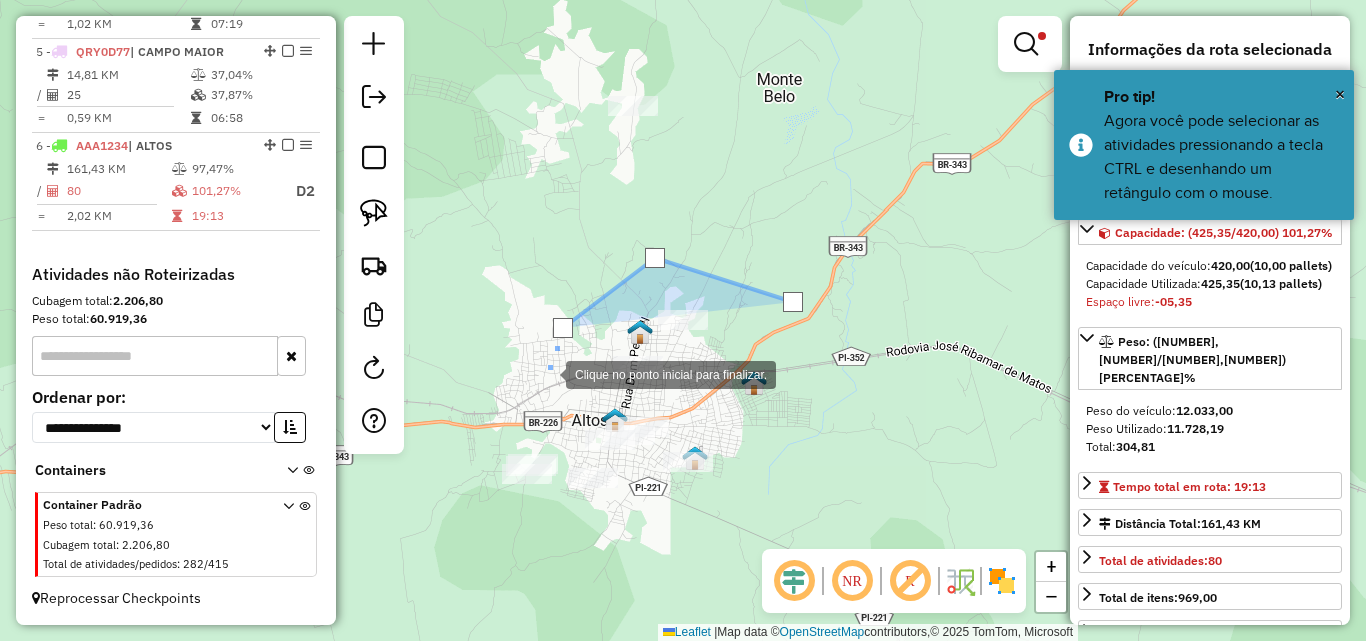 click 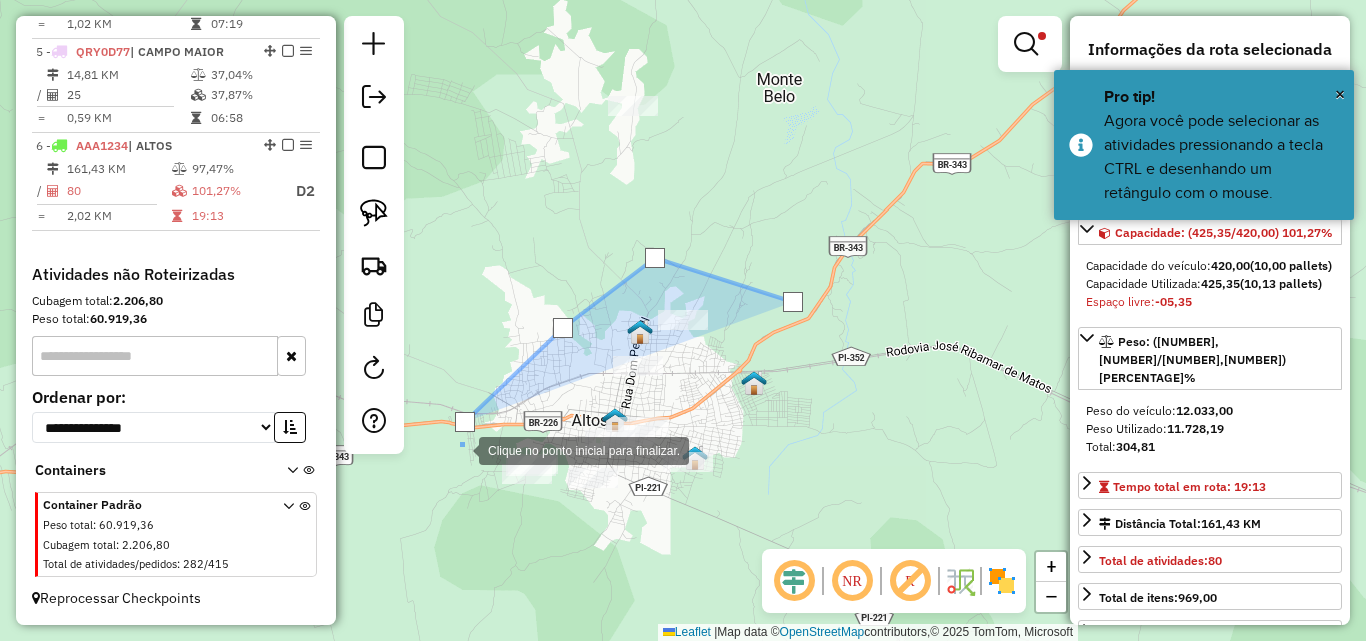 drag, startPoint x: 477, startPoint y: 540, endPoint x: 506, endPoint y: 542, distance: 29.068884 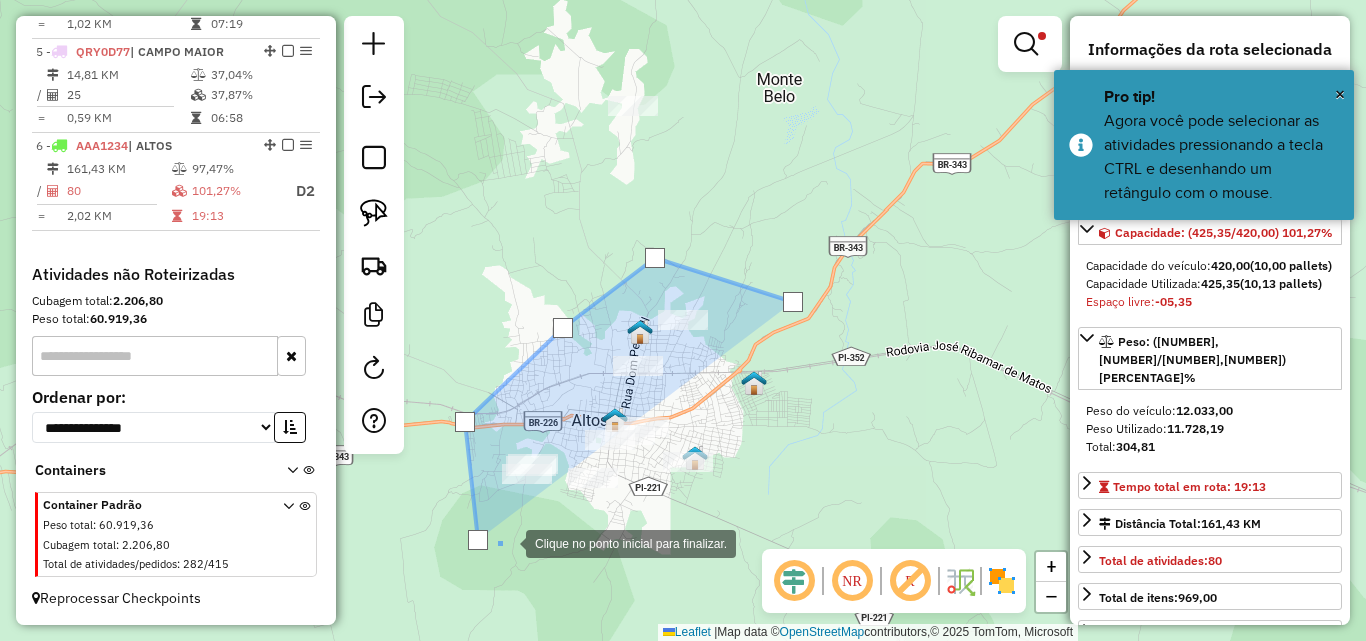 click 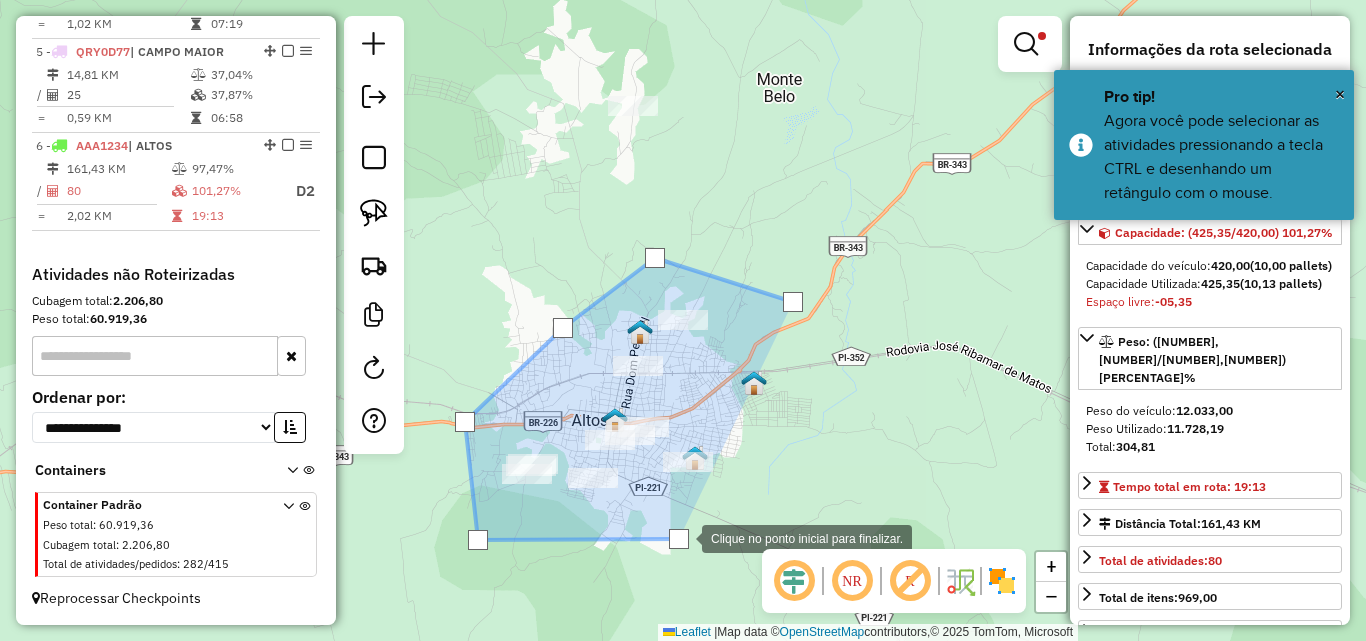 click 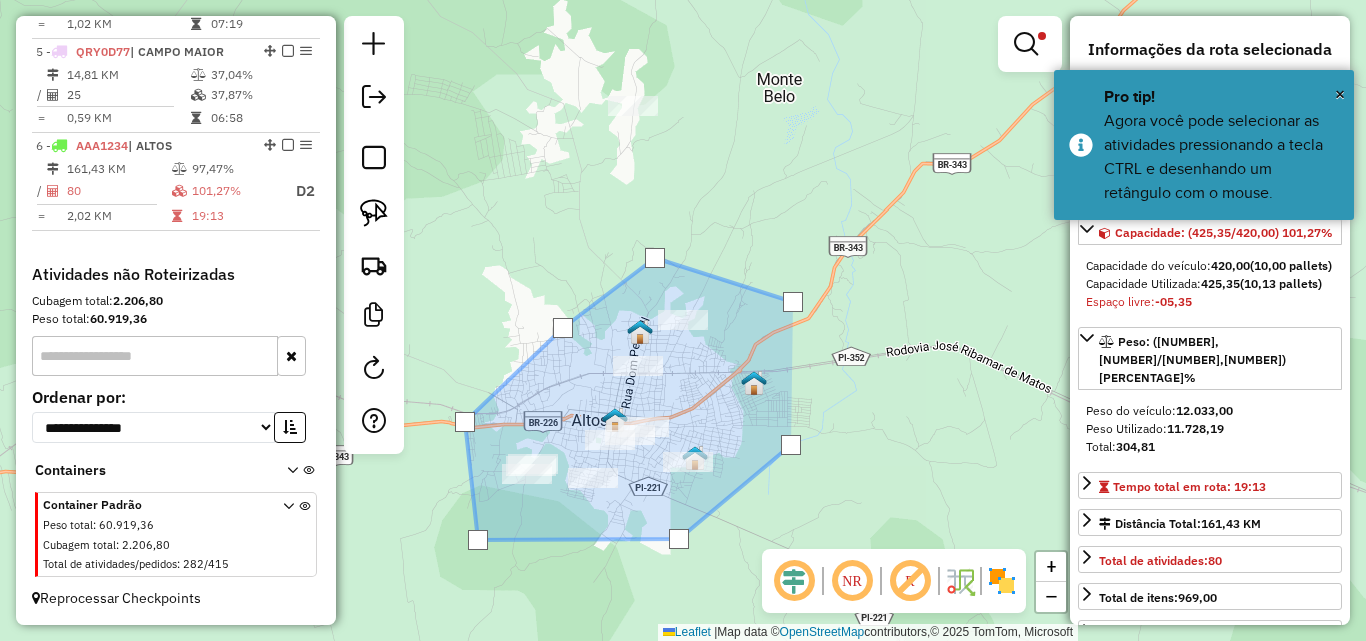 drag, startPoint x: 822, startPoint y: 350, endPoint x: 827, endPoint y: 330, distance: 20.615528 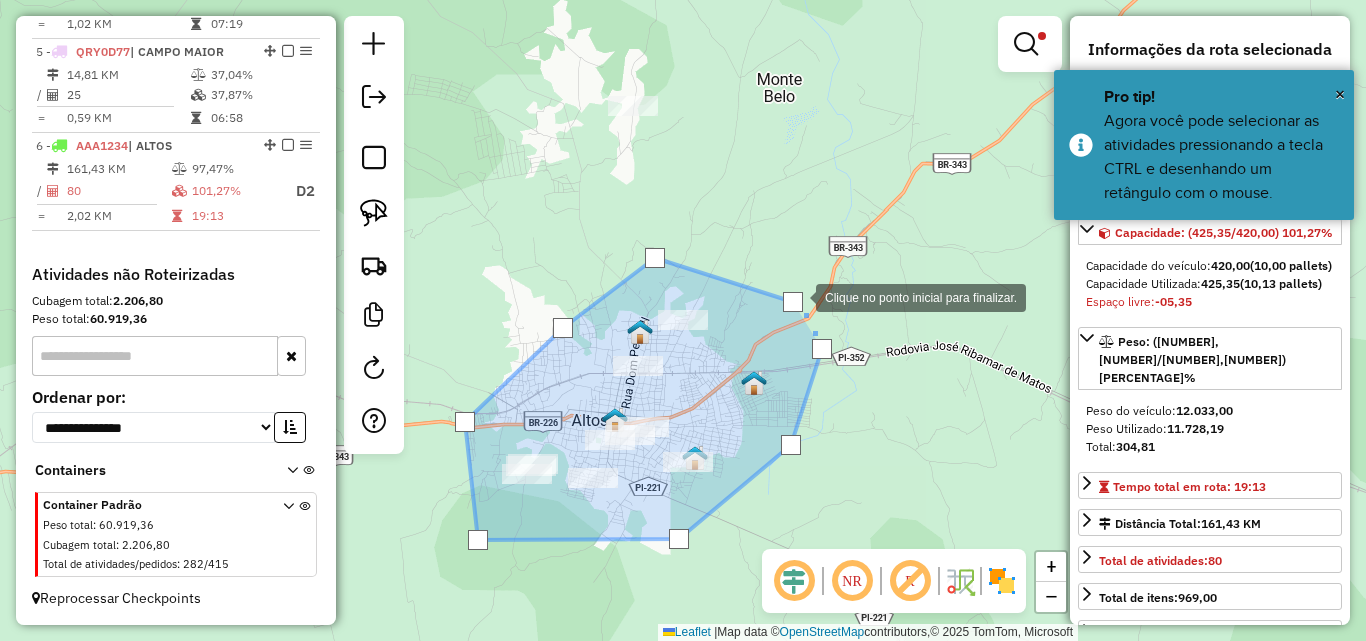 click 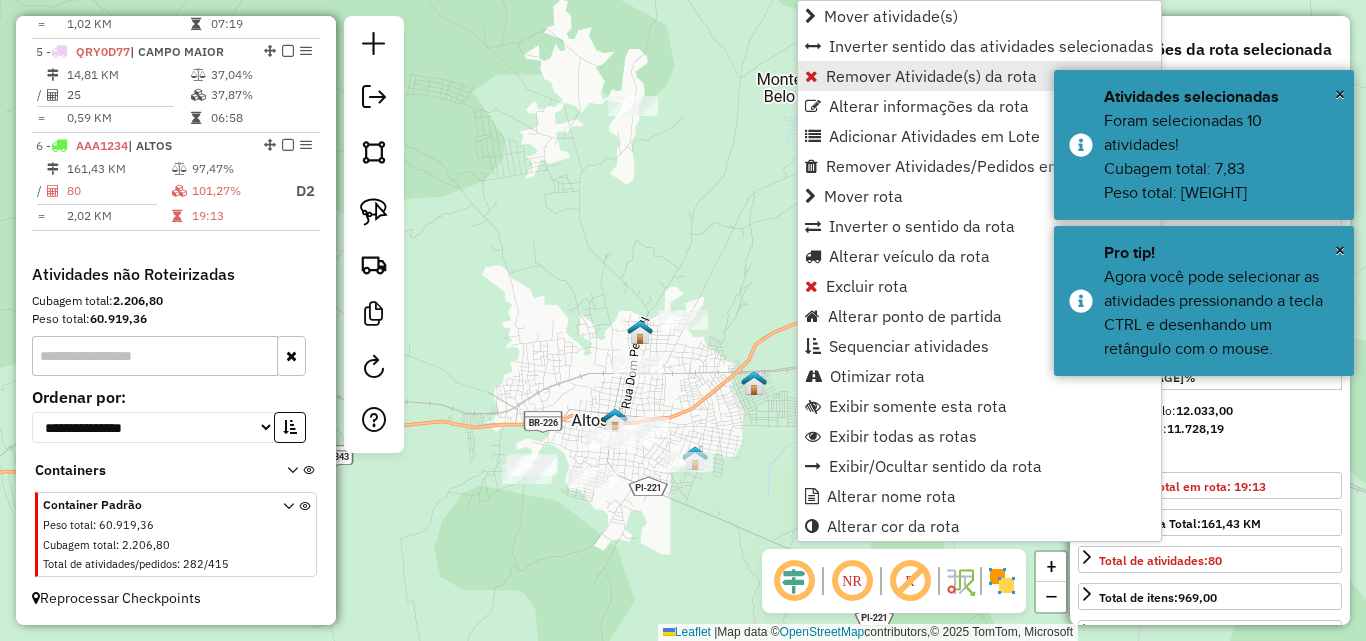 click on "Remover Atividade(s) da rota" at bounding box center (931, 76) 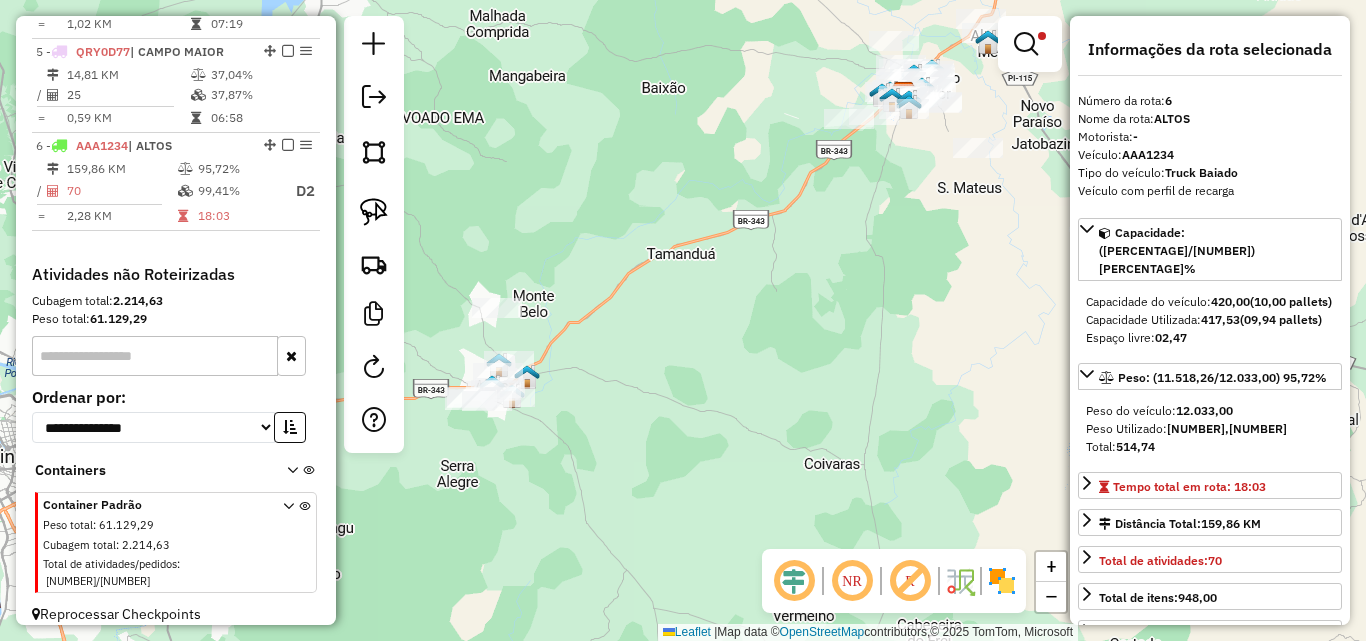 drag, startPoint x: 708, startPoint y: 375, endPoint x: 752, endPoint y: 371, distance: 44.181442 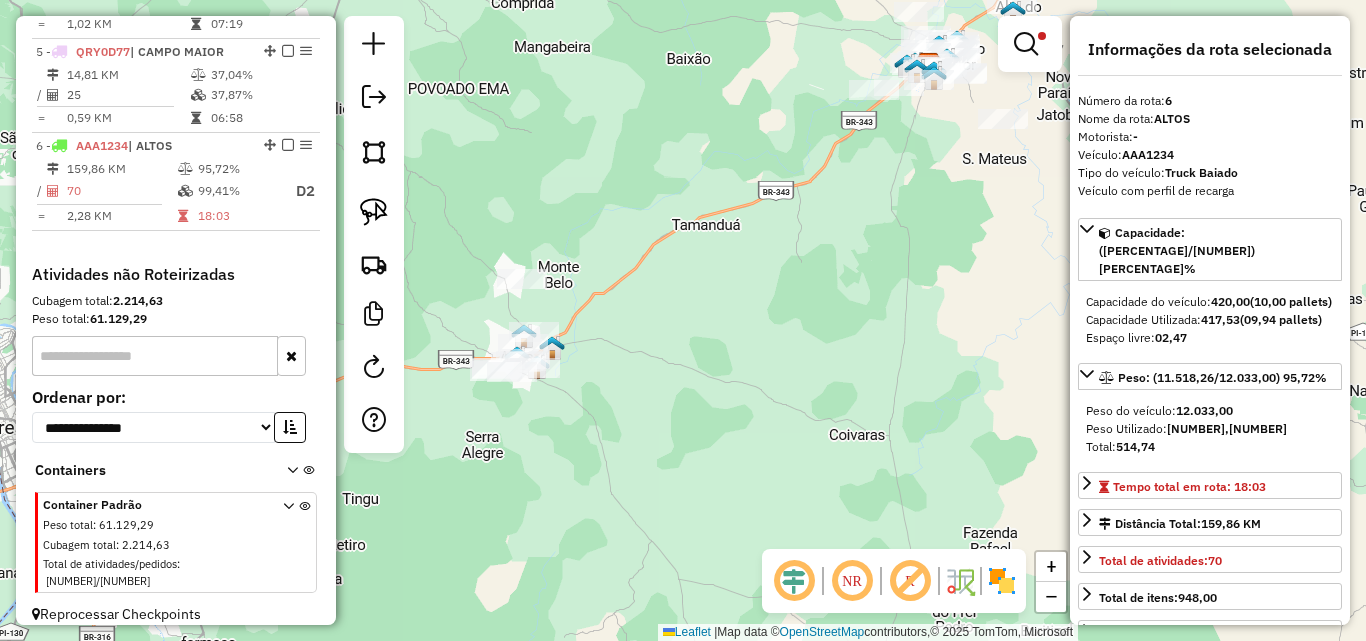 click on "Limpar filtros Janela de atendimento Grade de atendimento Capacidade Transportadoras Veículos Cliente Pedidos  Rotas Selecione os dias de semana para filtrar as janelas de atendimento  Seg   Ter   Qua   Qui   Sex   Sáb   Dom  Informe o período da janela de atendimento: De: Até:  Filtrar exatamente a janela do cliente  Considerar janela de atendimento padrão  Selecione os dias de semana para filtrar as grades de atendimento  Seg   Ter   Qua   Qui   Sex   Sáb   Dom   Considerar clientes sem dia de atendimento cadastrado  Clientes fora do dia de atendimento selecionado Filtrar as atividades entre os valores definidos abaixo:  Peso mínimo:  ****  Peso máximo:  *****  Cubagem mínima:   Cubagem máxima:   De:   Até:  Filtrar as atividades entre o tempo de atendimento definido abaixo:  De:   Até:   Considerar capacidade total dos clientes não roteirizados Transportadora: Selecione um ou mais itens Tipo de veículo: Selecione um ou mais itens Veículo: Selecione um ou mais itens Motorista: Nome: Rótulo:" 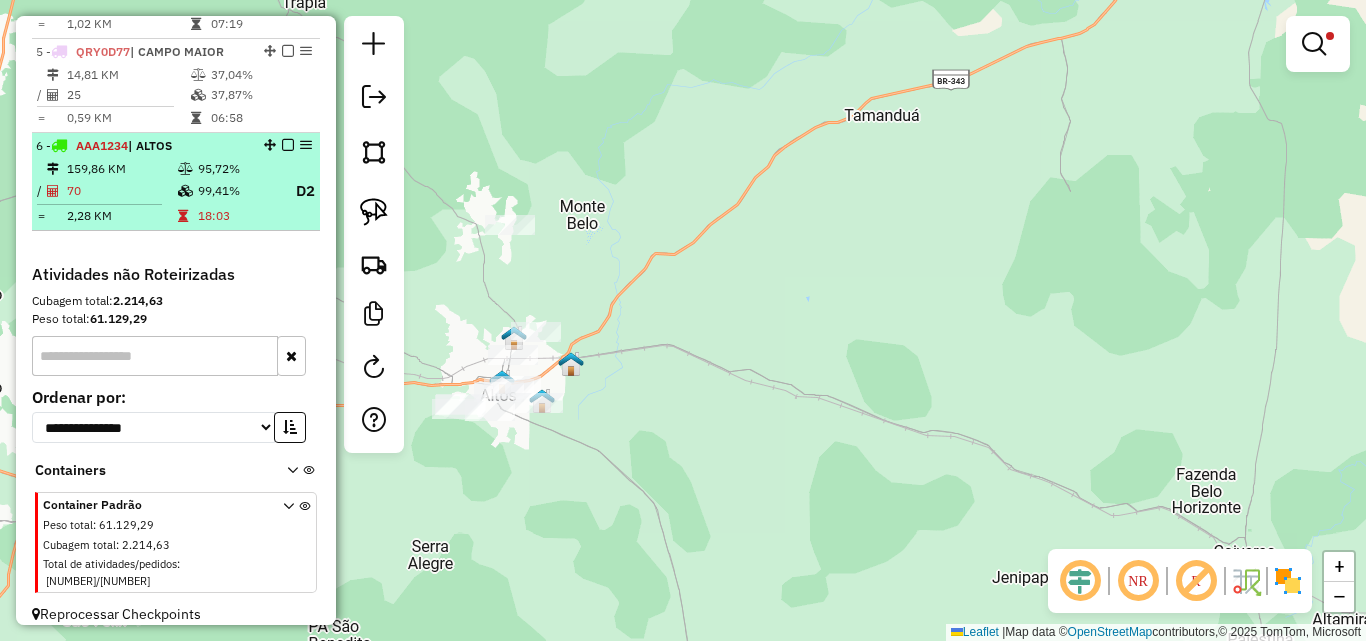 click at bounding box center [106, 204] 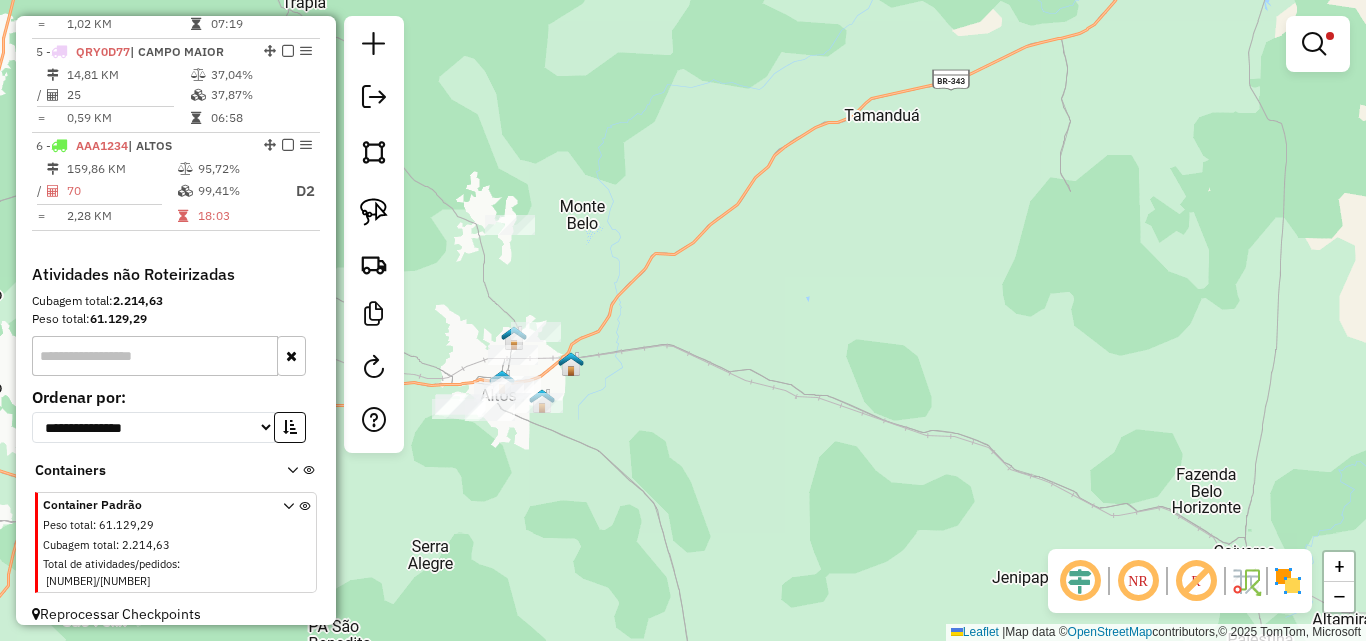 select on "*********" 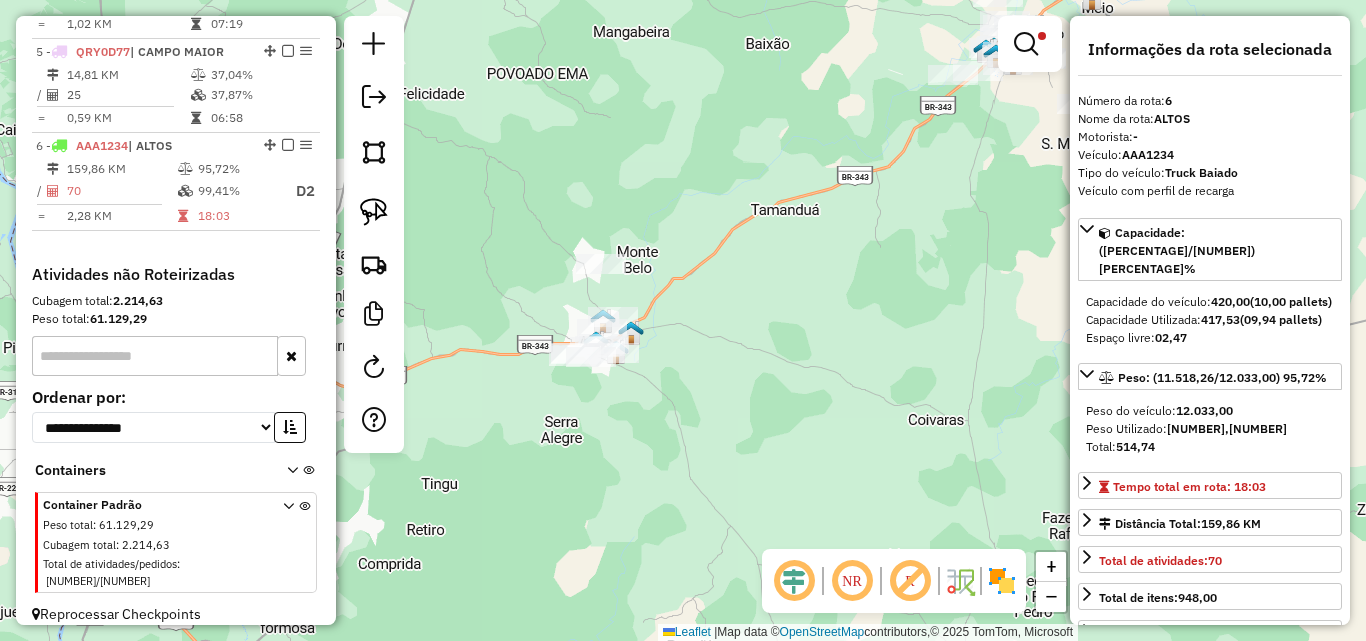 drag, startPoint x: 665, startPoint y: 381, endPoint x: 783, endPoint y: 328, distance: 129.3561 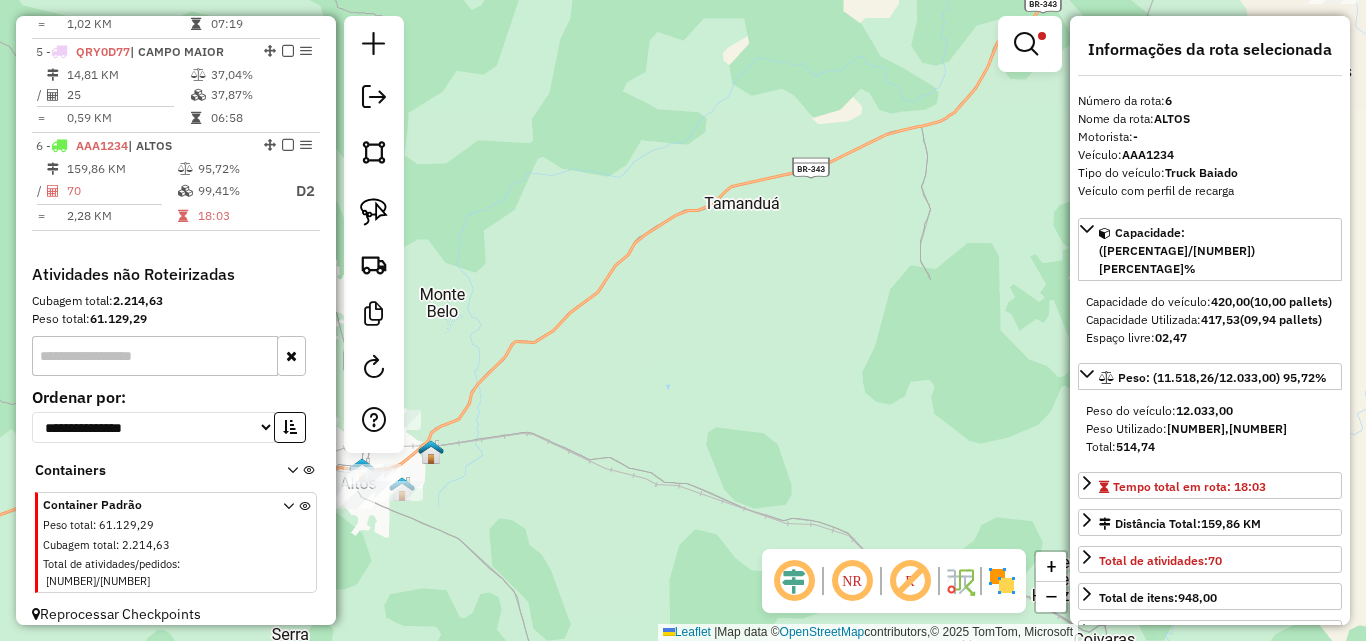drag, startPoint x: 938, startPoint y: 222, endPoint x: 926, endPoint y: 318, distance: 96.74709 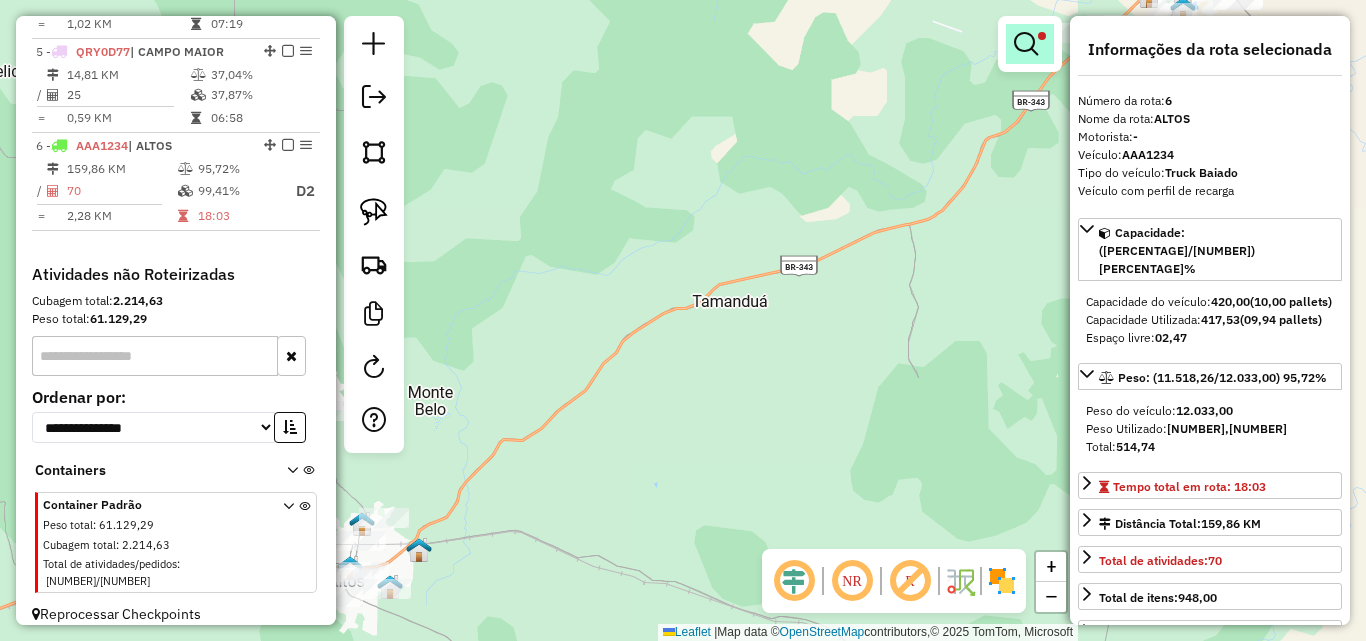 click at bounding box center (1030, 44) 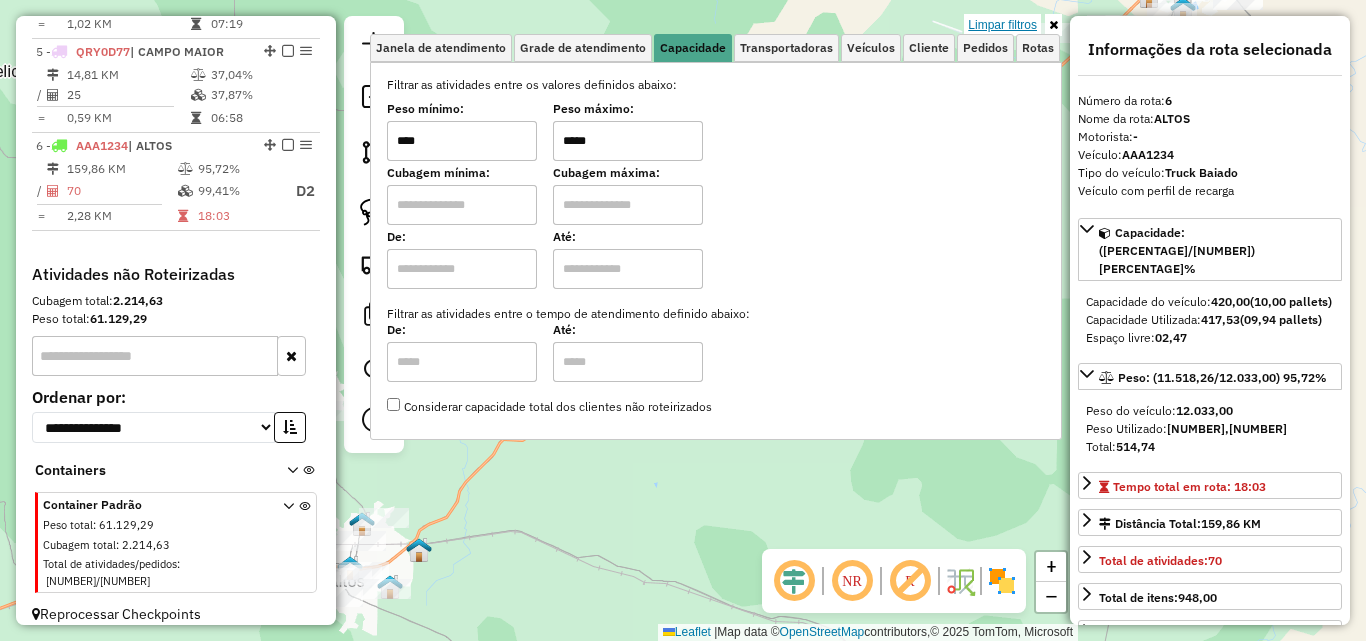 click on "Limpar filtros" at bounding box center (1002, 25) 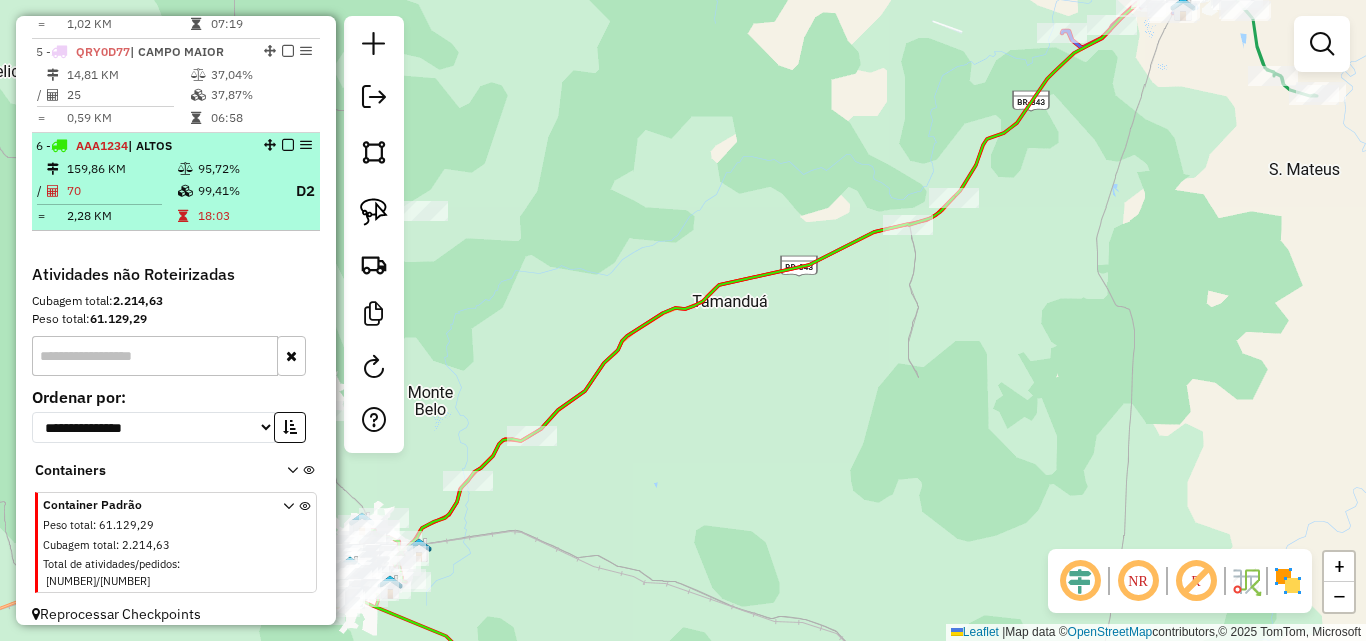 click on "70" at bounding box center (121, 191) 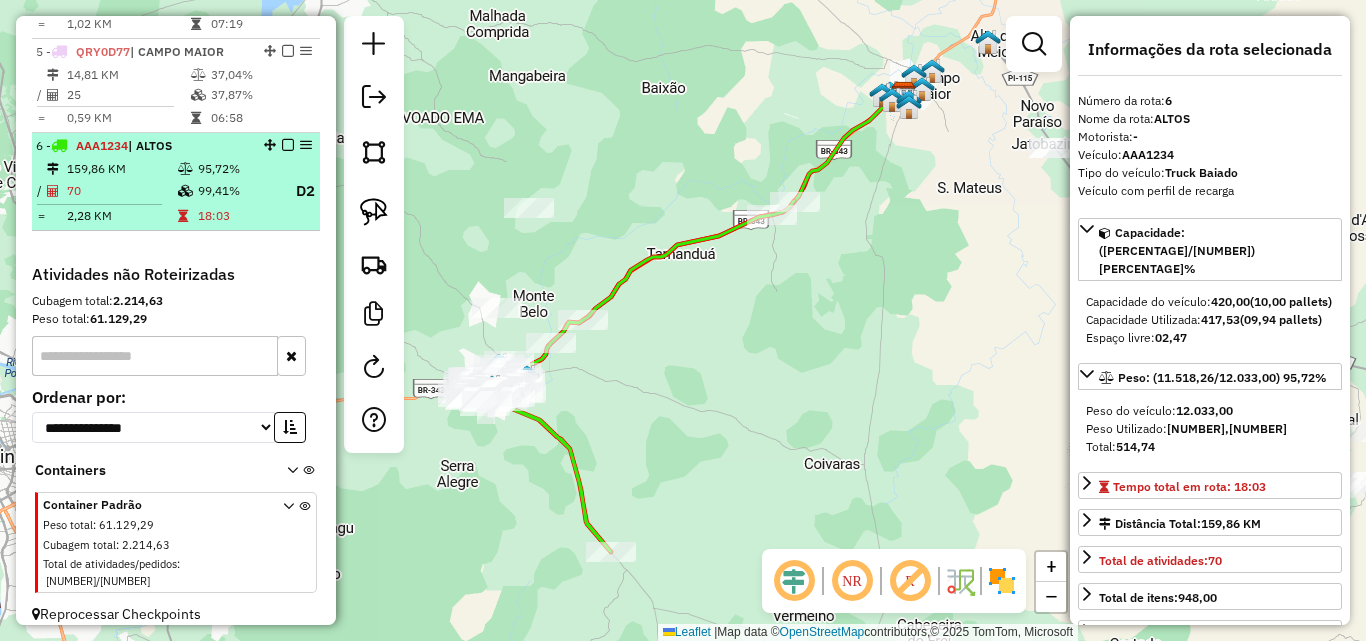 click on "70" at bounding box center (121, 191) 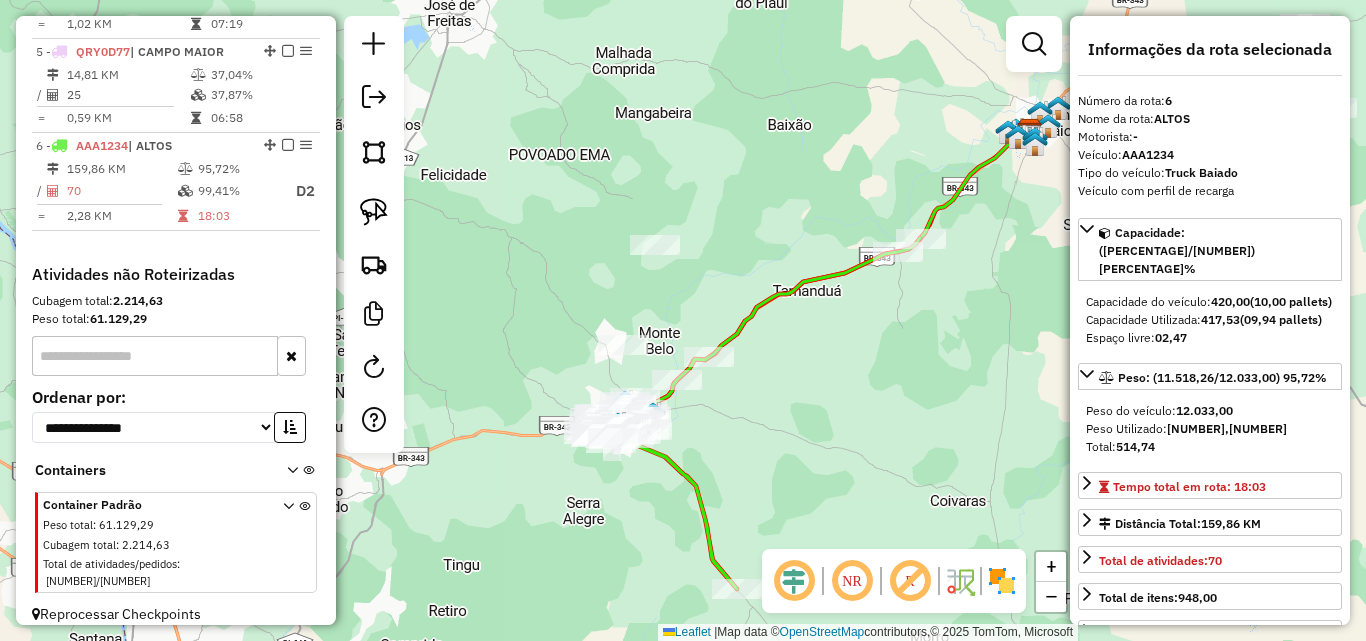 drag, startPoint x: 753, startPoint y: 400, endPoint x: 875, endPoint y: 437, distance: 127.48725 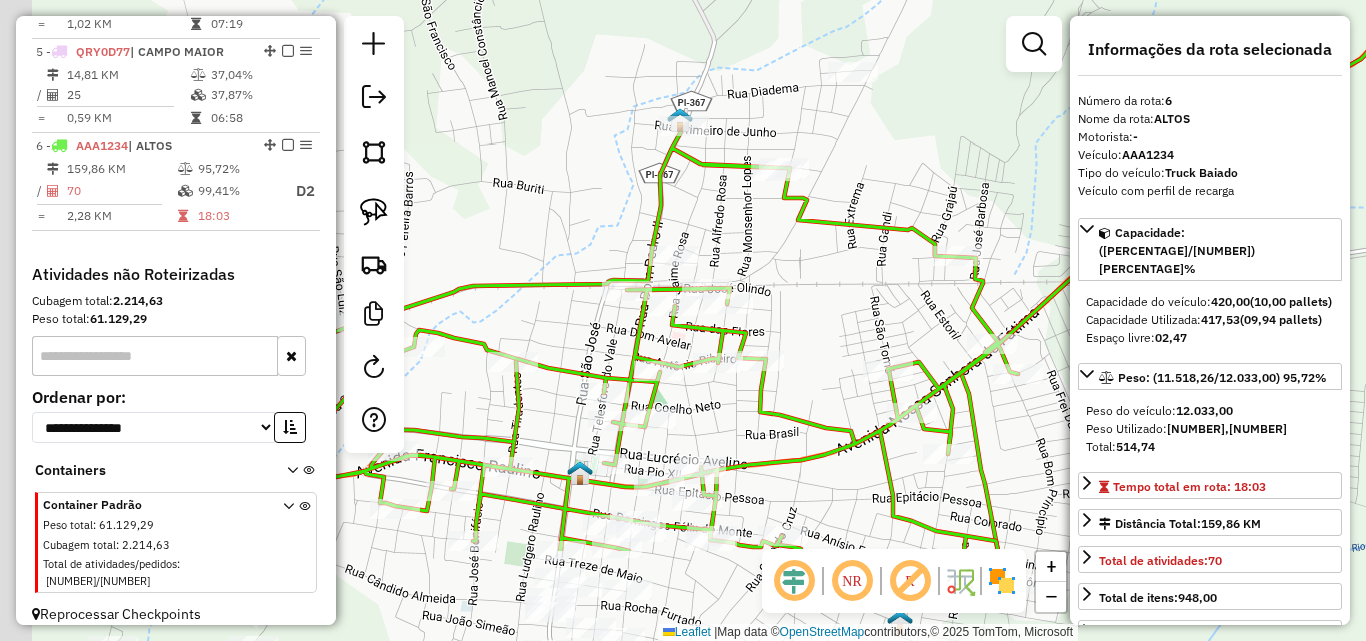 drag, startPoint x: 788, startPoint y: 328, endPoint x: 875, endPoint y: 241, distance: 123.03658 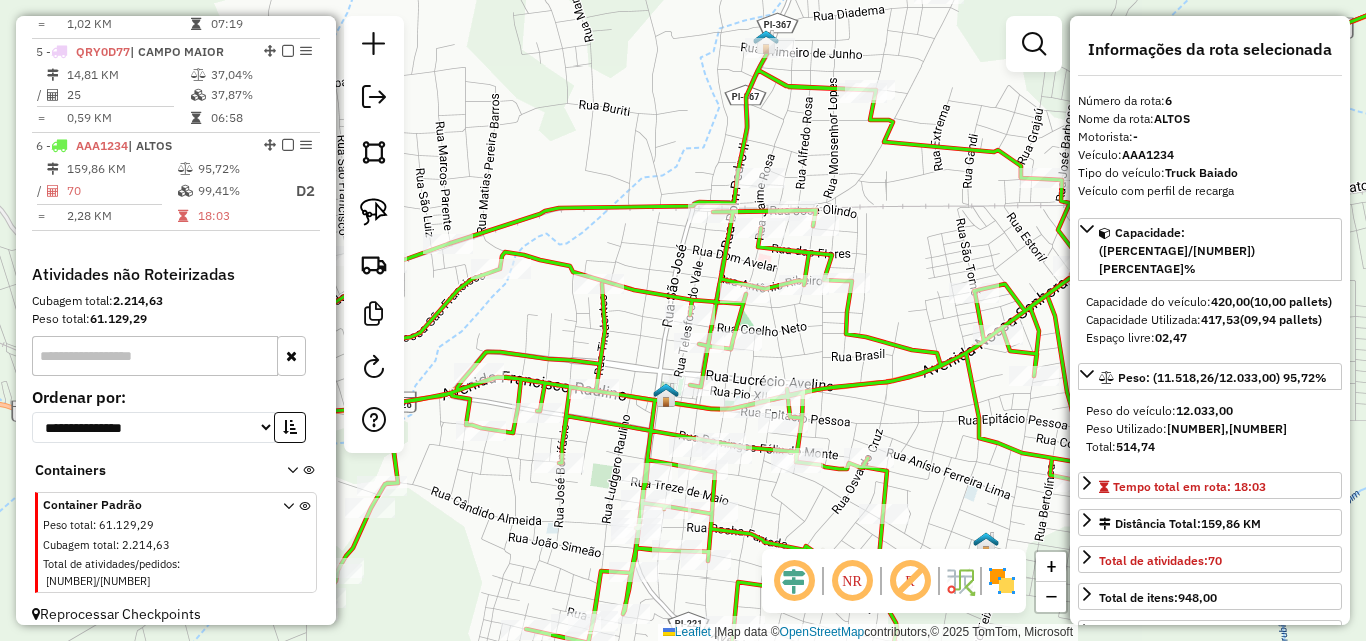 drag, startPoint x: 439, startPoint y: 571, endPoint x: 706, endPoint y: 382, distance: 327.12384 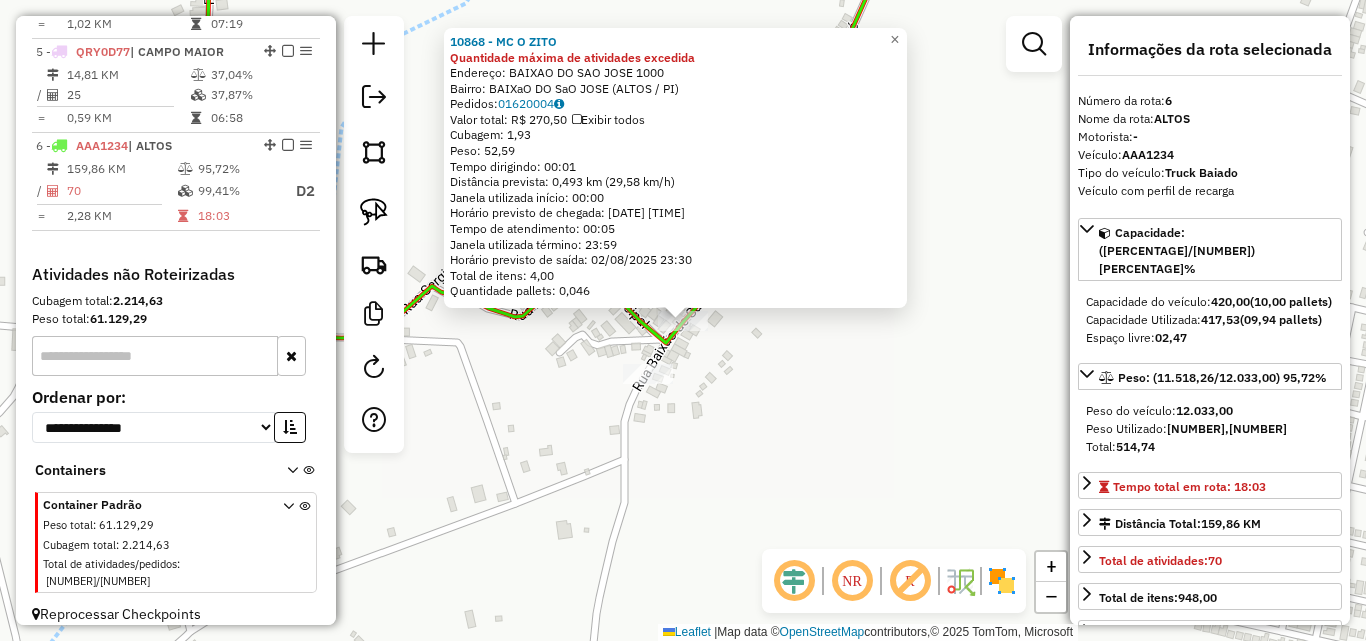 click on "10868 - MC O ZITO Quantidade máxima de atividades excedida Endereço: [STREET] [NUMBER] Bairro: [BAIRRO] ([CITY] / [STATE]) Pedidos: [ORDER_ID] Valor total: R$ [PRICE] Exibir todos Cubagem: [CUBAGE] Peso: [WEIGHT] Tempo dirigindo: [TIME] Distância prevista: [DISTANCE] km ([SPEED] km/h) Janela utilizada início: [TIME] Horário previsto de chegada: [DATE] [TIME] Tempo de atendimento: [TIME] Janela utilizada término: [TIME] Horário previsto de saída: [DATE] [TIME] Total de itens: [ITEMS] Quantidade pallets: [PALLETS] × Janela de atendimento Grade de atendimento Capacidade Transportadoras Veículos Cliente Pedidos Rotas Selecione os dias de semana para filtrar as janelas de atendimento Seg Ter Qua Qui Sex Sáb Dom Informe o período da janela de atendimento: De: [TIME] Até: [TIME] Filtrar exatamente a janela do cliente Considerar janela de atendimento padrão Selecione os dias de semana para filtrar as grades de atendimento Seg Ter Qua Qui Sex Sáb Dom Peso mínimo:" 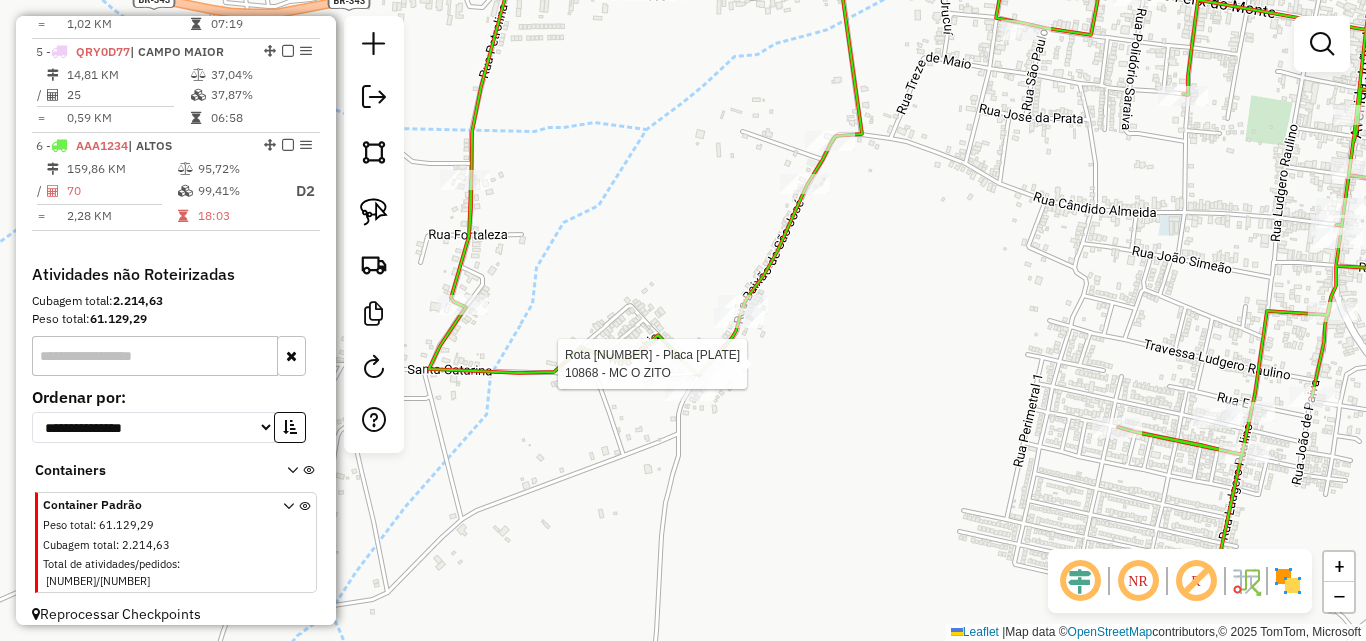 click 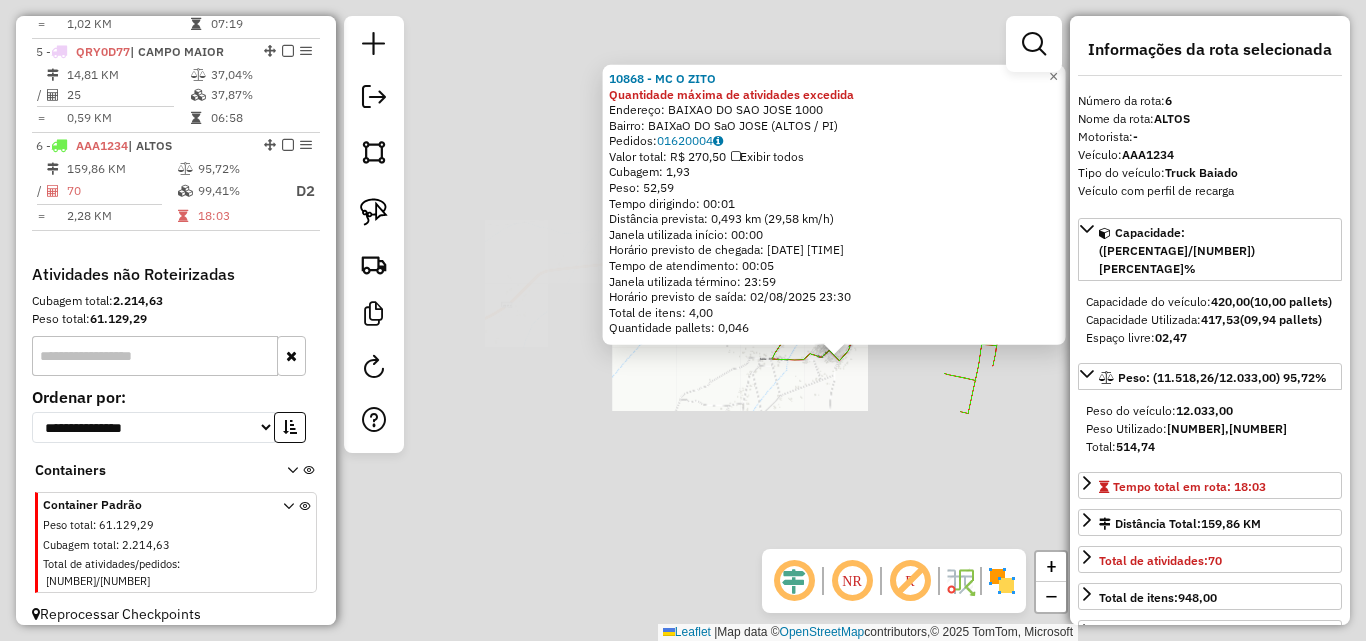 click on "10868 - MC O ZITO Quantidade máxima de atividades excedida Endereço: [STREET] [NUMBER] Bairro: [BAIRRO] ([CITY] / [STATE]) Pedidos: [ORDER_ID] Valor total: R$ [PRICE] Exibir todos Cubagem: [CUBAGE] Peso: [WEIGHT] Tempo dirigindo: [TIME] Distância prevista: [DISTANCE] km ([SPEED] km/h) Janela utilizada início: [TIME] Horário previsto de chegada: [DATE] [TIME] Tempo de atendimento: [TIME] Janela utilizada término: [TIME] Horário previsto de saída: [DATE] [TIME] Total de itens: [ITEMS] Quantidade pallets: [PALLETS] × Janela de atendimento Grade de atendimento Capacidade Transportadoras Veículos Cliente Pedidos Rotas Selecione os dias de semana para filtrar as janelas de atendimento Seg Ter Qua Qui Sex Sáb Dom Informe o período da janela de atendimento: De: [TIME] Até: [TIME] Filtrar exatamente a janela do cliente Considerar janela de atendimento padrão Selecione os dias de semana para filtrar as grades de atendimento Seg Ter Qua Qui Sex Sáb Dom Peso mínimo:" 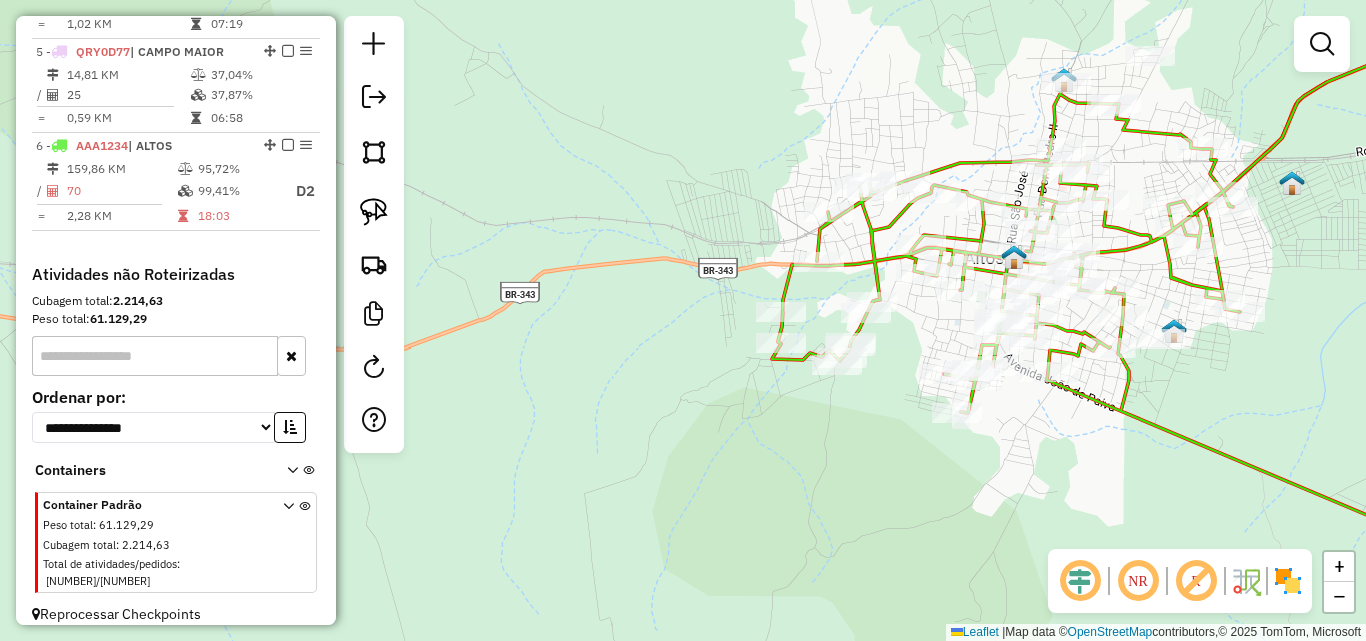 drag, startPoint x: 674, startPoint y: 474, endPoint x: 642, endPoint y: 477, distance: 32.140316 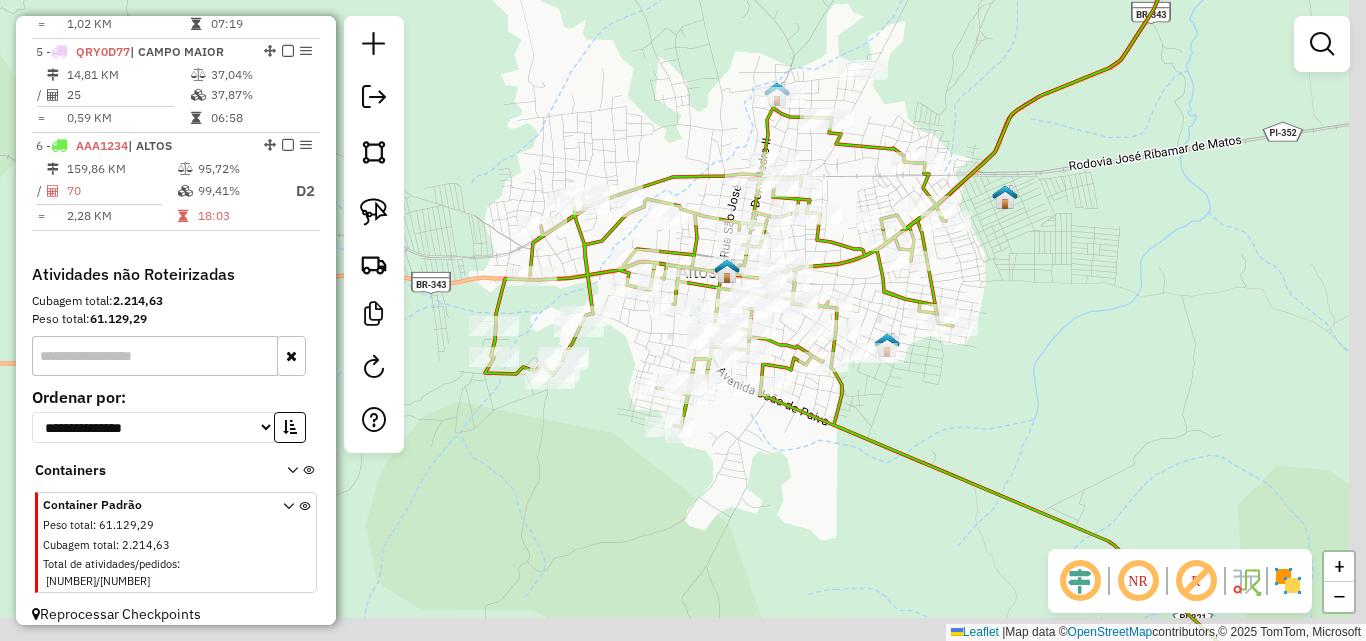 drag, startPoint x: 1061, startPoint y: 463, endPoint x: 888, endPoint y: 354, distance: 204.47493 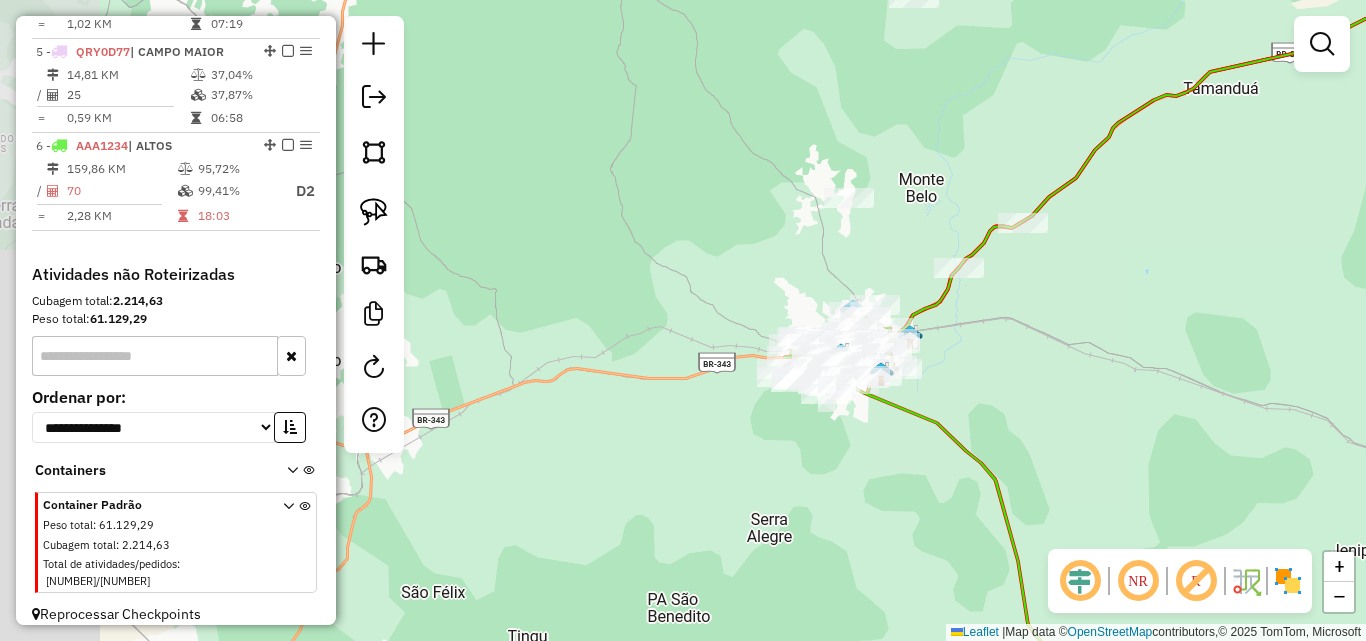 click 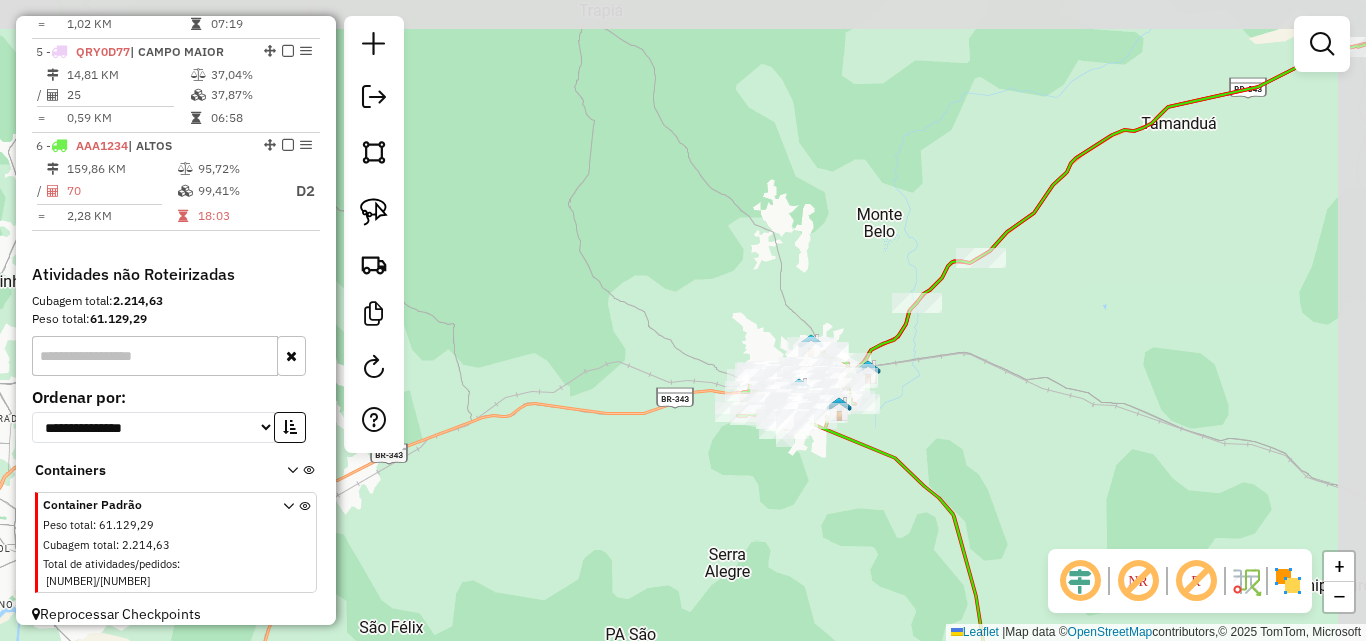 drag, startPoint x: 1132, startPoint y: 457, endPoint x: 903, endPoint y: 511, distance: 235.28069 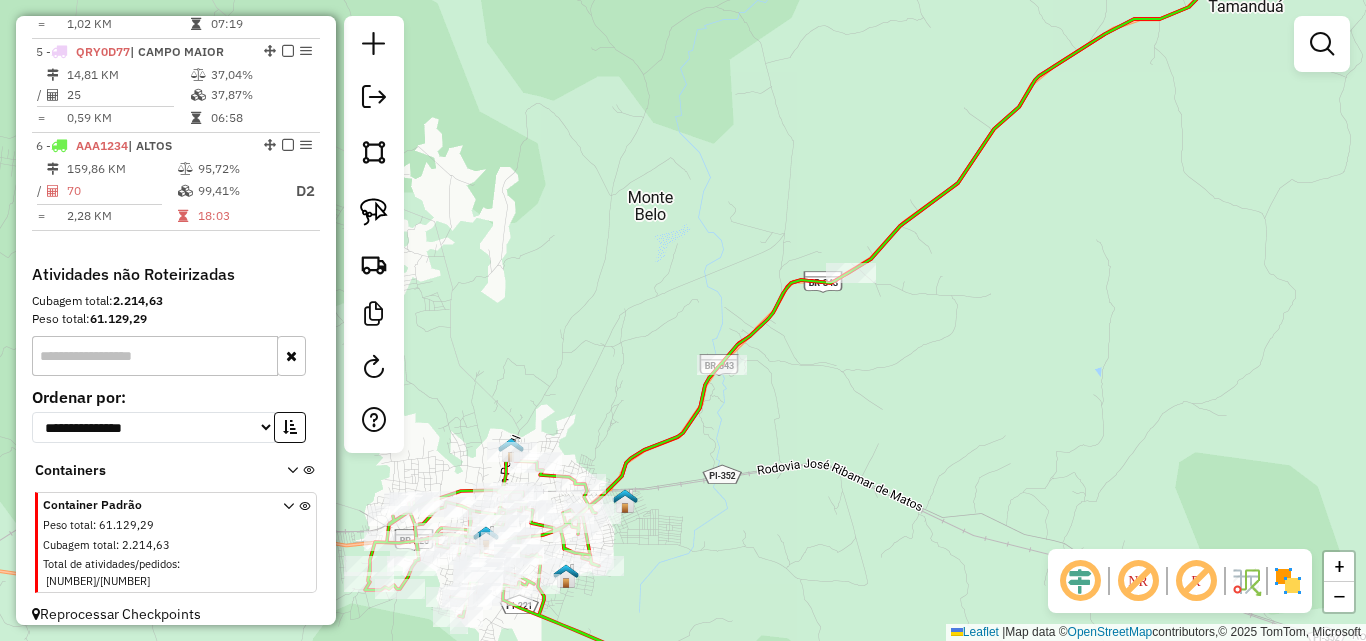 drag, startPoint x: 742, startPoint y: 490, endPoint x: 777, endPoint y: 450, distance: 53.15073 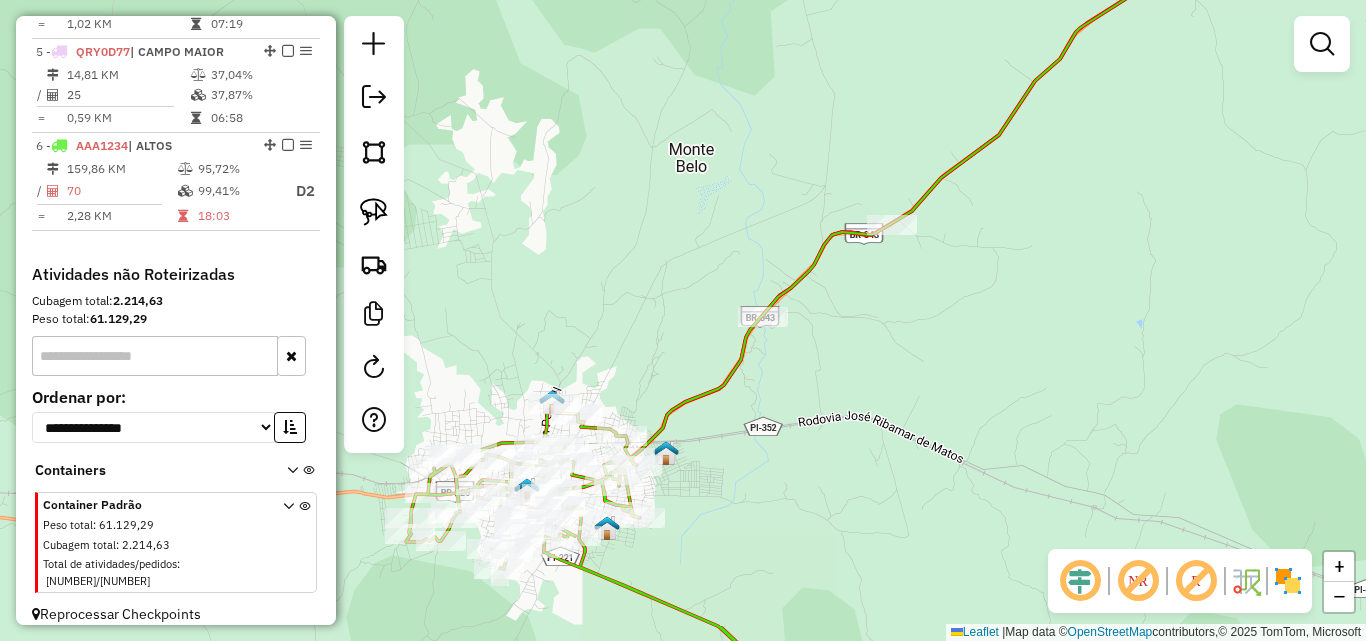 drag, startPoint x: 710, startPoint y: 446, endPoint x: 801, endPoint y: 344, distance: 136.69308 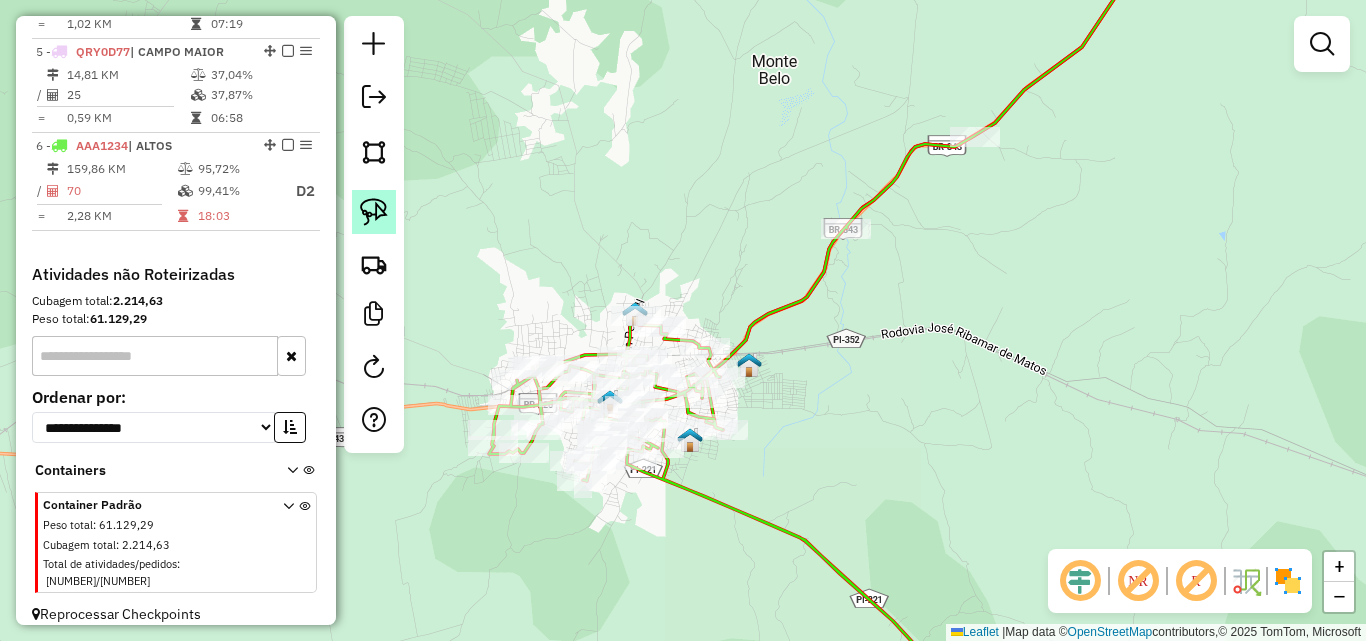 click 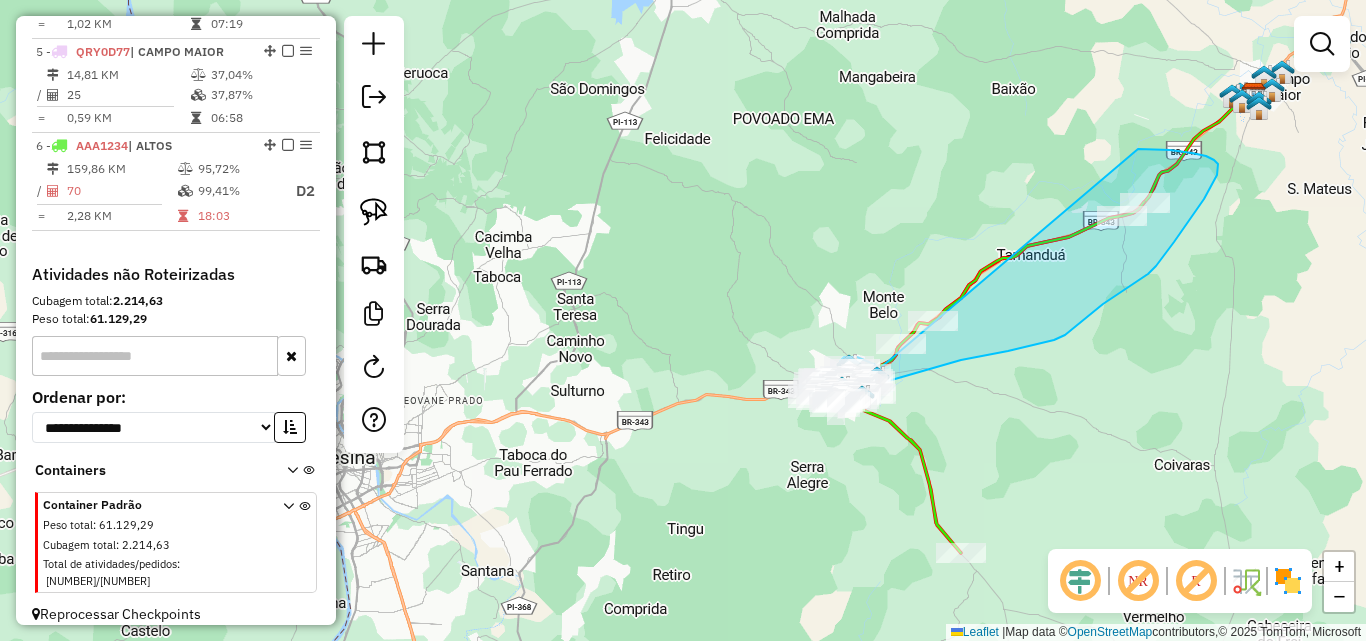 drag, startPoint x: 786, startPoint y: 252, endPoint x: 1031, endPoint y: 194, distance: 251.77173 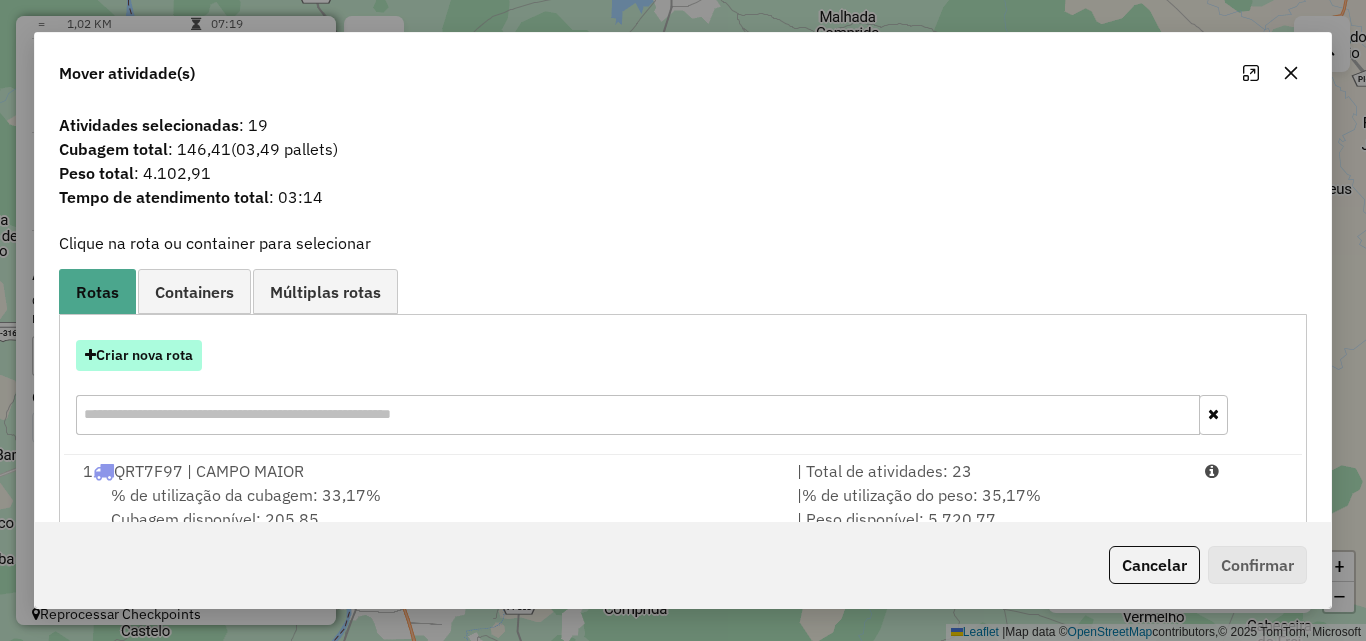 click on "Criar nova rota" at bounding box center (139, 355) 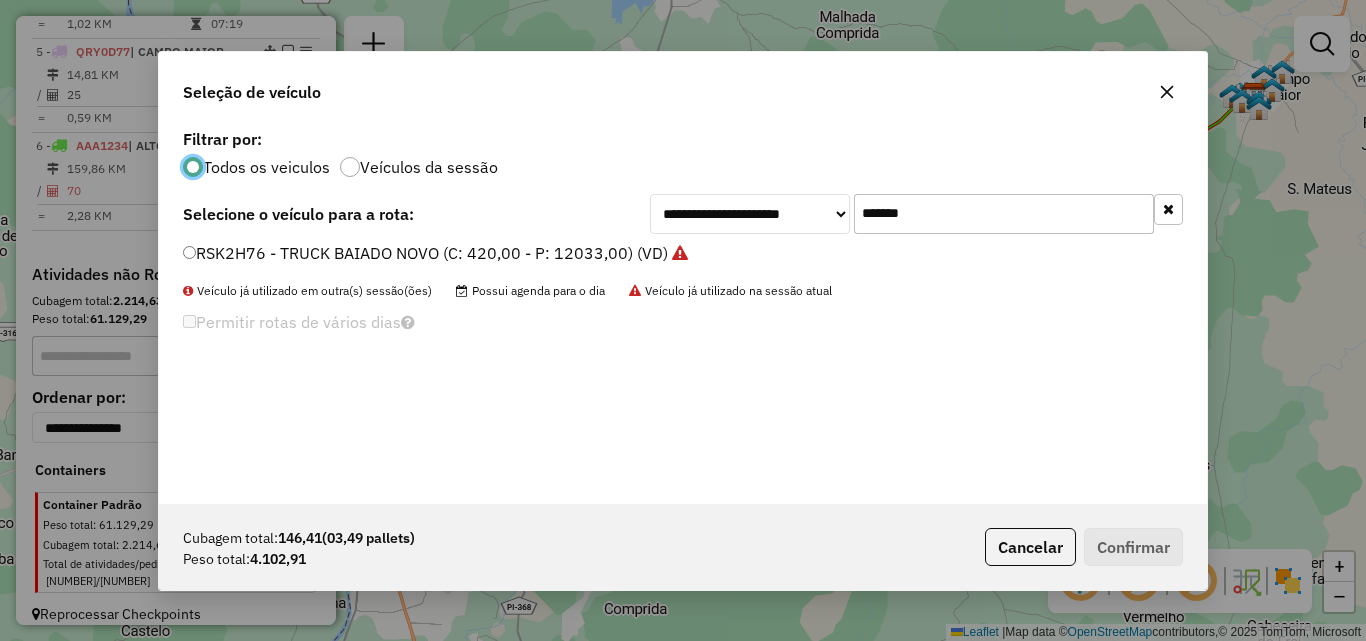 scroll, scrollTop: 11, scrollLeft: 6, axis: both 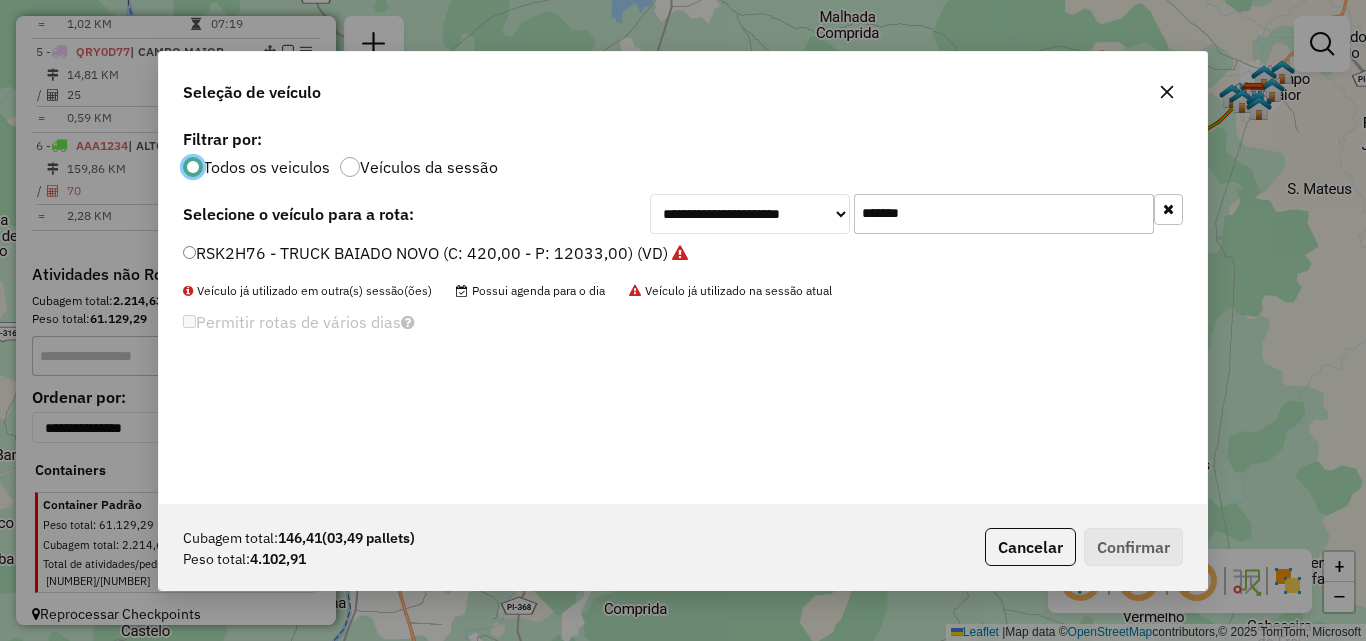 drag, startPoint x: 988, startPoint y: 209, endPoint x: 698, endPoint y: 213, distance: 290.0276 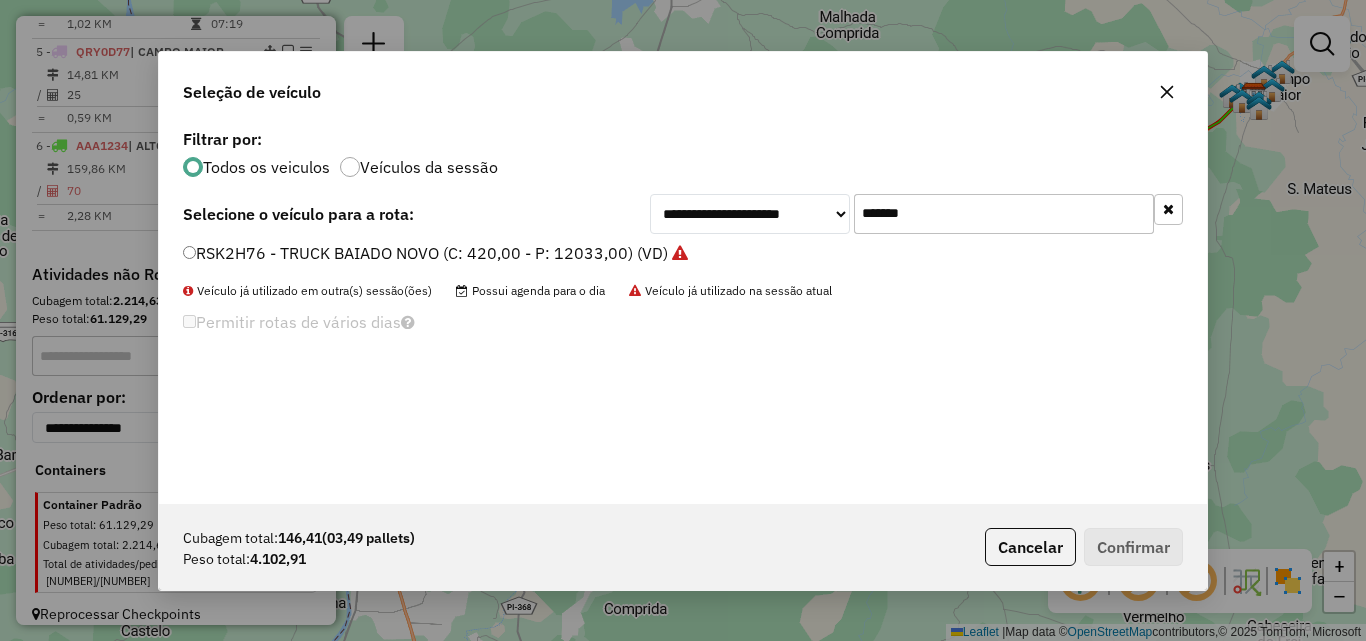 paste 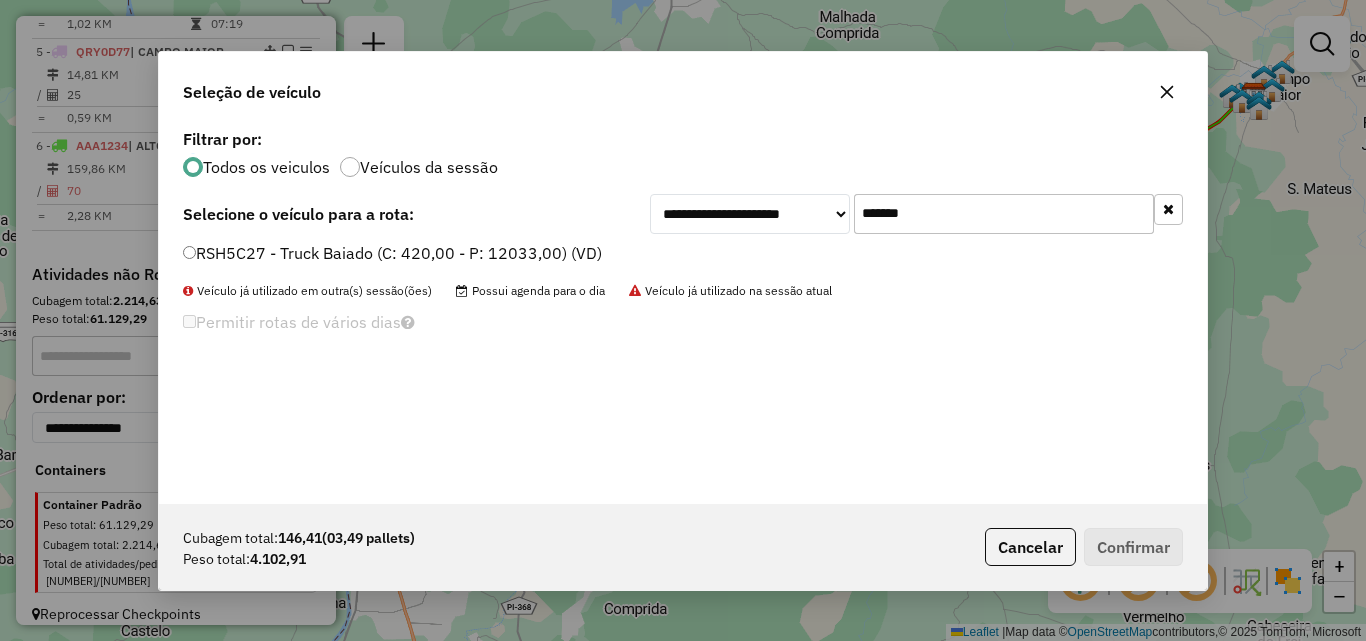 type on "*******" 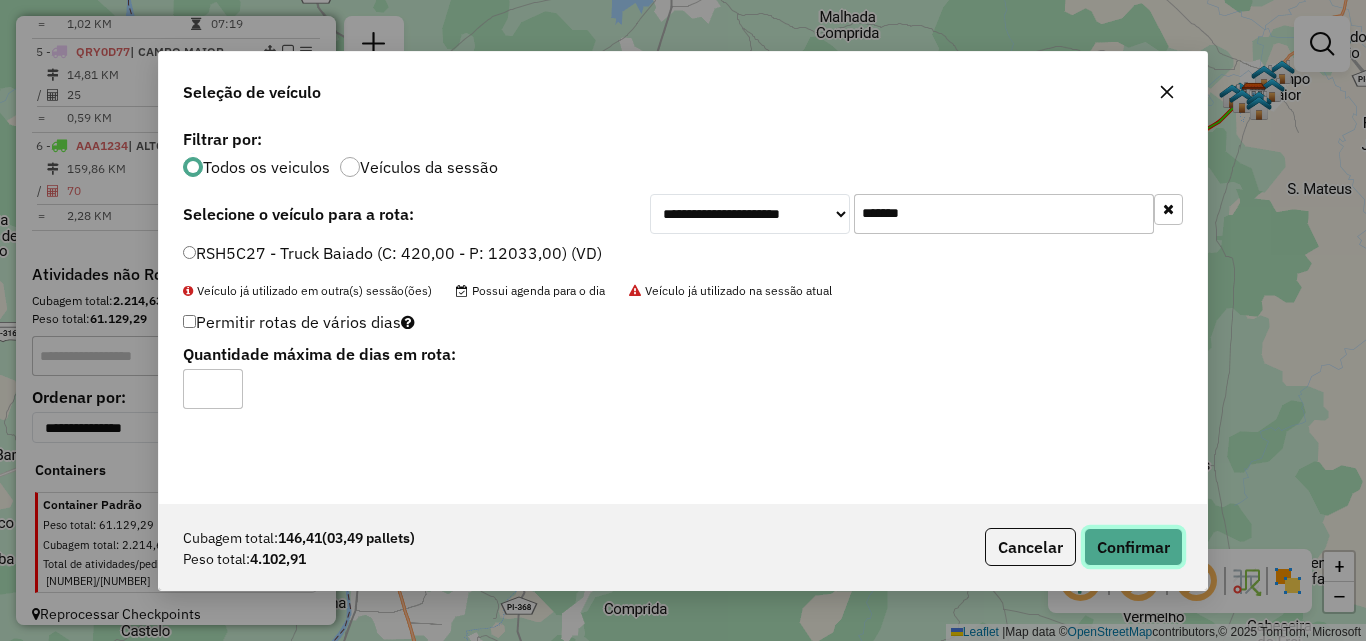click on "Confirmar" 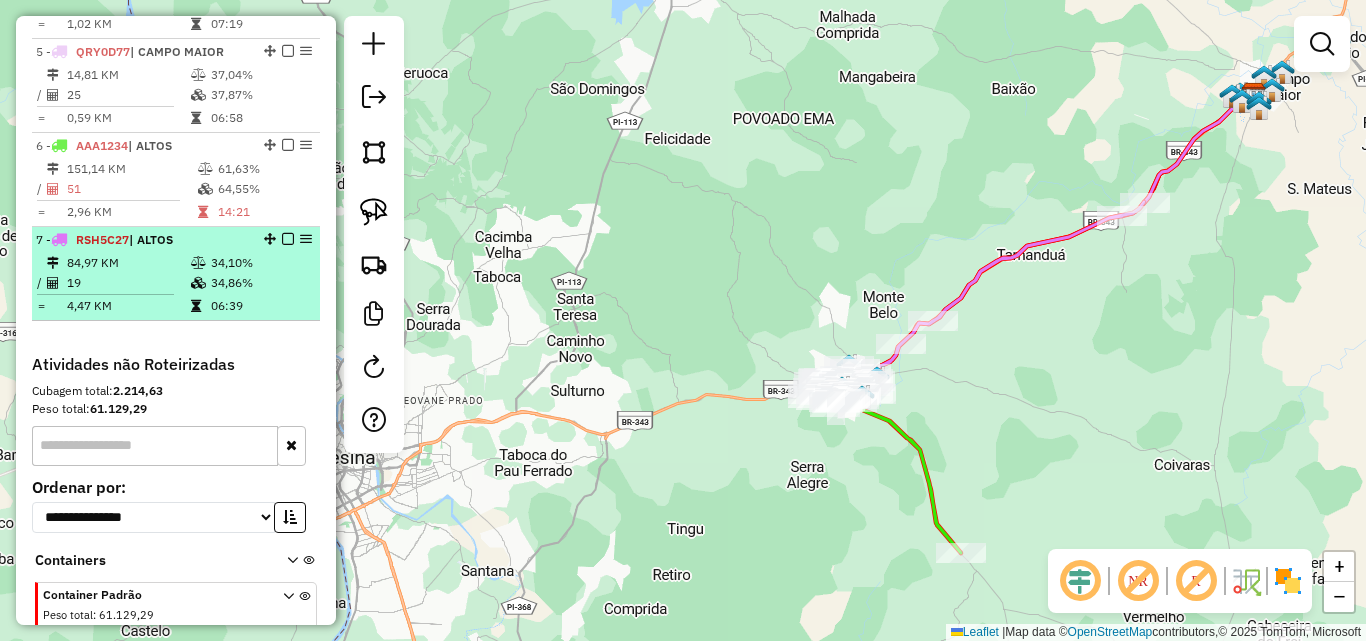 click on "19" at bounding box center (128, 283) 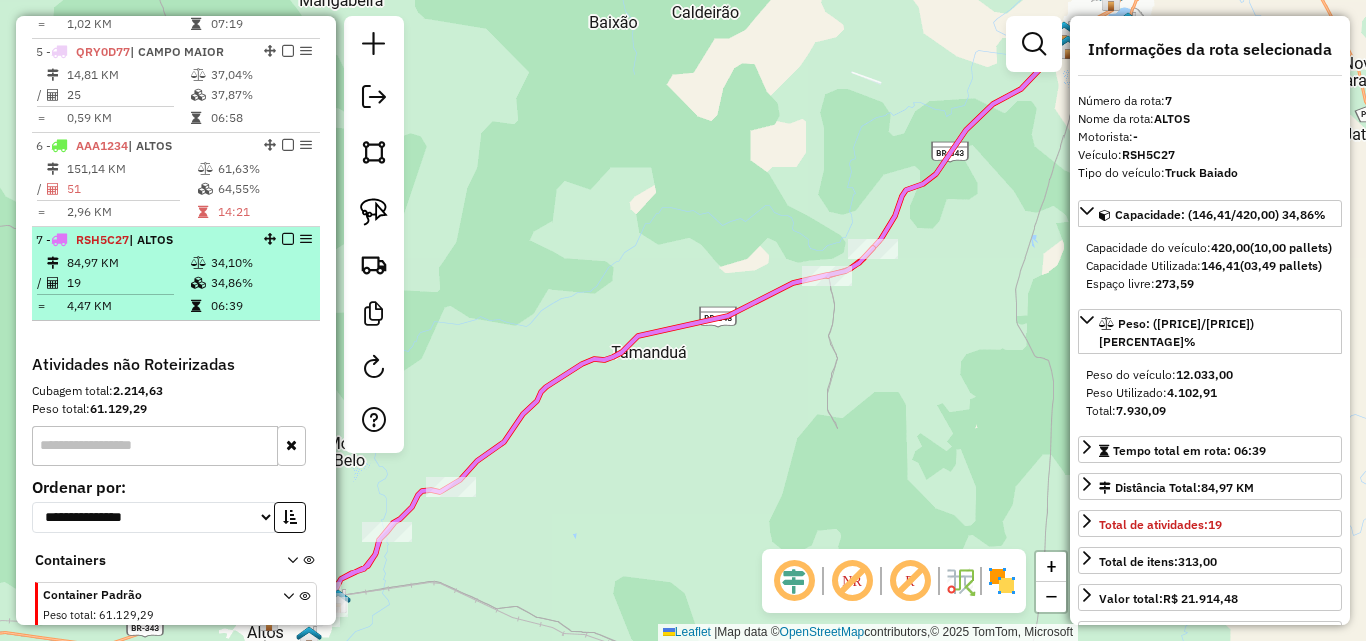 click on "19" at bounding box center (128, 283) 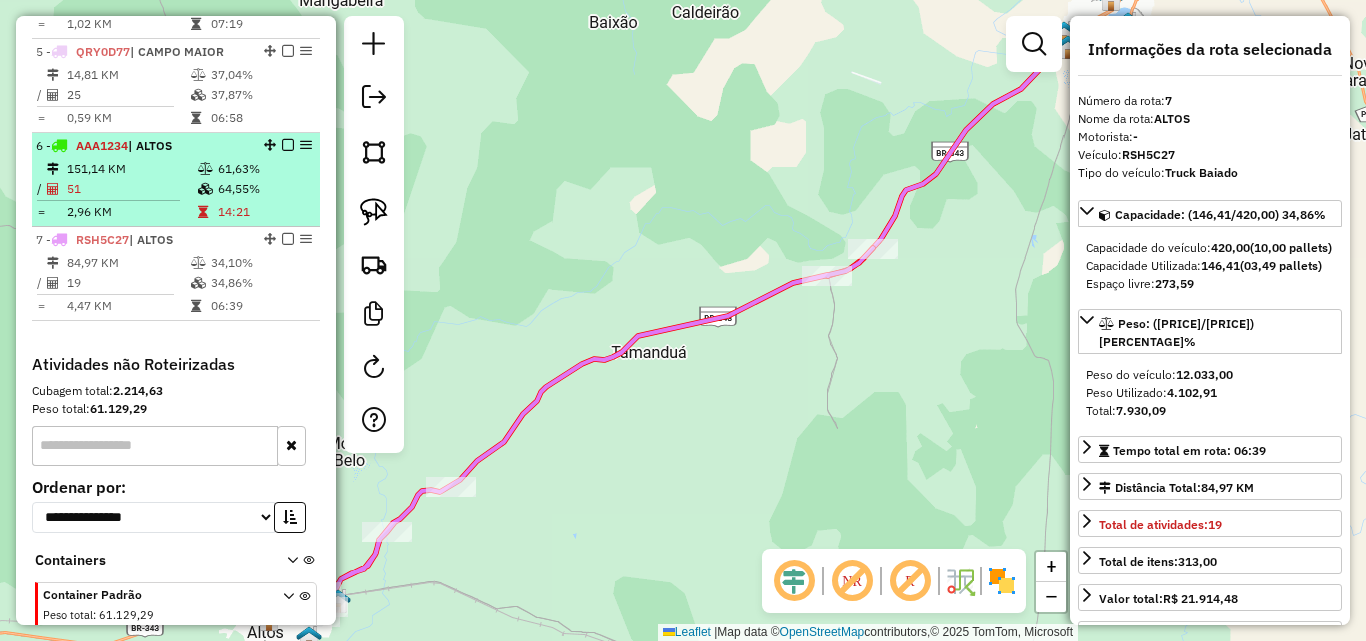 click on "2,96 KM" at bounding box center (131, 212) 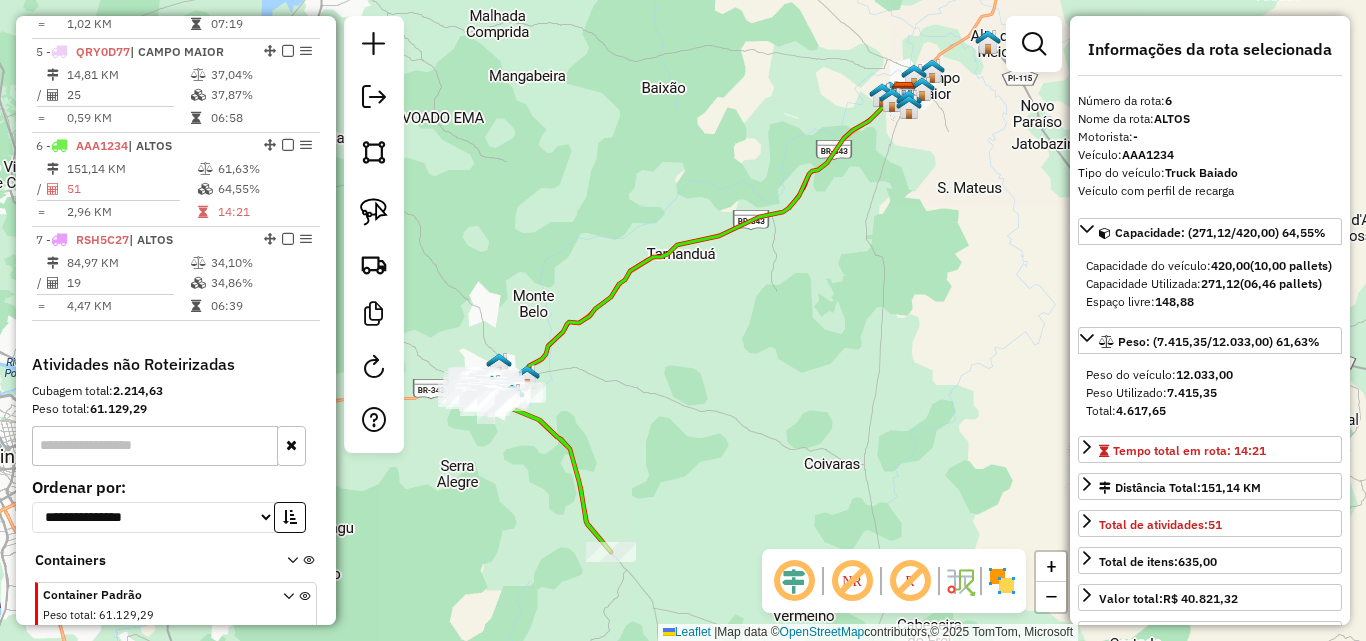drag, startPoint x: 723, startPoint y: 428, endPoint x: 857, endPoint y: 370, distance: 146.0137 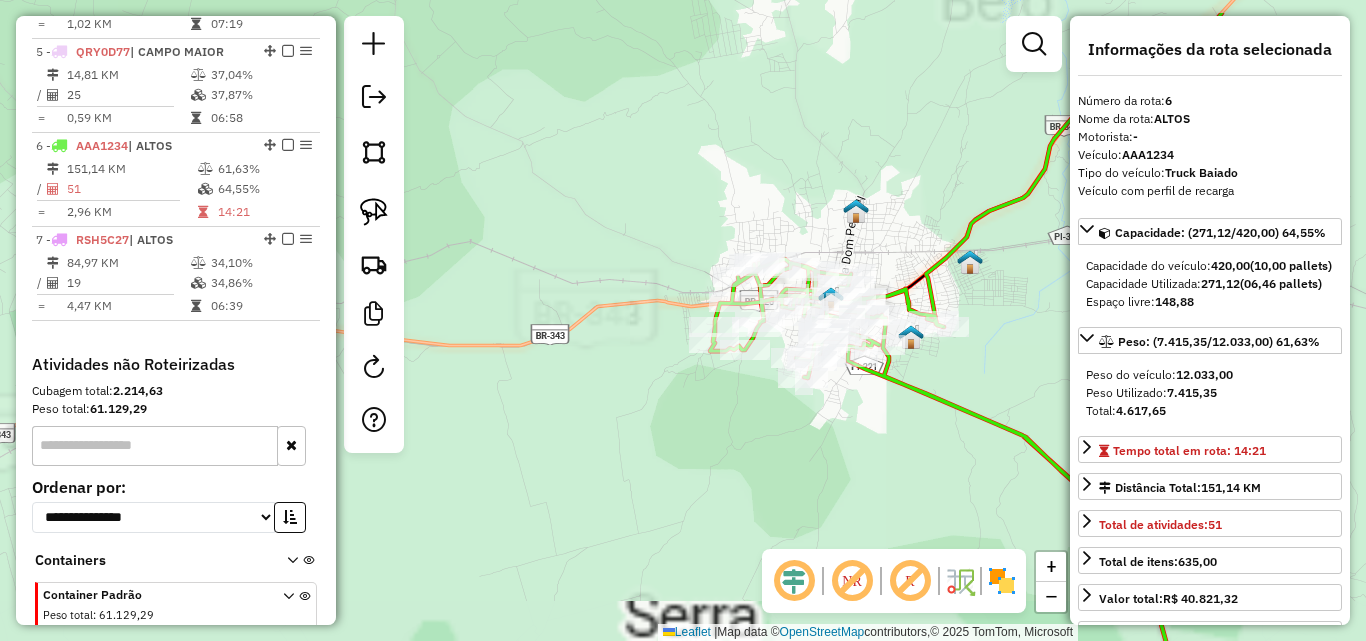 drag, startPoint x: 912, startPoint y: 425, endPoint x: 727, endPoint y: 420, distance: 185.06755 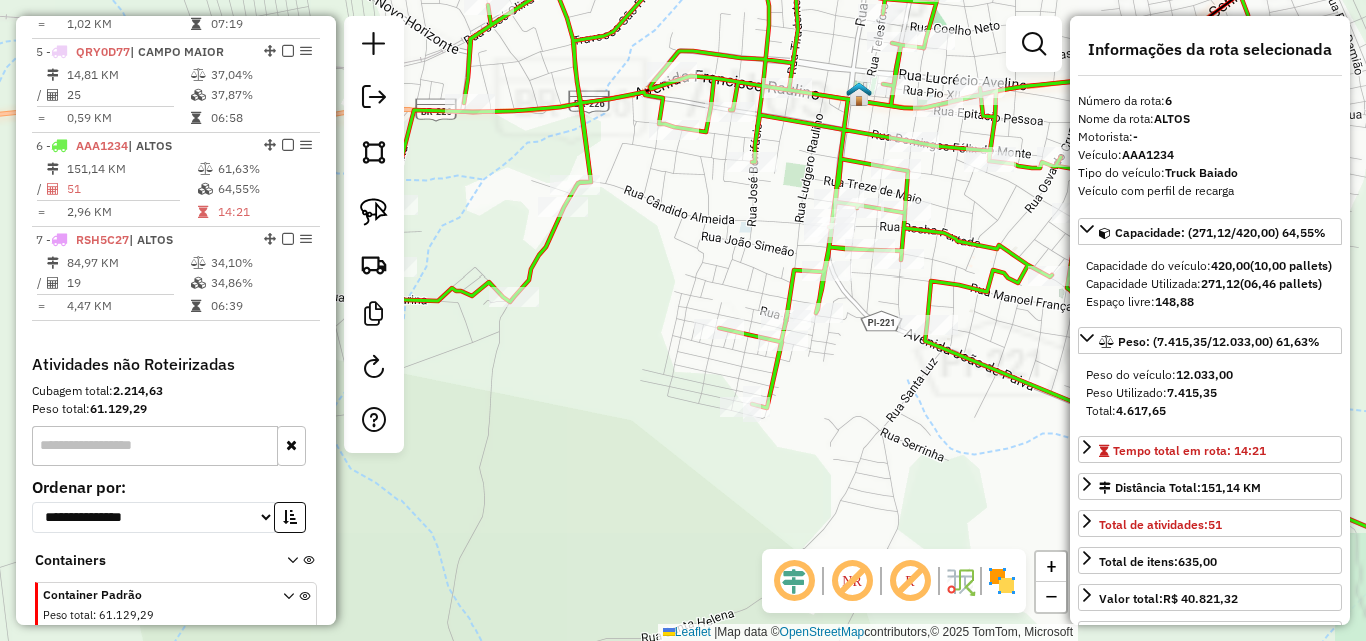 drag, startPoint x: 711, startPoint y: 504, endPoint x: 673, endPoint y: 472, distance: 49.67897 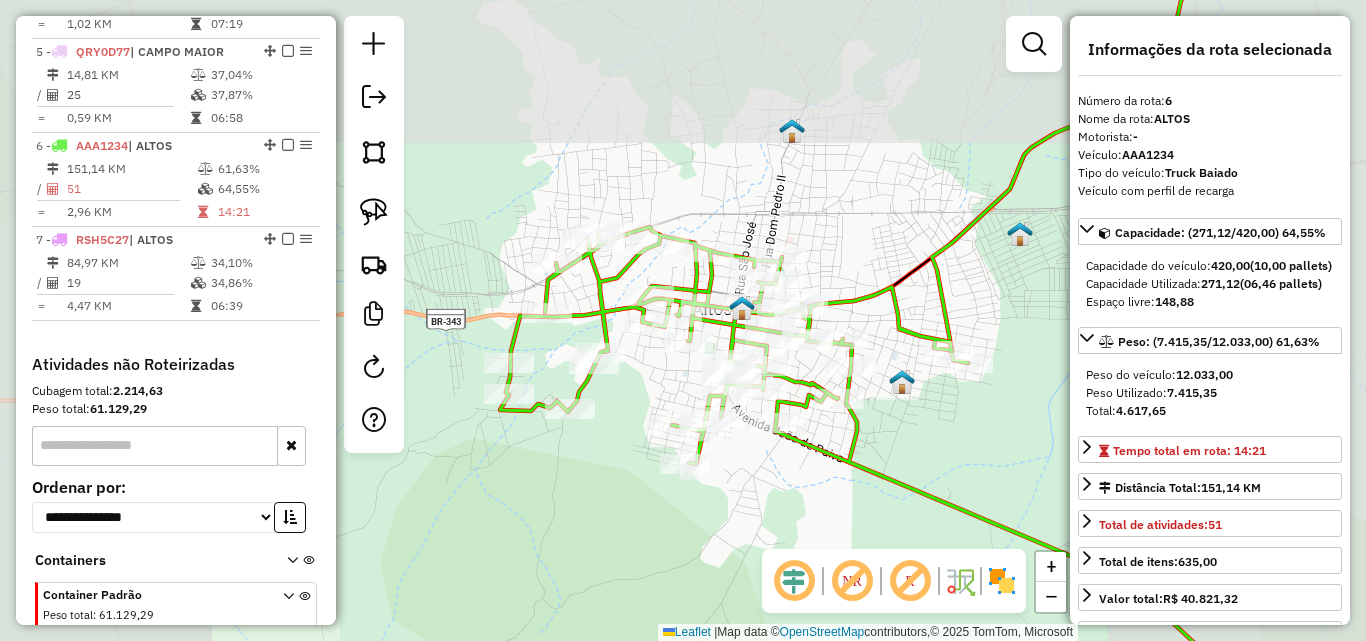 drag, startPoint x: 650, startPoint y: 503, endPoint x: 576, endPoint y: 422, distance: 109.713264 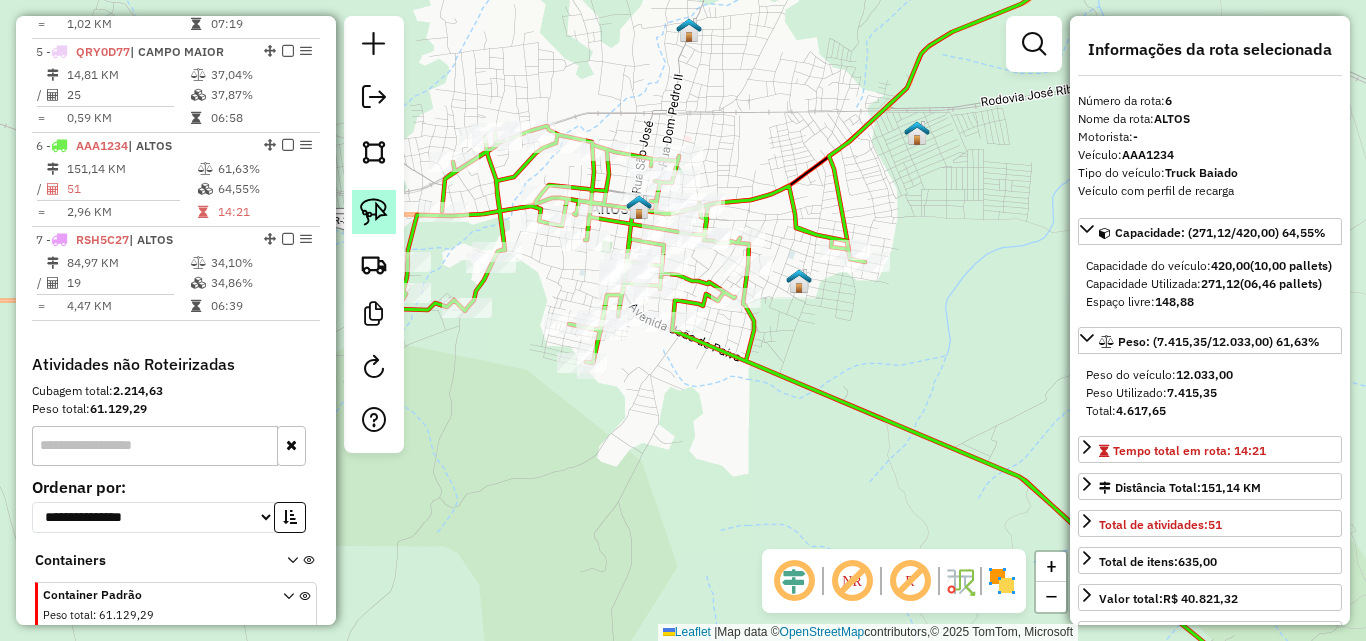 click 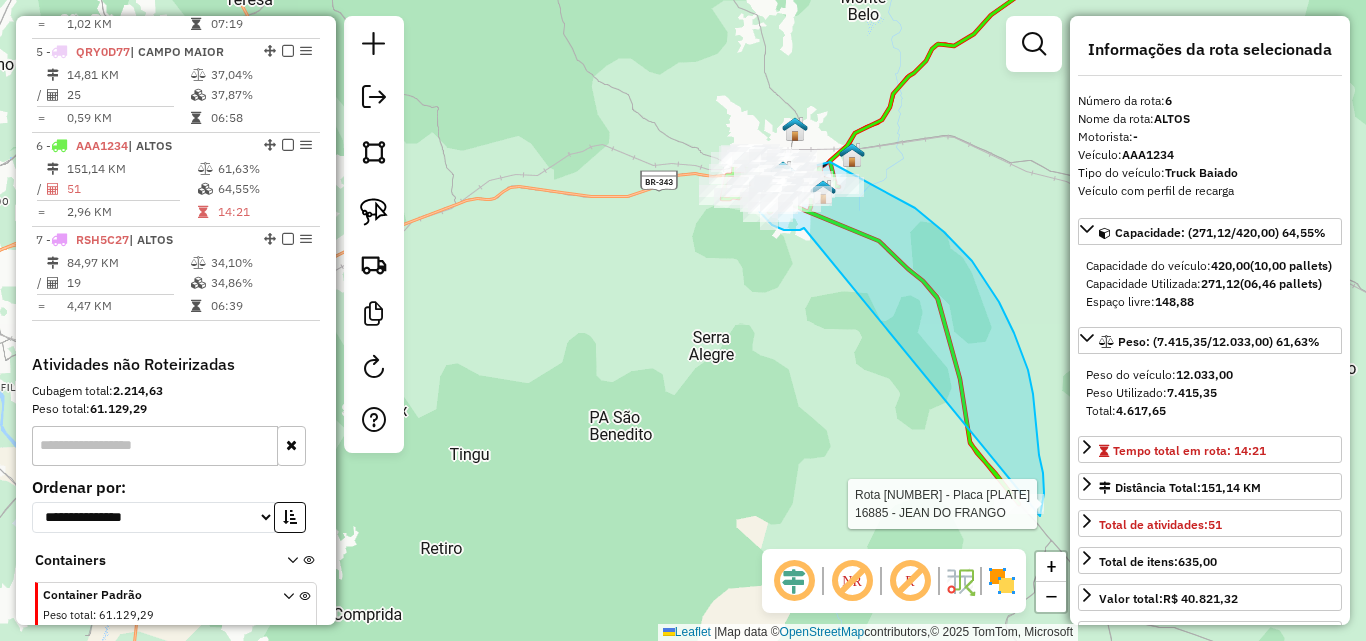 drag, startPoint x: 699, startPoint y: 433, endPoint x: 985, endPoint y: 527, distance: 301.05148 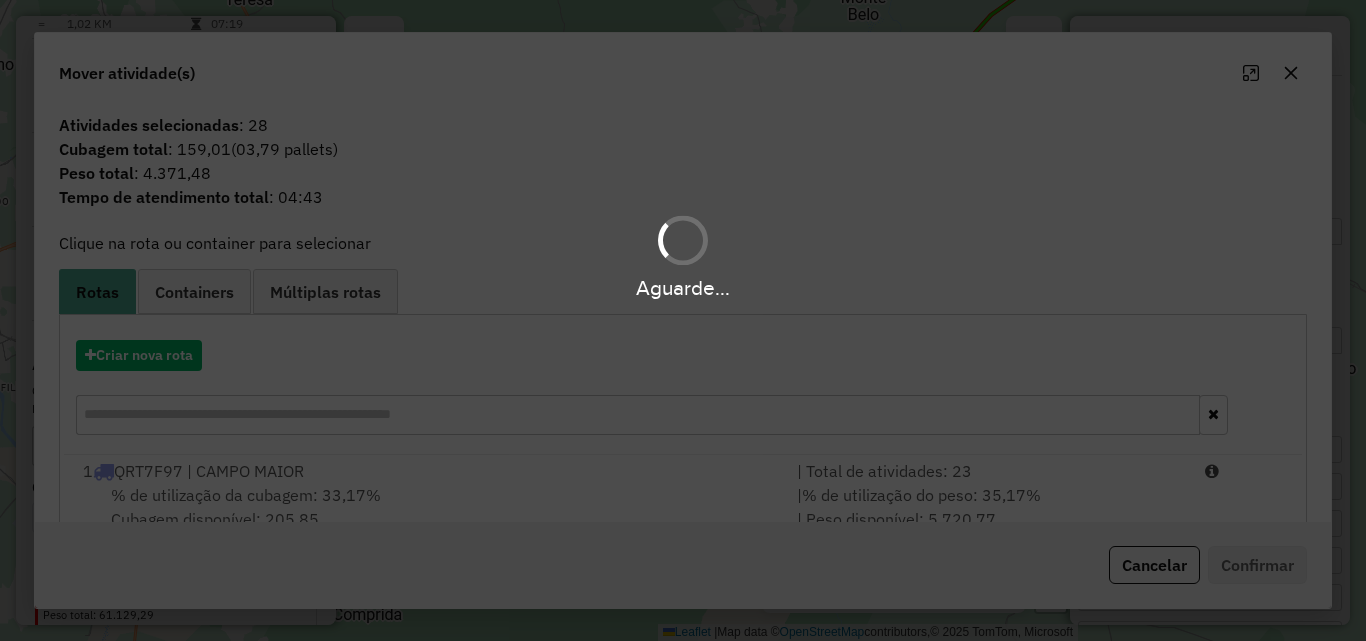 click on "Aguarde..." at bounding box center [683, 320] 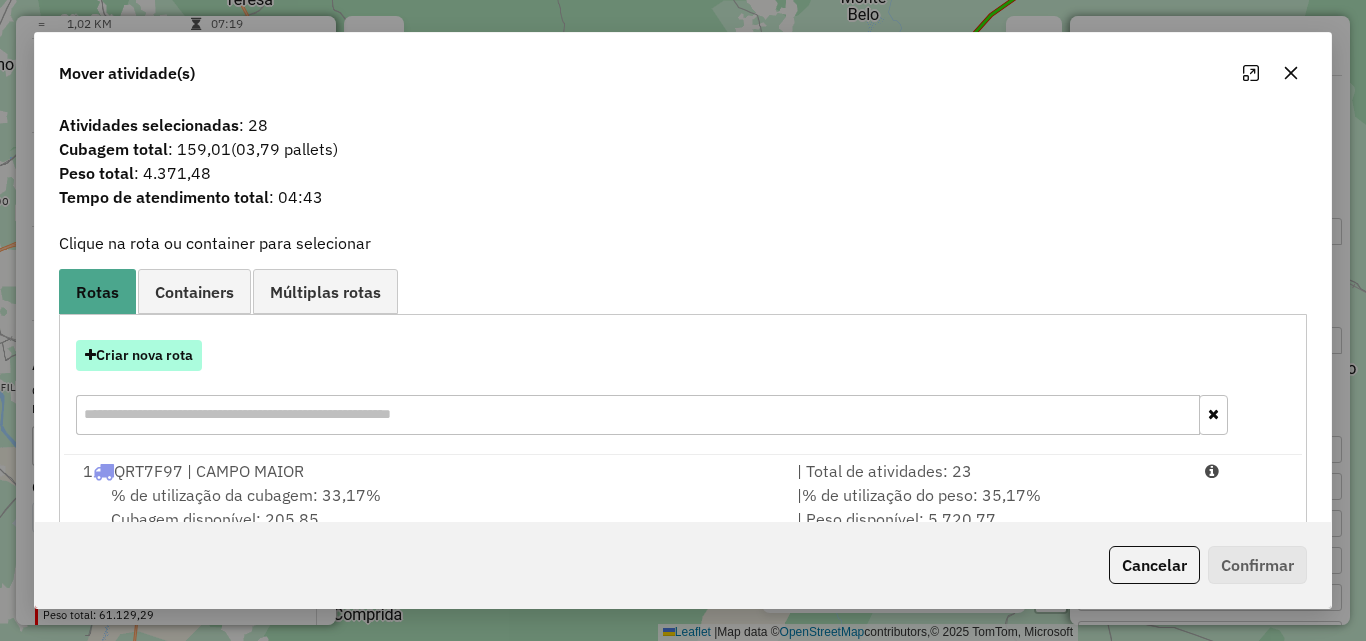 click on "Criar nova rota" at bounding box center (139, 355) 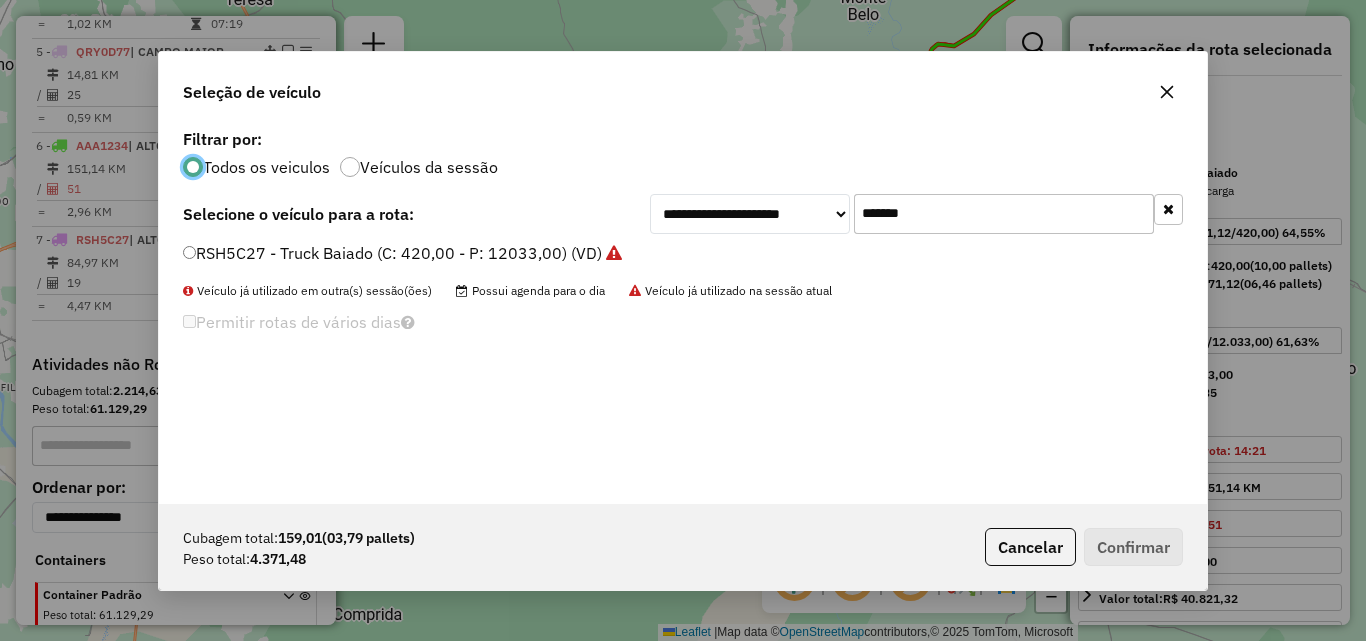 scroll, scrollTop: 11, scrollLeft: 6, axis: both 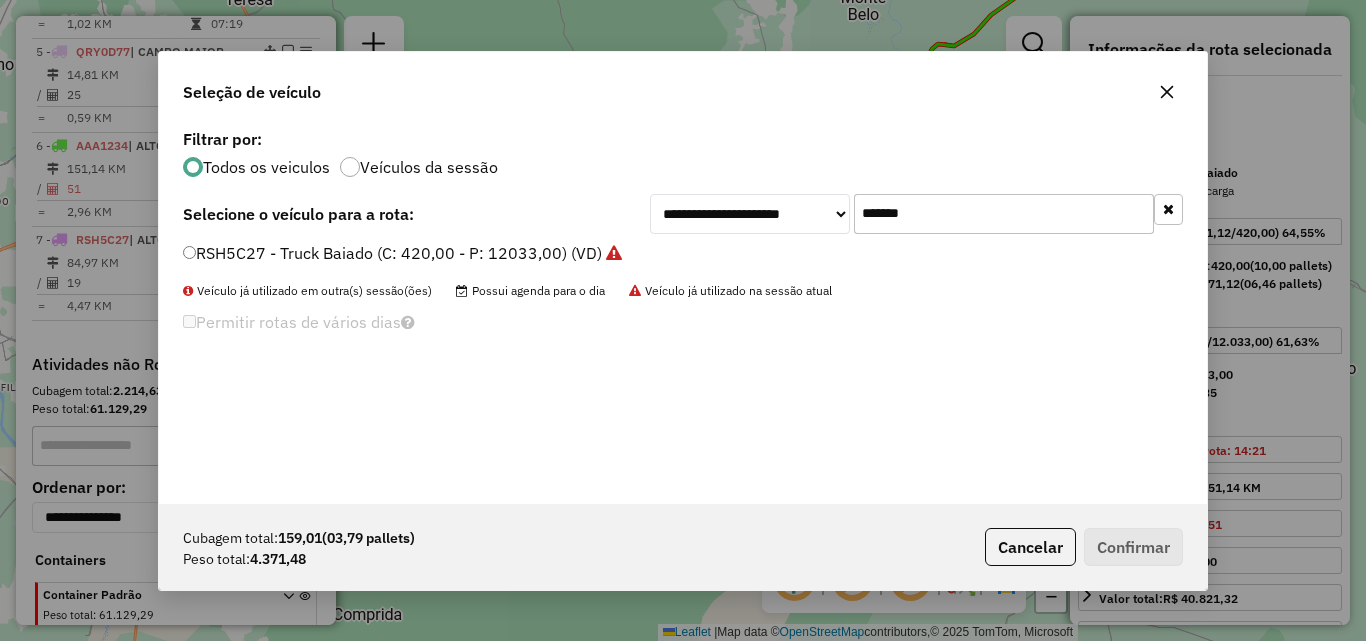 drag, startPoint x: 956, startPoint y: 212, endPoint x: 665, endPoint y: 288, distance: 300.7607 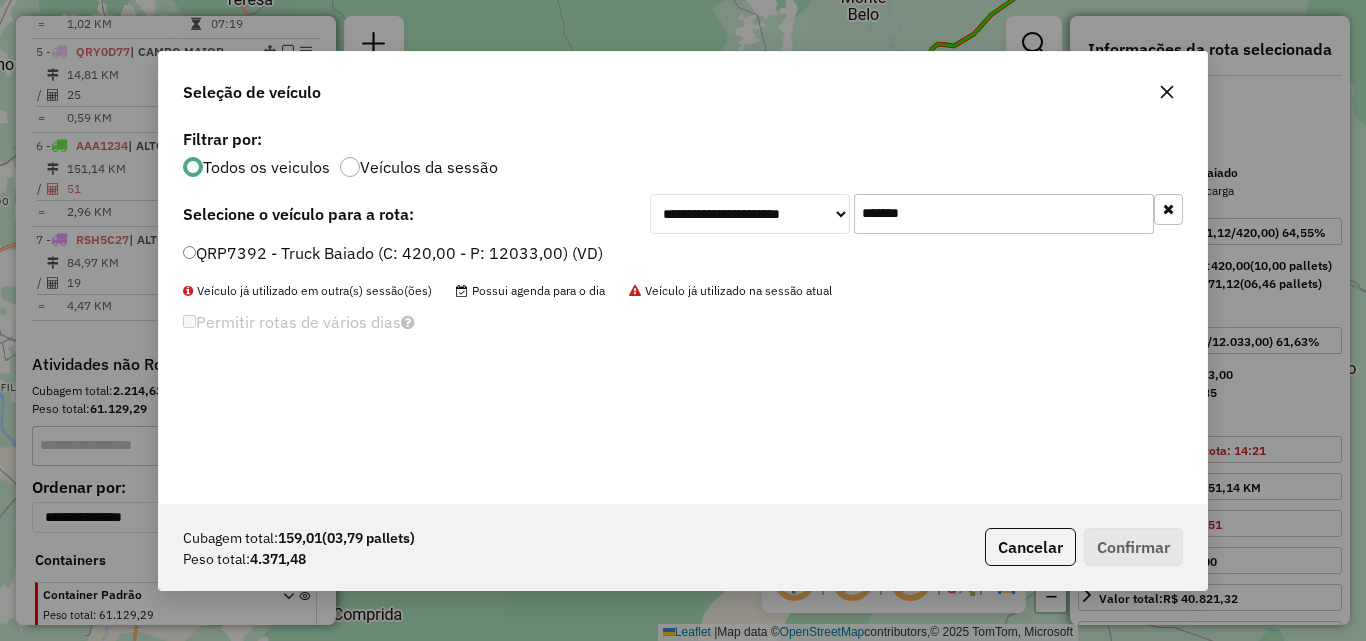 type on "*******" 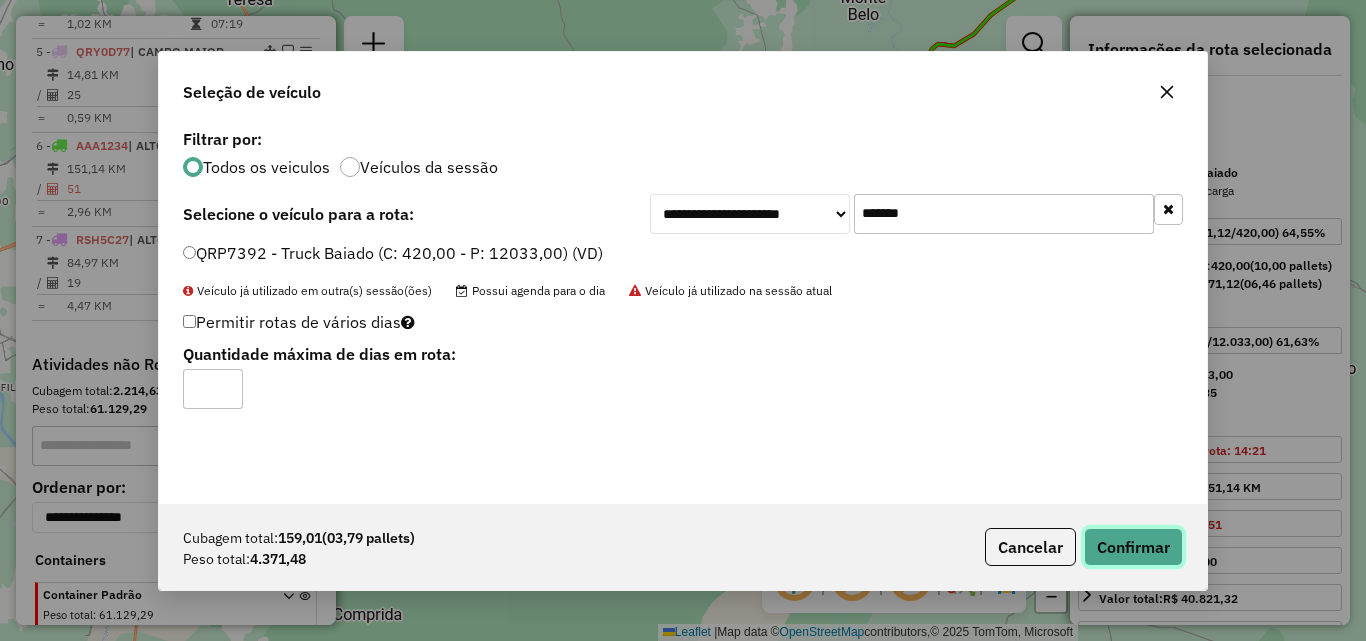 click on "Confirmar" 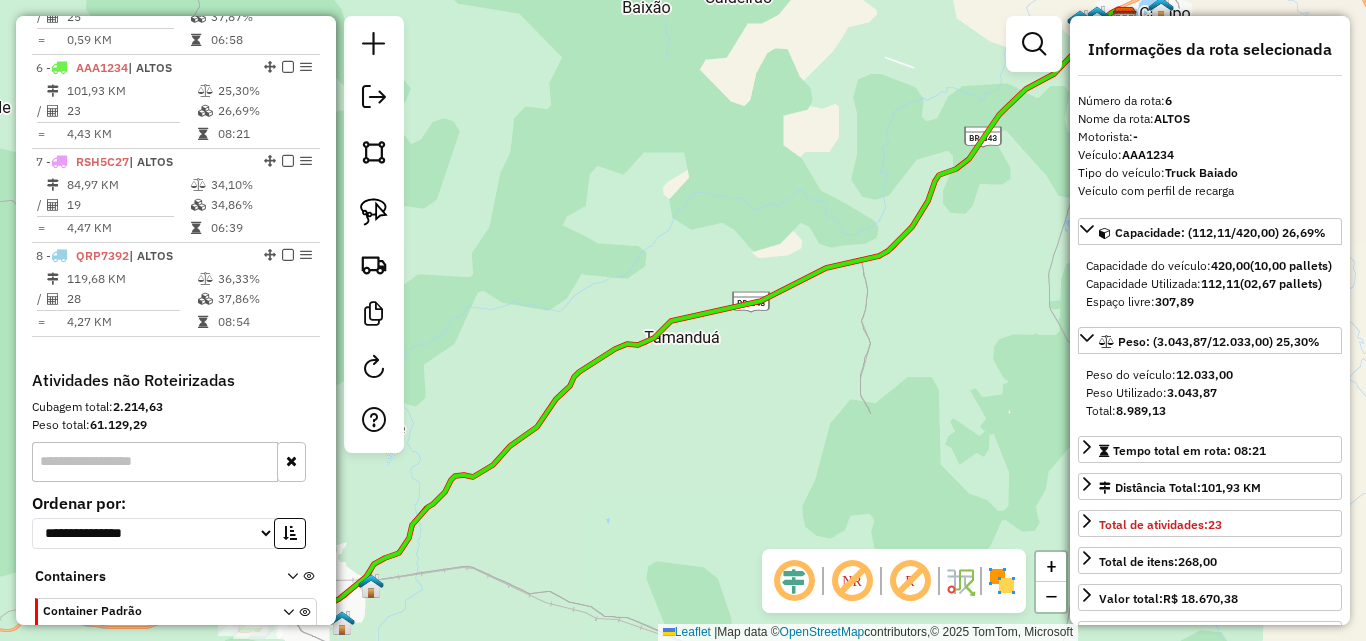 scroll, scrollTop: 1238, scrollLeft: 0, axis: vertical 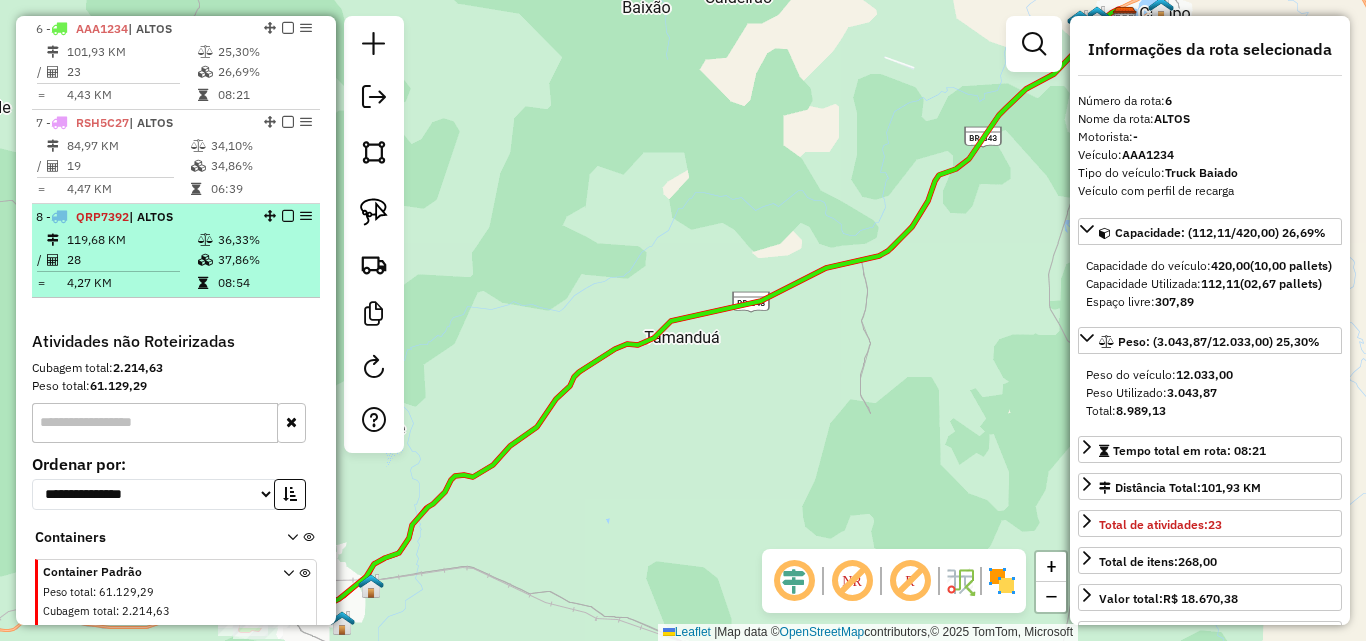 click at bounding box center (205, 260) 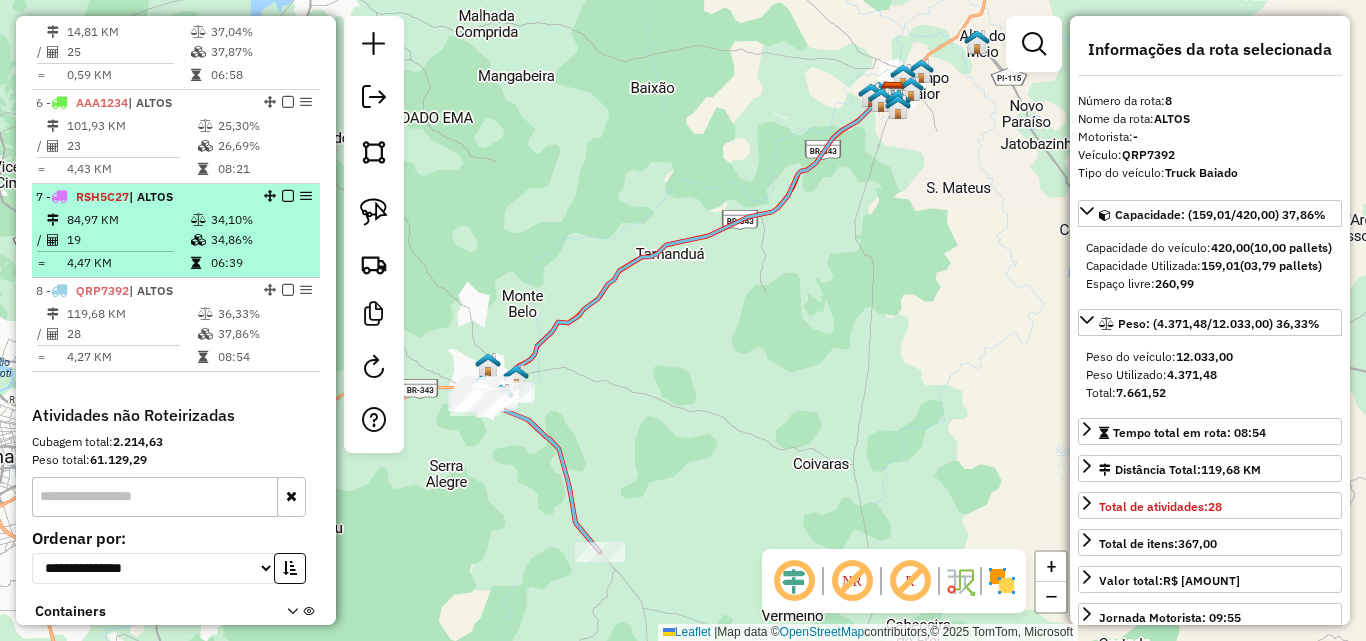 scroll, scrollTop: 1038, scrollLeft: 0, axis: vertical 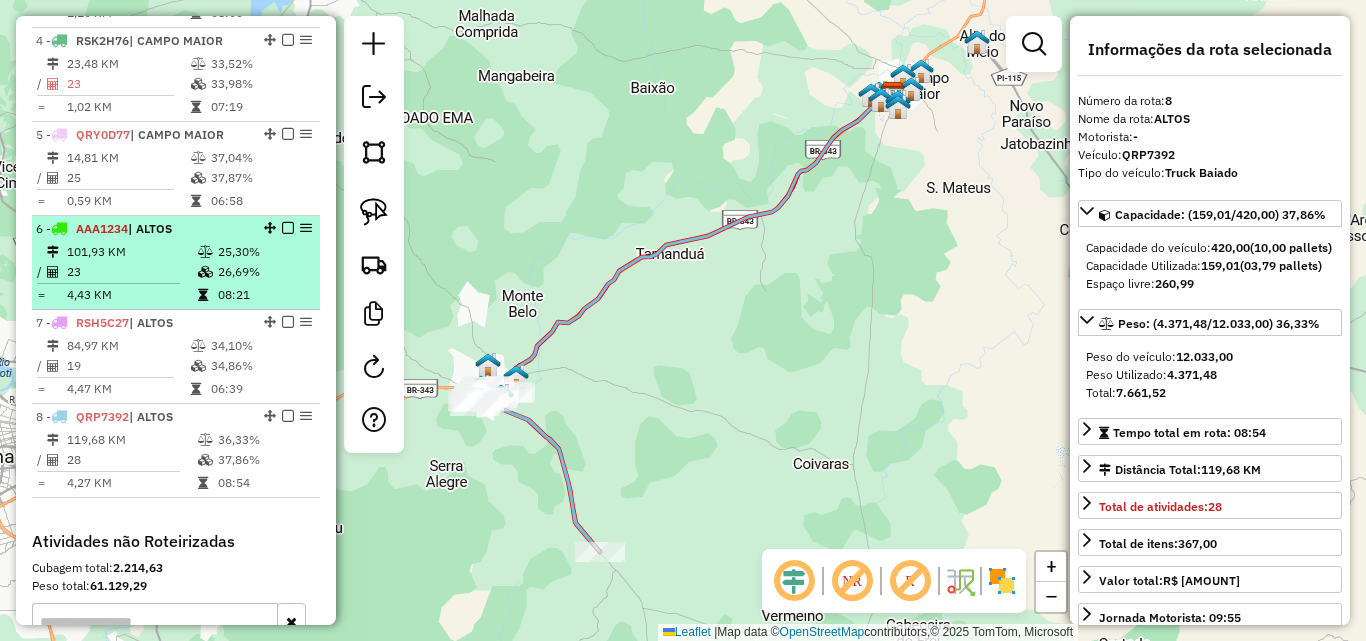 click on "23" at bounding box center [131, 272] 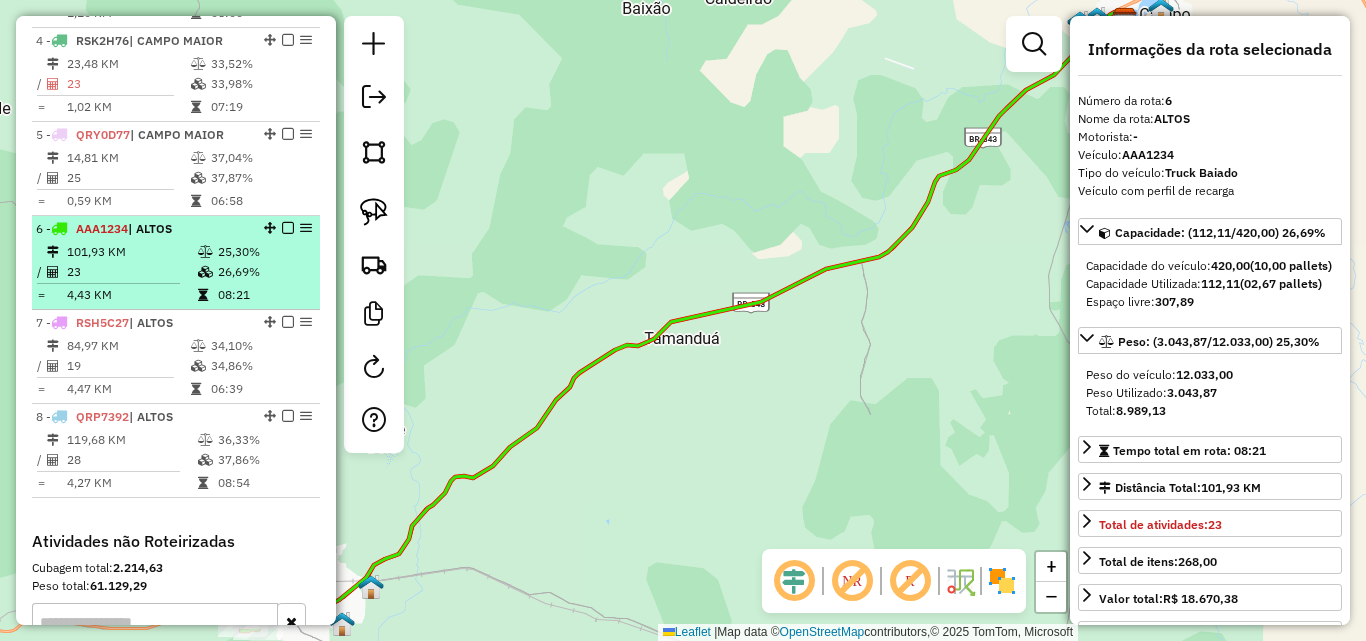 click on "23" at bounding box center [131, 272] 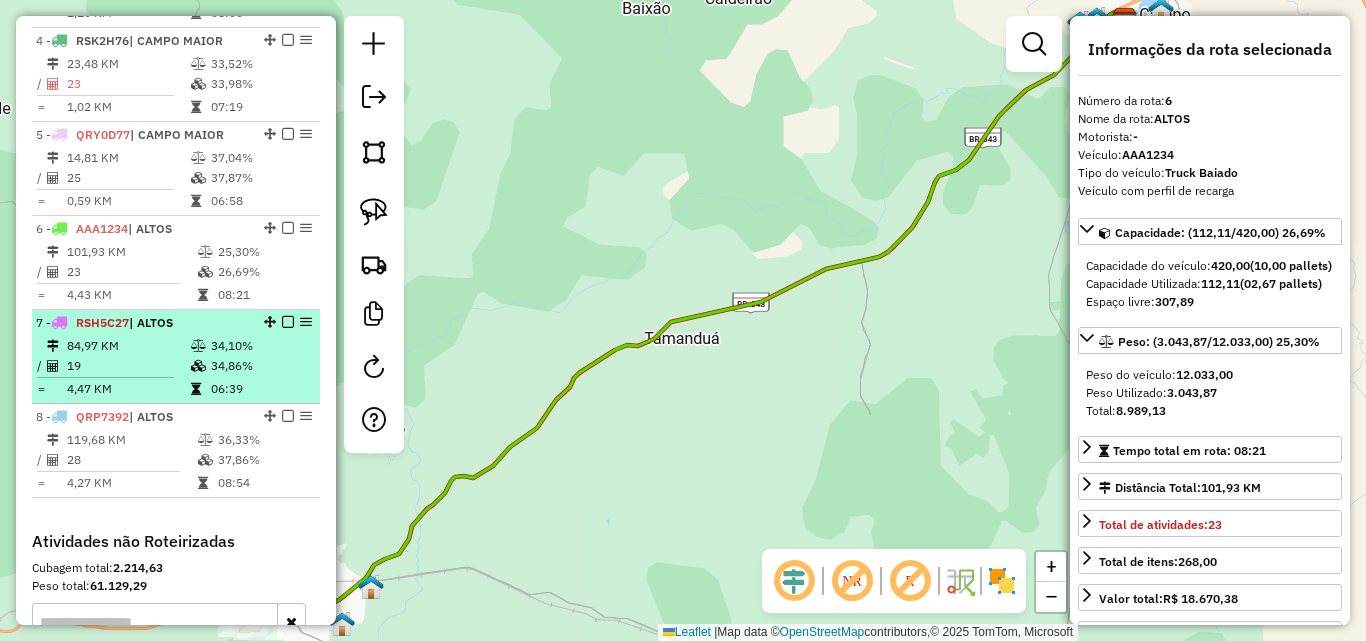 click on "19" at bounding box center (128, 366) 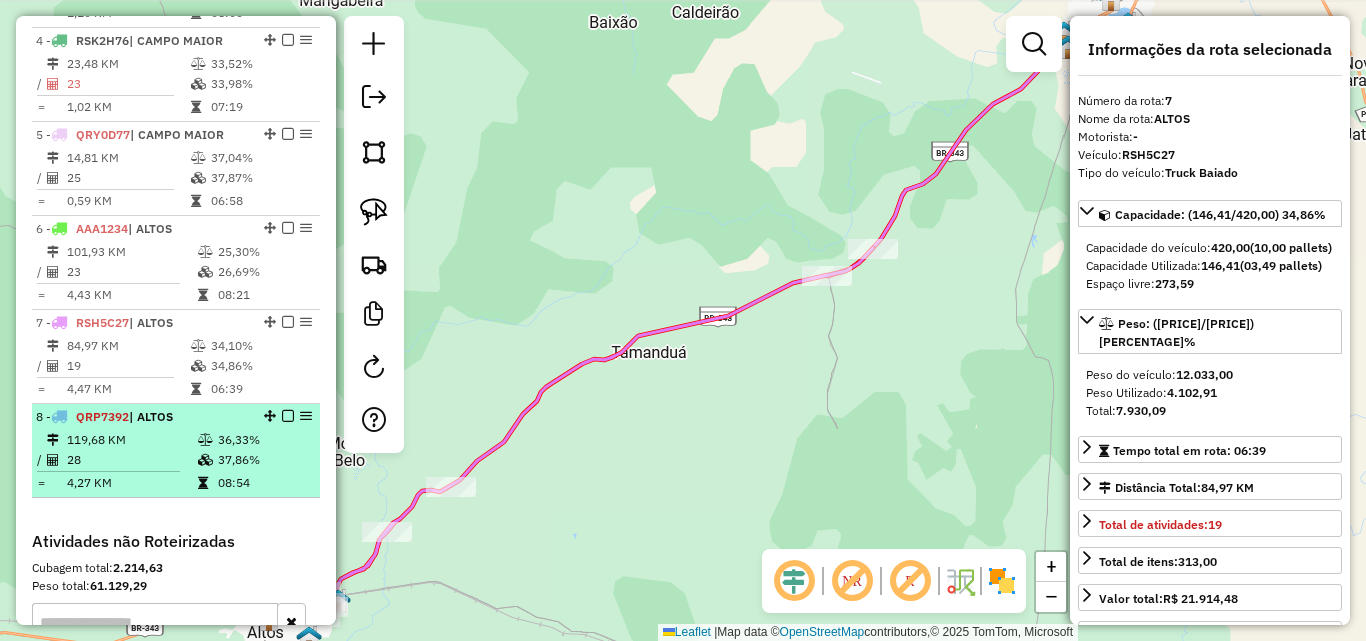 click on "| ALTOS" at bounding box center (151, 416) 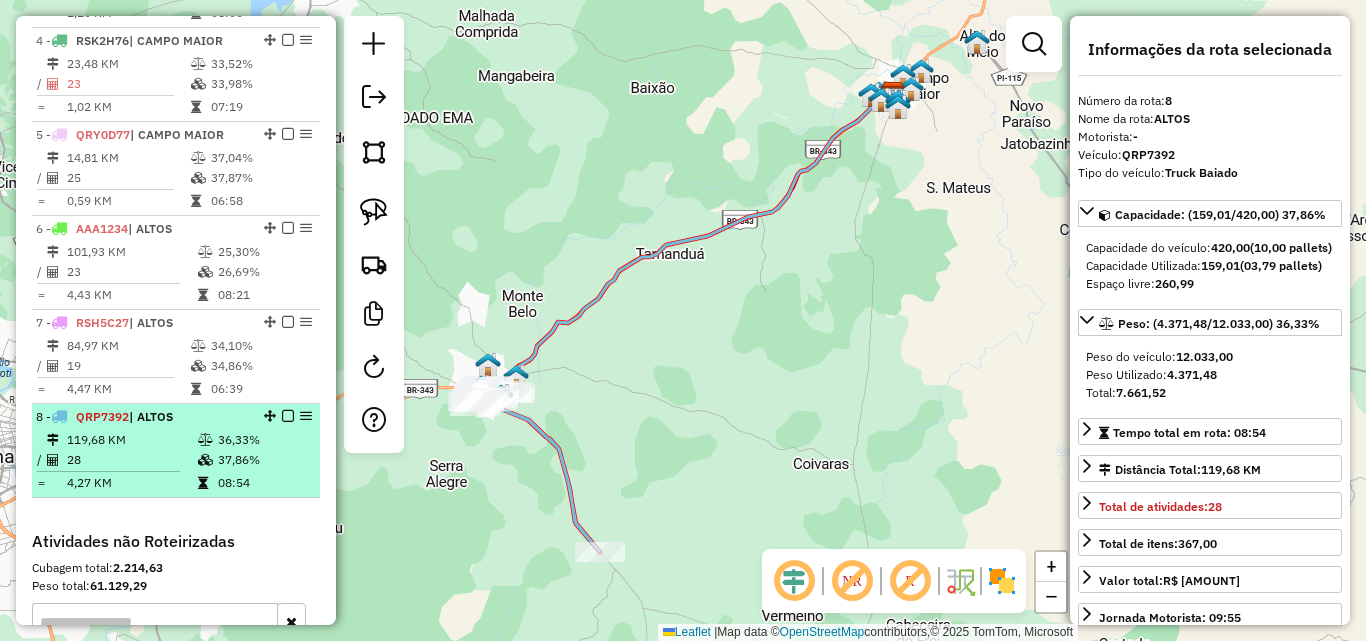 click on "| ALTOS" at bounding box center [151, 416] 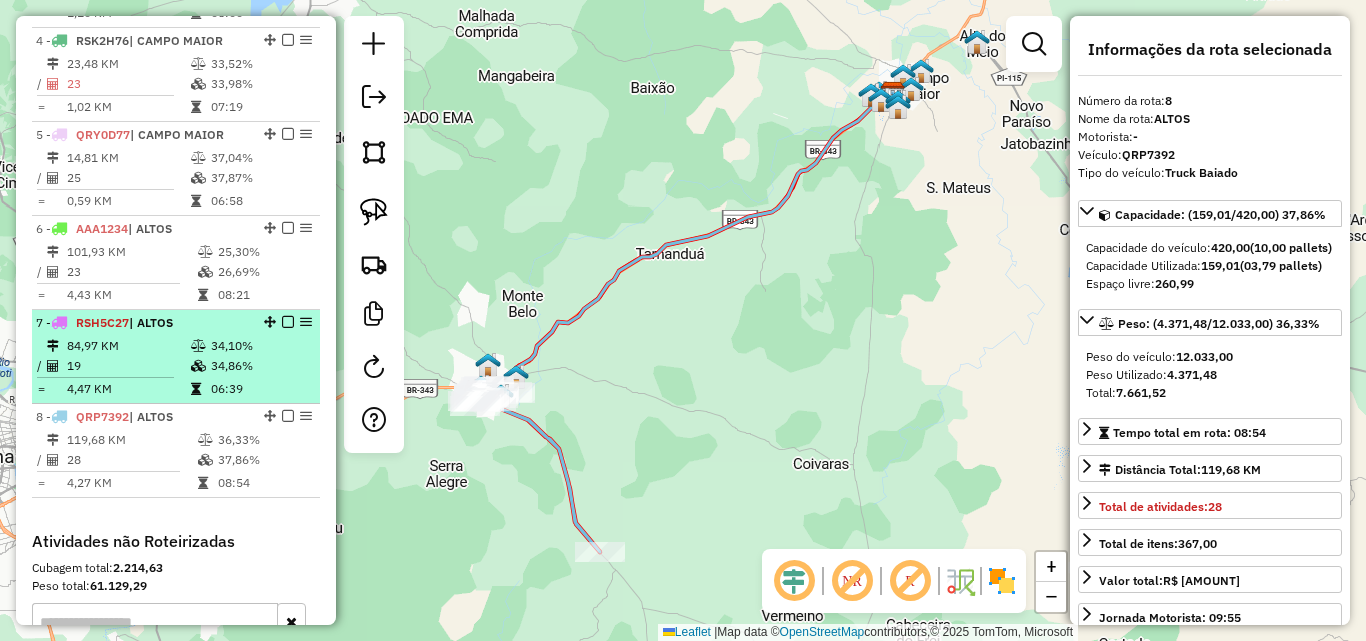 click on "19" at bounding box center [128, 366] 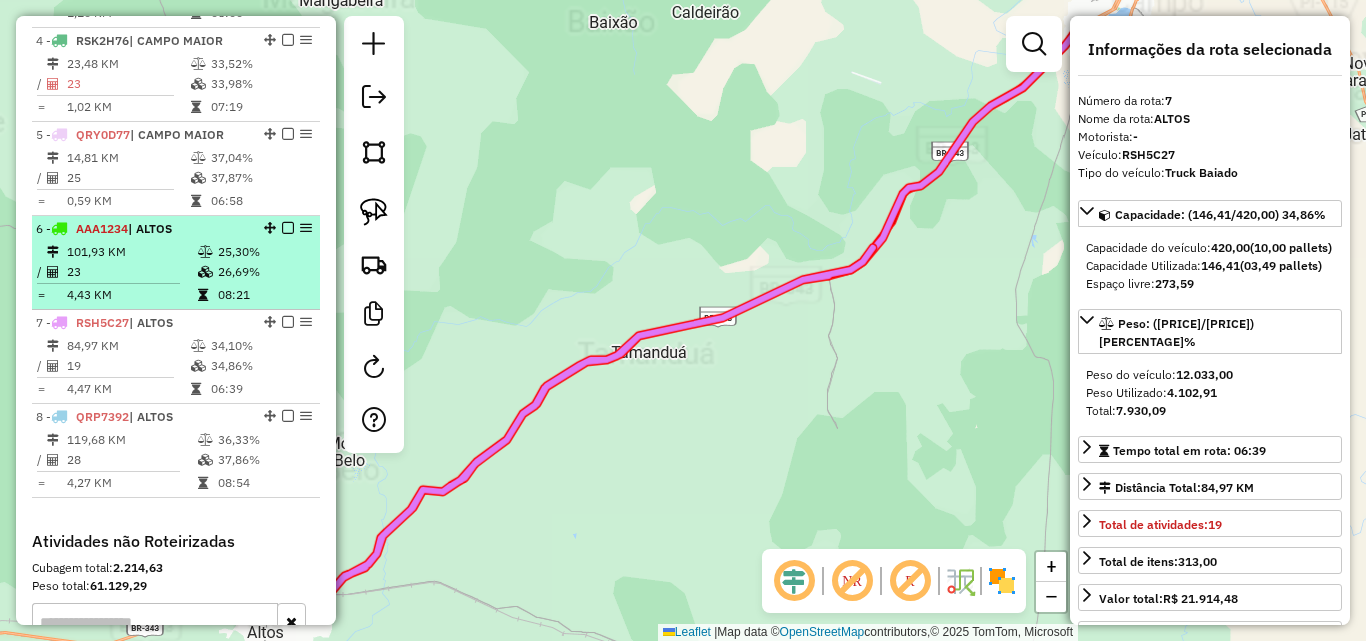 click on "101,93 KM" at bounding box center [131, 252] 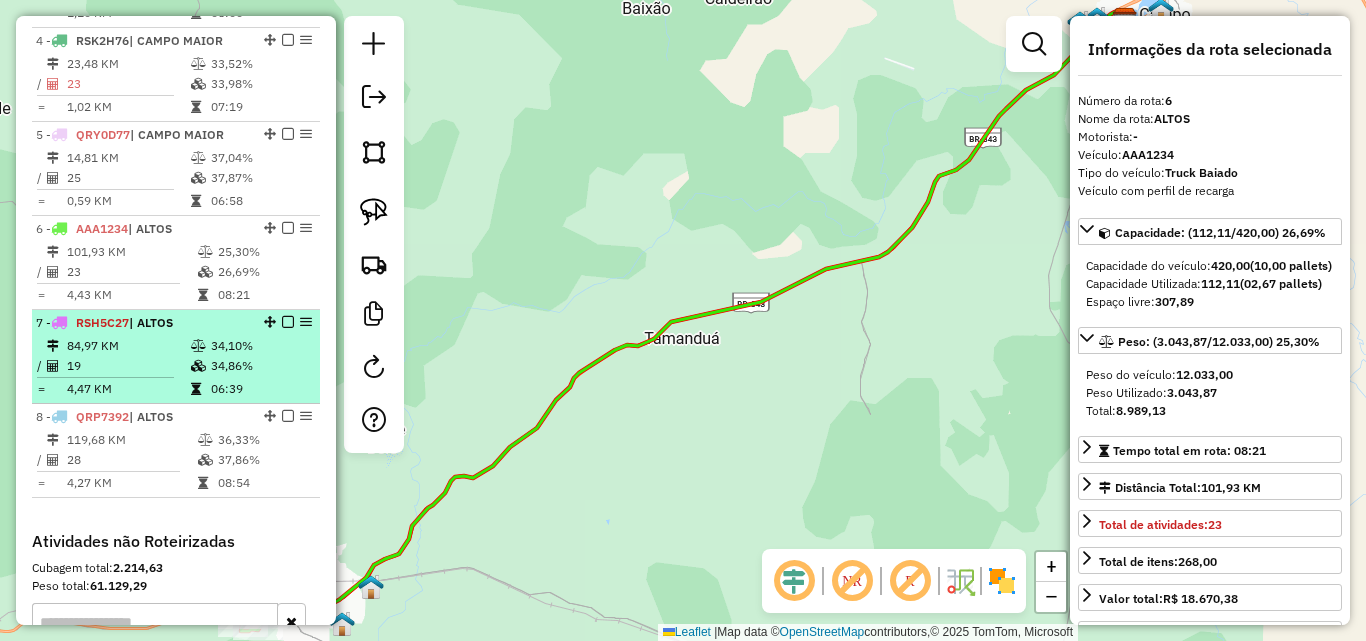 click on "84,97 KM" at bounding box center (128, 346) 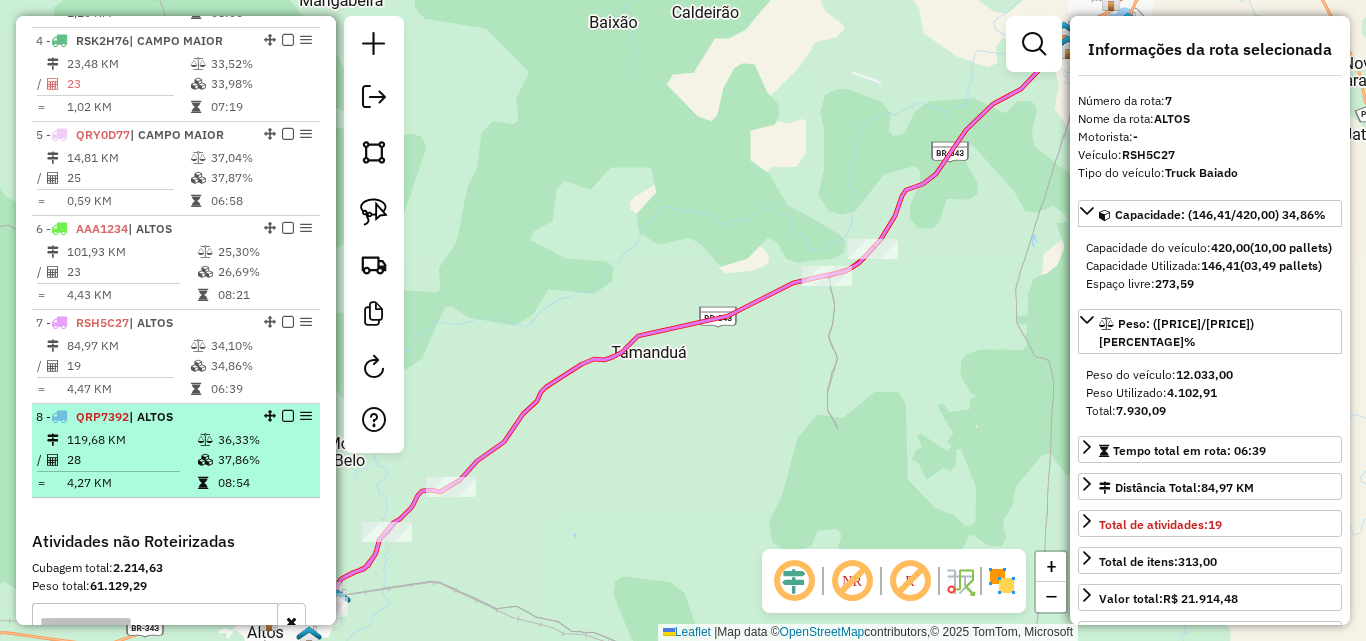 click on "119,68 KM" at bounding box center (131, 440) 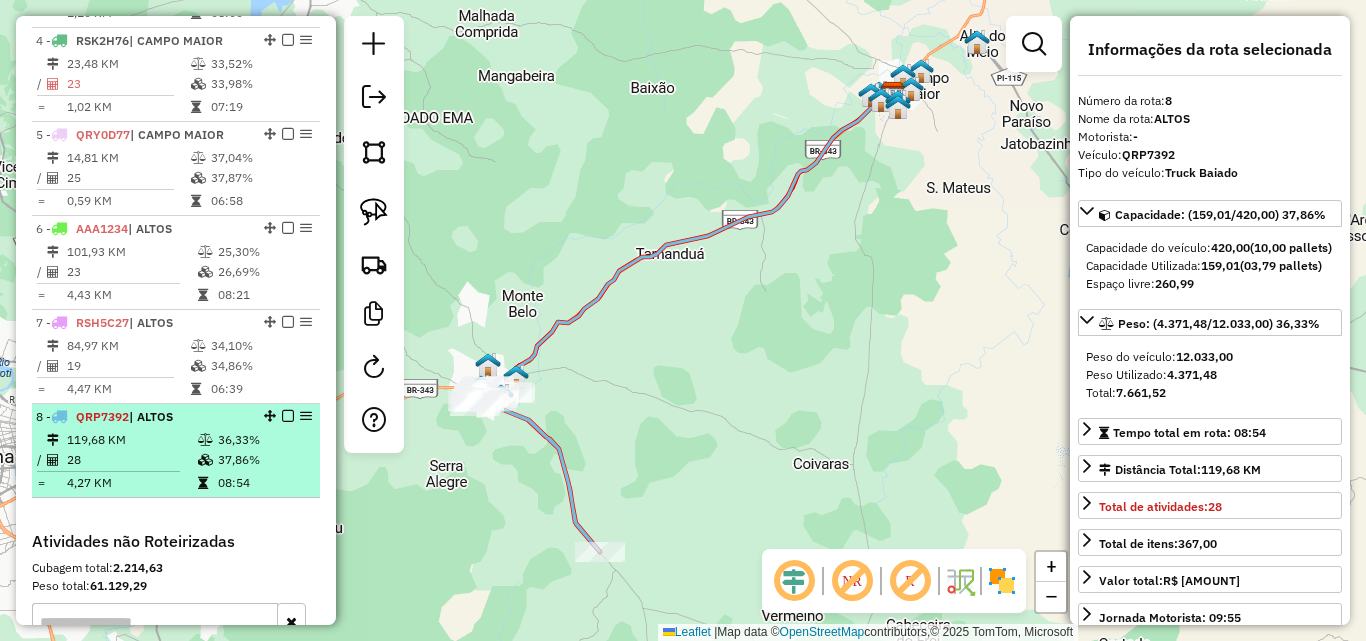 click on "119,68 KM" at bounding box center (131, 440) 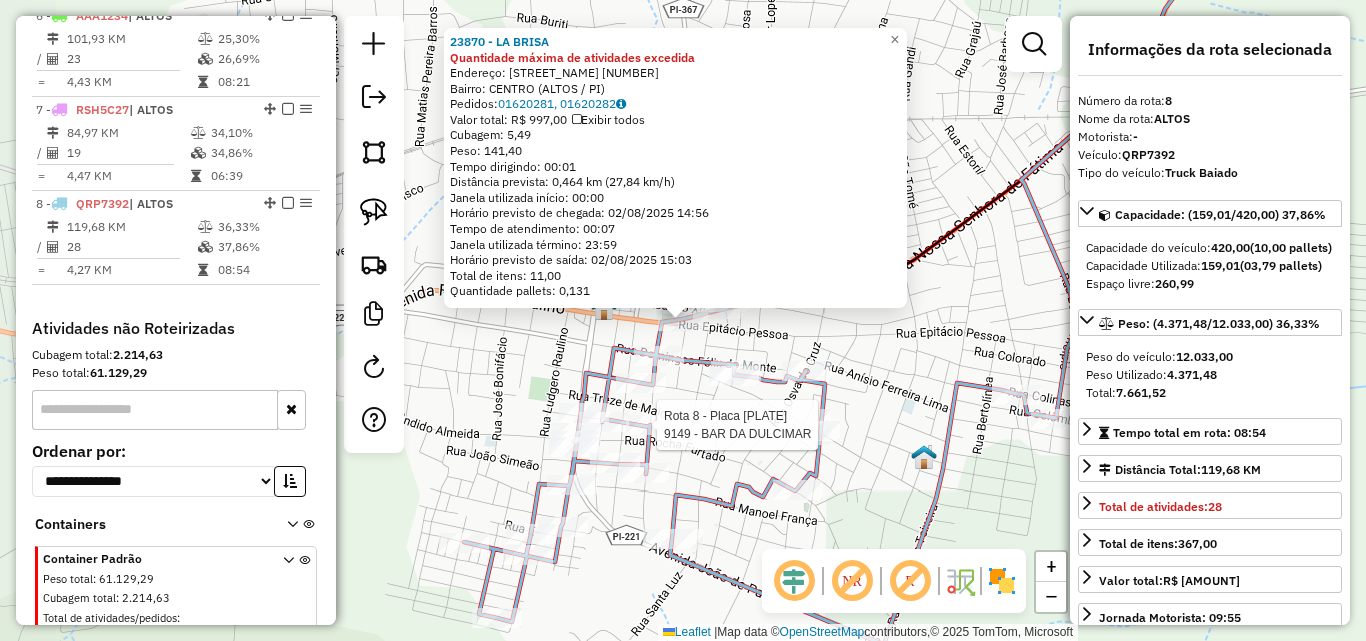 scroll, scrollTop: 1304, scrollLeft: 0, axis: vertical 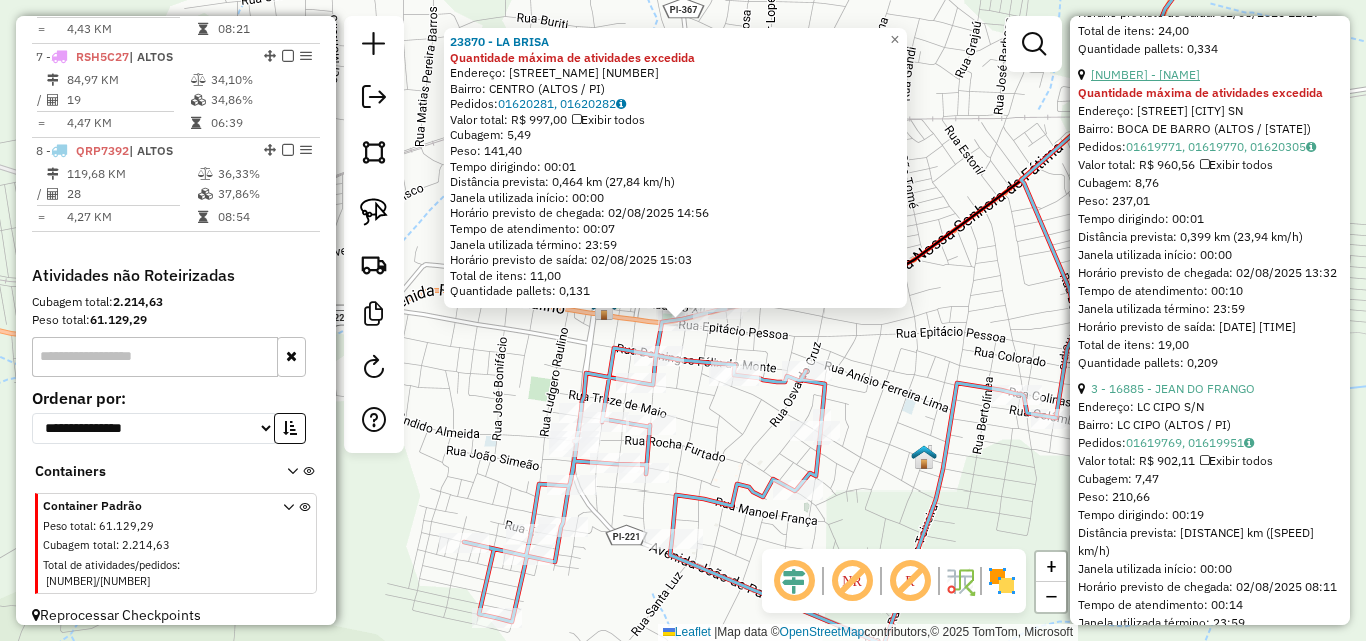 click on "[NUMBER] - [NAME]" at bounding box center (1145, 74) 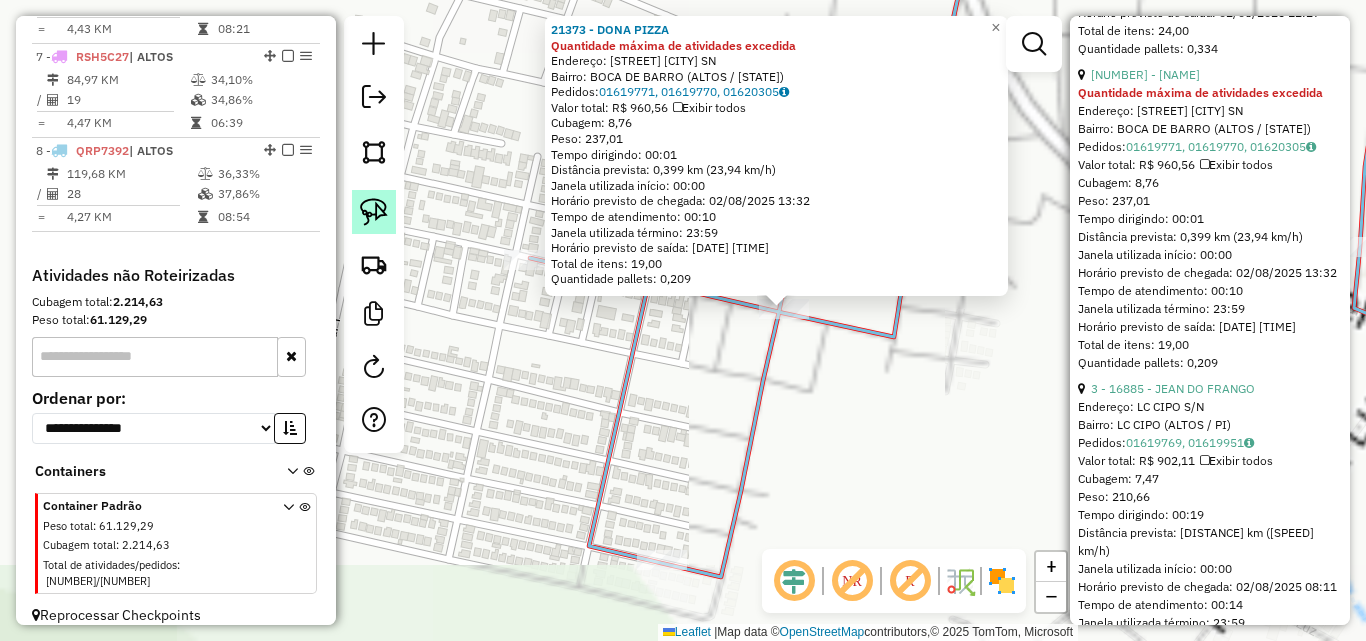 click 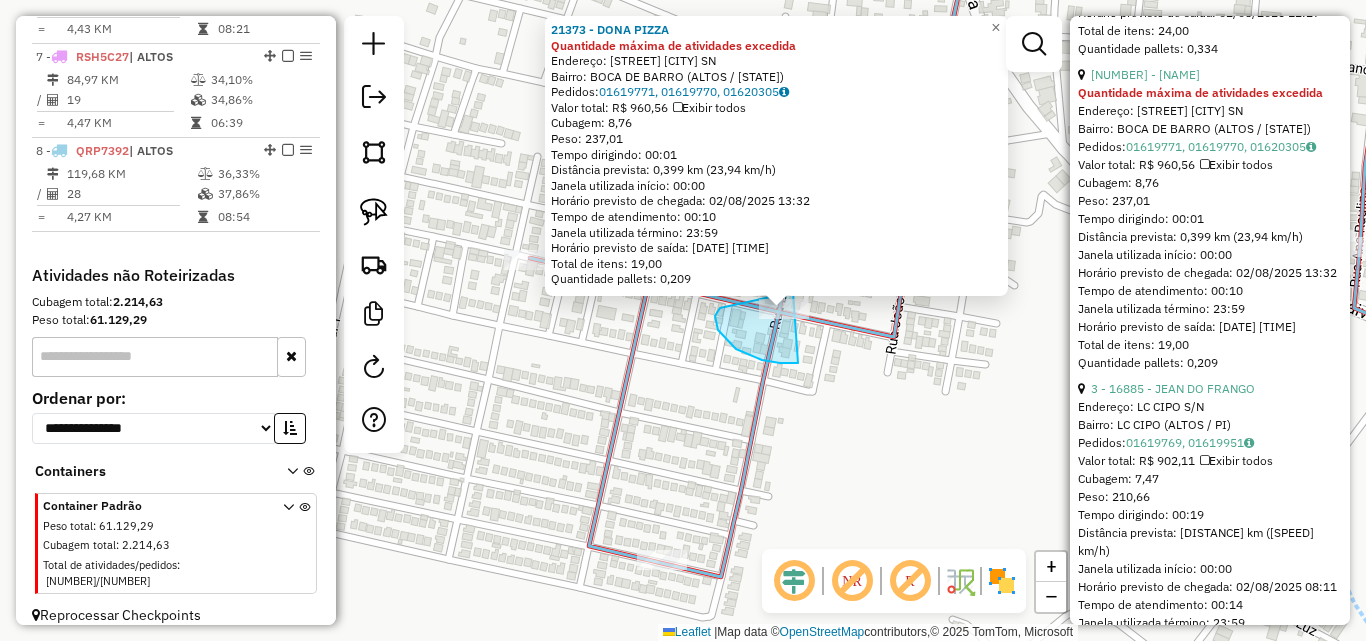 drag, startPoint x: 798, startPoint y: 363, endPoint x: 961, endPoint y: 347, distance: 163.78339 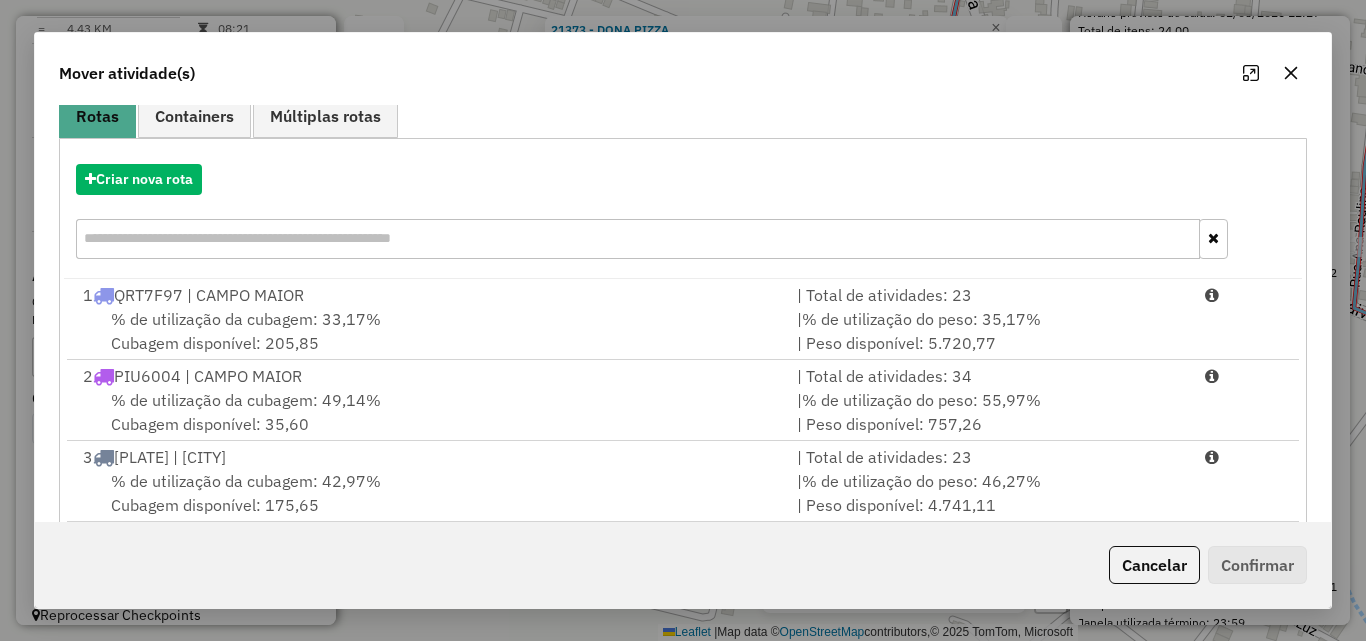 scroll, scrollTop: 300, scrollLeft: 0, axis: vertical 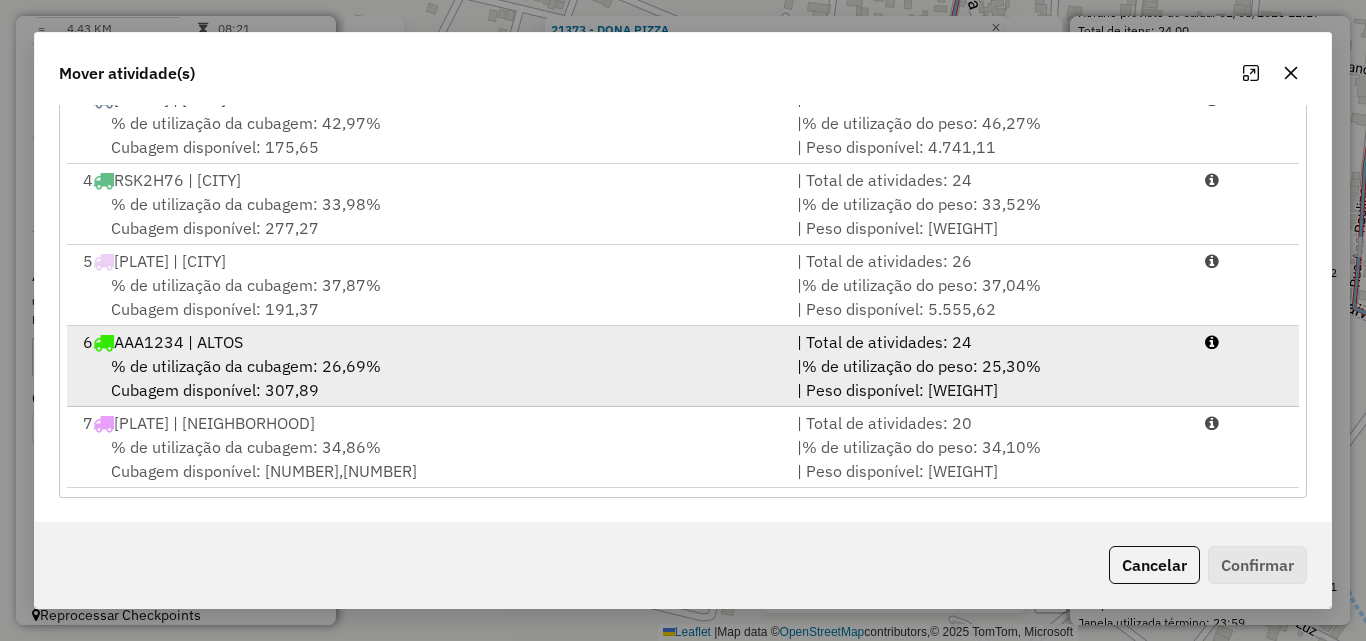click on "% de utilização do peso: 25,30%" at bounding box center (921, 366) 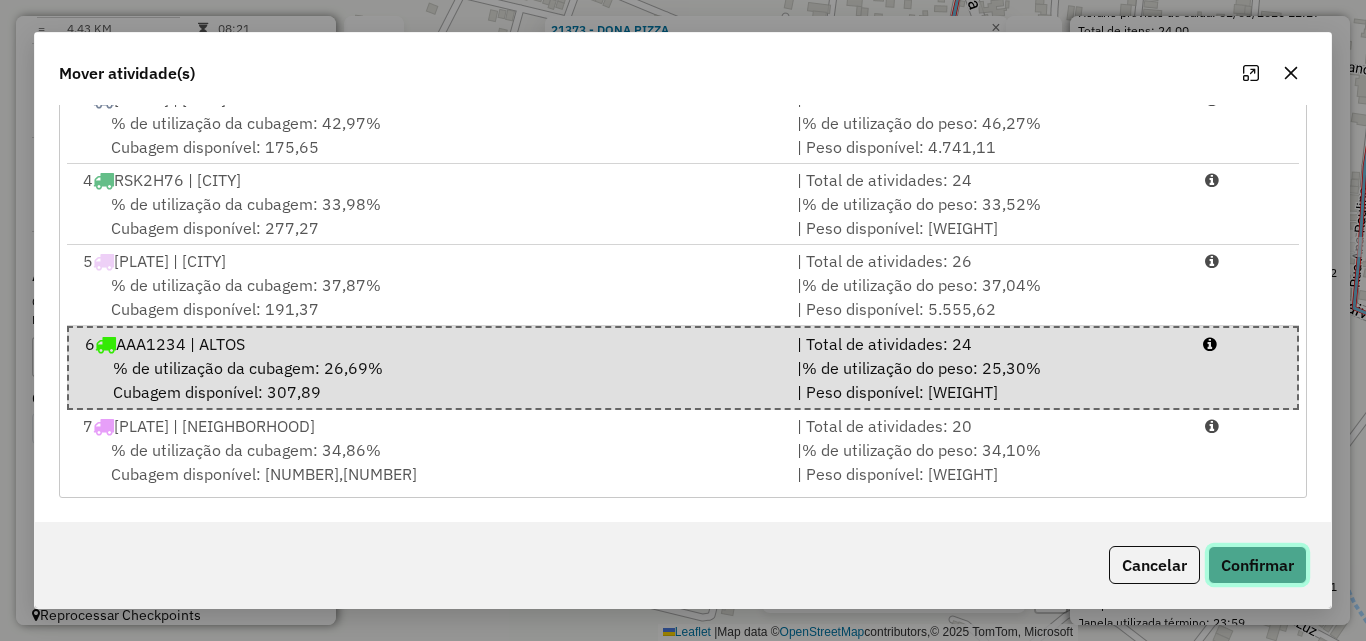 drag, startPoint x: 1241, startPoint y: 569, endPoint x: 1197, endPoint y: 585, distance: 46.818798 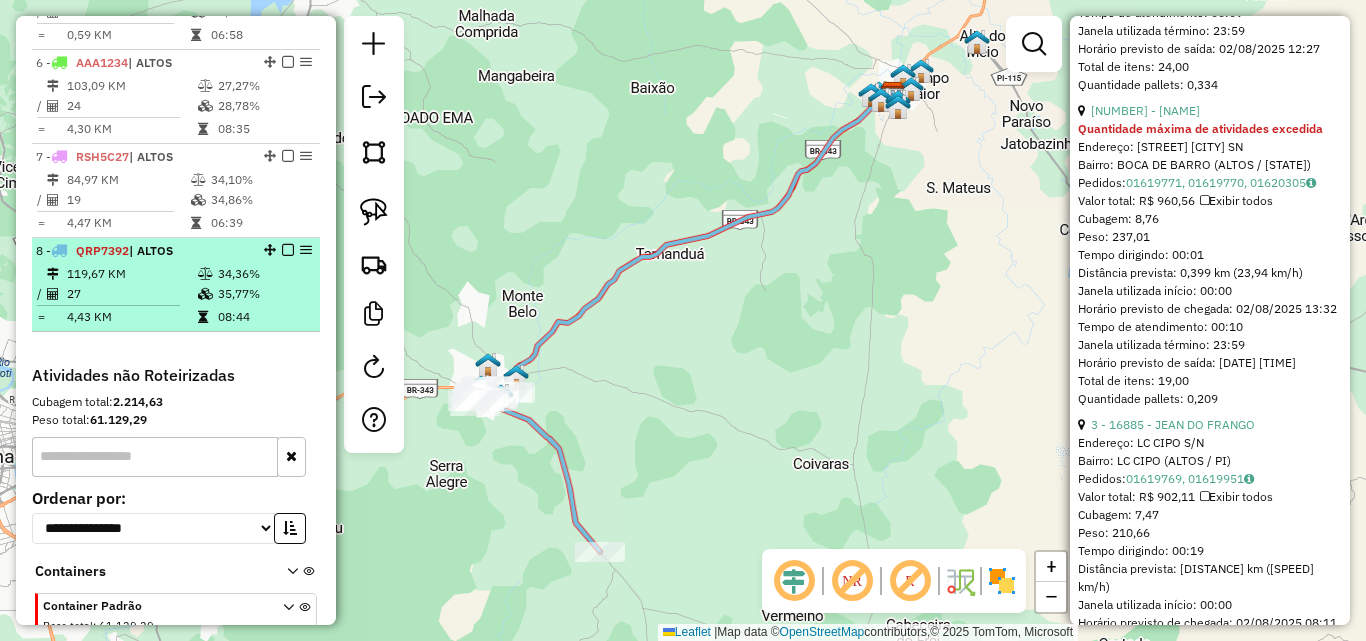 click on "27" at bounding box center (131, 294) 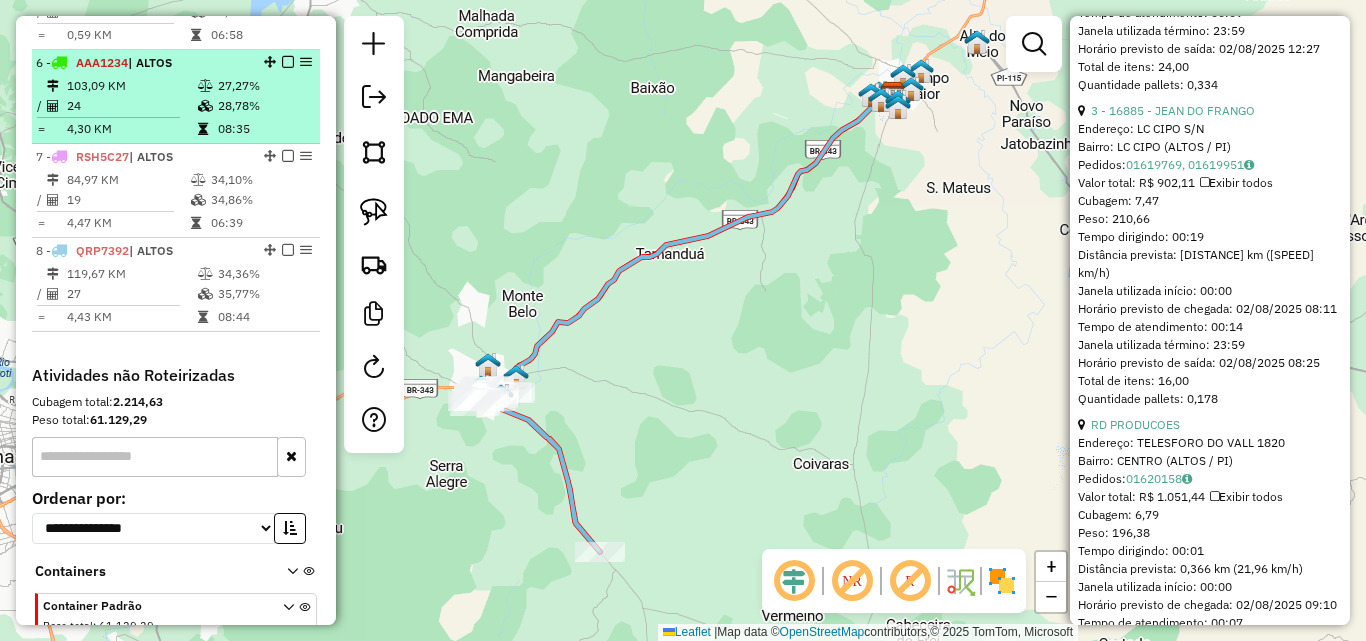 scroll, scrollTop: 1004, scrollLeft: 0, axis: vertical 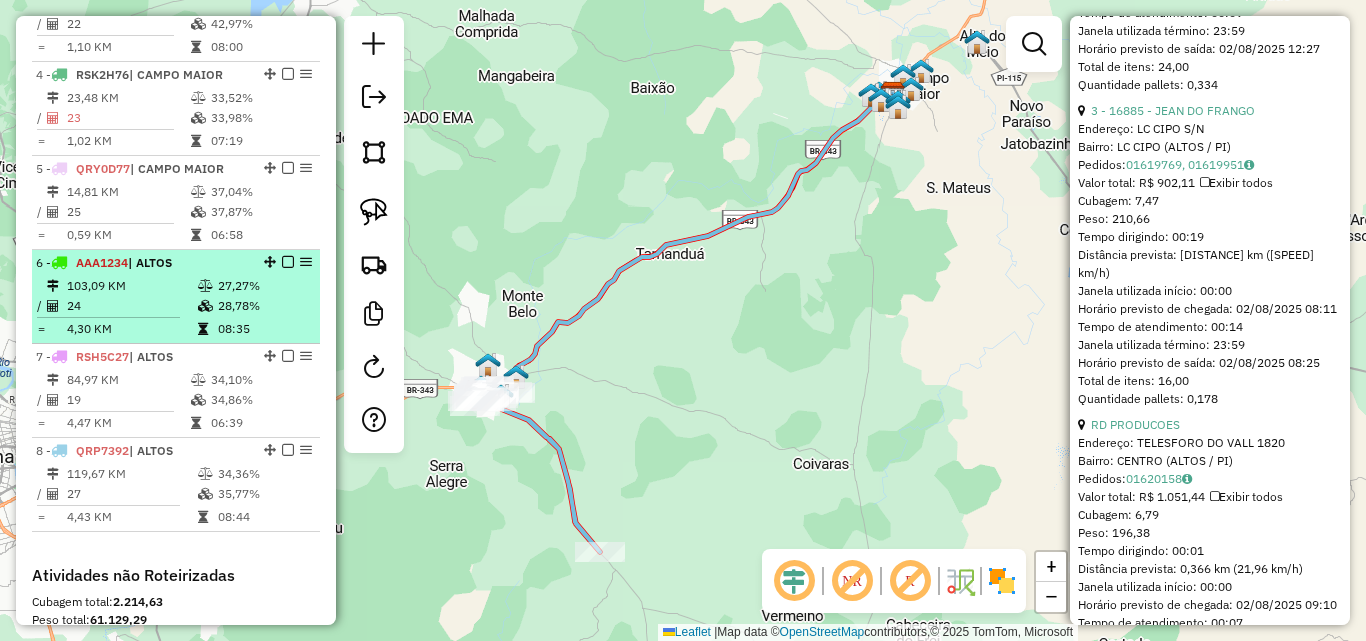 click on "24" at bounding box center (131, 306) 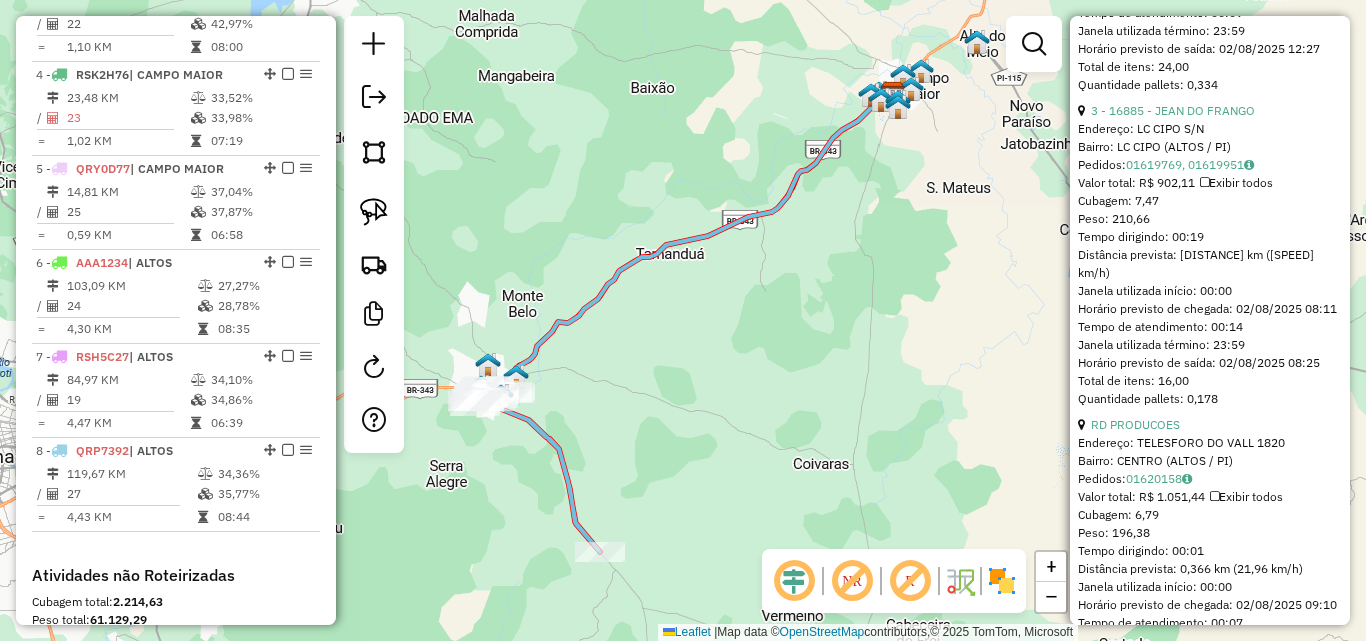 scroll, scrollTop: 1718, scrollLeft: 0, axis: vertical 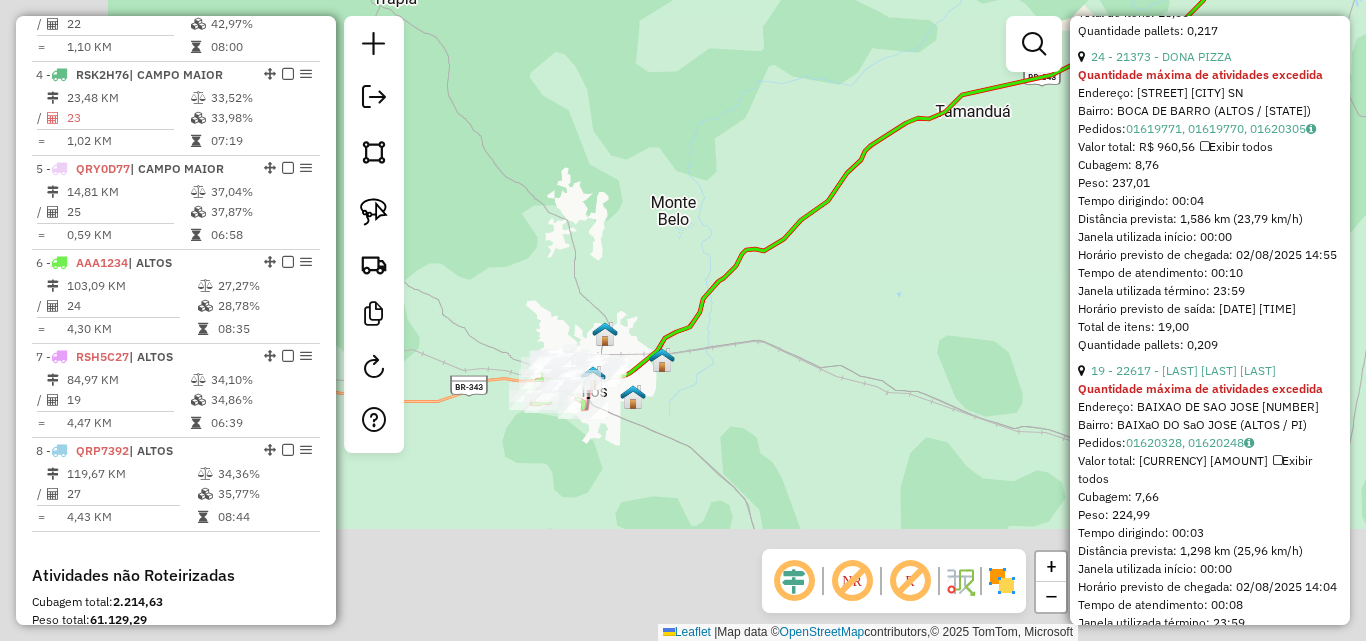 drag, startPoint x: 662, startPoint y: 471, endPoint x: 777, endPoint y: 327, distance: 184.28511 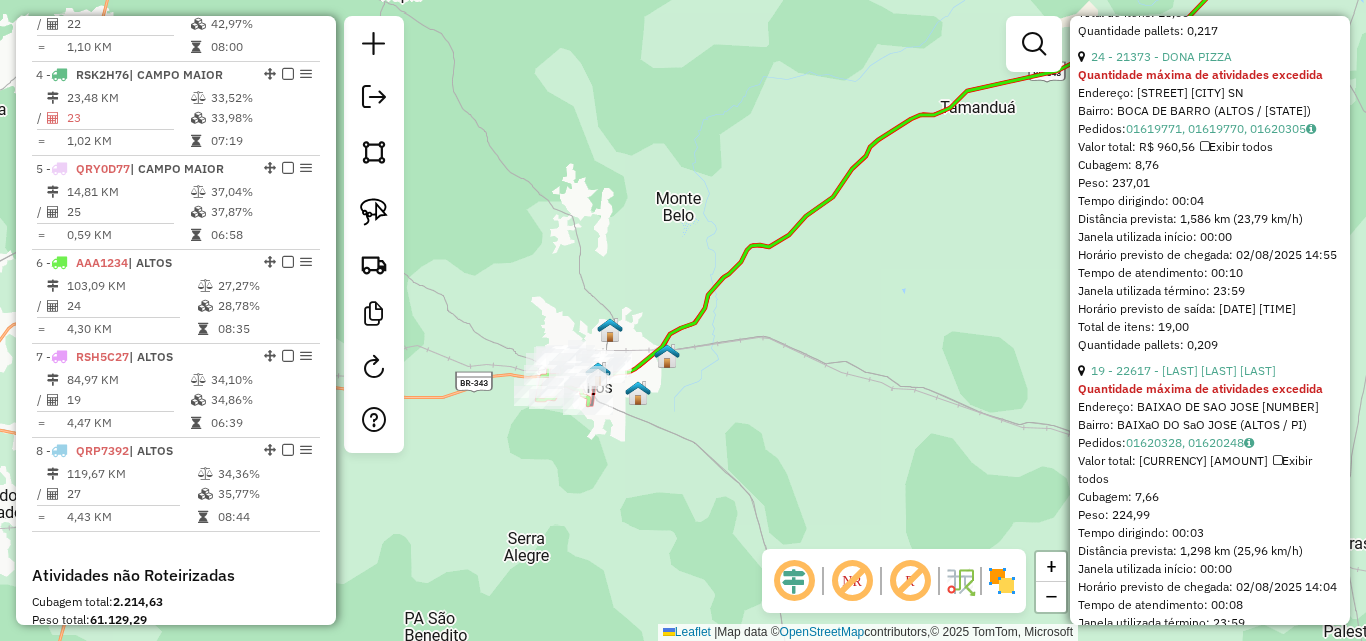 scroll, scrollTop: 0, scrollLeft: 0, axis: both 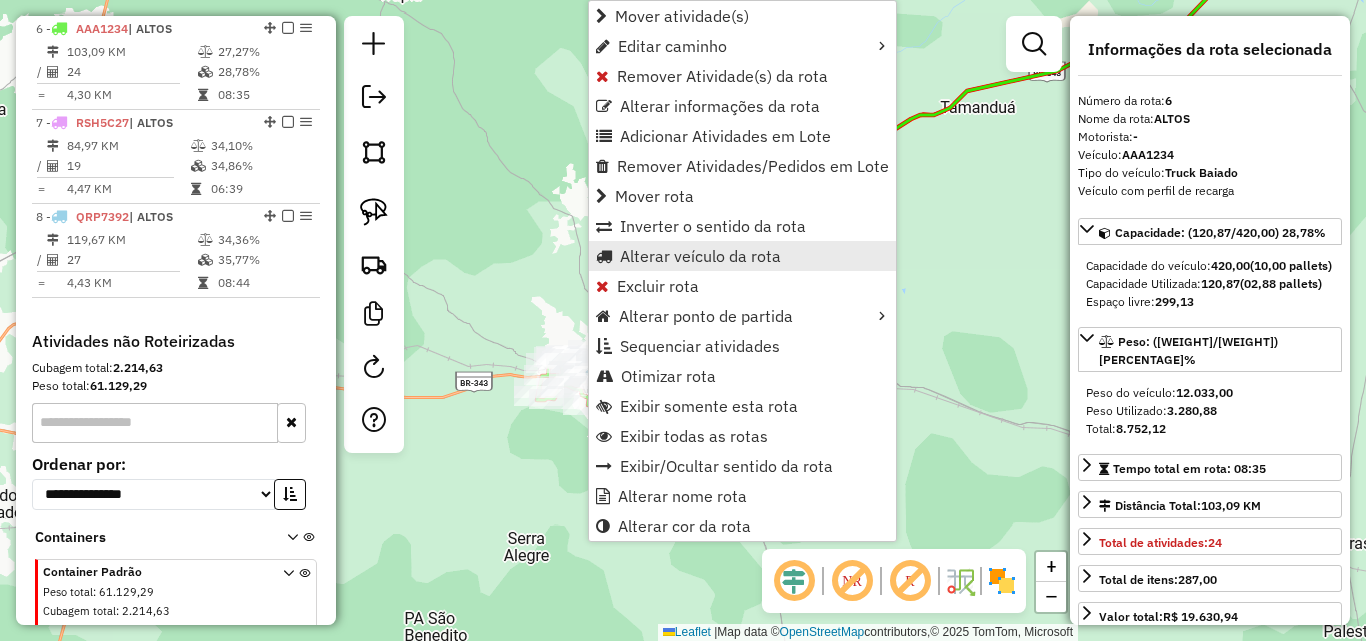 click on "Alterar veículo da rota" at bounding box center [700, 256] 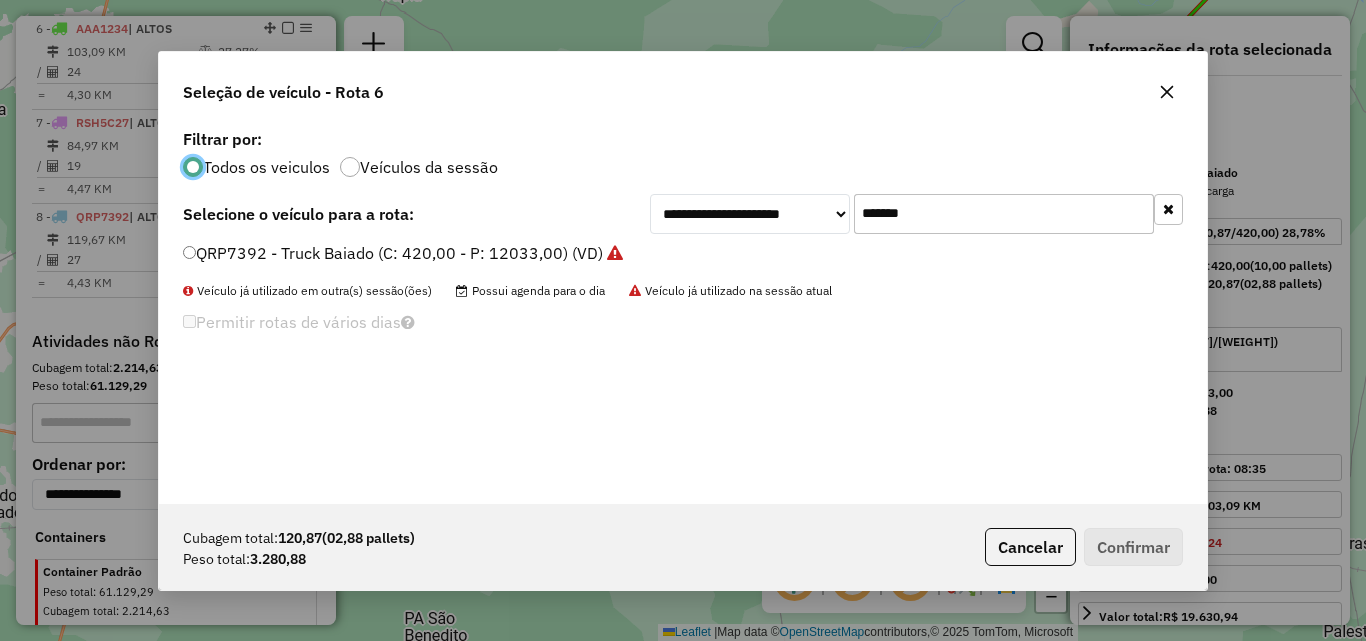 scroll, scrollTop: 11, scrollLeft: 6, axis: both 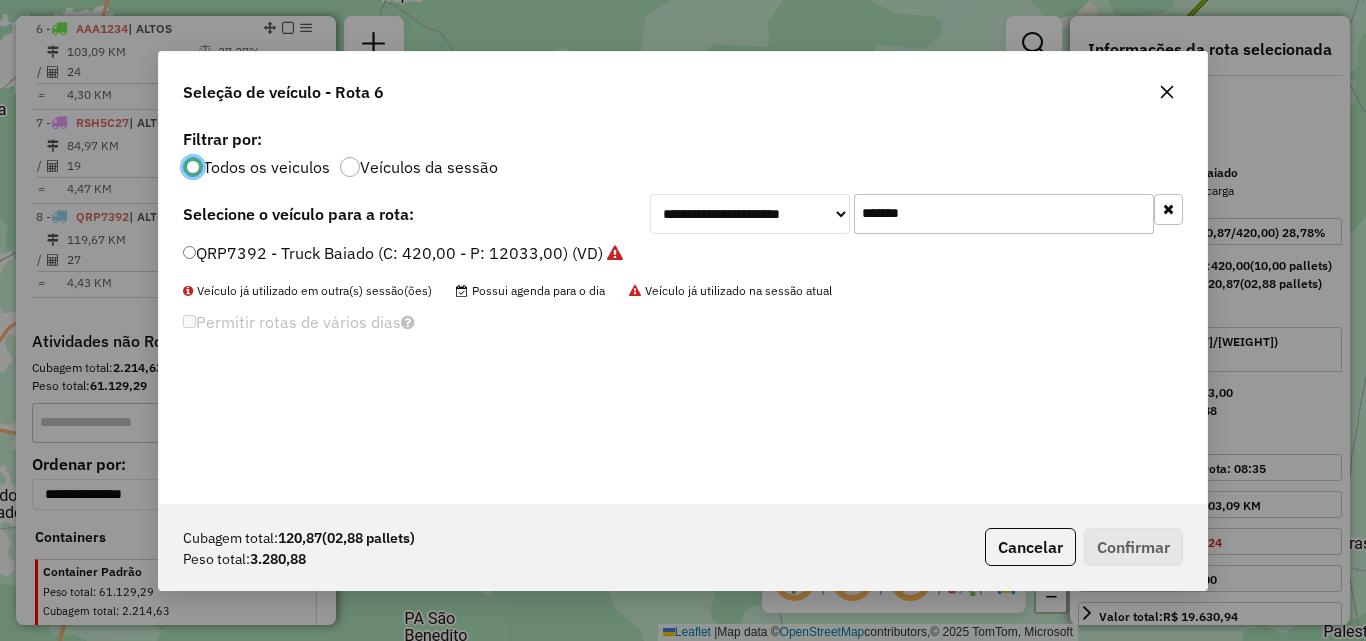 click on "**********" 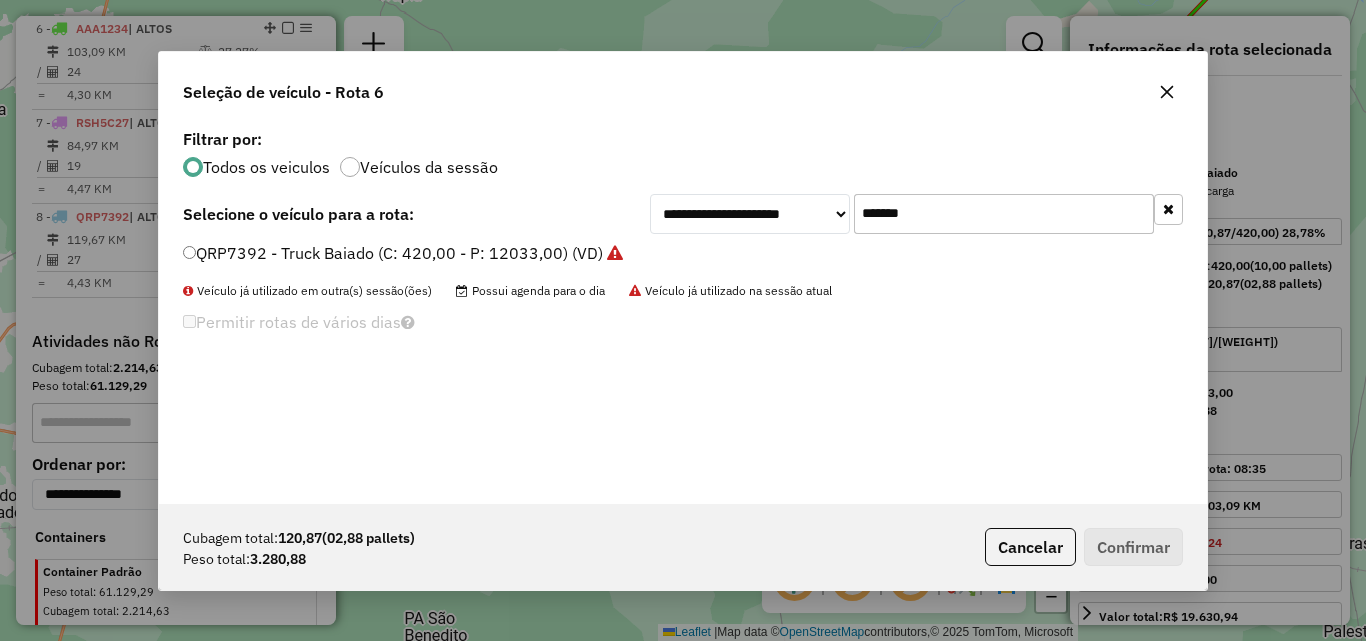 paste 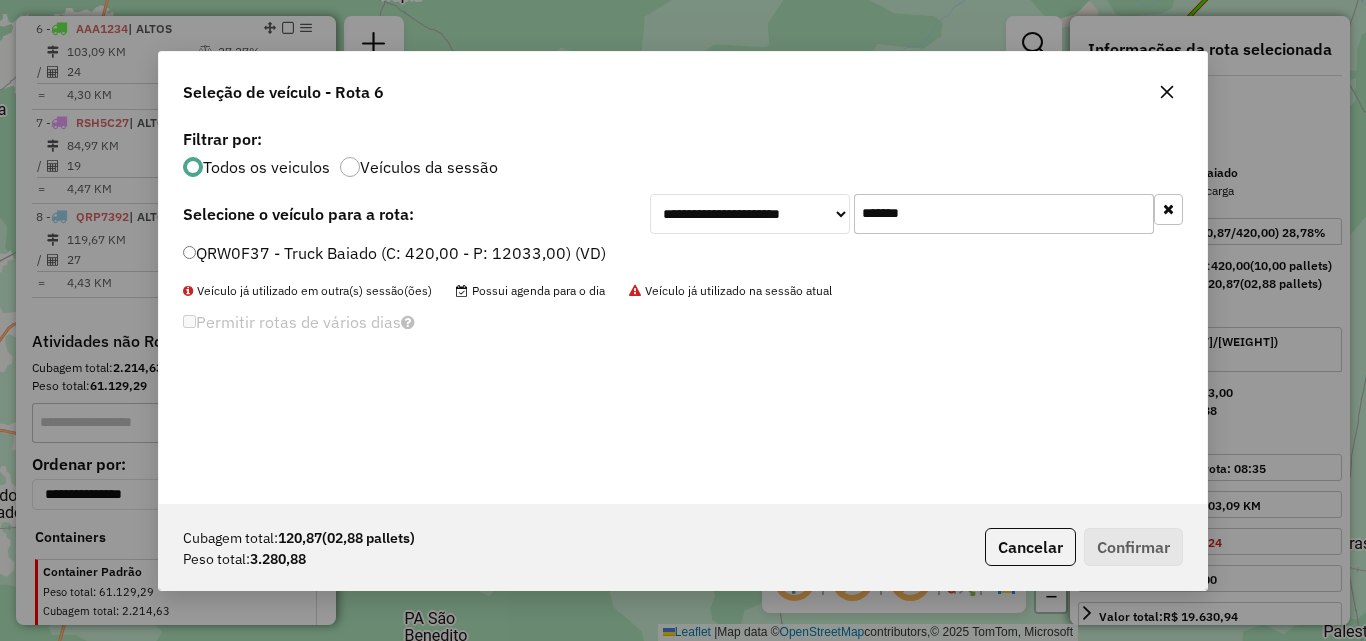 type on "*******" 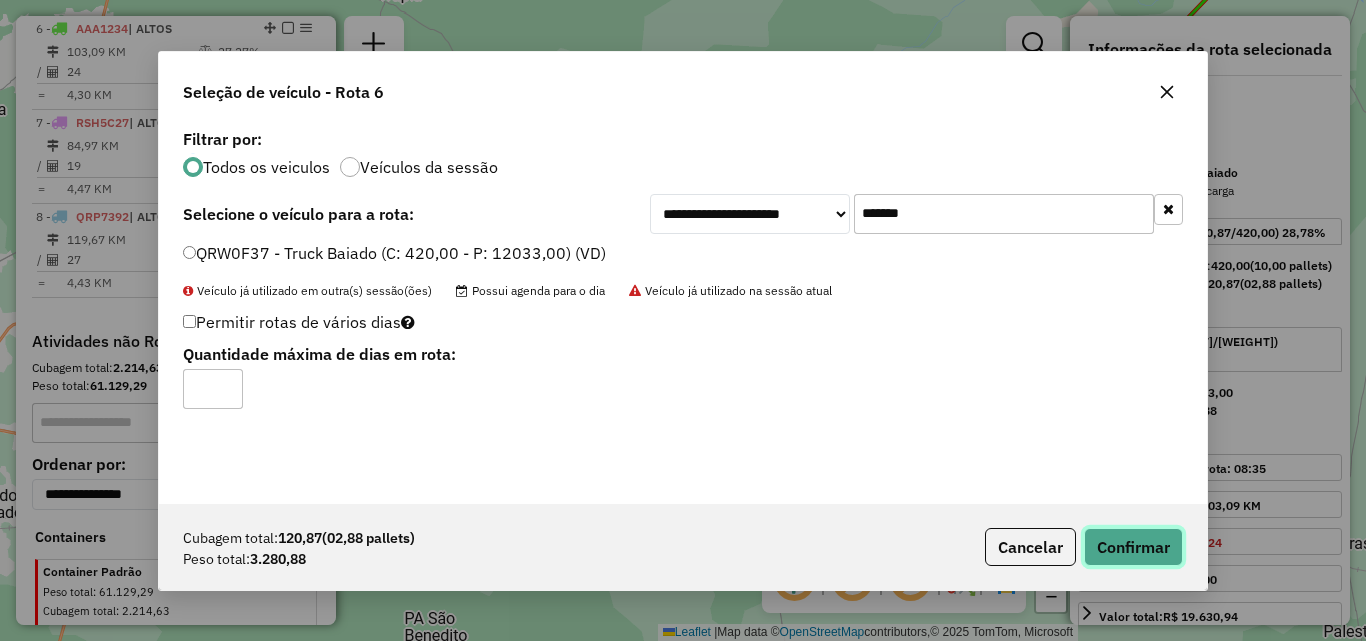 click on "Confirmar" 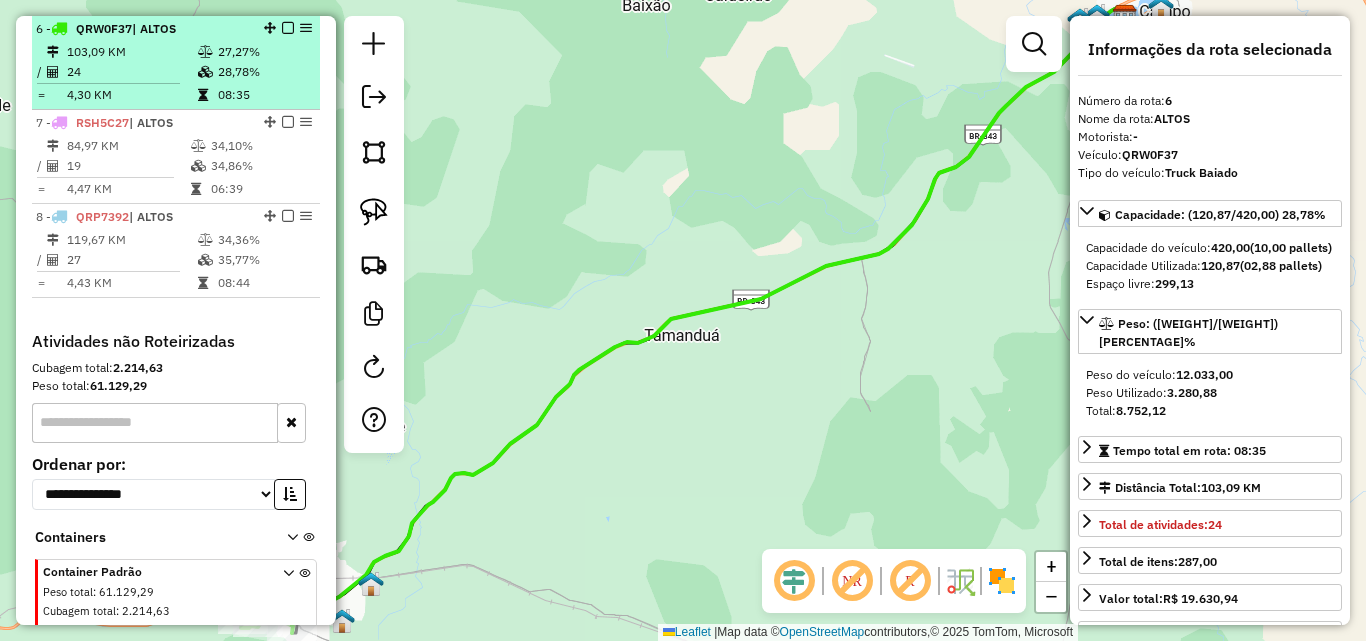 click on "24" at bounding box center [131, 72] 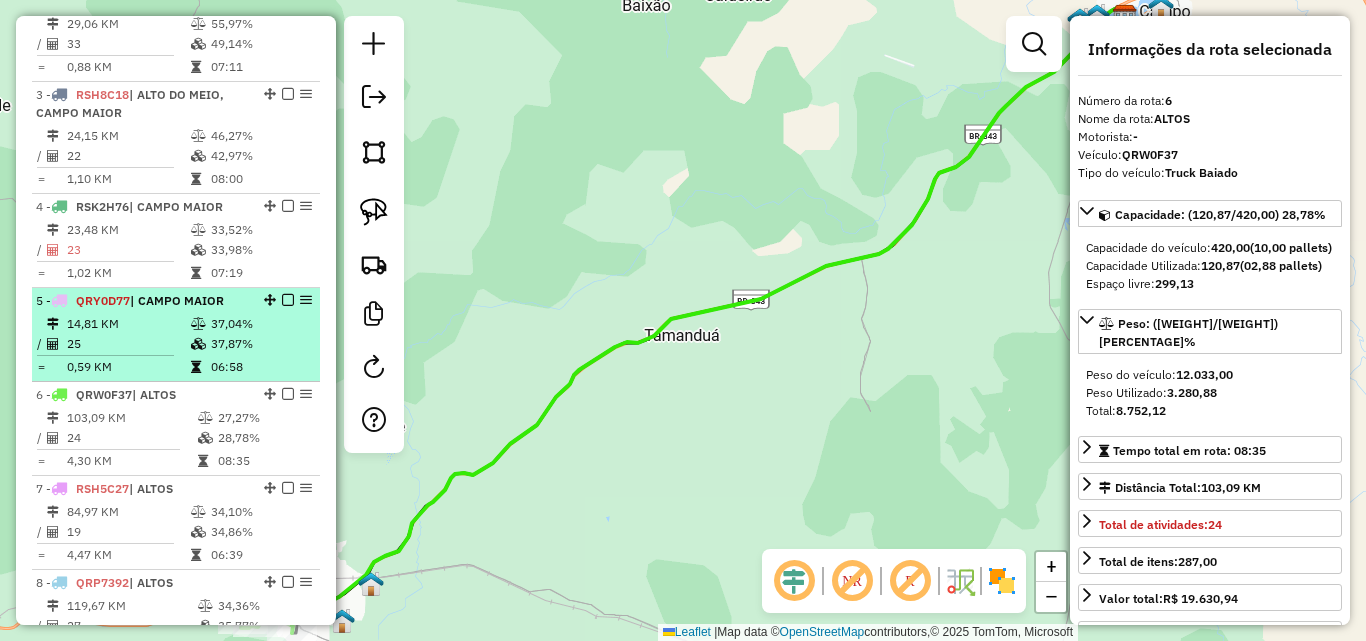 scroll, scrollTop: 838, scrollLeft: 0, axis: vertical 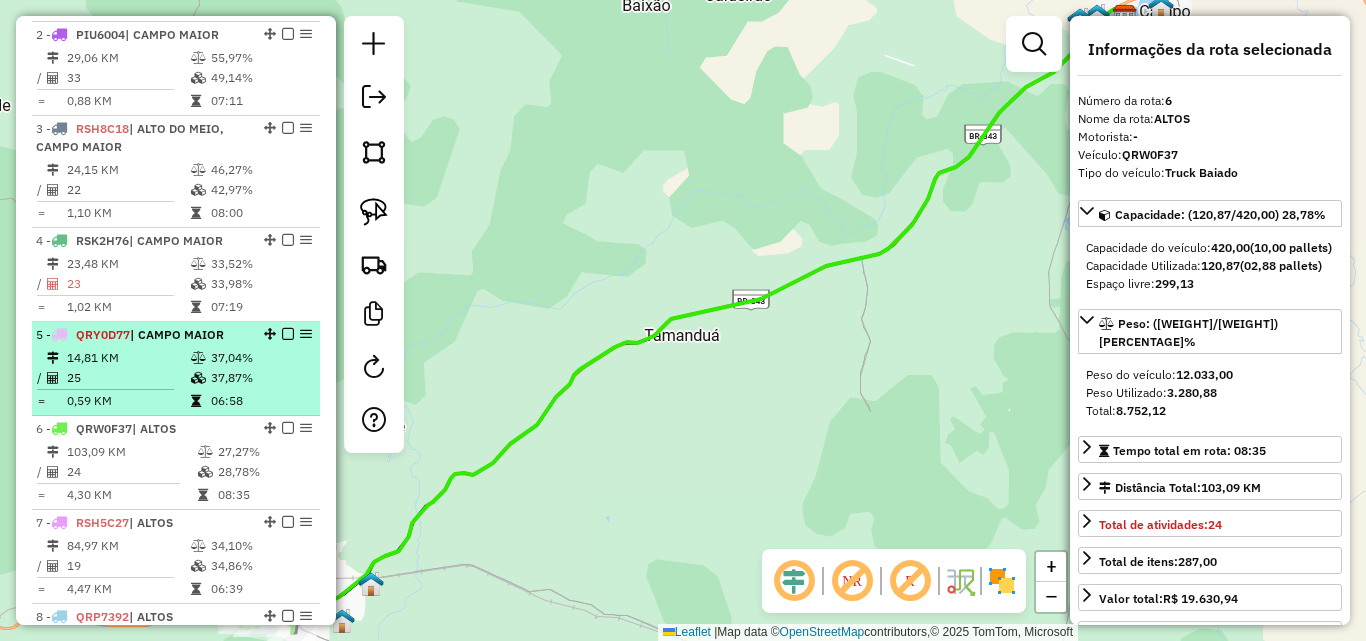 click on "0,59 KM" at bounding box center [128, 401] 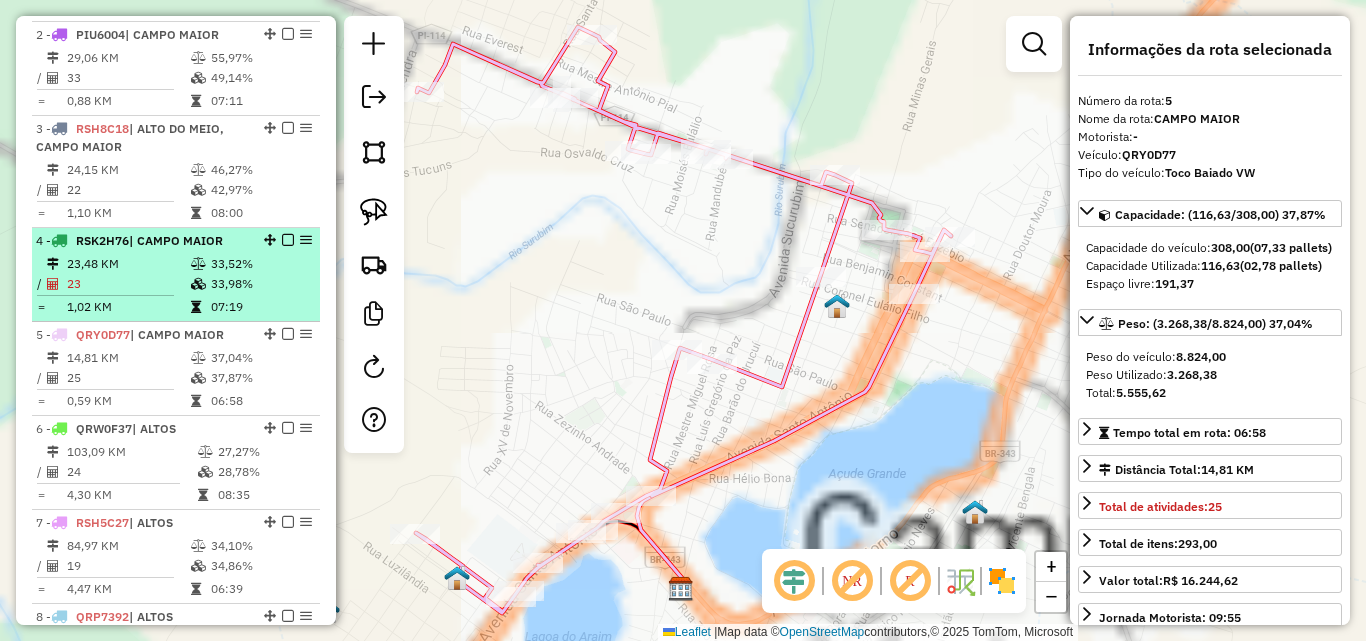 click on "23" at bounding box center [128, 284] 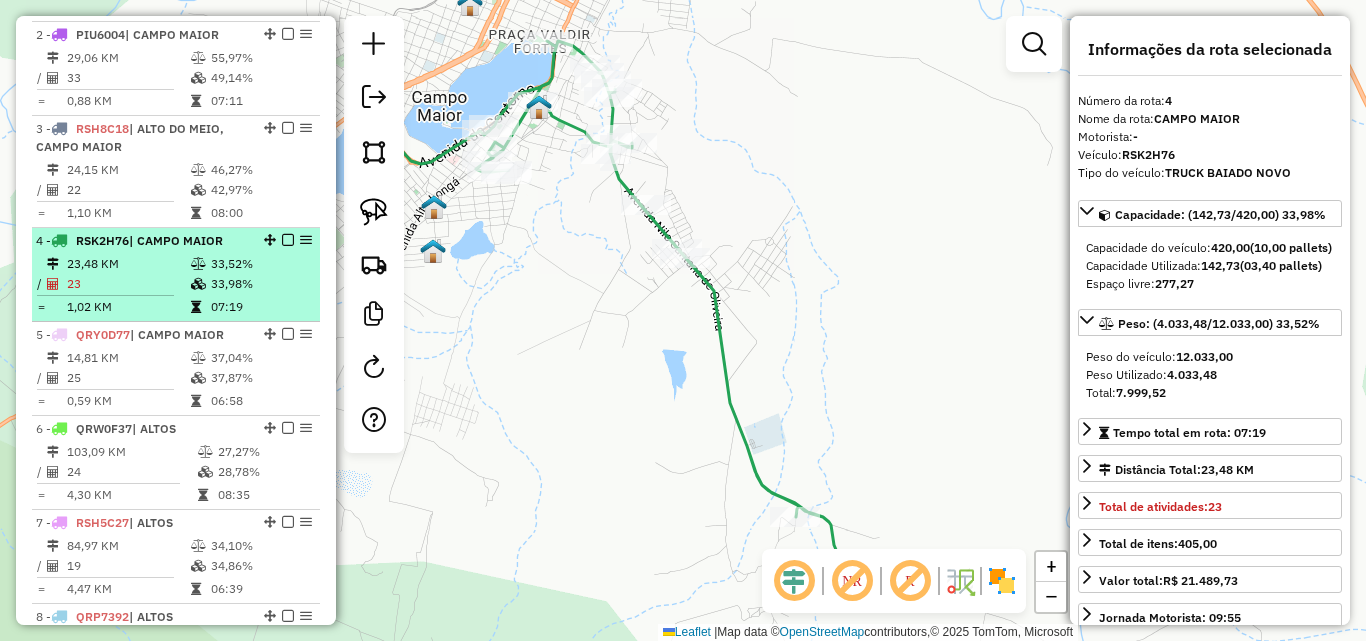 scroll, scrollTop: 738, scrollLeft: 0, axis: vertical 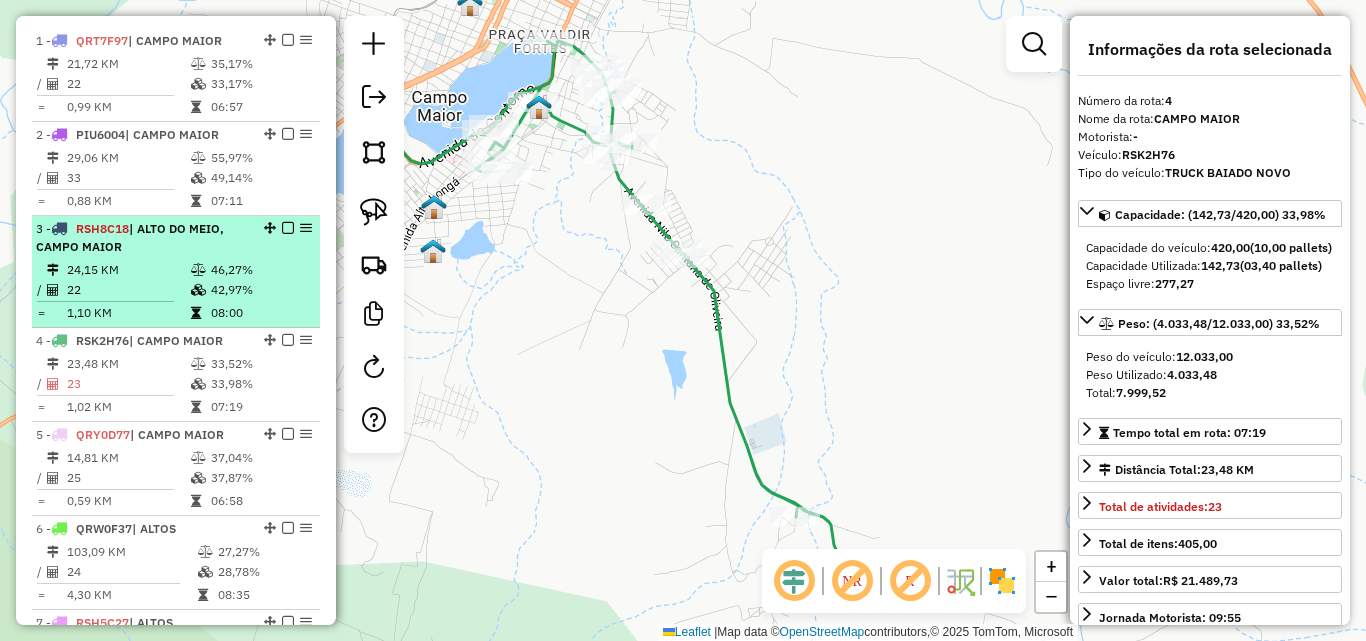 click at bounding box center [105, 301] 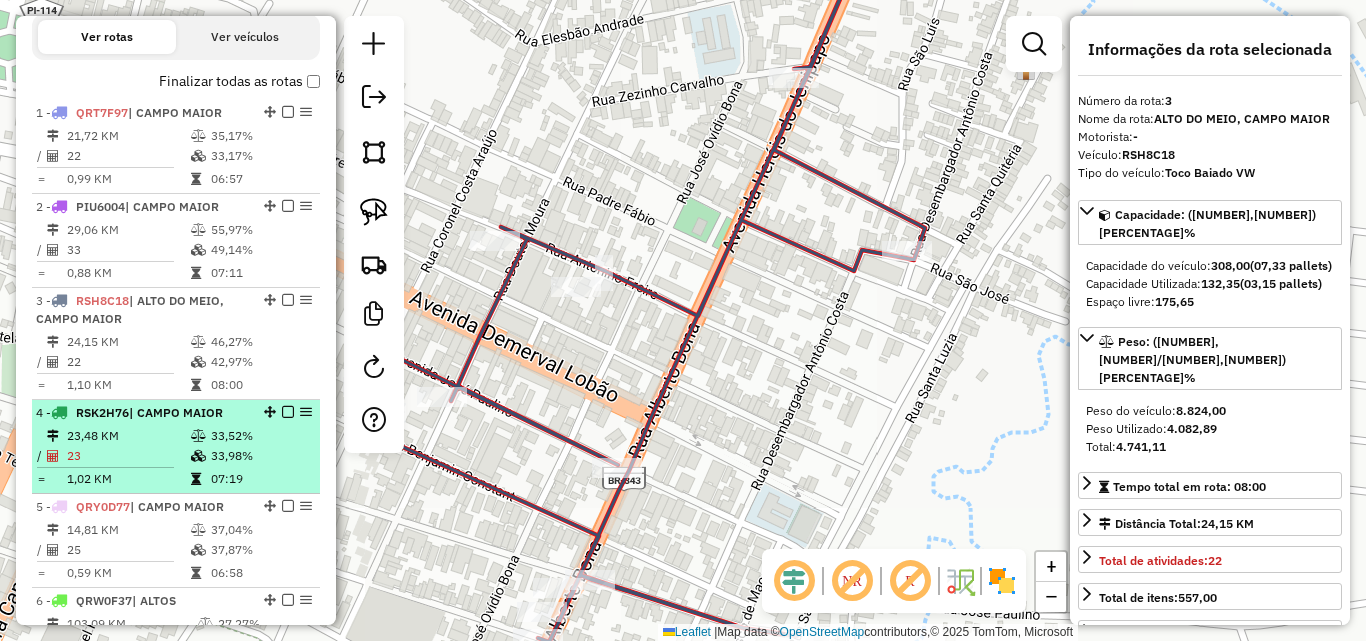 scroll, scrollTop: 638, scrollLeft: 0, axis: vertical 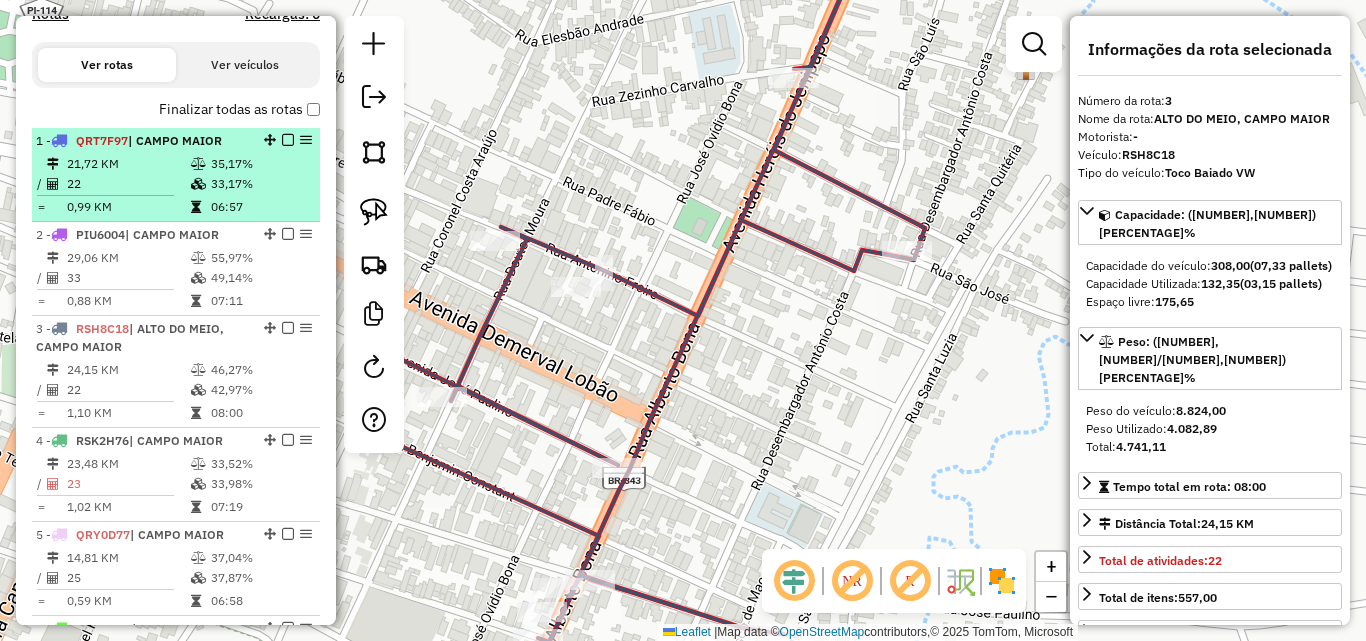 click on "06:57" at bounding box center (260, 207) 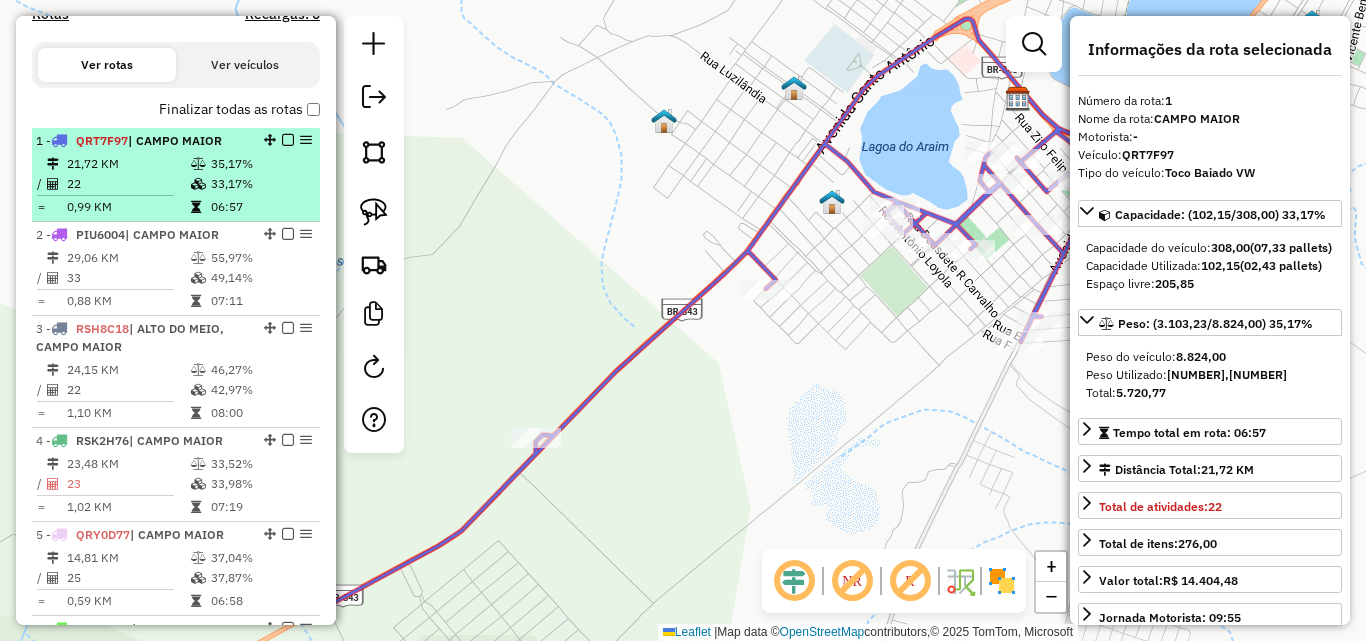 click on "0,99 KM" at bounding box center [128, 207] 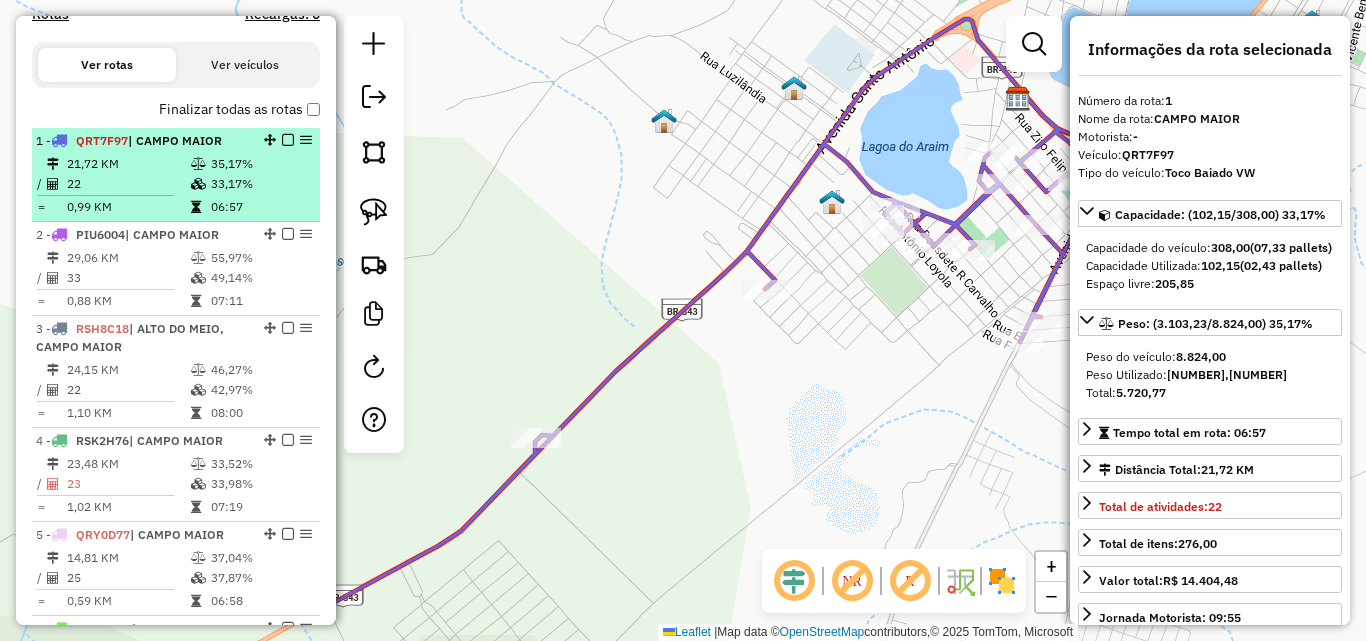 click at bounding box center (113, 195) 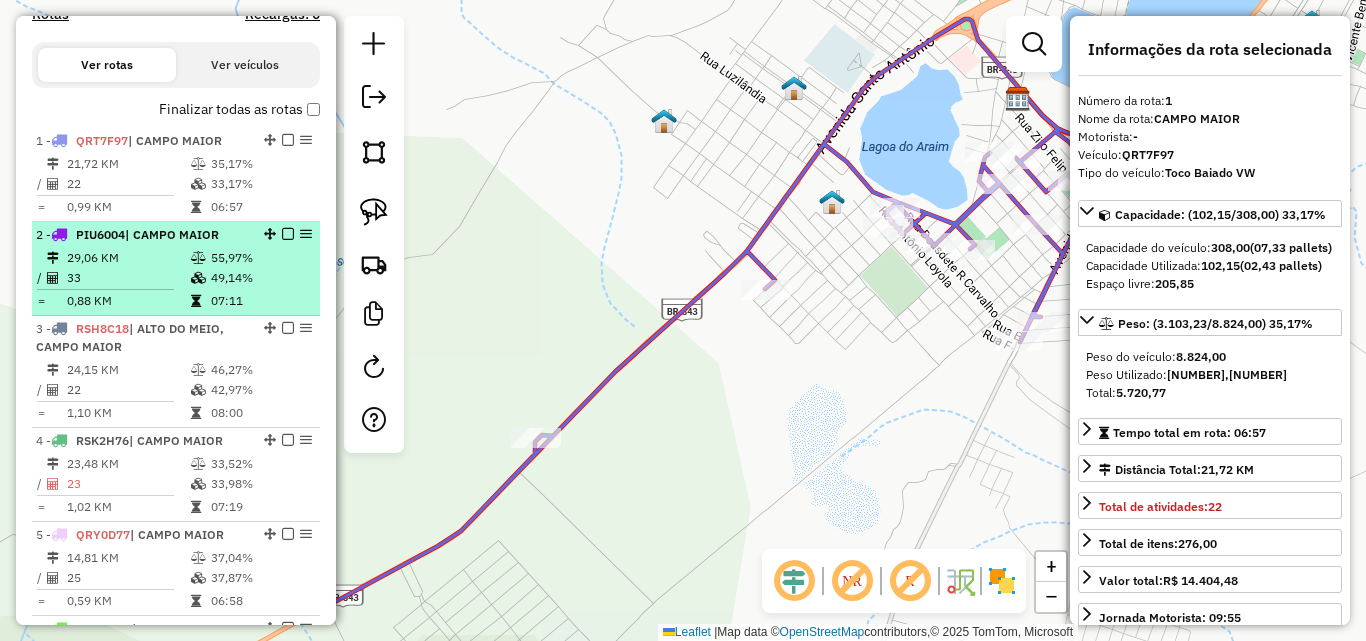 click on "2 -       PIU6004   | [CITY]  29,06 KM   55,97%  /  33   49,14%     =  0,88 KM   07:11" at bounding box center (176, 269) 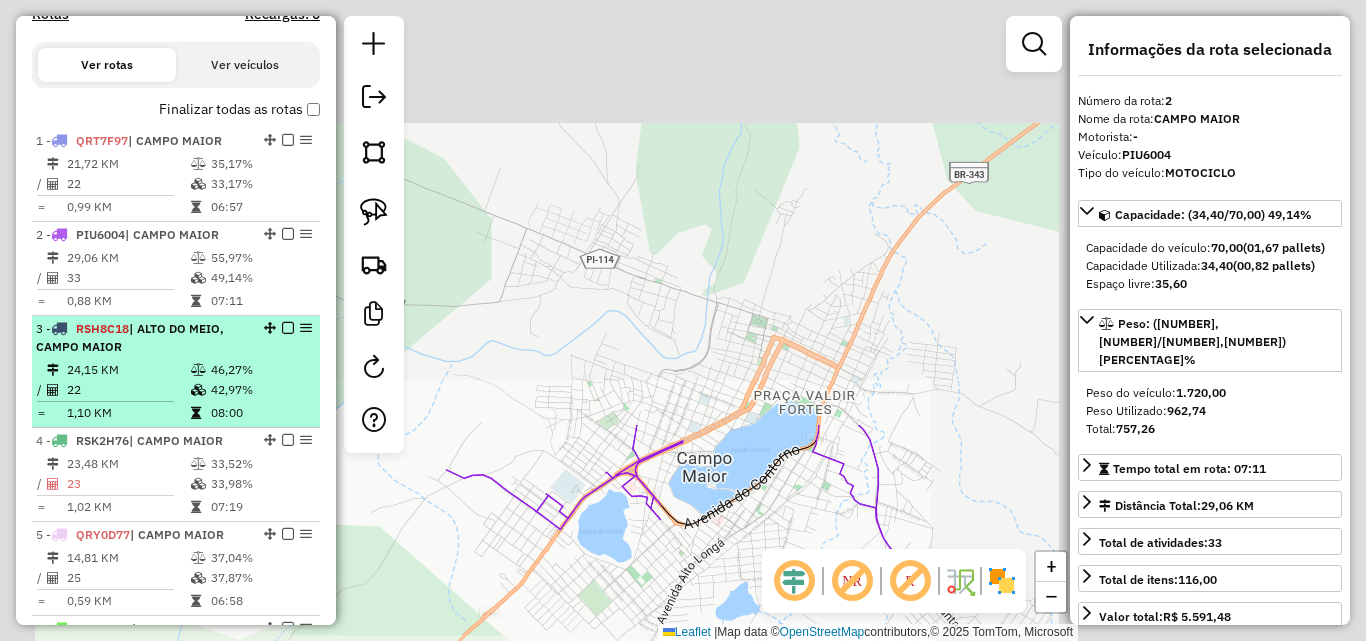 click on "24,15 KM" at bounding box center (128, 370) 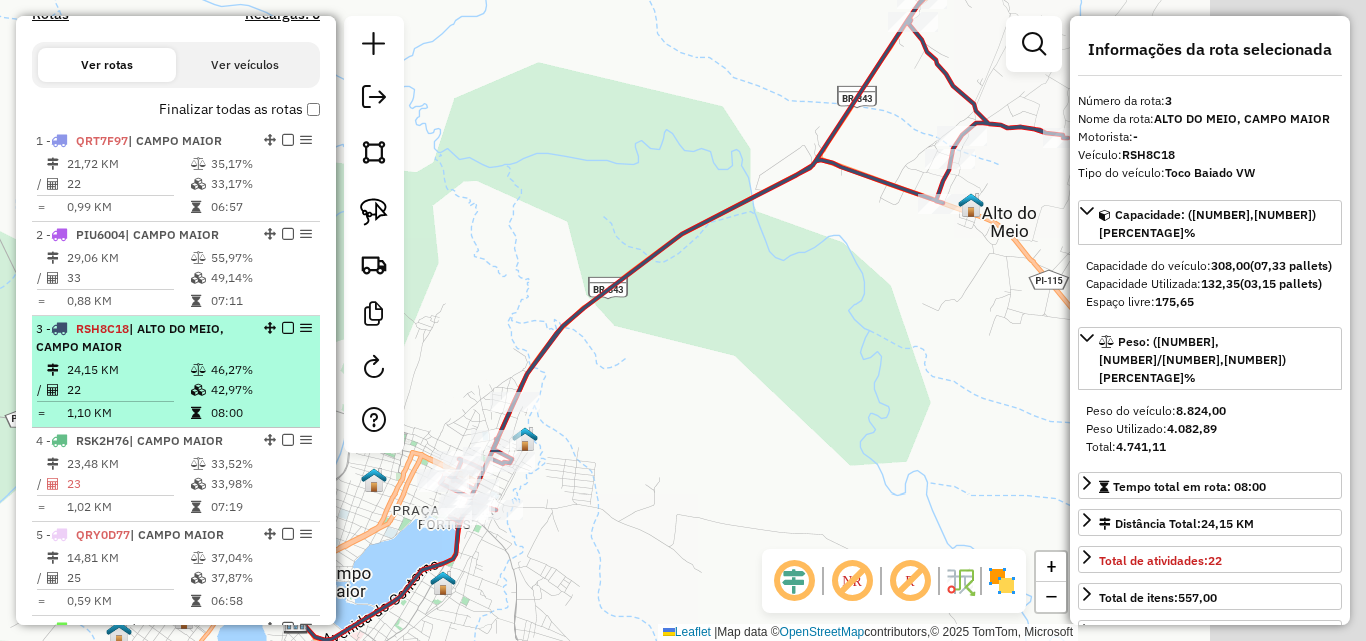 scroll, scrollTop: 838, scrollLeft: 0, axis: vertical 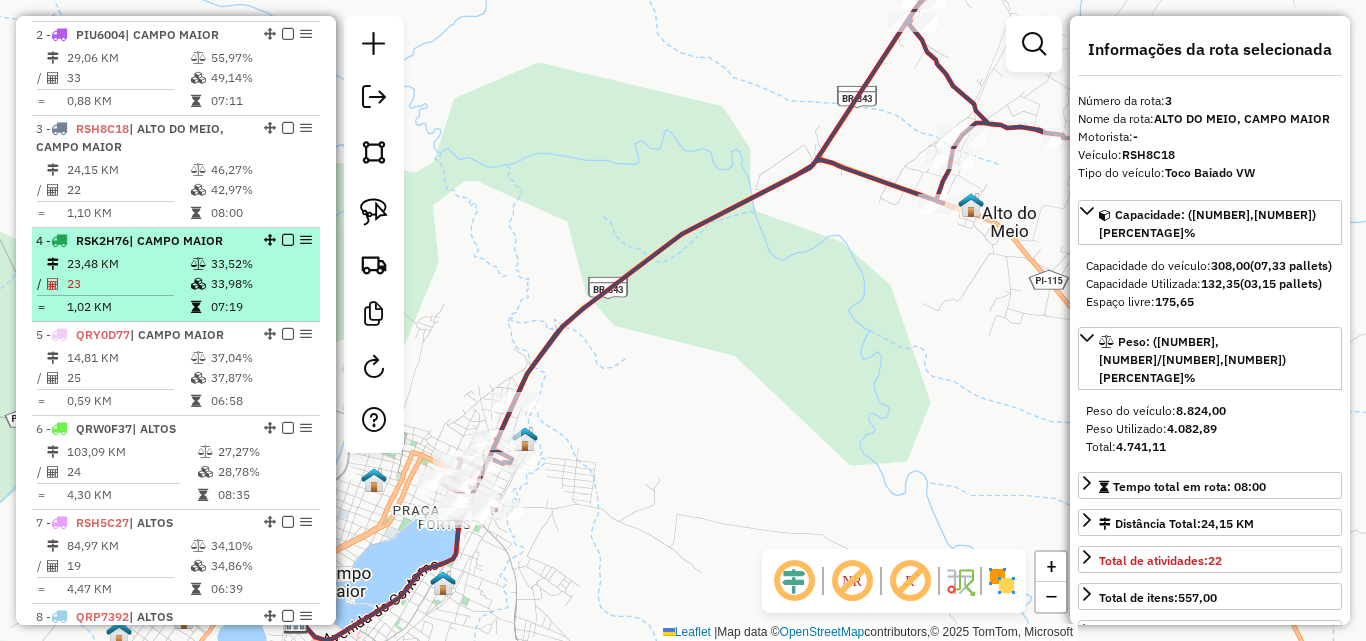 click on "23" at bounding box center [128, 284] 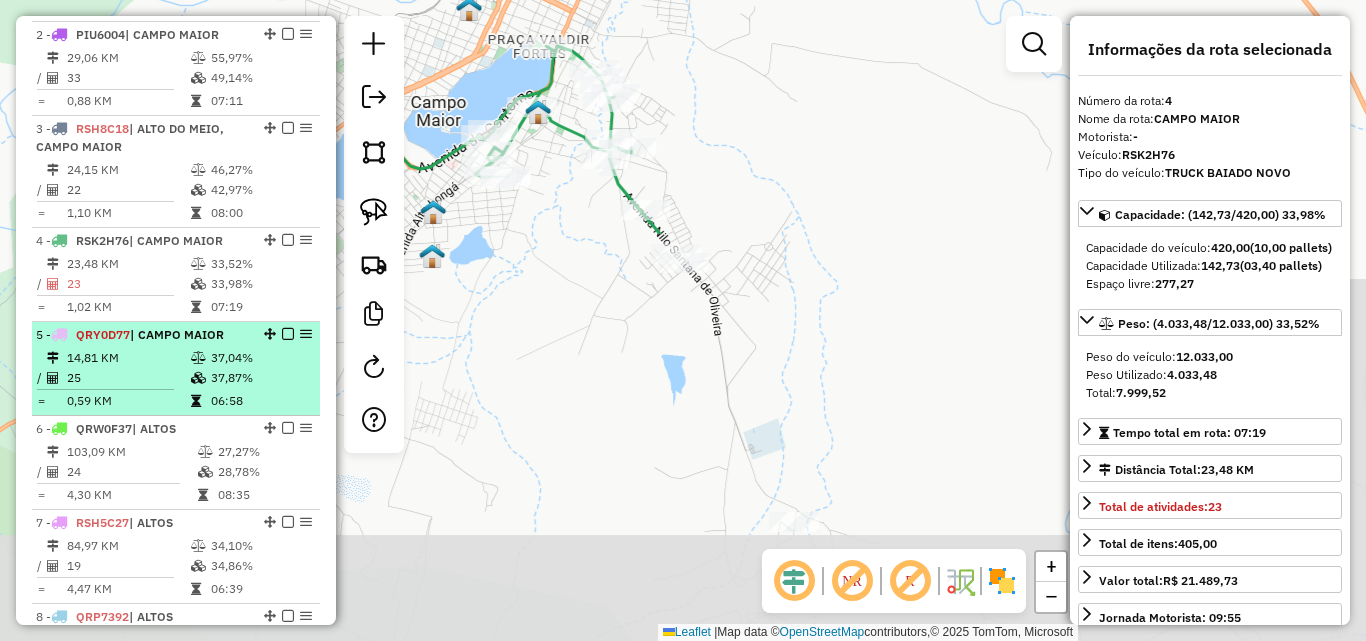 click on "25" at bounding box center [128, 378] 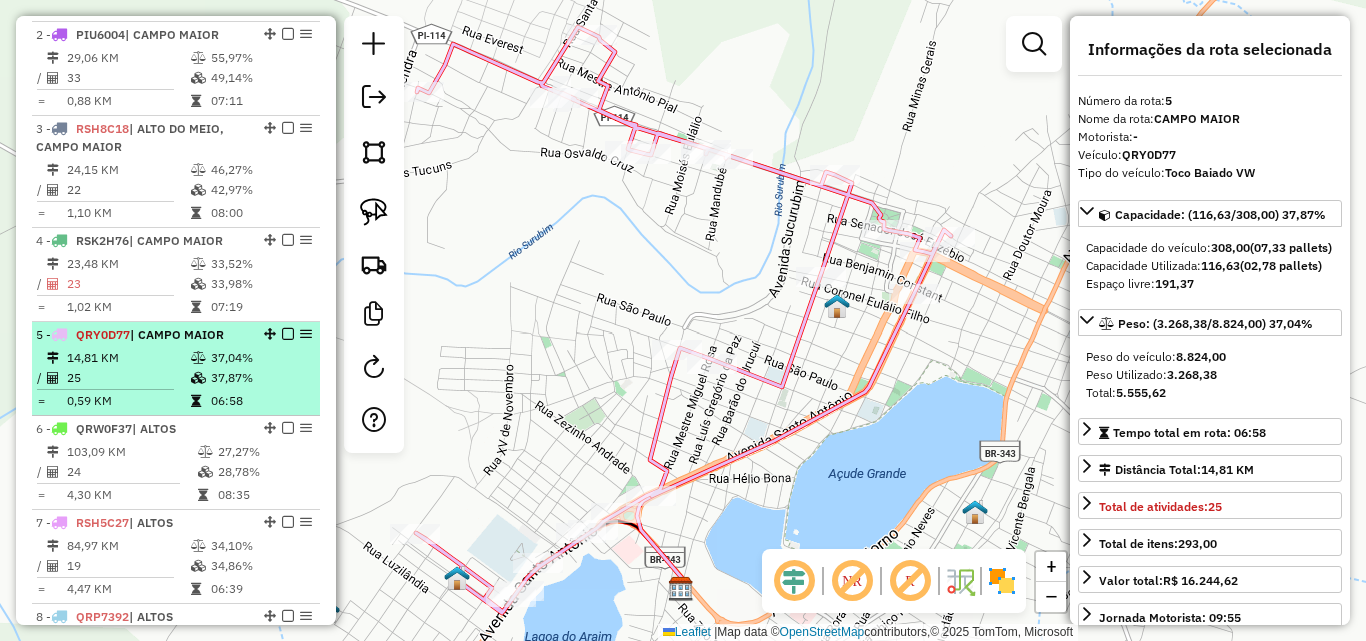 click on "25" at bounding box center (128, 378) 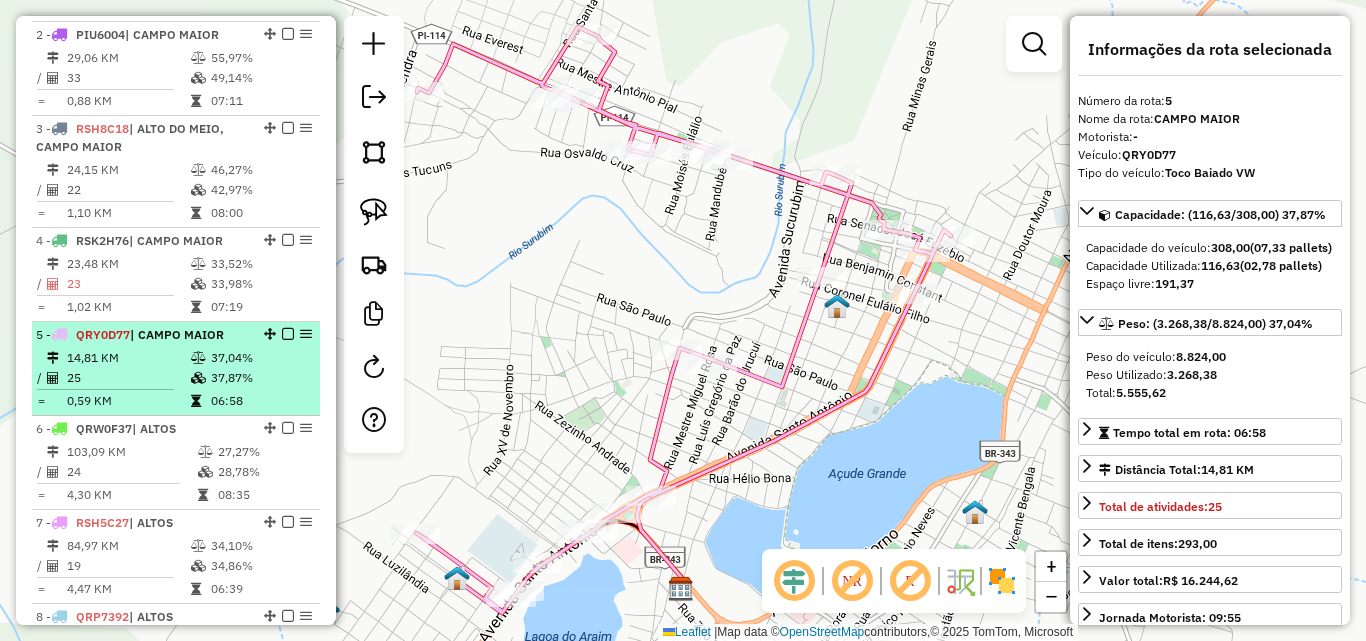 click on "25" at bounding box center (128, 378) 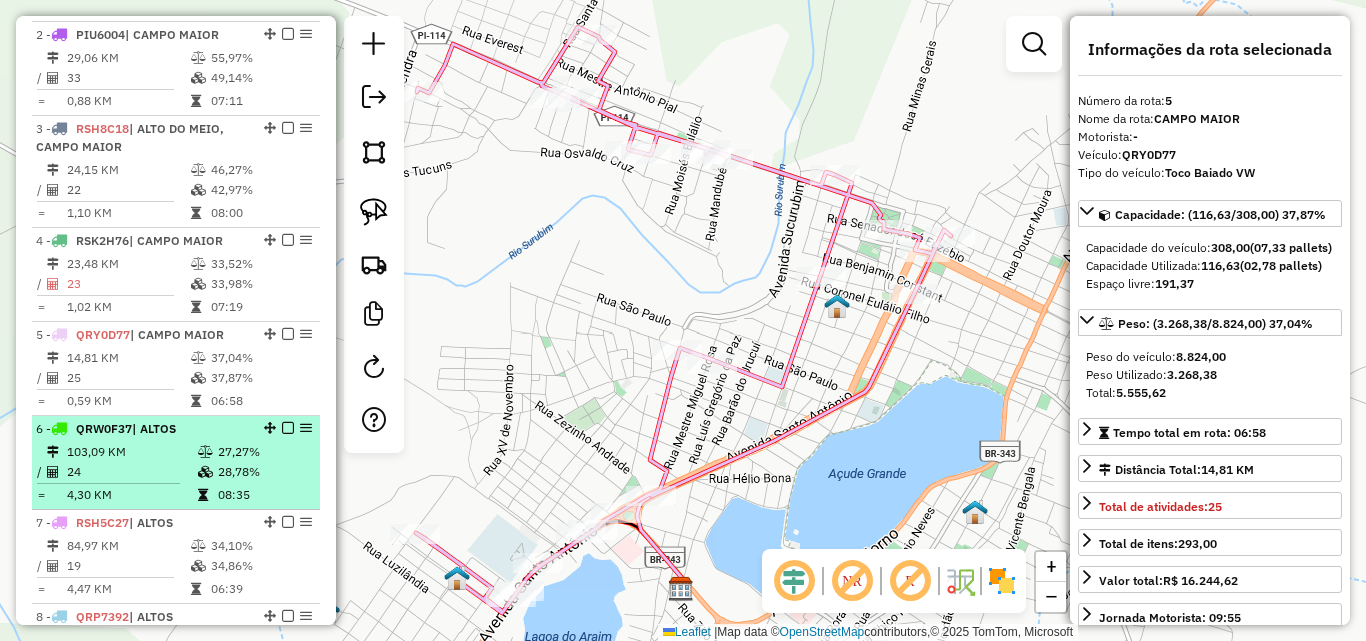 click on "103,09 KM" at bounding box center (131, 452) 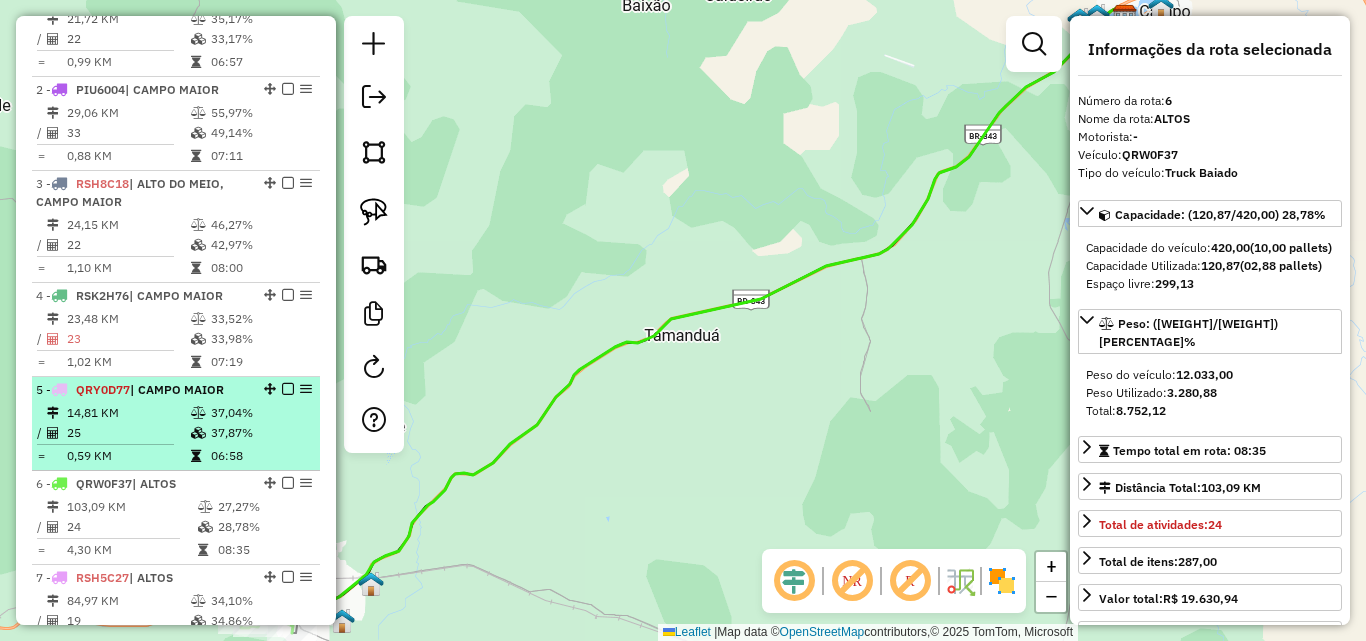scroll, scrollTop: 738, scrollLeft: 0, axis: vertical 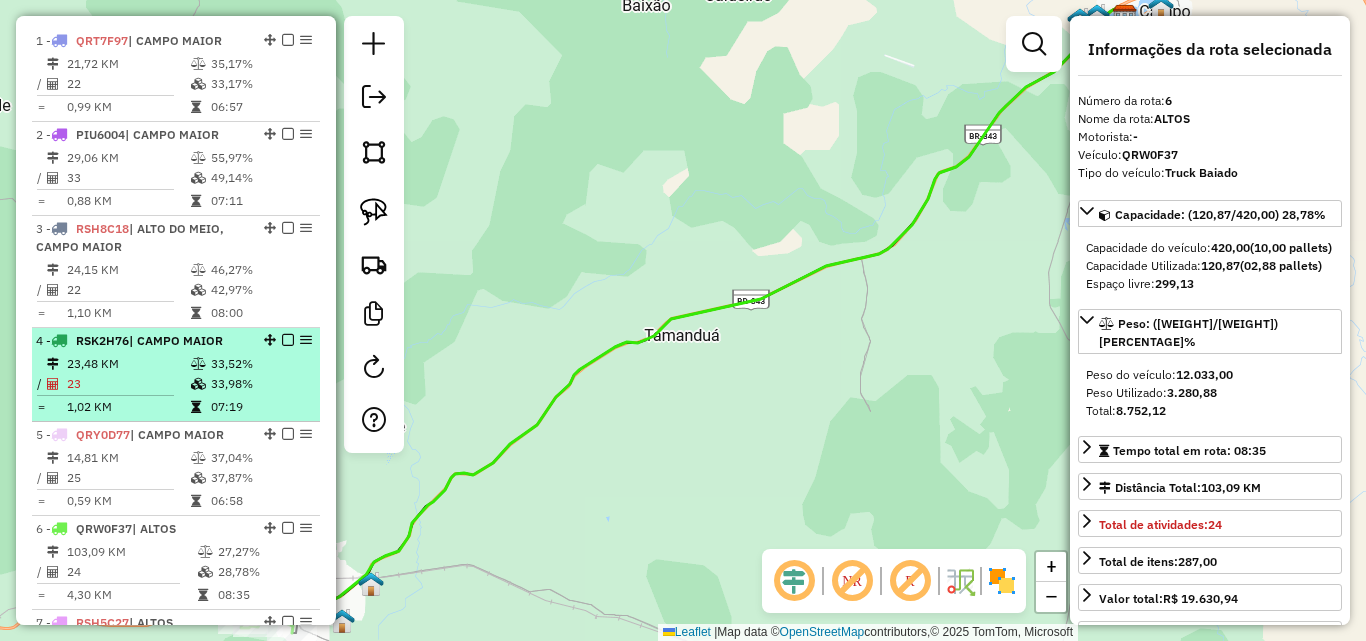 click on "23,48 KM" at bounding box center (128, 364) 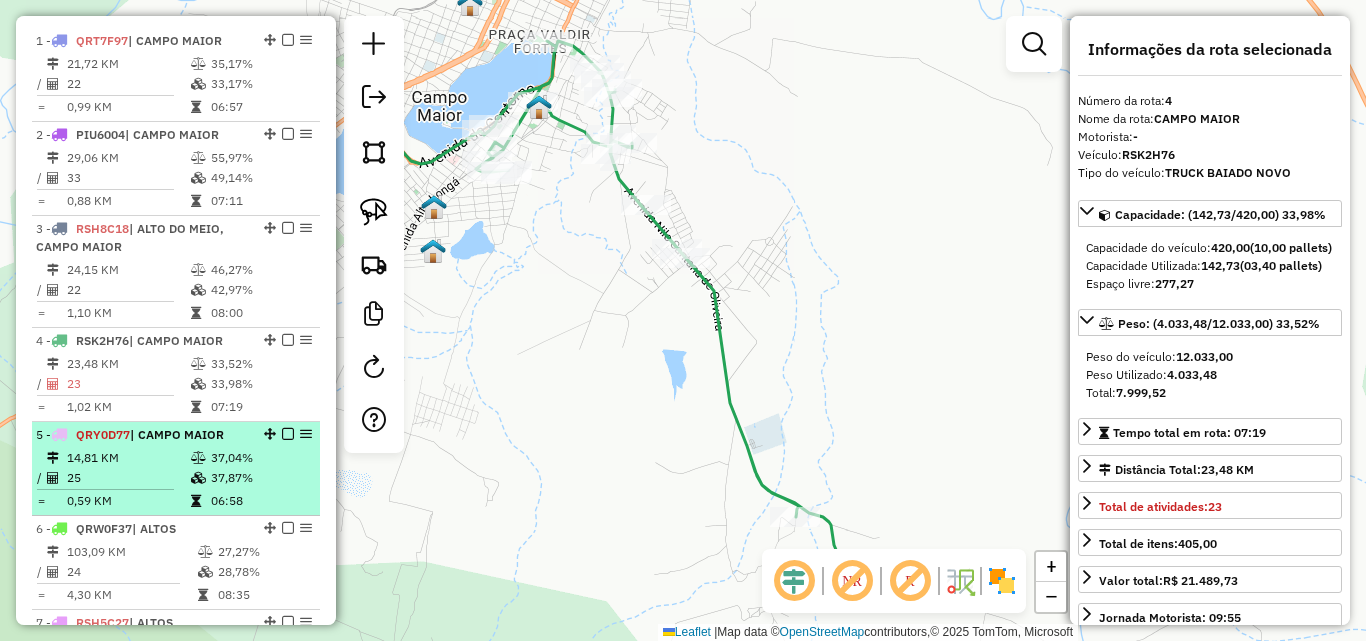 click on "25" at bounding box center [128, 478] 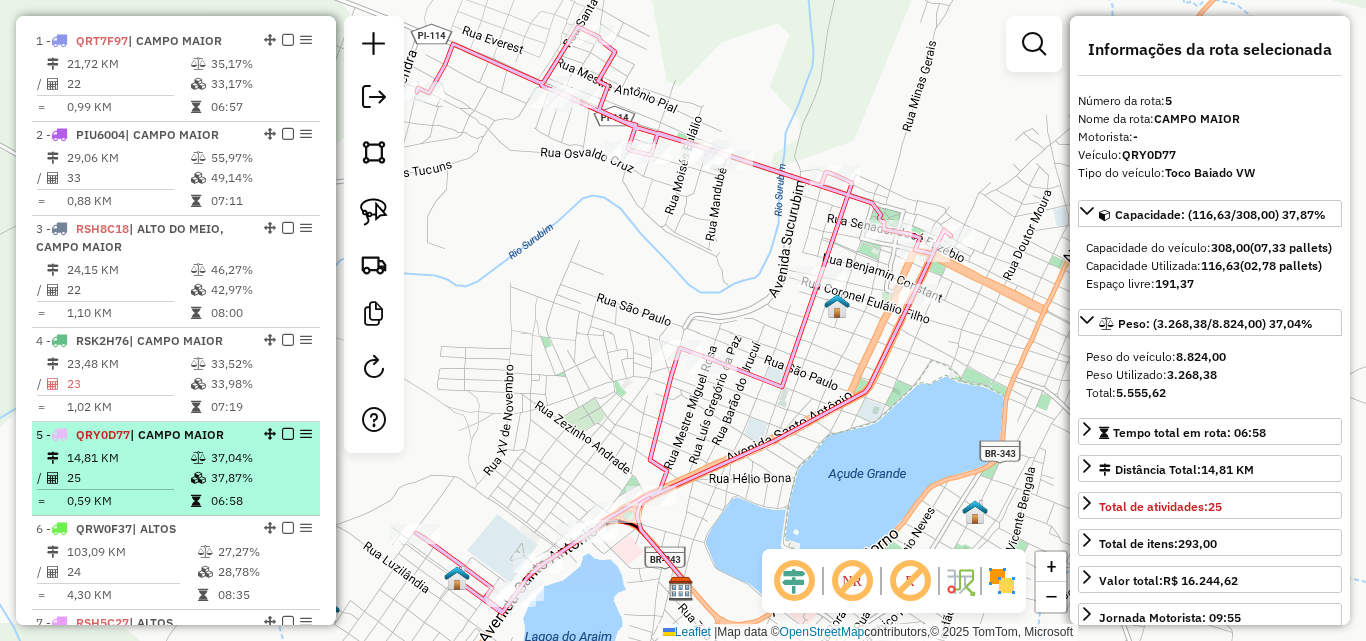 click on "25" at bounding box center [128, 478] 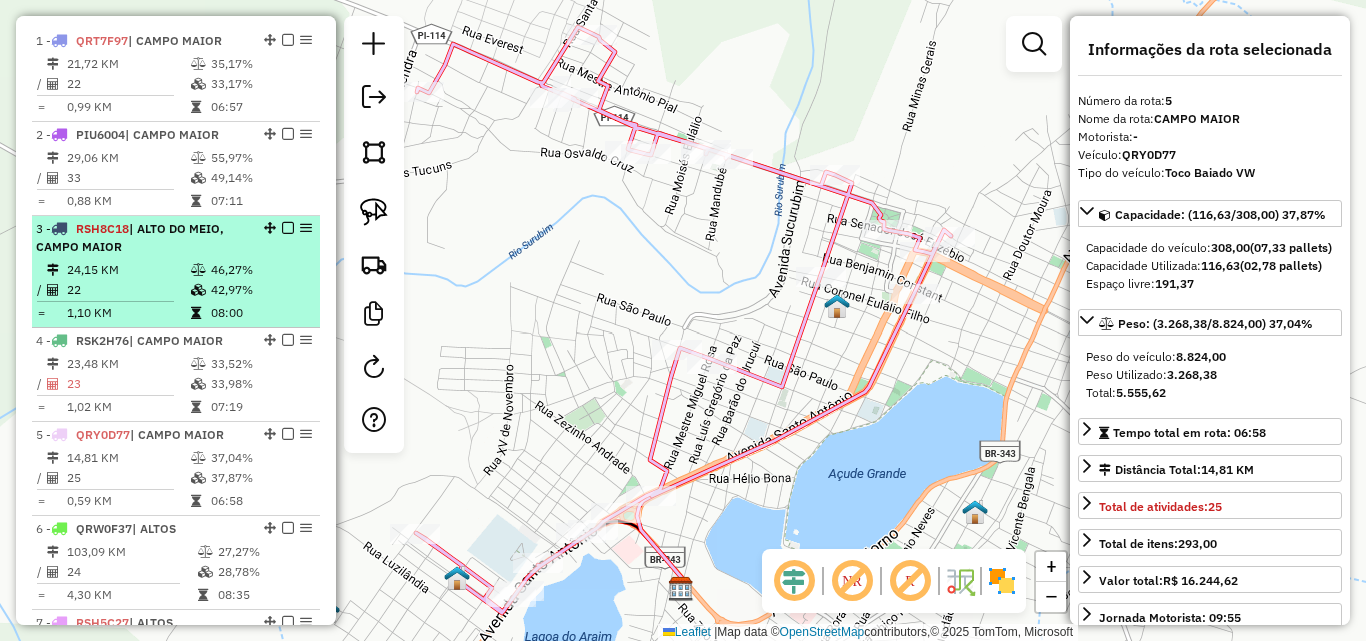 click on "[NUMBER] - [PLATE] | [NEIGHBORHOOD], [CITY]" at bounding box center [142, 238] 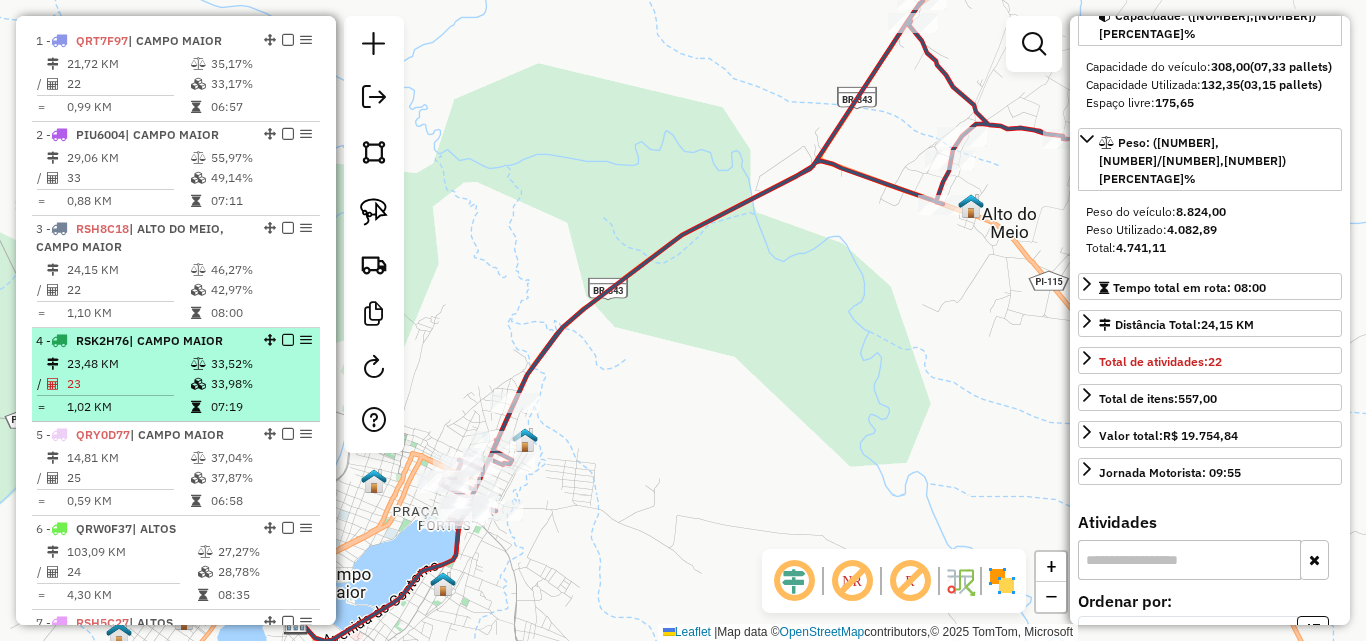 scroll, scrollTop: 200, scrollLeft: 0, axis: vertical 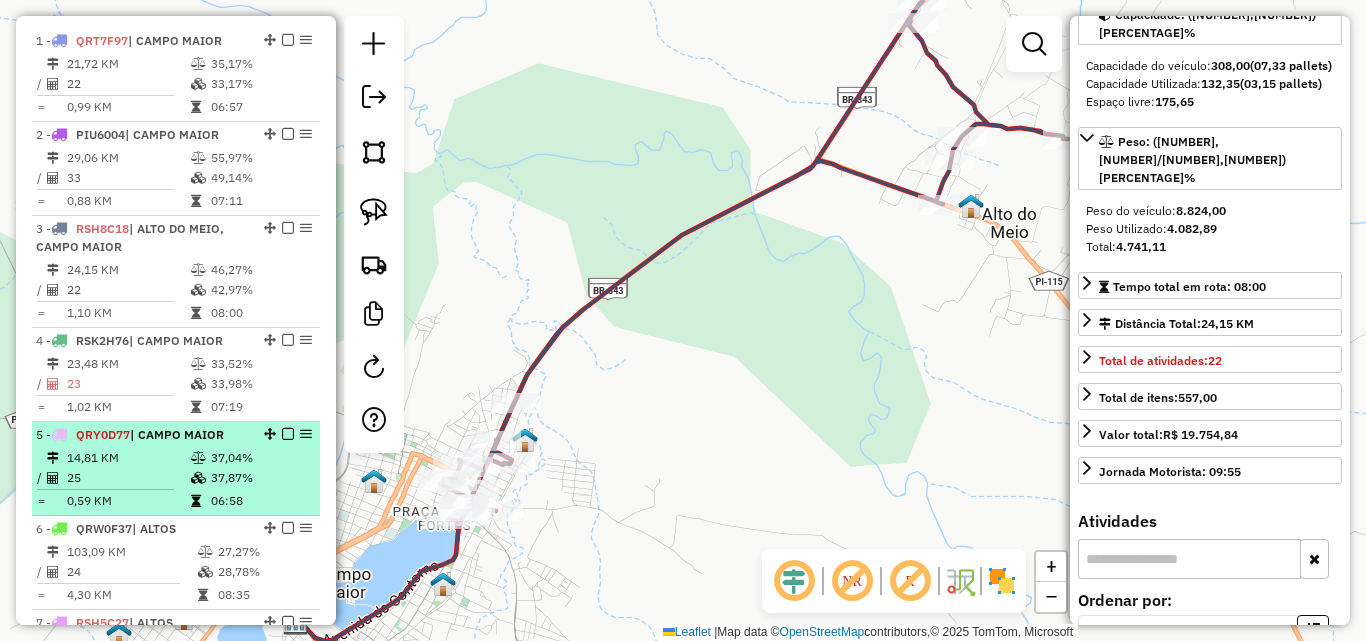 click on "25" at bounding box center (128, 478) 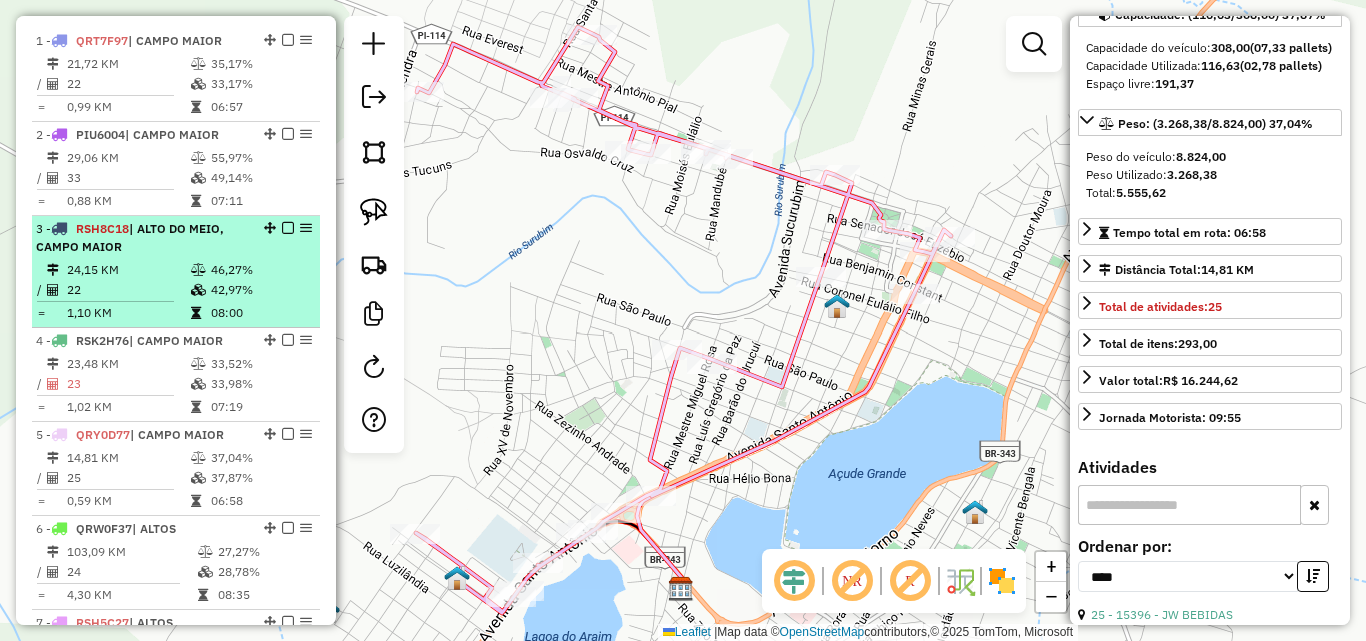 click on "24,15 KM" at bounding box center [128, 270] 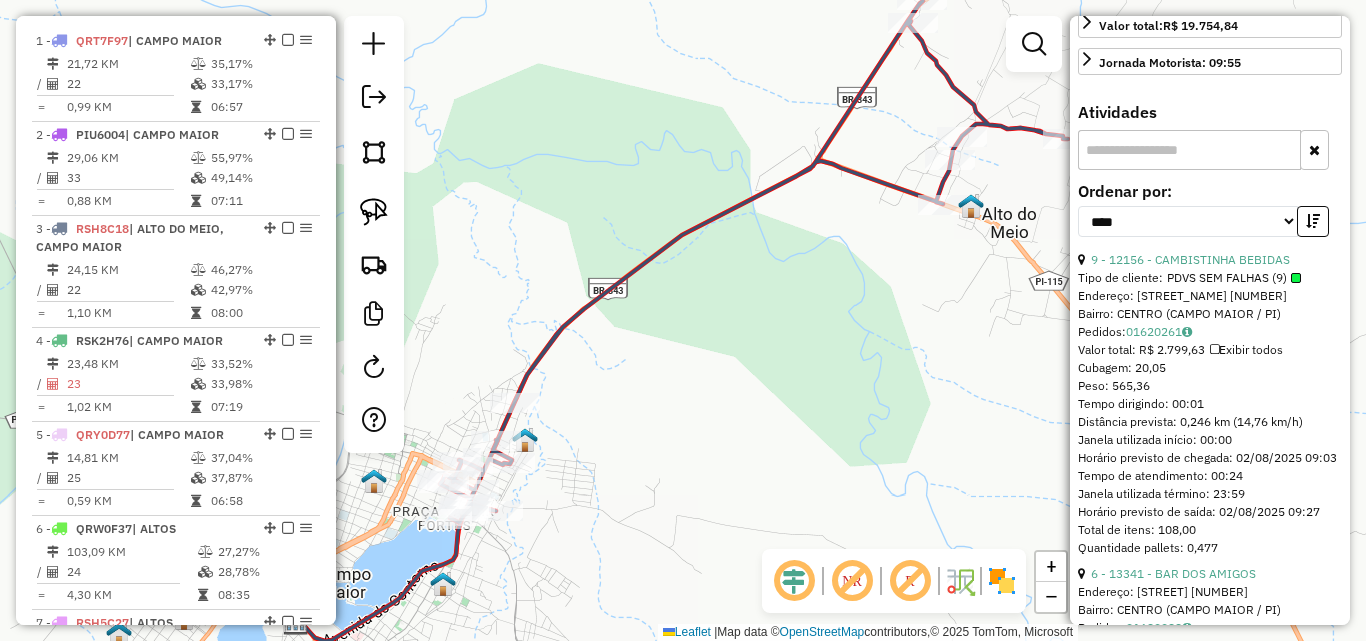 scroll, scrollTop: 600, scrollLeft: 0, axis: vertical 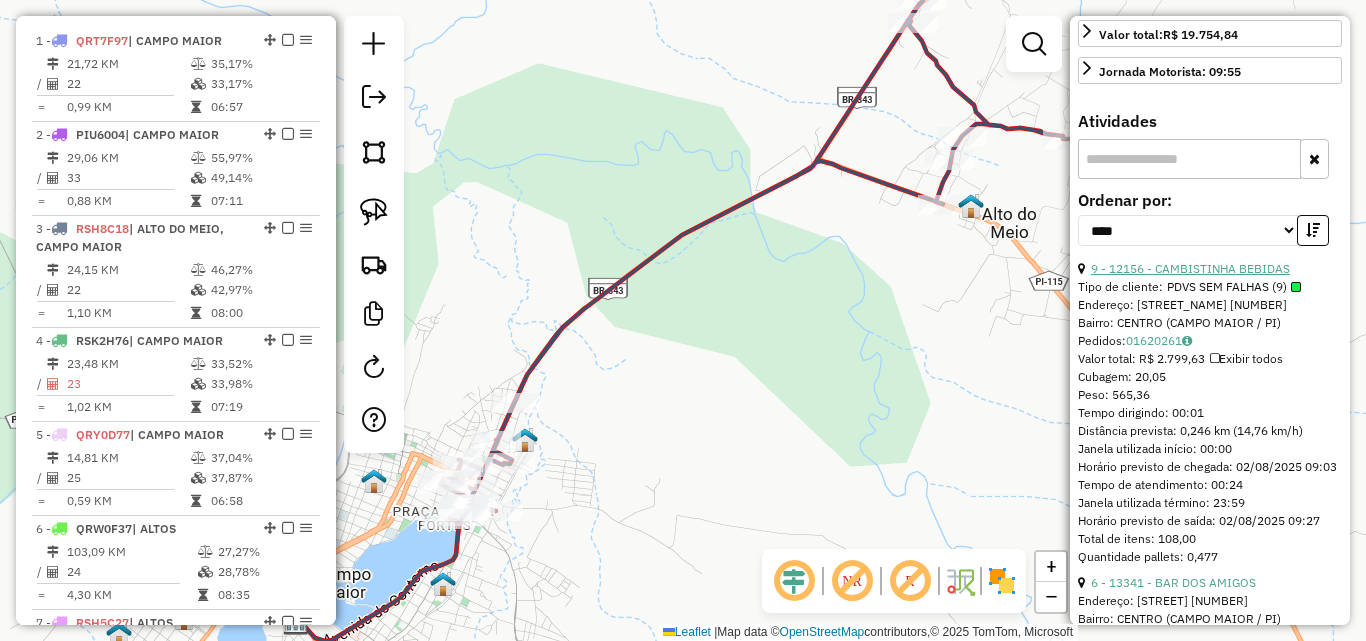 click on "9 - 12156 - CAMBISTINHA BEBIDAS" at bounding box center [1190, 268] 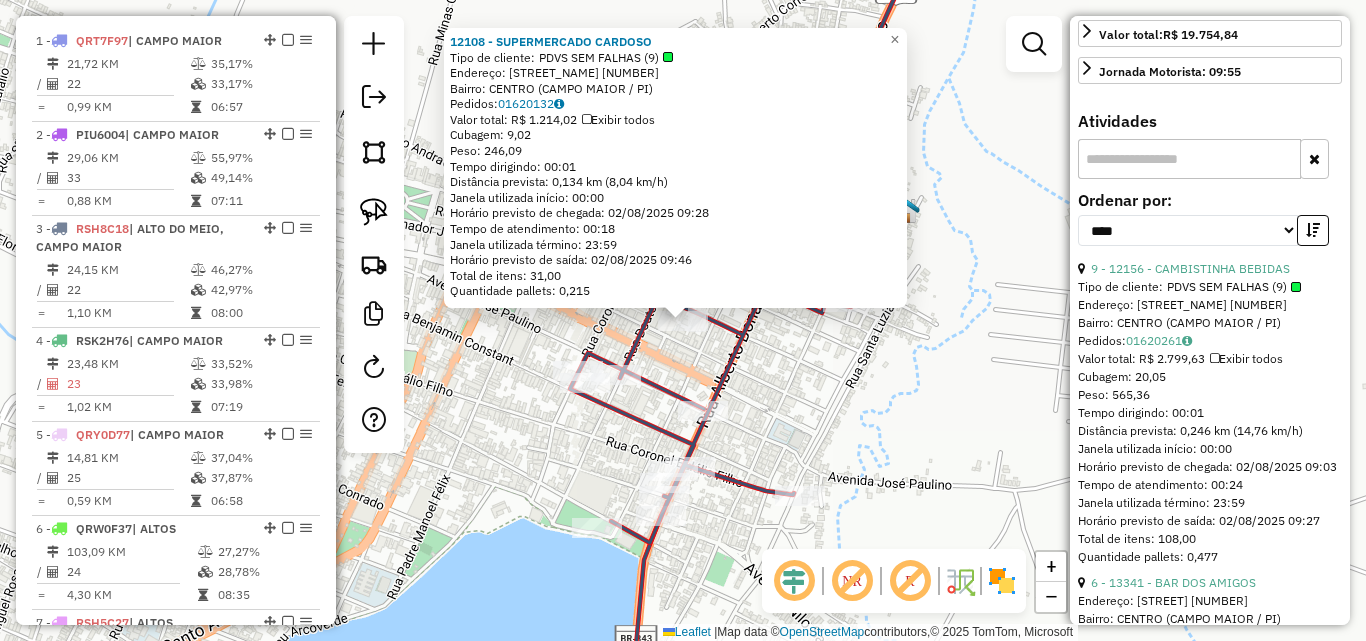scroll, scrollTop: 938, scrollLeft: 0, axis: vertical 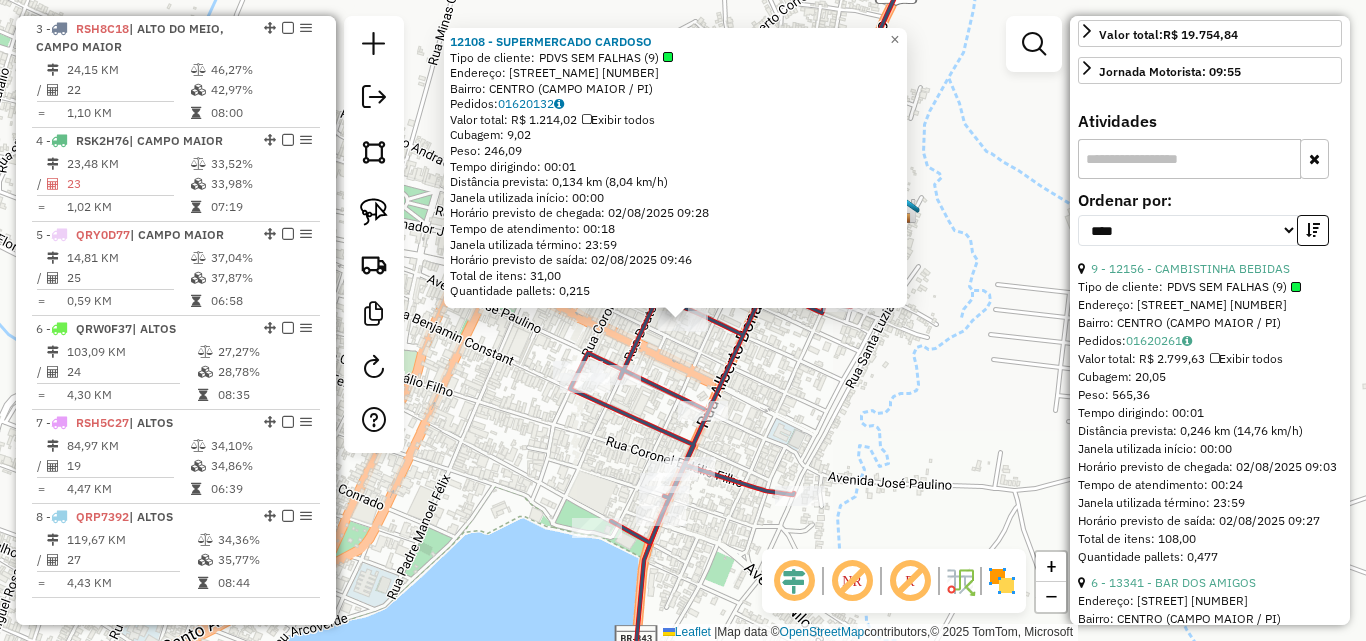 click on "12108 - SUPERMERCADO CARDOSO  Tipo de cliente:   PDVS SEM FALHAS (9)   Endereço:  ANTONINO FREIRE 422   Bairro: CENTRO (CAMPO MAIOR / [STATE])   Pedidos:  [ORDER_ID]   Valor total: R$ 1.214,02   Exibir todos   Cubagem: 9,02  Peso: 246,09  Tempo dirigindo: 00:01   Distância prevista: 0,134 km (8,04 km/h)   Janela utilizada início: 00:00   Horário previsto de chegada: 02/08/2025 09:28   Tempo de atendimento: 00:18   Janela utilizada término: 23:59   Horário previsto de saída: 02/08/2025 09:46   Total de itens: 31,00   Quantidade pallets: 0,215  × Janela de atendimento Grade de atendimento Capacidade Transportadoras Veículos Cliente Pedidos  Rotas Selecione os dias de semana para filtrar as janelas de atendimento  Seg   Ter   Qua   Qui   Sex   Sáb   Dom  Informe o período da janela de atendimento: De: Até:  Filtrar exatamente a janela do cliente  Considerar janela de atendimento padrão  Selecione os dias de semana para filtrar as grades de atendimento  Seg   Ter   Qua   Qui   Sex   Sáb   Dom   De:   De:" 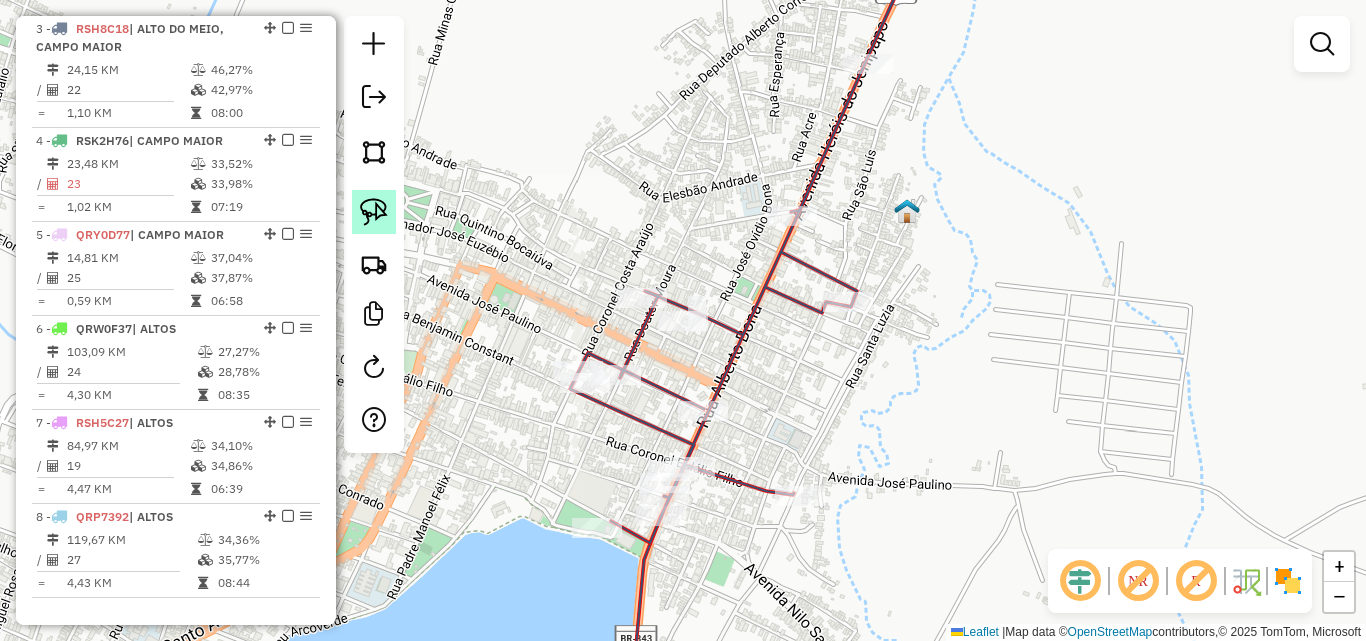 click 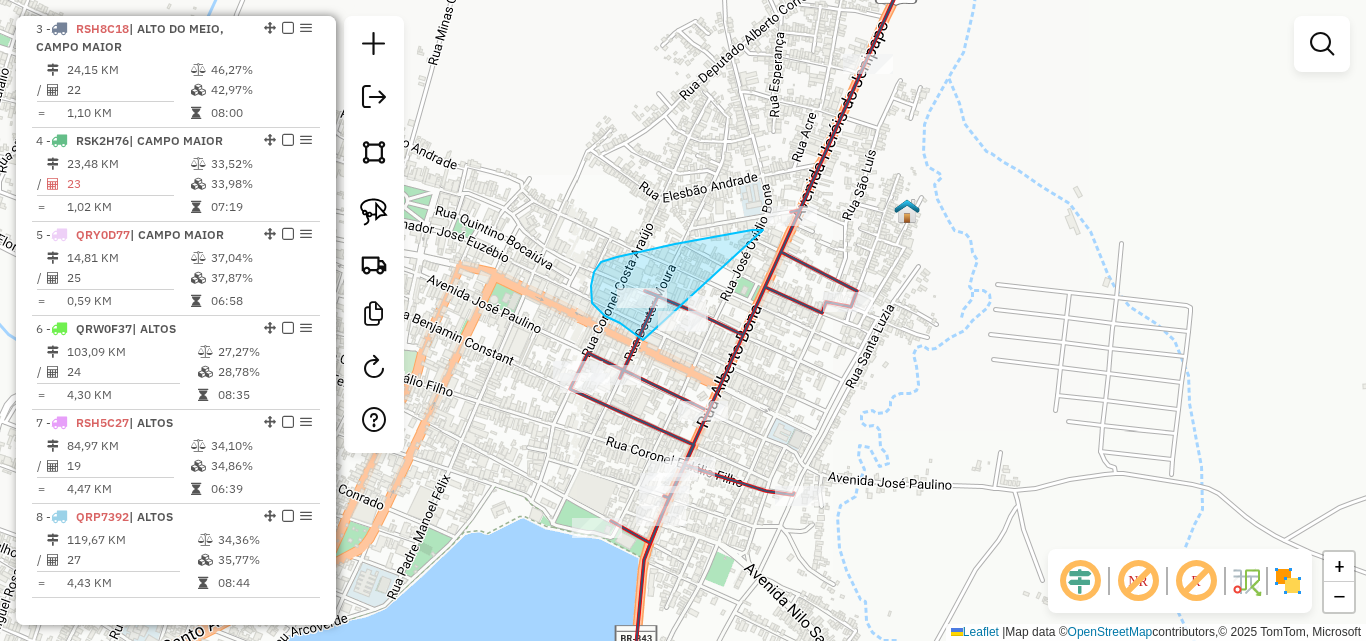 drag, startPoint x: 675, startPoint y: 244, endPoint x: 725, endPoint y: 322, distance: 92.64988 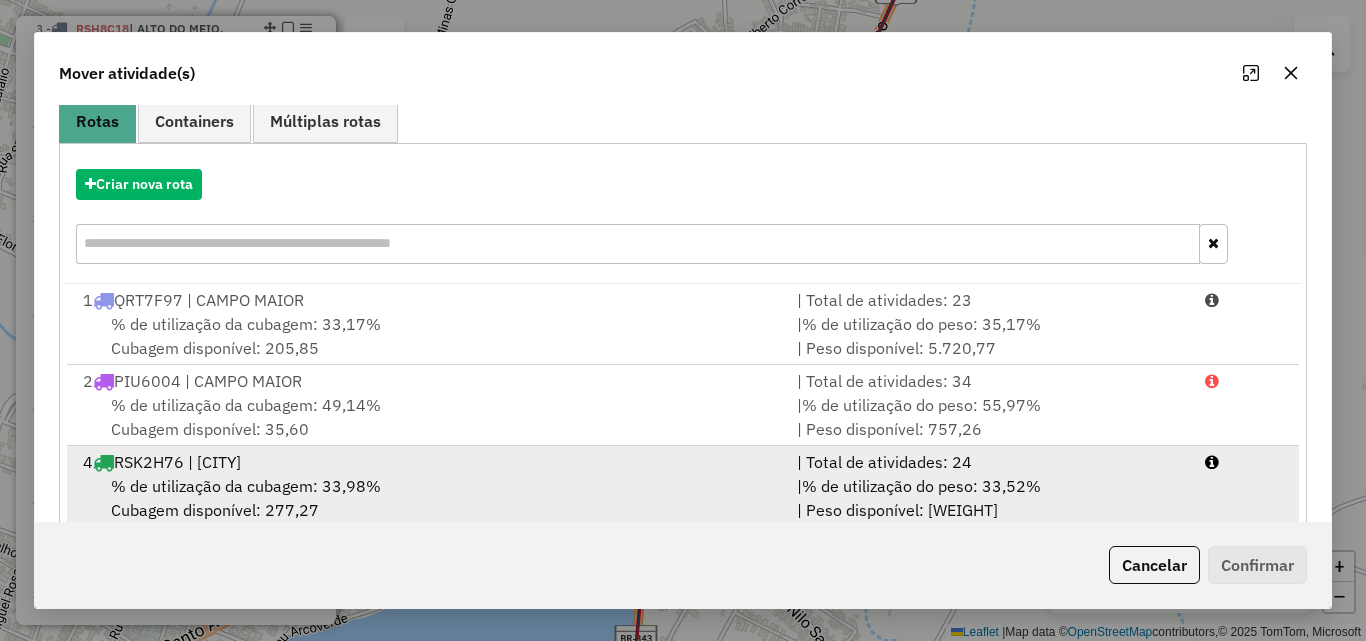 scroll, scrollTop: 300, scrollLeft: 0, axis: vertical 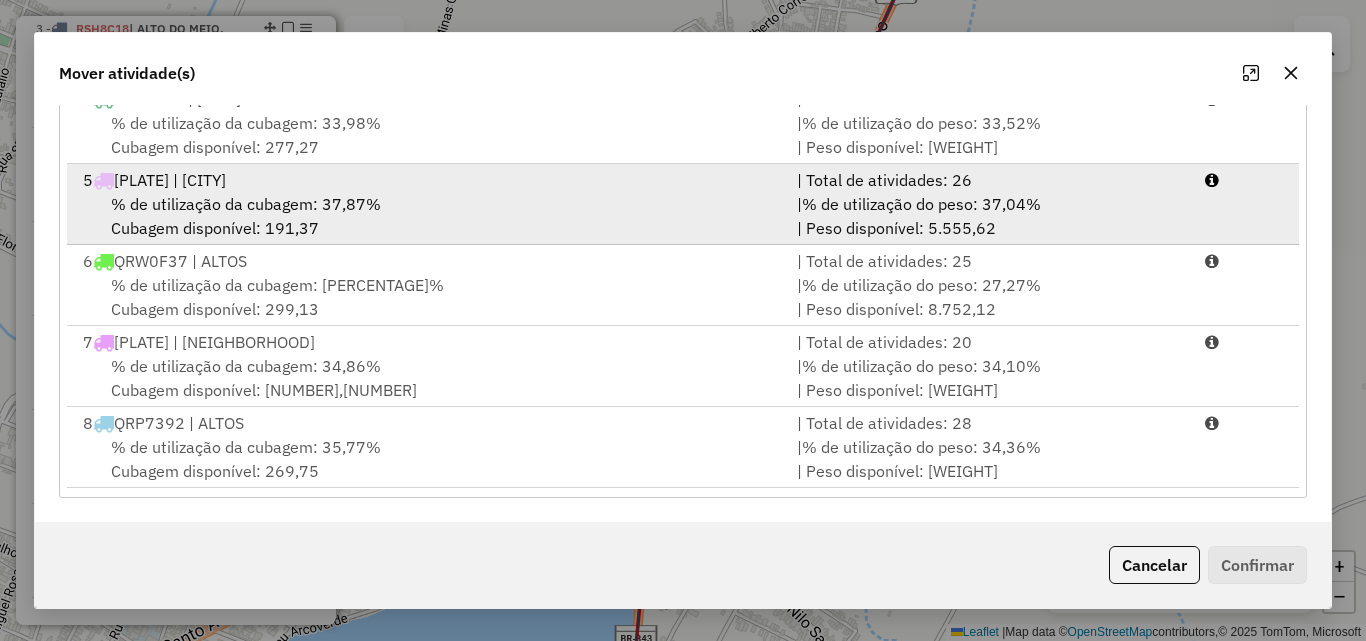click on "% de utilização da cubagem: 37,87%" at bounding box center (246, 204) 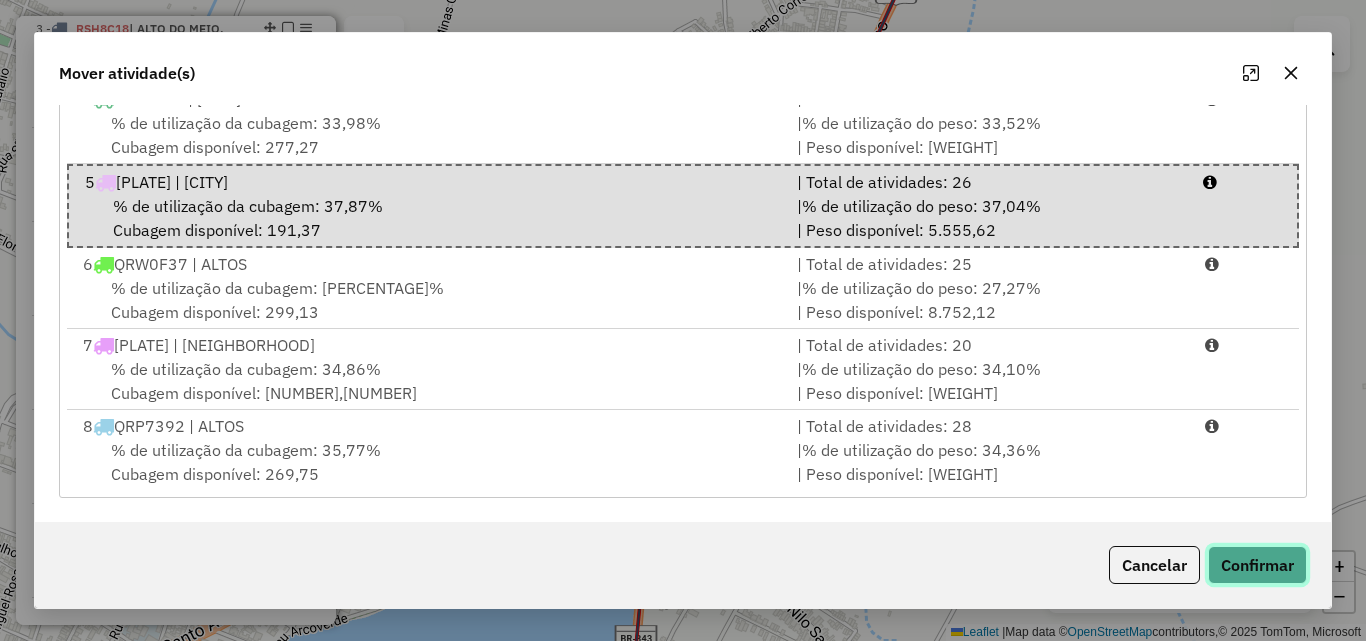 click on "Confirmar" 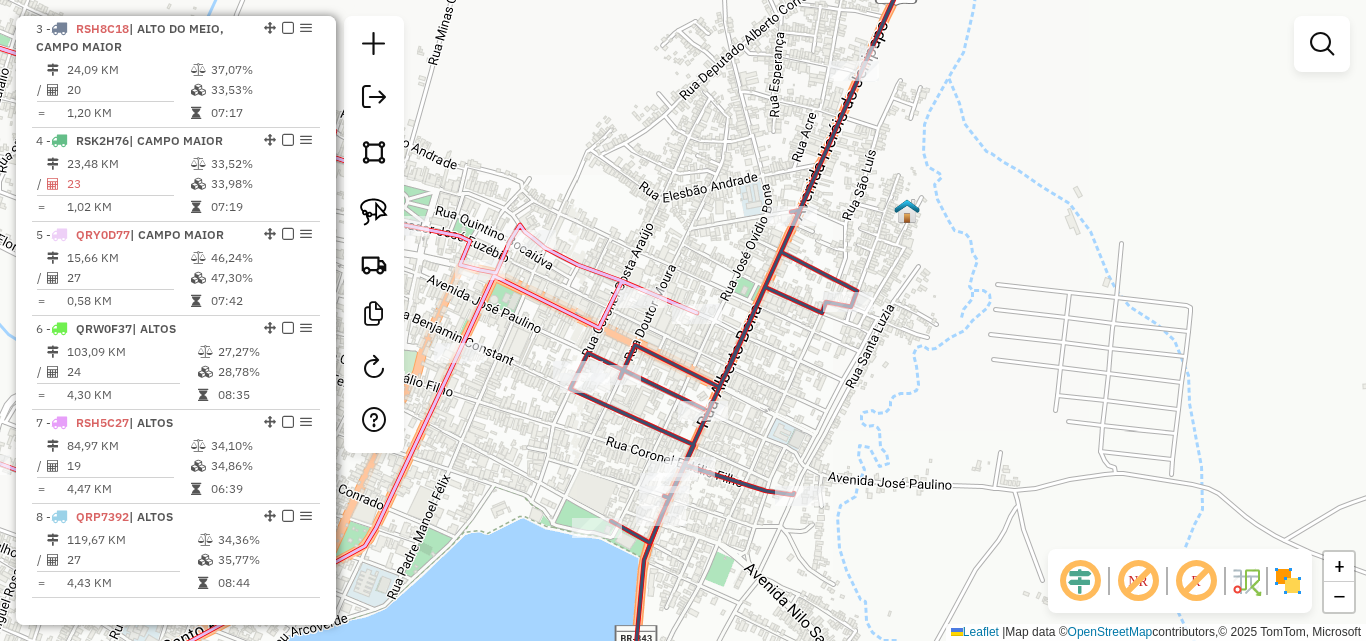 scroll, scrollTop: 0, scrollLeft: 0, axis: both 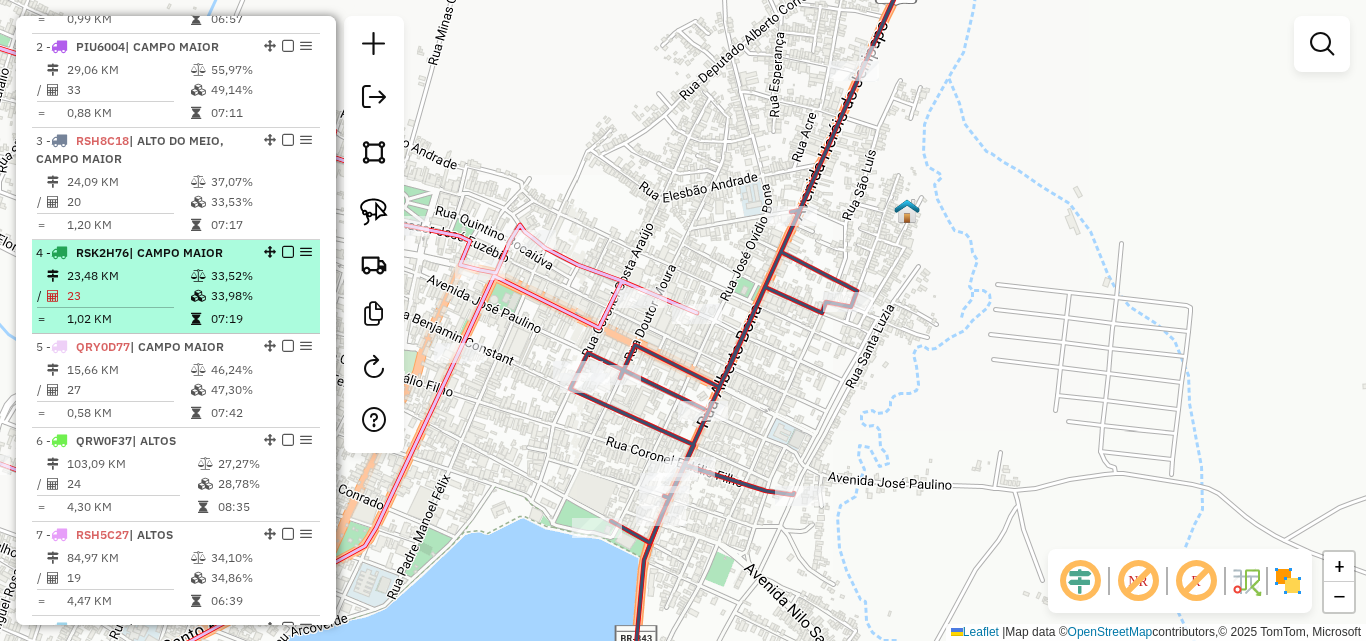 click on "23" at bounding box center (128, 296) 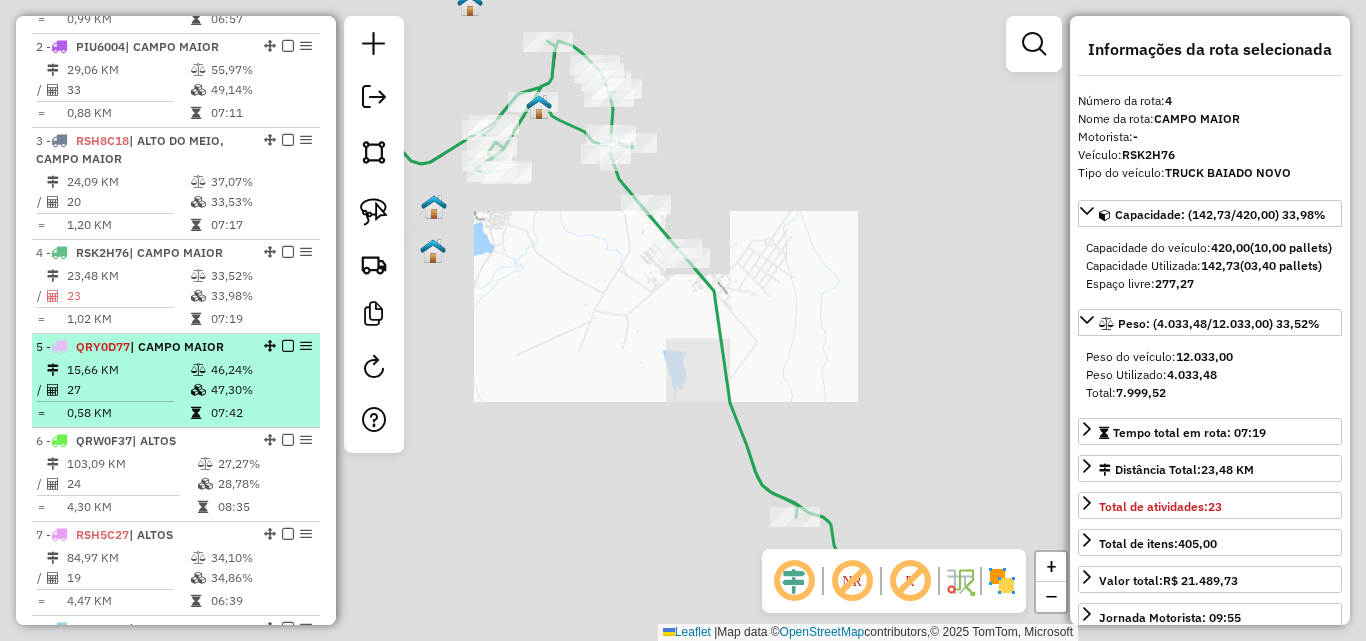 click on "27" at bounding box center [128, 390] 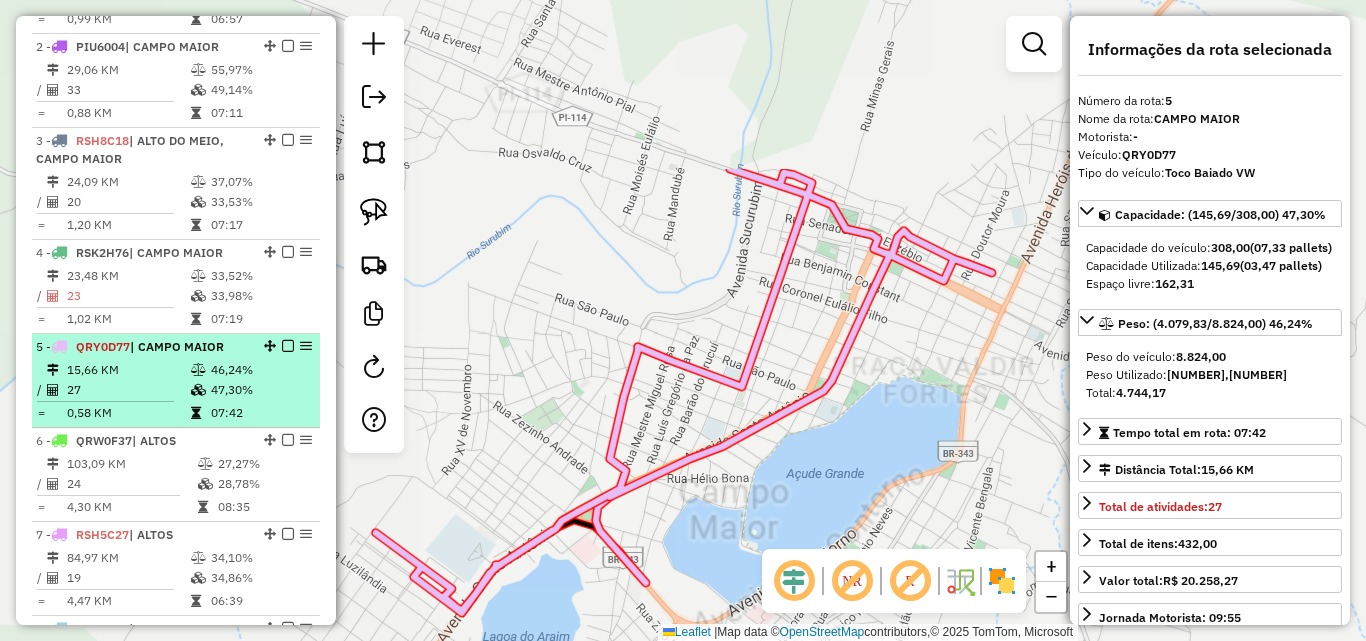click on "27" at bounding box center (128, 390) 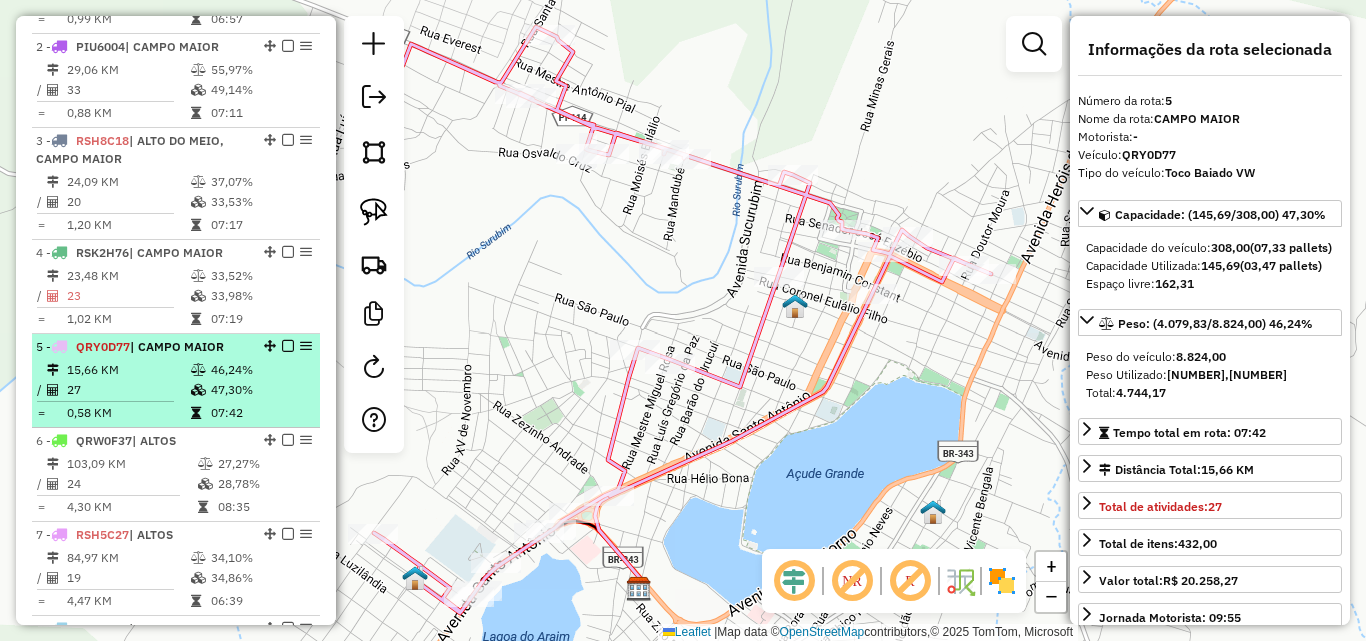 click on "15,66 KM" at bounding box center (128, 370) 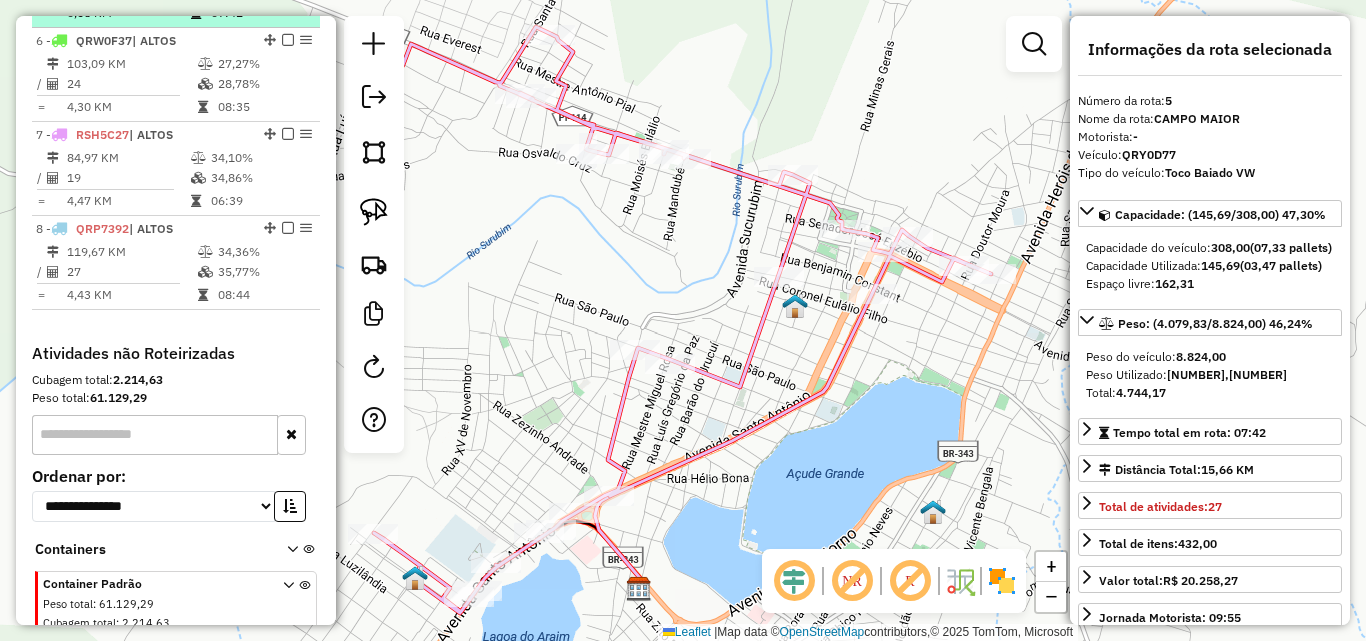 scroll, scrollTop: 1026, scrollLeft: 0, axis: vertical 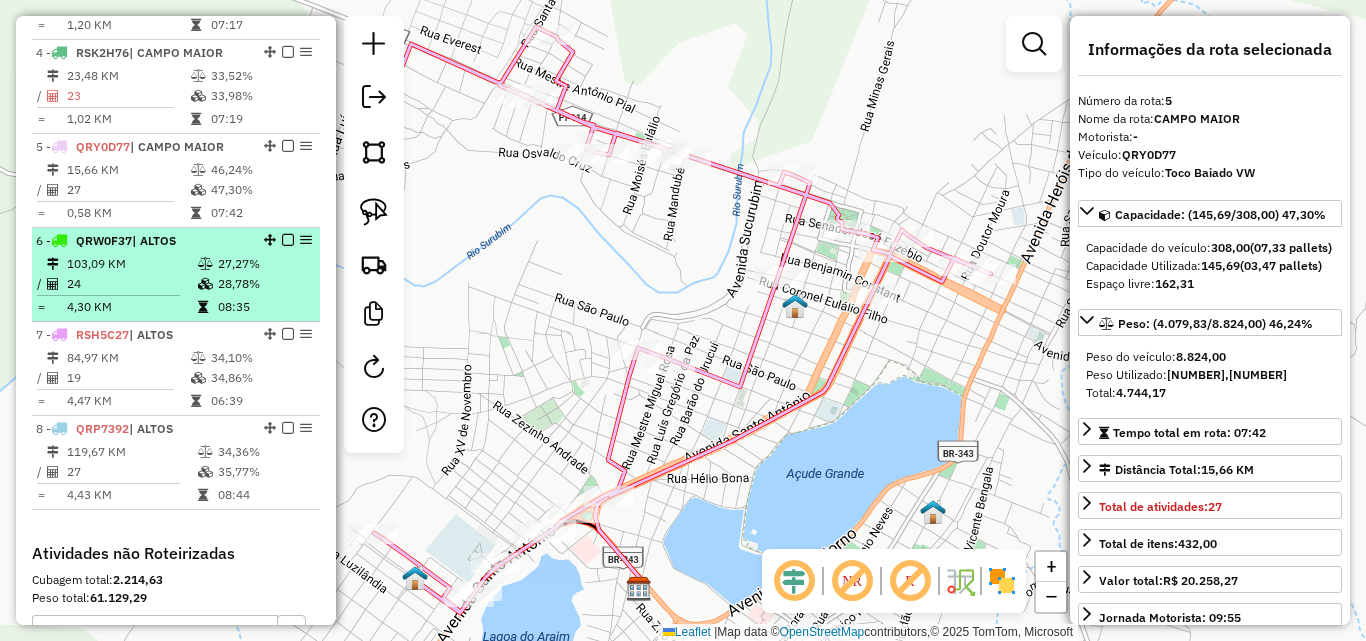 click on "24" at bounding box center (131, 284) 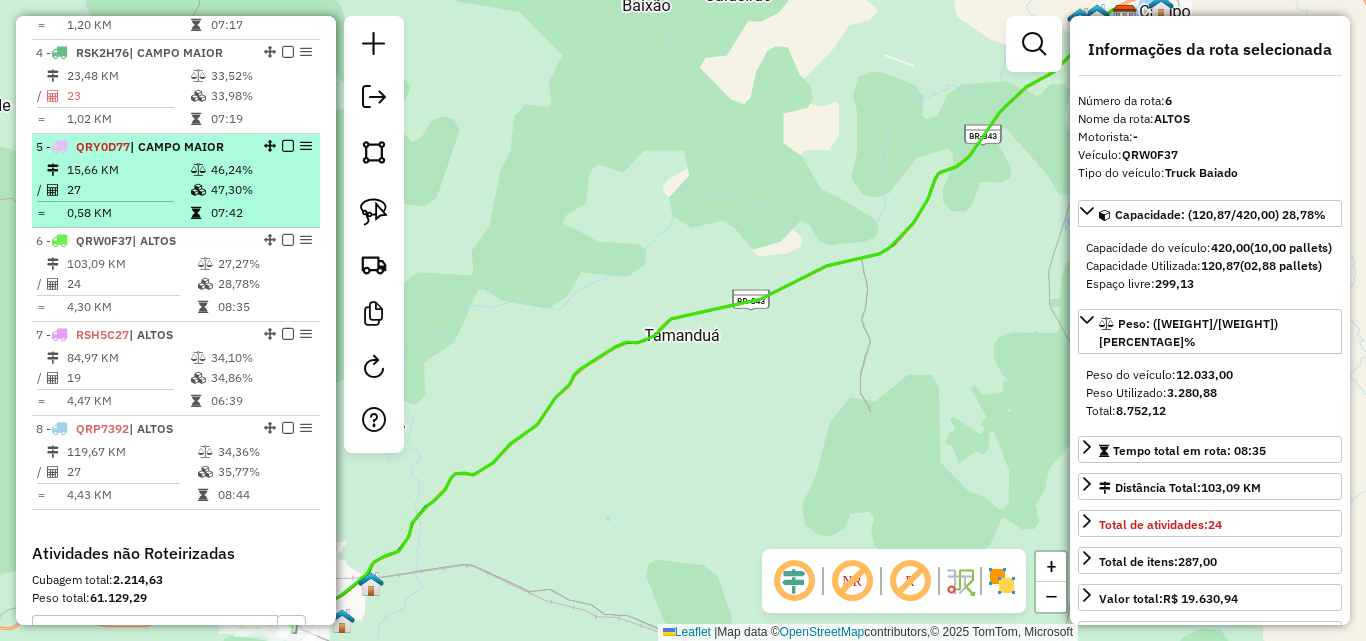 click on "27" at bounding box center [128, 190] 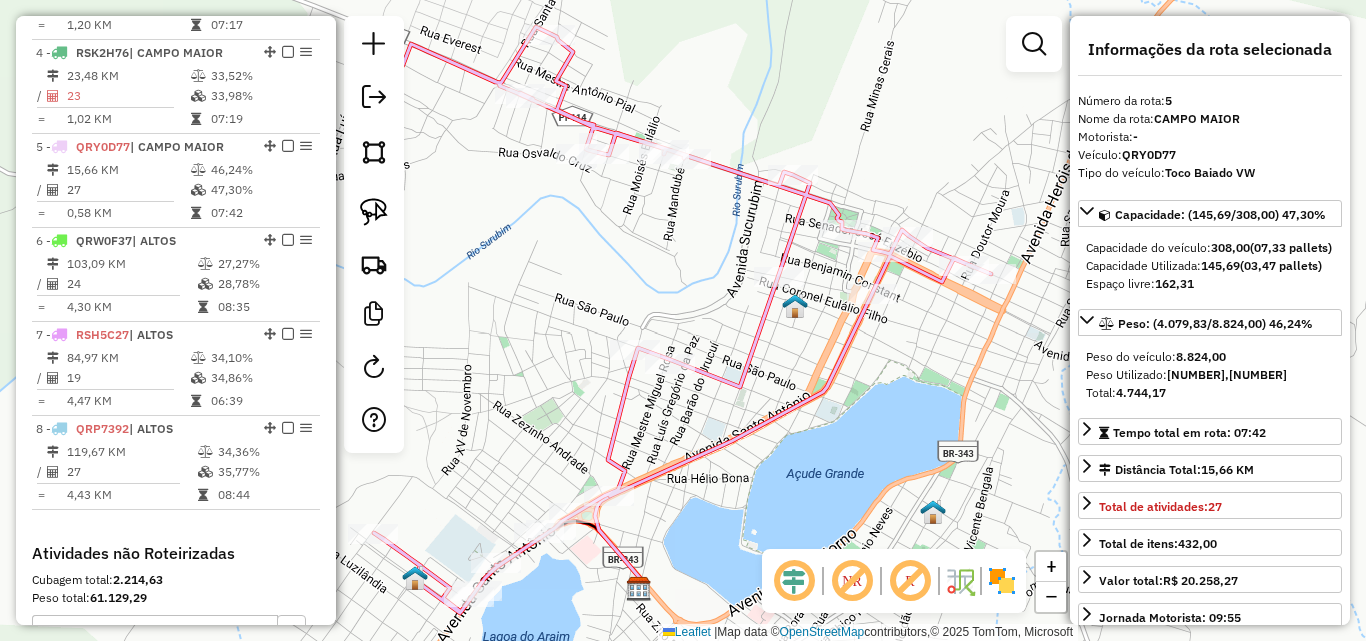 drag, startPoint x: 886, startPoint y: 389, endPoint x: 921, endPoint y: 349, distance: 53.15073 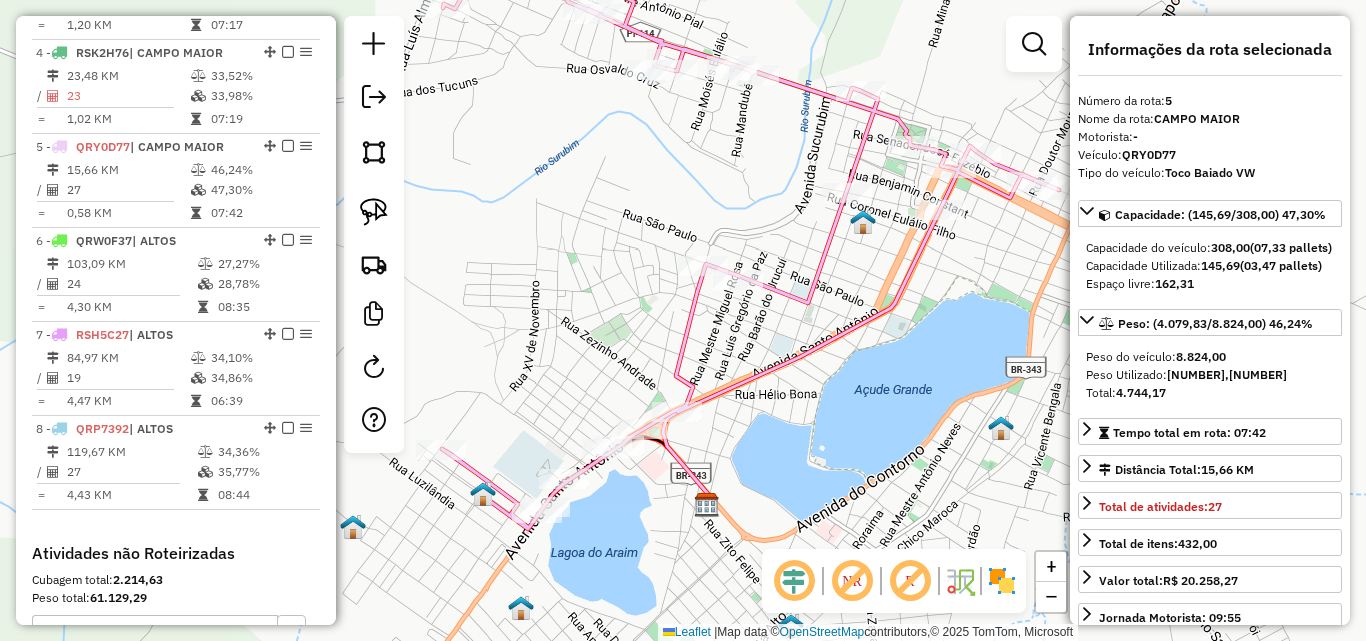 drag, startPoint x: 798, startPoint y: 403, endPoint x: 1028, endPoint y: 241, distance: 281.32544 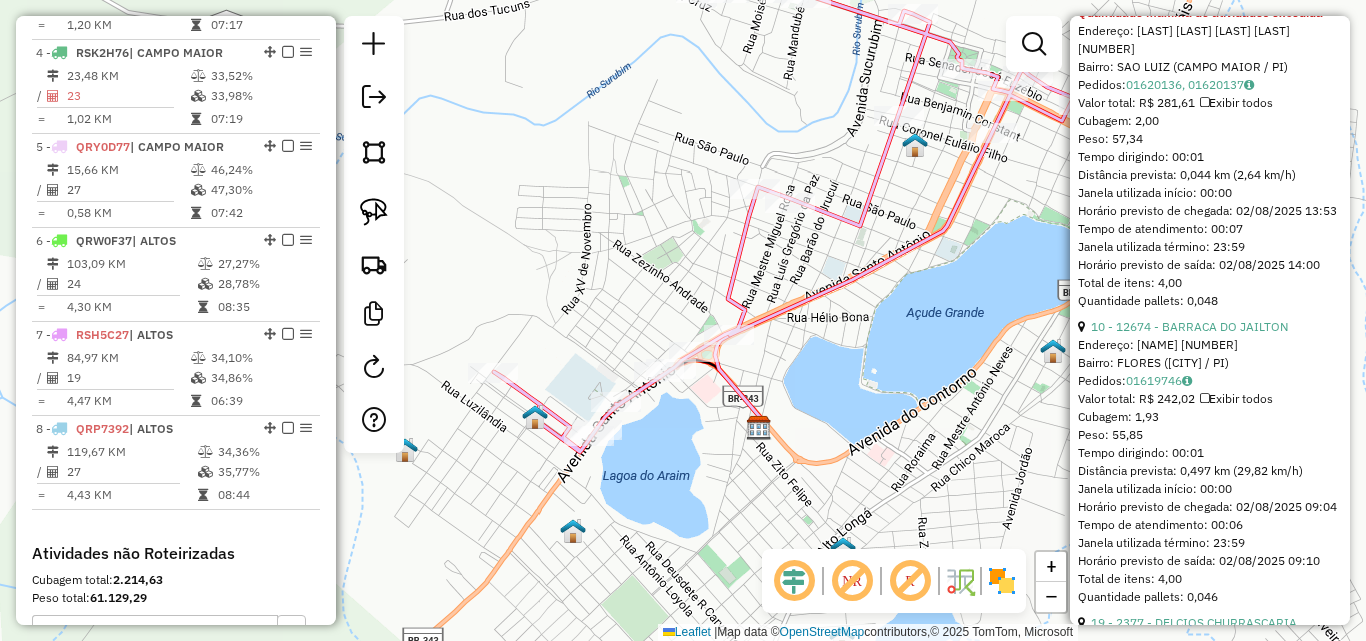 scroll, scrollTop: 9287, scrollLeft: 0, axis: vertical 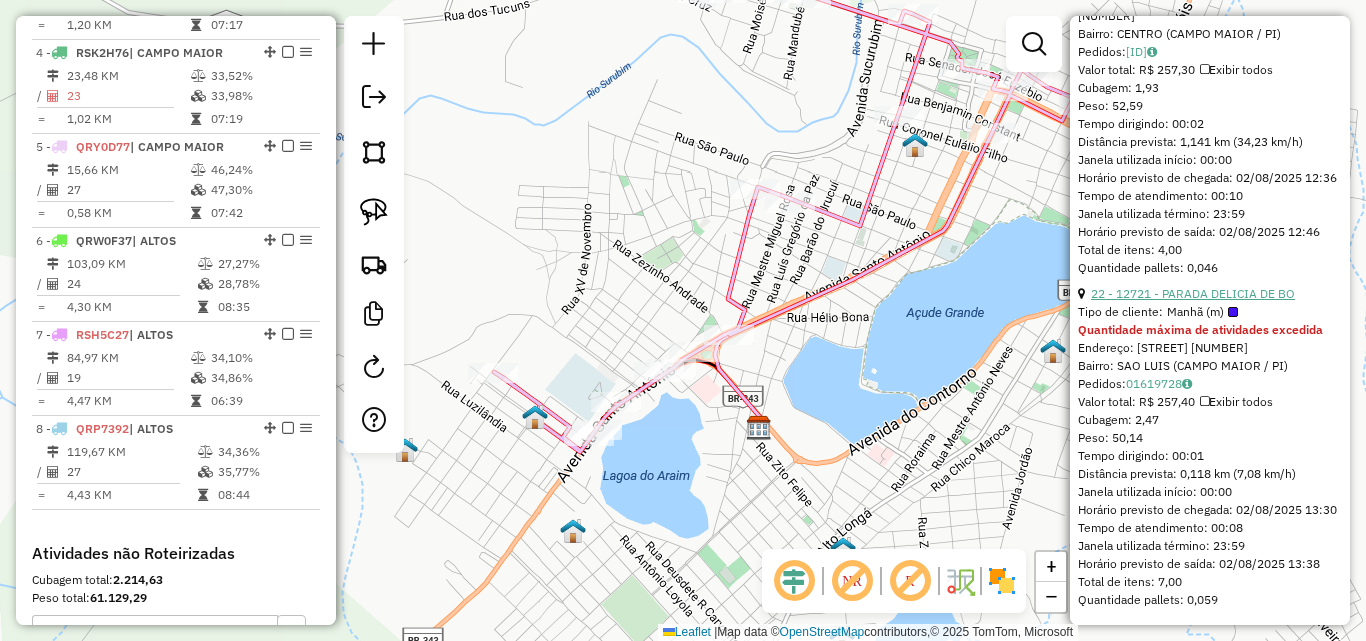 click on "22 - 12721 - PARADA DELICIA DE BO" at bounding box center (1193, 293) 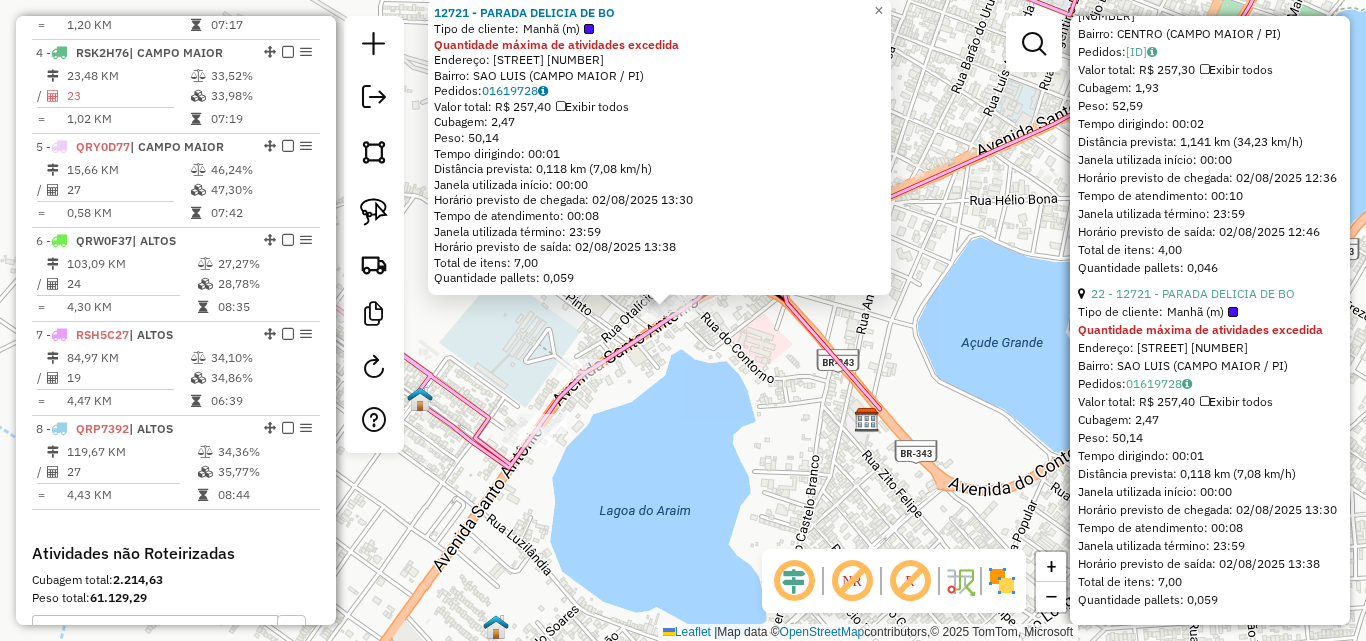 click 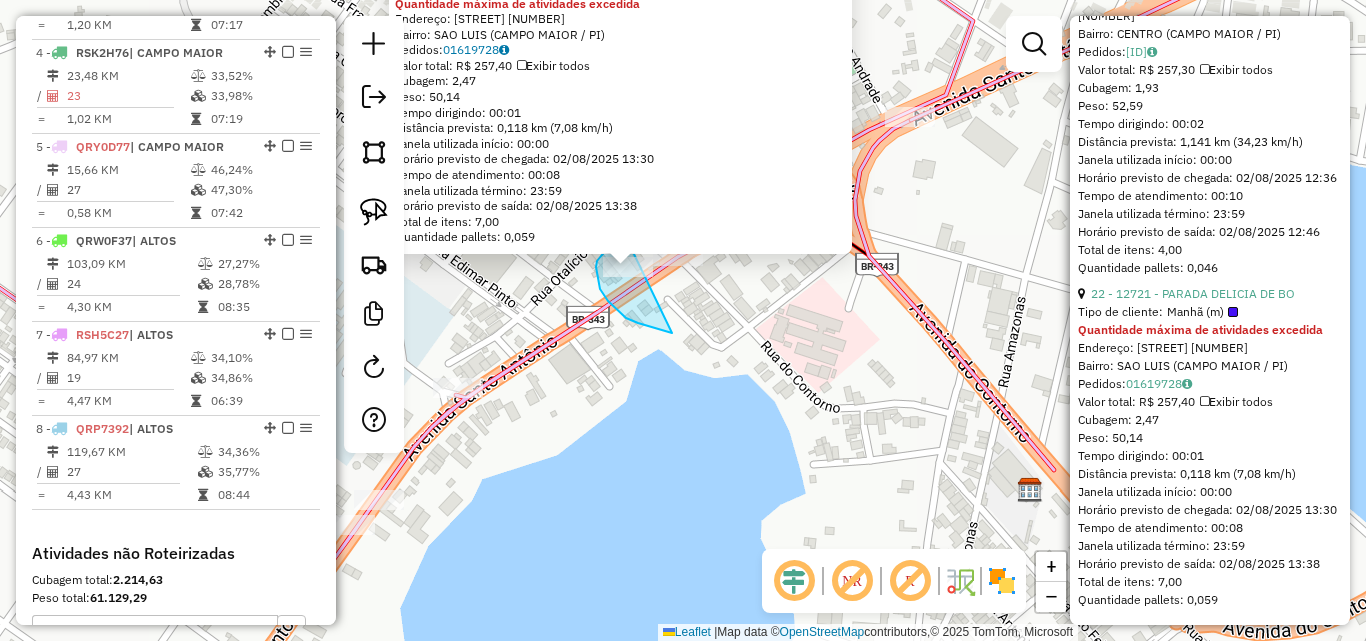click on "[NUMBER] - PARADA DELICIA DE BO  Tipo de cliente:   Manhã (m)  Quantidade máxima de atividades excedida  Endereço: AV  MARECHAL CASTELO BRANCO       [NUMBER]   Bairro: SAO LUIS ([CITY] / [STATE])   Pedidos:  [NUMBER]   Valor total: R$ [PRICE]   Exibir todos   Cubagem: [PERCENTAGE]  Peso: [PERCENTAGE]  Tempo dirigindo: [TIME]   Distância prevista: [DISTANCE] ([SPEED])   Janela utilizada início: [TIME]   Horário previsto de chegada: [DATE] [TIME]   Tempo de atendimento: [TIME]   Janela utilizada término: [TIME]   Horário previsto de saída: [DATE] [TIME]   Total de itens: [NUMBER],00   Quantidade pallets: [PERCENTAGE]  × Janela de atendimento Grade de atendimento Capacidade Transportadoras Veículos Cliente Pedidos  Rotas Selecione os dias de semana para filtrar as janelas de atendimento  Seg   Ter   Qua   Qui   Sex   Sáb   Dom  Informe o período da janela de atendimento: De: Até:  Filtrar exatamente a janela do cliente  Considerar janela de atendimento padrão  Selecione os dias de semana para filtrar as grades de atendimento  Seg" 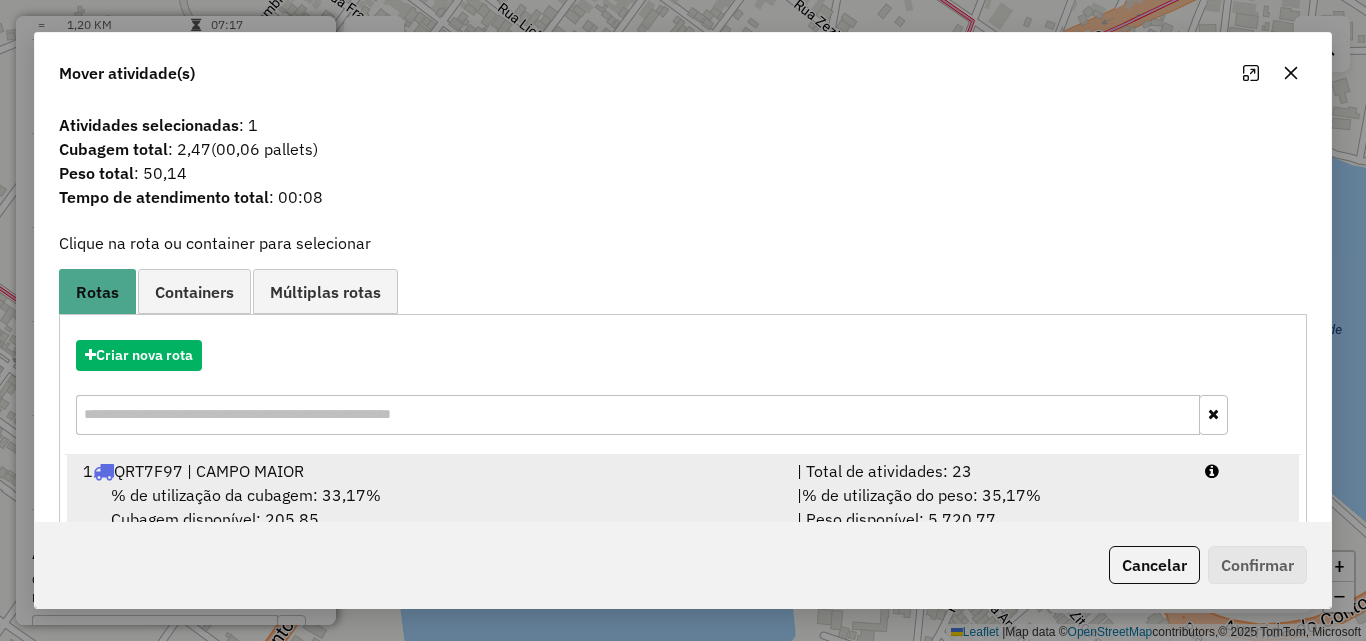 click on "| Total de atividades: 23" at bounding box center [989, 471] 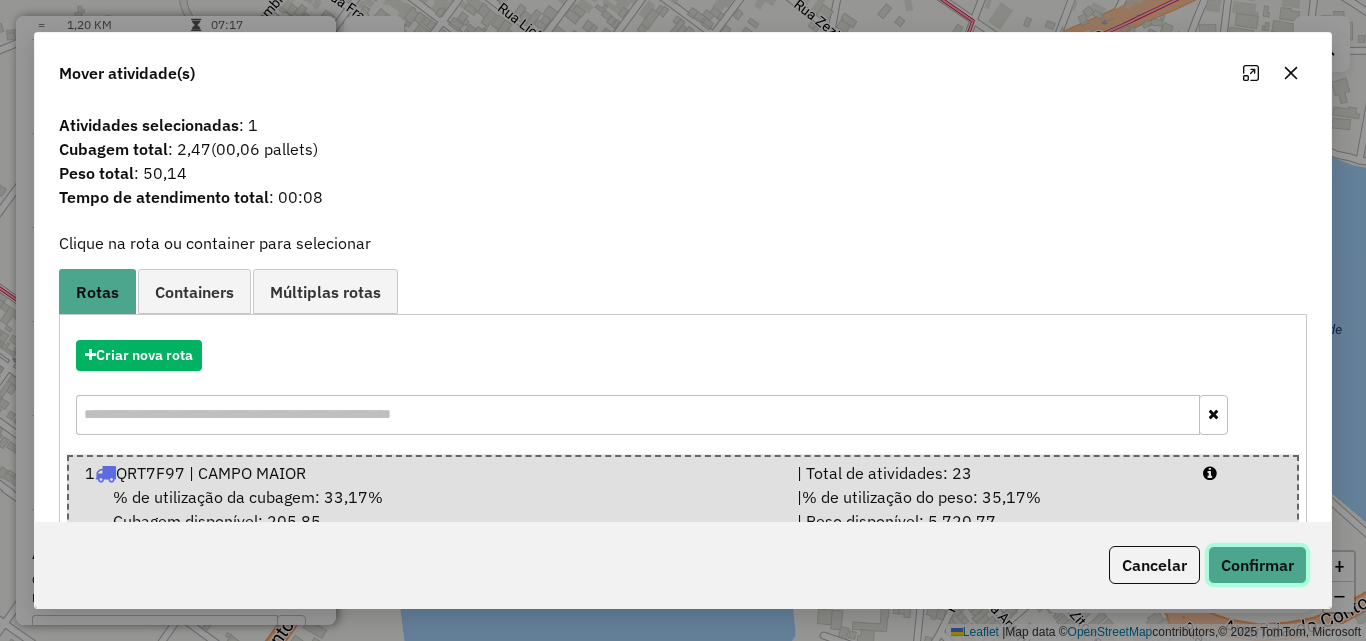 click on "Confirmar" 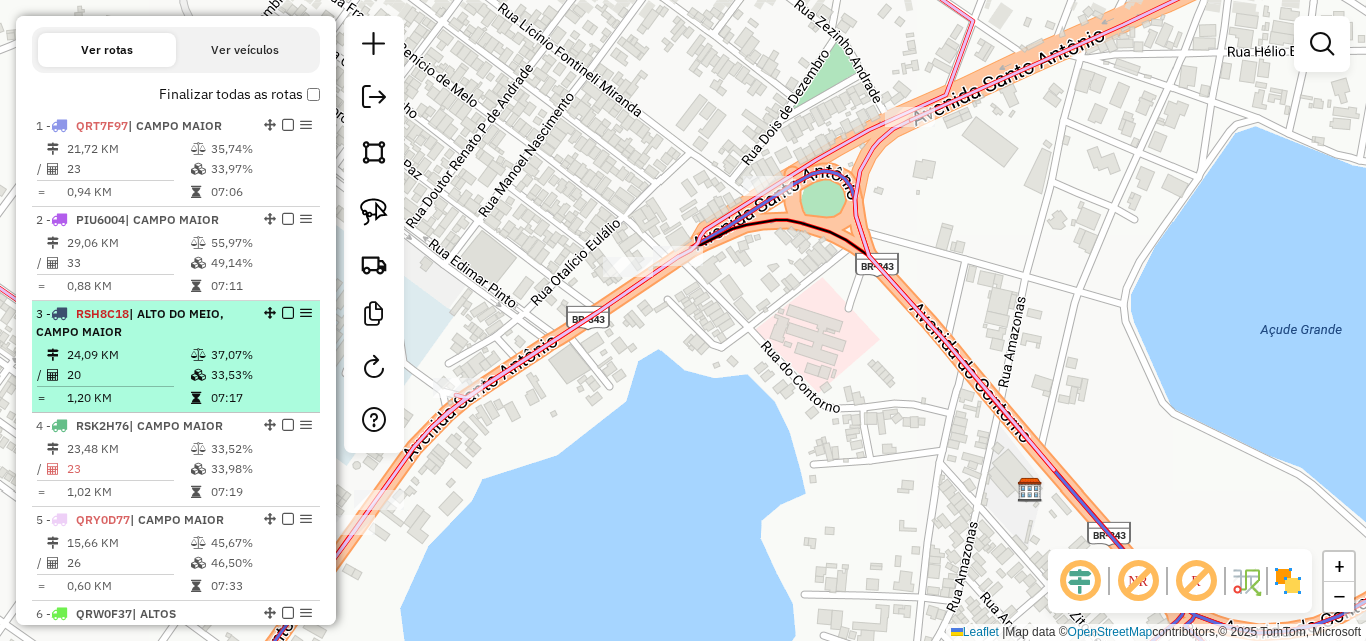 scroll, scrollTop: 626, scrollLeft: 0, axis: vertical 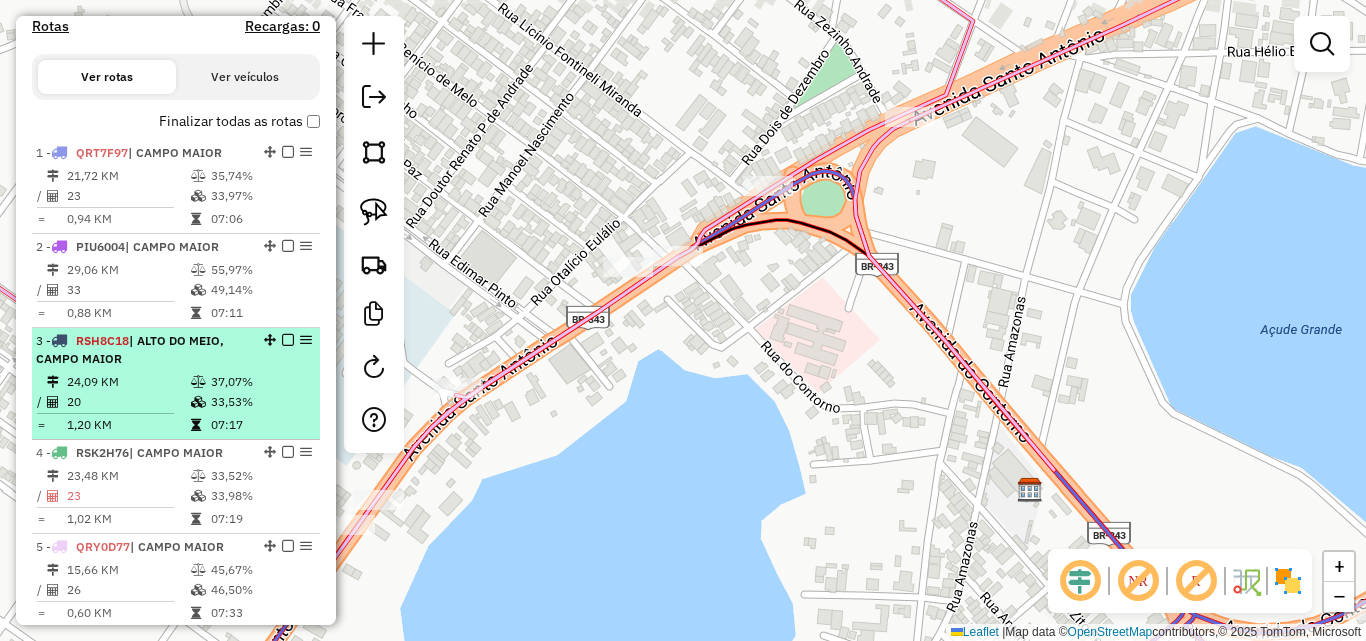 click on "20" at bounding box center (128, 402) 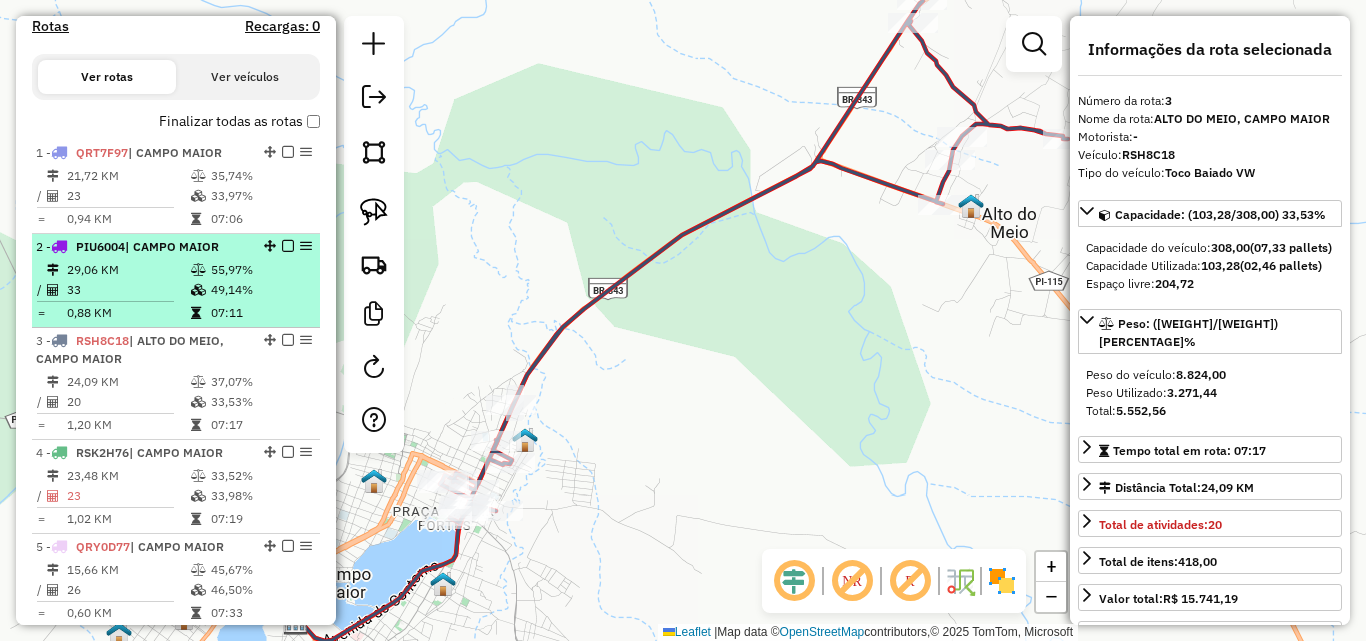 click at bounding box center (105, 301) 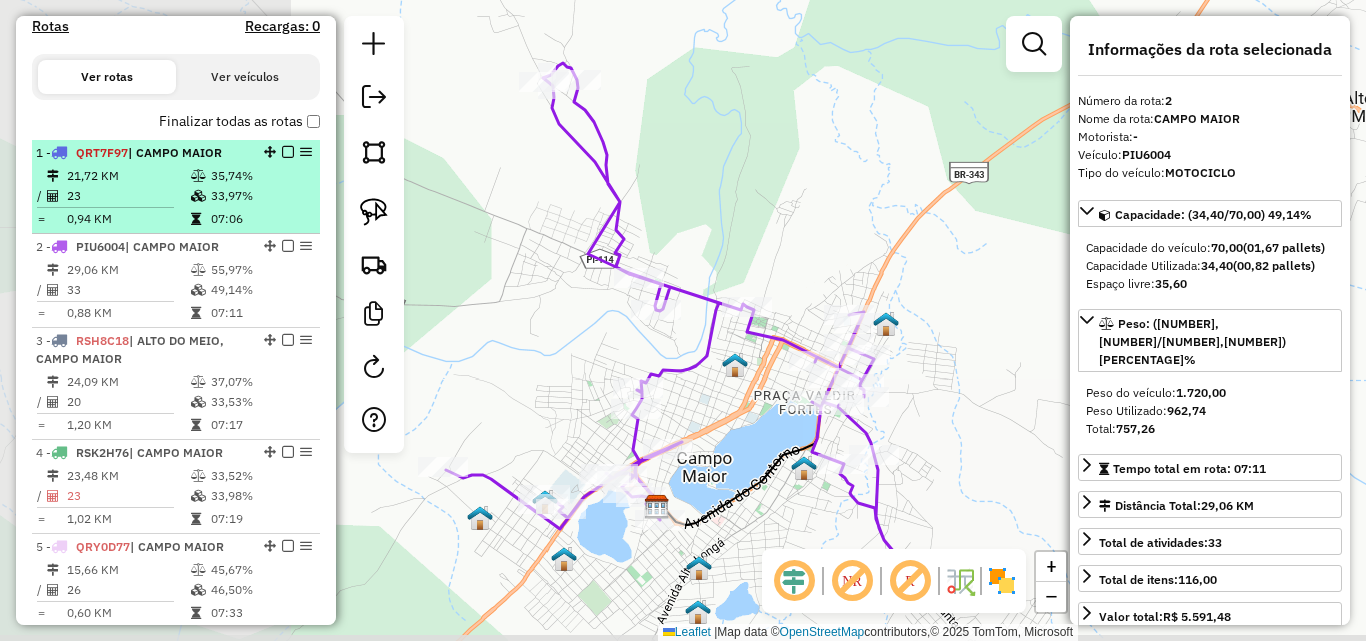 click at bounding box center (113, 207) 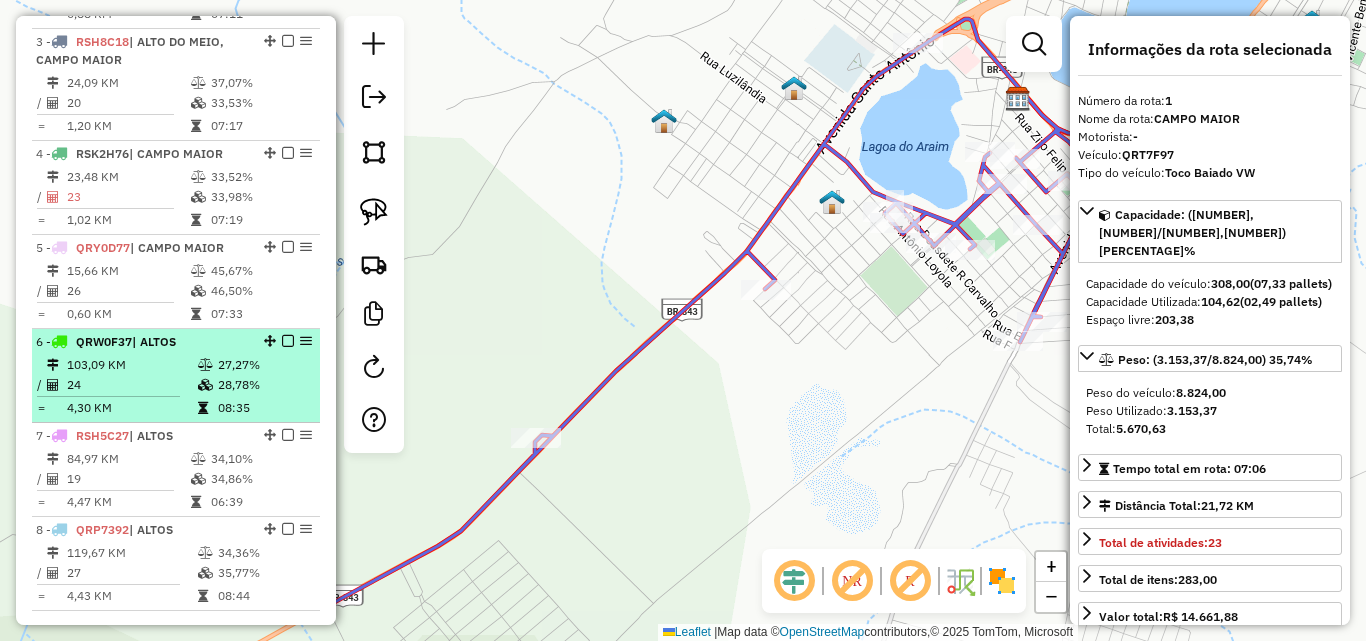 scroll, scrollTop: 926, scrollLeft: 0, axis: vertical 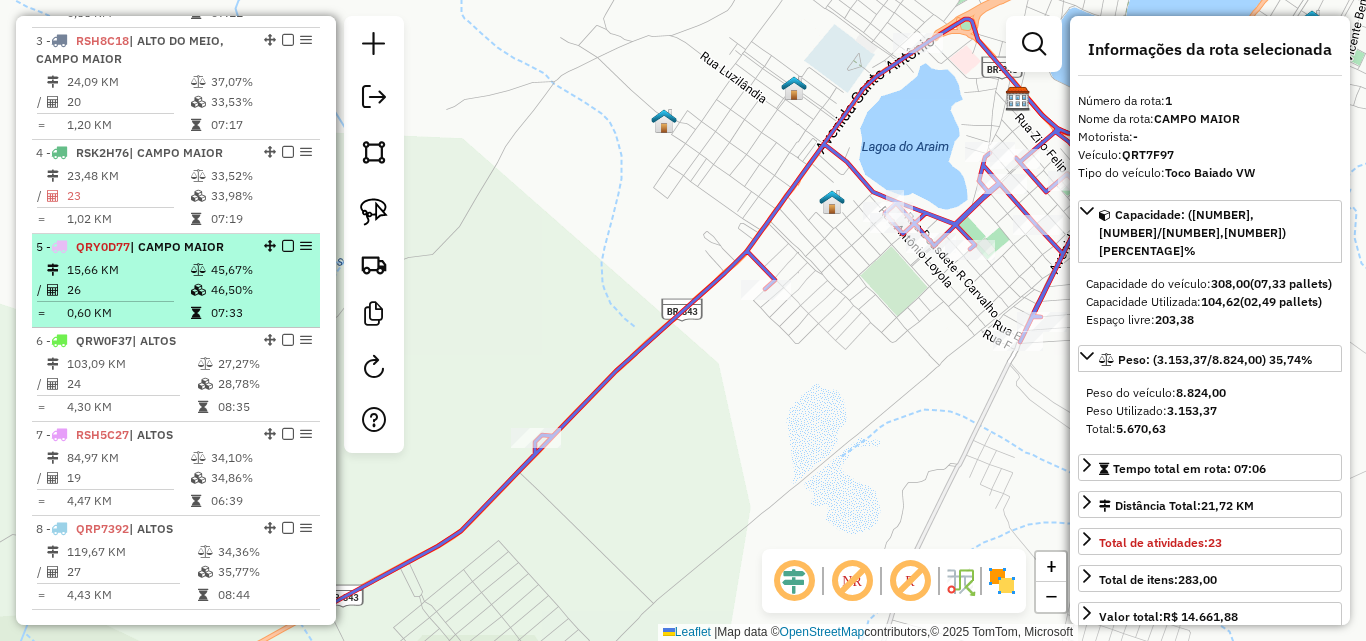 click on "26" at bounding box center (128, 290) 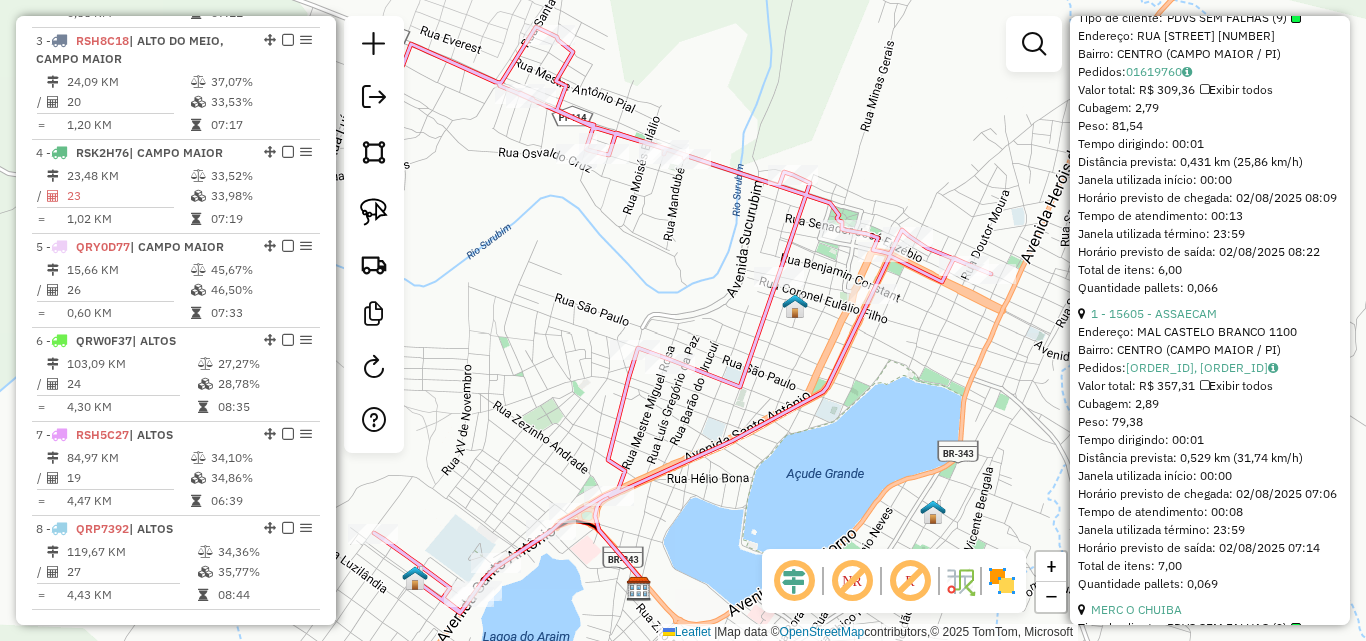scroll, scrollTop: 8919, scrollLeft: 0, axis: vertical 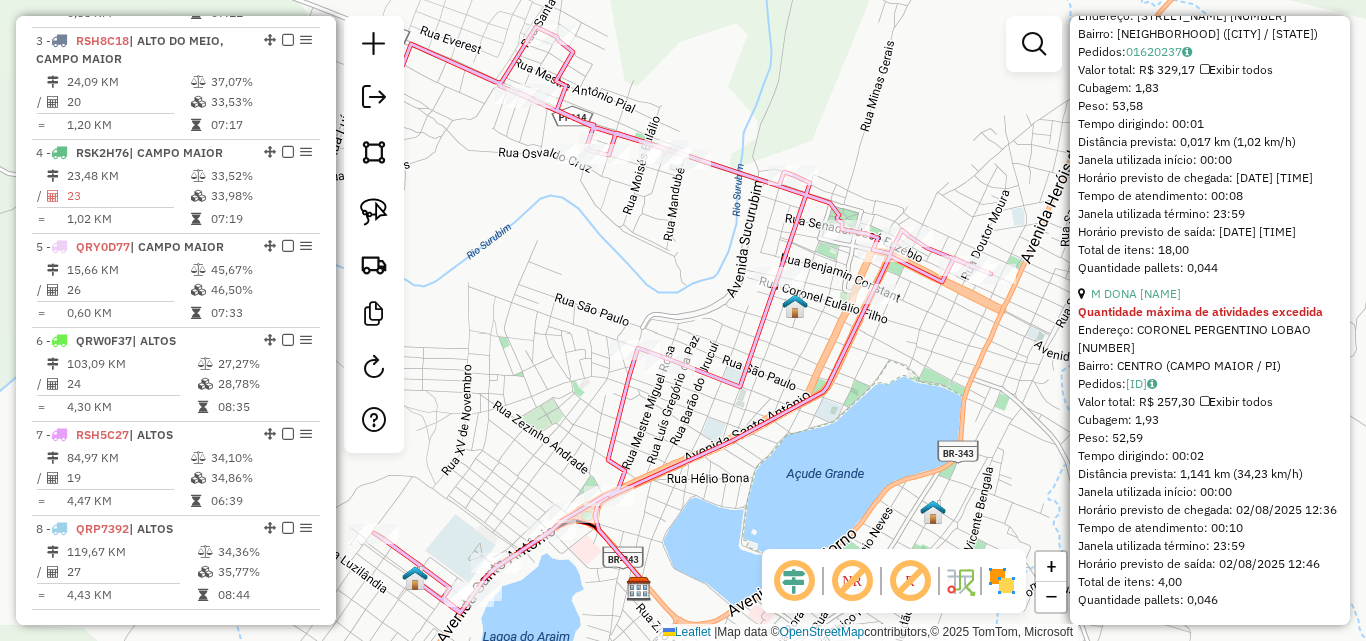drag, startPoint x: 792, startPoint y: 499, endPoint x: 728, endPoint y: 342, distance: 169.5435 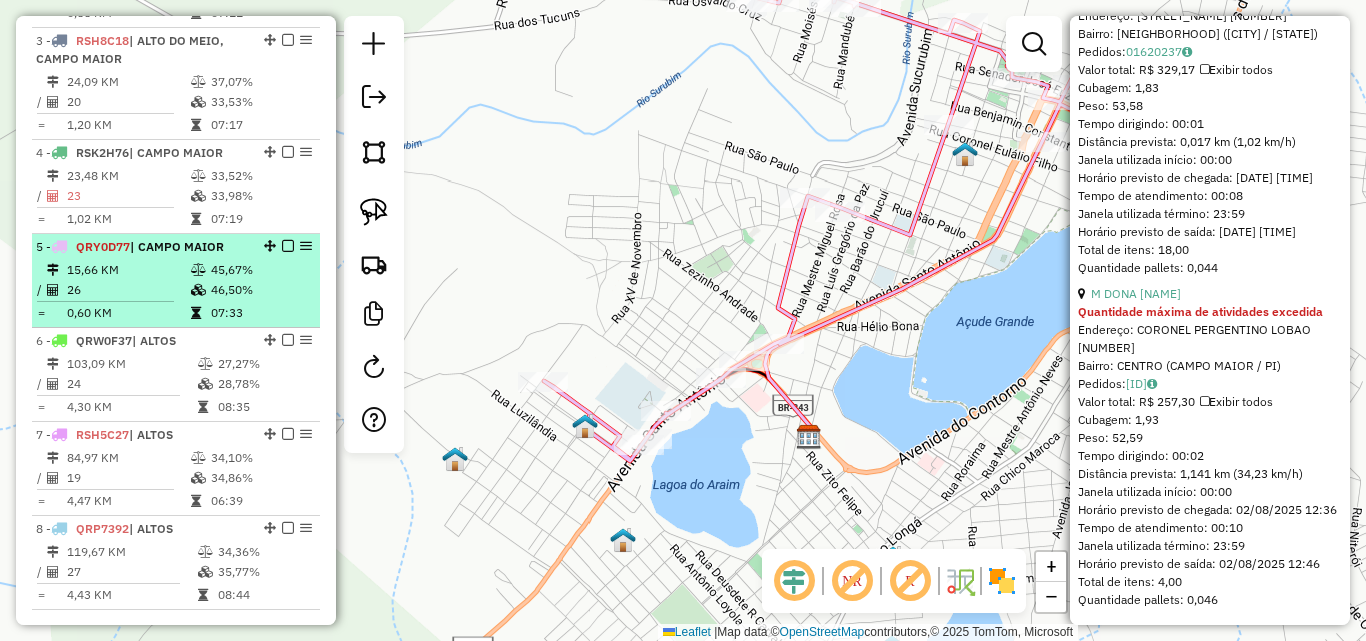 click at bounding box center [105, 301] 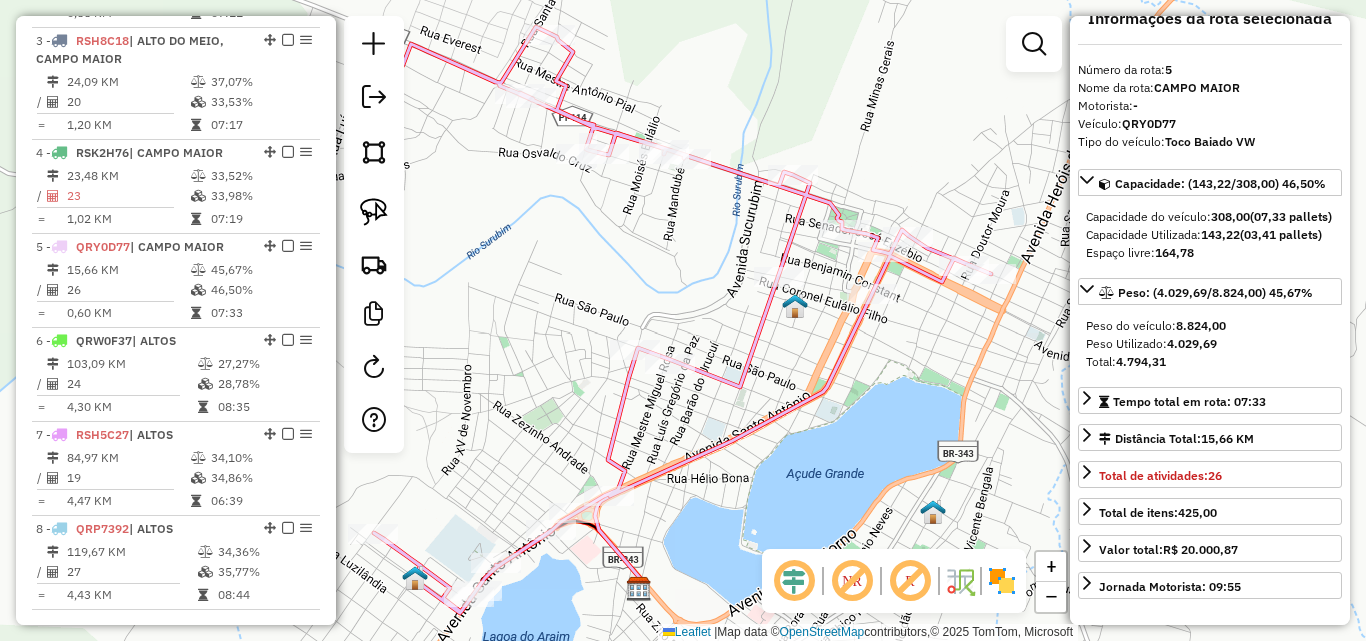 scroll, scrollTop: 0, scrollLeft: 0, axis: both 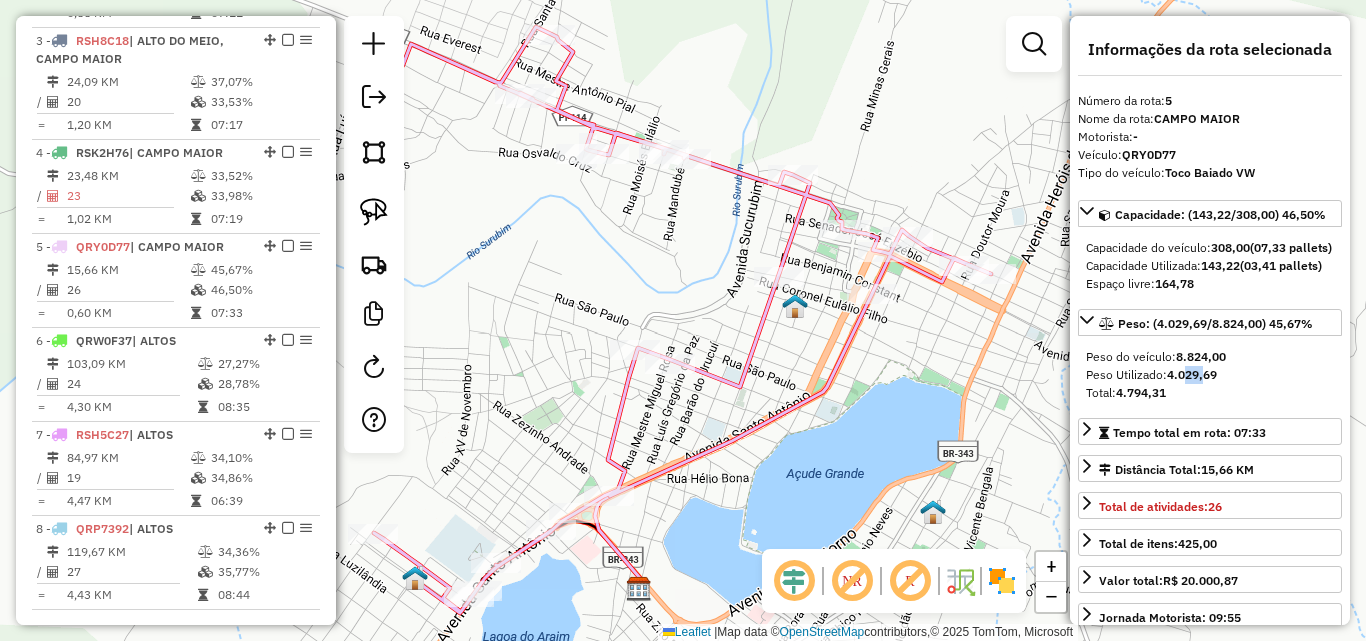 drag, startPoint x: 1187, startPoint y: 410, endPoint x: 1207, endPoint y: 410, distance: 20 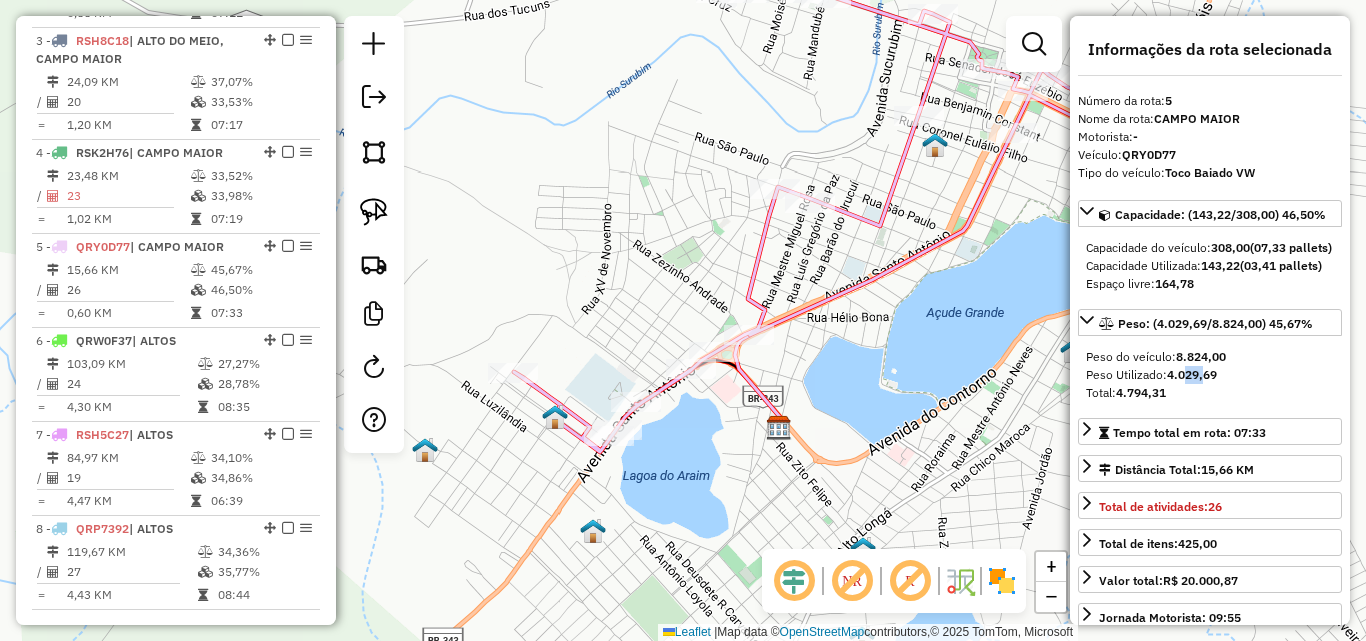 drag, startPoint x: 827, startPoint y: 428, endPoint x: 902, endPoint y: 323, distance: 129.03488 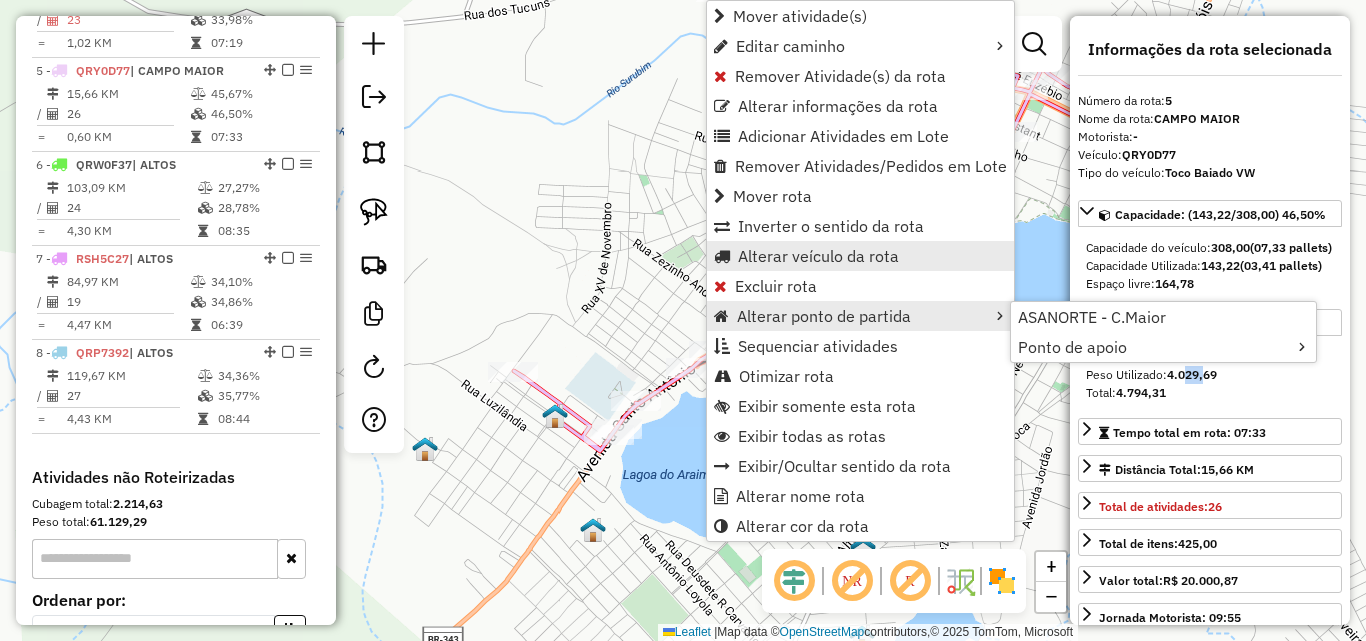 scroll, scrollTop: 1144, scrollLeft: 0, axis: vertical 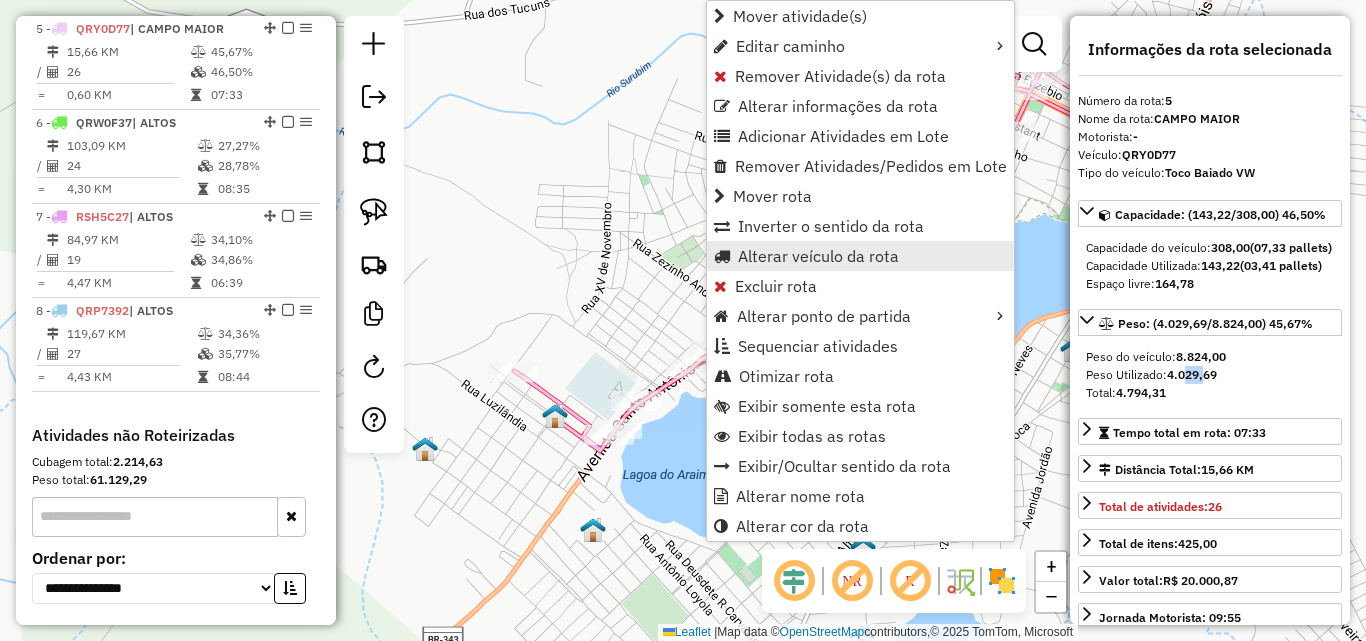 click on "Alterar veículo da rota" at bounding box center (818, 256) 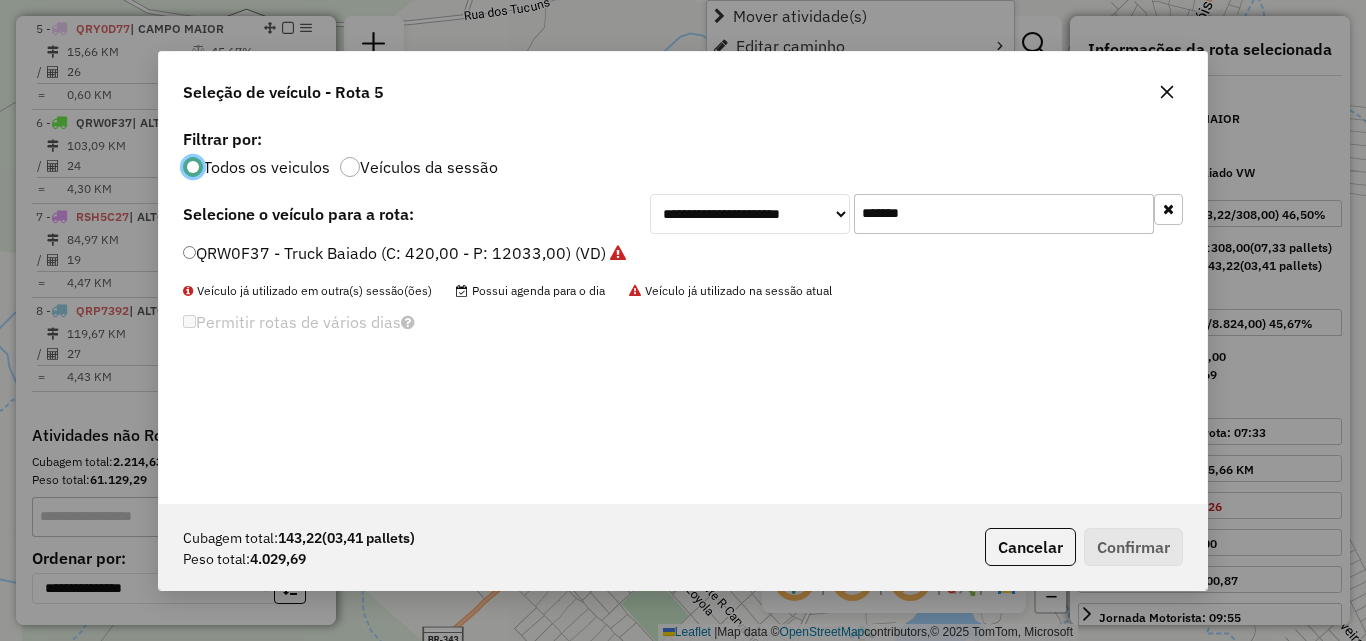 scroll, scrollTop: 11, scrollLeft: 6, axis: both 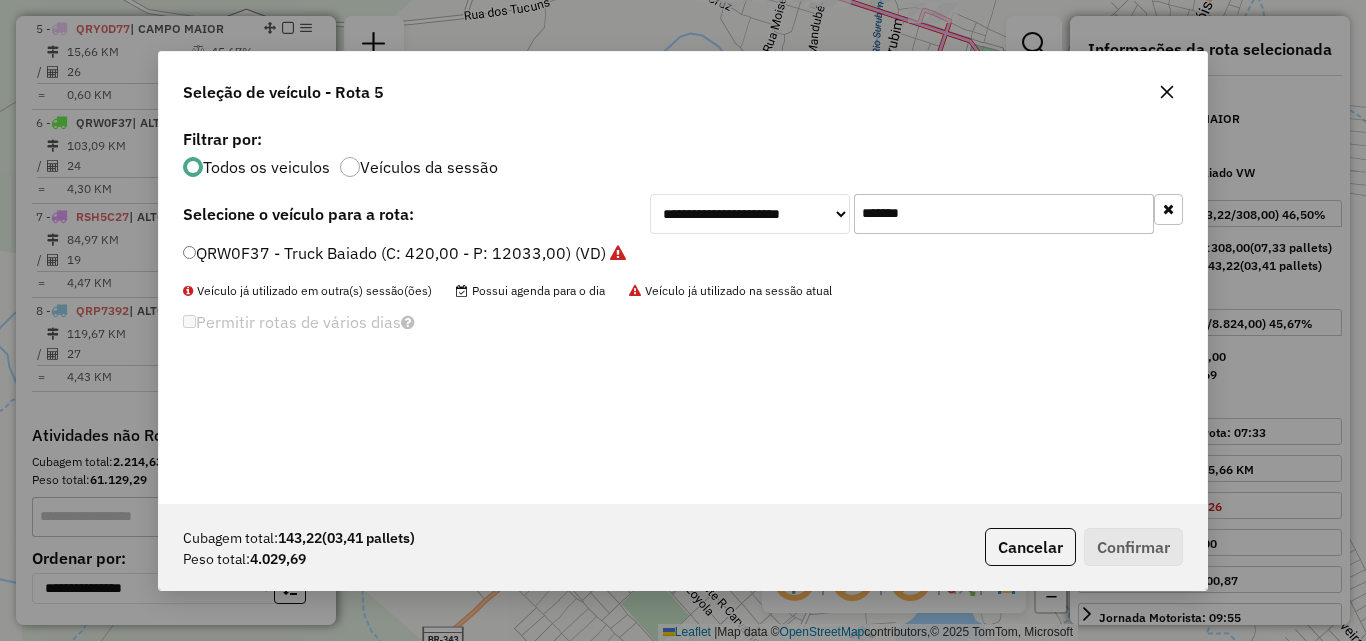 drag, startPoint x: 975, startPoint y: 203, endPoint x: 753, endPoint y: 226, distance: 223.18826 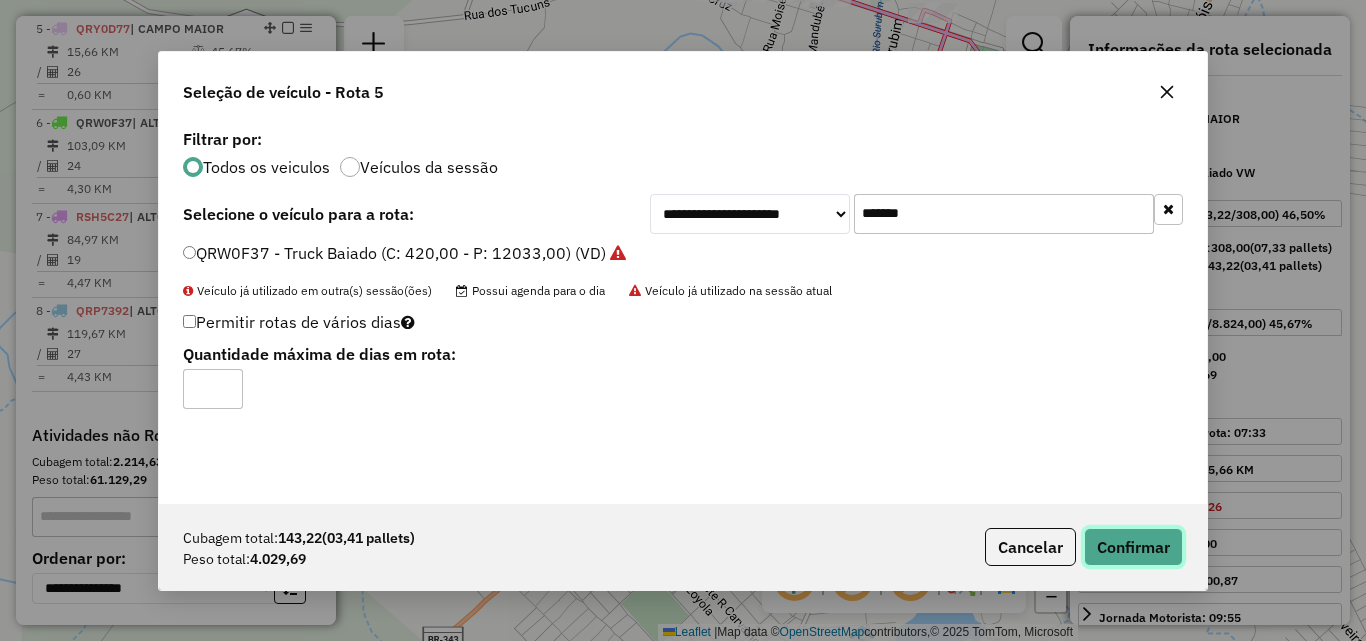 click on "Confirmar" 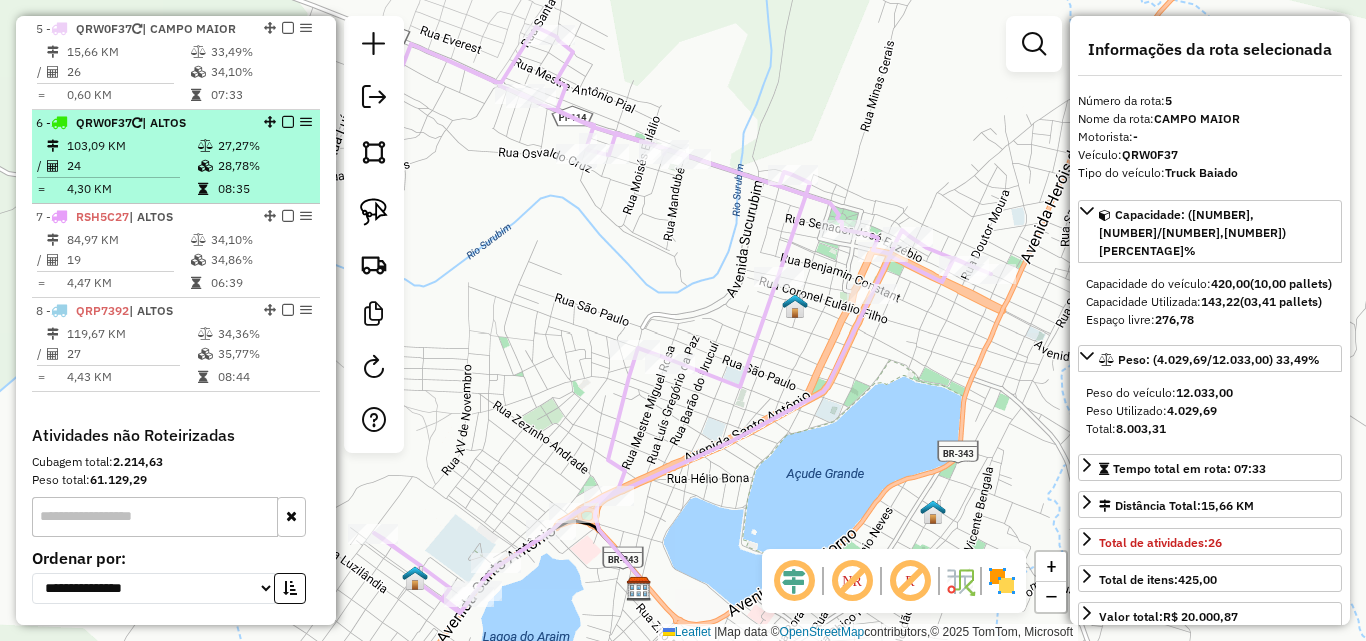 click on "103,09 KM" at bounding box center (131, 146) 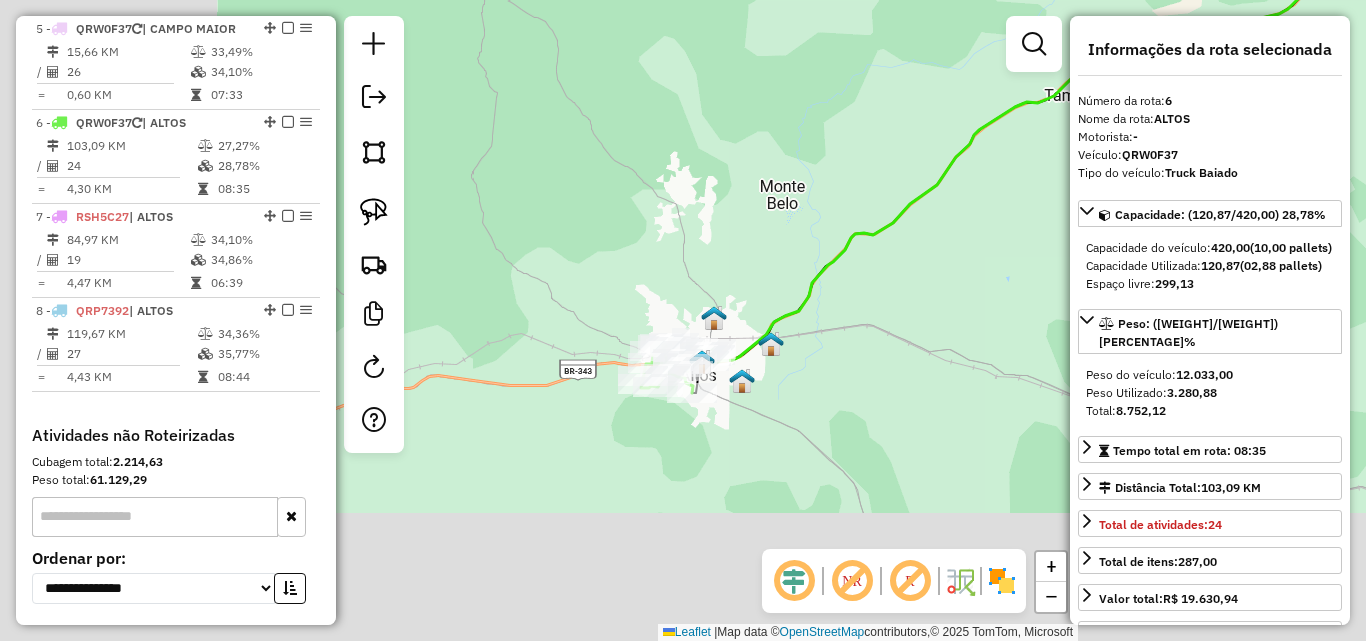 drag, startPoint x: 691, startPoint y: 380, endPoint x: 940, endPoint y: 240, distance: 285.65887 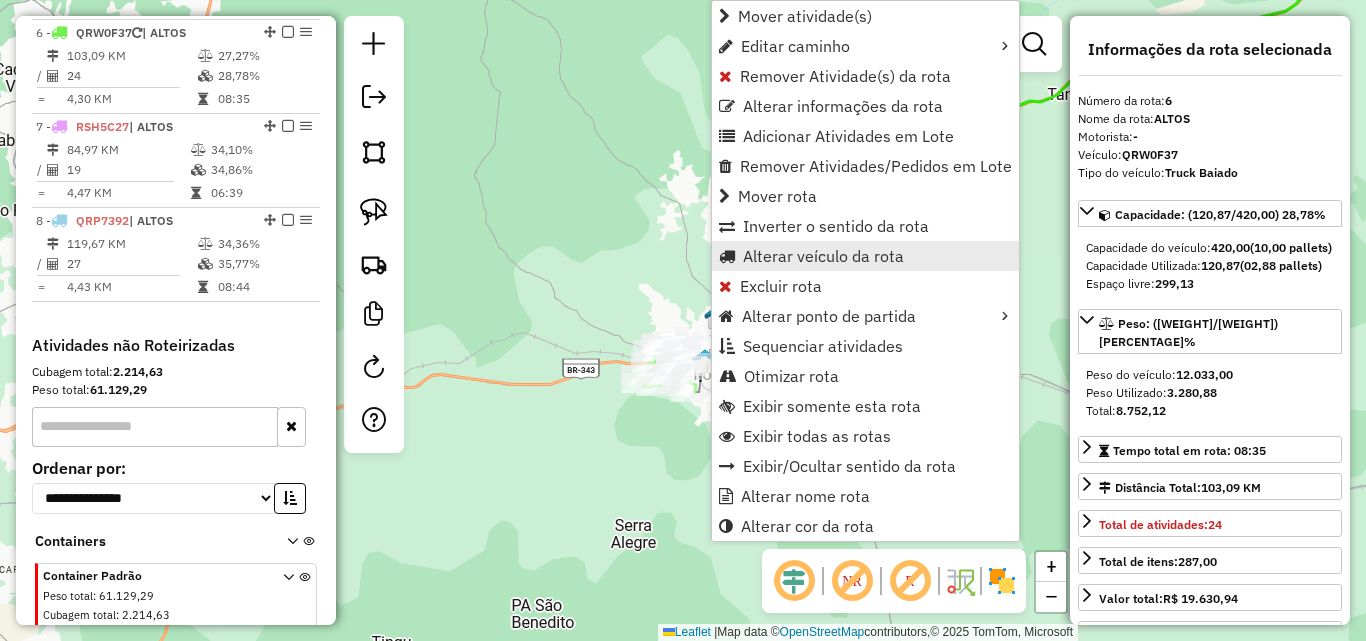 scroll, scrollTop: 1238, scrollLeft: 0, axis: vertical 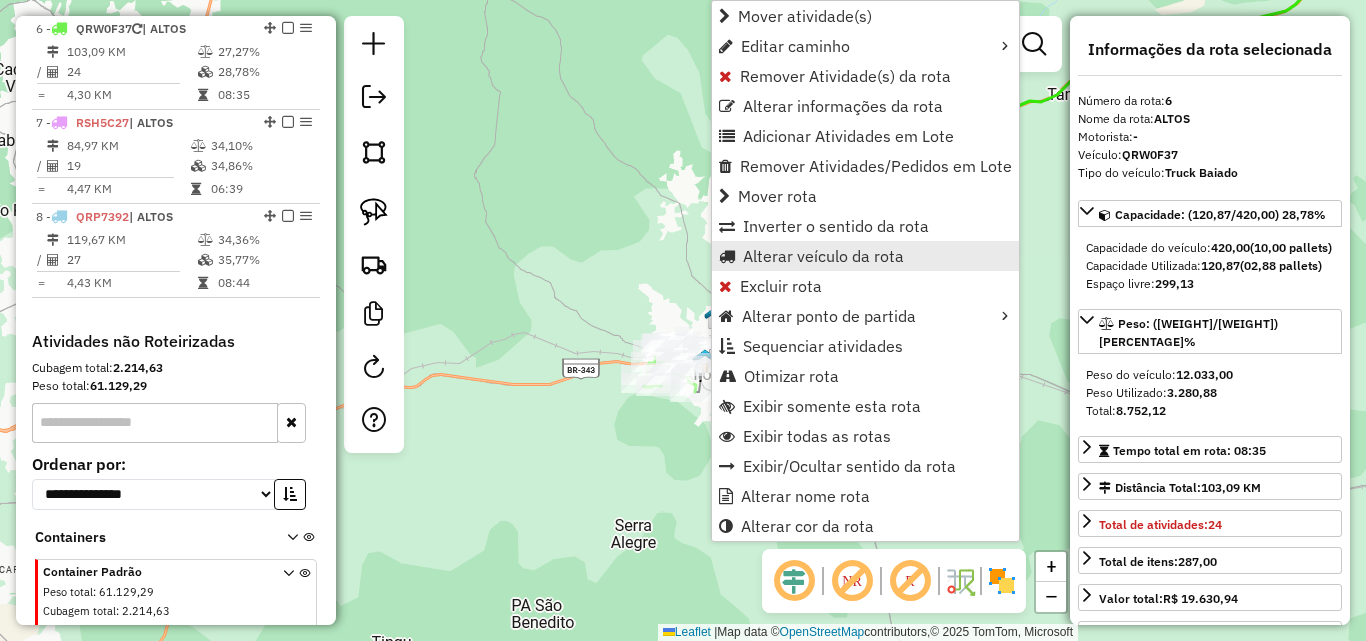 click on "Alterar veículo da rota" at bounding box center (823, 256) 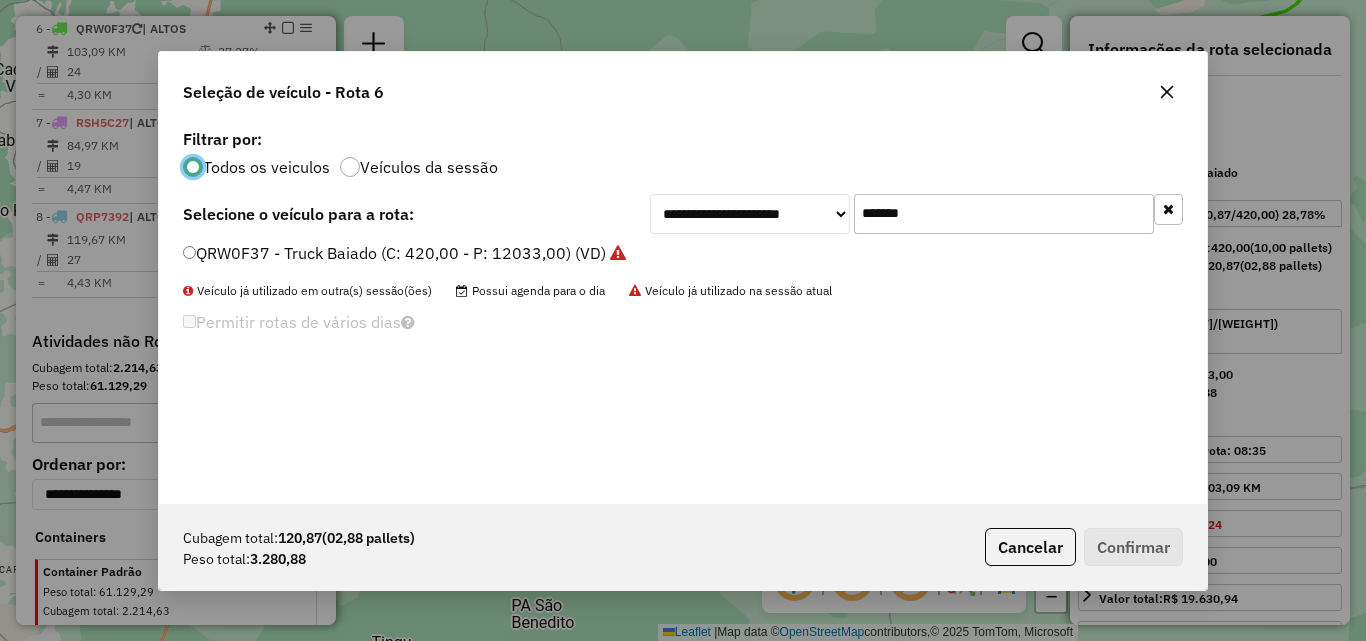 scroll, scrollTop: 11, scrollLeft: 6, axis: both 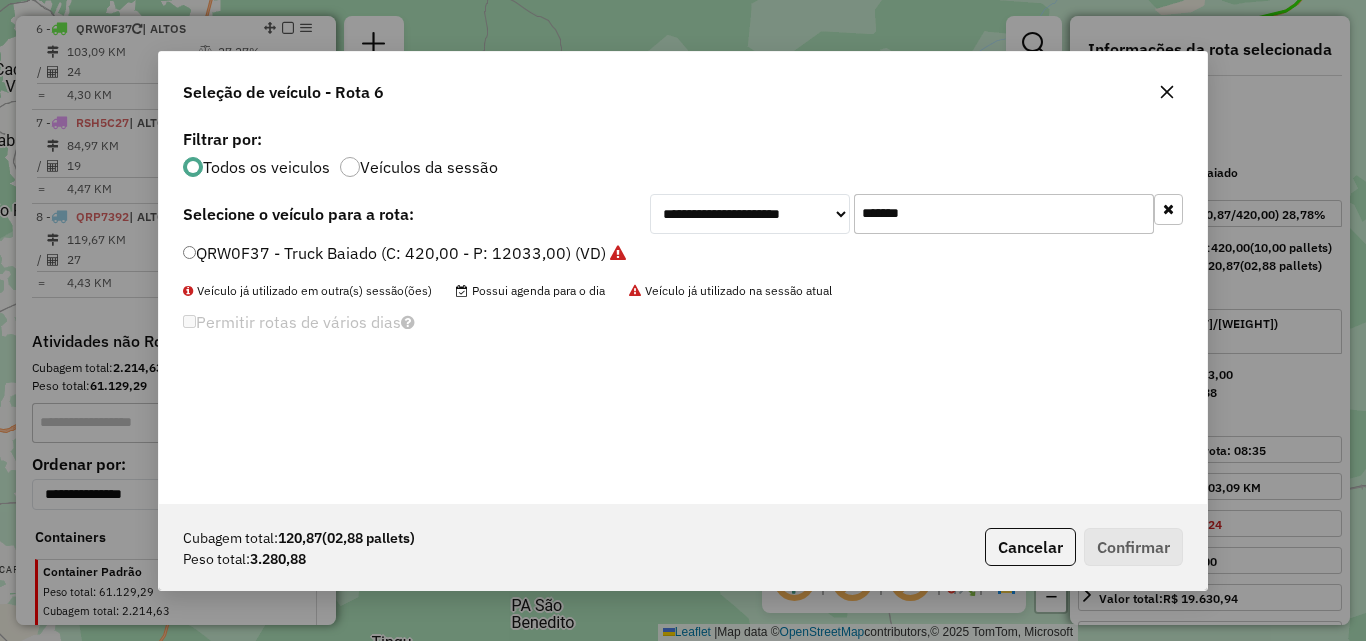 drag, startPoint x: 900, startPoint y: 209, endPoint x: 586, endPoint y: 291, distance: 324.53043 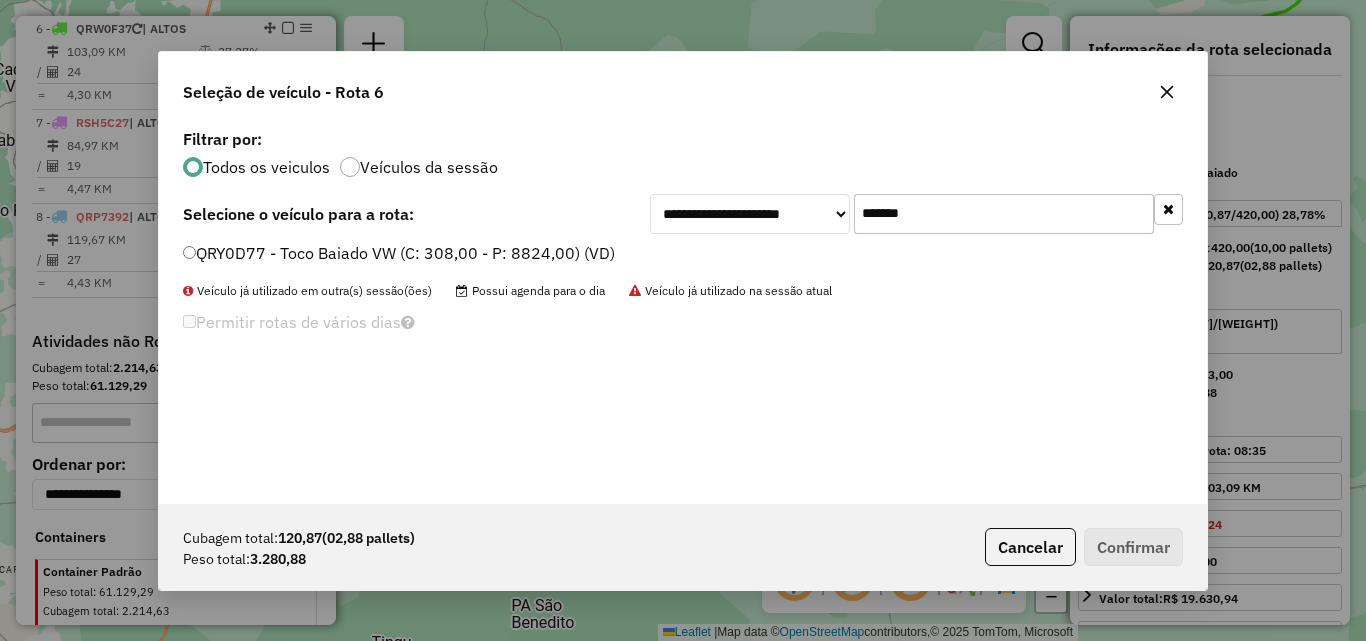 type on "*******" 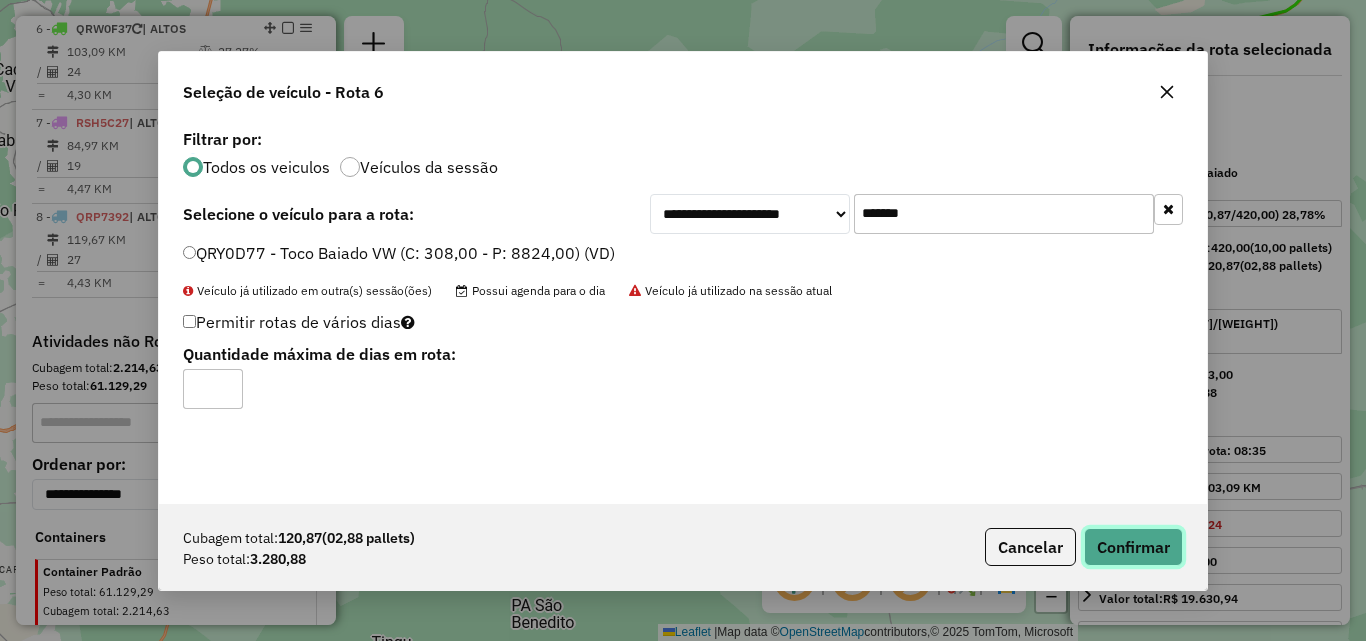 click on "Confirmar" 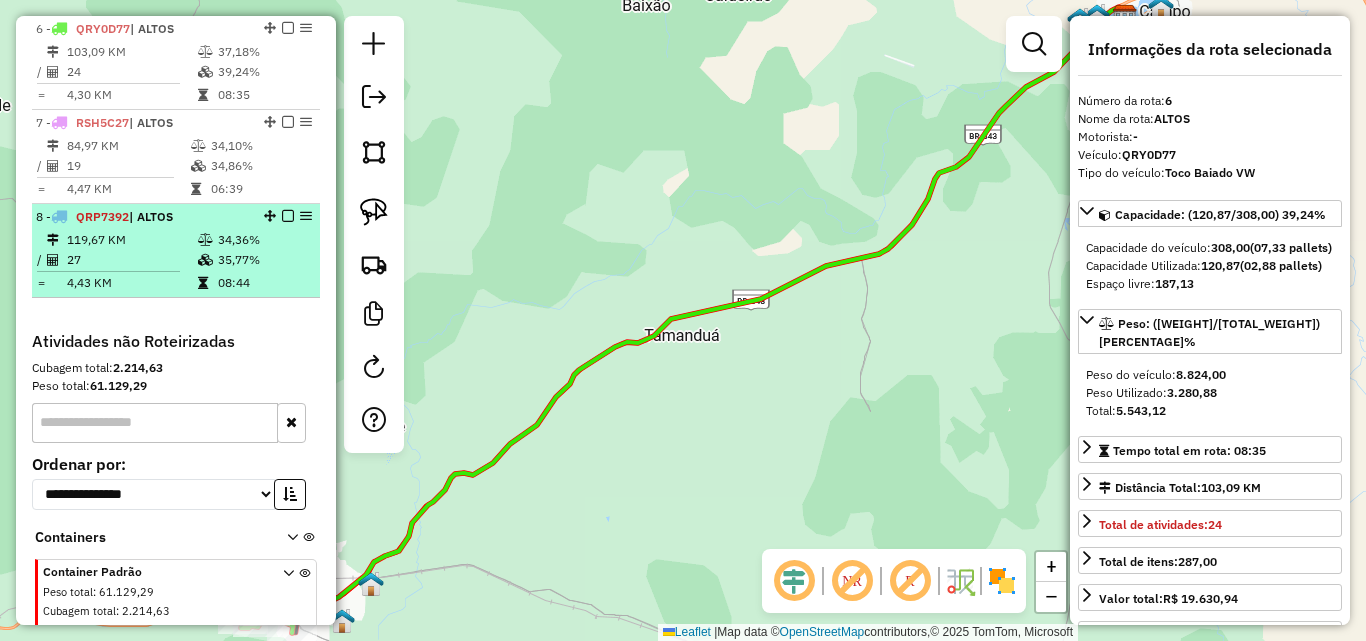 click on "119,67 KM" at bounding box center [131, 240] 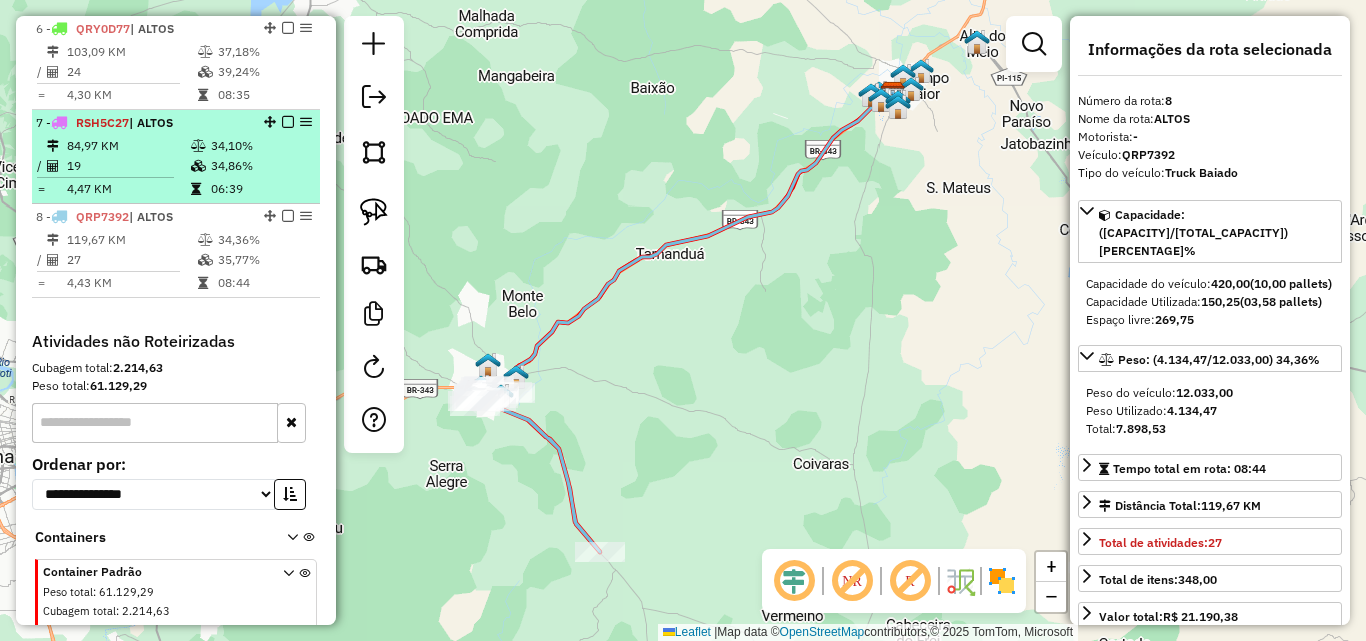 click on "19" at bounding box center [128, 166] 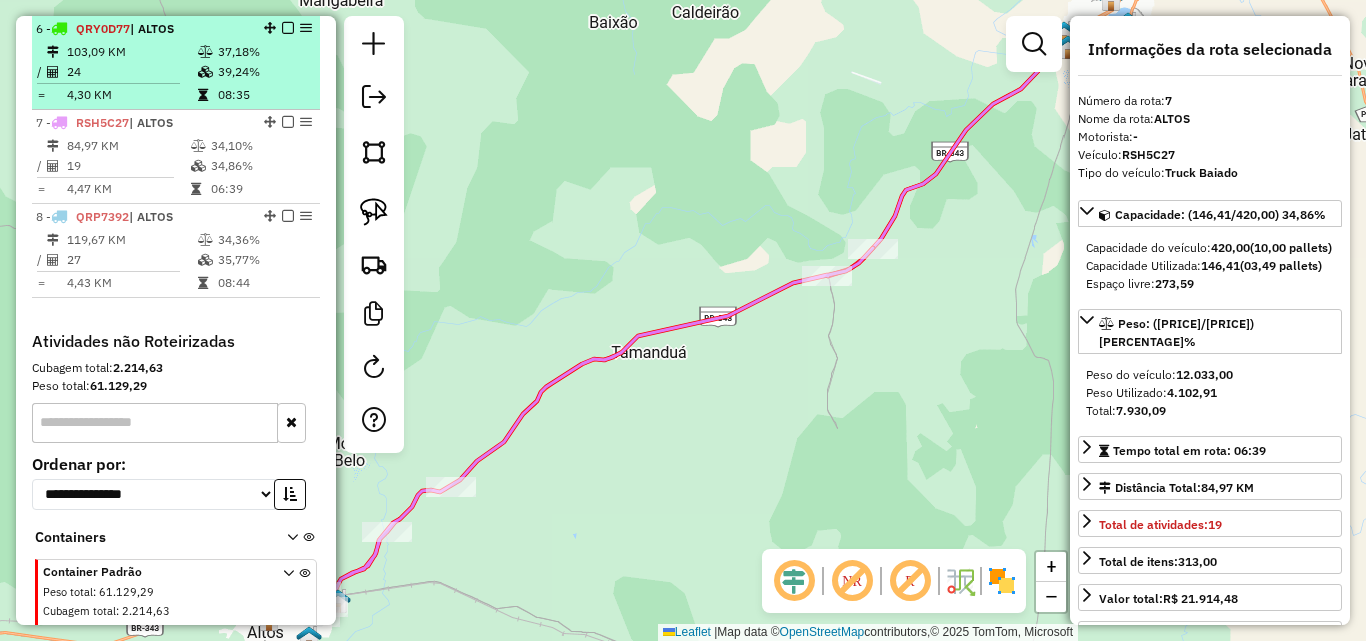 click on "24" at bounding box center [131, 72] 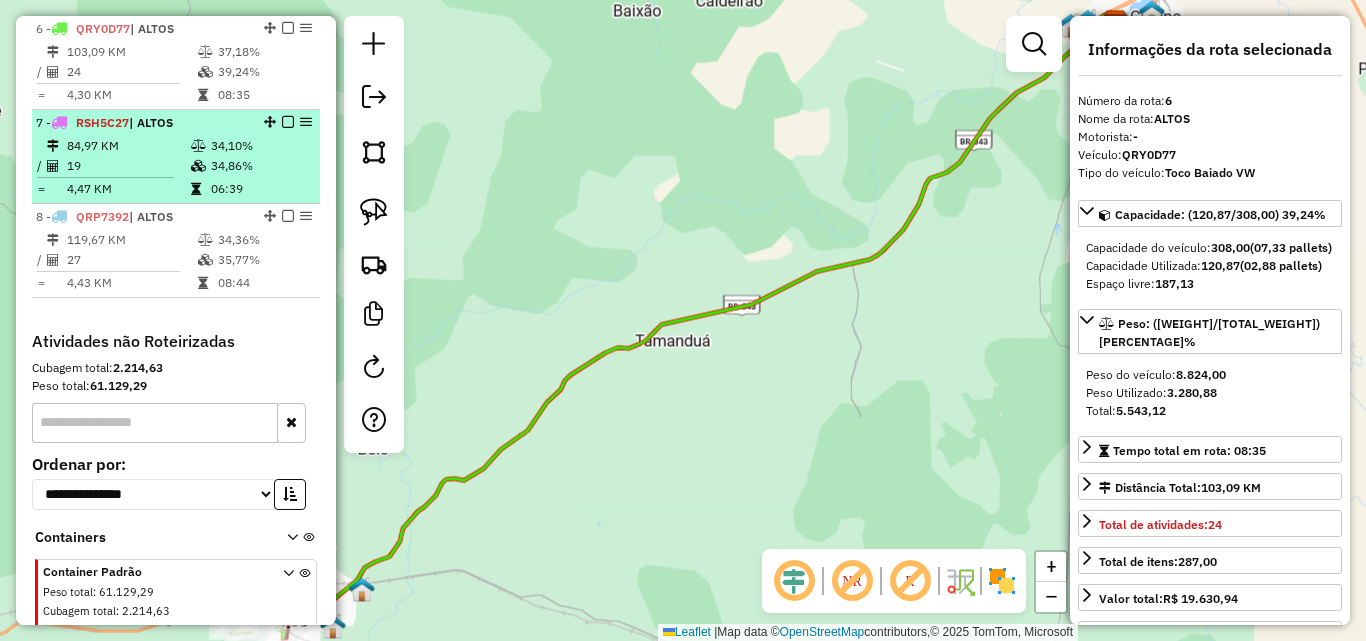 click on "84,97 KM" at bounding box center (128, 146) 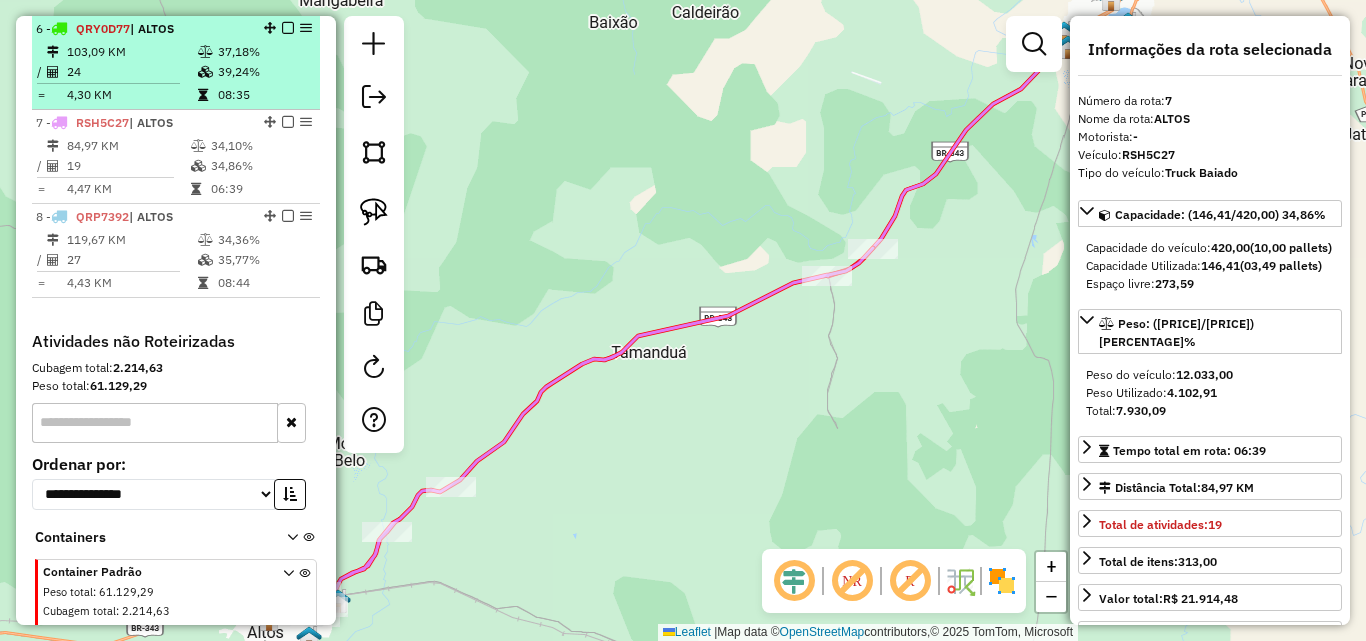 click on "4,30 KM" at bounding box center [131, 95] 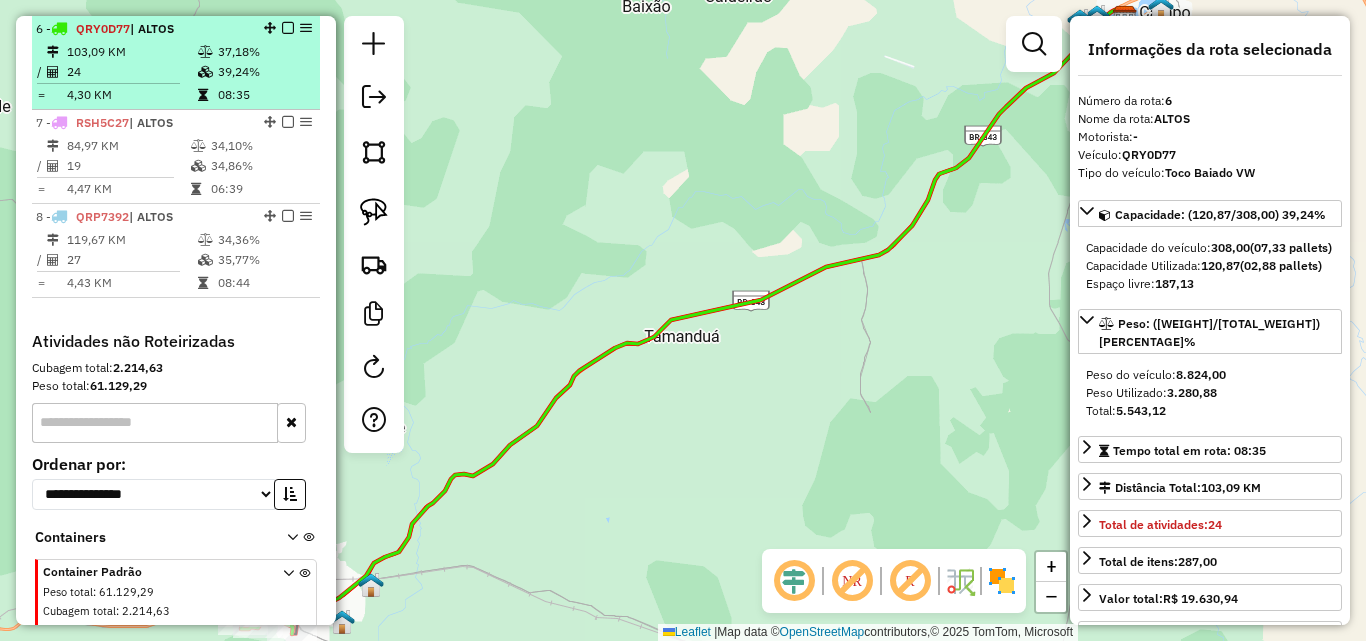 click on "4,30 KM" at bounding box center [131, 95] 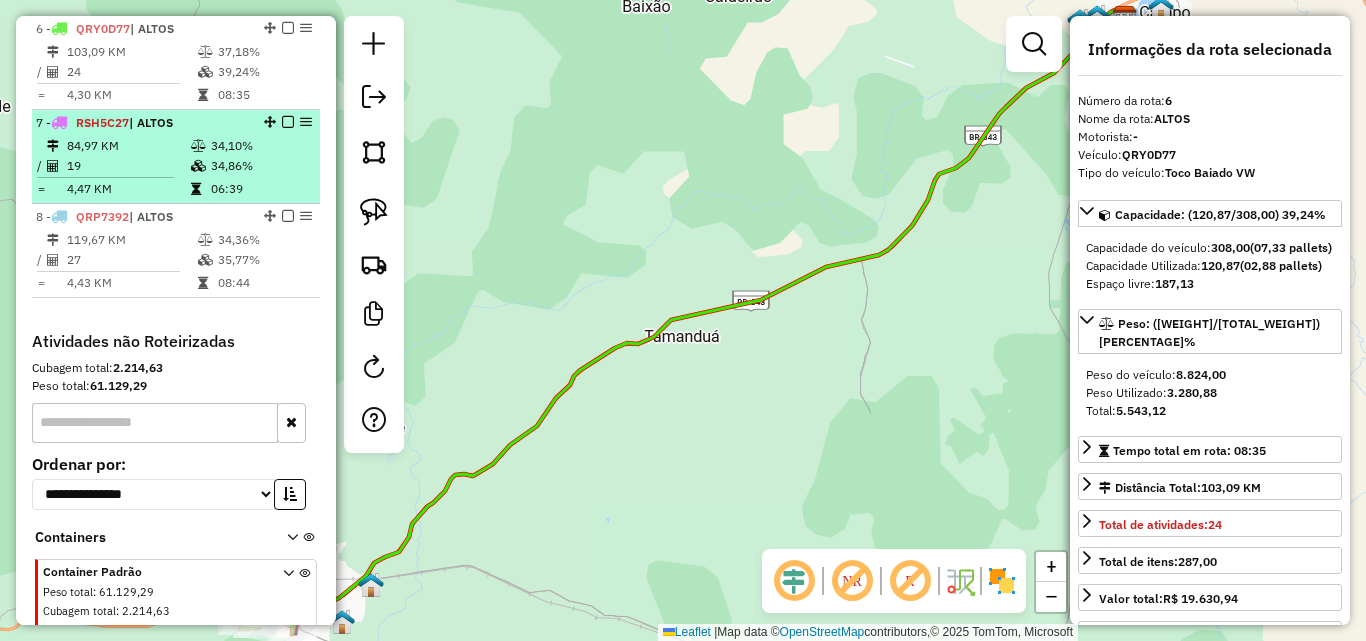 click on "19" at bounding box center [128, 166] 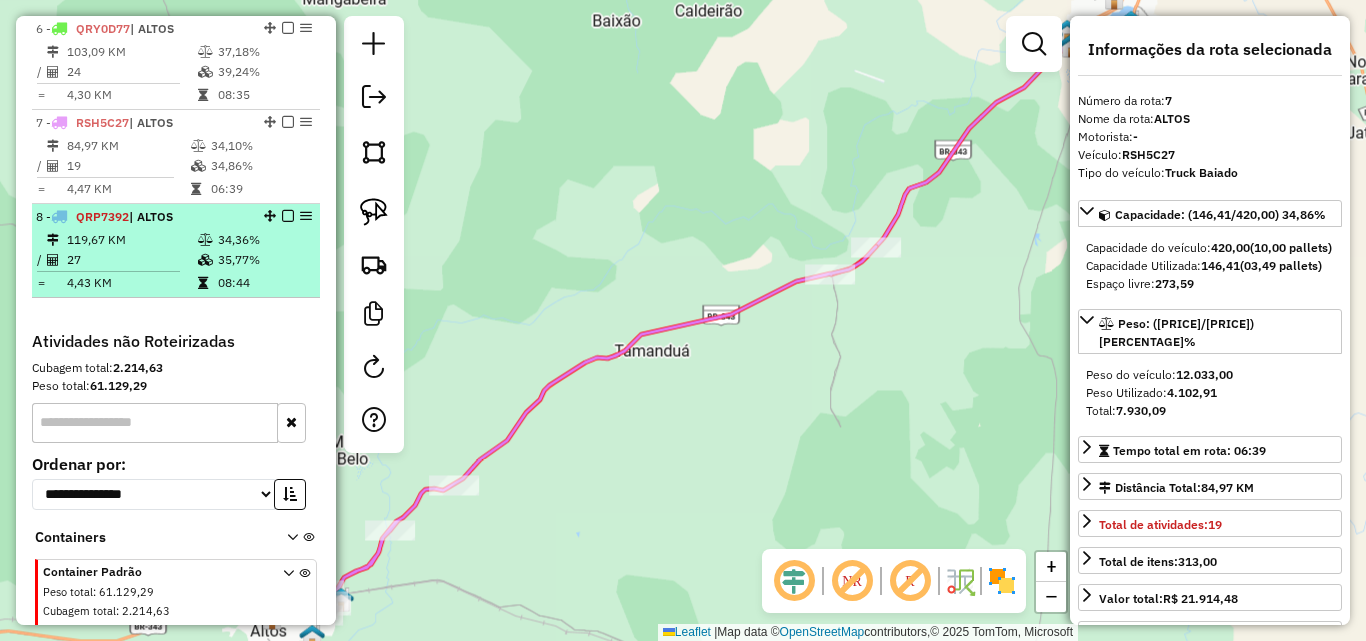 click on "119,67 KM" at bounding box center (131, 240) 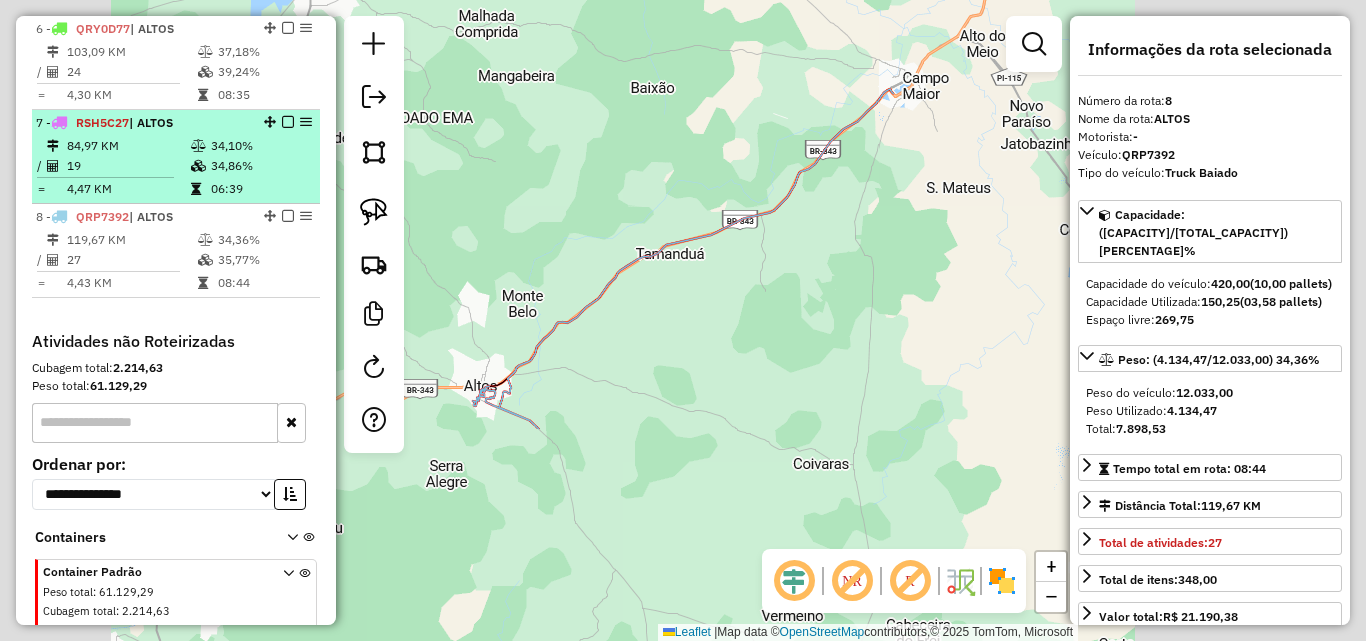 click on "84,97 KM" at bounding box center [128, 146] 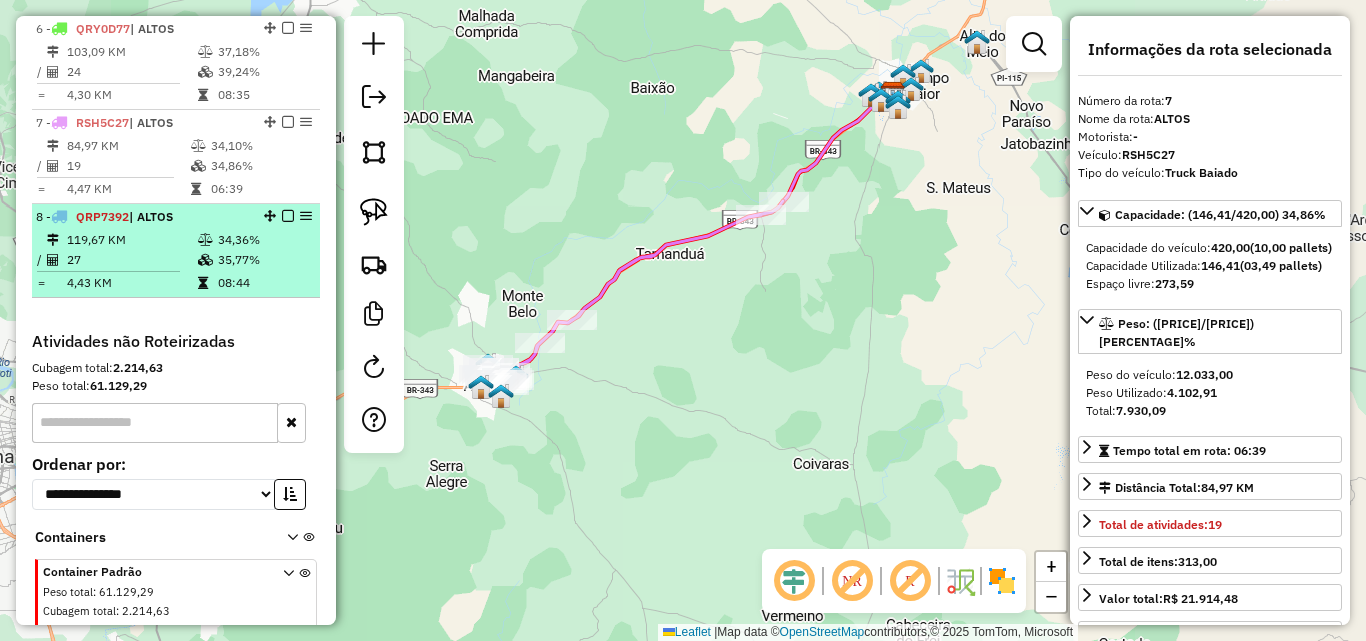 click on "27" at bounding box center (131, 260) 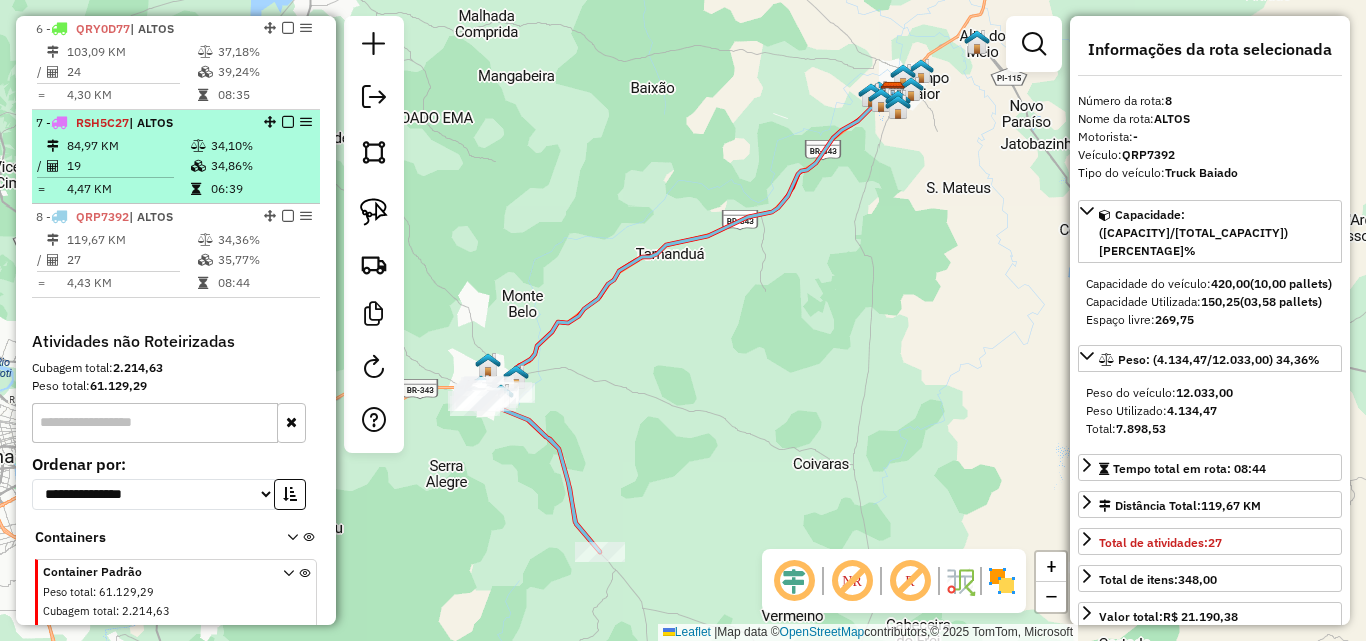 click on "19" at bounding box center (128, 166) 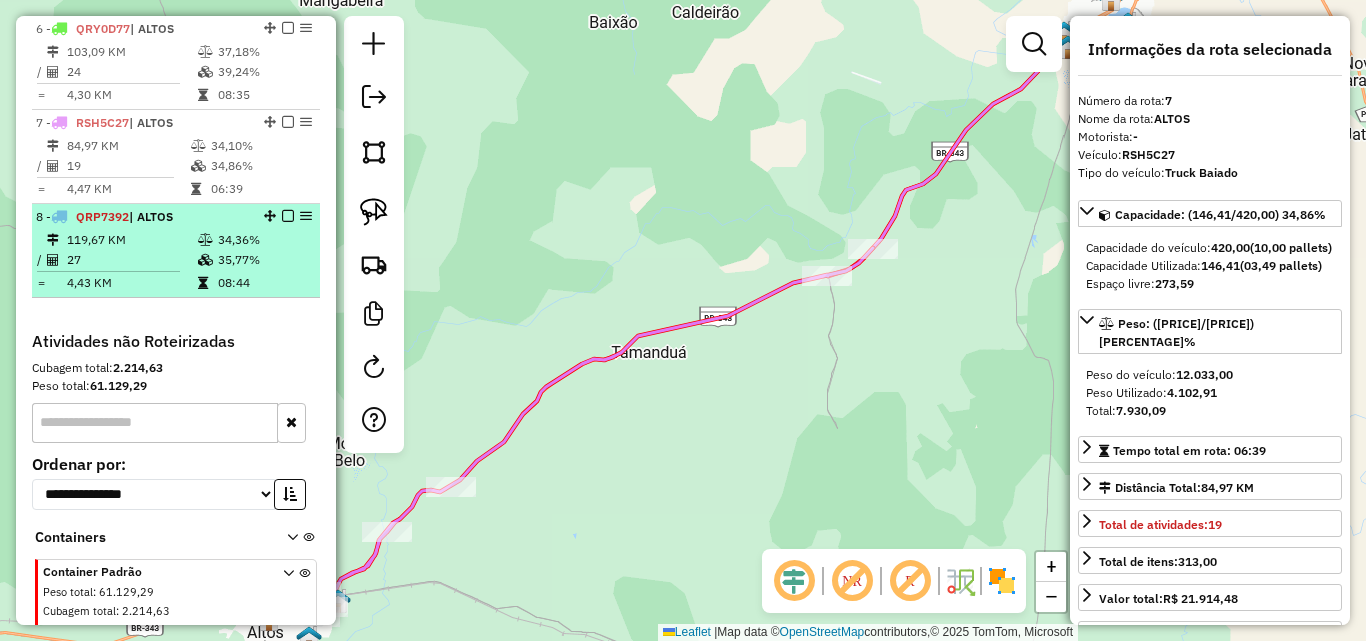 click on "119,67 KM" at bounding box center (131, 240) 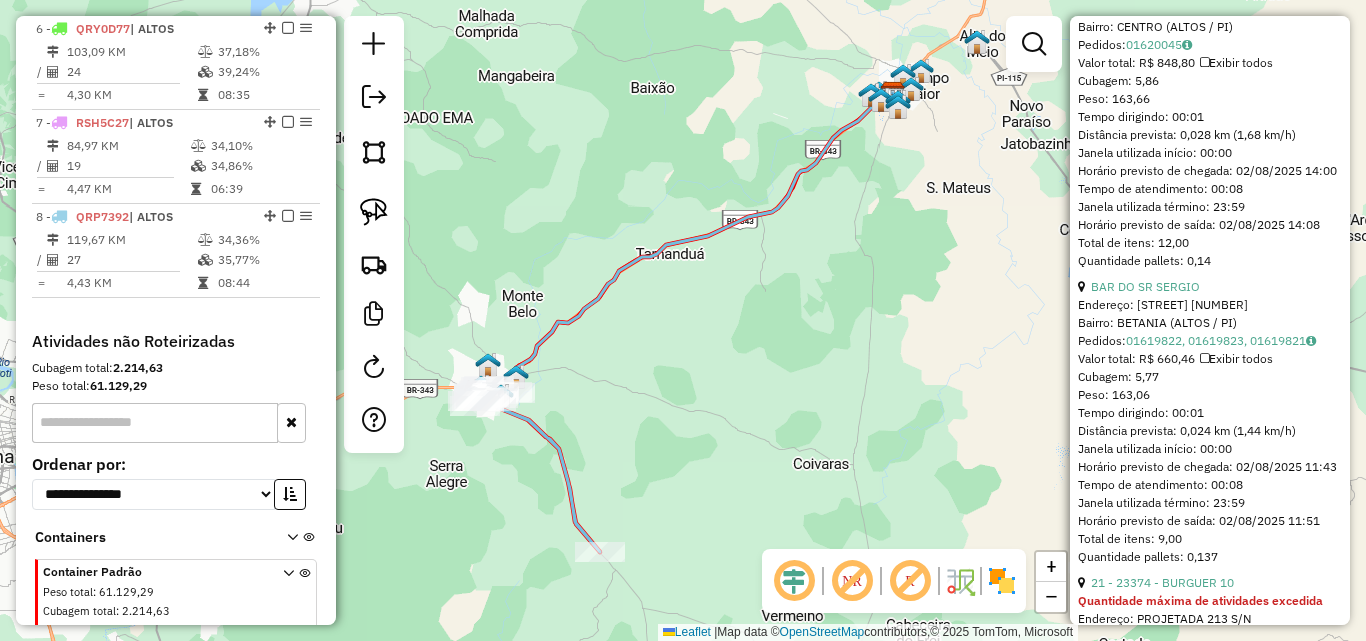 scroll, scrollTop: 9089, scrollLeft: 0, axis: vertical 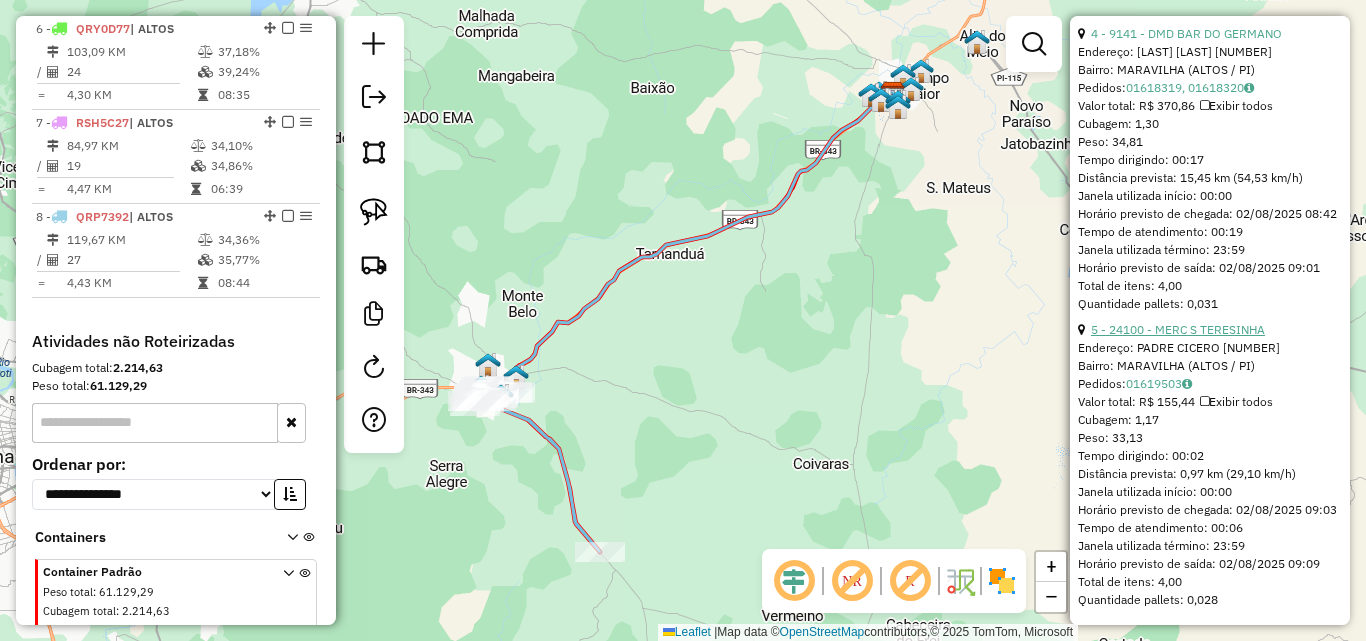 click on "5 - 24100 - MERC S TERESINHA" at bounding box center [1178, 329] 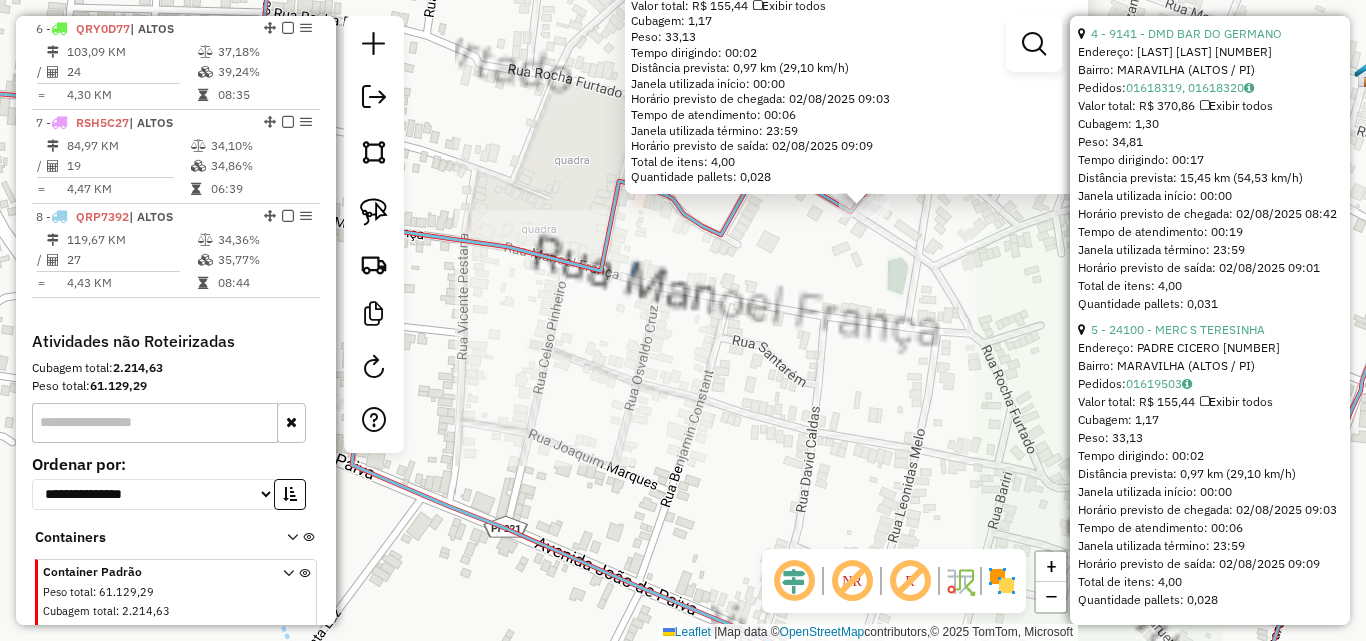 scroll, scrollTop: 8989, scrollLeft: 0, axis: vertical 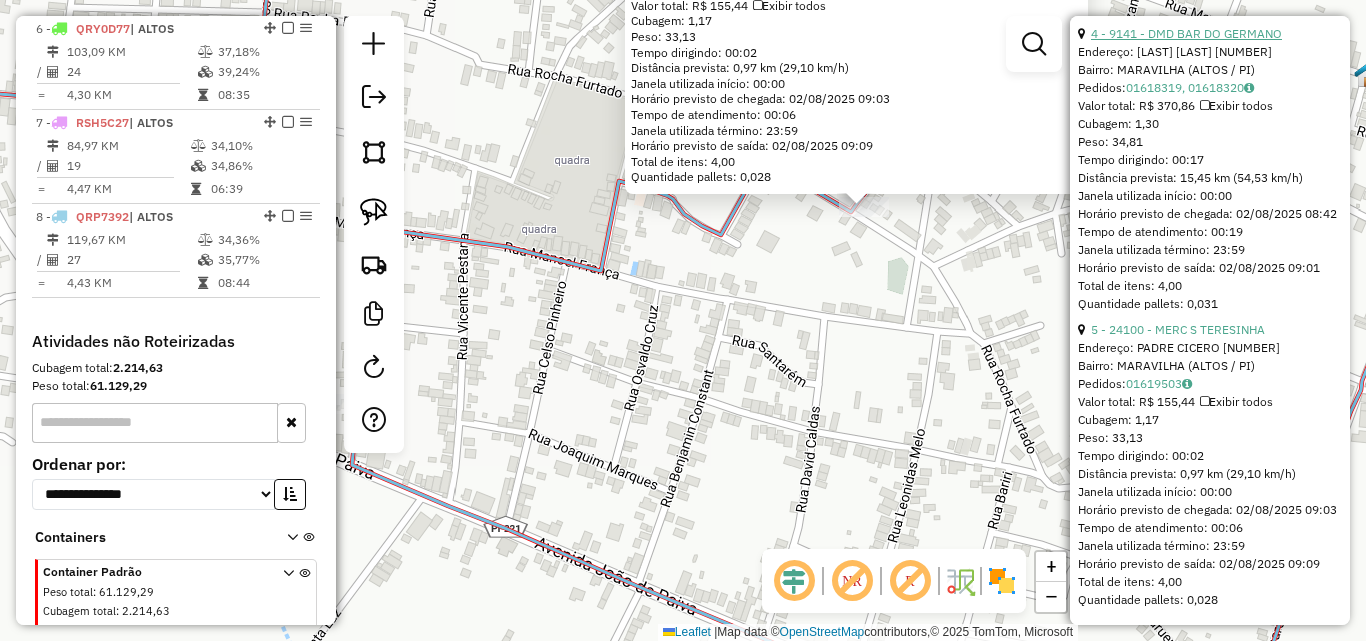 click on "4 - 9141 - DMD  BAR DO GERMANO" at bounding box center (1186, 33) 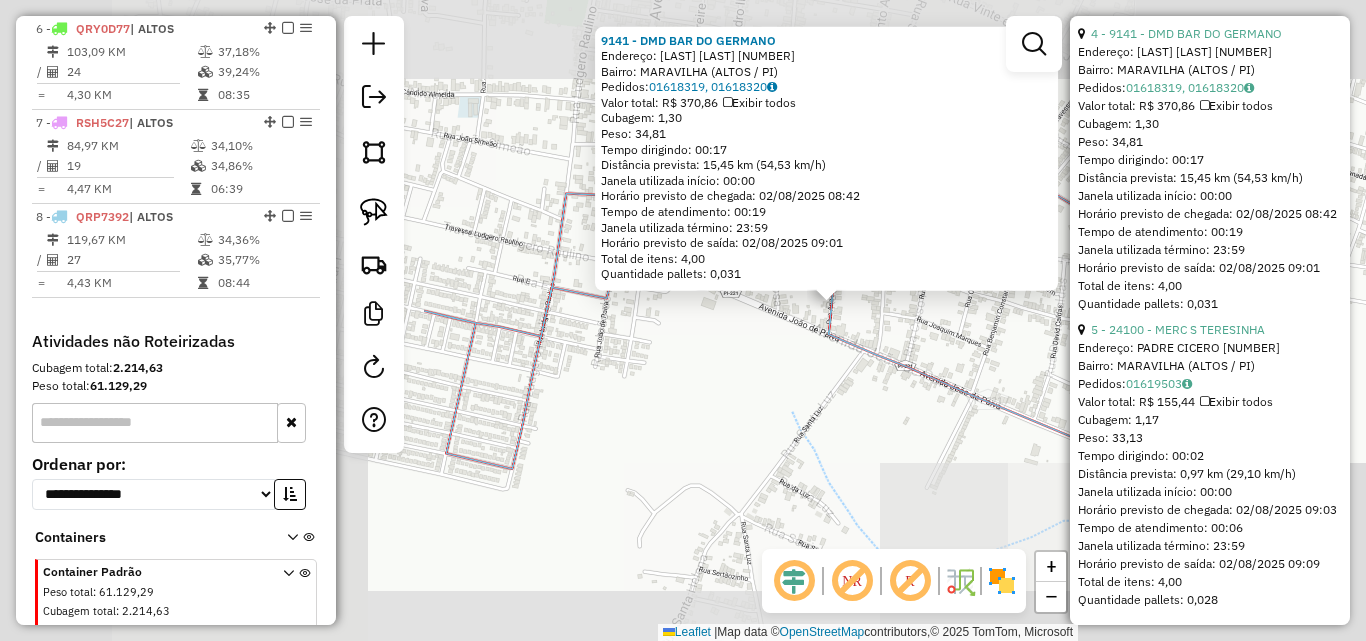 click on "[NUMBER] - [LAST] [LAST] [LAST] [LAST] [LAST] Endereço:  [LAST] [LAST] [NUMBER]   Bairro: [NEIGHBORHOOD] ([CITY] / [STATE])   Pedidos:  [NUMBER], [NUMBER]   Valor total: [CURRENCY] [AMOUNT]   Exibir todos   Cubagem: [CUBAGE]  Peso: [WEIGHT]  Tempo dirigindo: [TIME]   Distância prevista: [DISTANCE] ([SPEED])   Janela utilizada início: [TIME]   Horário previsto de chegada: [DATE] [TIME]   Tempo de atendimento: [TIME]   Janela utilizada término: [TIME]   Horário previsto de saída: [DATE] [TIME]   Total de itens: [ITEM_COUNT]   Quantidade pallets: [PALLET_COUNT]  × Janela de atendimento Grade de atendimento Capacidade Transportadoras Veículos Cliente Pedidos  Rotas Selecione os dias de semana para filtrar as janelas de atendimento  Seg   Ter   Qua   Qui   Sex   Sáb   Dom  Informe o período da janela de atendimento: De: Até:  Filtrar exatamente a janela do cliente  Considerar janela de atendimento padrão  Selecione os dias de semana para filtrar as grades de atendimento  Seg   Ter   Qua   Qui   Sex   Sáb   Dom   Considerar clientes sem dia de atendimento cadastrado" 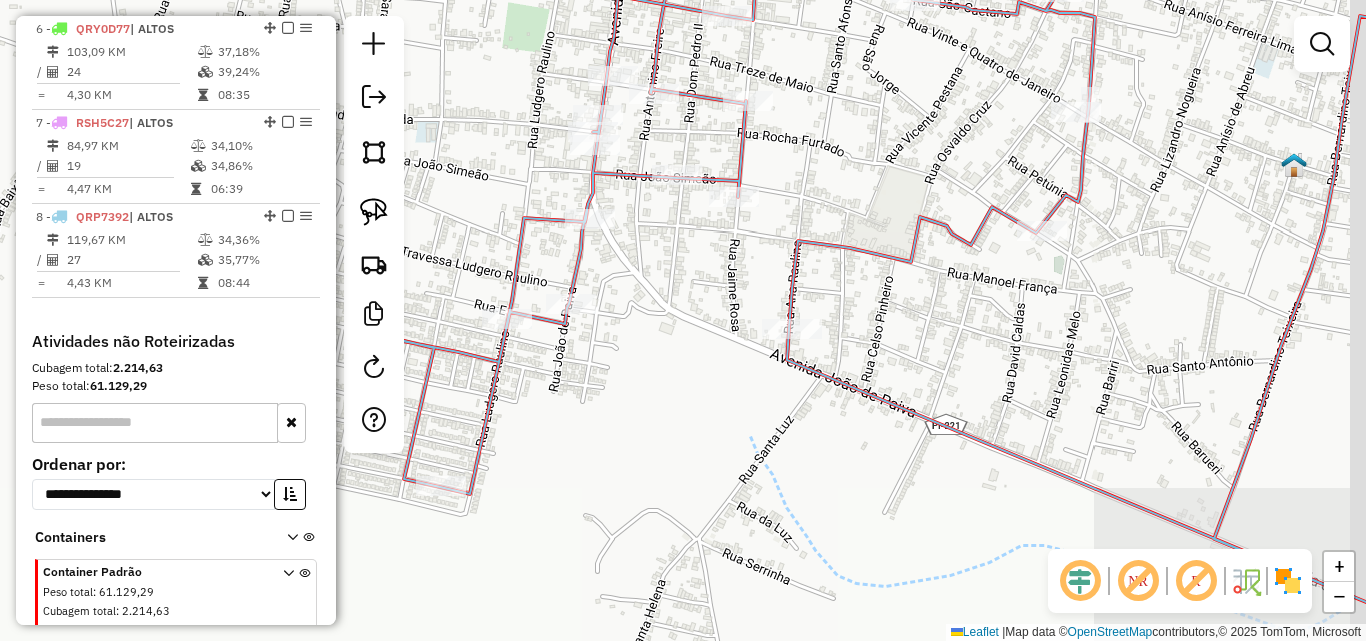 drag, startPoint x: 897, startPoint y: 429, endPoint x: 513, endPoint y: 345, distance: 393.08014 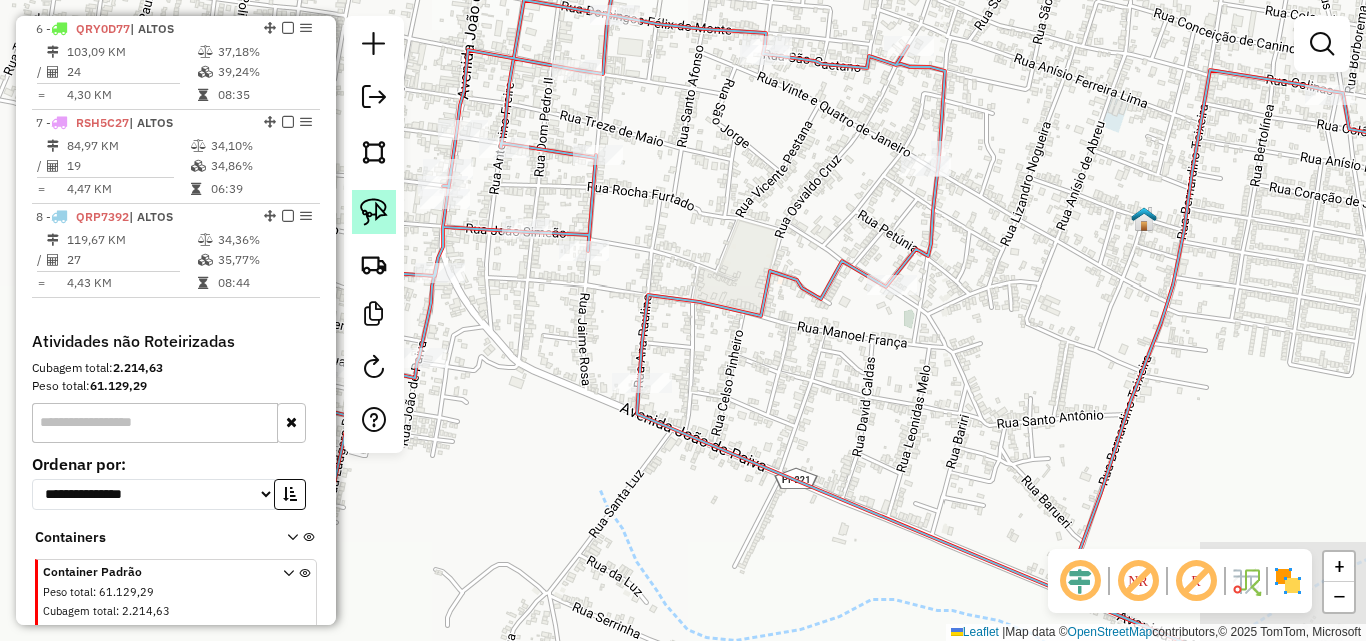 click 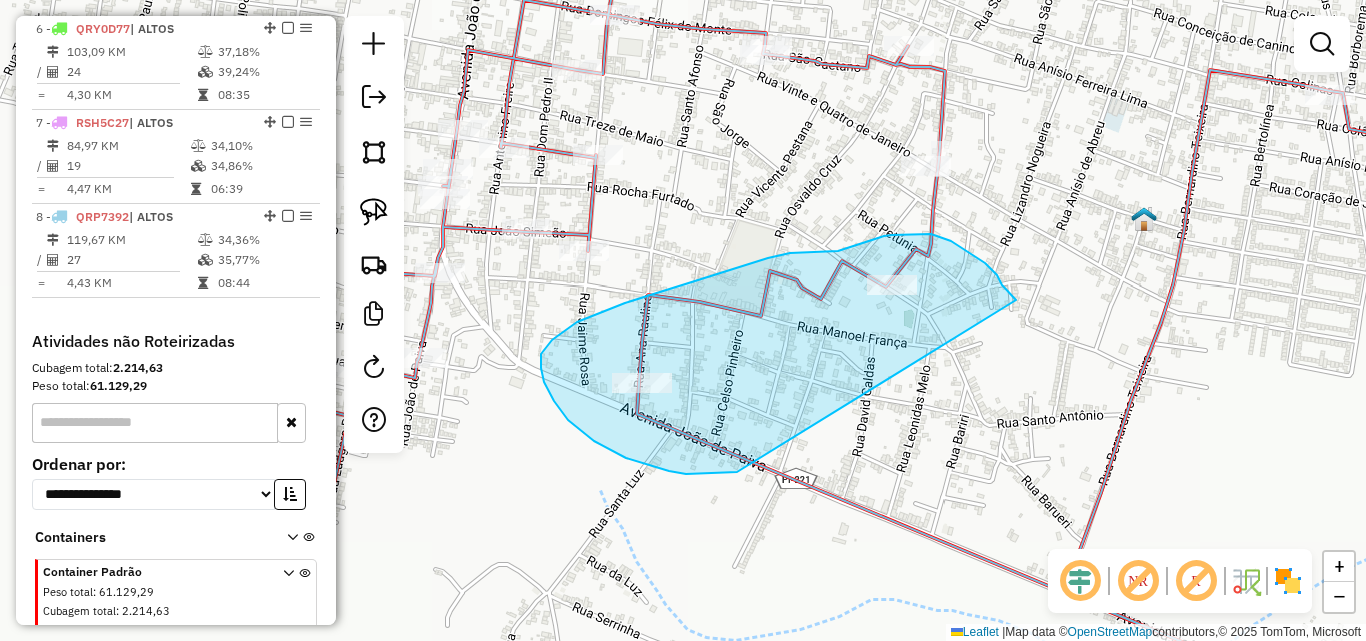 drag, startPoint x: 686, startPoint y: 474, endPoint x: 1016, endPoint y: 300, distance: 373.063 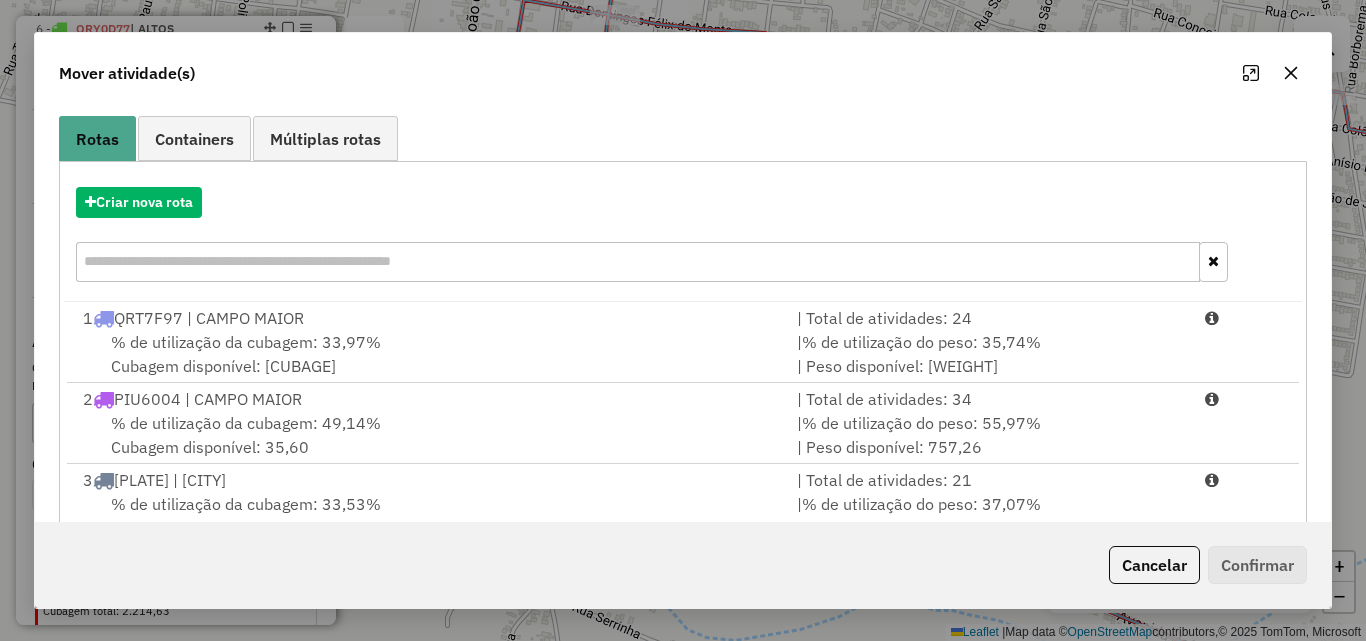 scroll, scrollTop: 300, scrollLeft: 0, axis: vertical 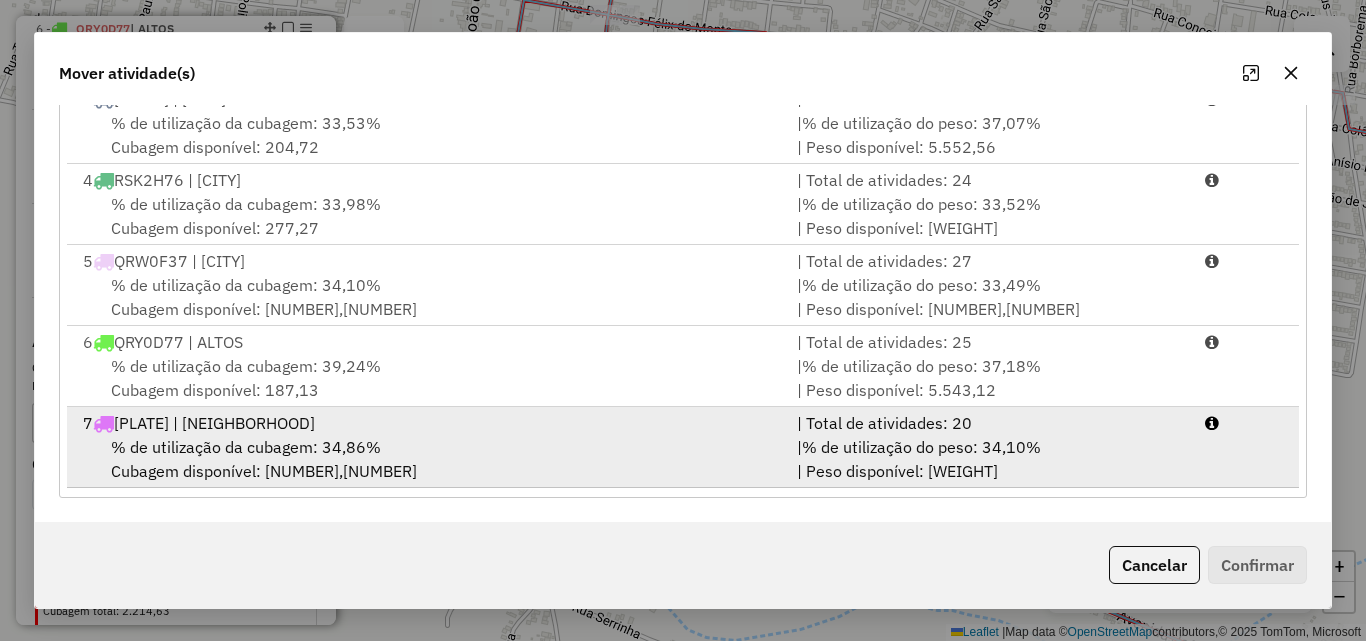 click on "|  % de utilização do peso: [PERCENTAGE]%  | Peso disponível: [WEIGHT]" at bounding box center (989, 459) 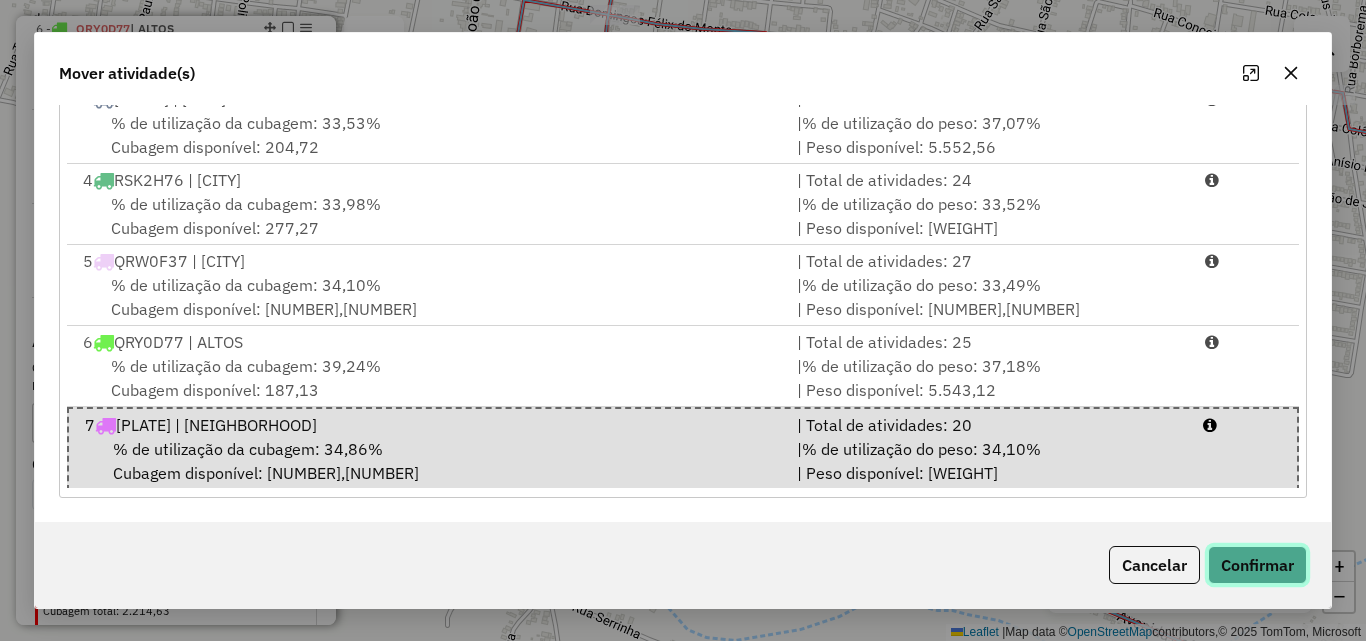 click on "Confirmar" 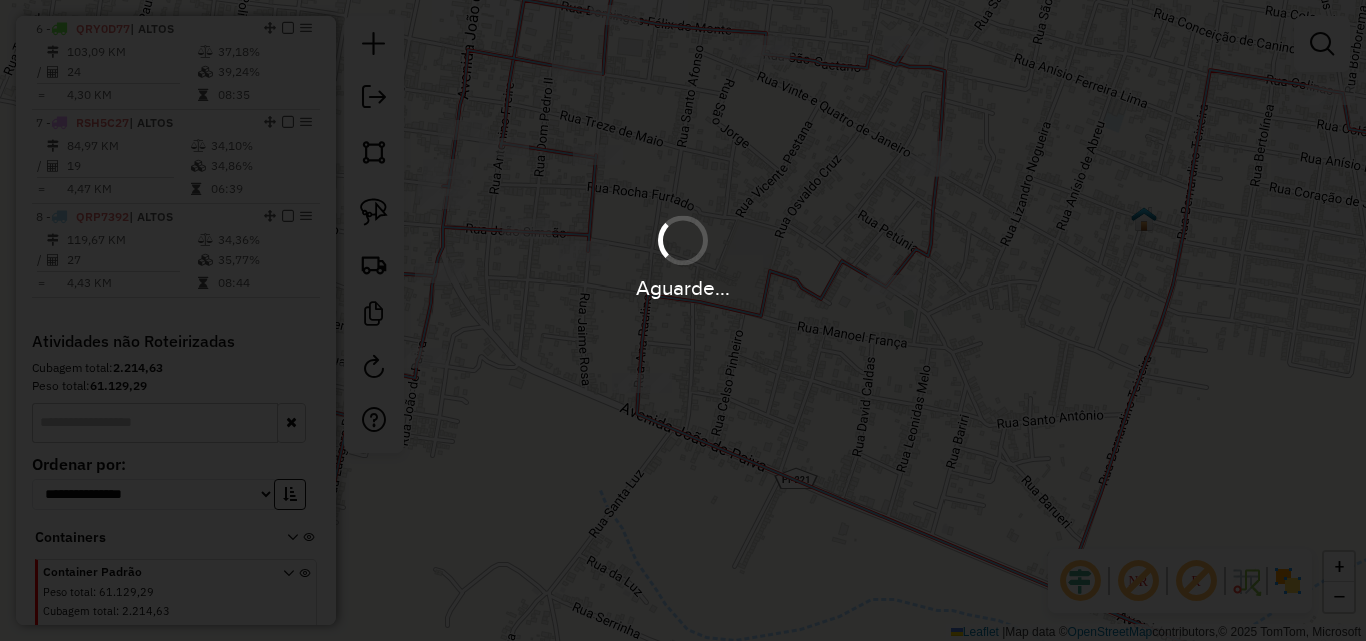 scroll, scrollTop: 0, scrollLeft: 0, axis: both 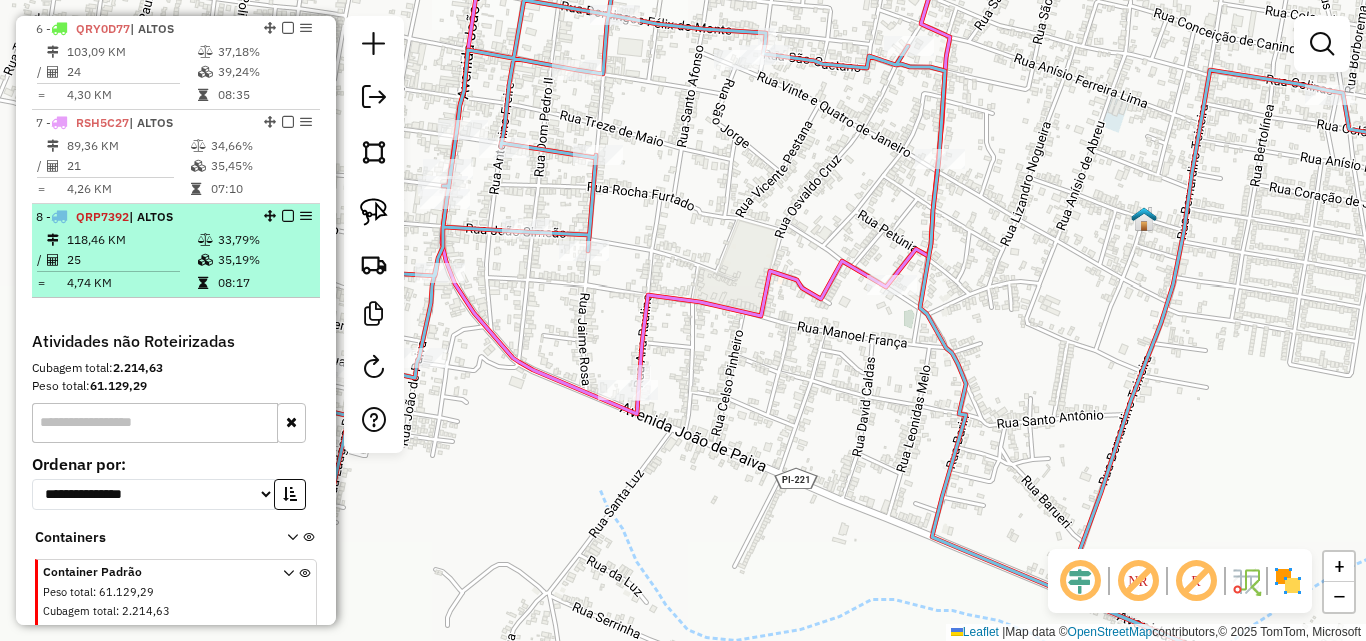 click on "25" at bounding box center (131, 260) 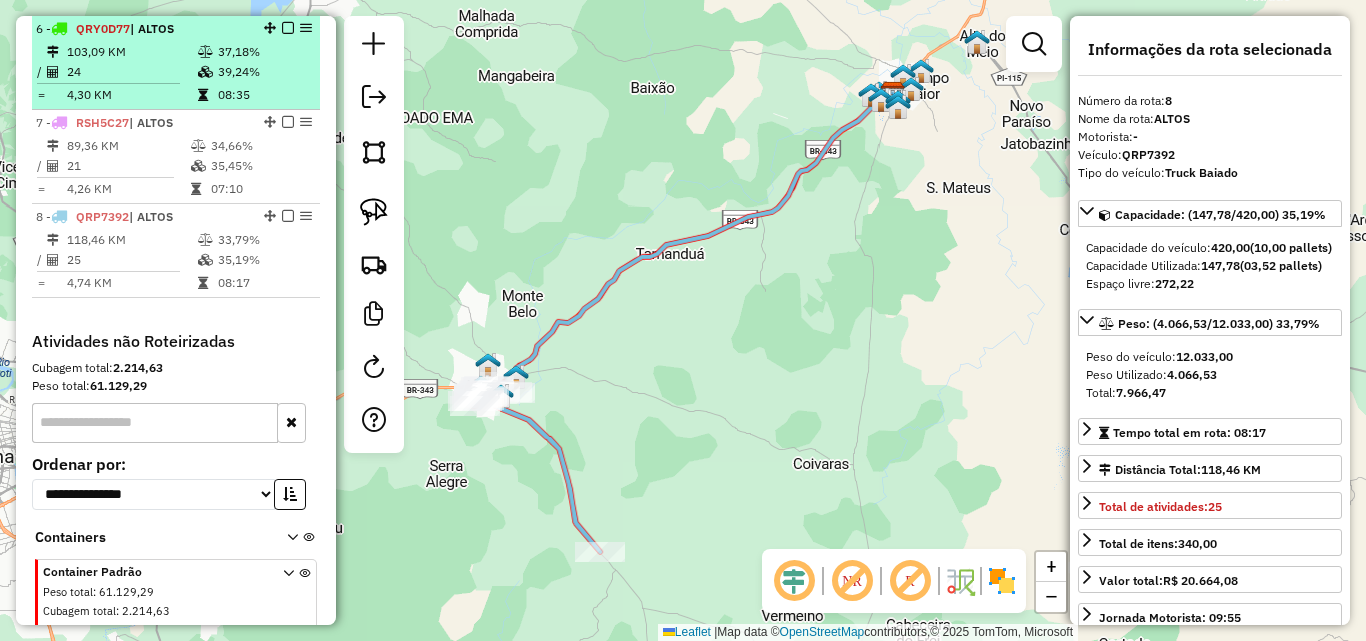 click at bounding box center (108, 83) 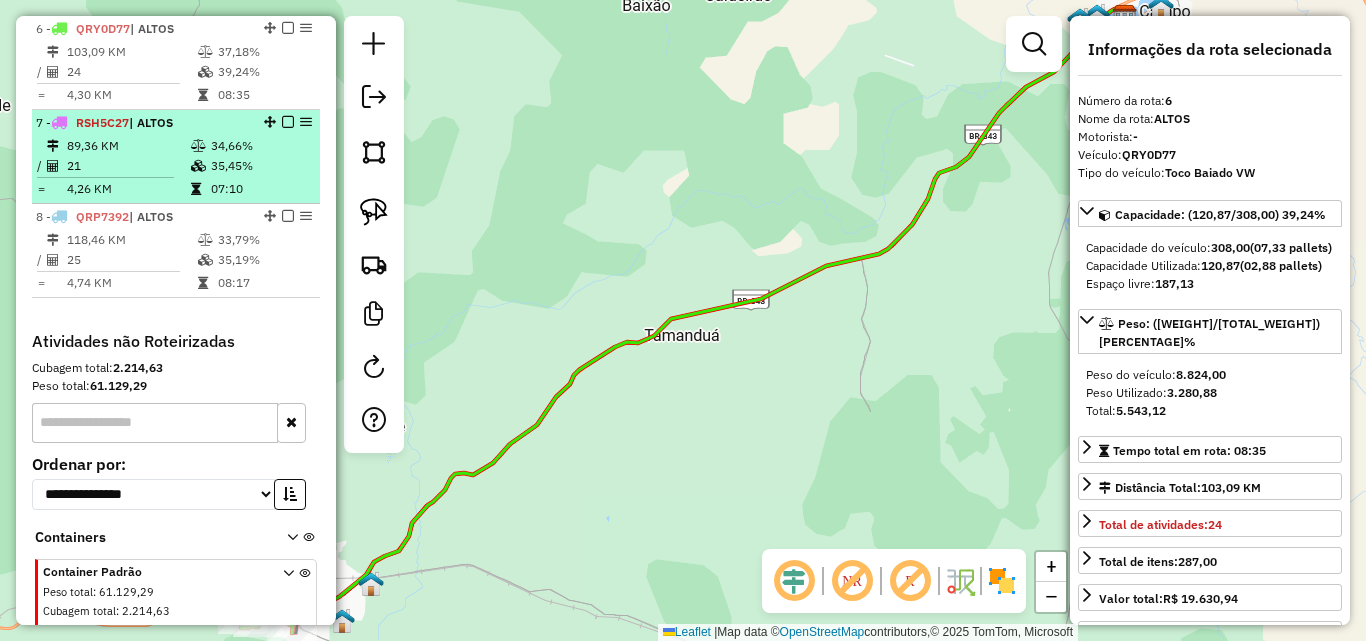click on "21" at bounding box center (128, 166) 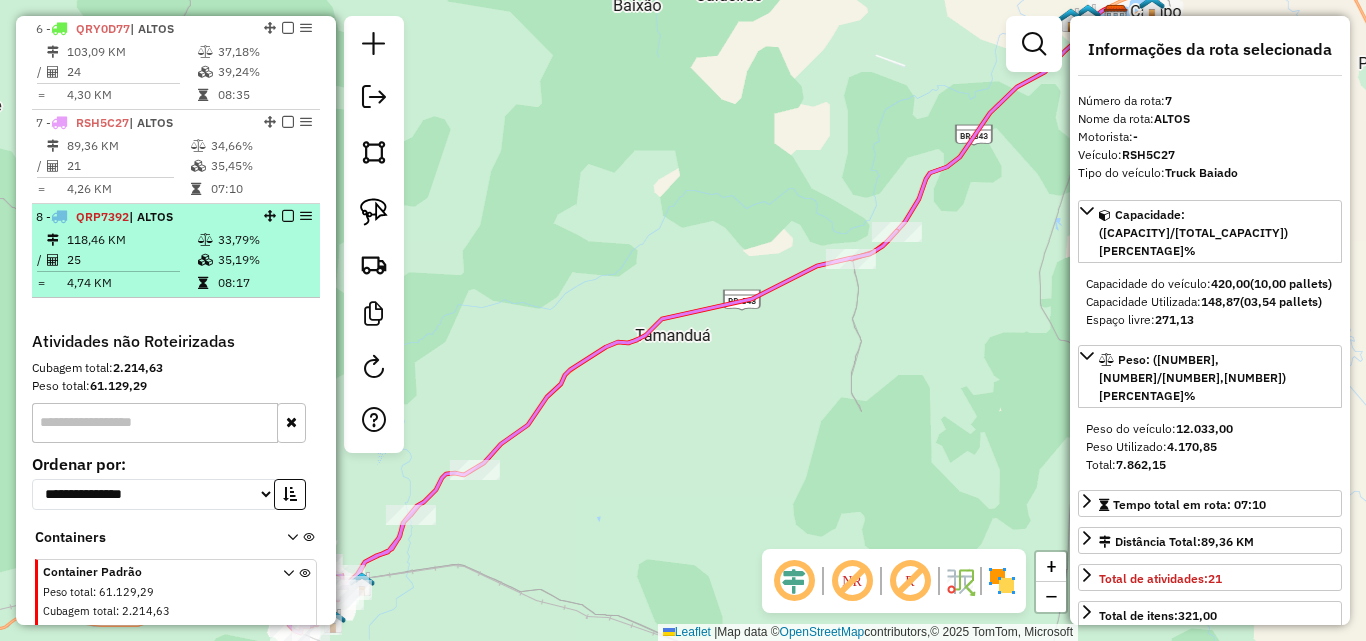 click on "118,46 KM" at bounding box center [131, 240] 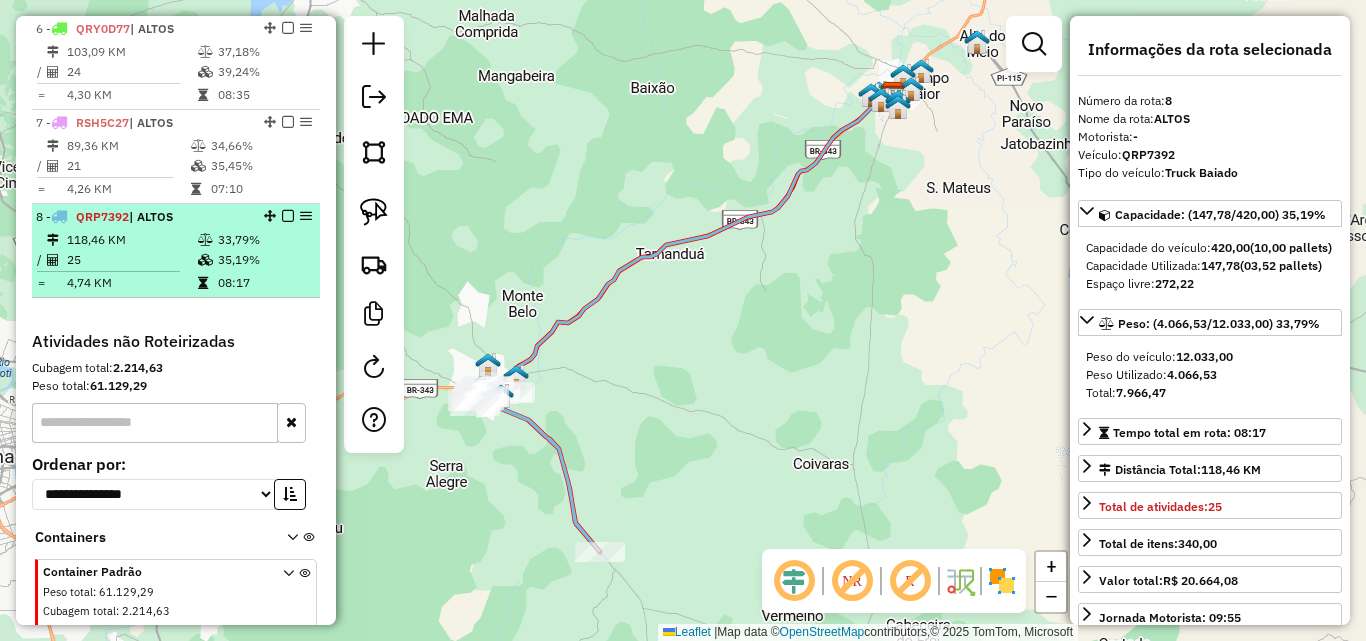 click on "118,46 KM" at bounding box center [131, 240] 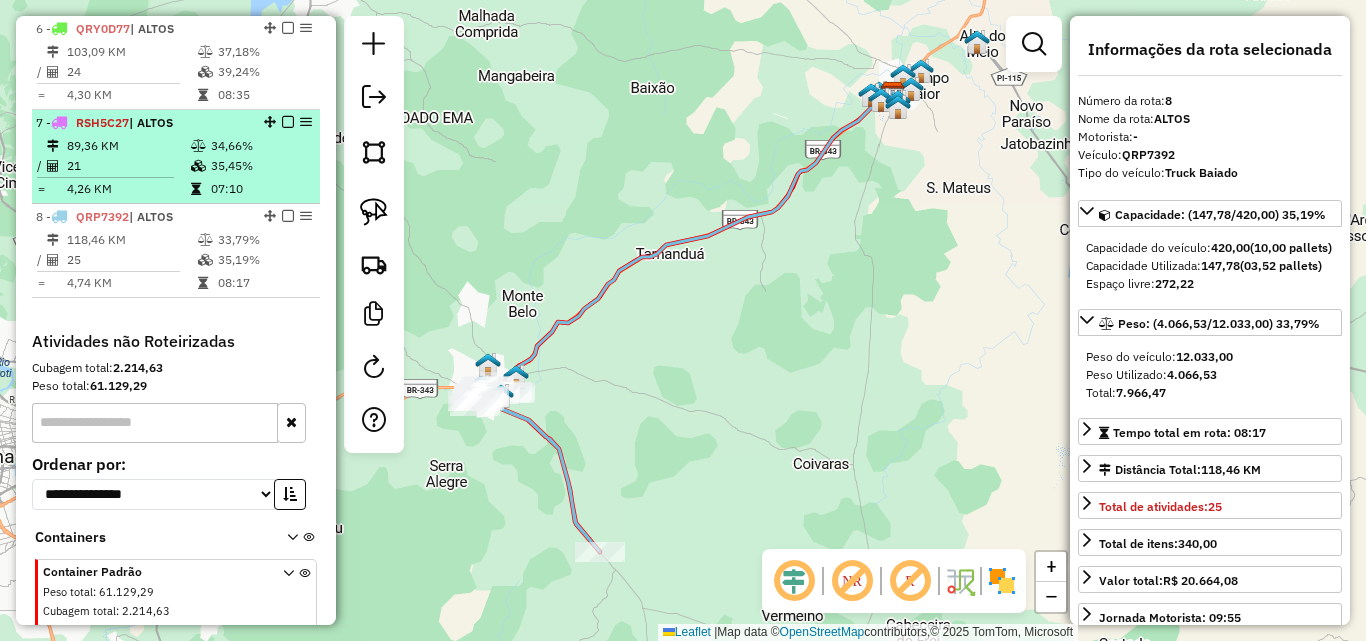 click at bounding box center [105, 177] 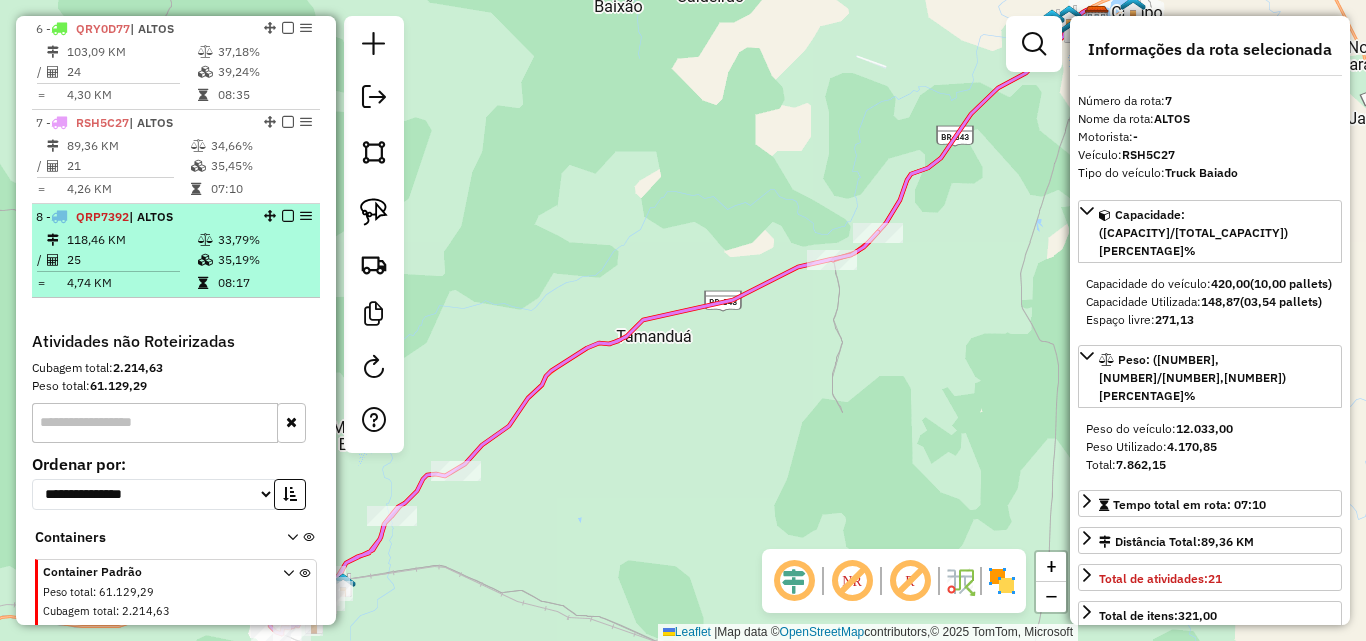click on "25" at bounding box center (131, 260) 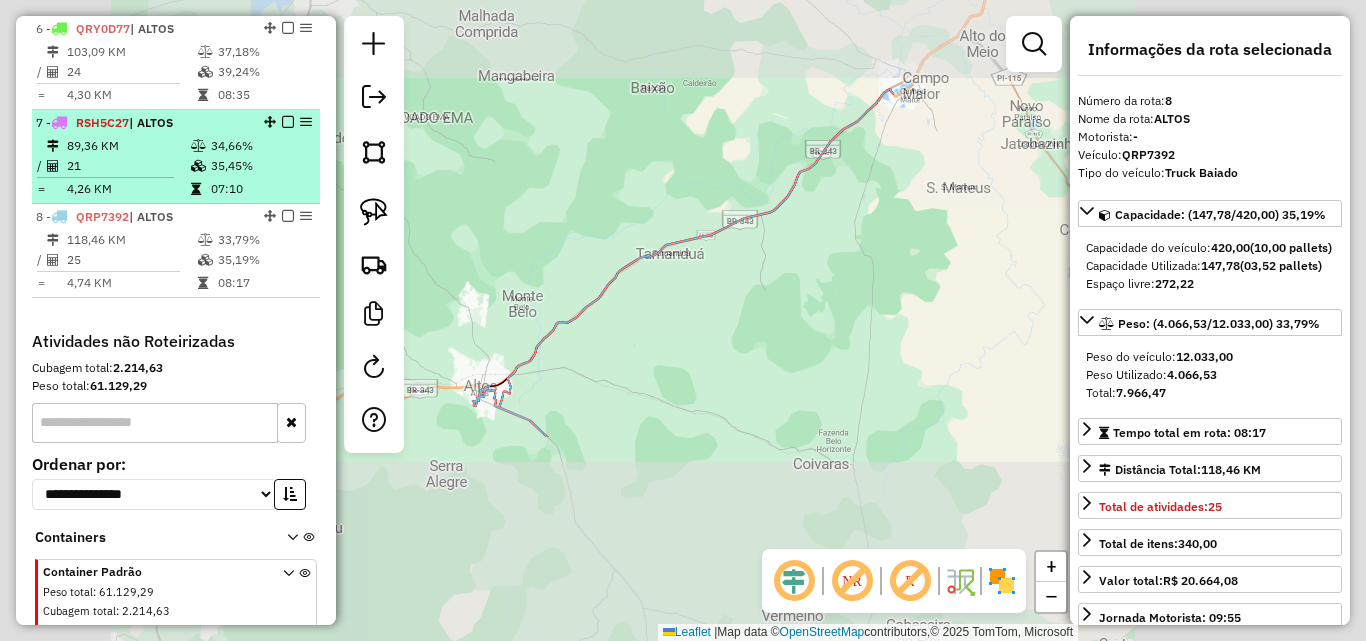 click on "89,36 KM" at bounding box center [128, 146] 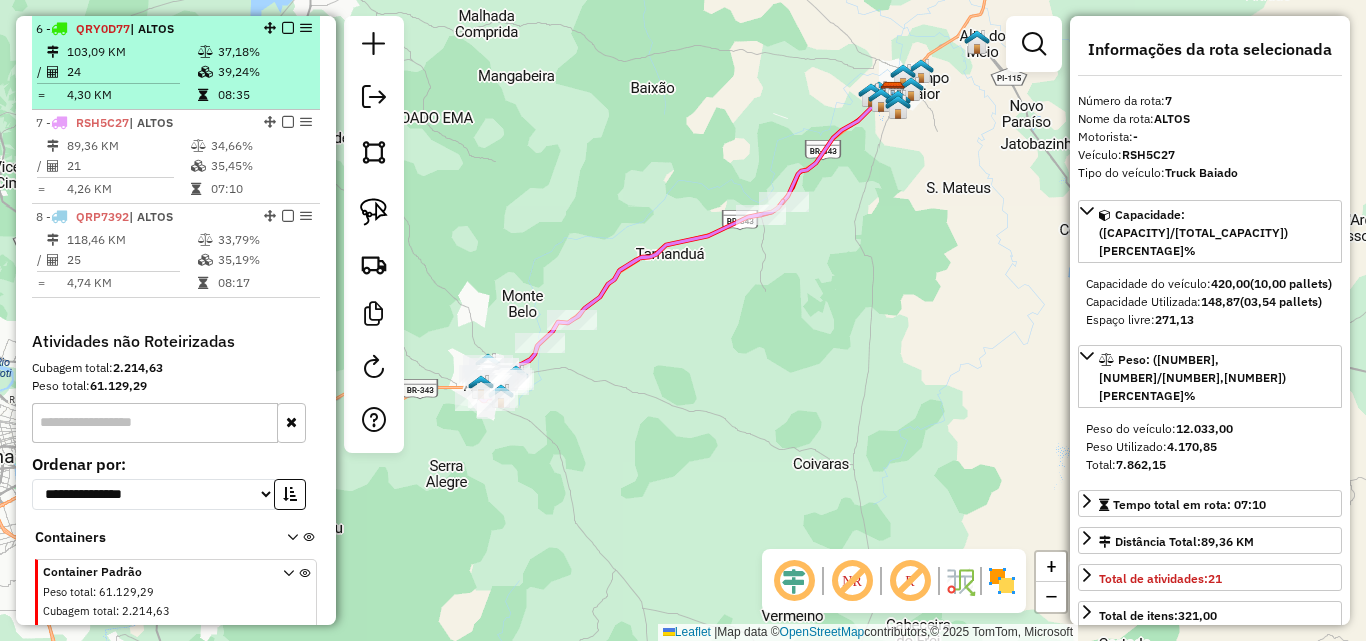 click on "4,30 KM" at bounding box center [131, 95] 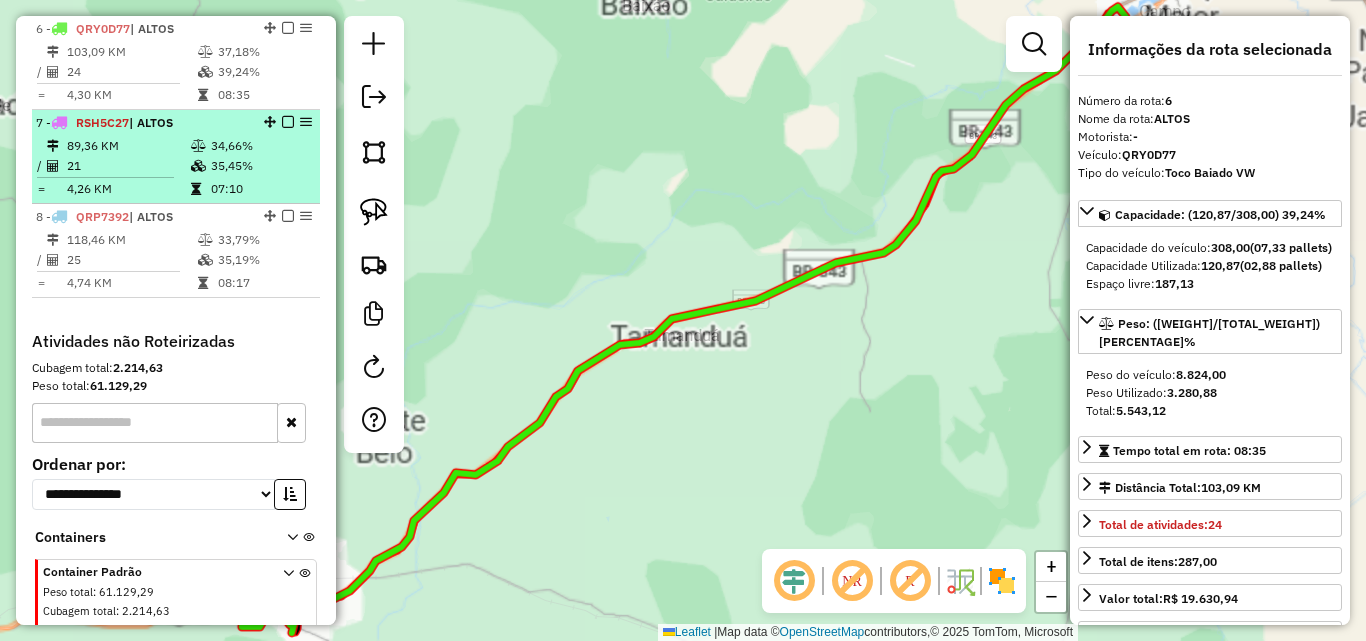 click on "4,26 KM" at bounding box center (128, 189) 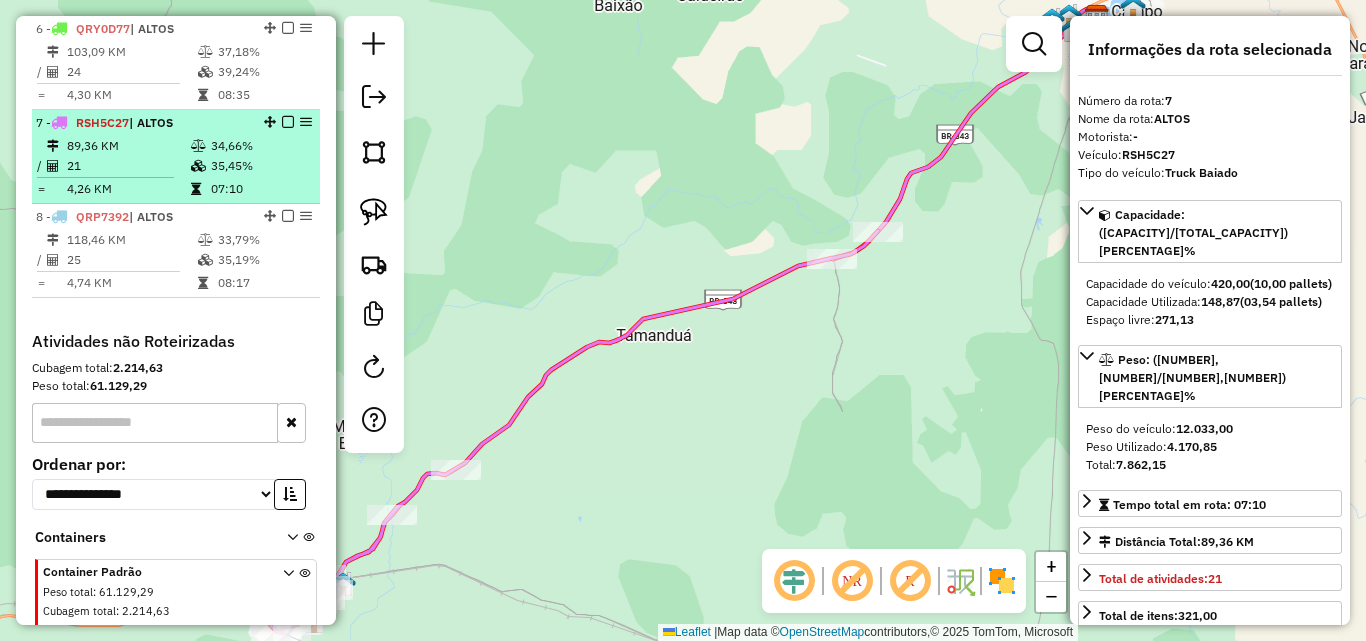 click on "21" at bounding box center [128, 166] 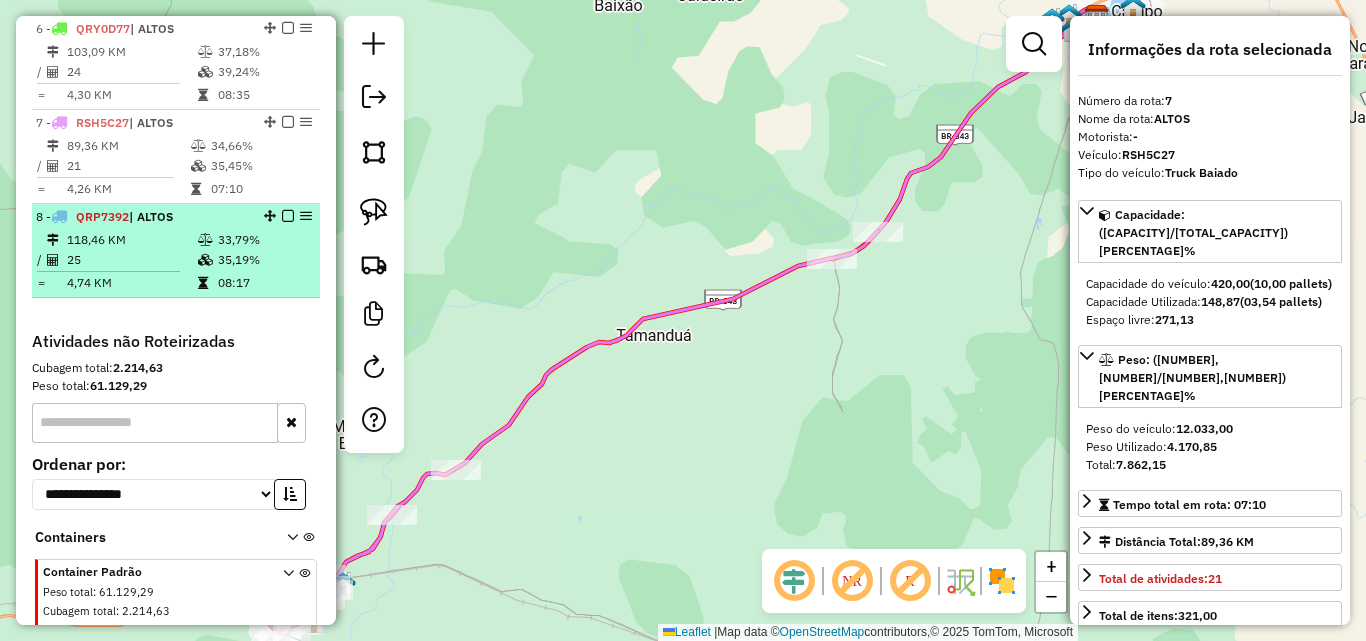 click on "25" at bounding box center [131, 260] 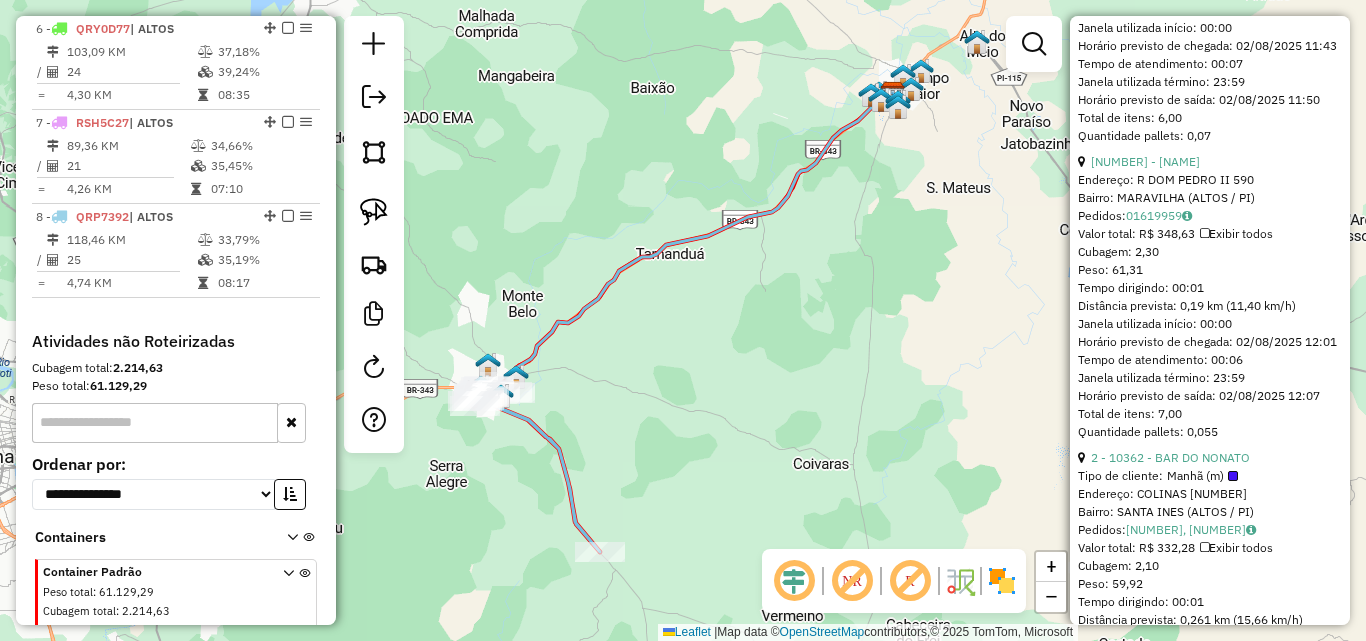 scroll, scrollTop: 8425, scrollLeft: 0, axis: vertical 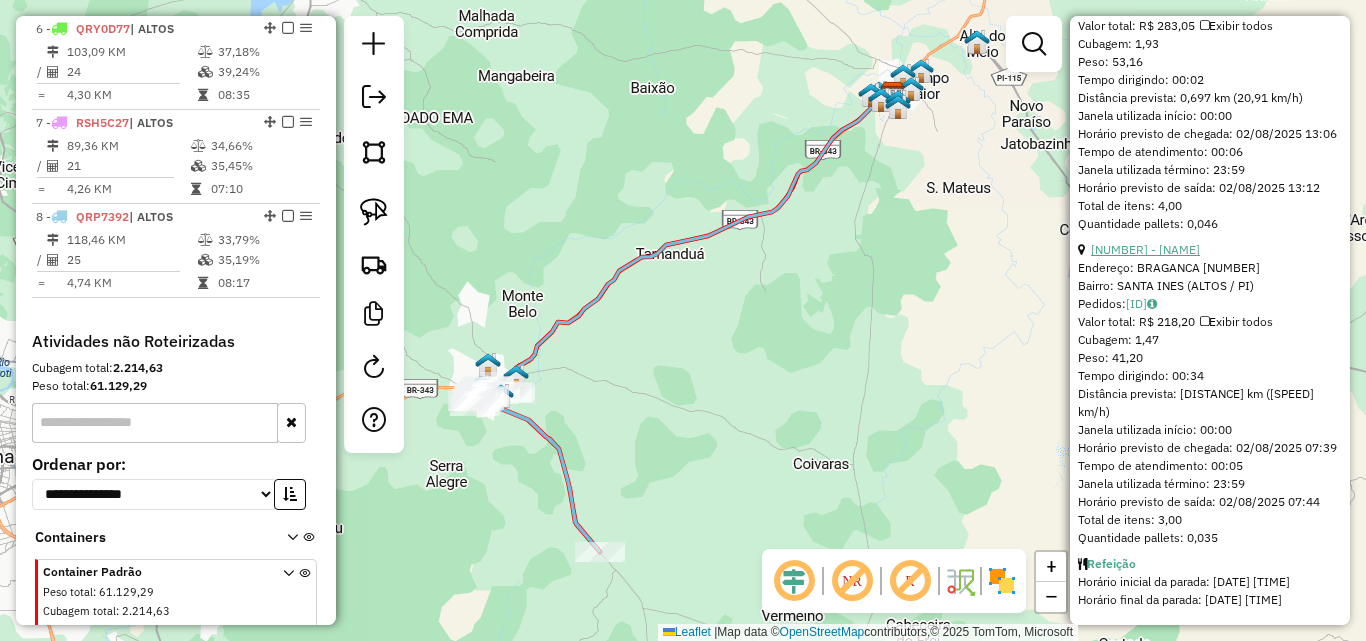 click on "[NUMBER] - [NAME]" at bounding box center [1145, 249] 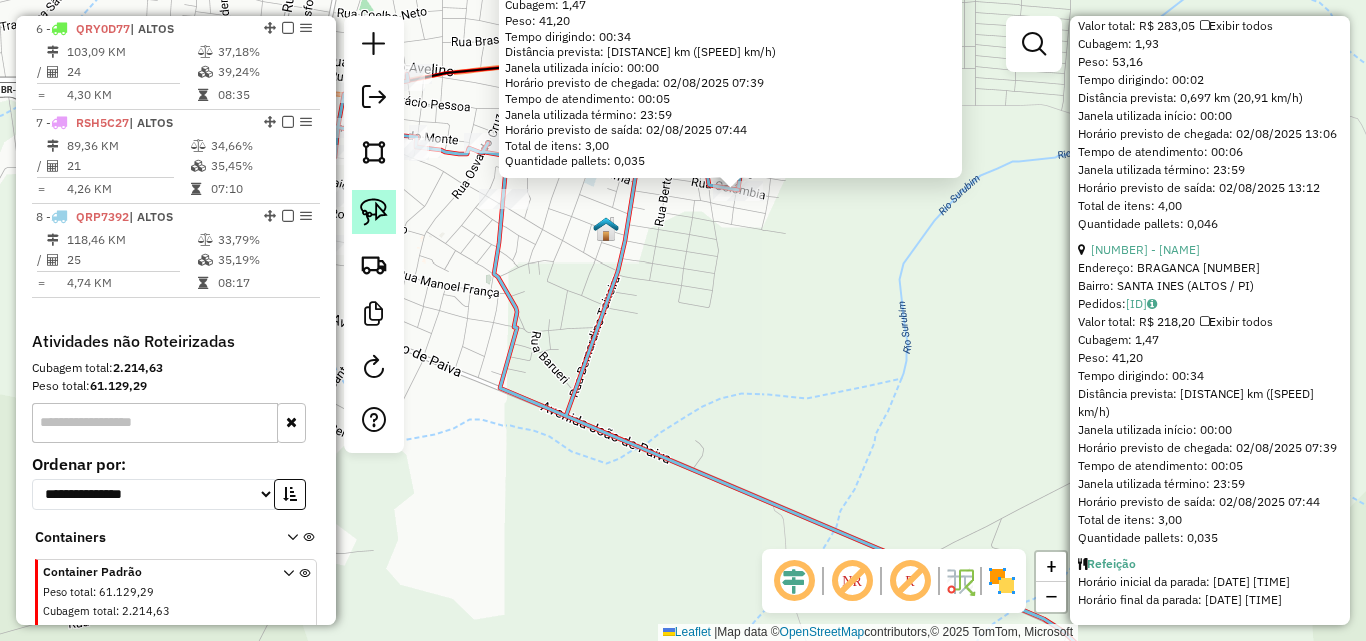 click 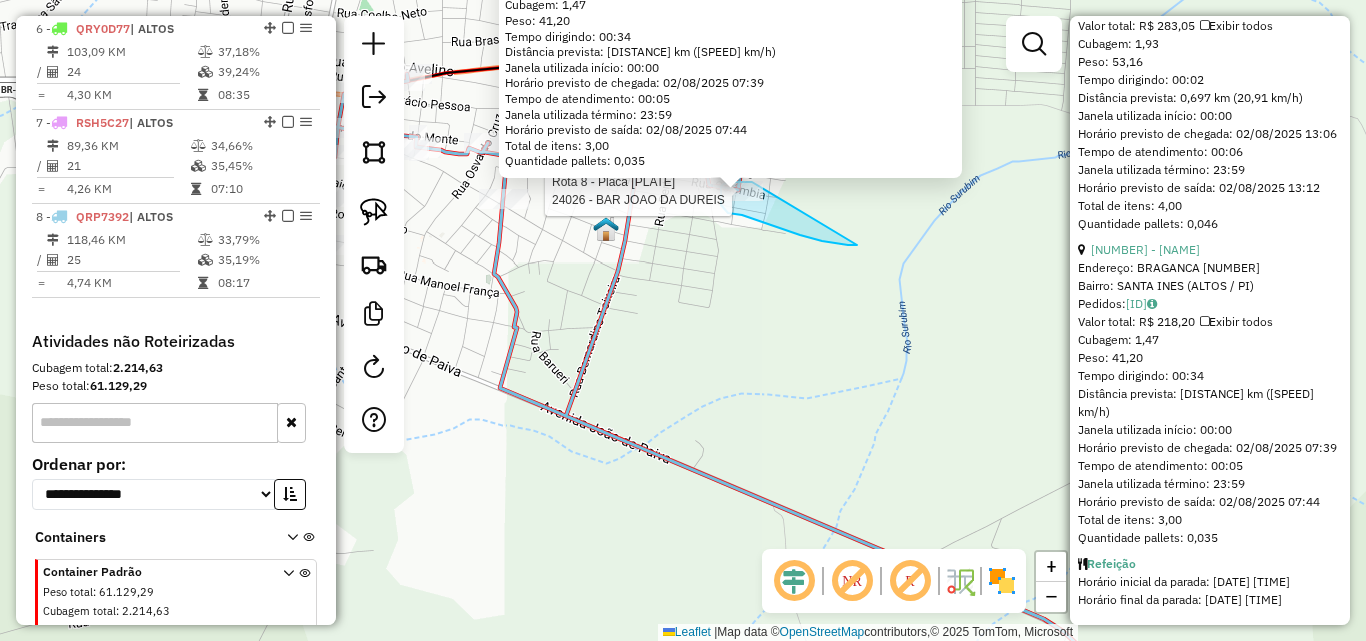 drag, startPoint x: 838, startPoint y: 243, endPoint x: 773, endPoint y: 183, distance: 88.45903 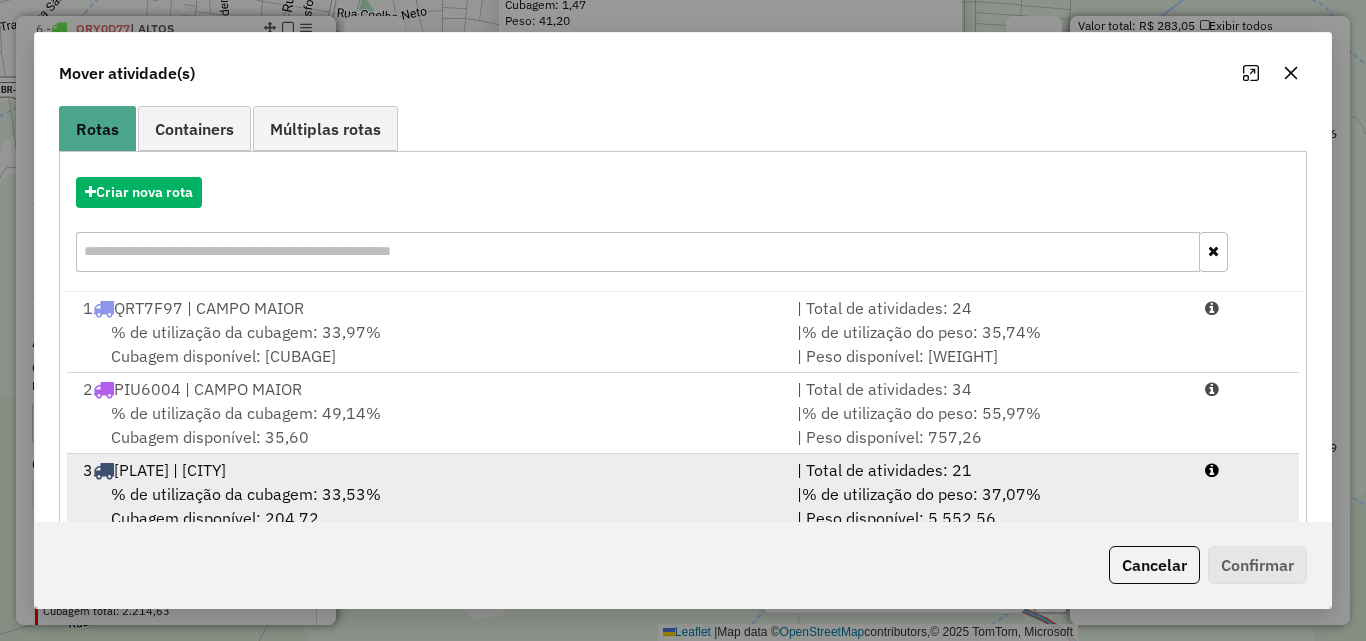 scroll, scrollTop: 300, scrollLeft: 0, axis: vertical 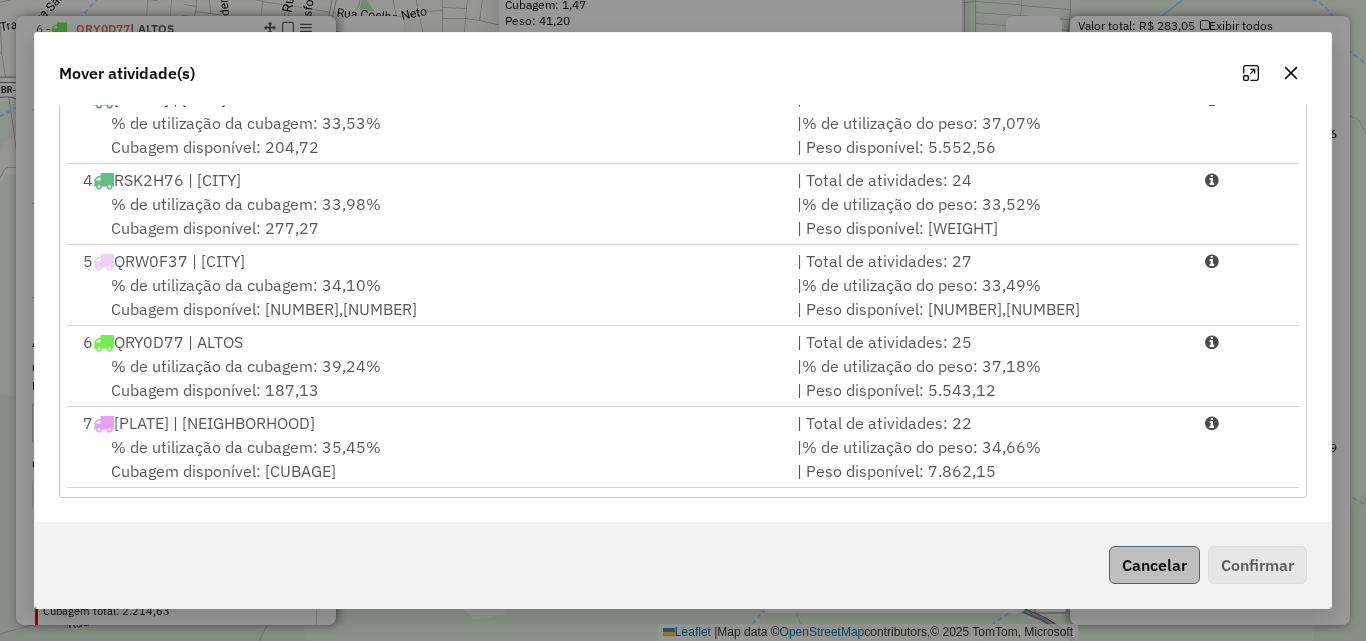 drag, startPoint x: 927, startPoint y: 442, endPoint x: 1189, endPoint y: 563, distance: 288.5914 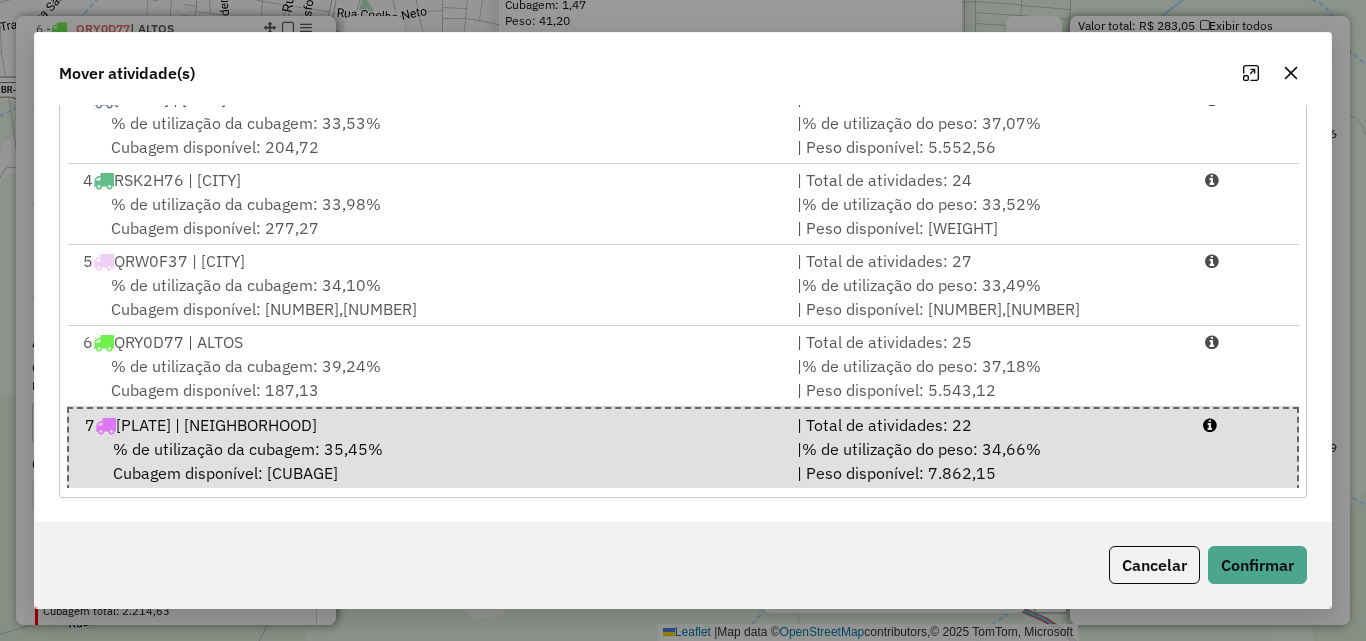 click on "Cancelar   Confirmar" 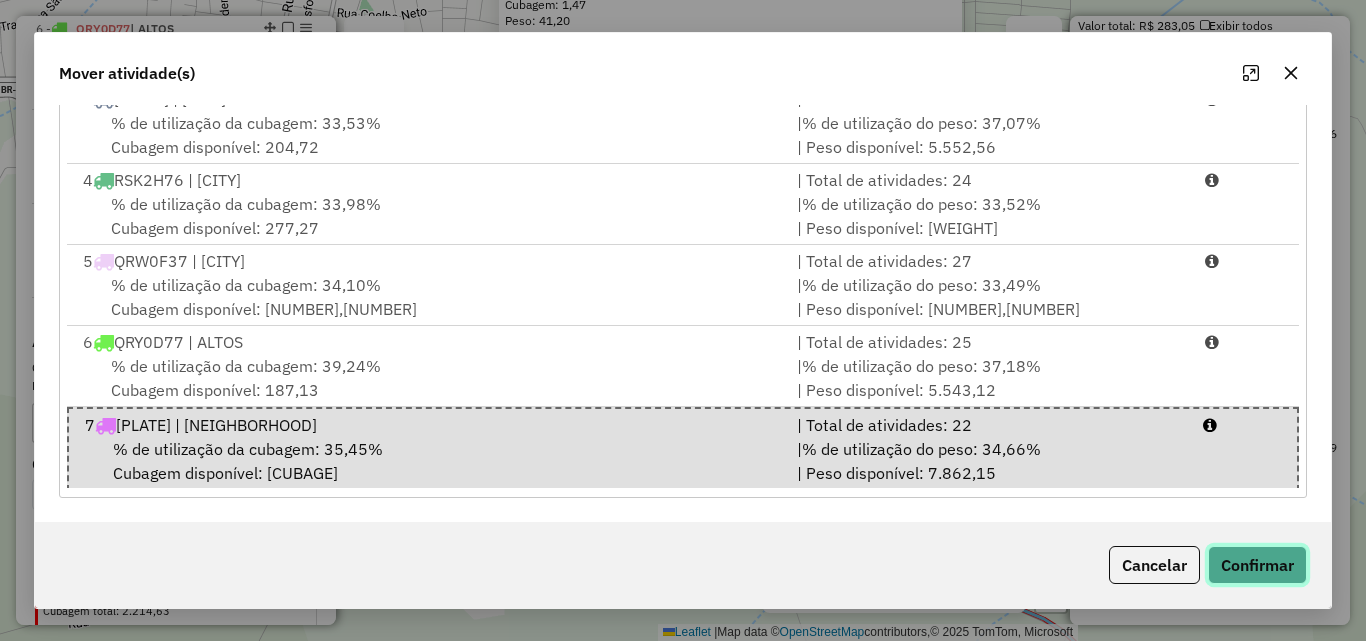 click on "Confirmar" 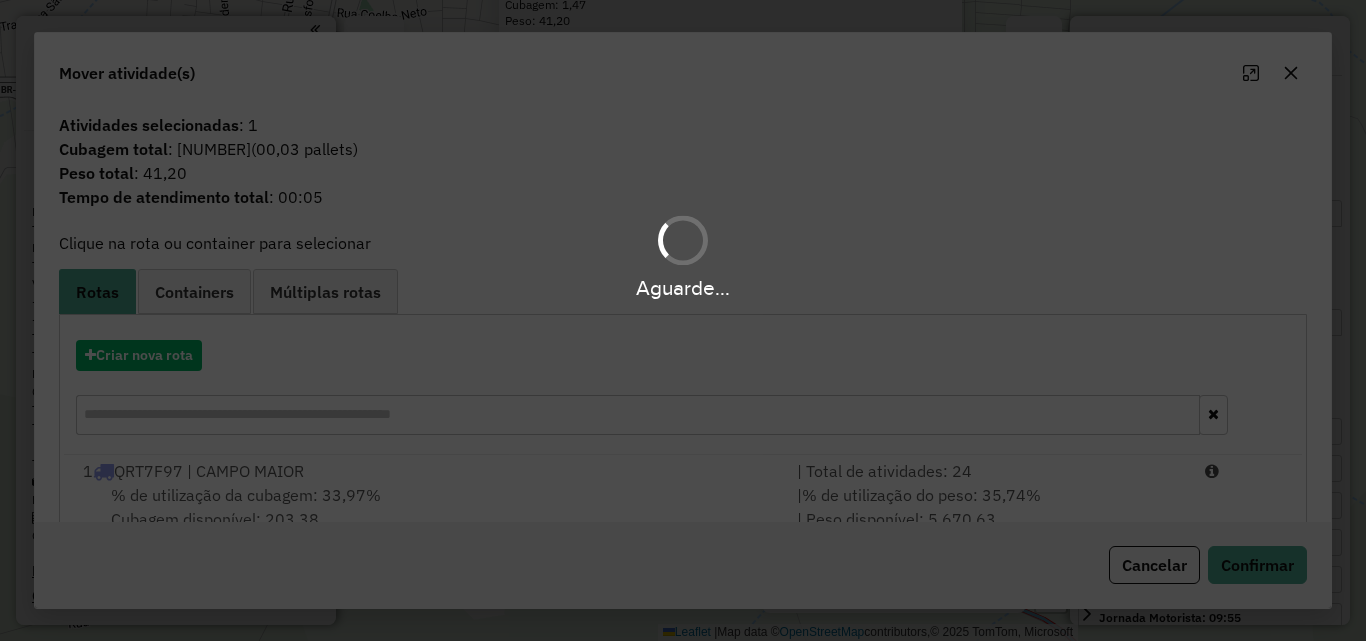 select on "*********" 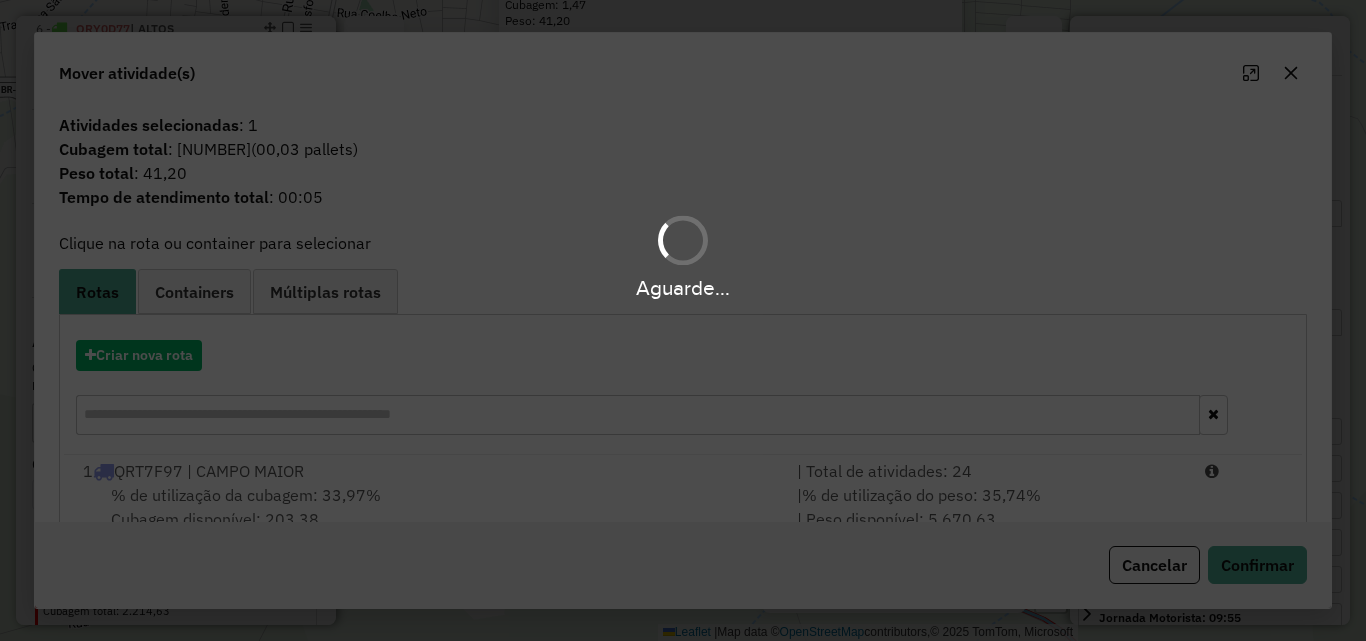 scroll, scrollTop: 8425, scrollLeft: 0, axis: vertical 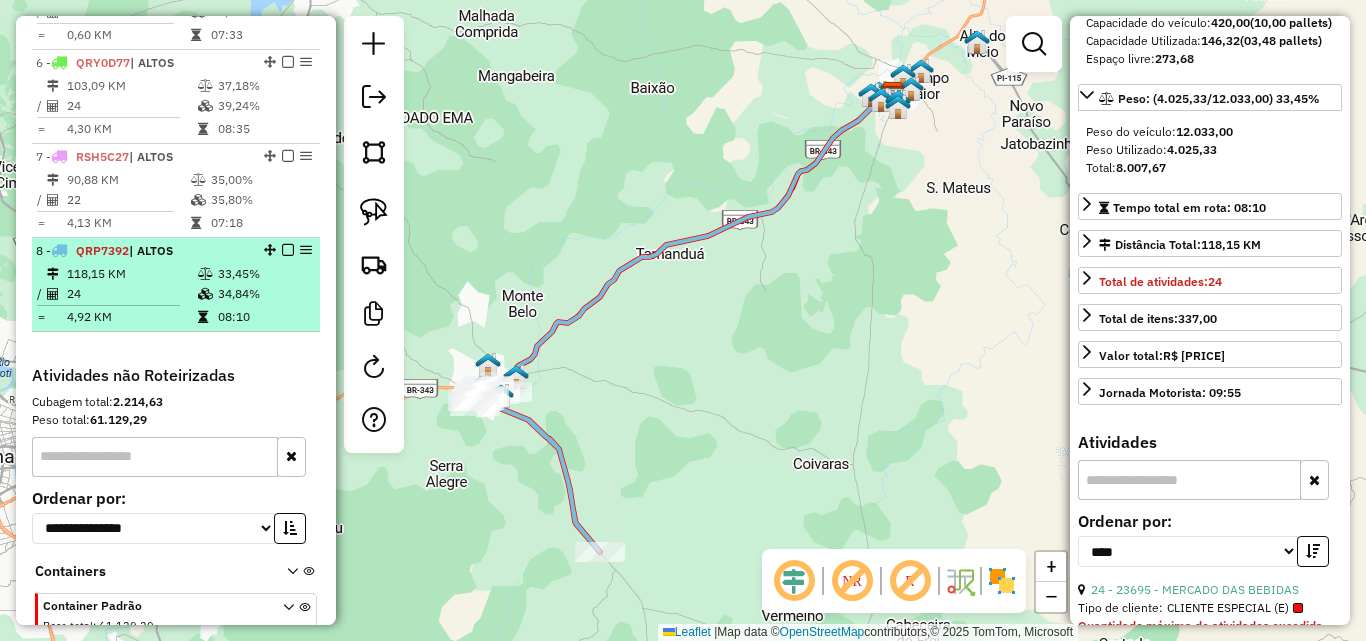 click on "24" at bounding box center (131, 294) 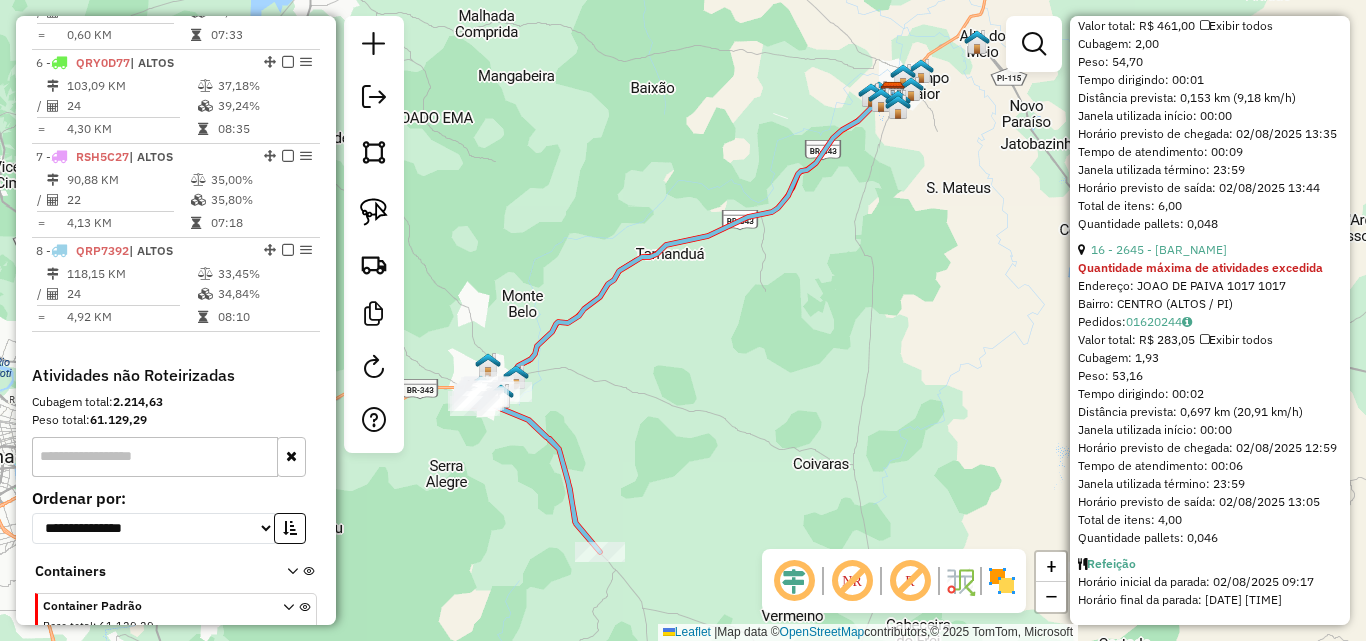 scroll, scrollTop: 8093, scrollLeft: 0, axis: vertical 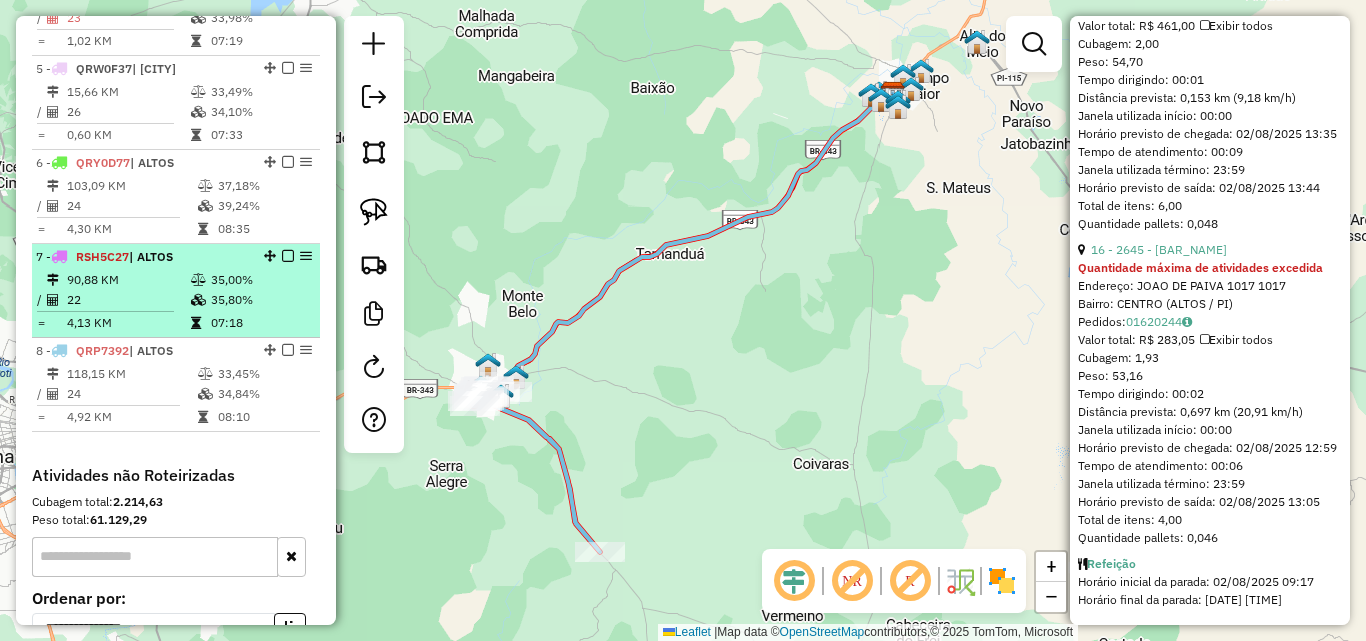 click on "22" at bounding box center (128, 300) 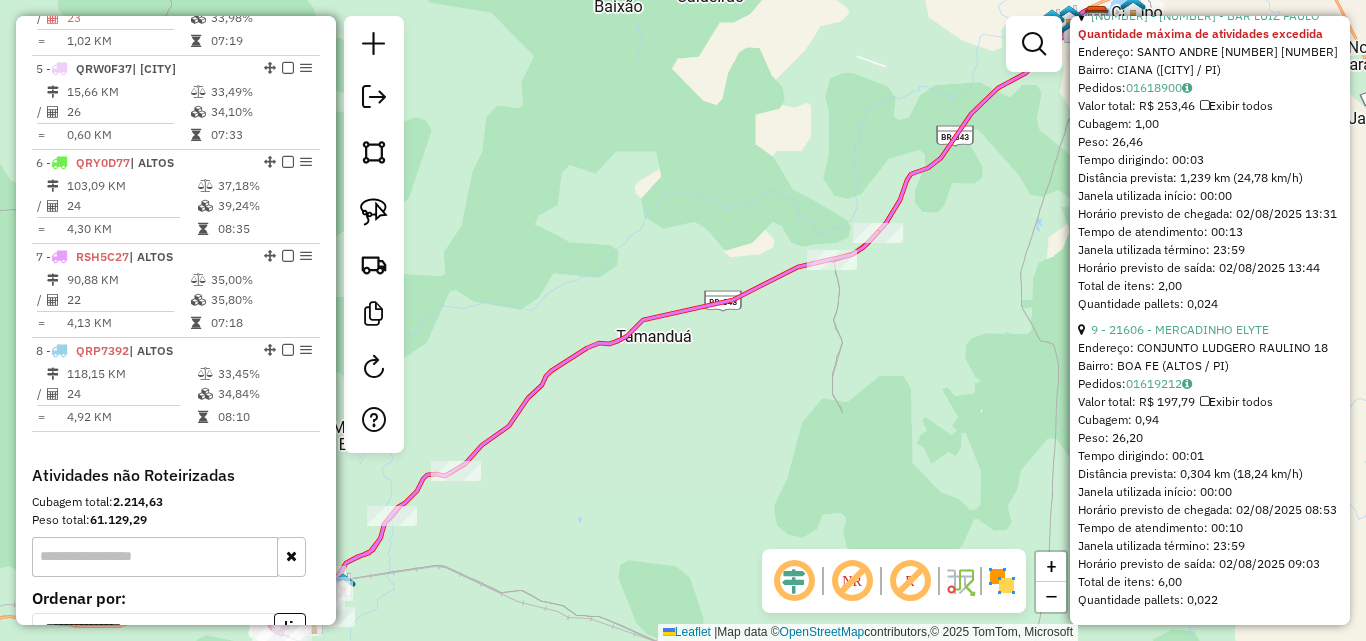 scroll, scrollTop: 0, scrollLeft: 0, axis: both 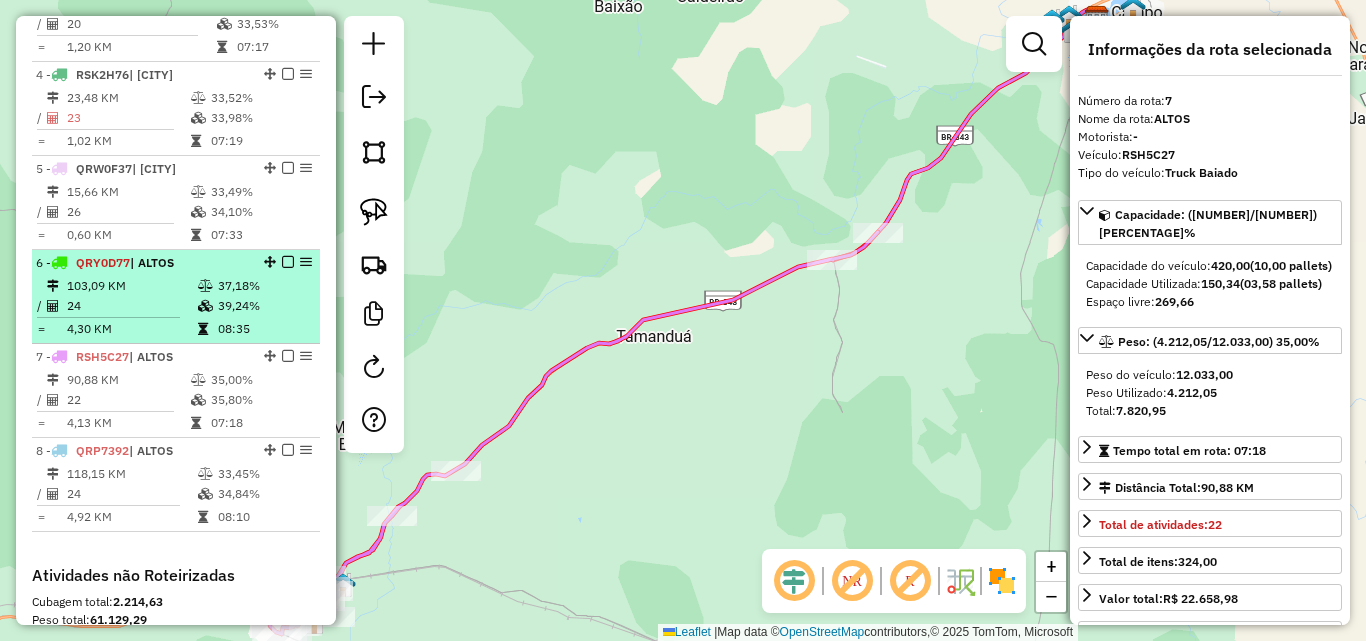 click on "24" at bounding box center (131, 306) 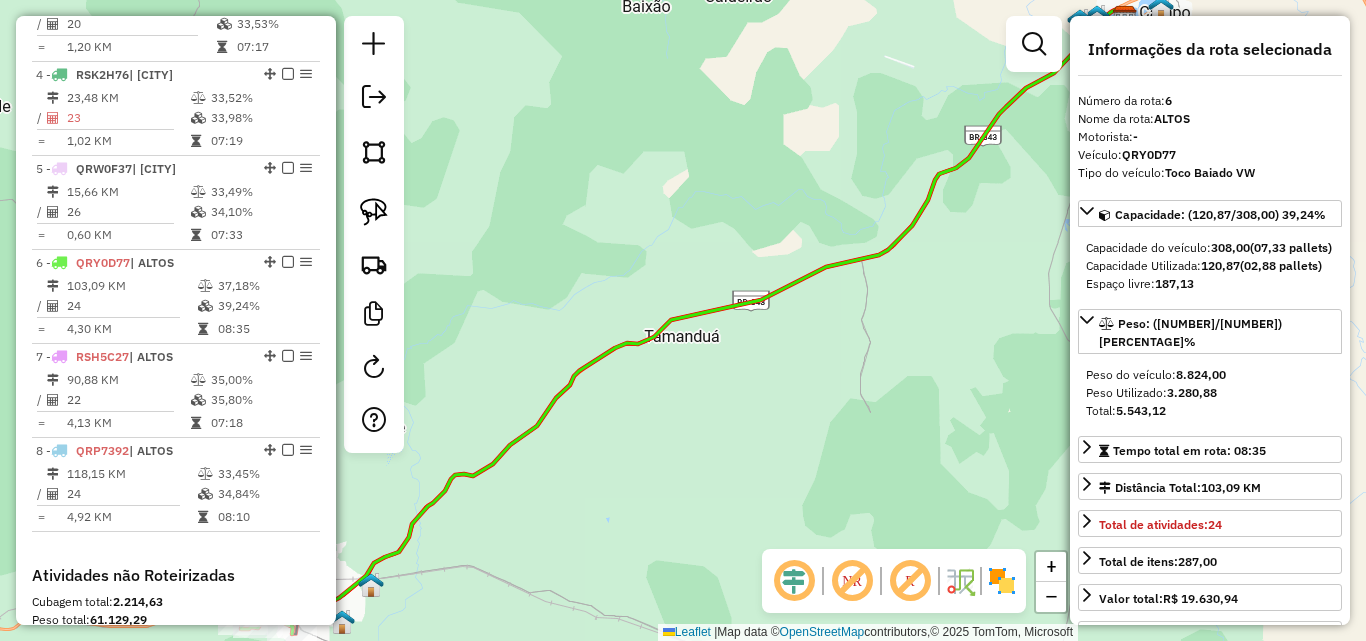 drag, startPoint x: 793, startPoint y: 371, endPoint x: 795, endPoint y: 303, distance: 68.0294 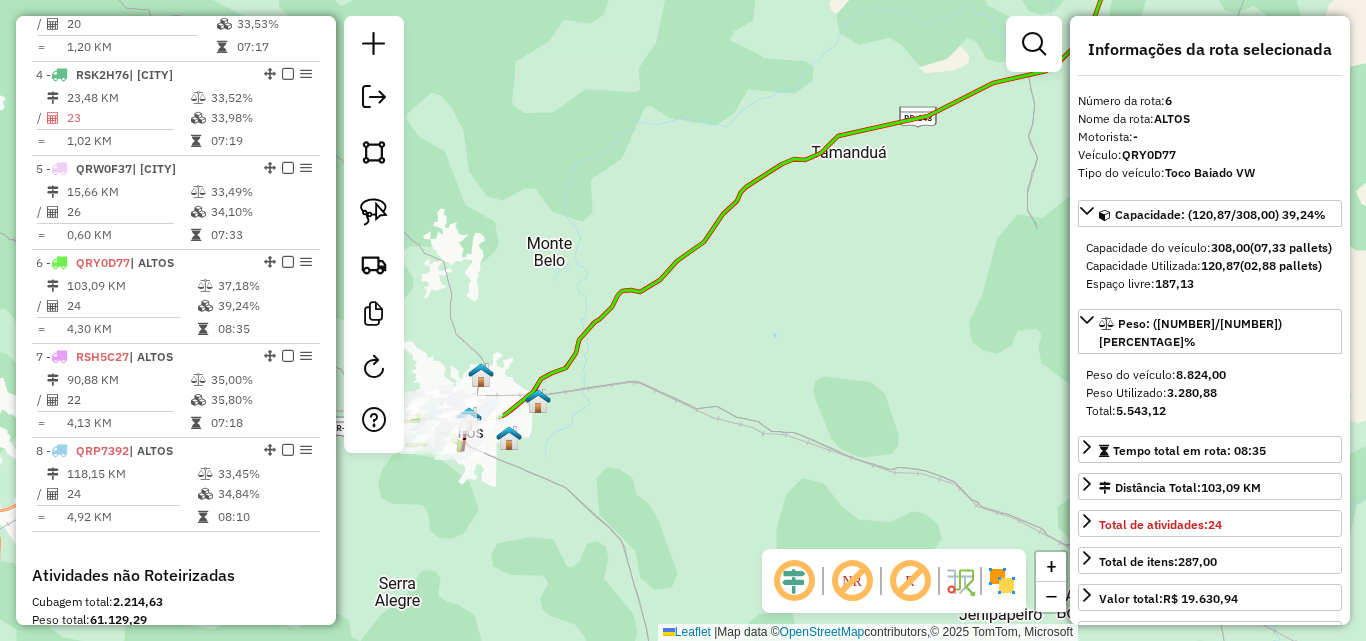 drag, startPoint x: 774, startPoint y: 375, endPoint x: 818, endPoint y: 324, distance: 67.357254 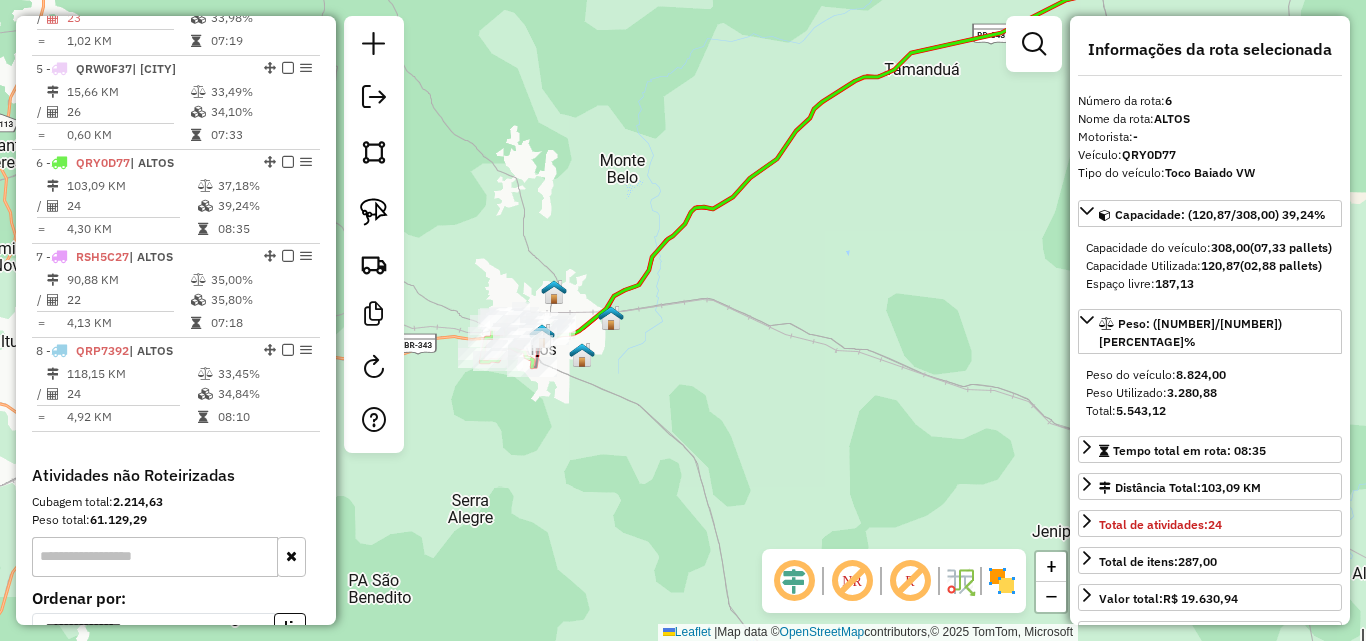 scroll, scrollTop: 1204, scrollLeft: 0, axis: vertical 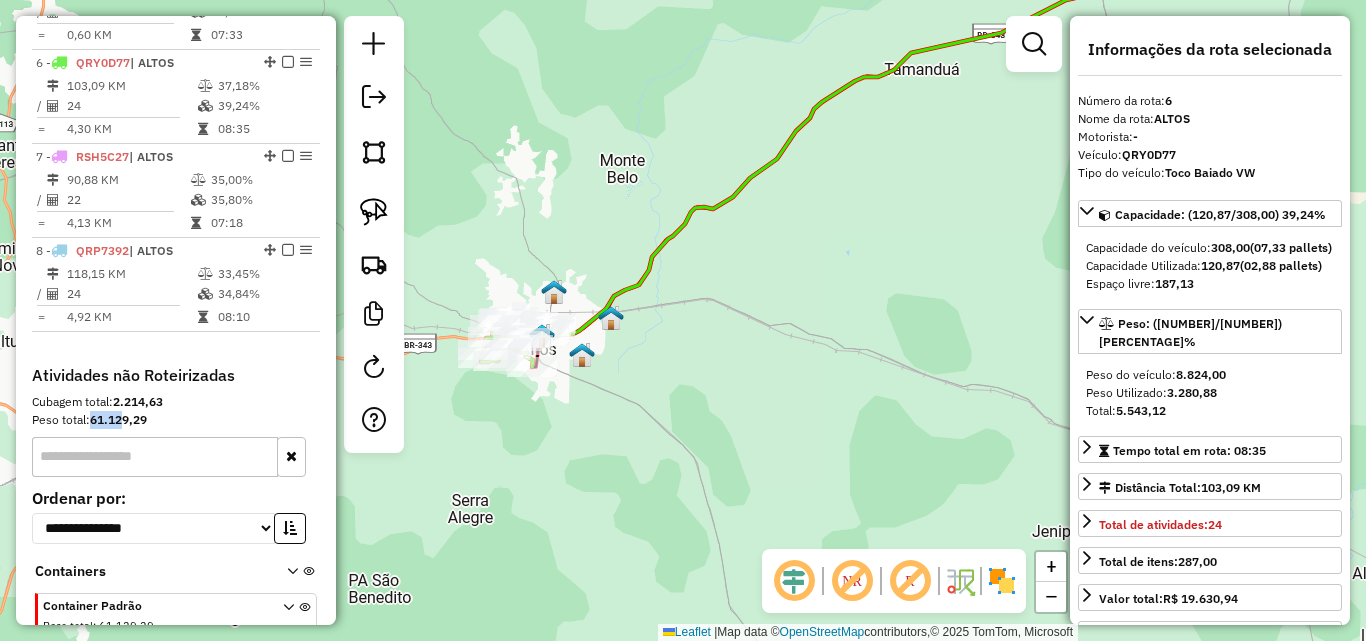 drag, startPoint x: 93, startPoint y: 419, endPoint x: 125, endPoint y: 419, distance: 32 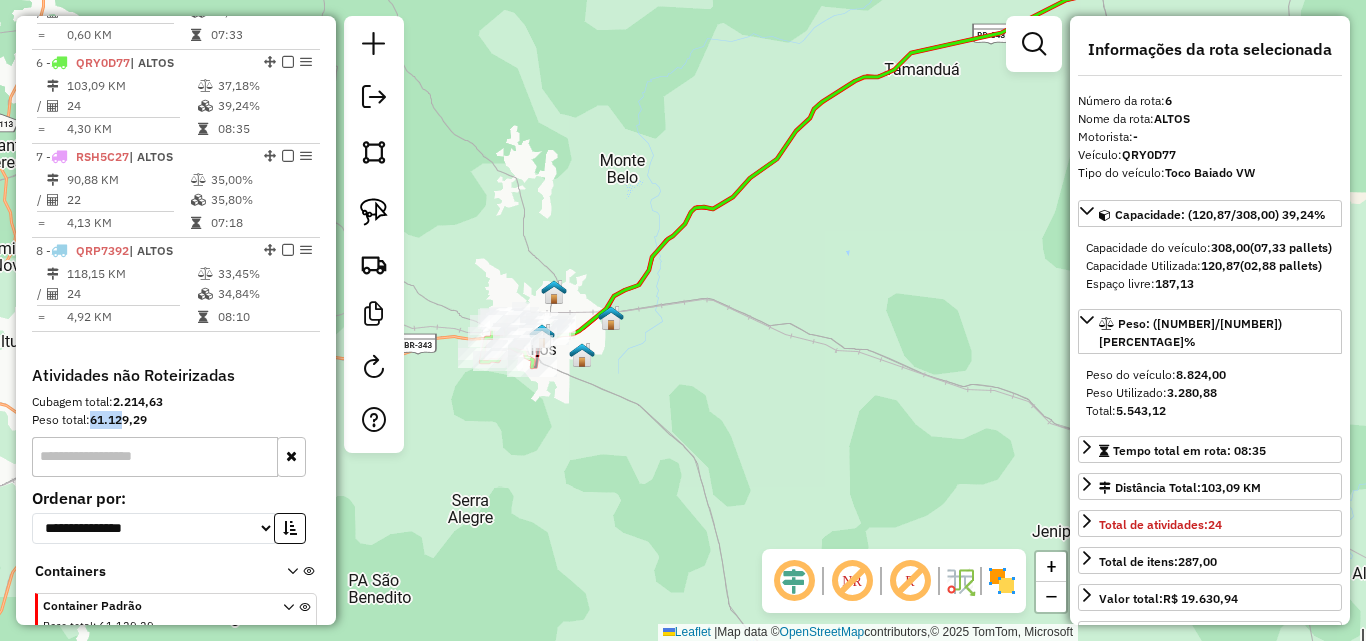 click on "61.129,29" at bounding box center (118, 419) 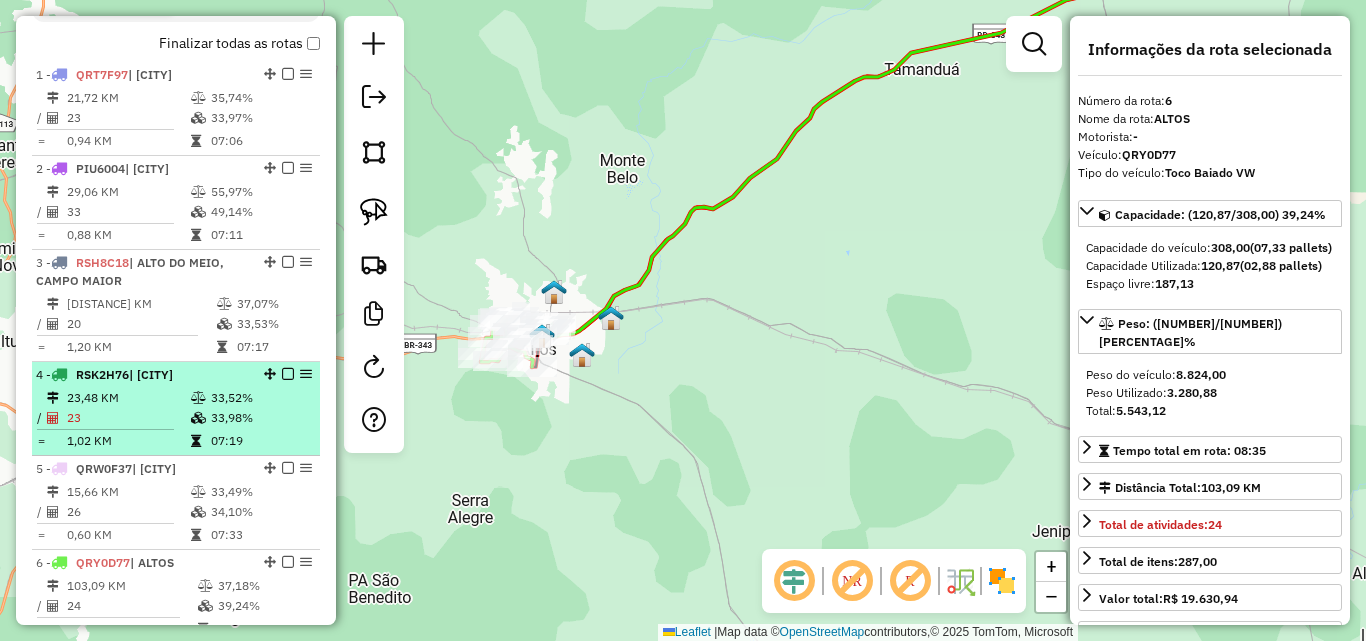 scroll, scrollTop: 504, scrollLeft: 0, axis: vertical 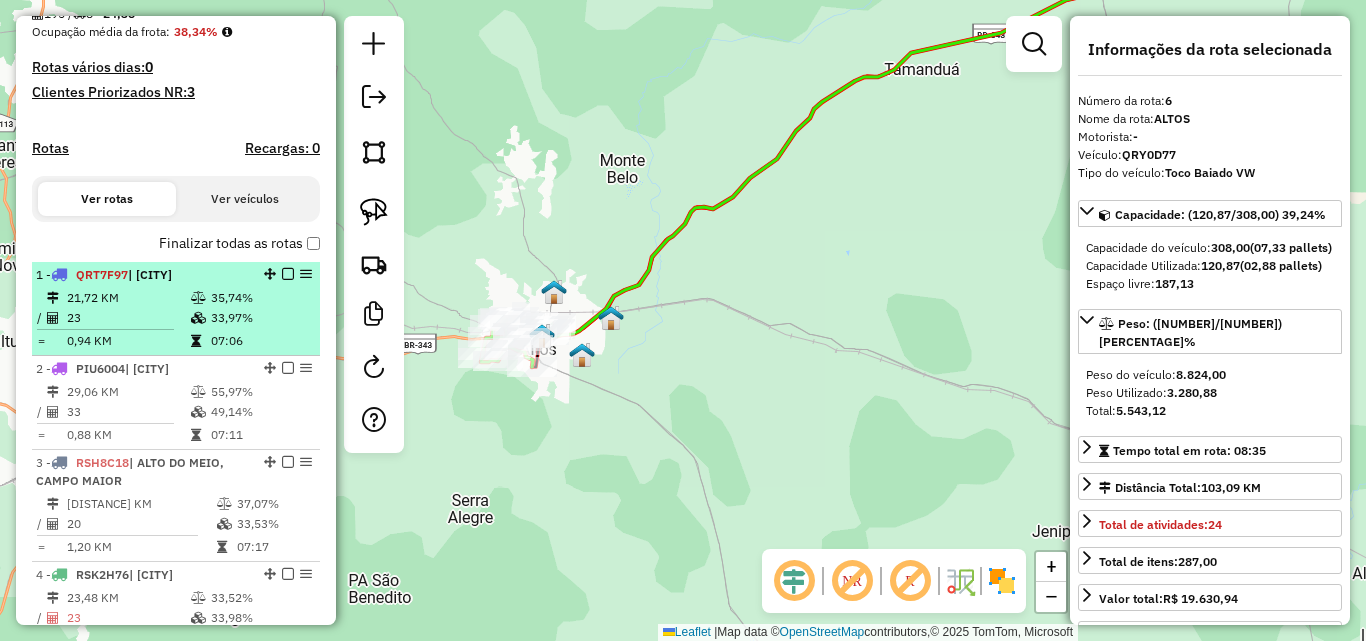 click on "21,72 KM" at bounding box center [128, 298] 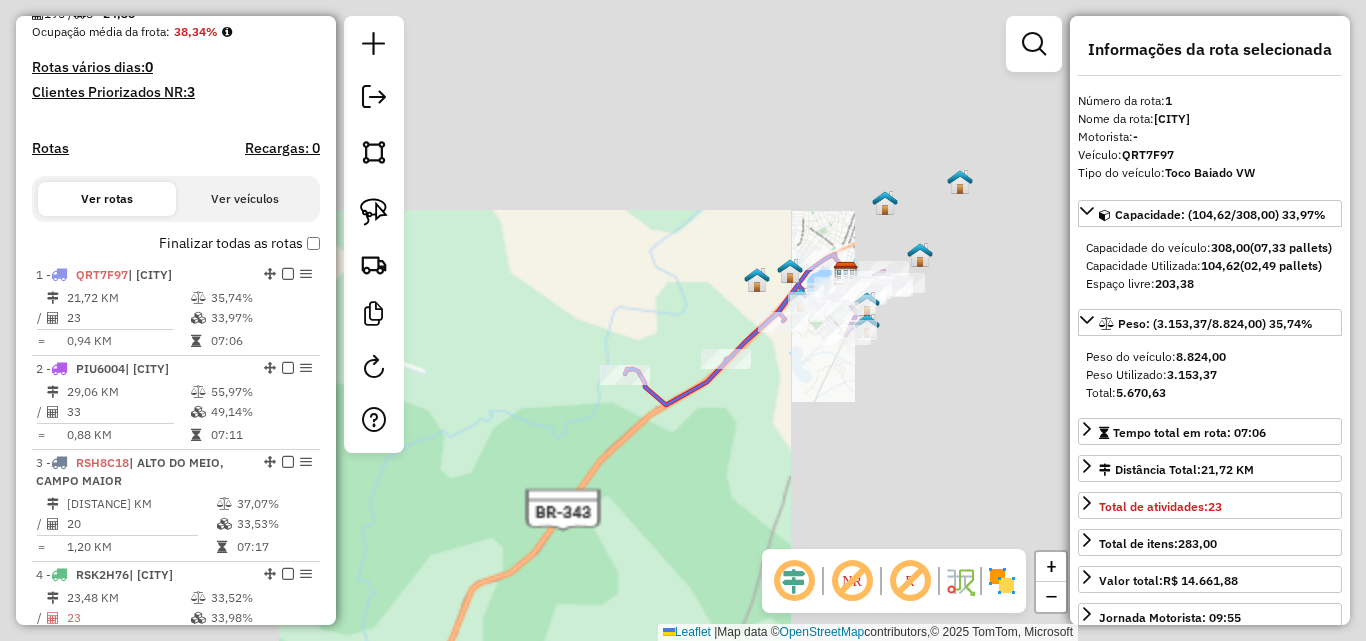 click on "Janela de atendimento Grade de atendimento Capacidade Transportadoras Veículos Cliente Pedidos  Rotas Selecione os dias de semana para filtrar as janelas de atendimento  Seg   Ter   Qua   Qui   Sex   Sáb   Dom  Informe o período da janela de atendimento: De: Até:  Filtrar exatamente a janela do cliente  Considerar janela de atendimento padrão  Selecione os dias de semana para filtrar as grades de atendimento  Seg   Ter   Qua   Qui   Sex   Sáb   Dom   Considerar clientes sem dia de atendimento cadastrado  Clientes fora do dia de atendimento selecionado Filtrar as atividades entre os valores definidos abaixo:  Peso mínimo:   Peso máximo:   Cubagem mínima:   Cubagem máxima:   De:   Até:  Filtrar as atividades entre o tempo de atendimento definido abaixo:  De:   Até:   Considerar capacidade total dos clientes não roteirizados Transportadora: Selecione um ou mais itens Tipo de veículo: Selecione um ou mais itens Veículo: Selecione um ou mais itens Motorista: Selecione um ou mais itens Nome: Rótulo:" 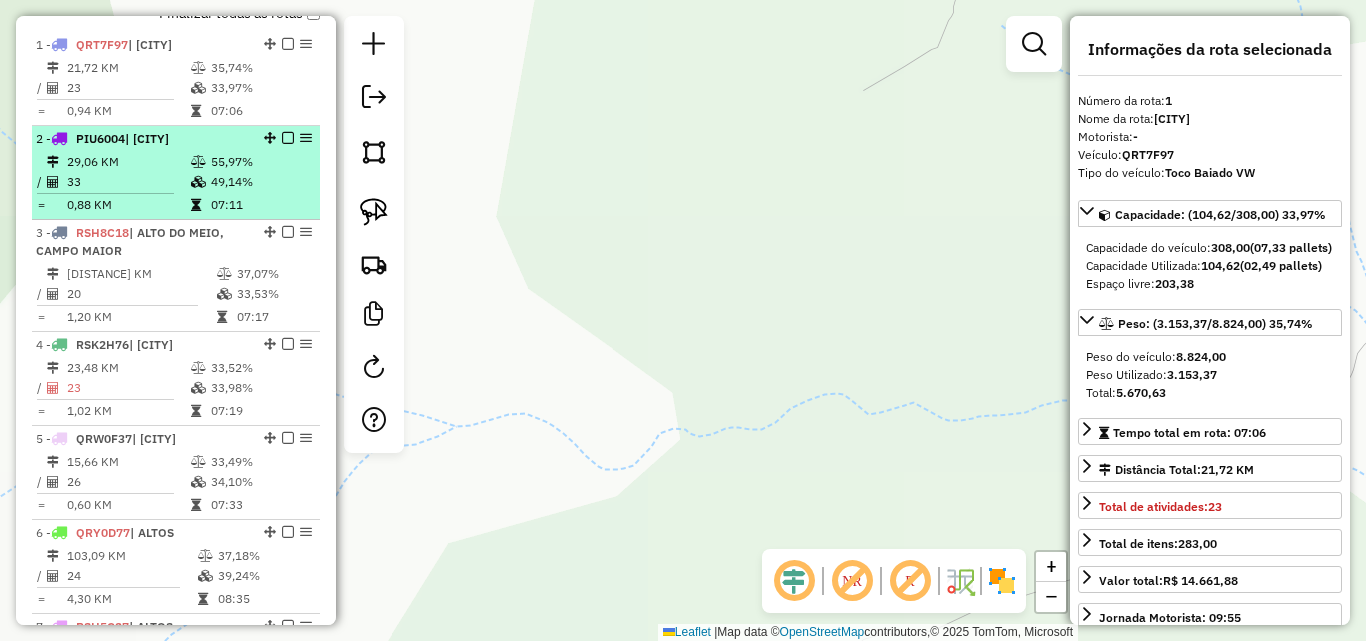 scroll, scrollTop: 704, scrollLeft: 0, axis: vertical 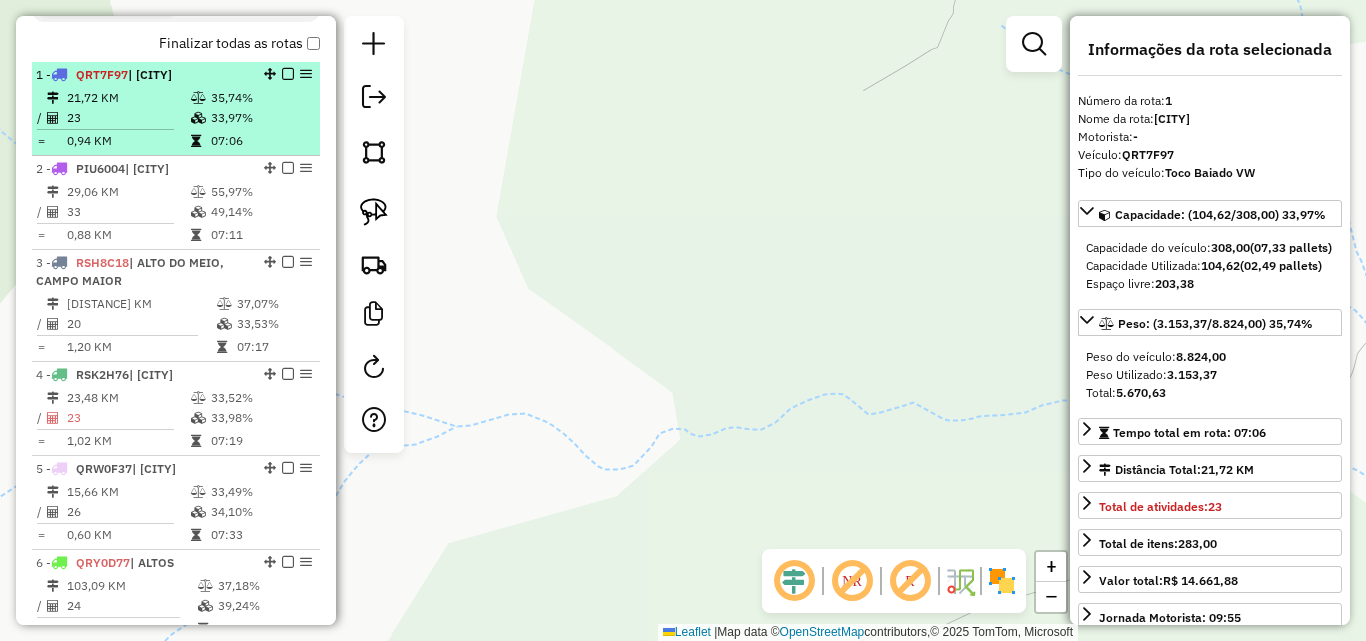 click on "0,94 KM" at bounding box center [128, 141] 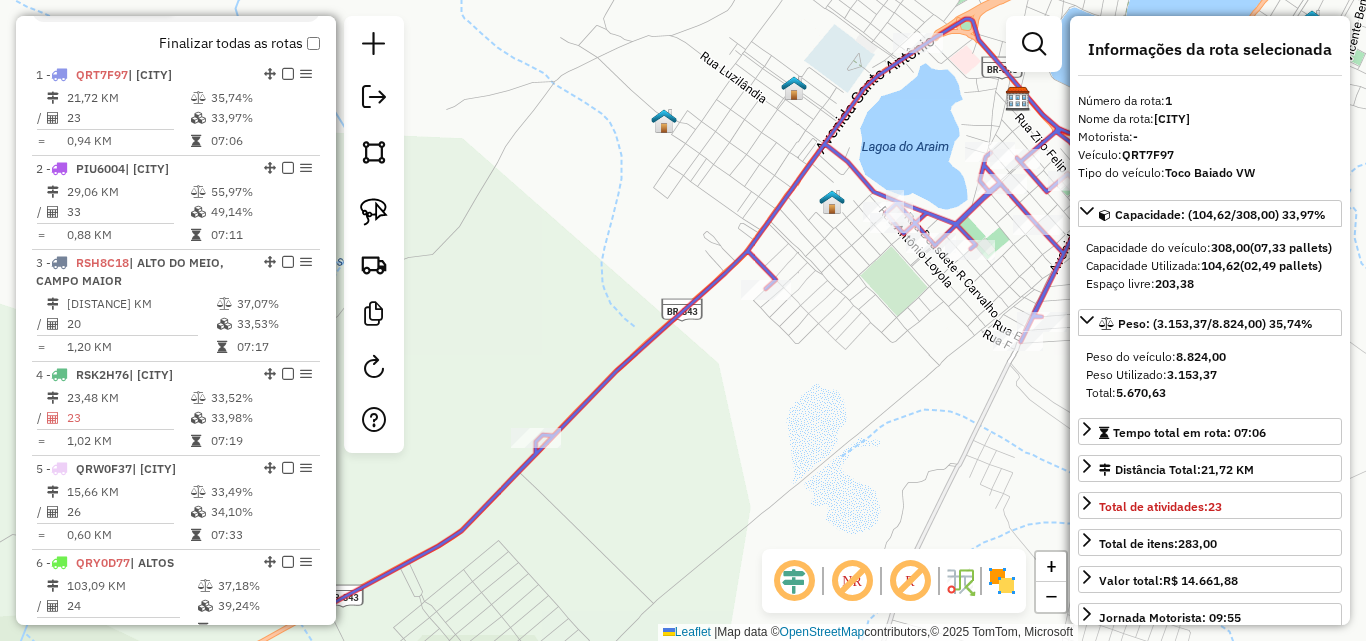 drag, startPoint x: 786, startPoint y: 436, endPoint x: 631, endPoint y: 293, distance: 210.8886 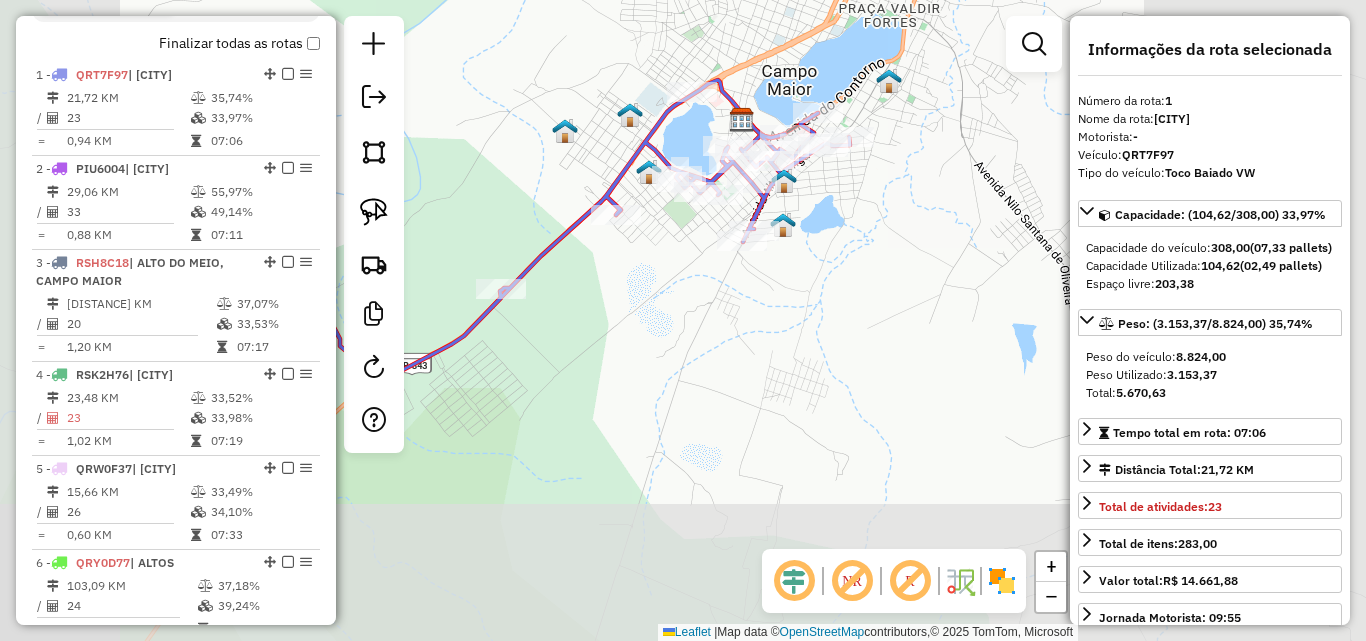 drag, startPoint x: 836, startPoint y: 351, endPoint x: 782, endPoint y: 506, distance: 164.13713 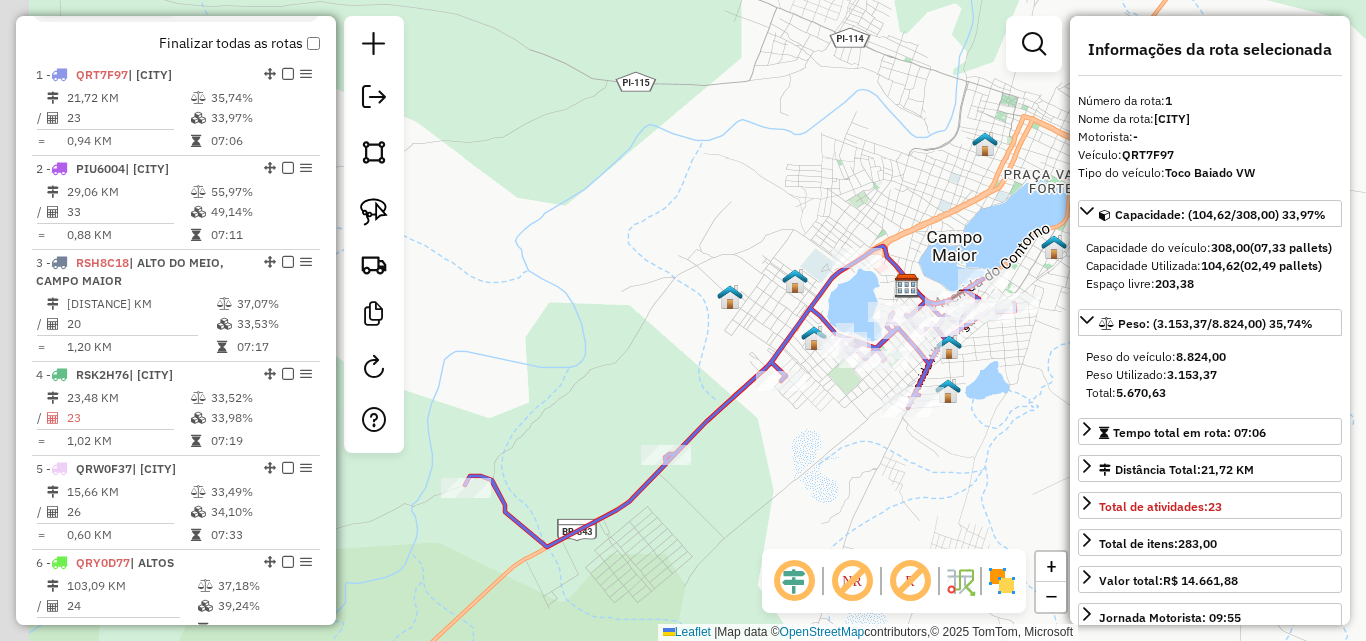 drag, startPoint x: 706, startPoint y: 492, endPoint x: 897, endPoint y: 468, distance: 192.50195 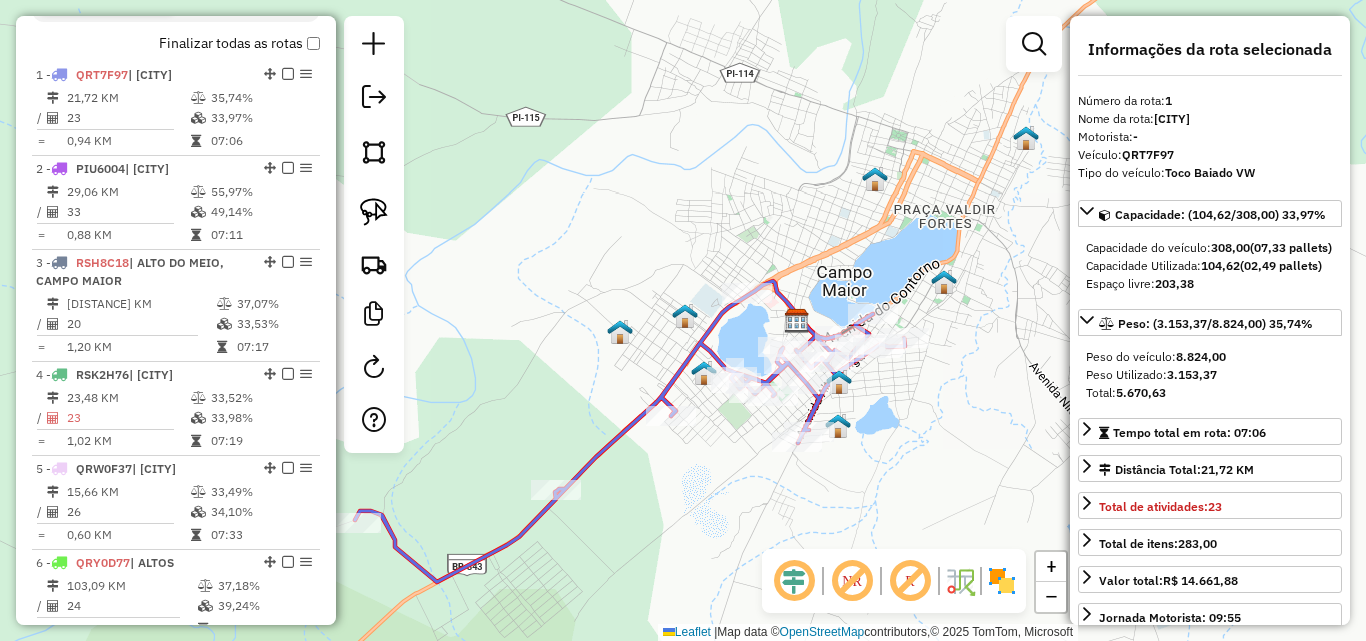 drag, startPoint x: 732, startPoint y: 322, endPoint x: 741, endPoint y: 332, distance: 13.453624 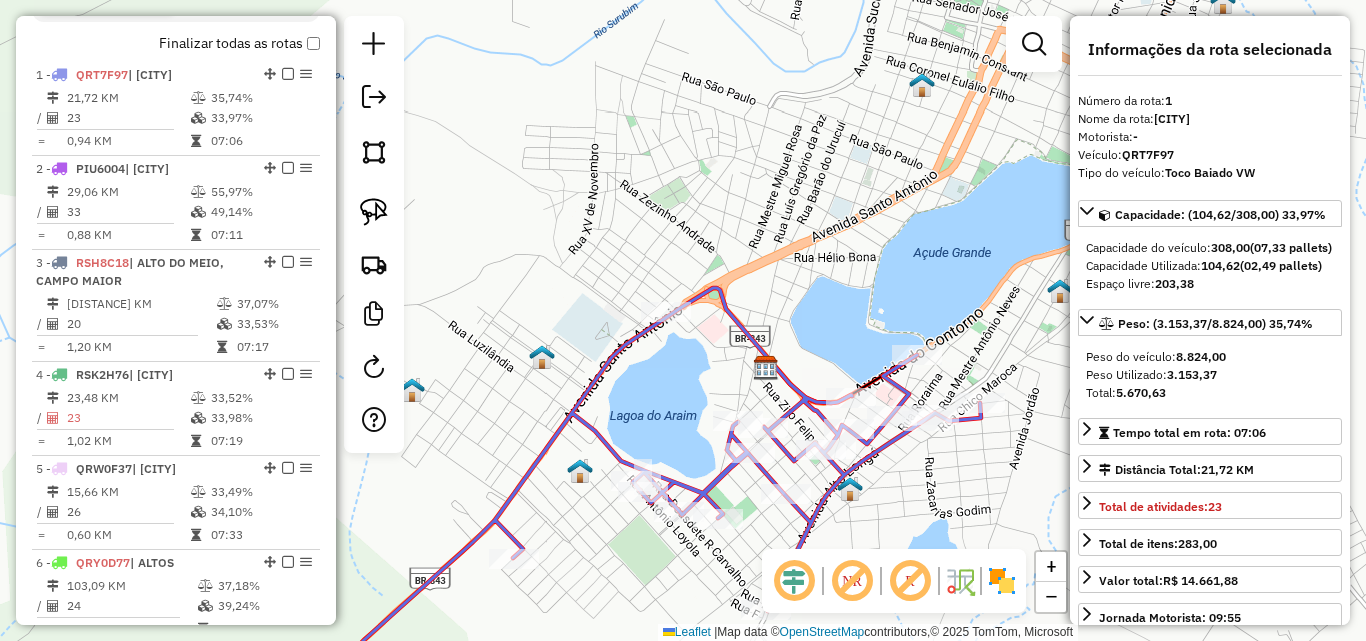 drag, startPoint x: 609, startPoint y: 408, endPoint x: 803, endPoint y: 268, distance: 239.24046 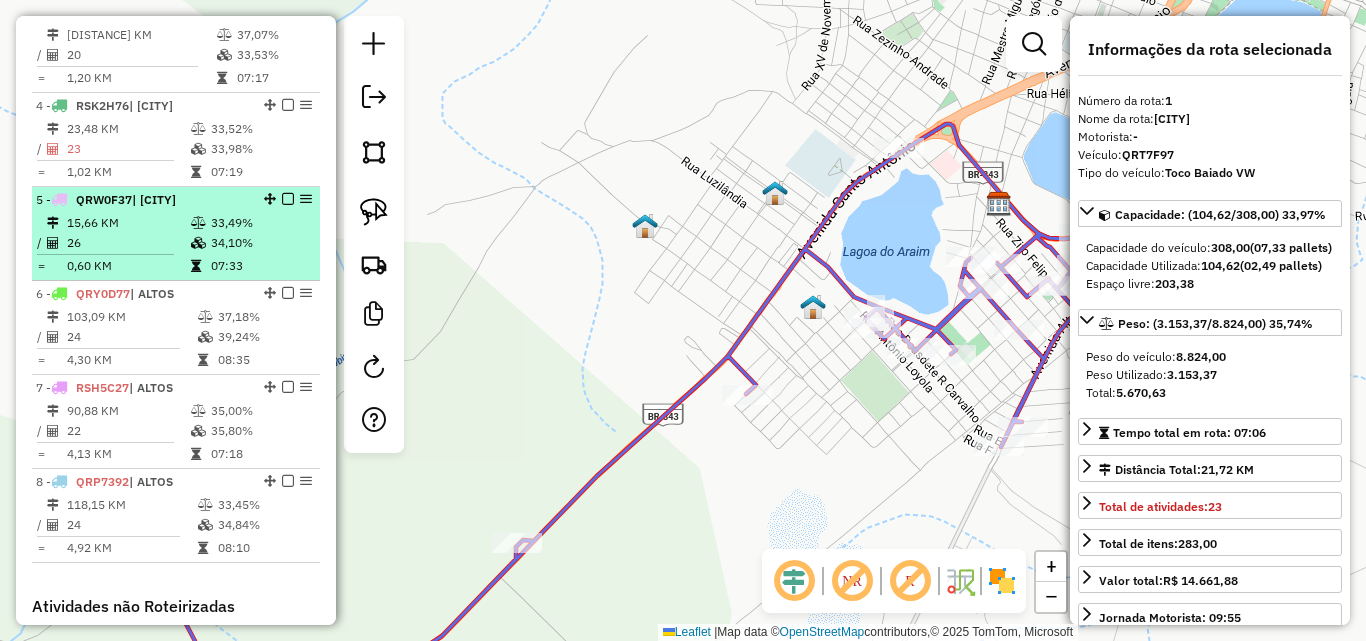 scroll, scrollTop: 1104, scrollLeft: 0, axis: vertical 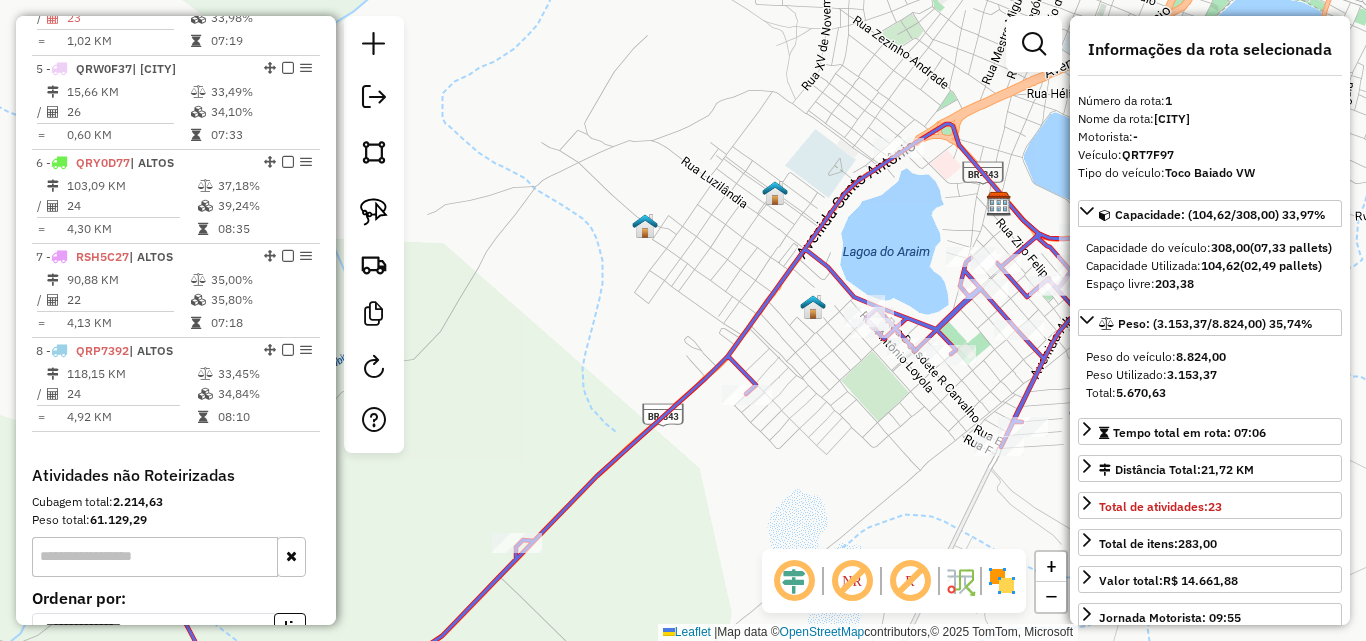 click on "Janela de atendimento Grade de atendimento Capacidade Transportadoras Veículos Cliente Pedidos  Rotas Selecione os dias de semana para filtrar as janelas de atendimento  Seg   Ter   Qua   Qui   Sex   Sáb   Dom  Informe o período da janela de atendimento: De: Até:  Filtrar exatamente a janela do cliente  Considerar janela de atendimento padrão  Selecione os dias de semana para filtrar as grades de atendimento  Seg   Ter   Qua   Qui   Sex   Sáb   Dom   Considerar clientes sem dia de atendimento cadastrado  Clientes fora do dia de atendimento selecionado Filtrar as atividades entre os valores definidos abaixo:  Peso mínimo:   Peso máximo:   Cubagem mínima:   Cubagem máxima:   De:   Até:  Filtrar as atividades entre o tempo de atendimento definido abaixo:  De:   Até:   Considerar capacidade total dos clientes não roteirizados Transportadora: Selecione um ou mais itens Tipo de veículo: Selecione um ou mais itens Veículo: Selecione um ou mais itens Motorista: Selecione um ou mais itens Nome: Rótulo:" 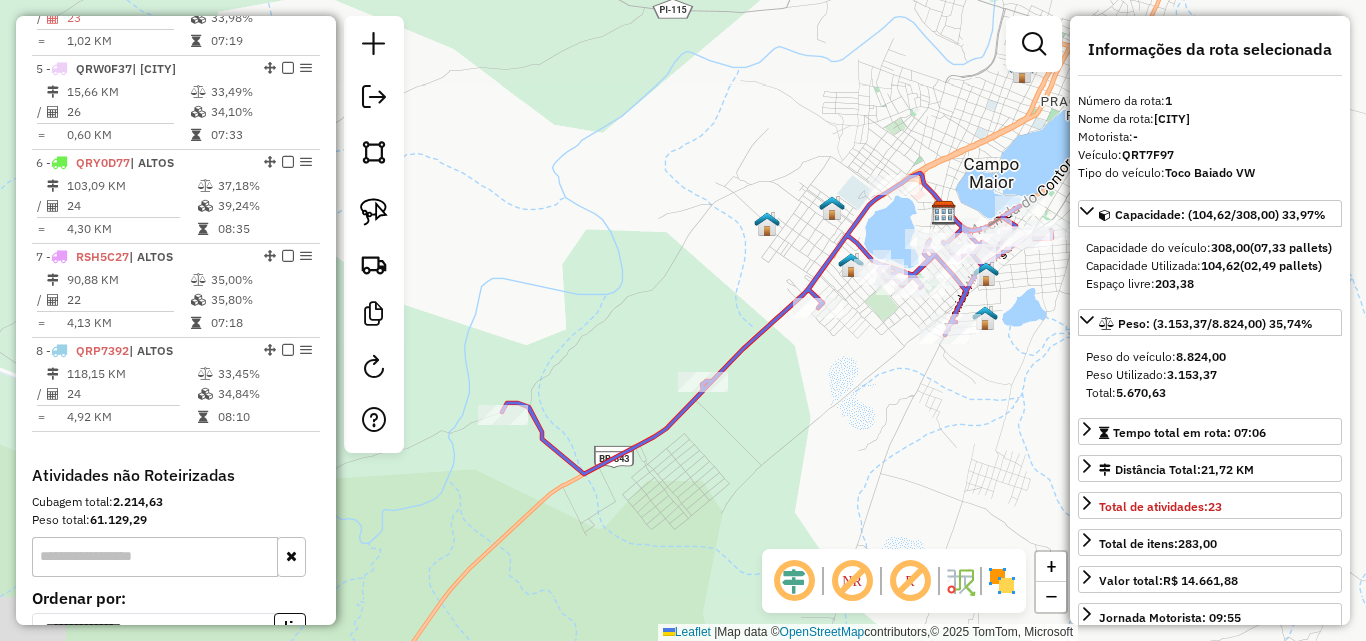 drag, startPoint x: 818, startPoint y: 414, endPoint x: 837, endPoint y: 355, distance: 61.983868 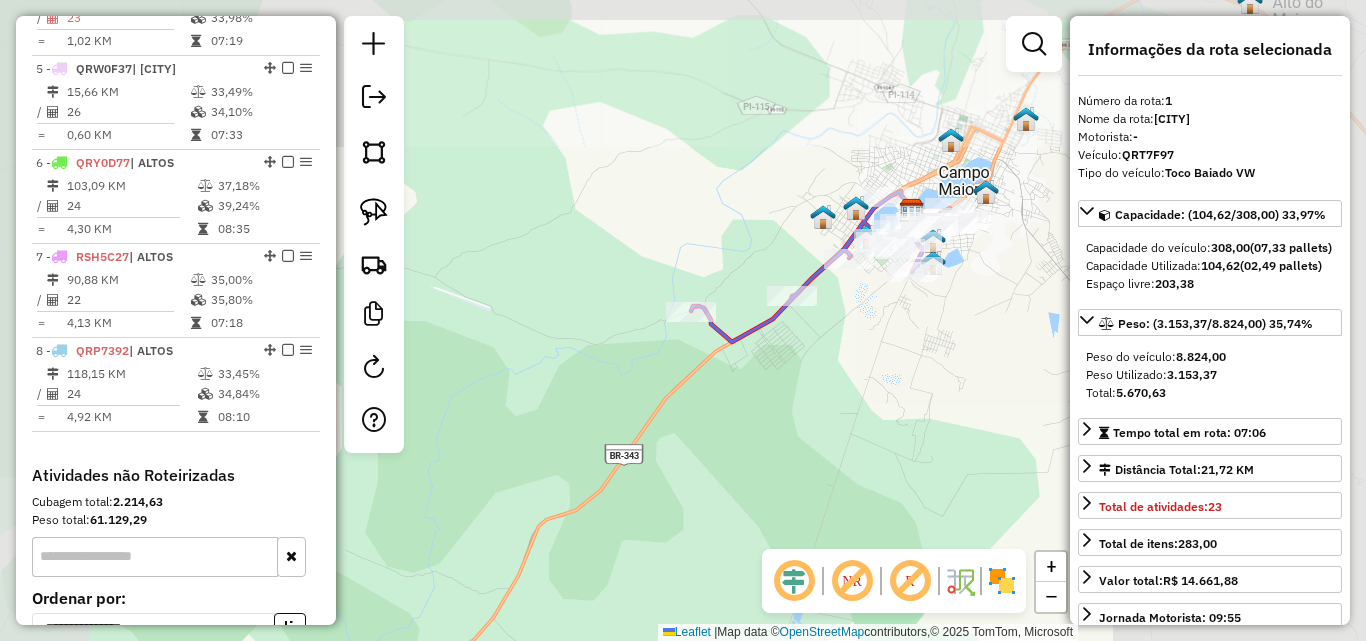 drag, startPoint x: 829, startPoint y: 358, endPoint x: 929, endPoint y: 226, distance: 165.60193 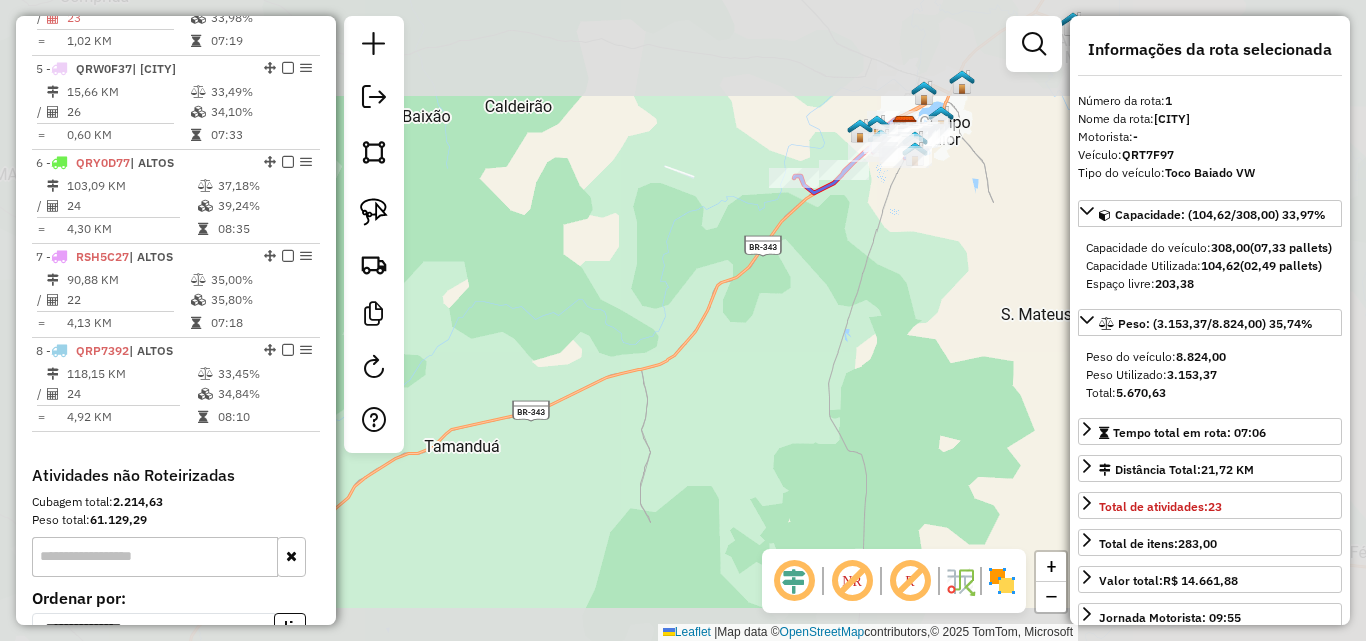 click on "Janela de atendimento Grade de atendimento Capacidade Transportadoras Veículos Cliente Pedidos  Rotas Selecione os dias de semana para filtrar as janelas de atendimento  Seg   Ter   Qua   Qui   Sex   Sáb   Dom  Informe o período da janela de atendimento: De: Até:  Filtrar exatamente a janela do cliente  Considerar janela de atendimento padrão  Selecione os dias de semana para filtrar as grades de atendimento  Seg   Ter   Qua   Qui   Sex   Sáb   Dom   Considerar clientes sem dia de atendimento cadastrado  Clientes fora do dia de atendimento selecionado Filtrar as atividades entre os valores definidos abaixo:  Peso mínimo:   Peso máximo:   Cubagem mínima:   Cubagem máxima:   De:   Até:  Filtrar as atividades entre o tempo de atendimento definido abaixo:  De:   Até:   Considerar capacidade total dos clientes não roteirizados Transportadora: Selecione um ou mais itens Tipo de veículo: Selecione um ou mais itens Veículo: Selecione um ou mais itens Motorista: Selecione um ou mais itens Nome: Rótulo:" 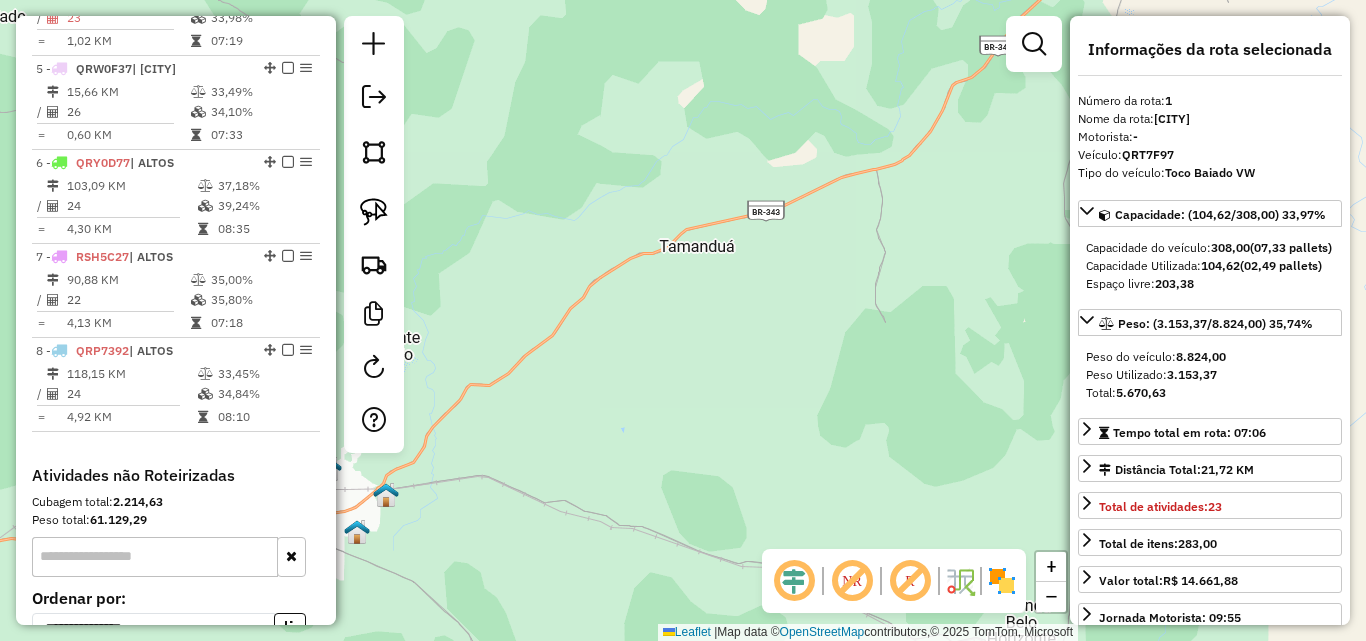 click 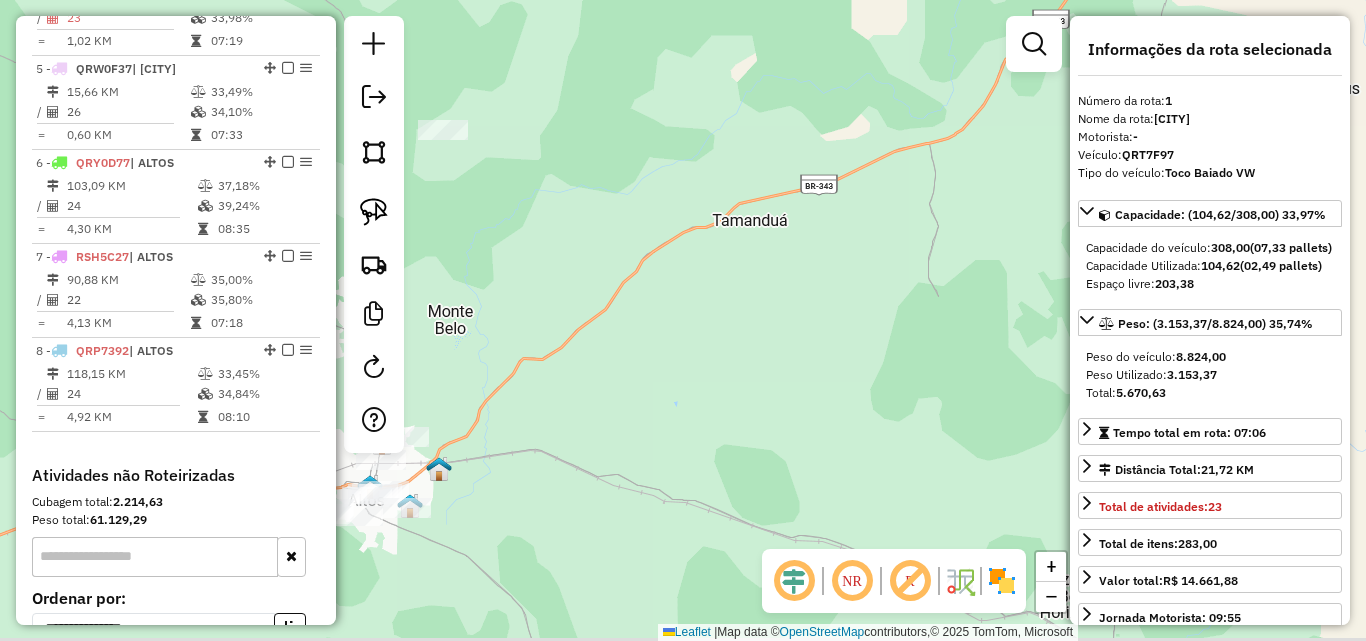 drag, startPoint x: 747, startPoint y: 417, endPoint x: 1073, endPoint y: 305, distance: 344.70276 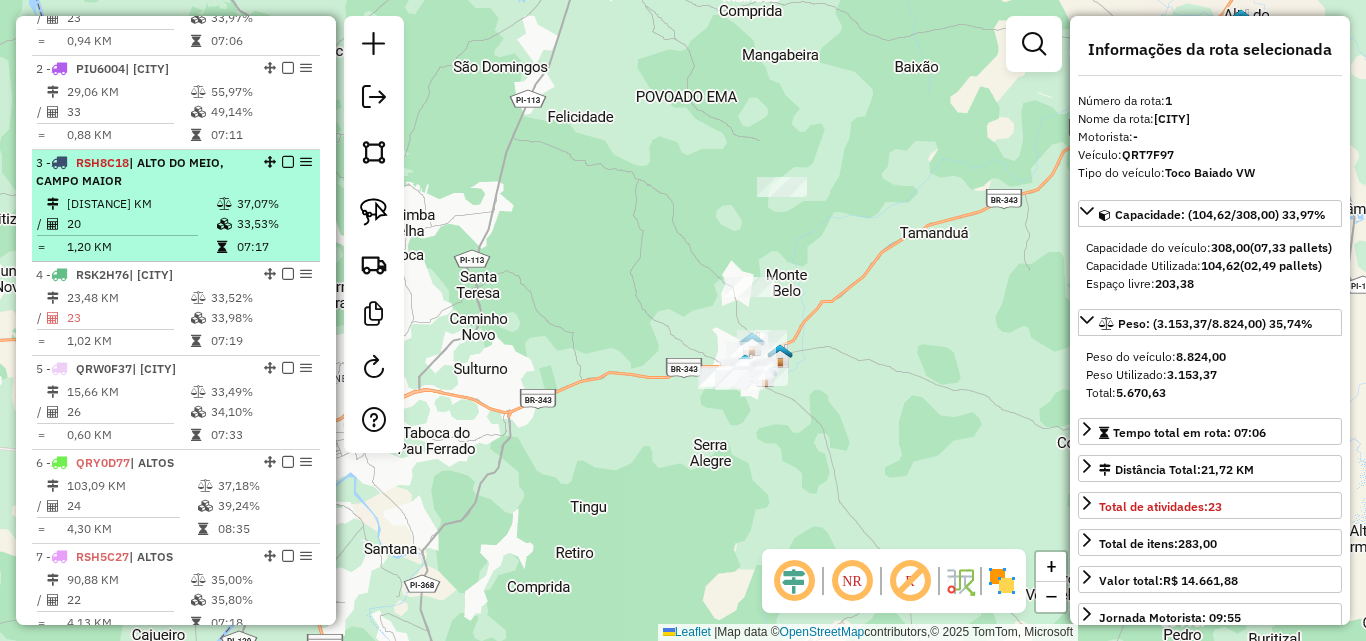 click on "| ALTO DO MEIO, CAMPO MAIOR" at bounding box center (130, 171) 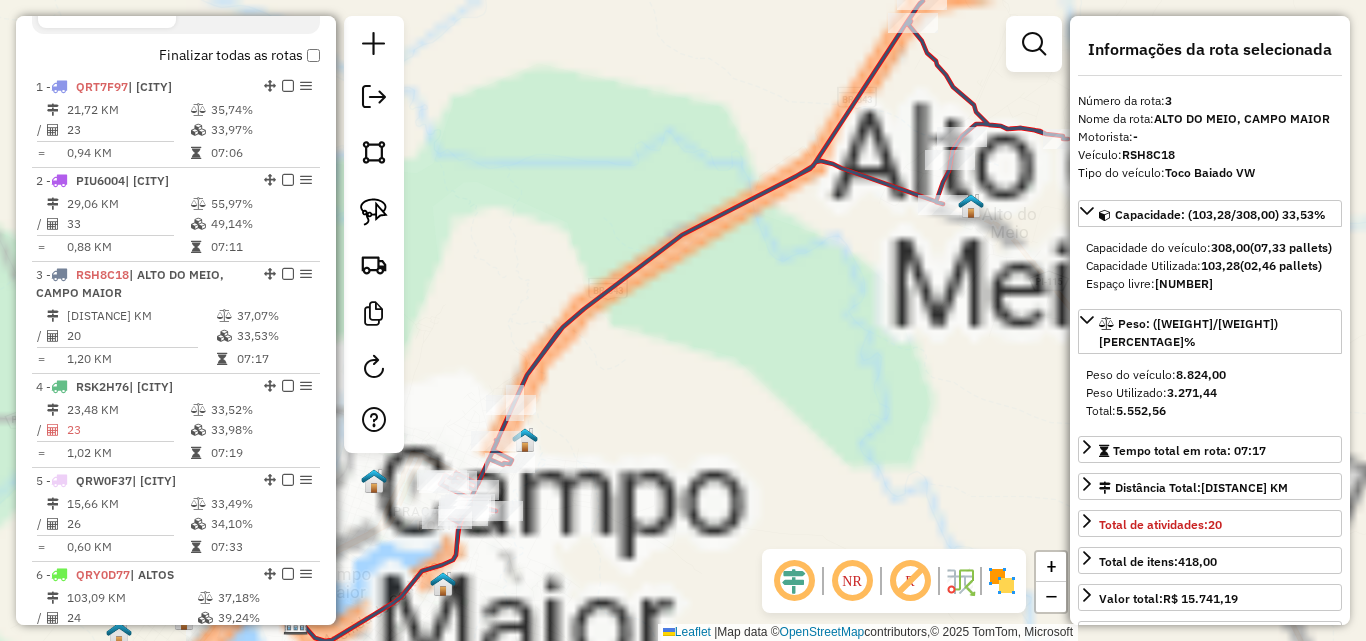 scroll, scrollTop: 504, scrollLeft: 0, axis: vertical 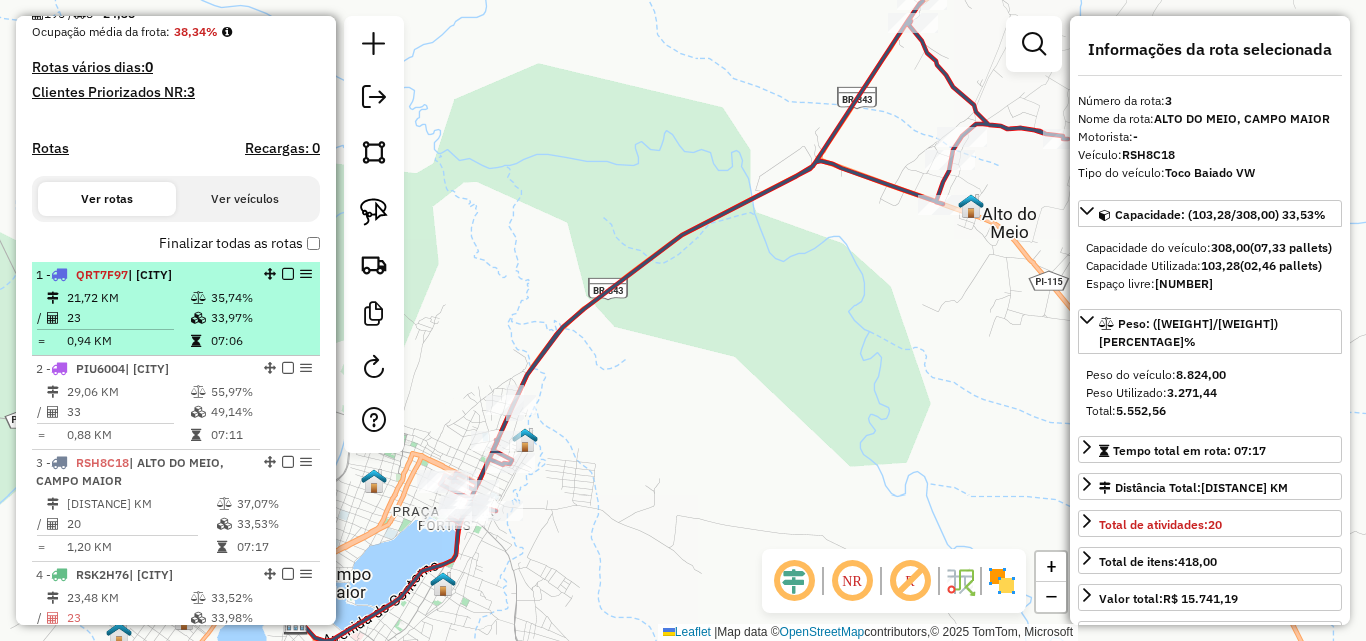 click on "21,72 KM" at bounding box center [128, 298] 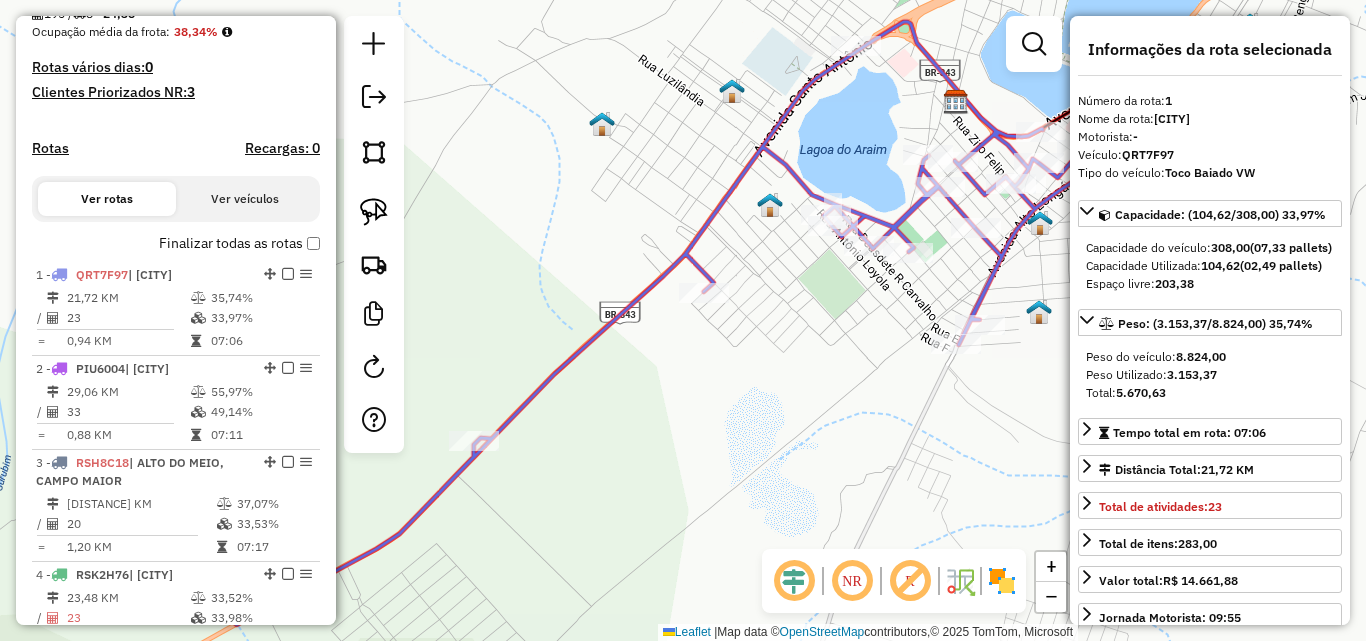 drag, startPoint x: 686, startPoint y: 439, endPoint x: 597, endPoint y: 459, distance: 91.21951 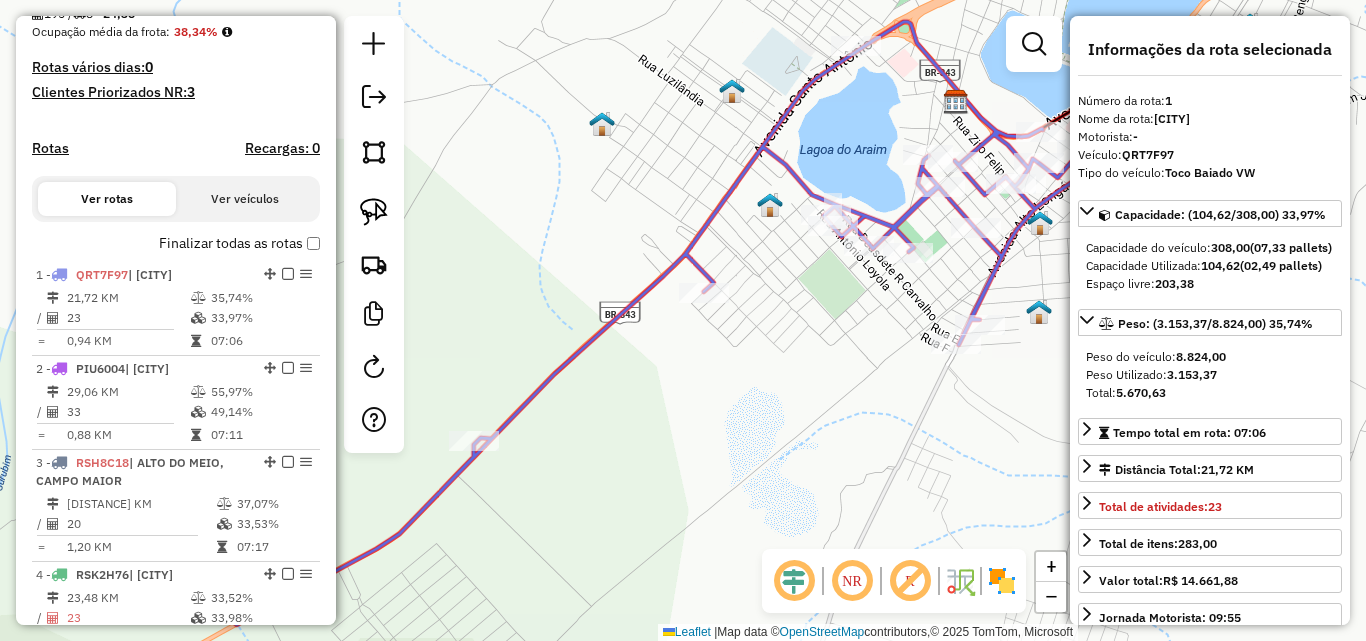 click on "Janela de atendimento Grade de atendimento Capacidade Transportadoras Veículos Cliente Pedidos  Rotas Selecione os dias de semana para filtrar as janelas de atendimento  Seg   Ter   Qua   Qui   Sex   Sáb   Dom  Informe o período da janela de atendimento: De: Até:  Filtrar exatamente a janela do cliente  Considerar janela de atendimento padrão  Selecione os dias de semana para filtrar as grades de atendimento  Seg   Ter   Qua   Qui   Sex   Sáb   Dom   Considerar clientes sem dia de atendimento cadastrado  Clientes fora do dia de atendimento selecionado Filtrar as atividades entre os valores definidos abaixo:  Peso mínimo:   Peso máximo:   Cubagem mínima:   Cubagem máxima:   De:   Até:  Filtrar as atividades entre o tempo de atendimento definido abaixo:  De:   Até:   Considerar capacidade total dos clientes não roteirizados Transportadora: Selecione um ou mais itens Tipo de veículo: Selecione um ou mais itens Veículo: Selecione um ou mais itens Motorista: Selecione um ou mais itens Nome: Rótulo:" 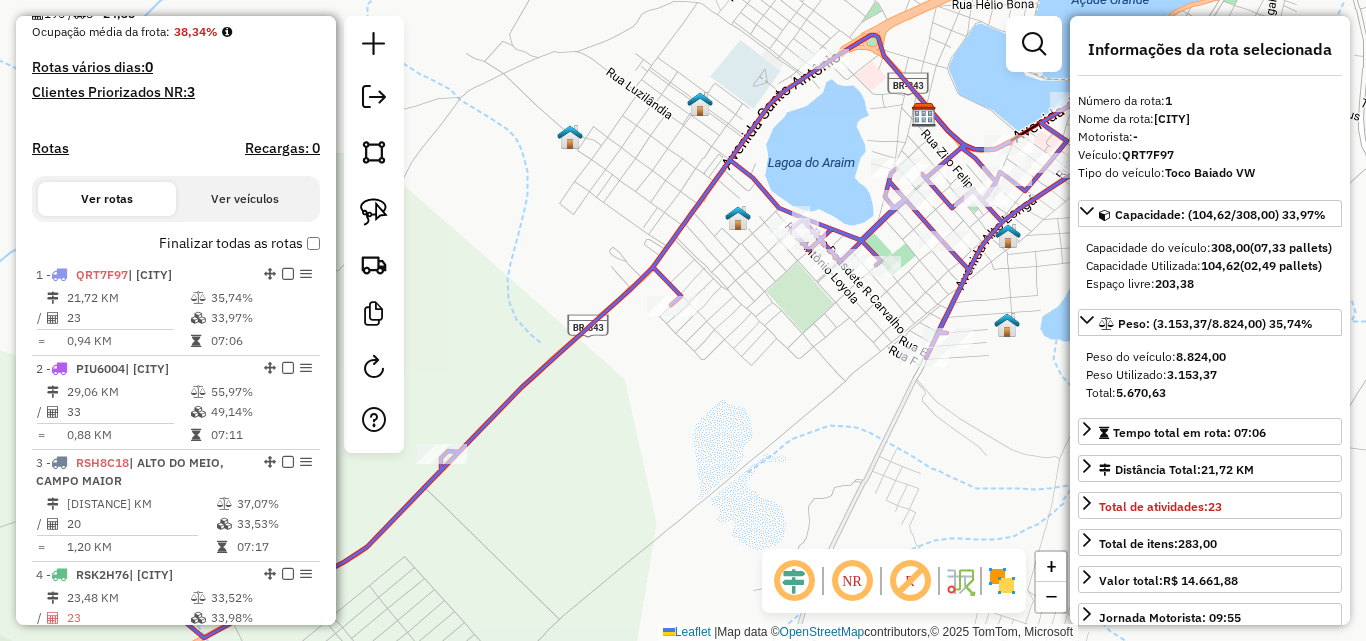 drag, startPoint x: 748, startPoint y: 156, endPoint x: 484, endPoint y: 497, distance: 431.25052 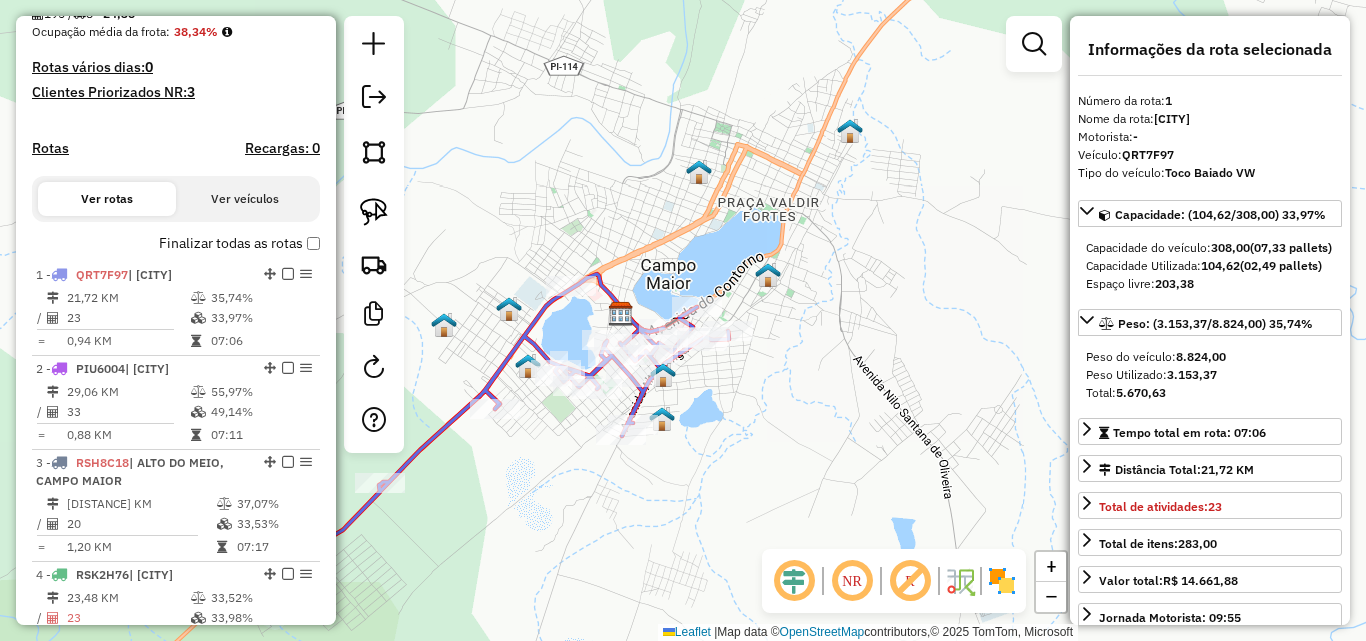 drag, startPoint x: 660, startPoint y: 386, endPoint x: 717, endPoint y: 240, distance: 156.73225 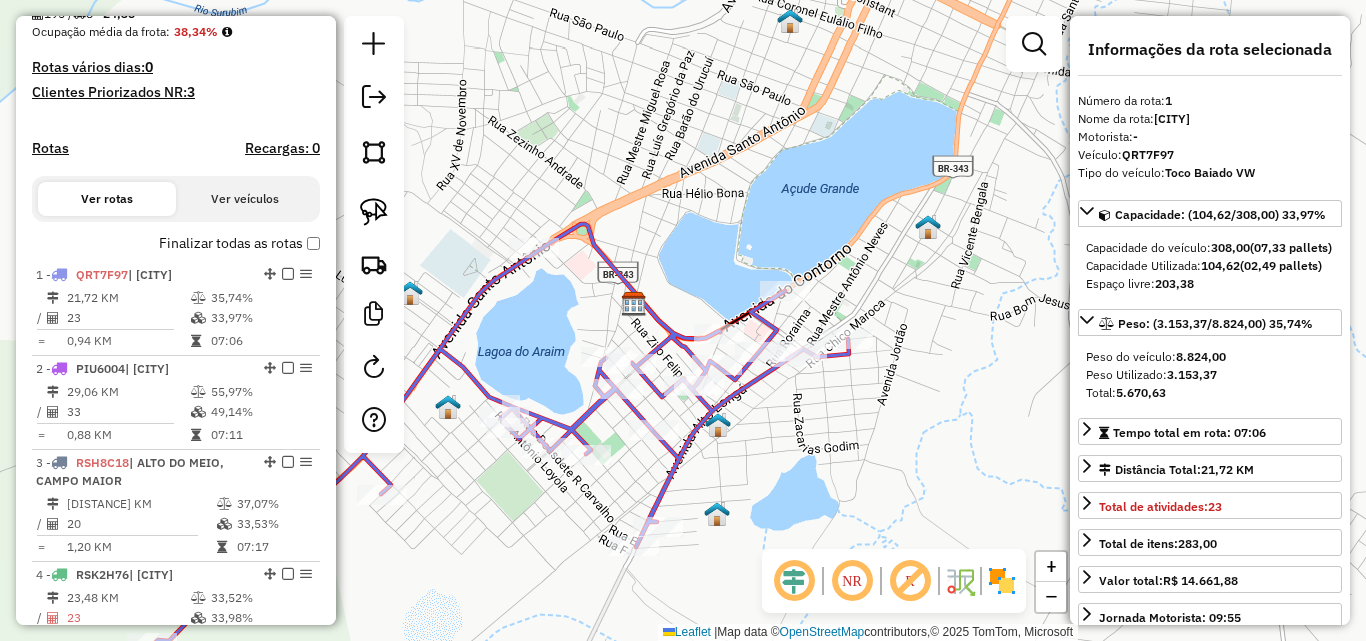 click on "Janela de atendimento Grade de atendimento Capacidade Transportadoras Veículos Cliente Pedidos  Rotas Selecione os dias de semana para filtrar as janelas de atendimento  Seg   Ter   Qua   Qui   Sex   Sáb   Dom  Informe o período da janela de atendimento: De: Até:  Filtrar exatamente a janela do cliente  Considerar janela de atendimento padrão  Selecione os dias de semana para filtrar as grades de atendimento  Seg   Ter   Qua   Qui   Sex   Sáb   Dom   Considerar clientes sem dia de atendimento cadastrado  Clientes fora do dia de atendimento selecionado Filtrar as atividades entre os valores definidos abaixo:  Peso mínimo:   Peso máximo:   Cubagem mínima:   Cubagem máxima:   De:   Até:  Filtrar as atividades entre o tempo de atendimento definido abaixo:  De:   Até:   Considerar capacidade total dos clientes não roteirizados Transportadora: Selecione um ou mais itens Tipo de veículo: Selecione um ou mais itens Veículo: Selecione um ou mais itens Motorista: Selecione um ou mais itens Nome: Rótulo:" 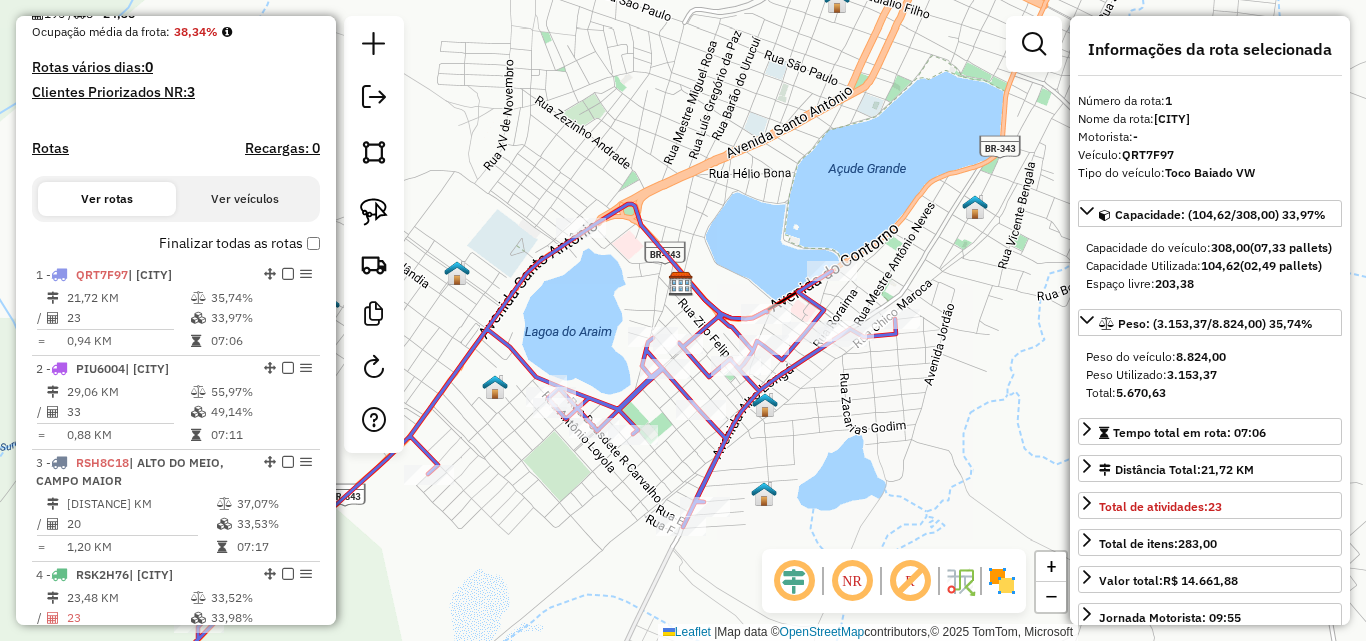 drag, startPoint x: 694, startPoint y: 251, endPoint x: 665, endPoint y: 292, distance: 50.219517 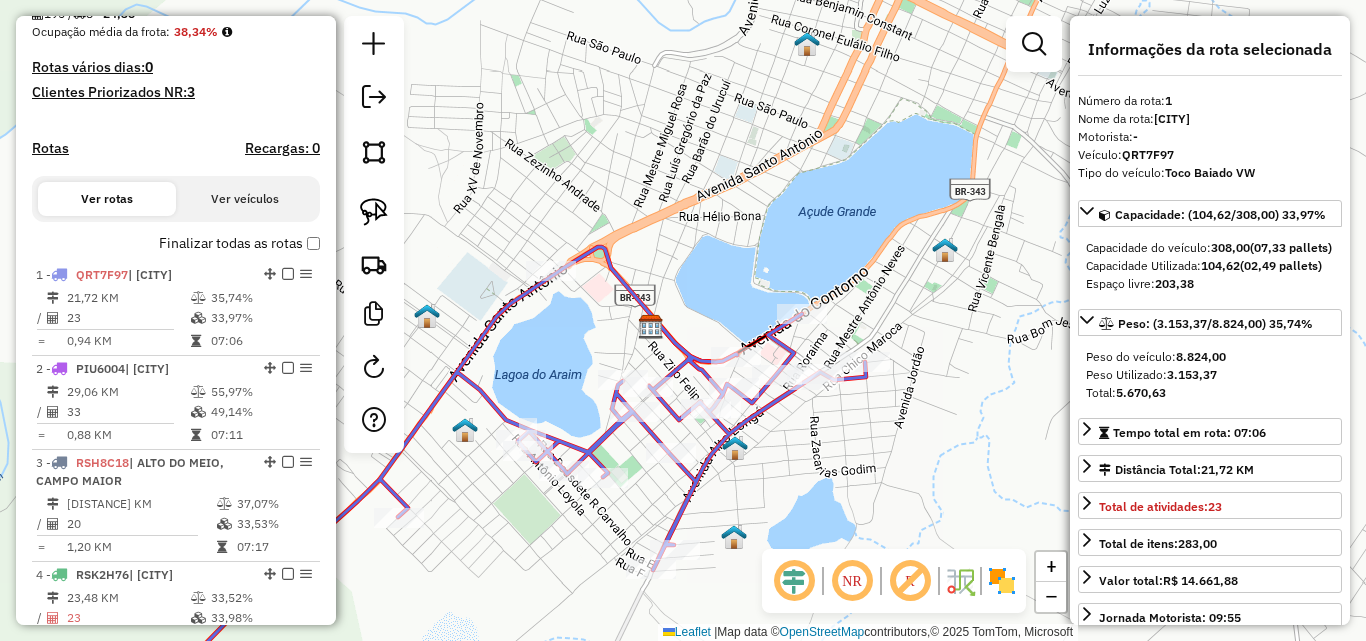 click on "Rota 1 - Placa QRT7F97  10089 - BAR O LULU Janela de atendimento Grade de atendimento Capacidade Transportadoras Veículos Cliente Pedidos  Rotas Selecione os dias de semana para filtrar as janelas de atendimento  Seg   Ter   Qua   Qui   Sex   Sáb   Dom  Informe o período da janela de atendimento: De: Até:  Filtrar exatamente a janela do cliente  Considerar janela de atendimento padrão  Selecione os dias de semana para filtrar as grades de atendimento  Seg   Ter   Qua   Qui   Sex   Sáb   Dom   Considerar clientes sem dia de atendimento cadastrado  Clientes fora do dia de atendimento selecionado Filtrar as atividades entre os valores definidos abaixo:  Peso mínimo:   Peso máximo:   Cubagem mínima:   Cubagem máxima:   De:   Até:  Filtrar as atividades entre o tempo de atendimento definido abaixo:  De:   Até:   Considerar capacidade total dos clientes não roteirizados Transportadora: Selecione um ou mais itens Tipo de veículo: Selecione um ou mais itens Veículo: Selecione um ou mais itens Nome: De:" 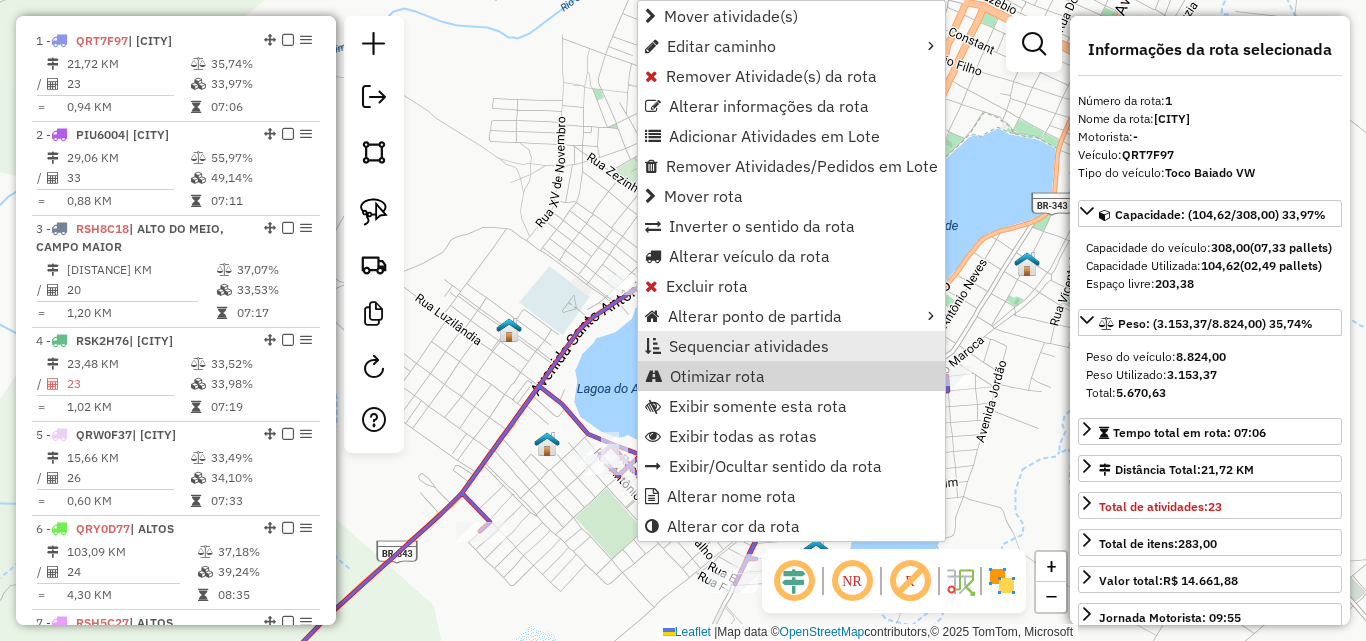 scroll, scrollTop: 750, scrollLeft: 0, axis: vertical 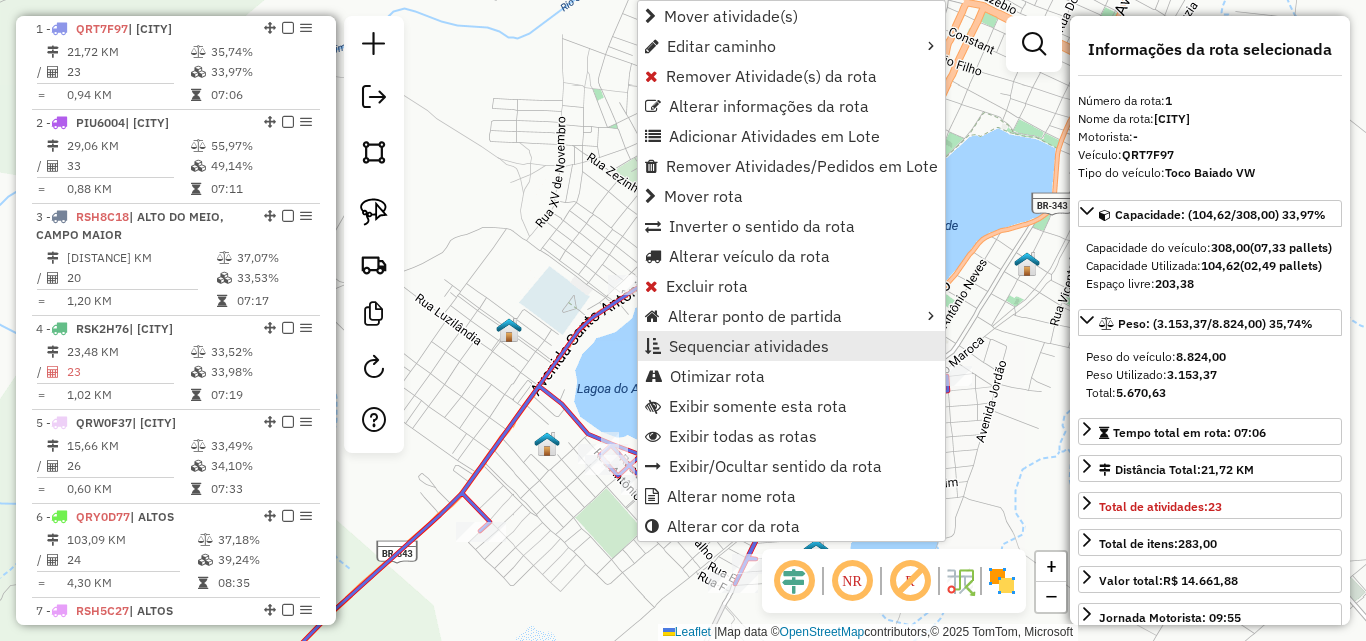 click on "Sequenciar atividades" at bounding box center (749, 346) 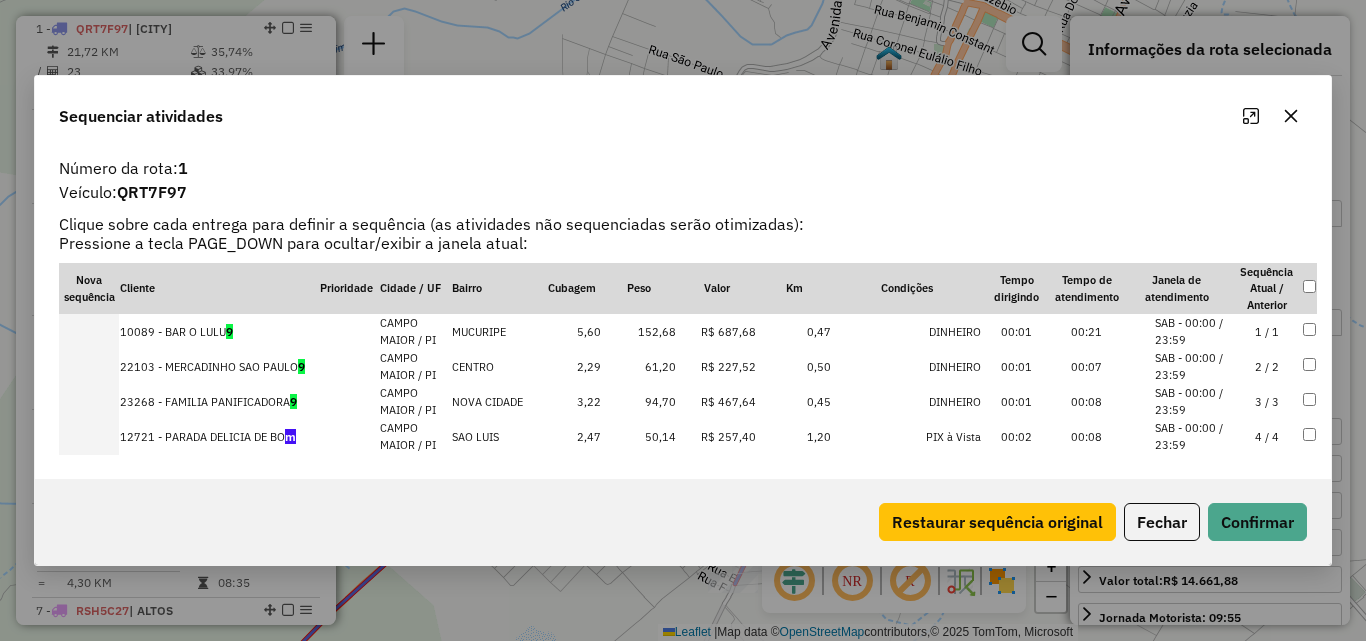 click on "4 / 4" at bounding box center (1267, 436) 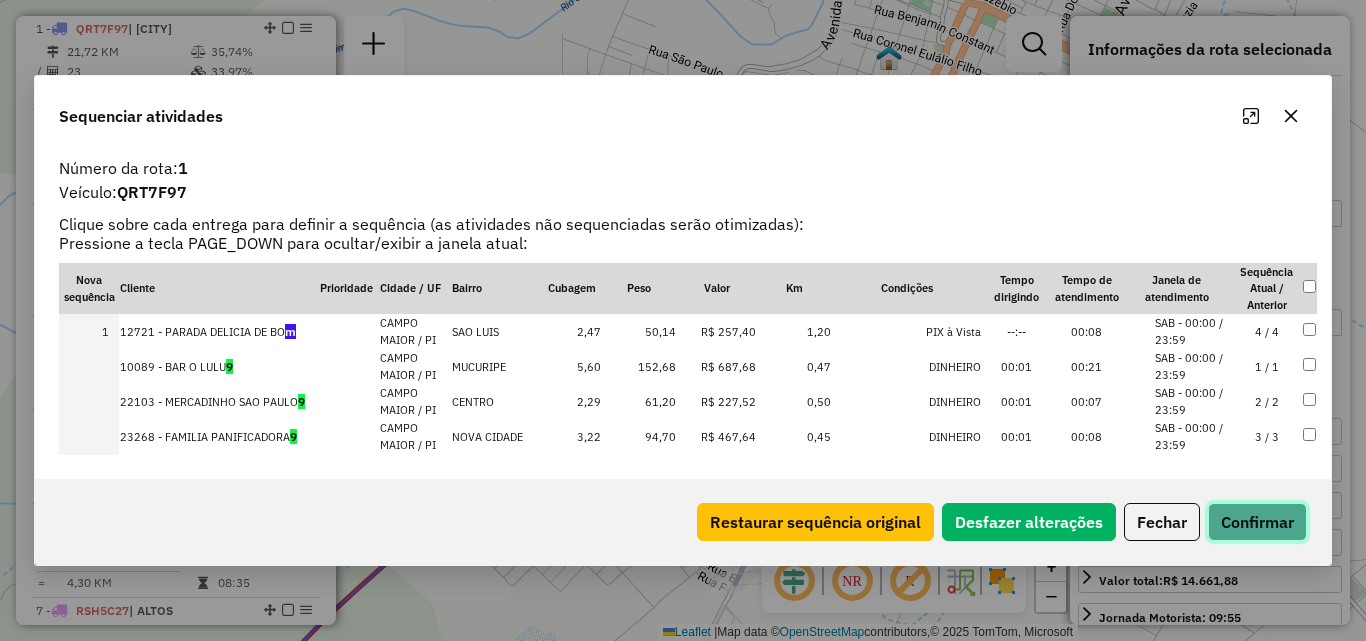 click on "Confirmar" 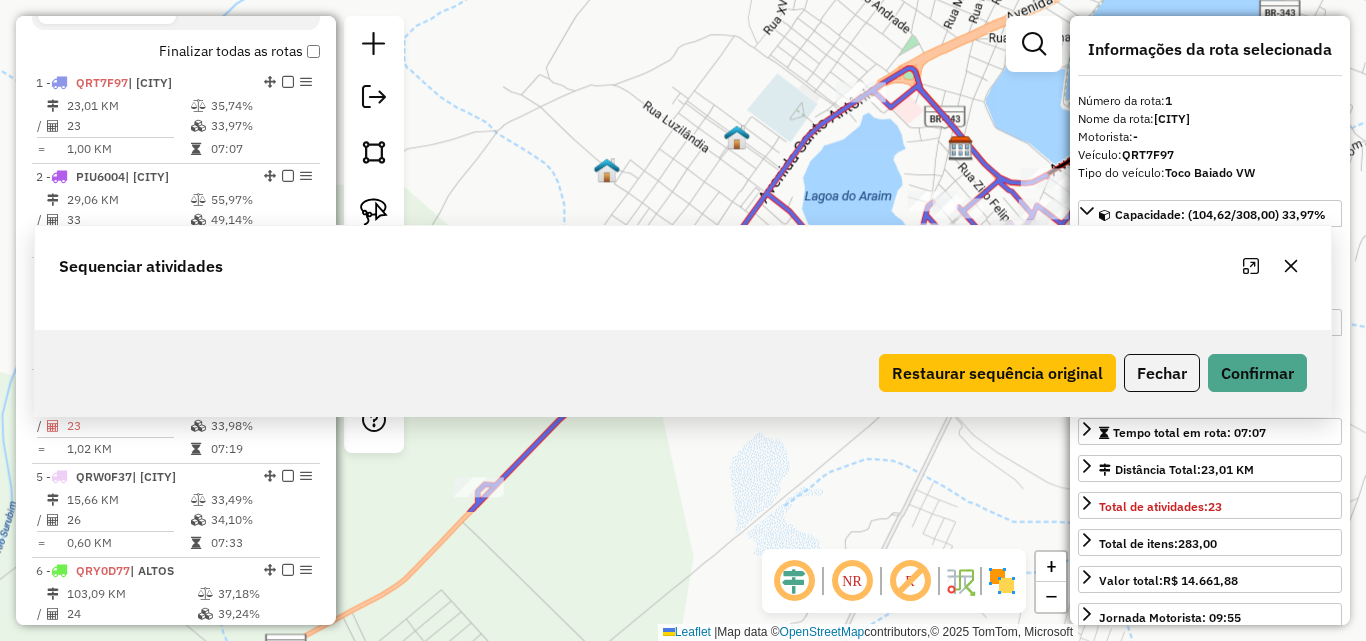 scroll, scrollTop: 750, scrollLeft: 0, axis: vertical 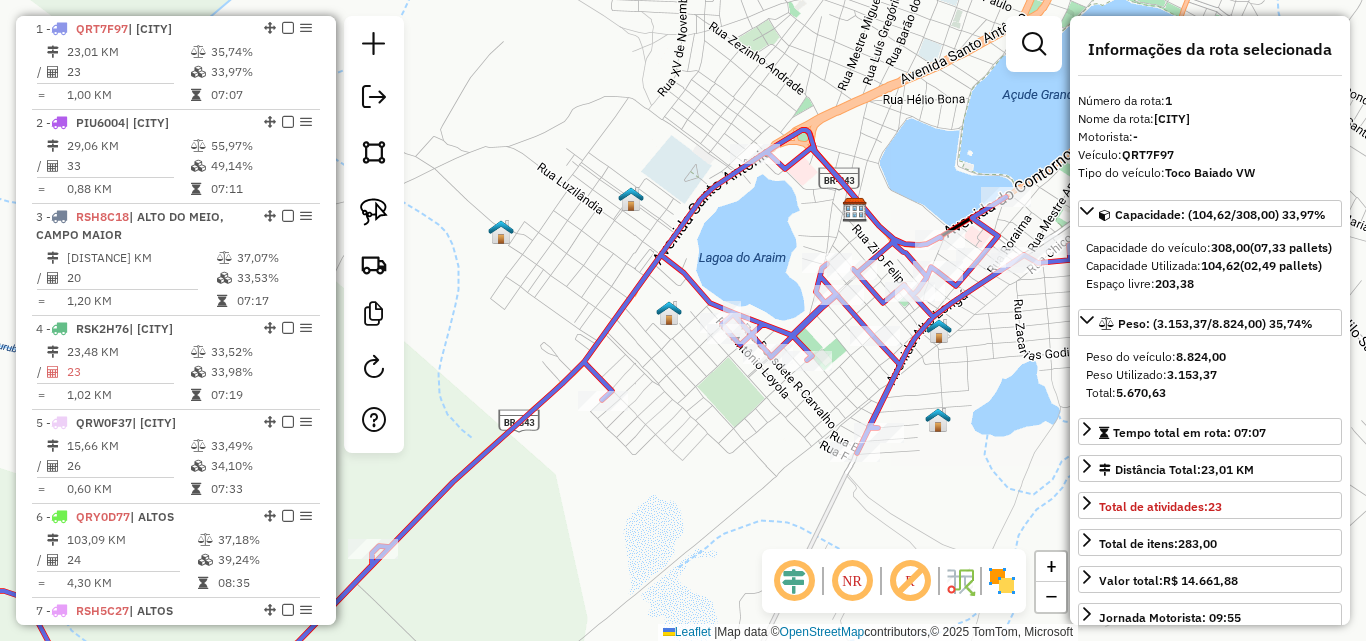 drag, startPoint x: 566, startPoint y: 527, endPoint x: 590, endPoint y: 373, distance: 155.85892 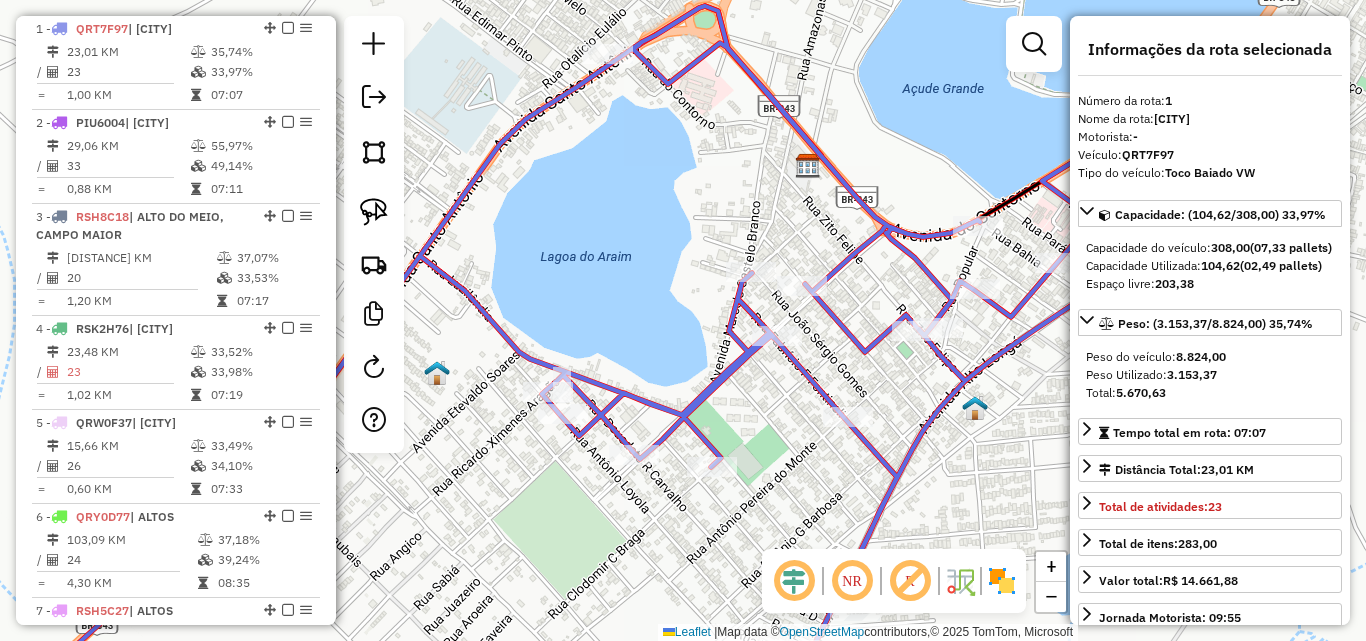 drag, startPoint x: 837, startPoint y: 195, endPoint x: 572, endPoint y: 296, distance: 283.5948 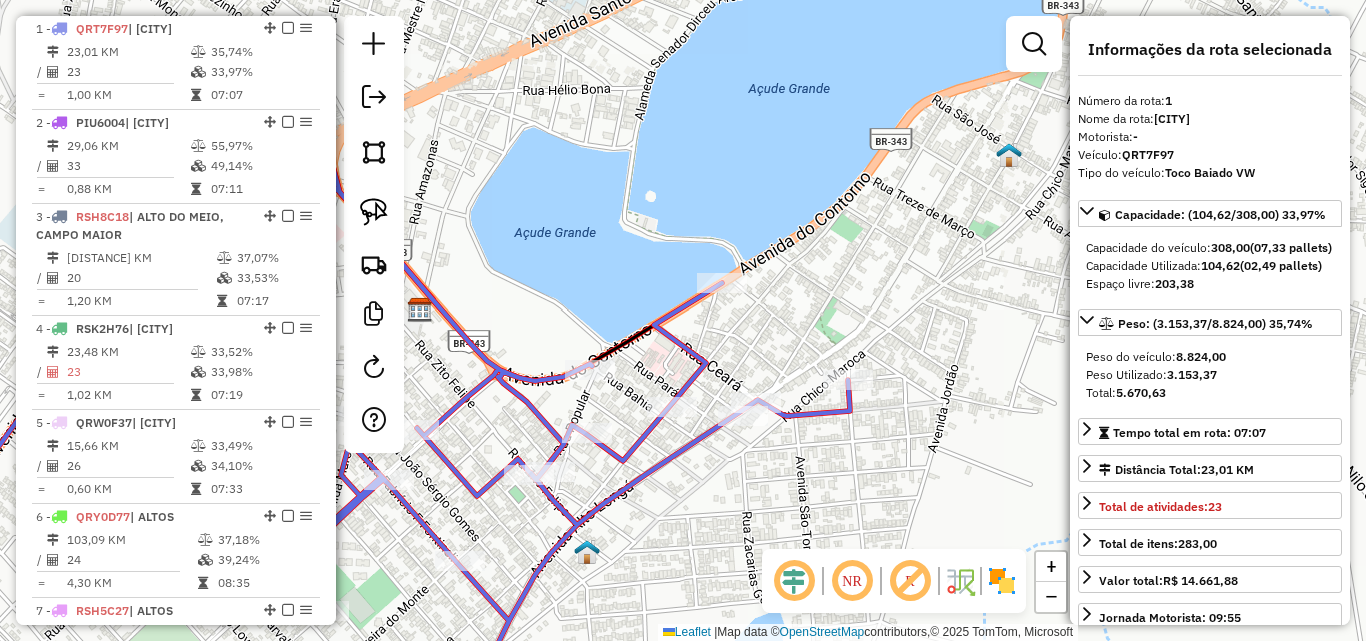 drag, startPoint x: 538, startPoint y: 227, endPoint x: 767, endPoint y: 247, distance: 229.8717 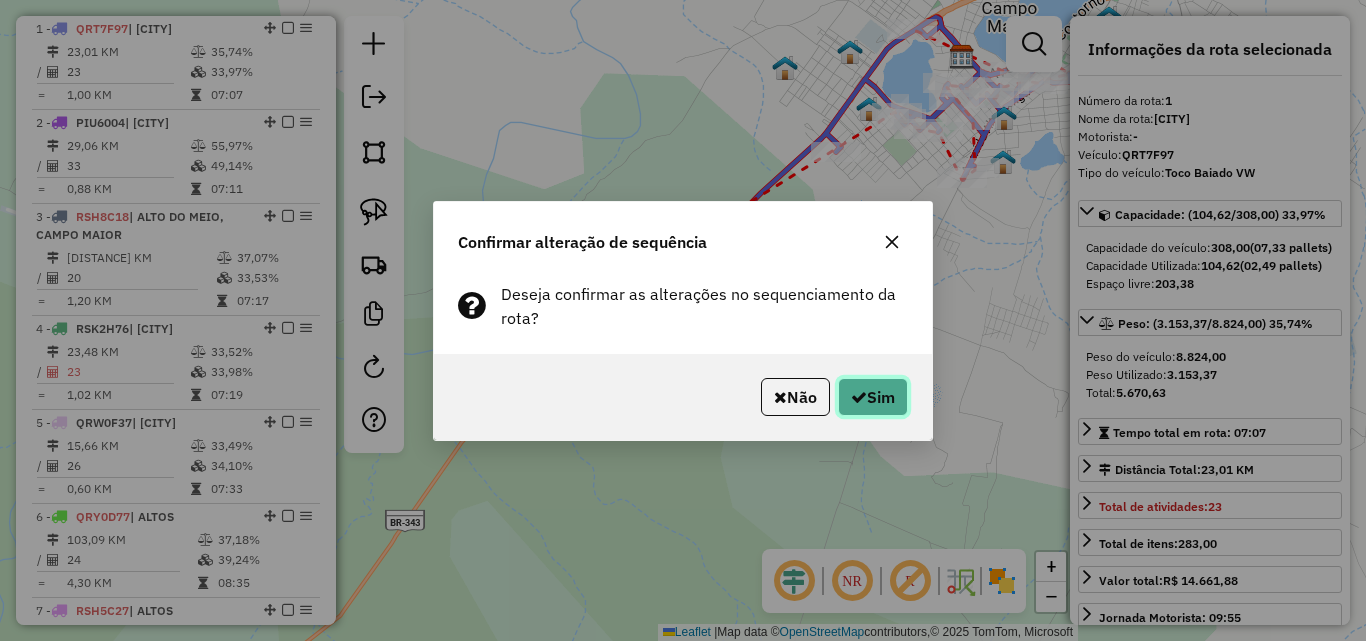 click on "Sim" 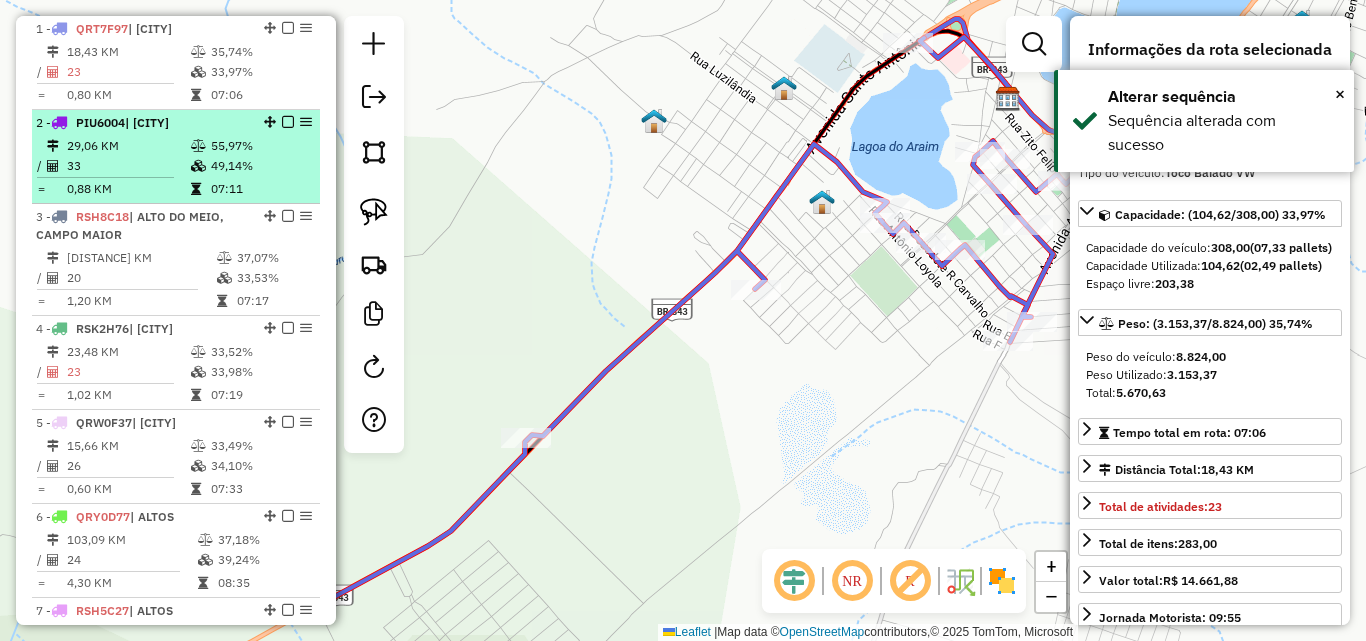 click on "33" at bounding box center [128, 166] 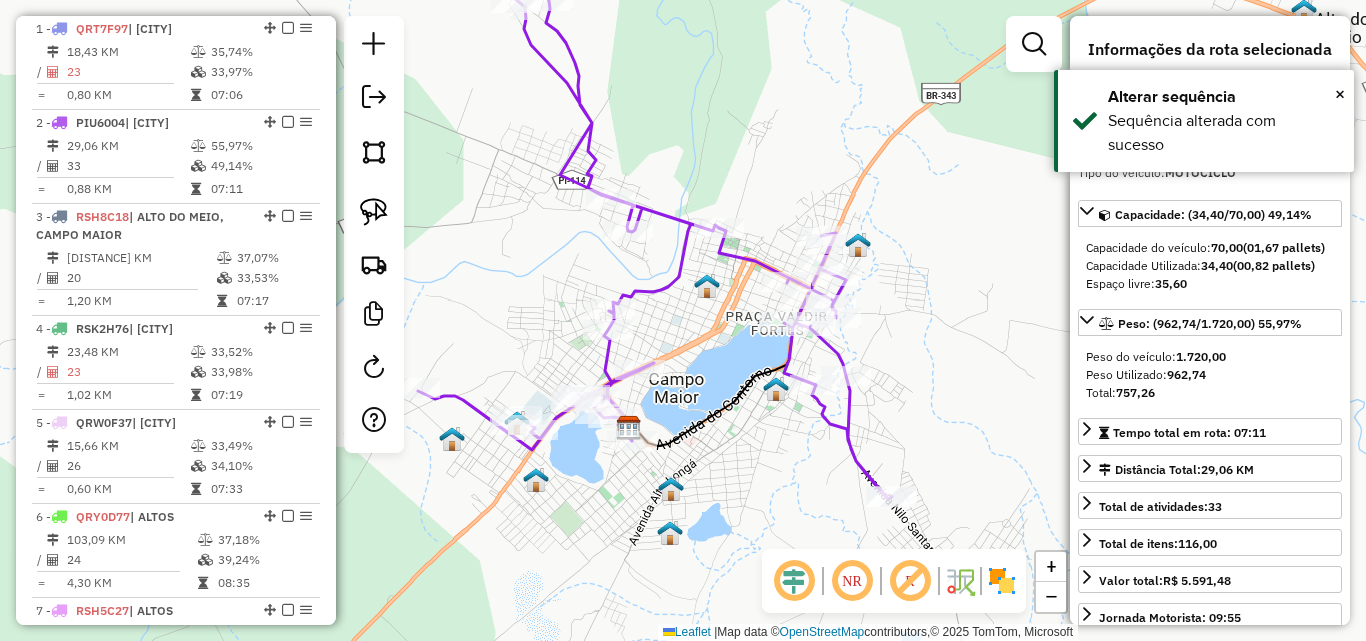 drag, startPoint x: 745, startPoint y: 423, endPoint x: 605, endPoint y: 443, distance: 141.42136 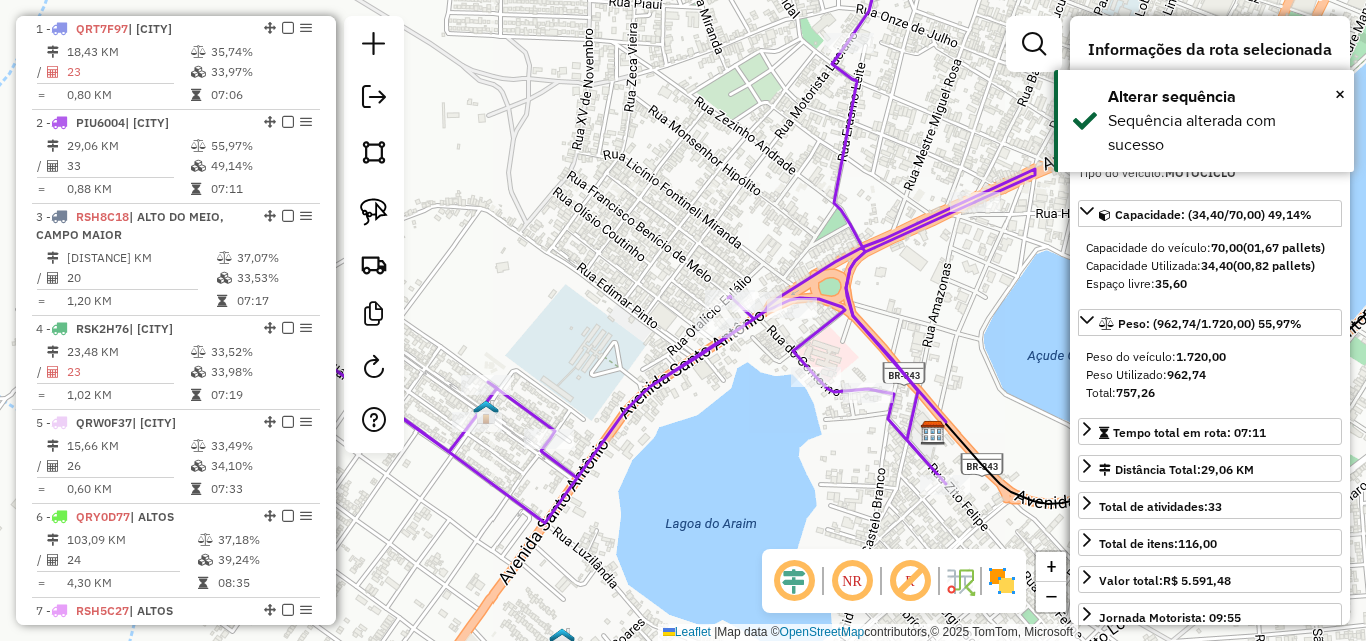 drag, startPoint x: 641, startPoint y: 444, endPoint x: 829, endPoint y: 425, distance: 188.95767 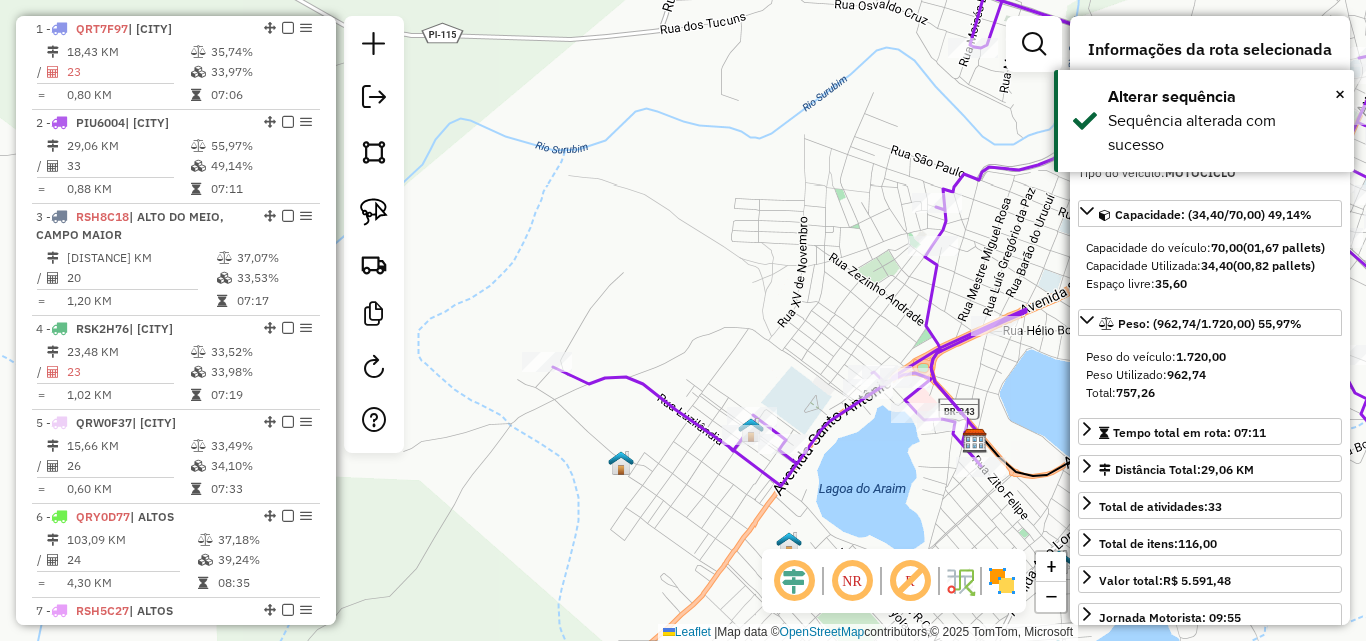 drag, startPoint x: 617, startPoint y: 340, endPoint x: 490, endPoint y: 263, distance: 148.51936 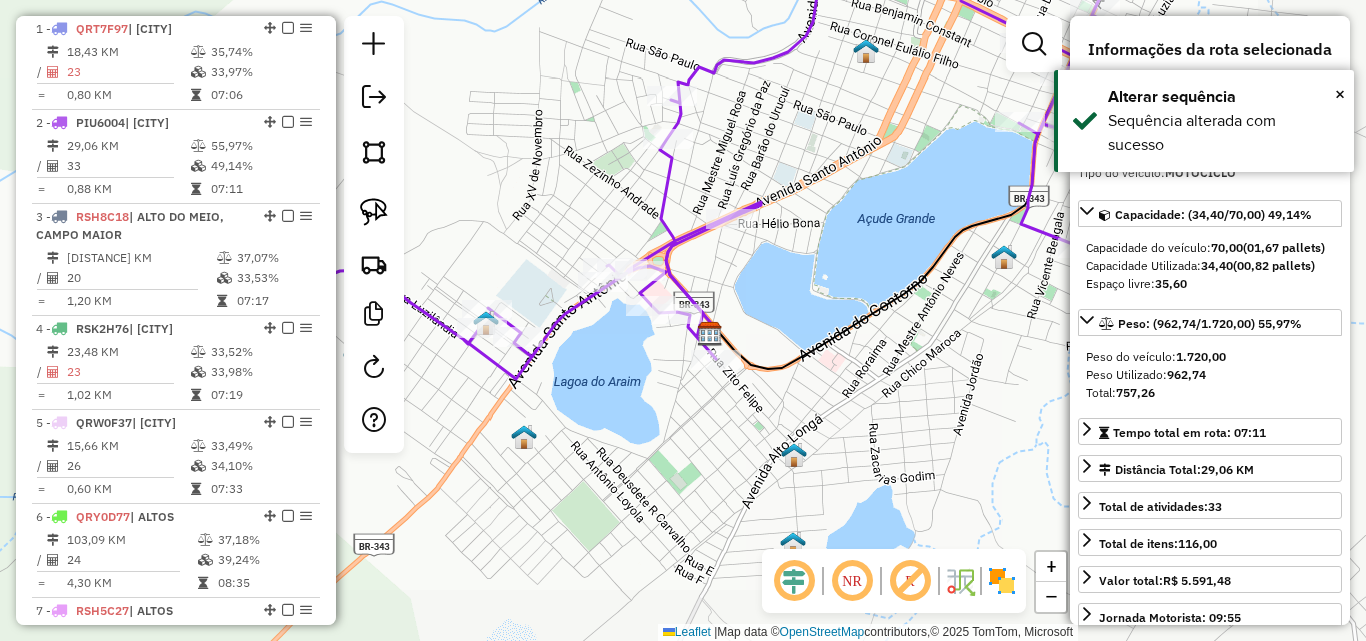 drag, startPoint x: 865, startPoint y: 342, endPoint x: 619, endPoint y: 381, distance: 249.07228 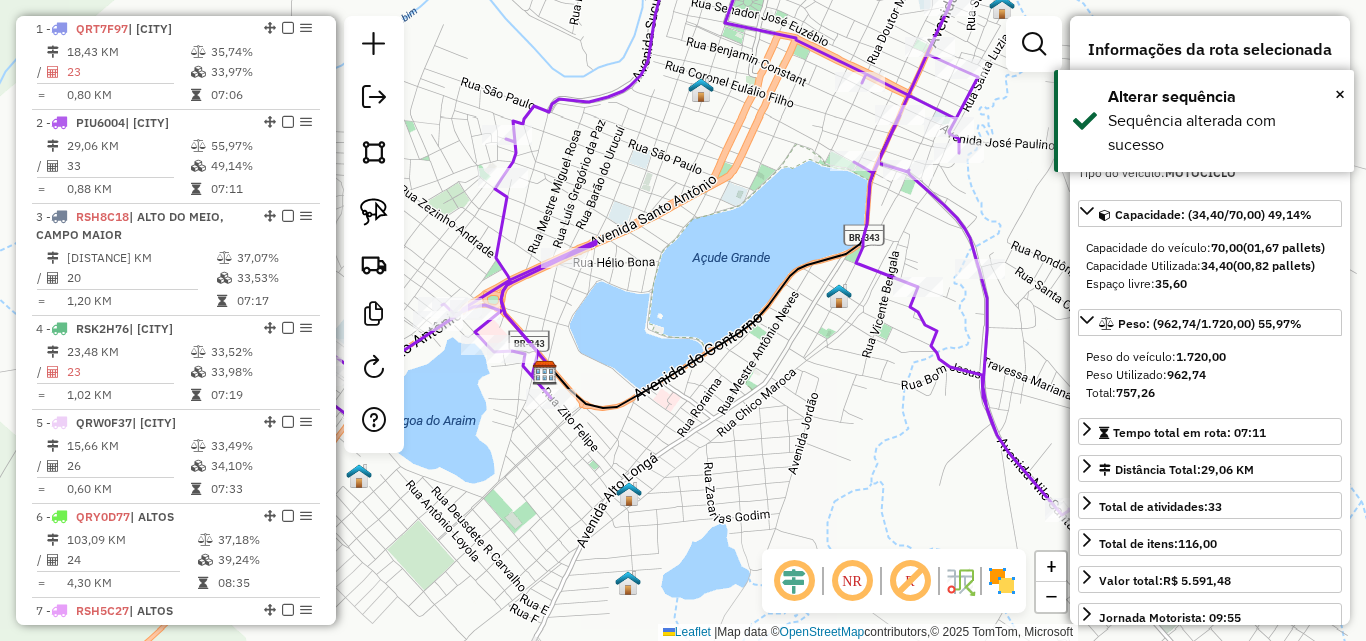 drag, startPoint x: 660, startPoint y: 388, endPoint x: 700, endPoint y: 369, distance: 44.28318 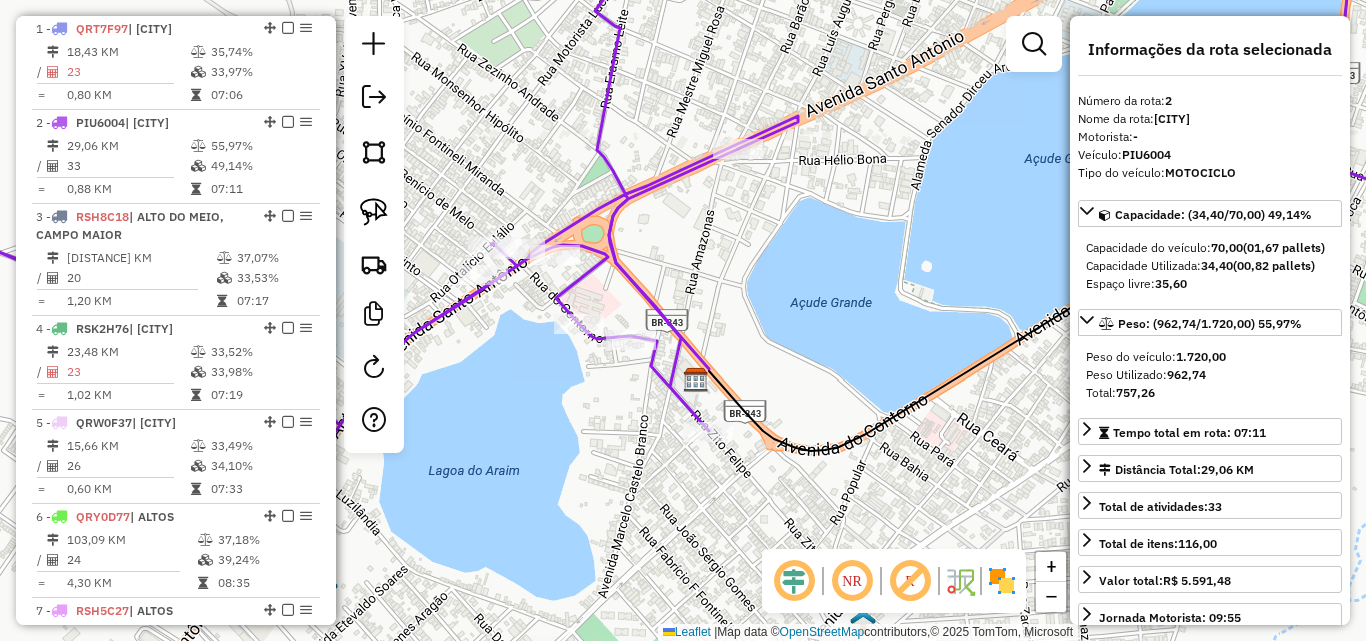 drag, startPoint x: 935, startPoint y: 325, endPoint x: 666, endPoint y: 400, distance: 279.25974 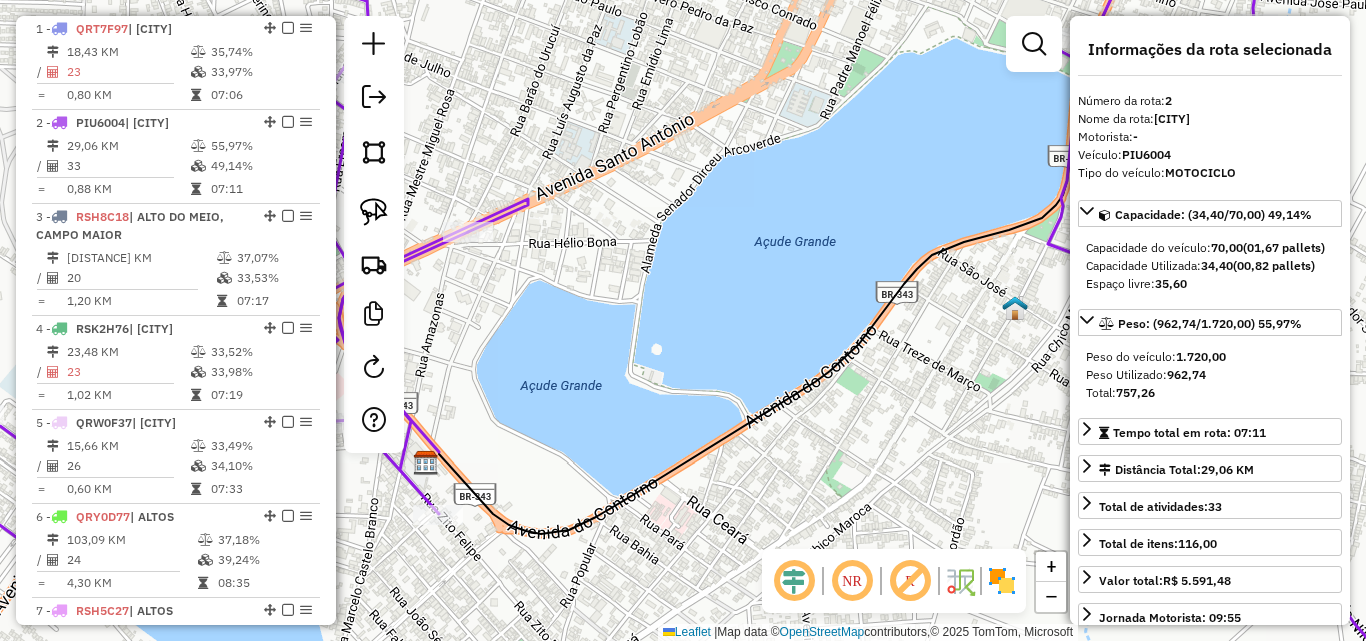 drag, startPoint x: 782, startPoint y: 407, endPoint x: 708, endPoint y: 534, distance: 146.98639 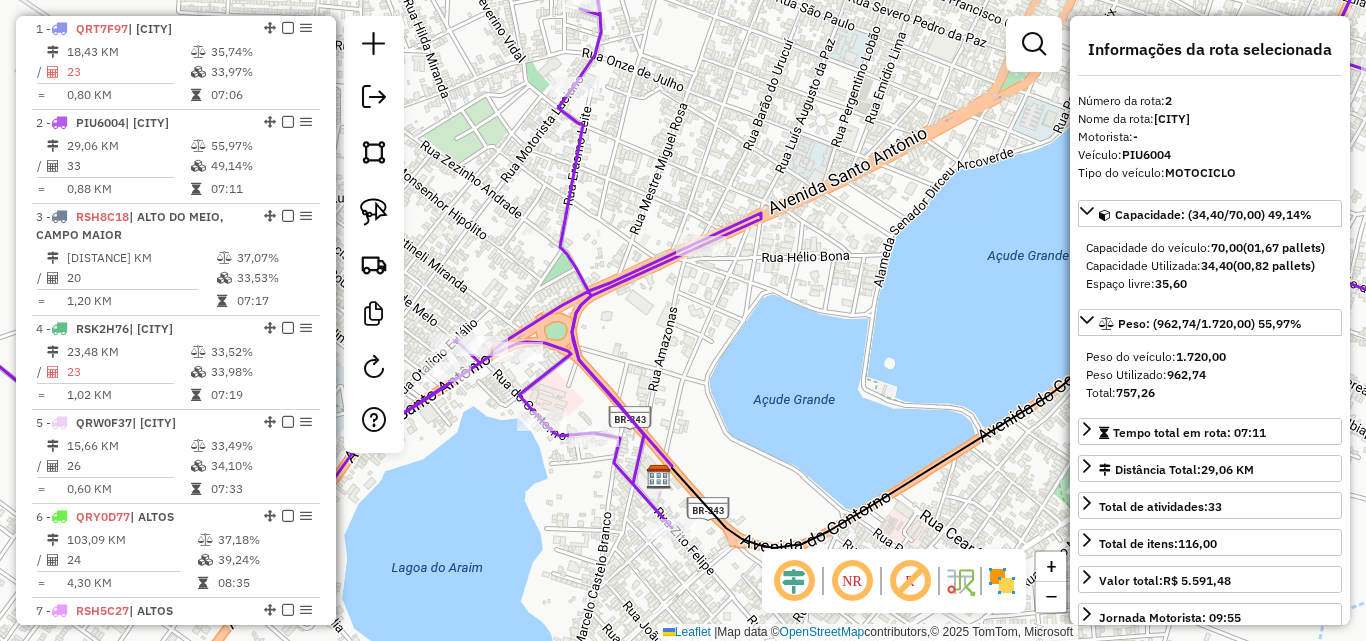 drag, startPoint x: 751, startPoint y: 432, endPoint x: 759, endPoint y: 418, distance: 16.124516 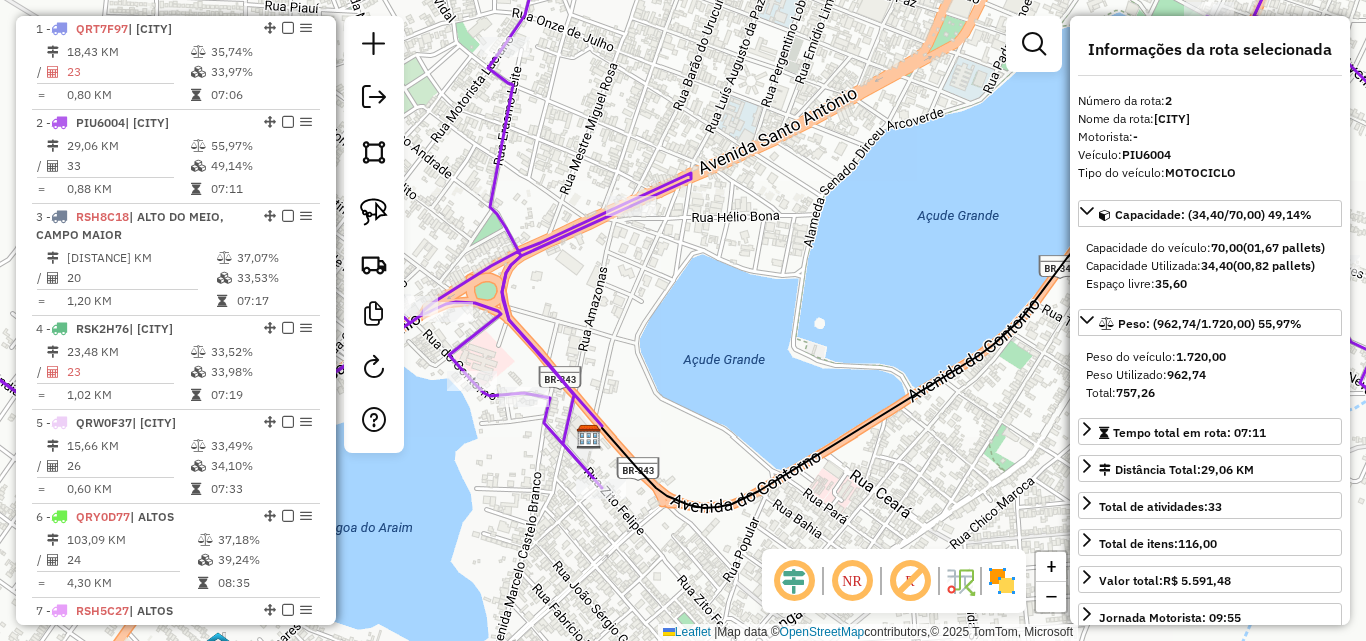 drag, startPoint x: 712, startPoint y: 409, endPoint x: 680, endPoint y: 403, distance: 32.55764 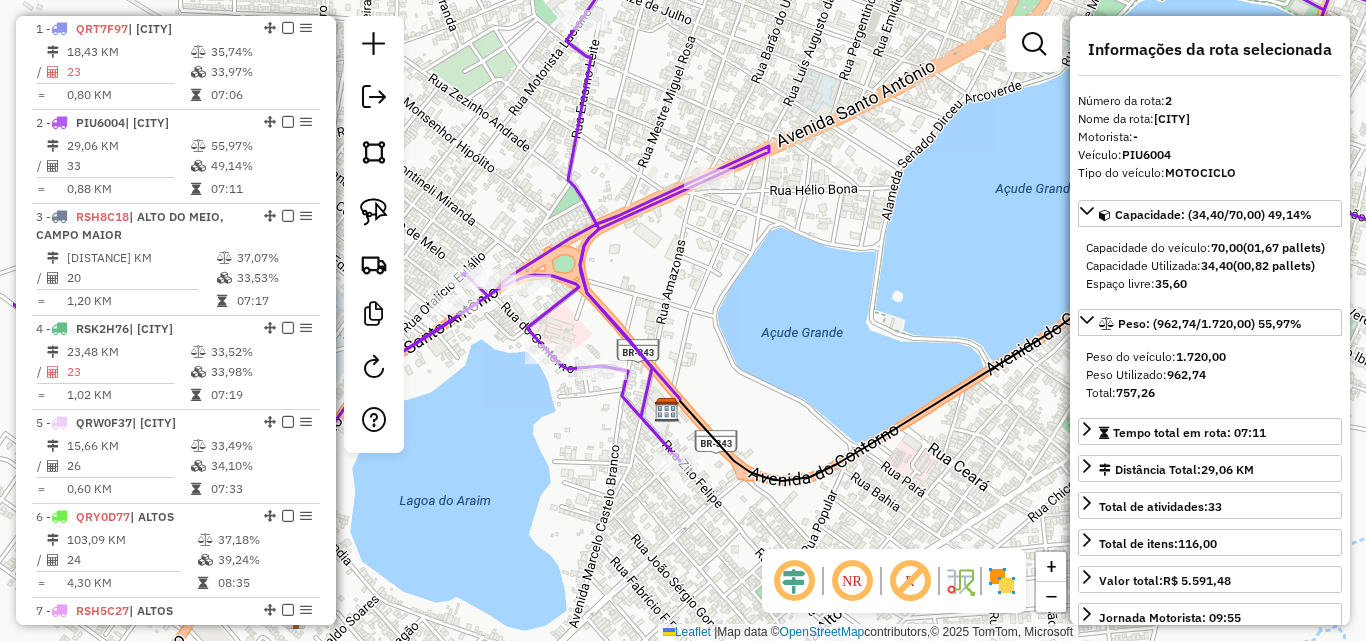 drag, startPoint x: 815, startPoint y: 319, endPoint x: 700, endPoint y: 364, distance: 123.49089 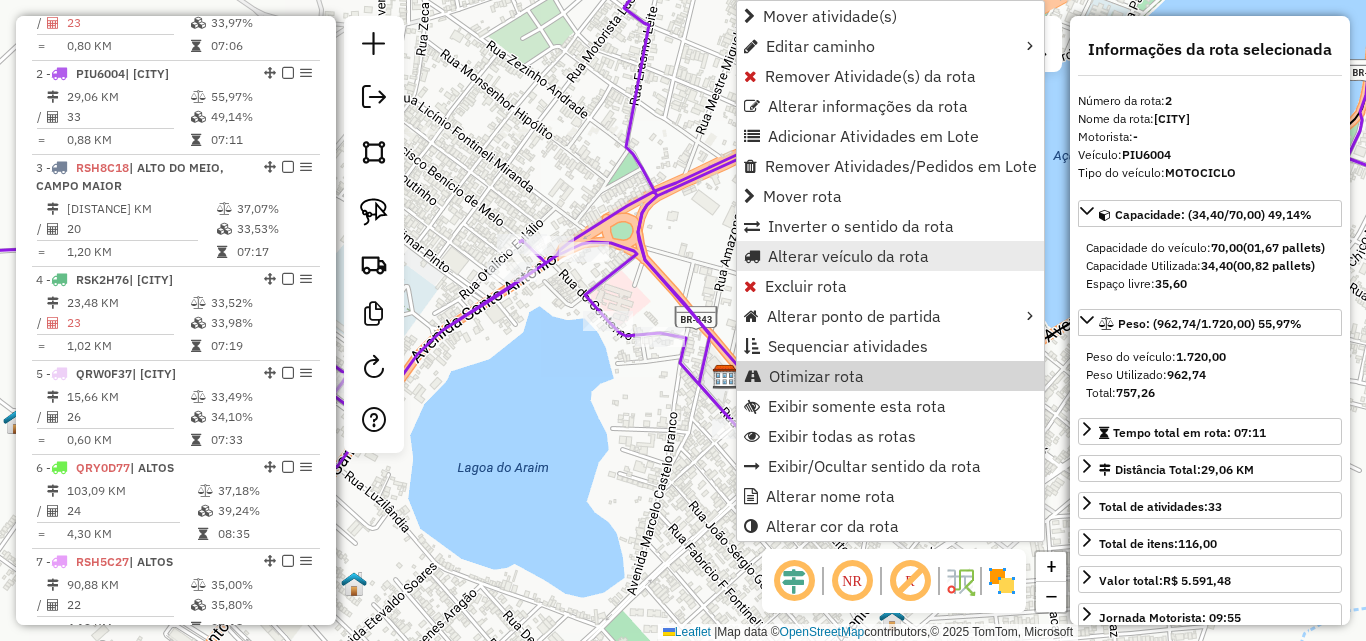 scroll, scrollTop: 844, scrollLeft: 0, axis: vertical 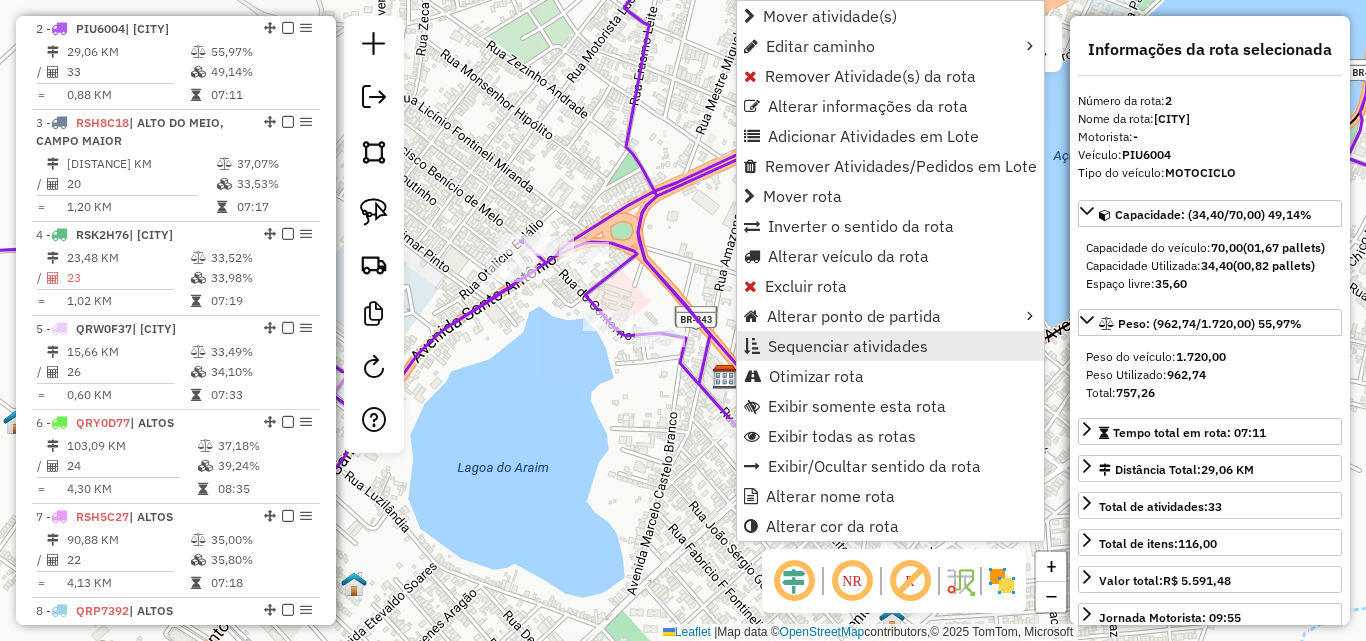 click on "Sequenciar atividades" at bounding box center [848, 346] 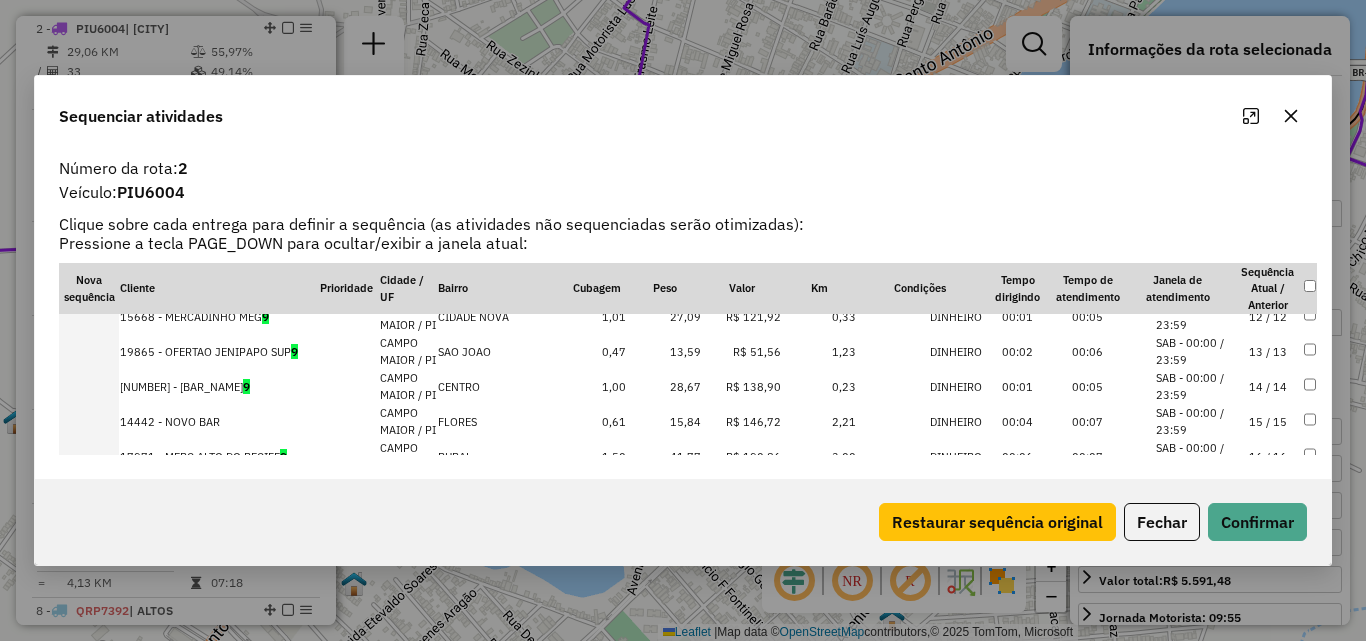 click on "12 / 12" at bounding box center (1268, 316) 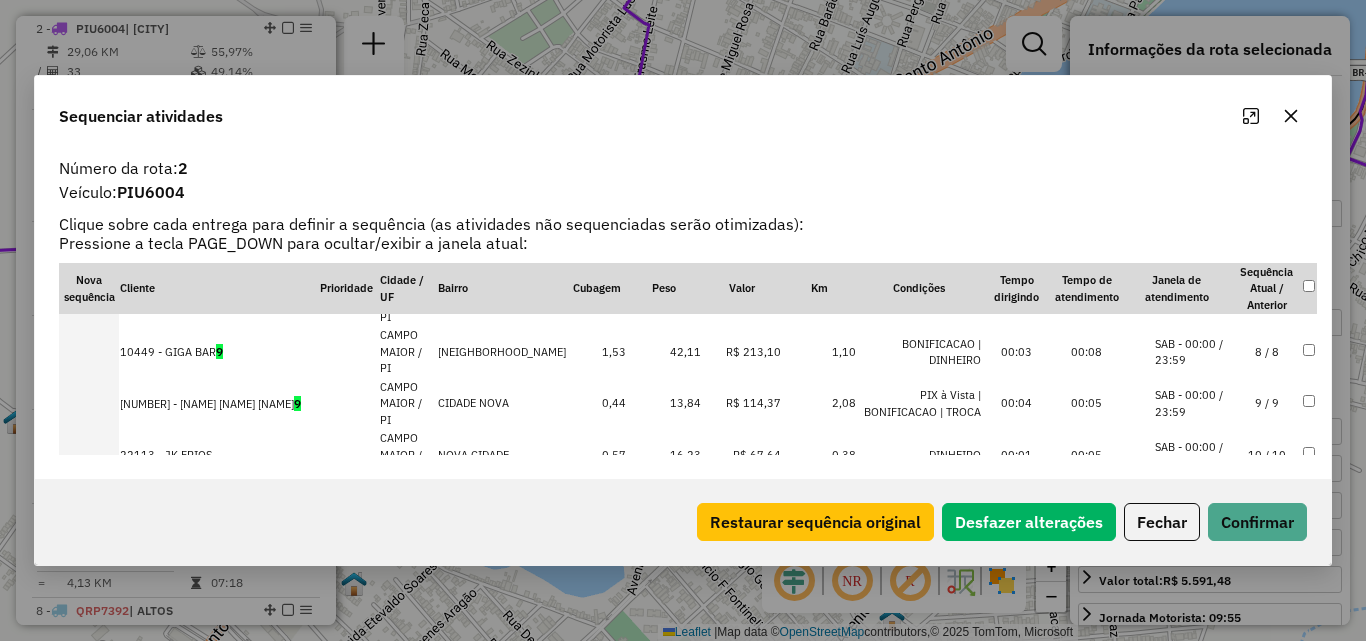 scroll, scrollTop: 435, scrollLeft: 0, axis: vertical 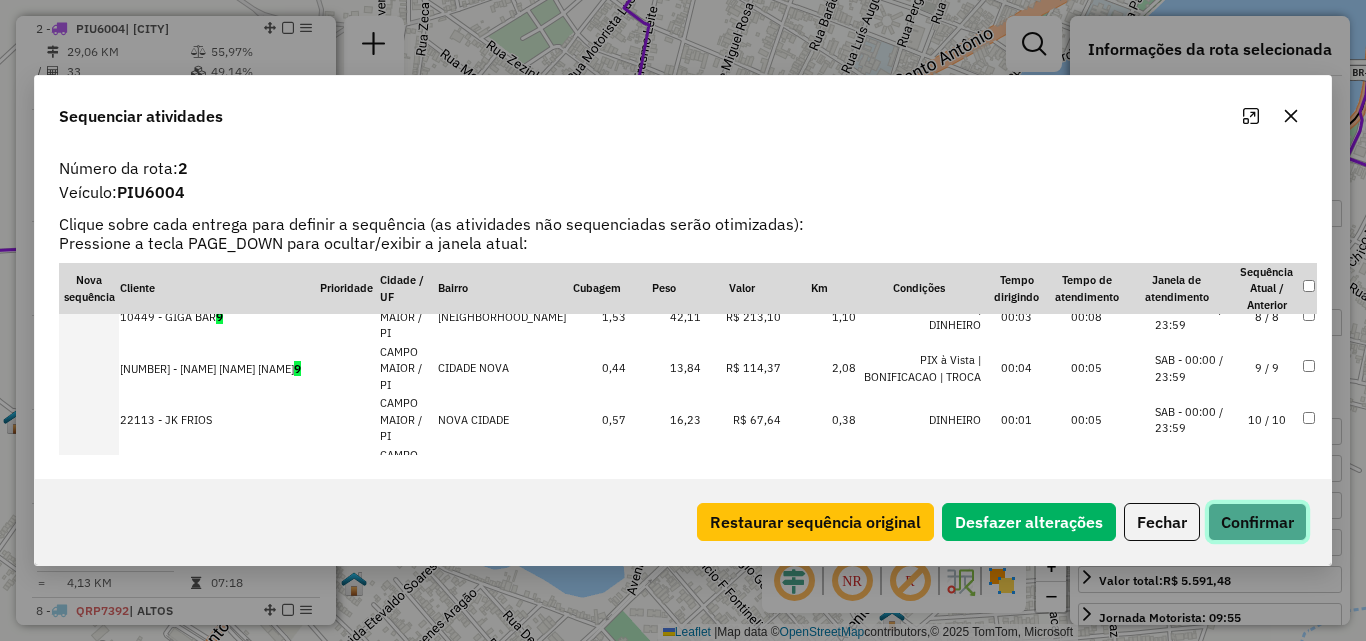 click on "Confirmar" 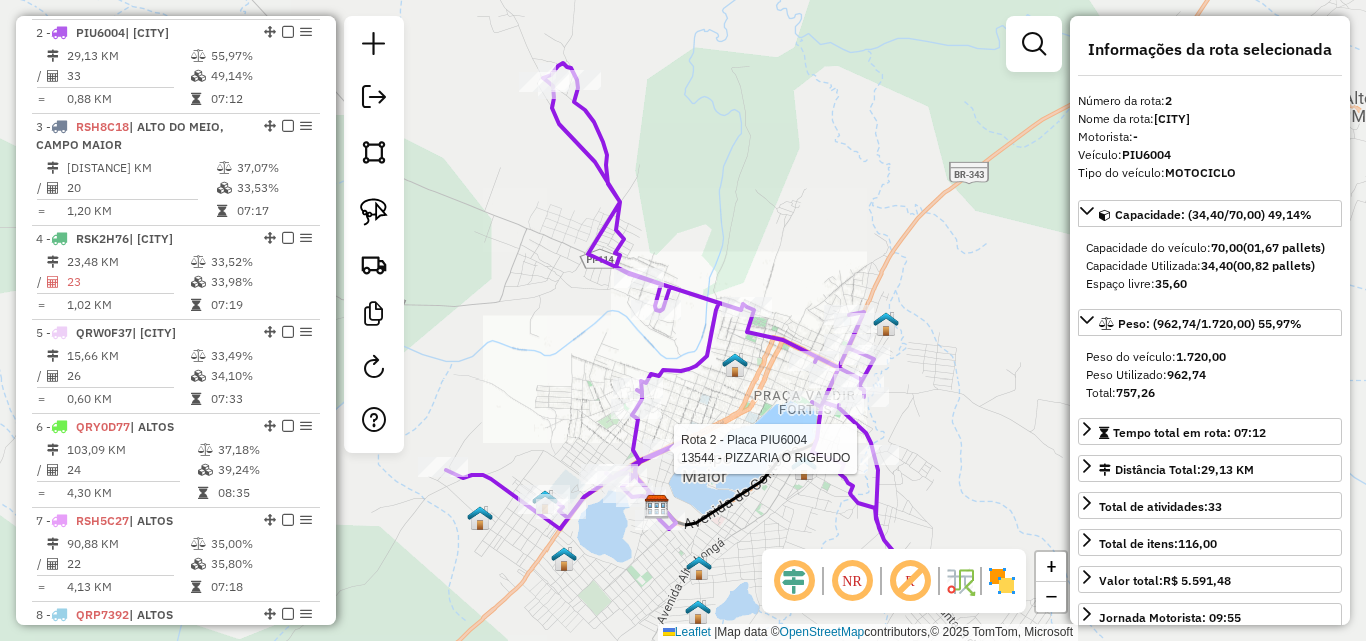 scroll, scrollTop: 844, scrollLeft: 0, axis: vertical 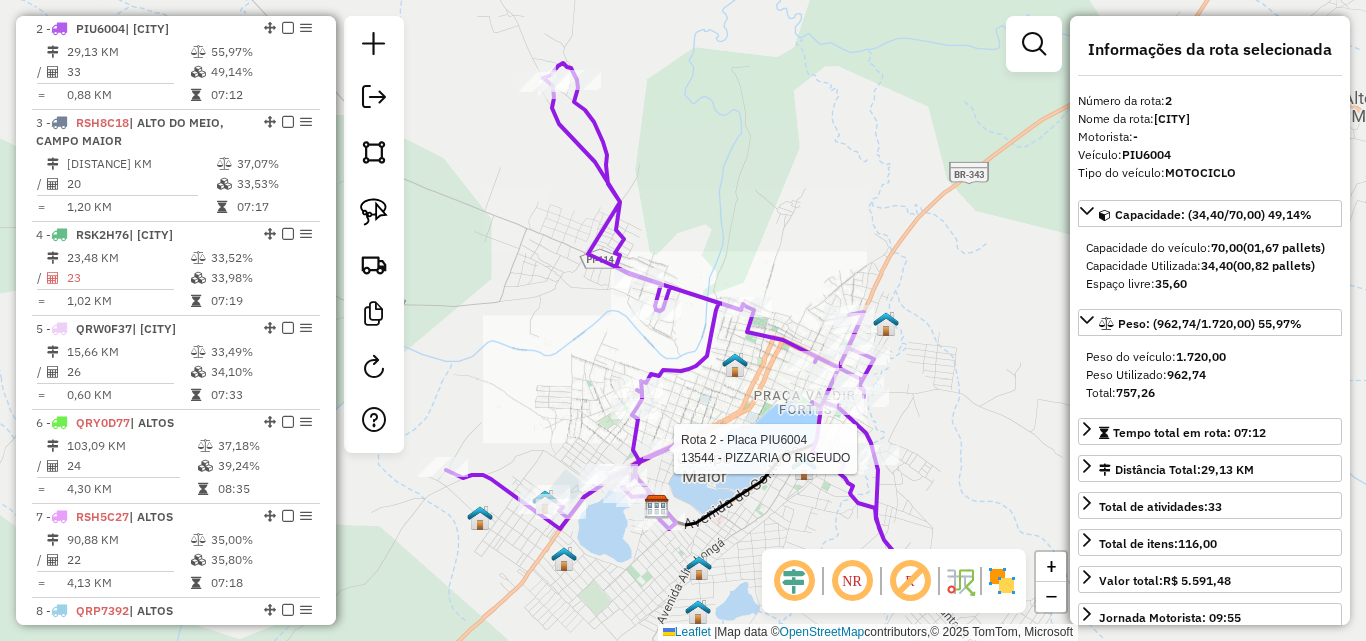 drag, startPoint x: 654, startPoint y: 463, endPoint x: 721, endPoint y: 379, distance: 107.44766 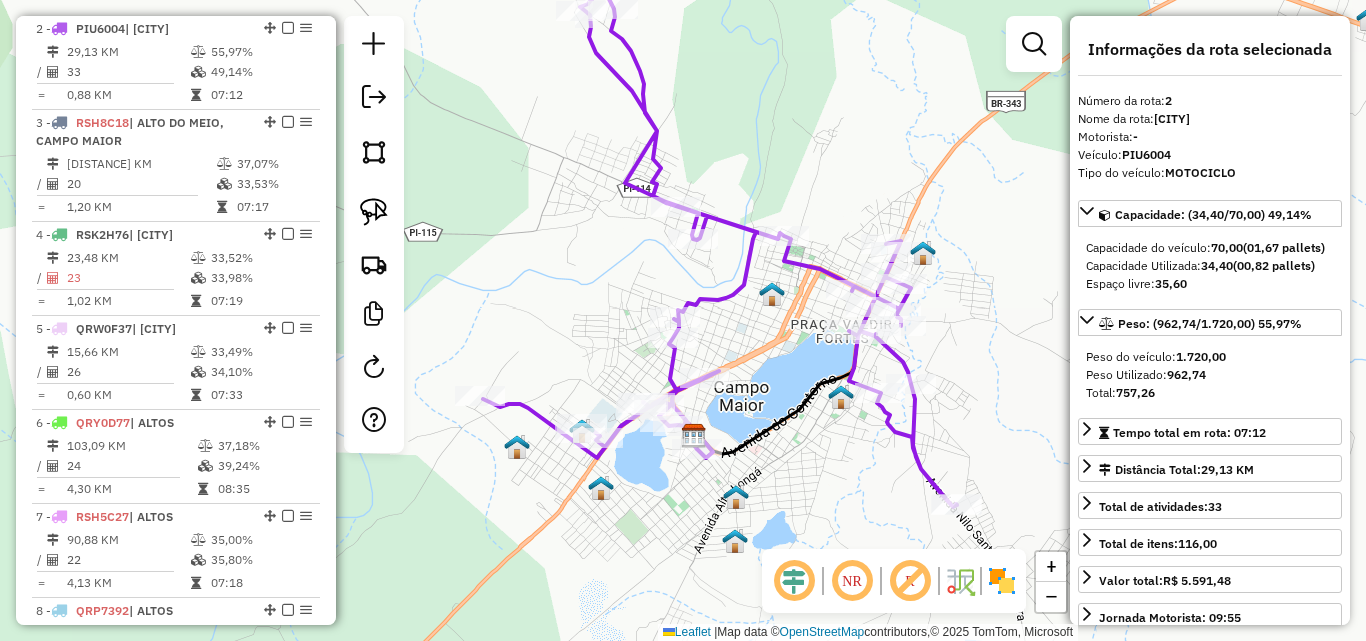 drag, startPoint x: 747, startPoint y: 505, endPoint x: 789, endPoint y: 416, distance: 98.4124 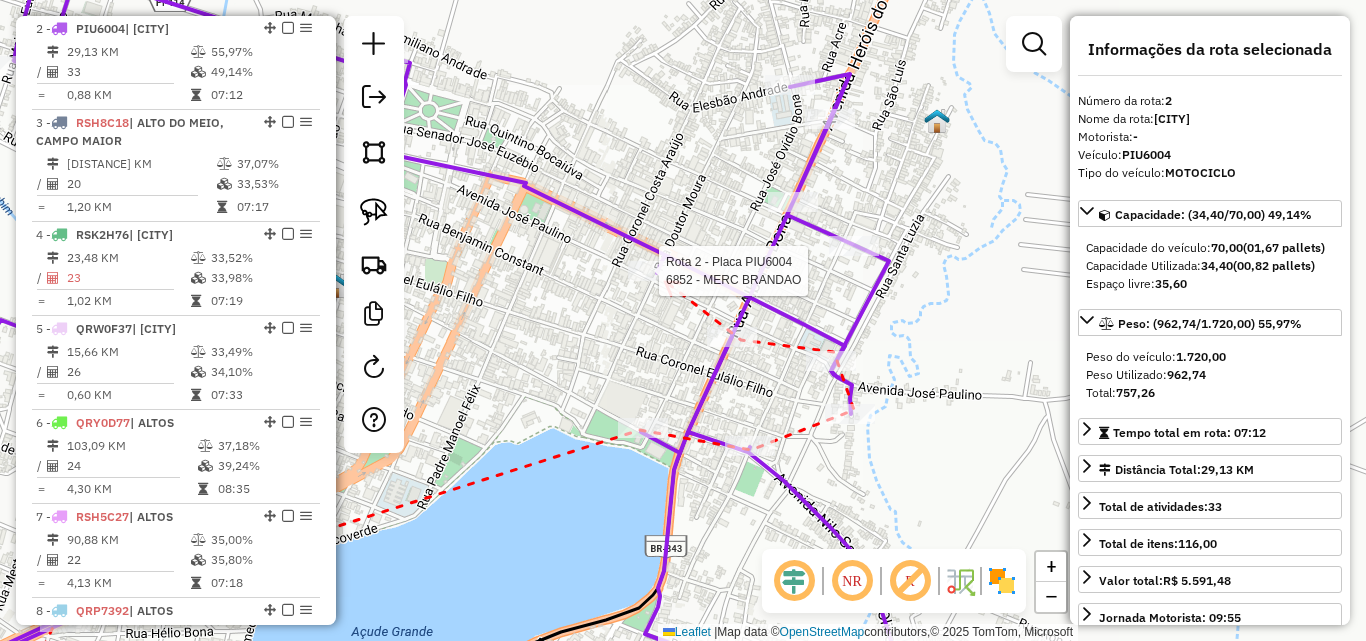 click 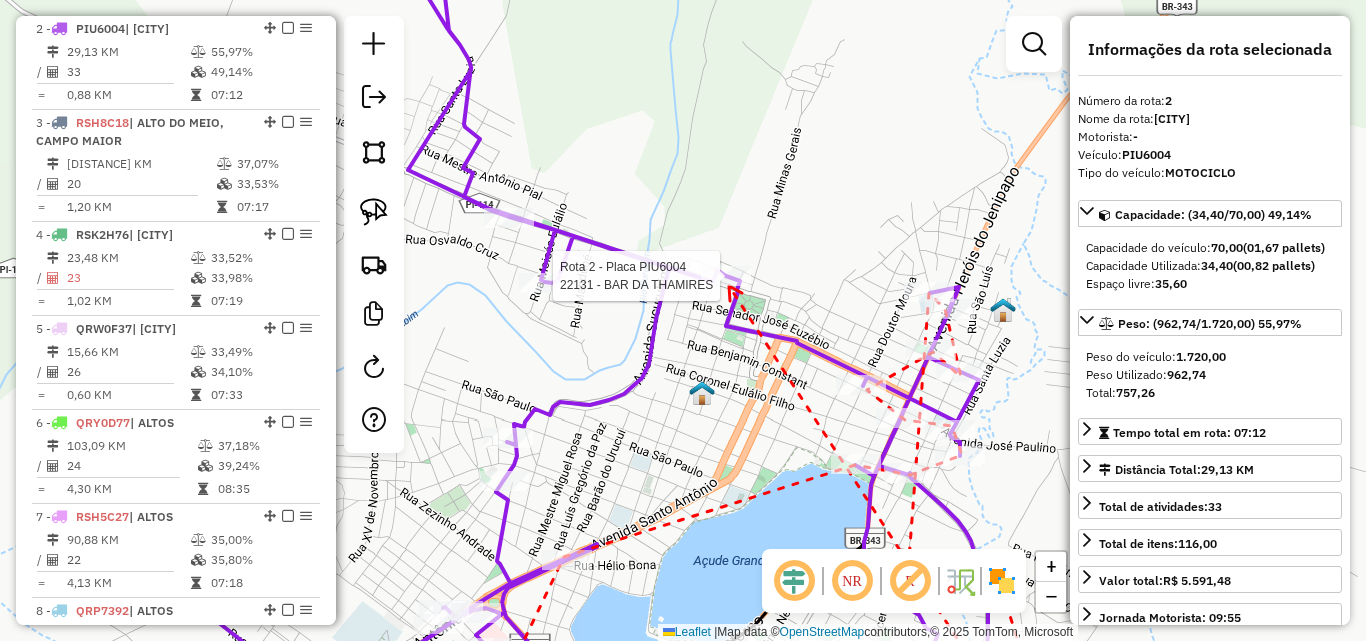 click 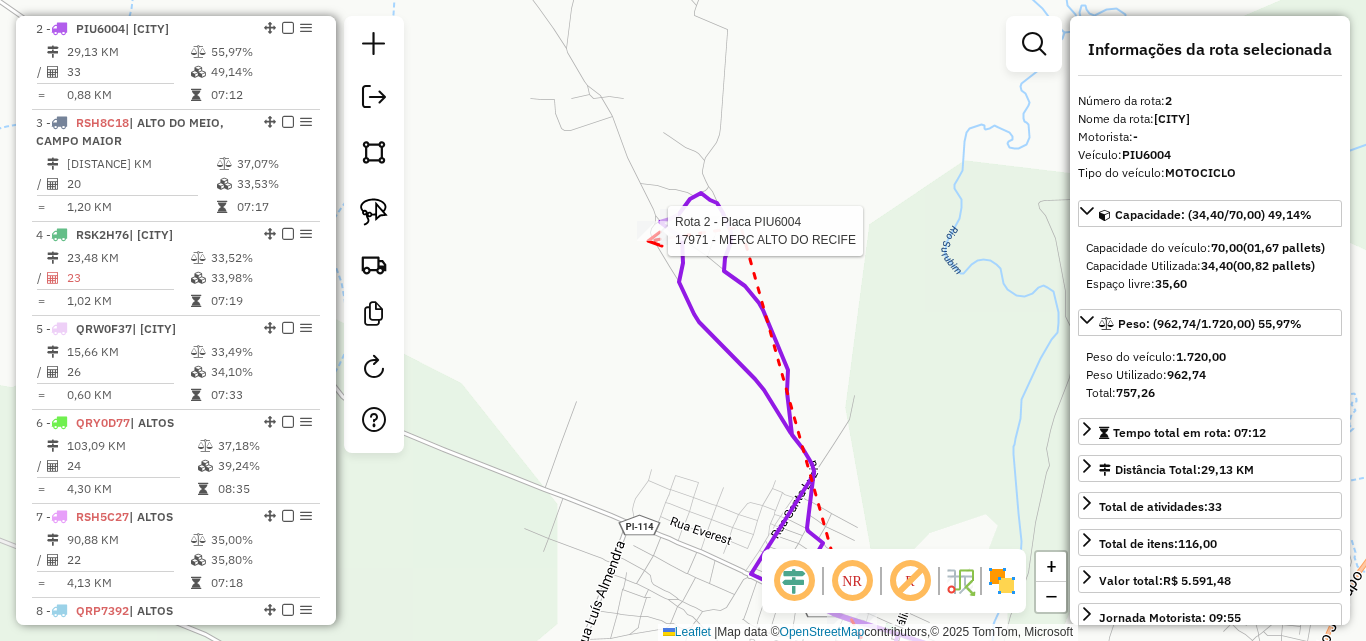 click 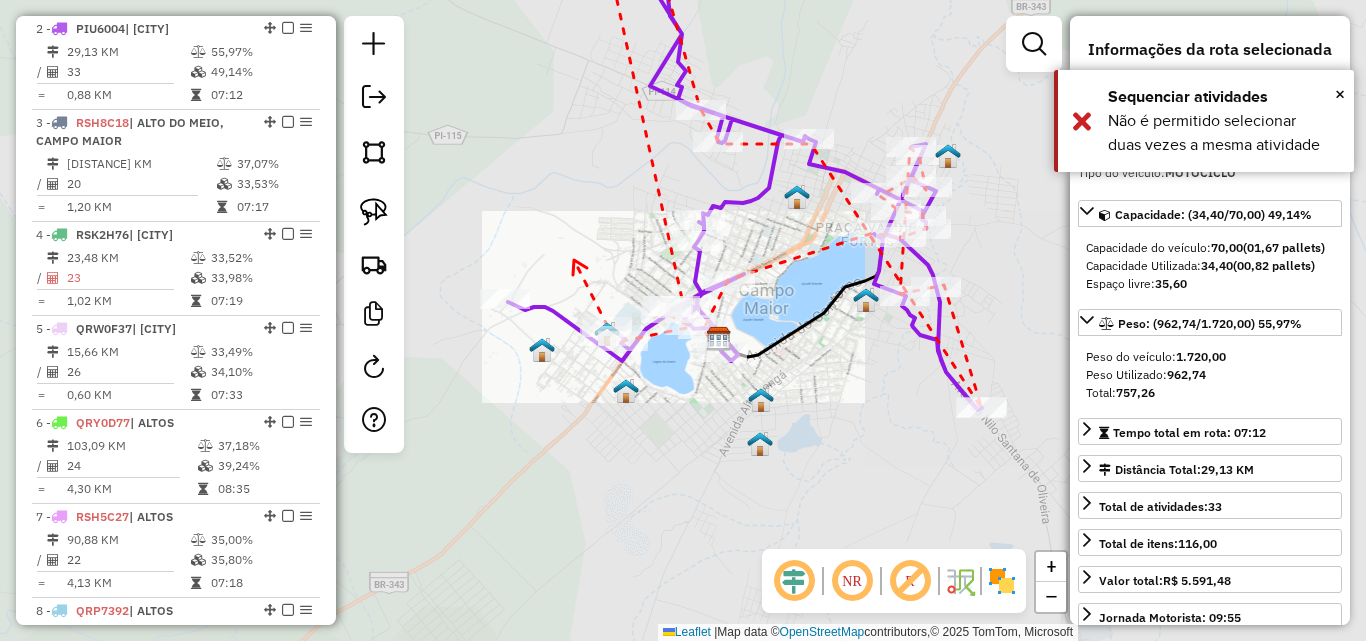 drag, startPoint x: 817, startPoint y: 271, endPoint x: 671, endPoint y: 293, distance: 147.64822 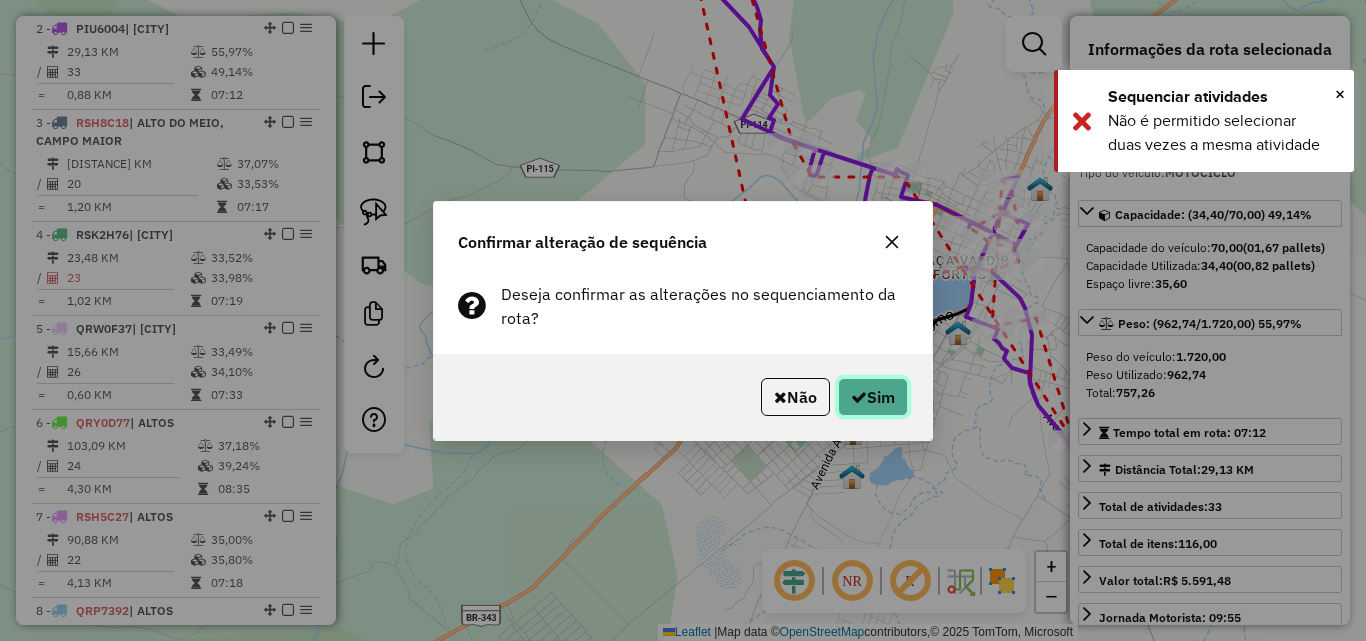 click on "Sim" 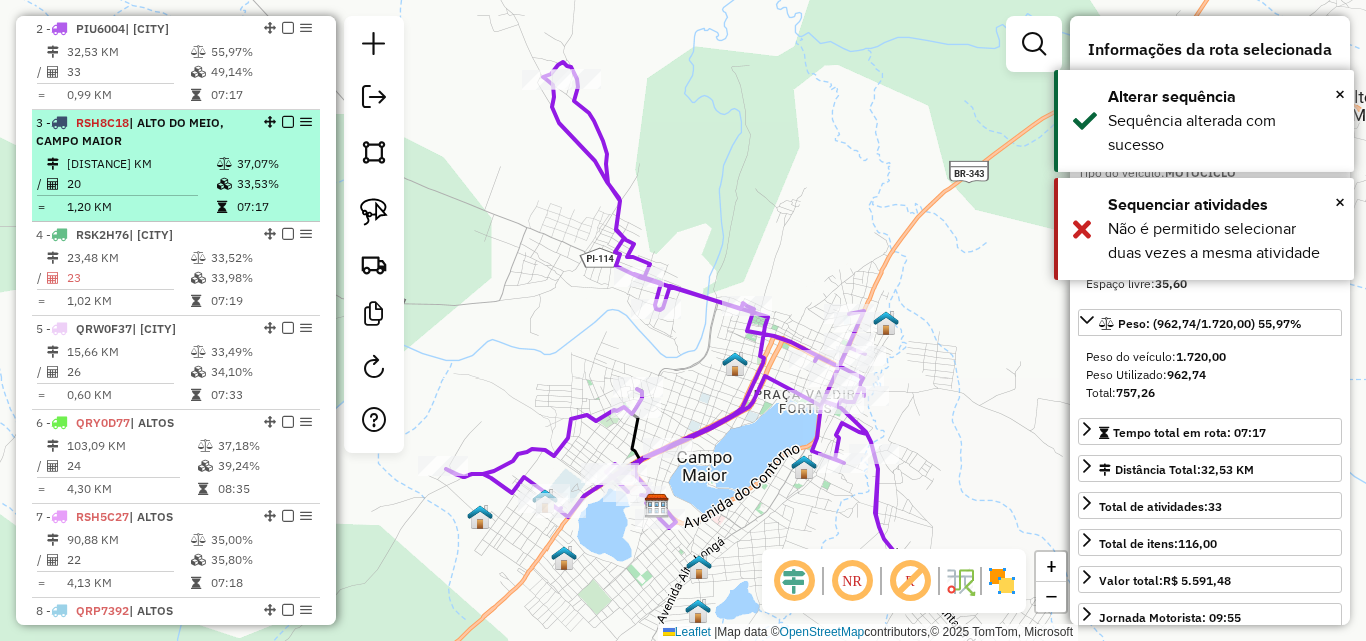 click on "24,09 KM" at bounding box center [141, 164] 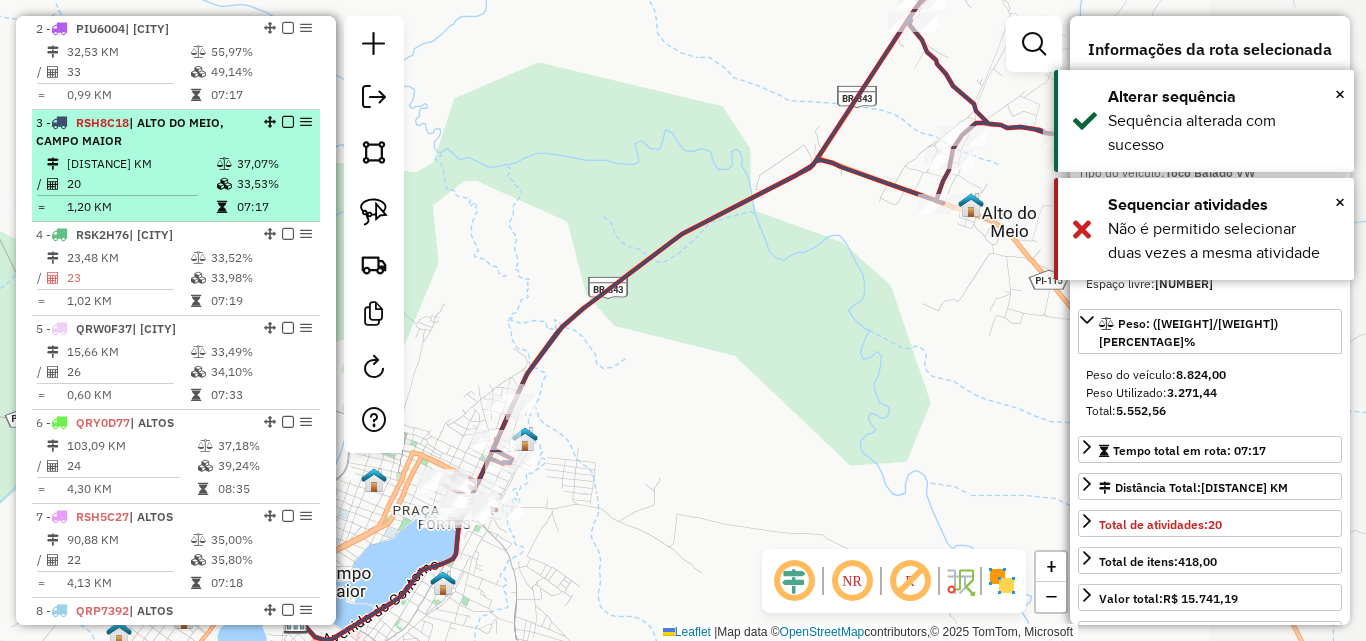click on "24,09 KM" at bounding box center [141, 164] 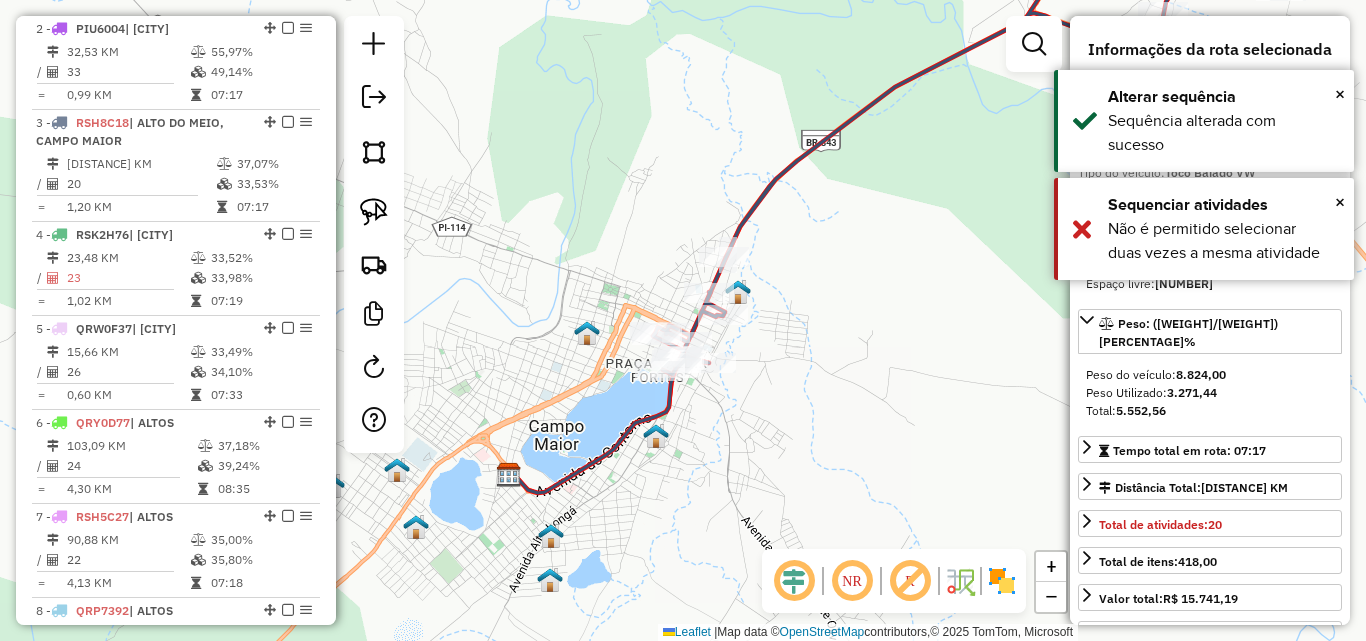 drag, startPoint x: 664, startPoint y: 344, endPoint x: 835, endPoint y: 224, distance: 208.90428 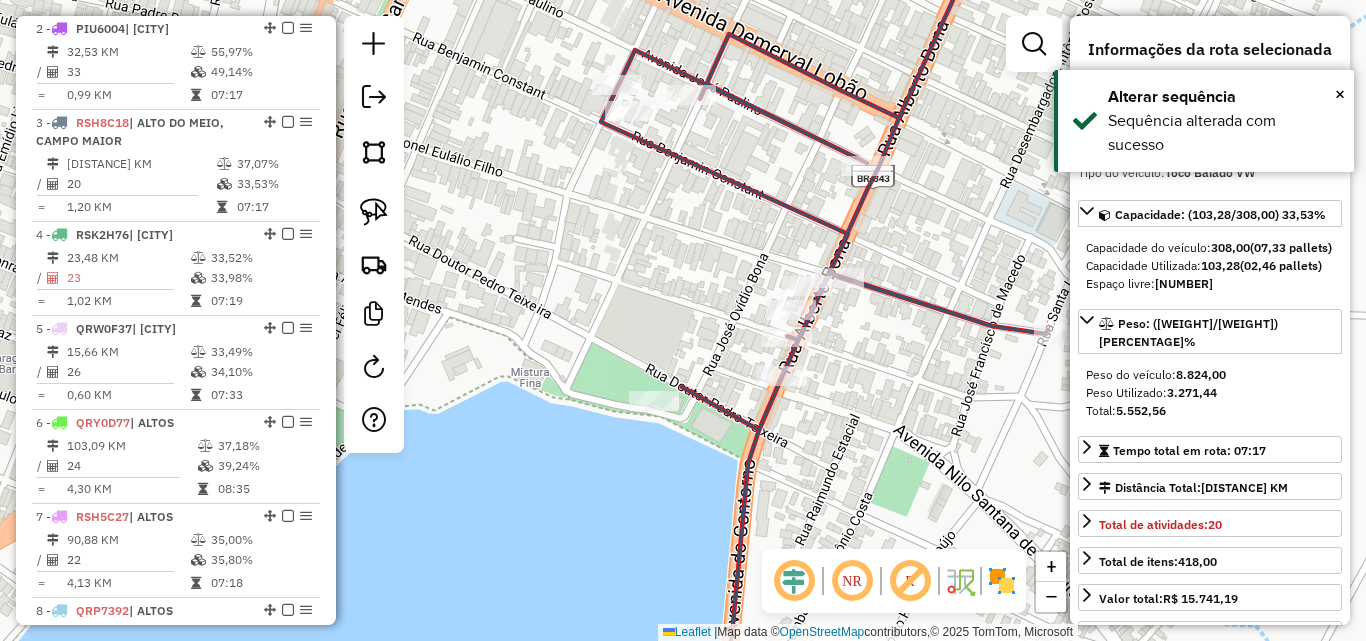 click on "Rota 3 - Placa RSH8C18  7058 - CHICOTE LANCH E PIZZ Janela de atendimento Grade de atendimento Capacidade Transportadoras Veículos Cliente Pedidos  Rotas Selecione os dias de semana para filtrar as janelas de atendimento  Seg   Ter   Qua   Qui   Sex   Sáb   Dom  Informe o período da janela de atendimento: De: Até:  Filtrar exatamente a janela do cliente  Considerar janela de atendimento padrão  Selecione os dias de semana para filtrar as grades de atendimento  Seg   Ter   Qua   Qui   Sex   Sáb   Dom   Considerar clientes sem dia de atendimento cadastrado  Clientes fora do dia de atendimento selecionado Filtrar as atividades entre os valores definidos abaixo:  Peso mínimo:   Peso máximo:   Cubagem mínima:   Cubagem máxima:   De:   Até:  Filtrar as atividades entre o tempo de atendimento definido abaixo:  De:   Até:   Considerar capacidade total dos clientes não roteirizados Transportadora: Selecione um ou mais itens Tipo de veículo: Selecione um ou mais itens Veículo: Selecione um ou mais itens" 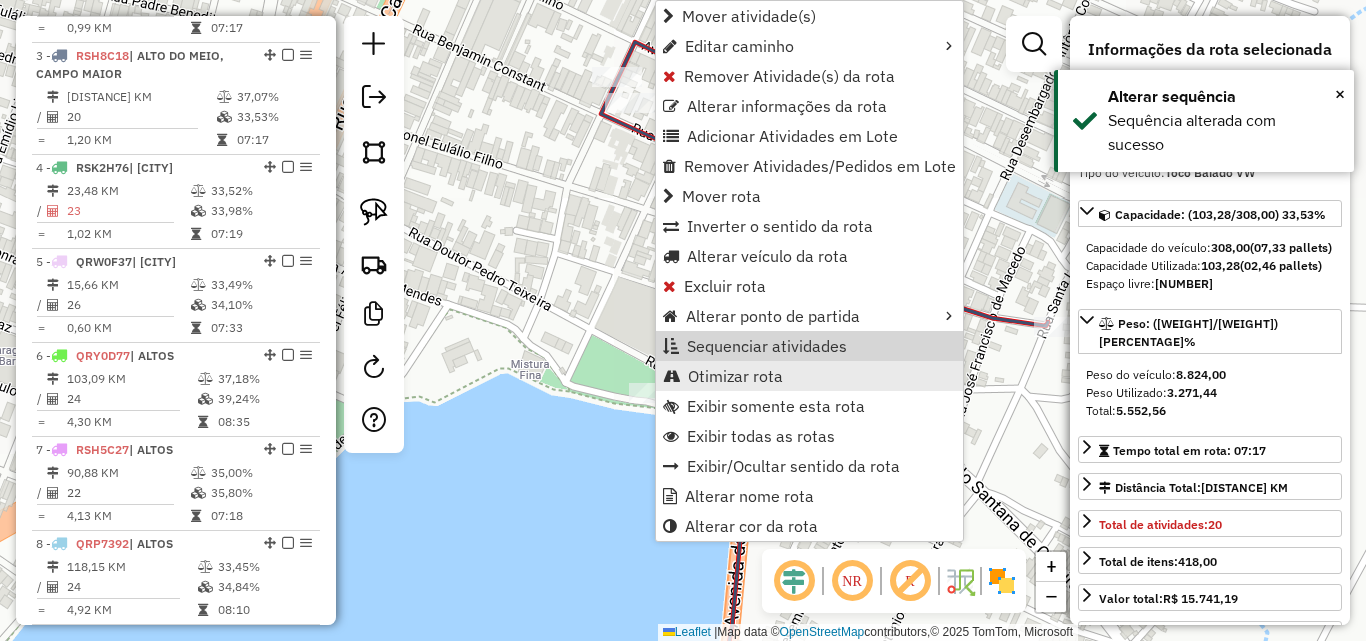 scroll, scrollTop: 938, scrollLeft: 0, axis: vertical 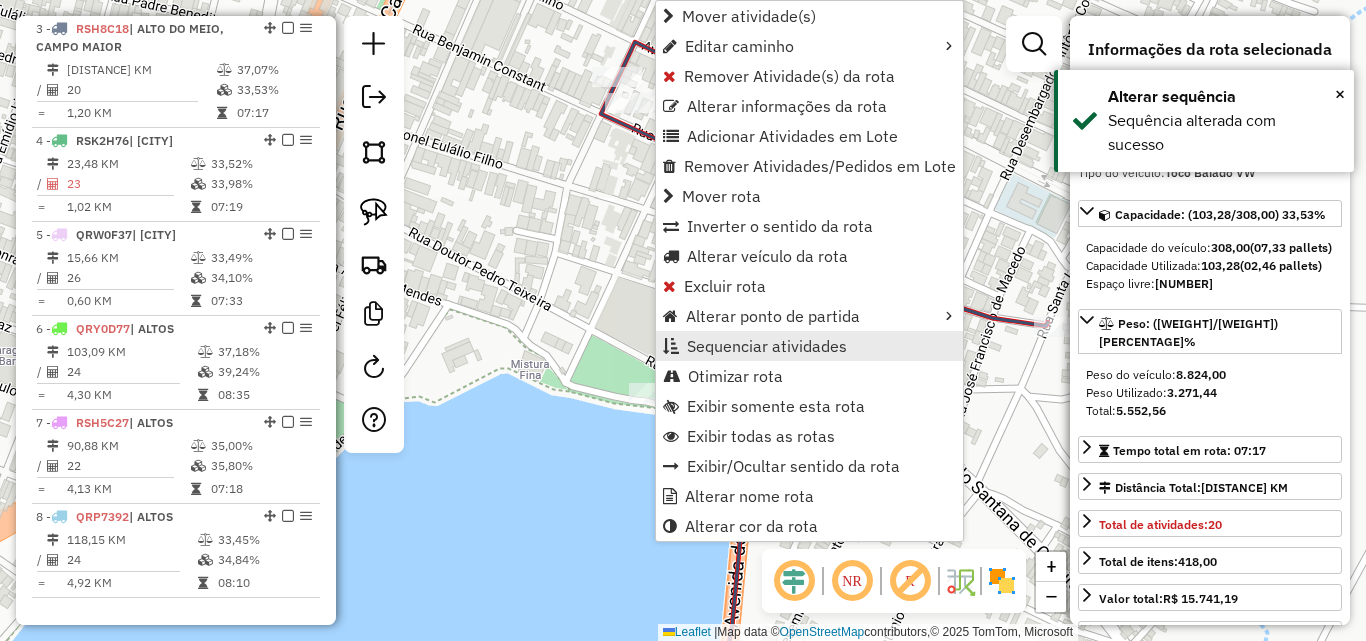 click on "Sequenciar atividades" at bounding box center (767, 346) 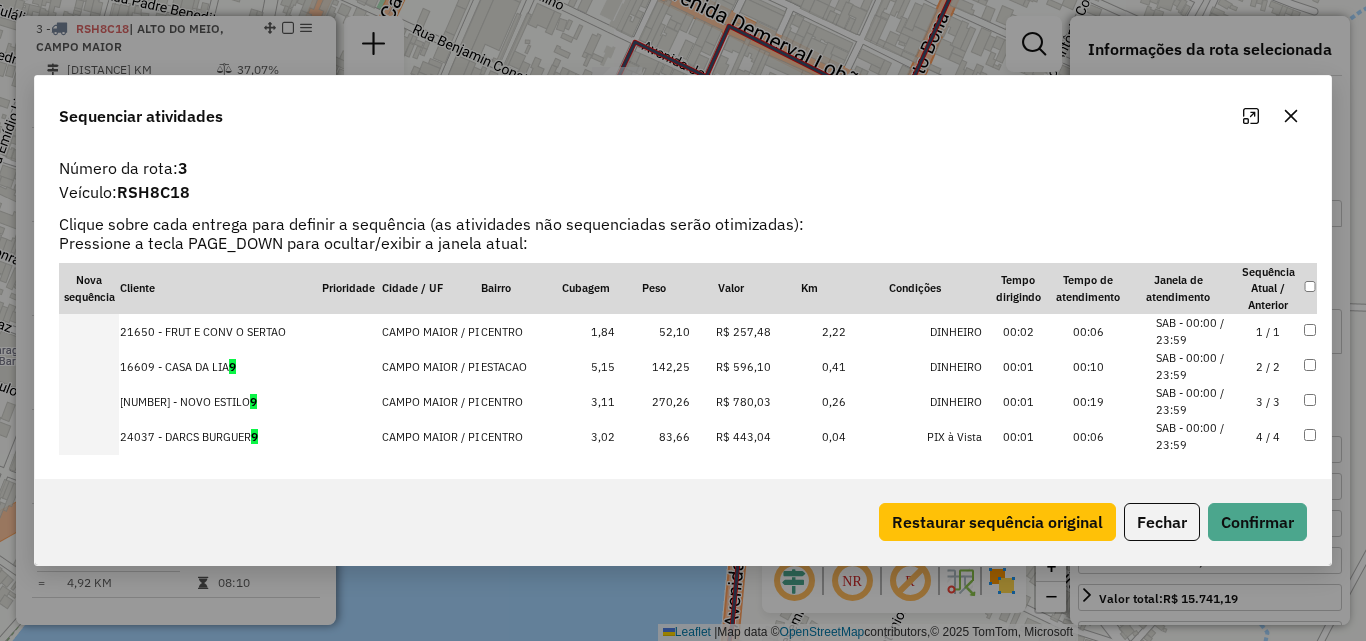 scroll, scrollTop: 578, scrollLeft: 0, axis: vertical 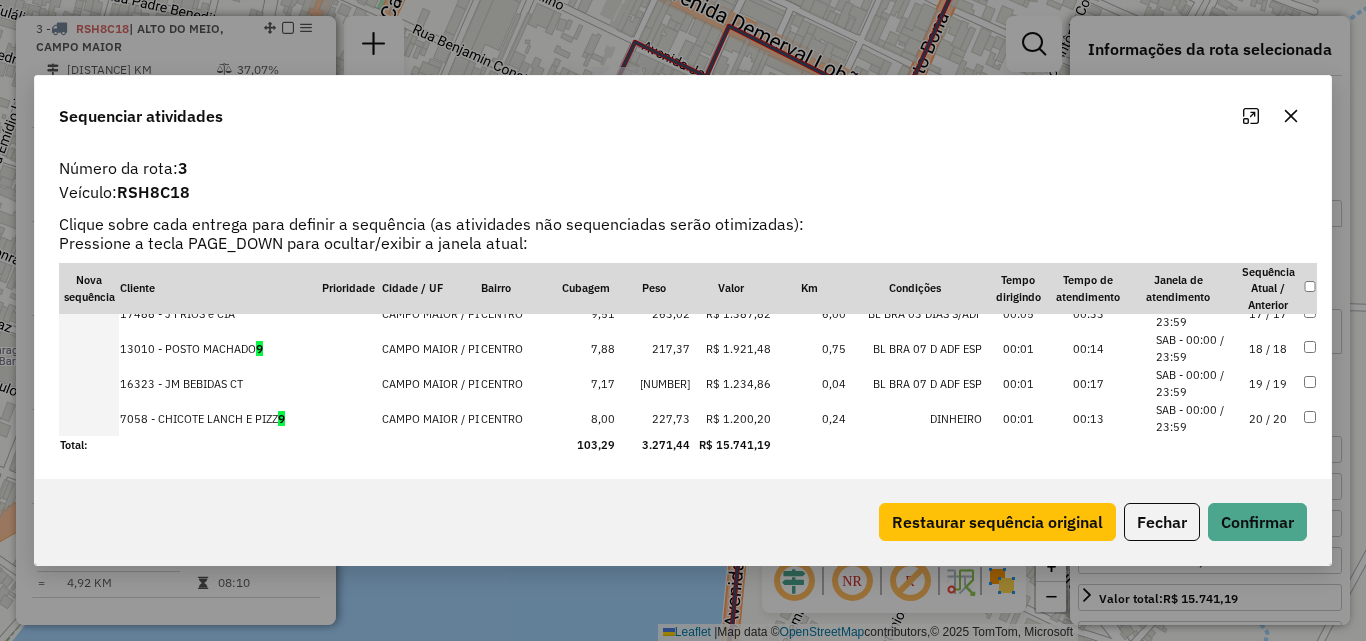 click on "20 / 20" at bounding box center (1268, 418) 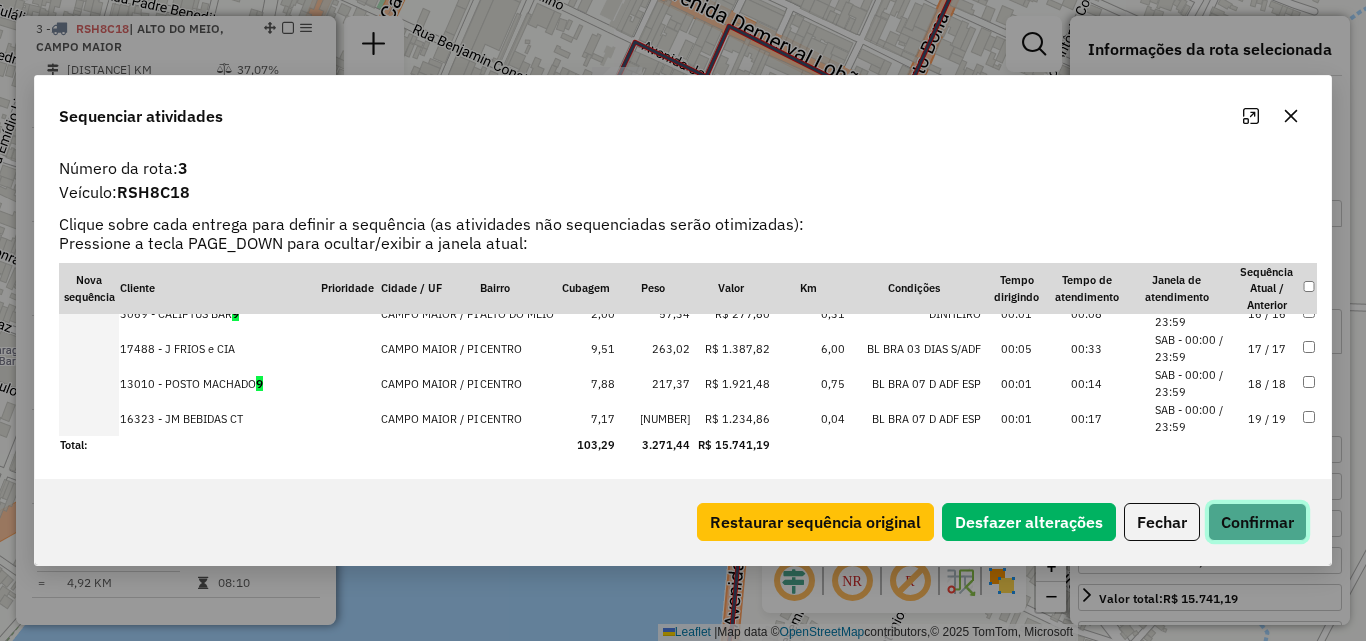 click on "Confirmar" 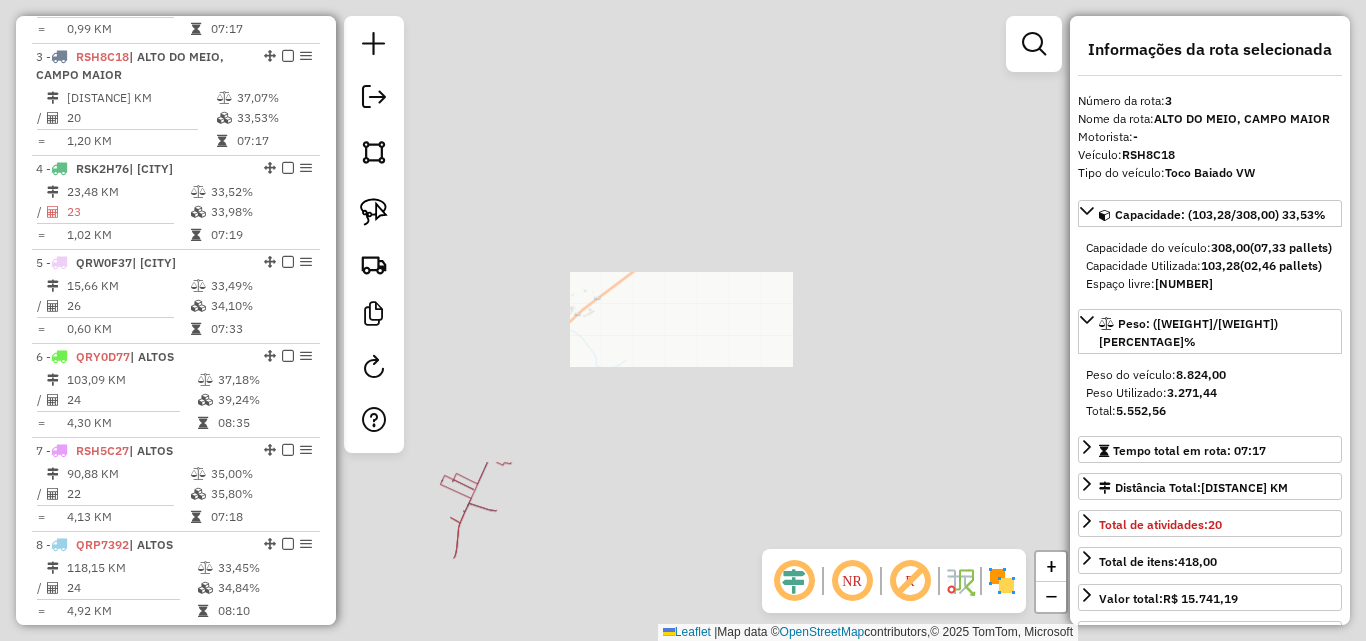 scroll, scrollTop: 938, scrollLeft: 0, axis: vertical 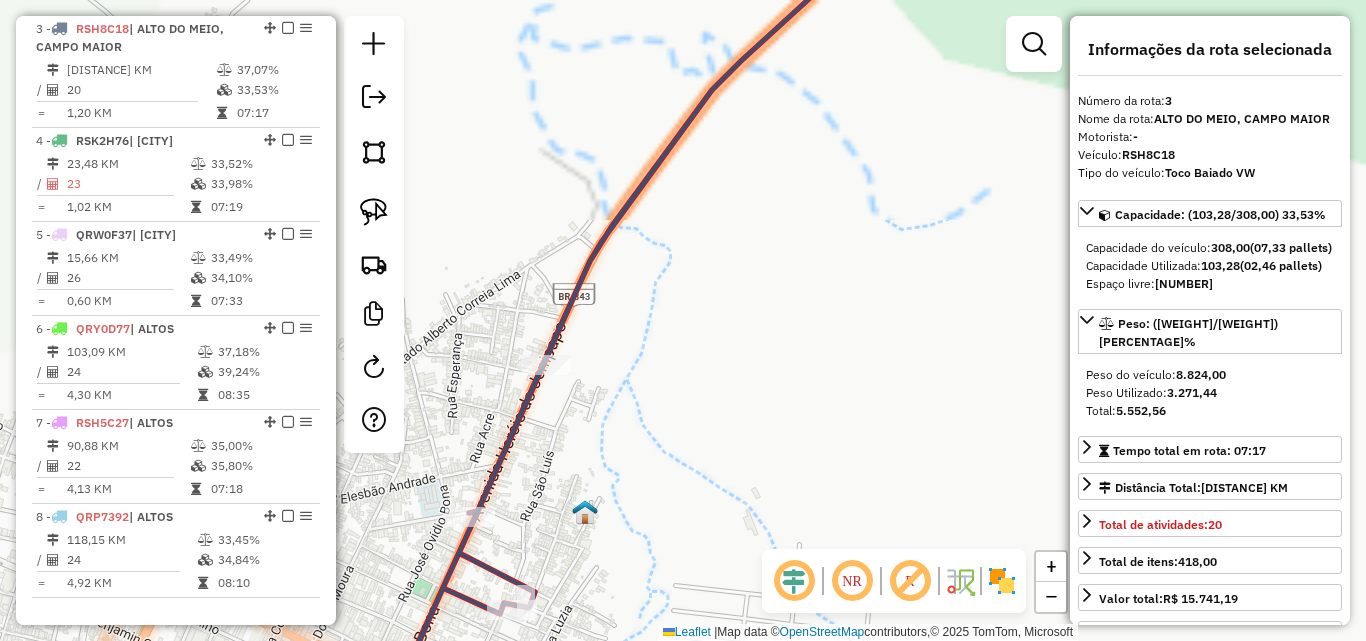 drag, startPoint x: 599, startPoint y: 562, endPoint x: 784, endPoint y: 282, distance: 335.5965 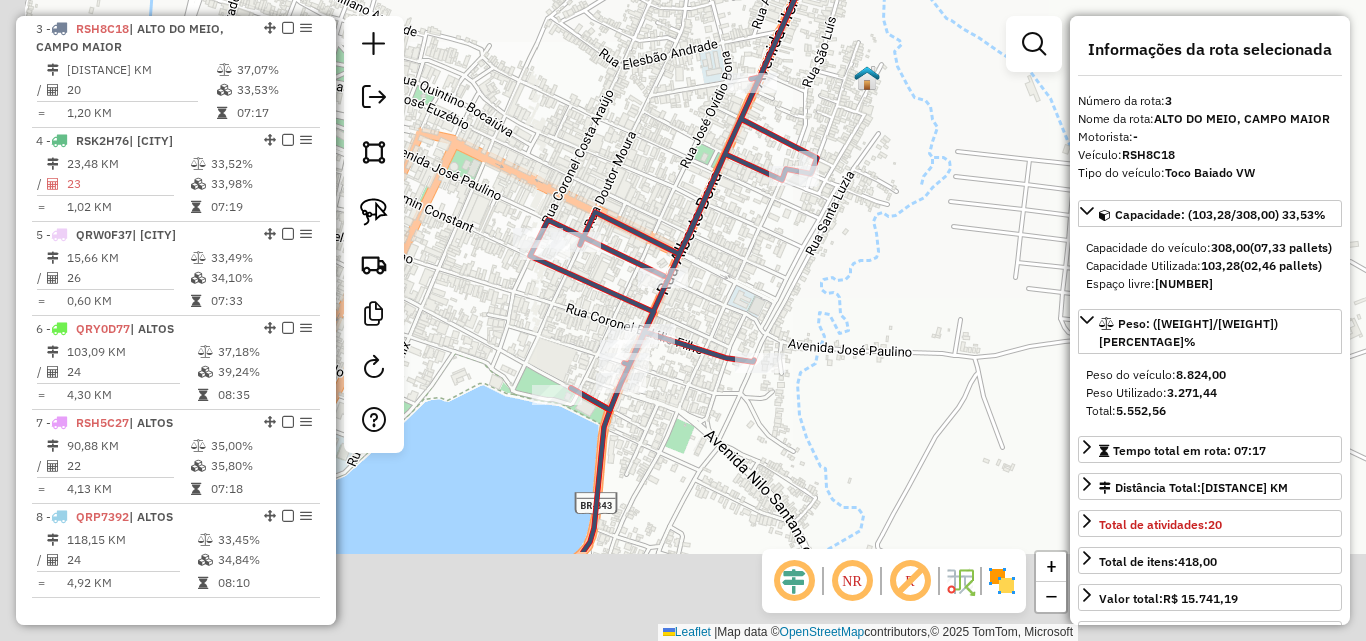 drag, startPoint x: 741, startPoint y: 355, endPoint x: 791, endPoint y: 261, distance: 106.47065 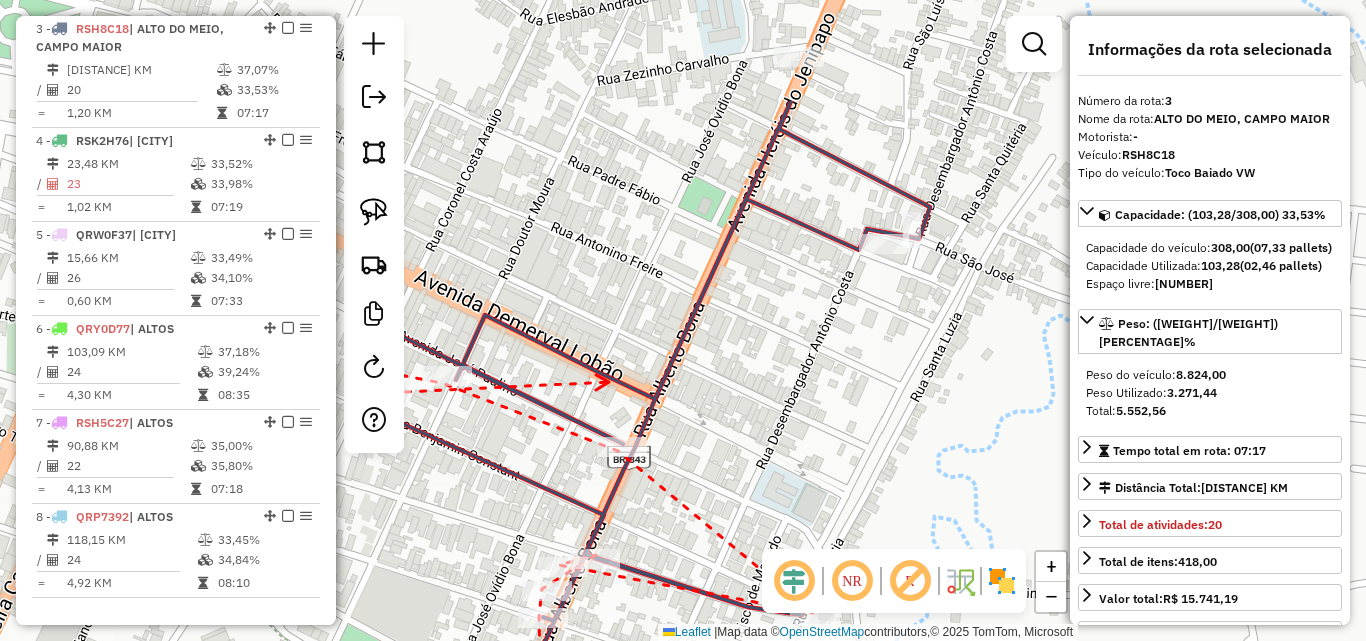 drag, startPoint x: 808, startPoint y: 211, endPoint x: 630, endPoint y: 338, distance: 218.66183 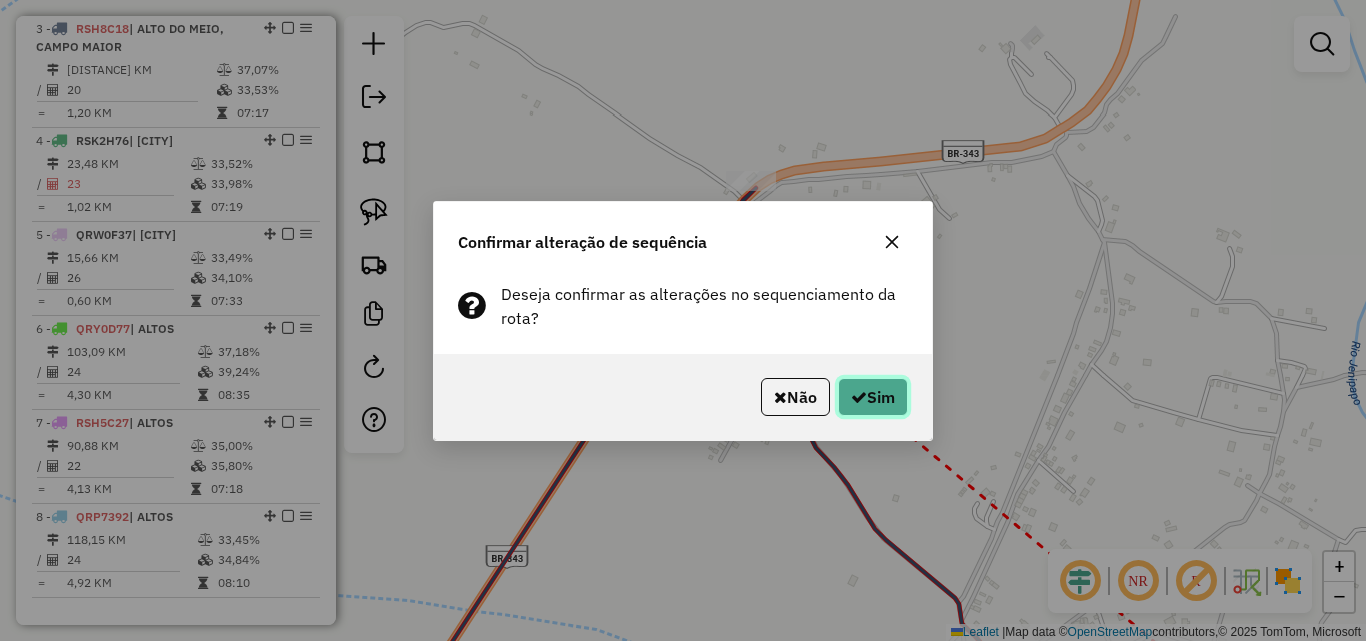 click on "Sim" 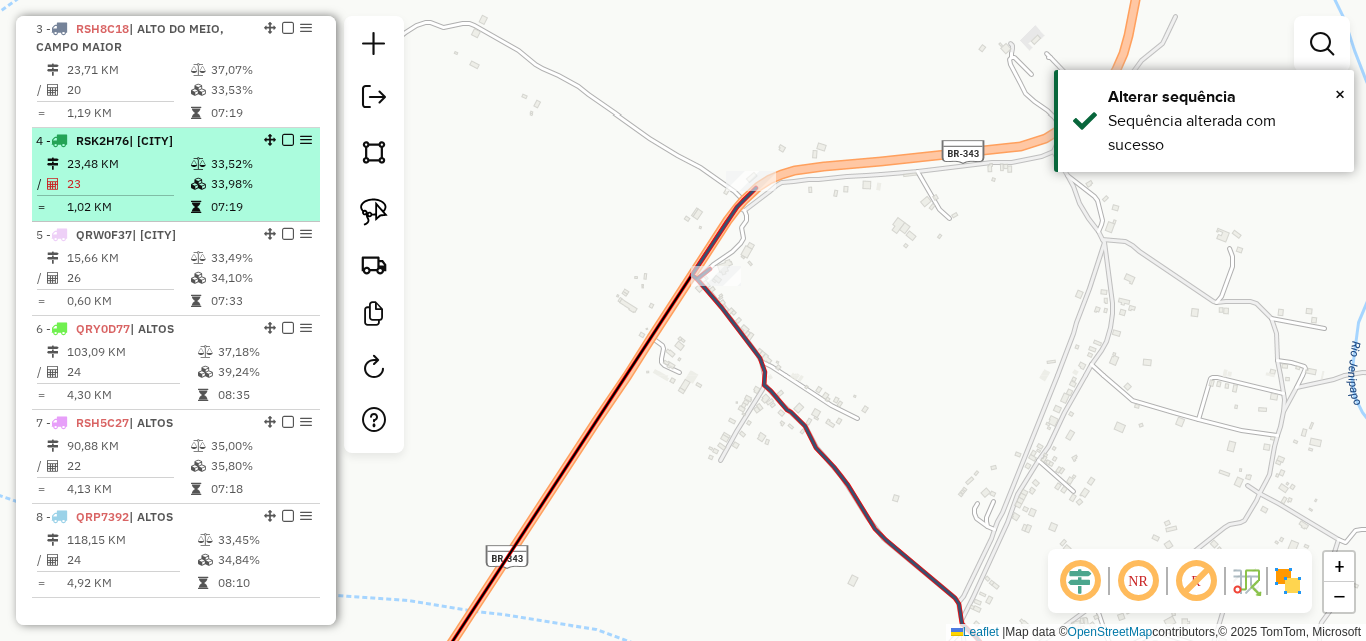 click at bounding box center (198, 164) 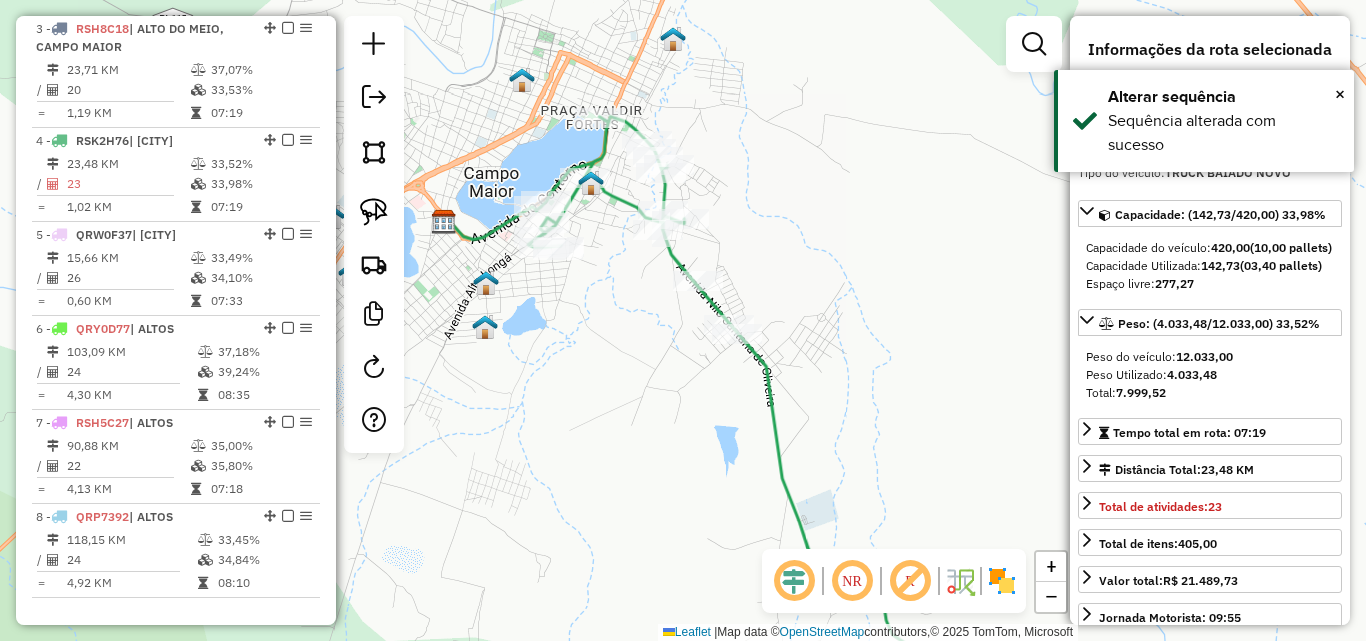 drag, startPoint x: 611, startPoint y: 244, endPoint x: 742, endPoint y: 462, distance: 254.33246 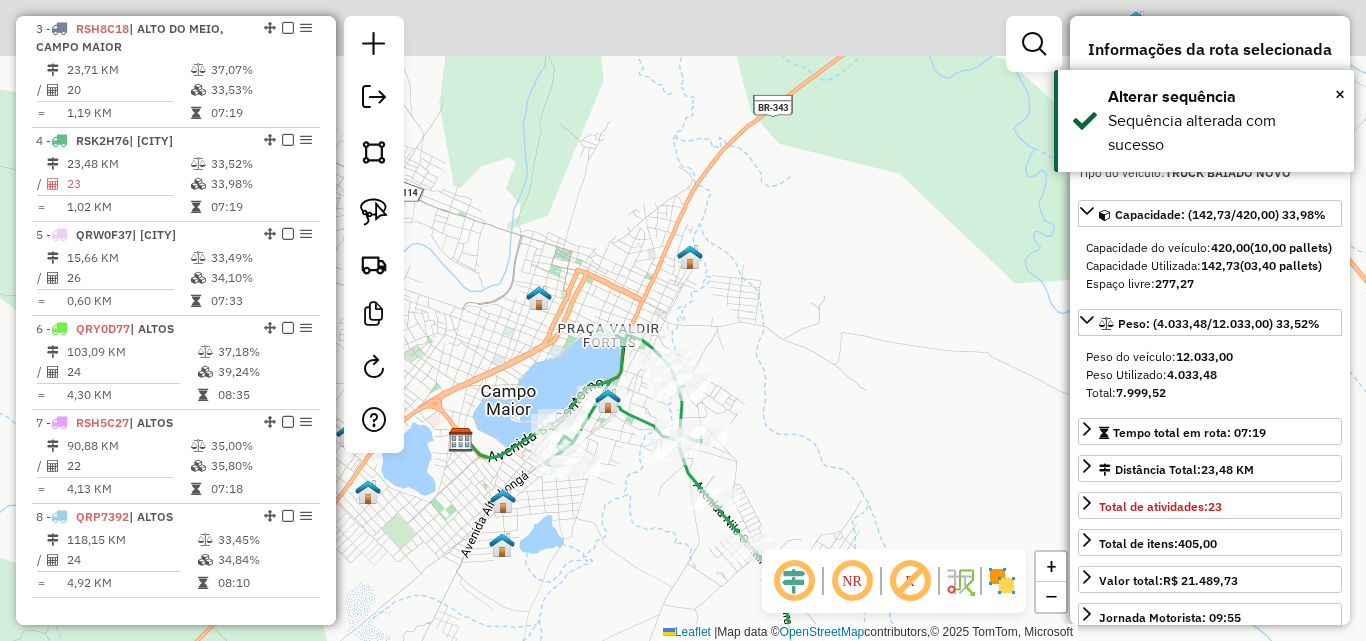 drag, startPoint x: 647, startPoint y: 320, endPoint x: 643, endPoint y: 485, distance: 165.04848 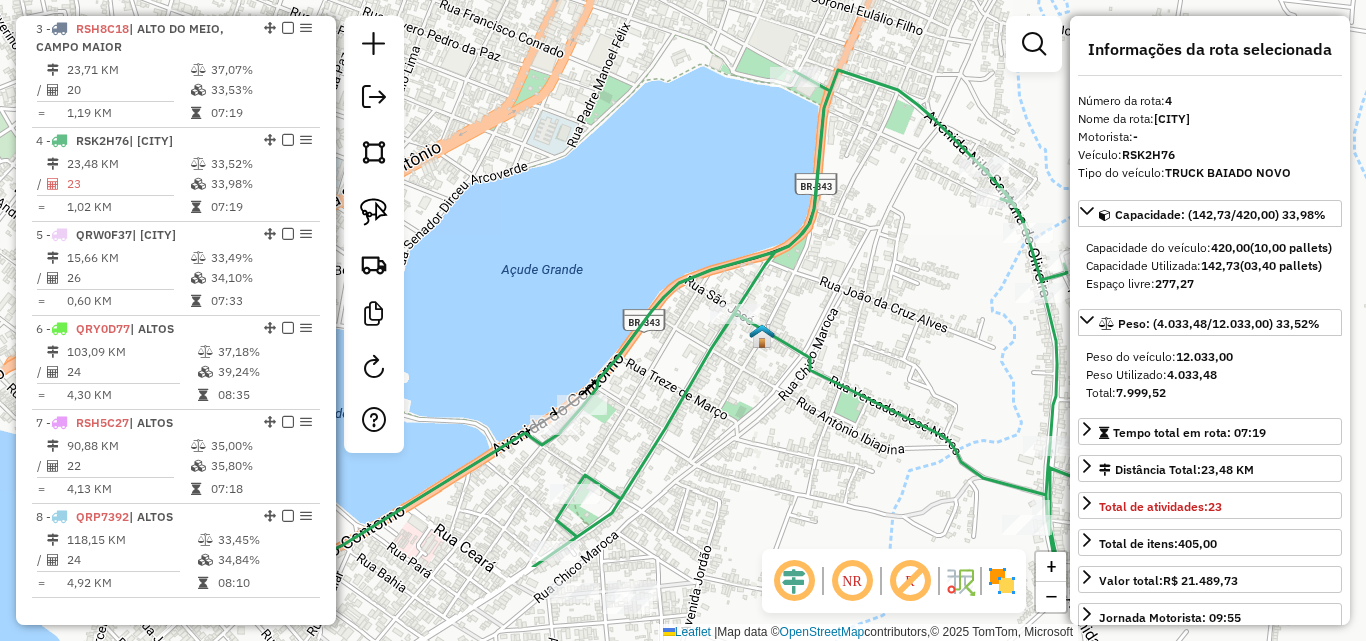 drag, startPoint x: 673, startPoint y: 316, endPoint x: 886, endPoint y: 64, distance: 329.95908 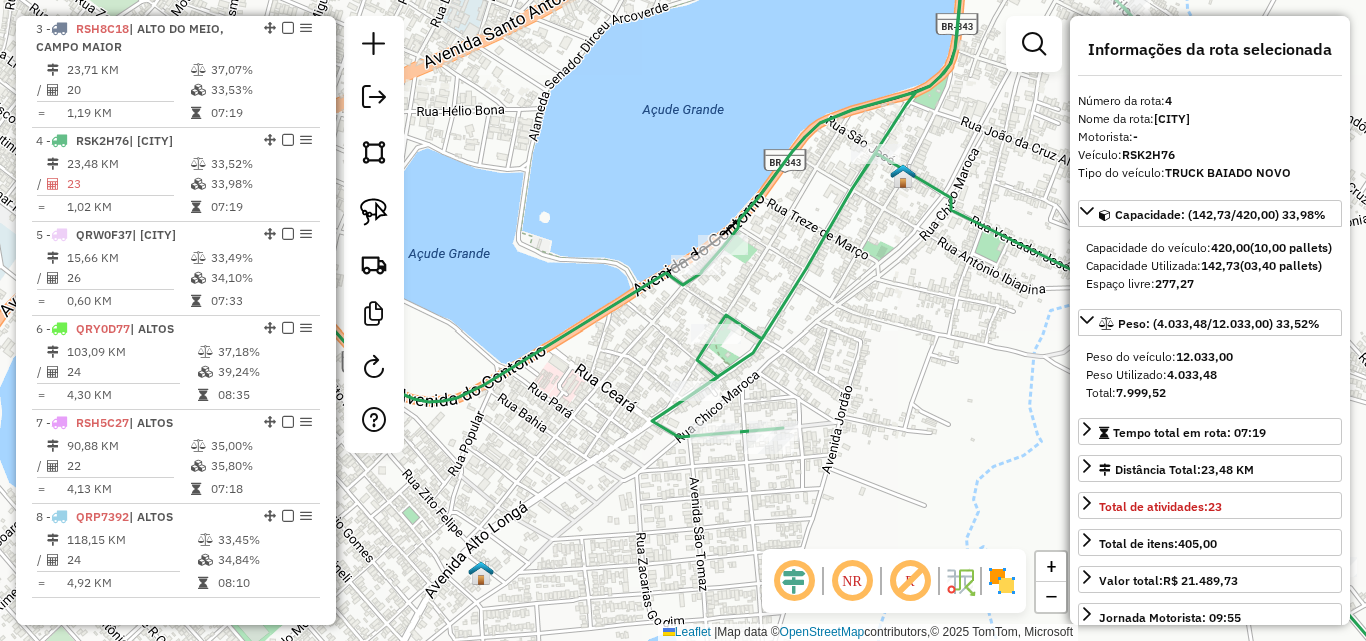 drag, startPoint x: 770, startPoint y: 312, endPoint x: 939, endPoint y: 227, distance: 189.17188 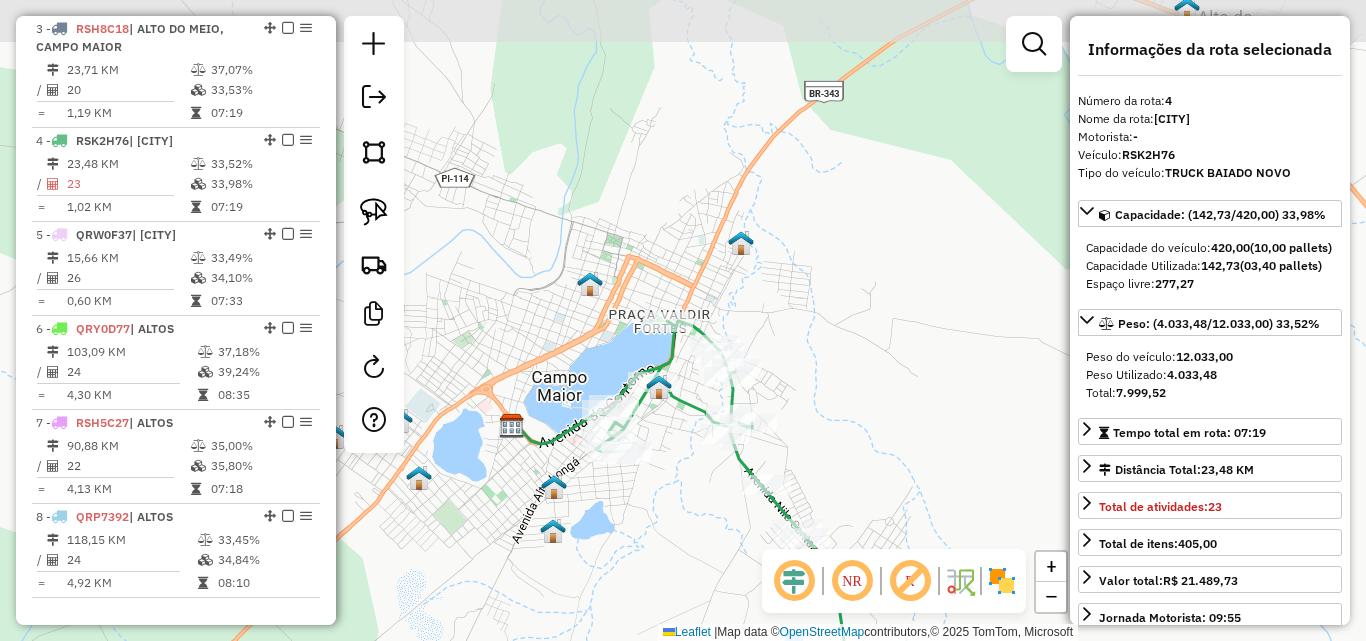 drag, startPoint x: 699, startPoint y: 355, endPoint x: 571, endPoint y: 461, distance: 166.19266 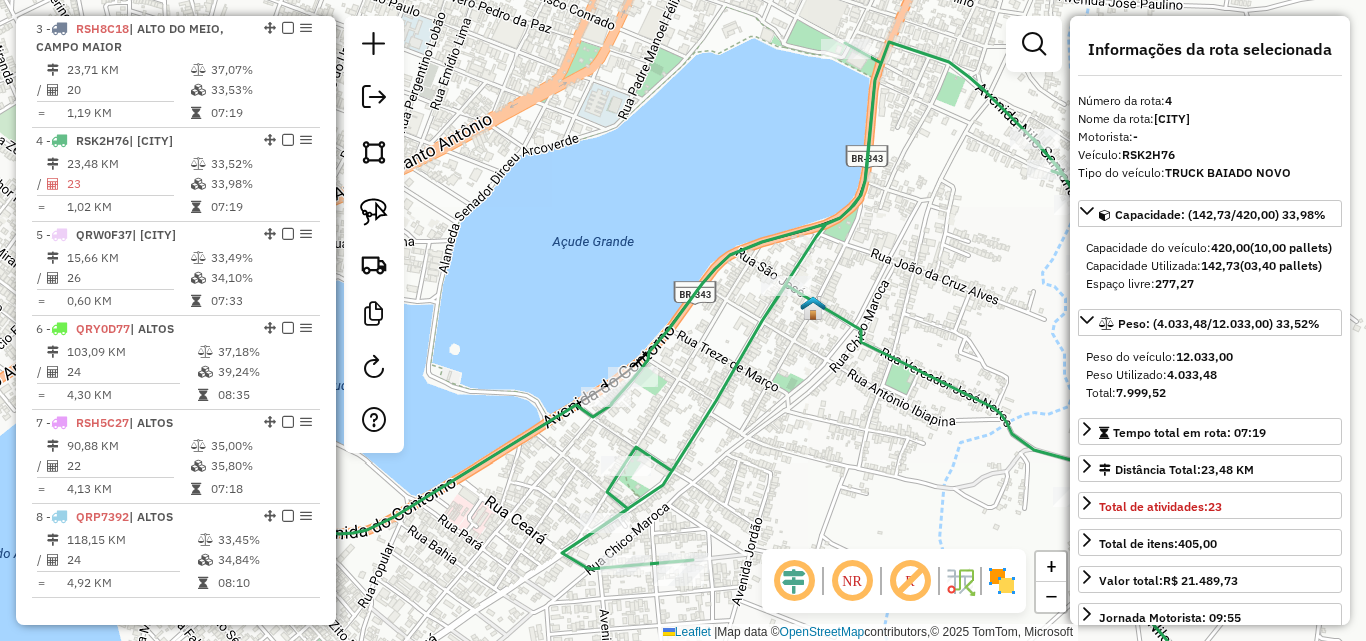 drag, startPoint x: 588, startPoint y: 424, endPoint x: 574, endPoint y: 434, distance: 17.20465 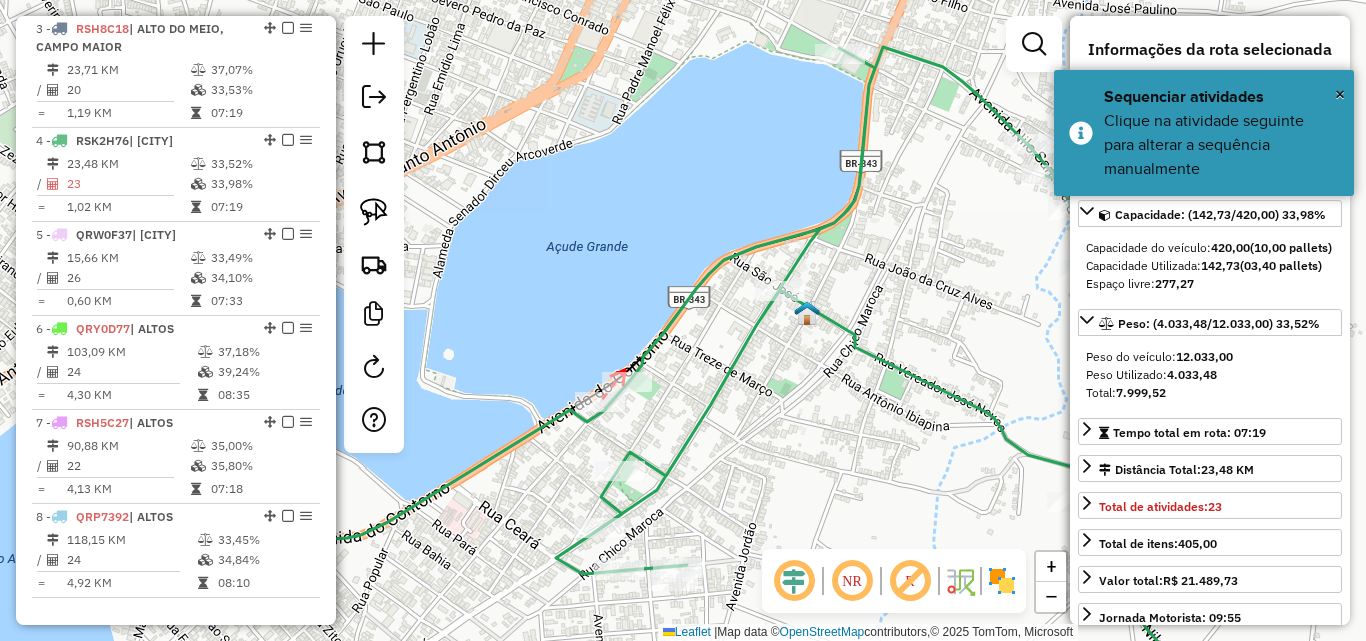 click 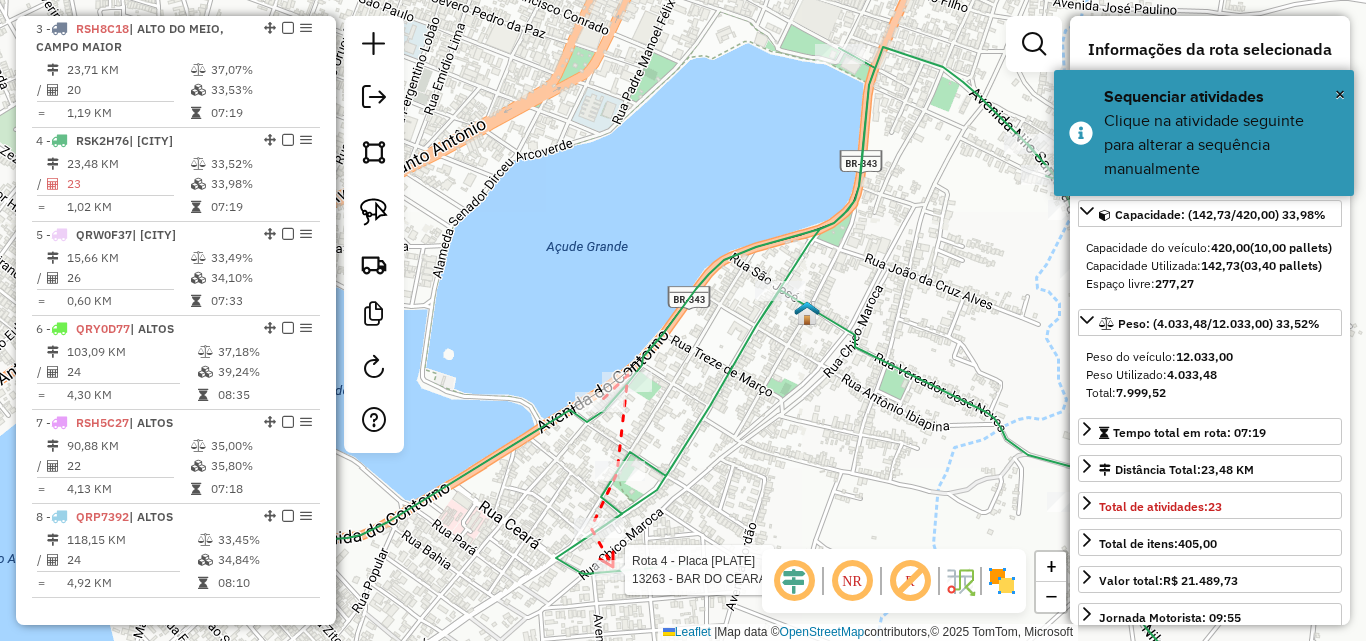 click 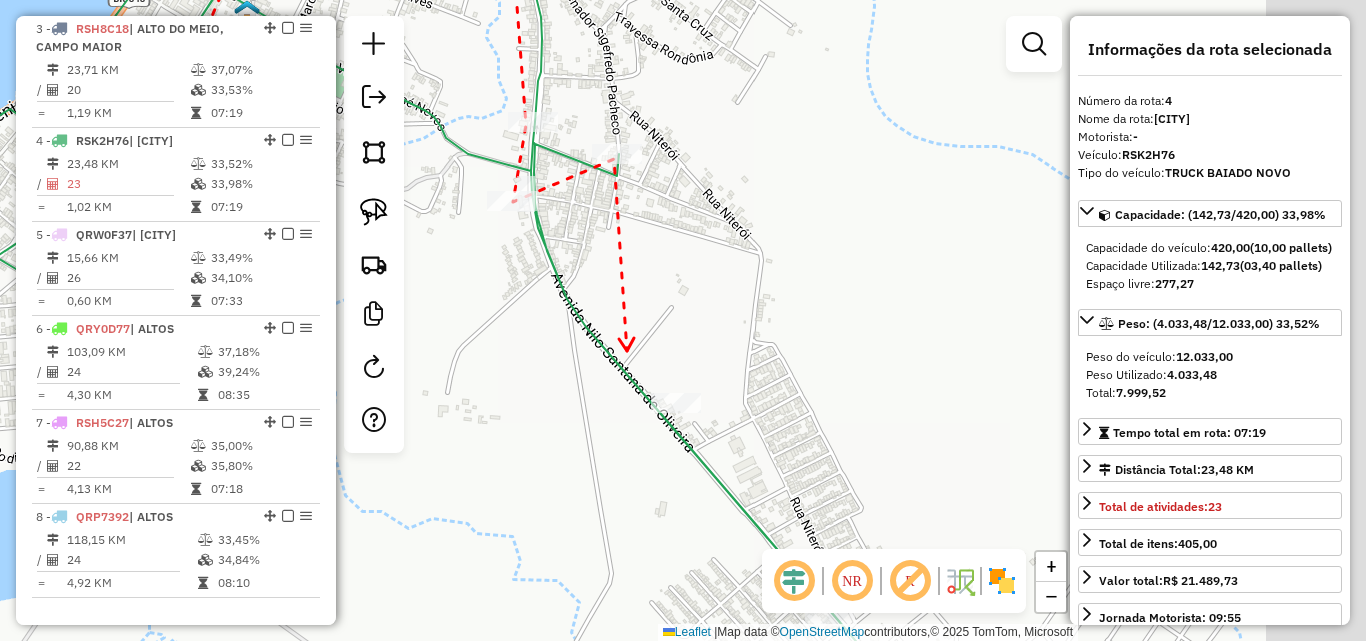 drag, startPoint x: 745, startPoint y: 406, endPoint x: 629, endPoint y: 353, distance: 127.53431 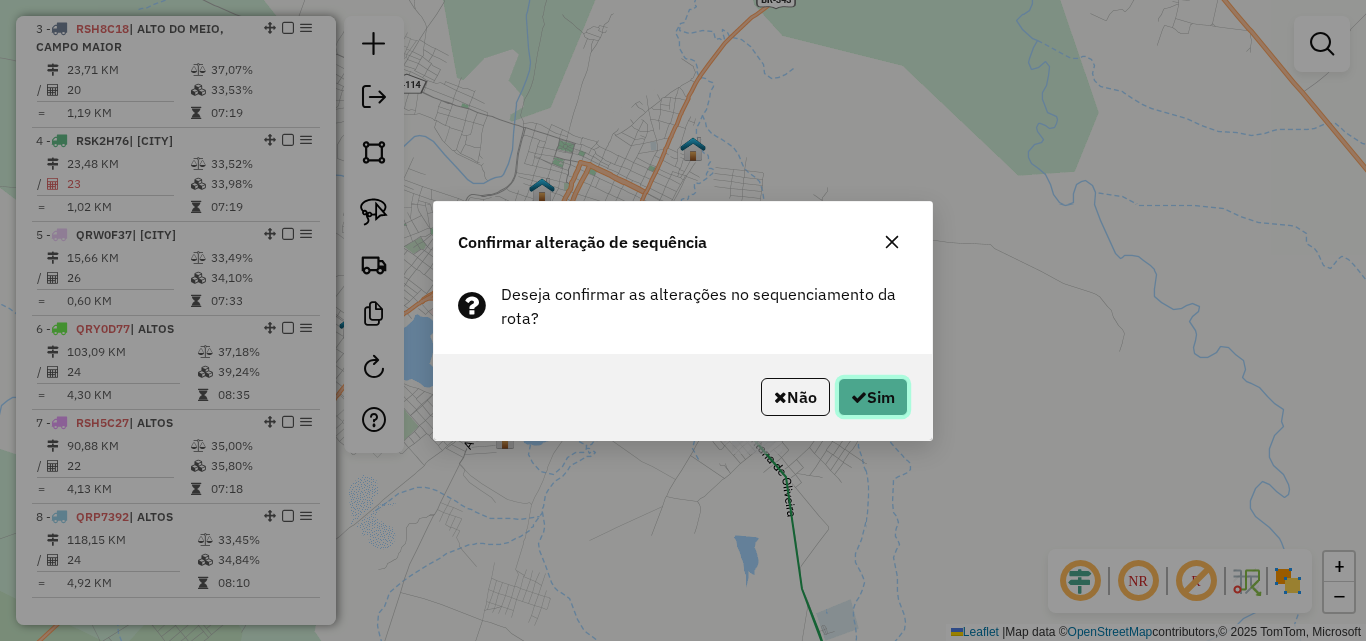 click on "Sim" 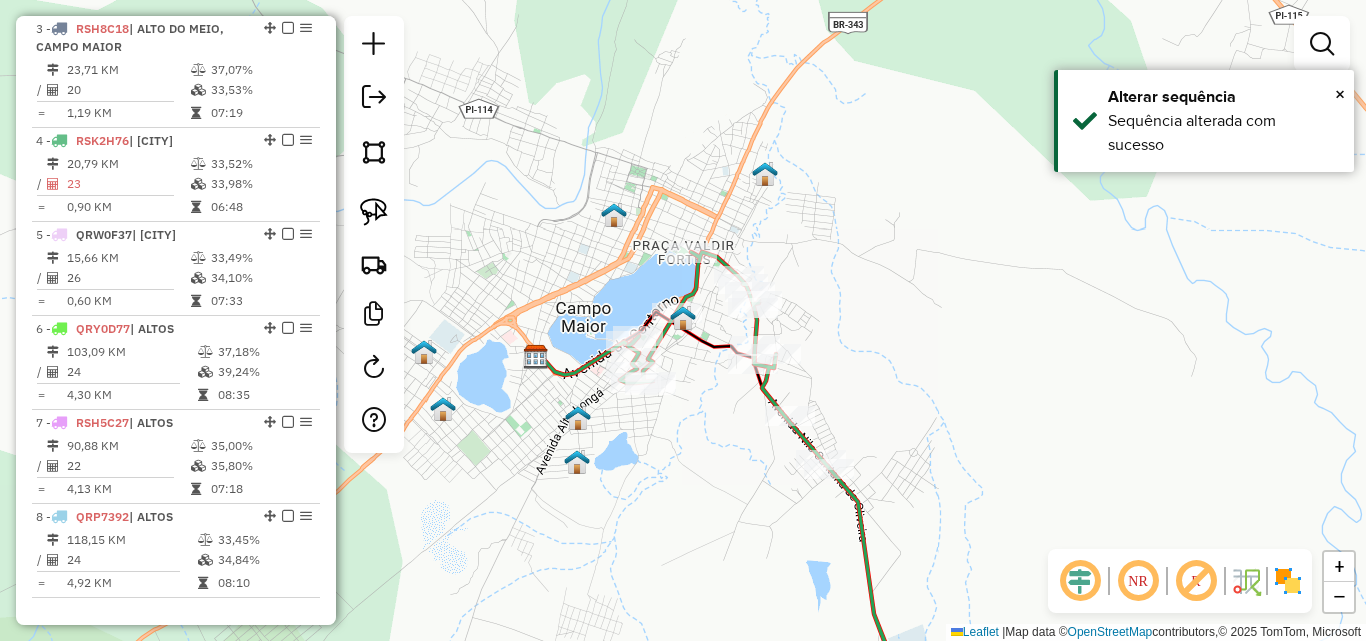 drag, startPoint x: 767, startPoint y: 298, endPoint x: 867, endPoint y: 352, distance: 113.64858 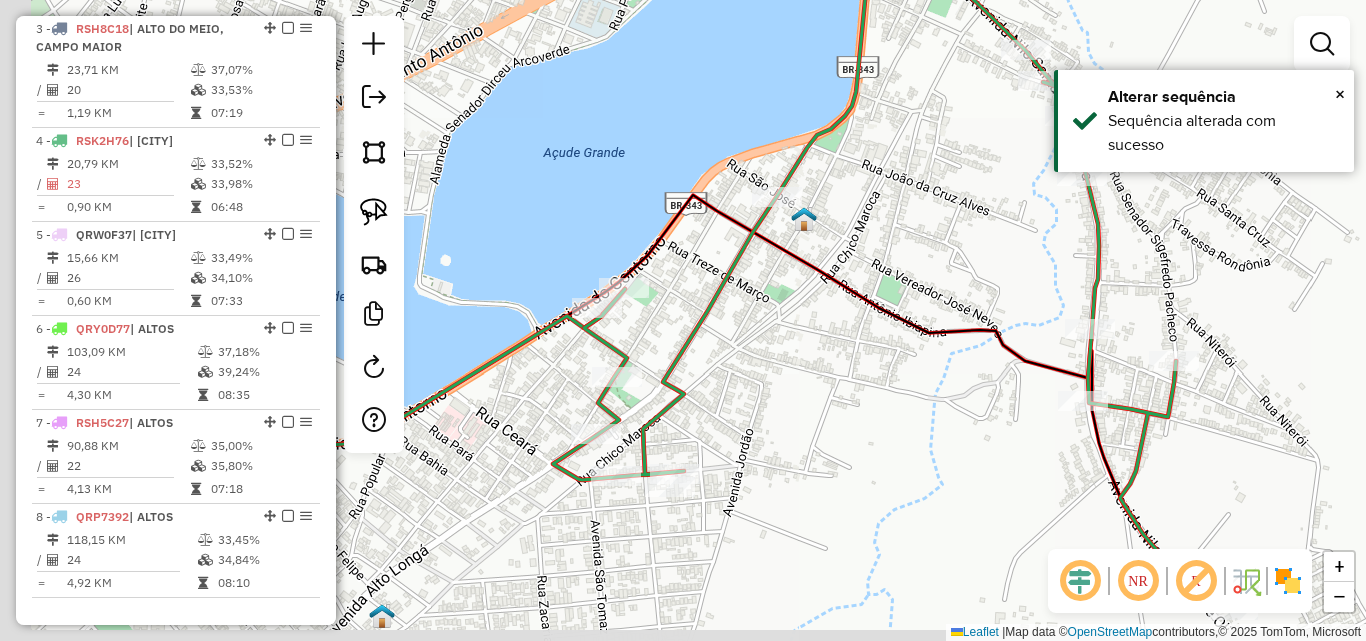 drag, startPoint x: 819, startPoint y: 326, endPoint x: 916, endPoint y: 180, distance: 175.28548 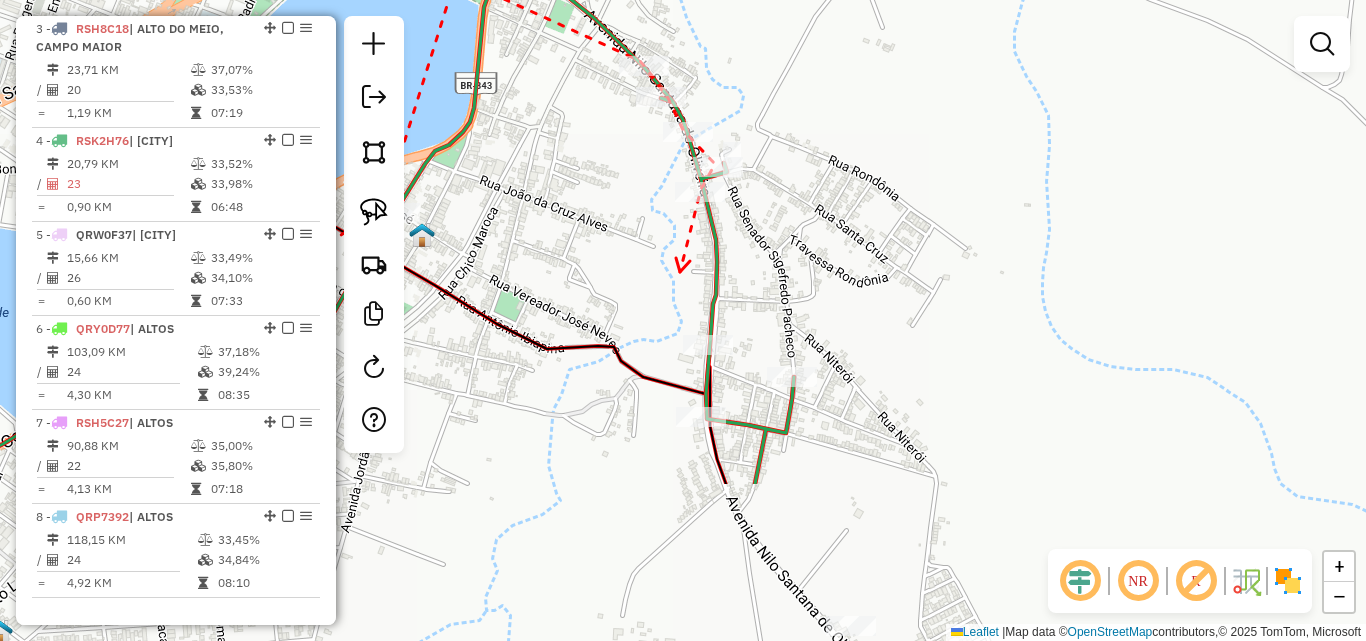 drag, startPoint x: 861, startPoint y: 312, endPoint x: 681, endPoint y: 275, distance: 183.76343 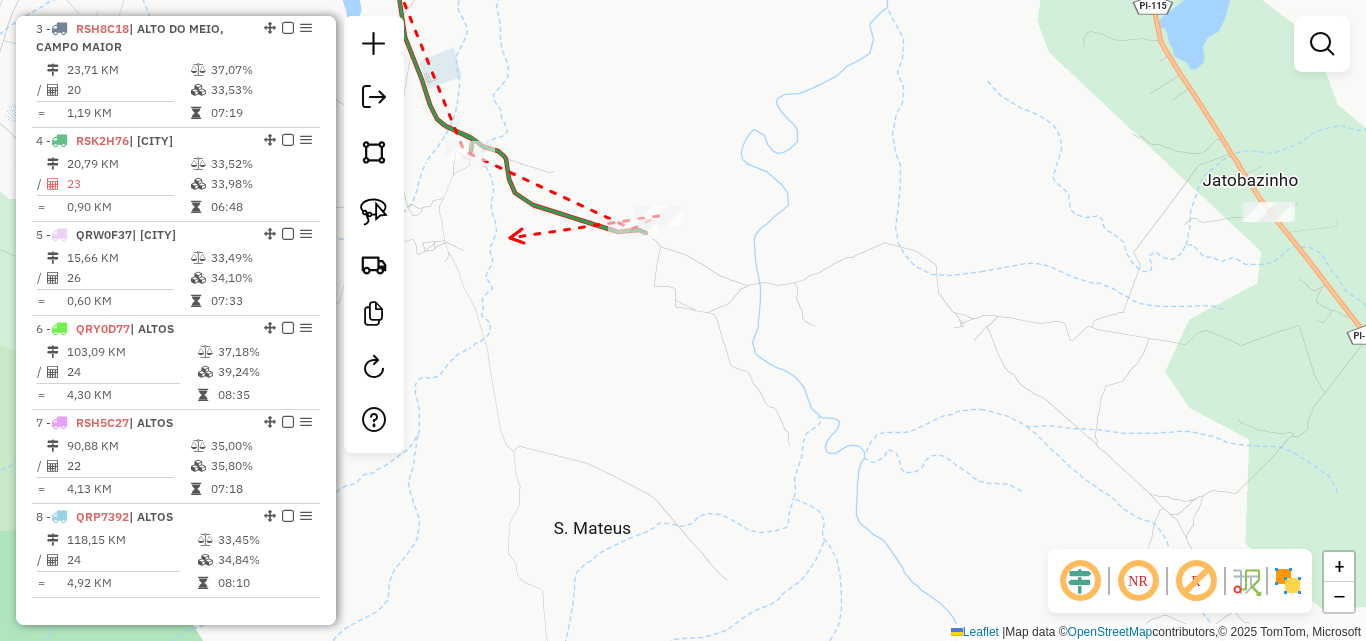 drag, startPoint x: 737, startPoint y: 324, endPoint x: 872, endPoint y: 445, distance: 181.28983 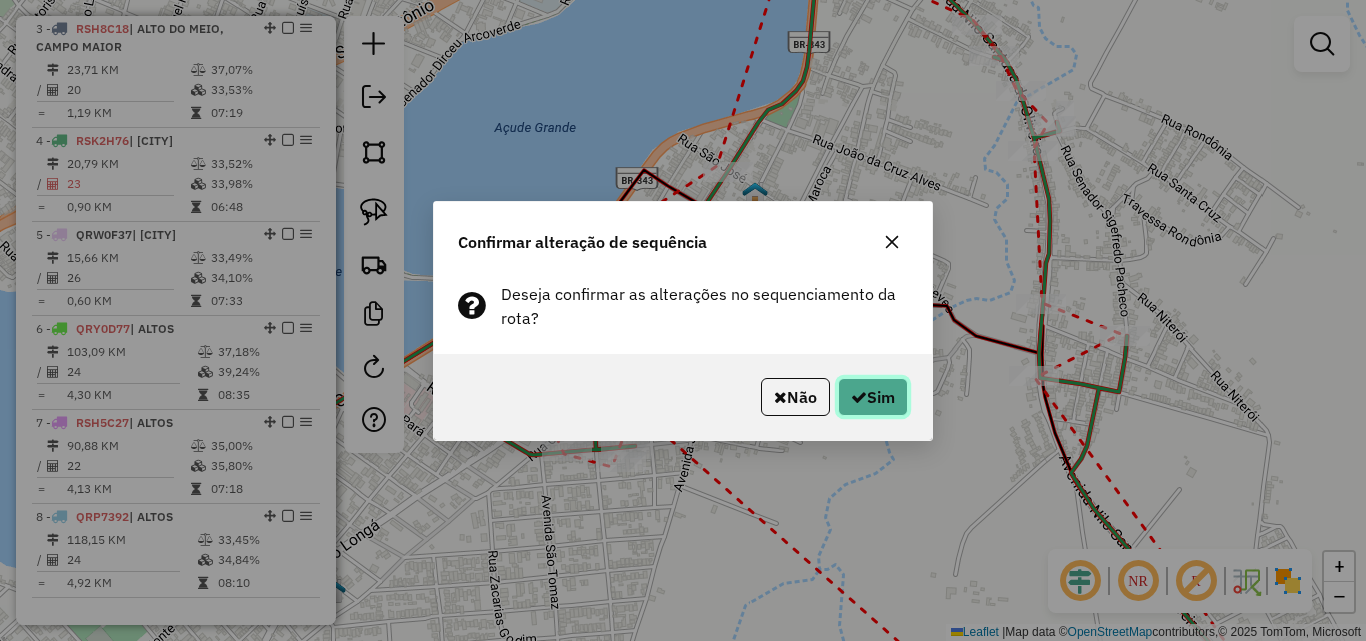 click on "Sim" 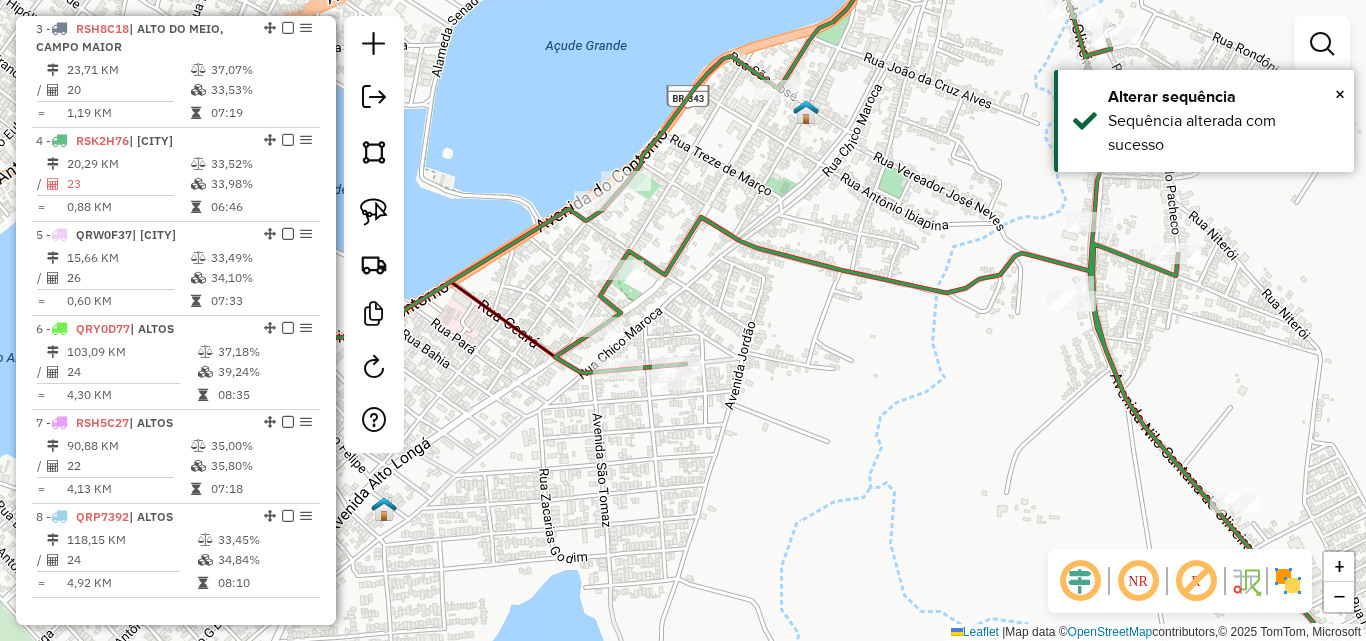 drag, startPoint x: 703, startPoint y: 425, endPoint x: 759, endPoint y: 338, distance: 103.46497 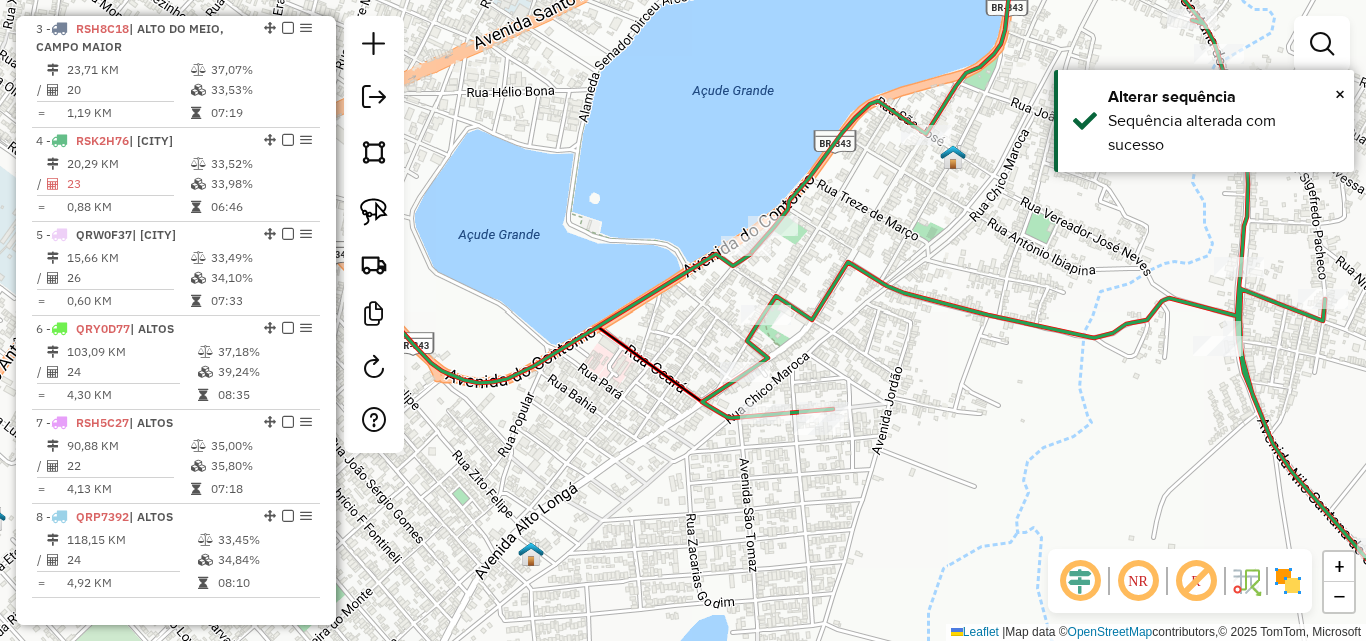 drag, startPoint x: 540, startPoint y: 363, endPoint x: 693, endPoint y: 419, distance: 162.92636 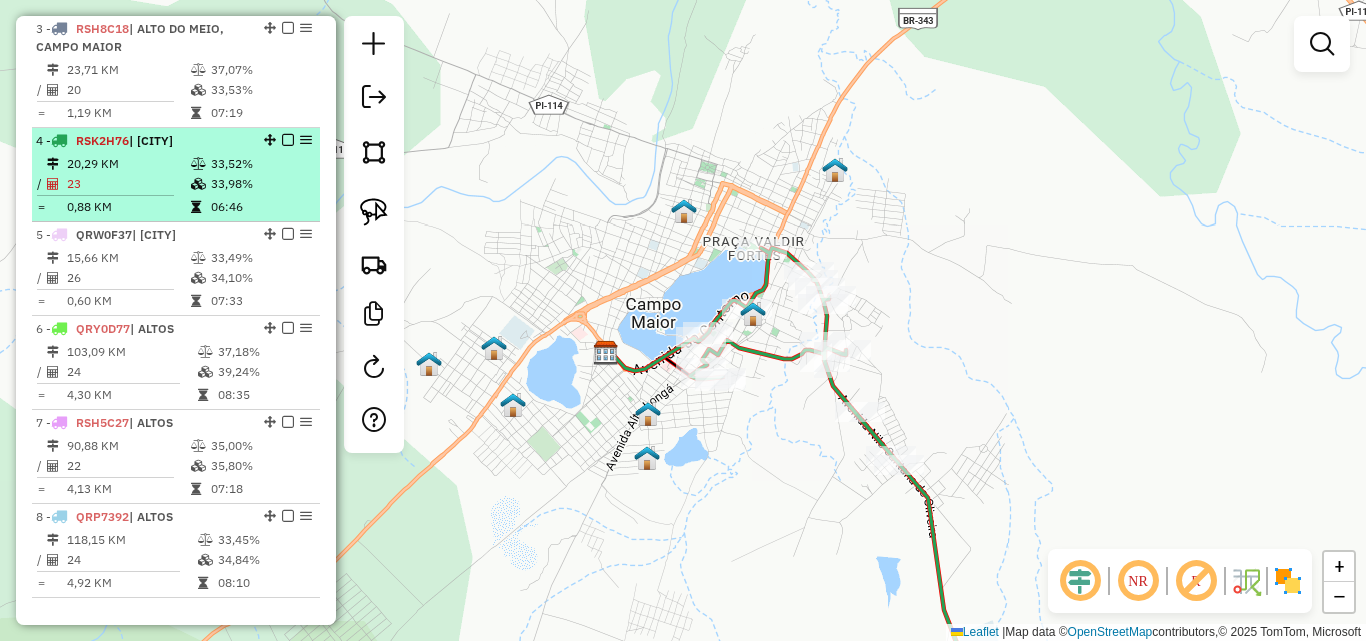 click on "0,88 KM" at bounding box center (128, 207) 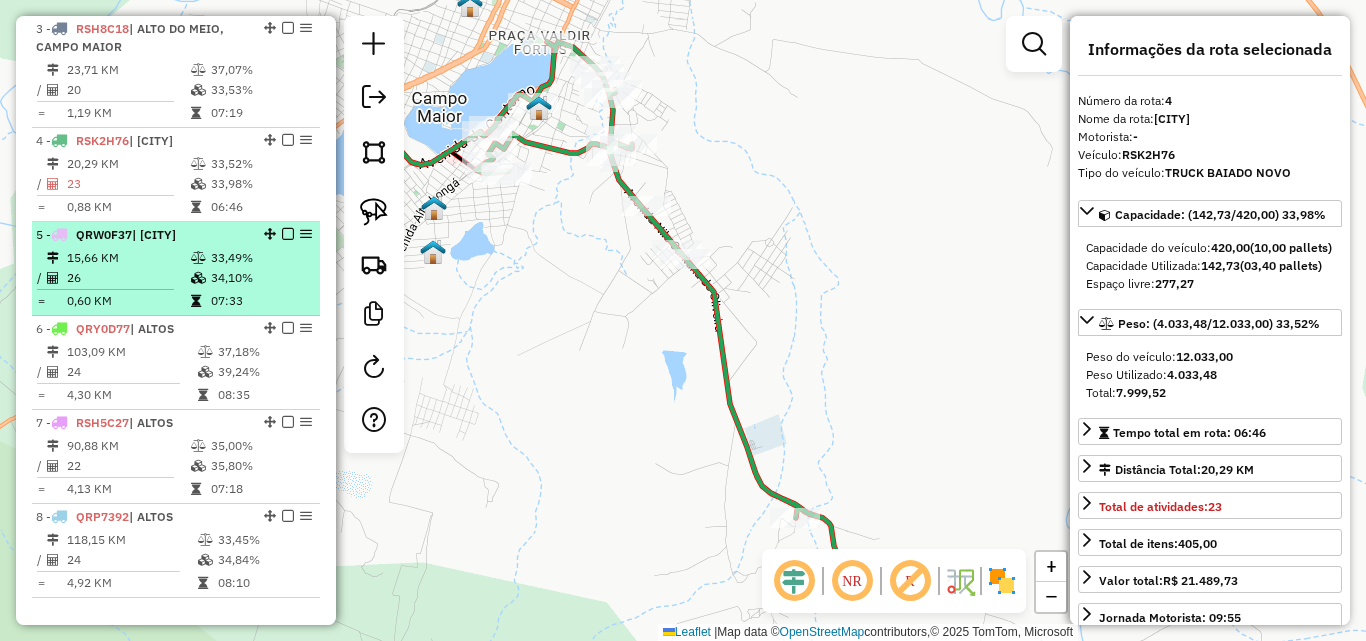 click on "15,66 KM" at bounding box center (128, 258) 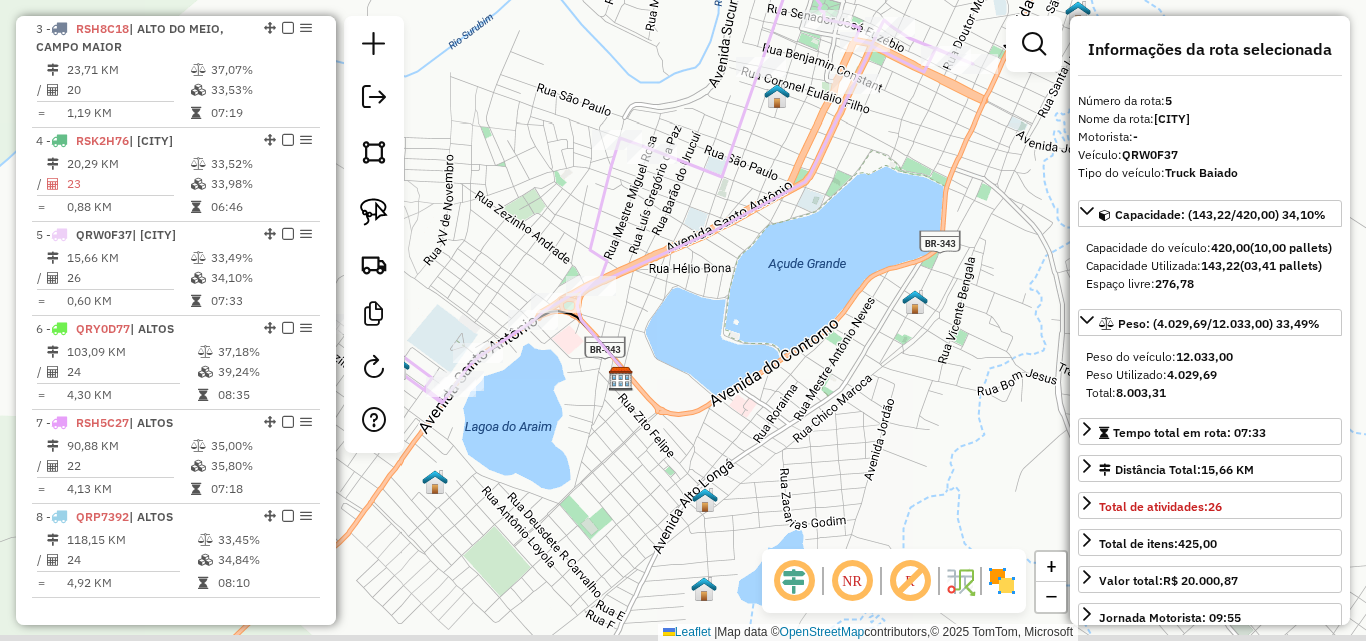 drag, startPoint x: 768, startPoint y: 320, endPoint x: 705, endPoint y: -12, distance: 337.92456 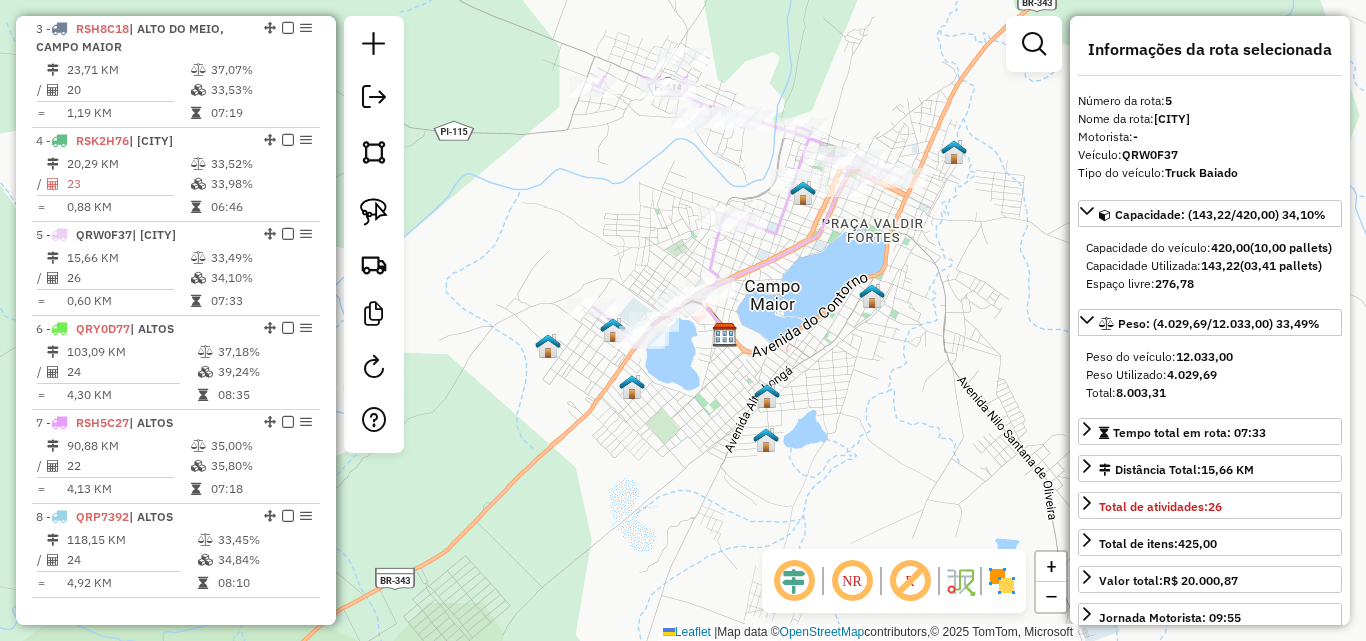 drag, startPoint x: 693, startPoint y: 225, endPoint x: 775, endPoint y: 365, distance: 162.24672 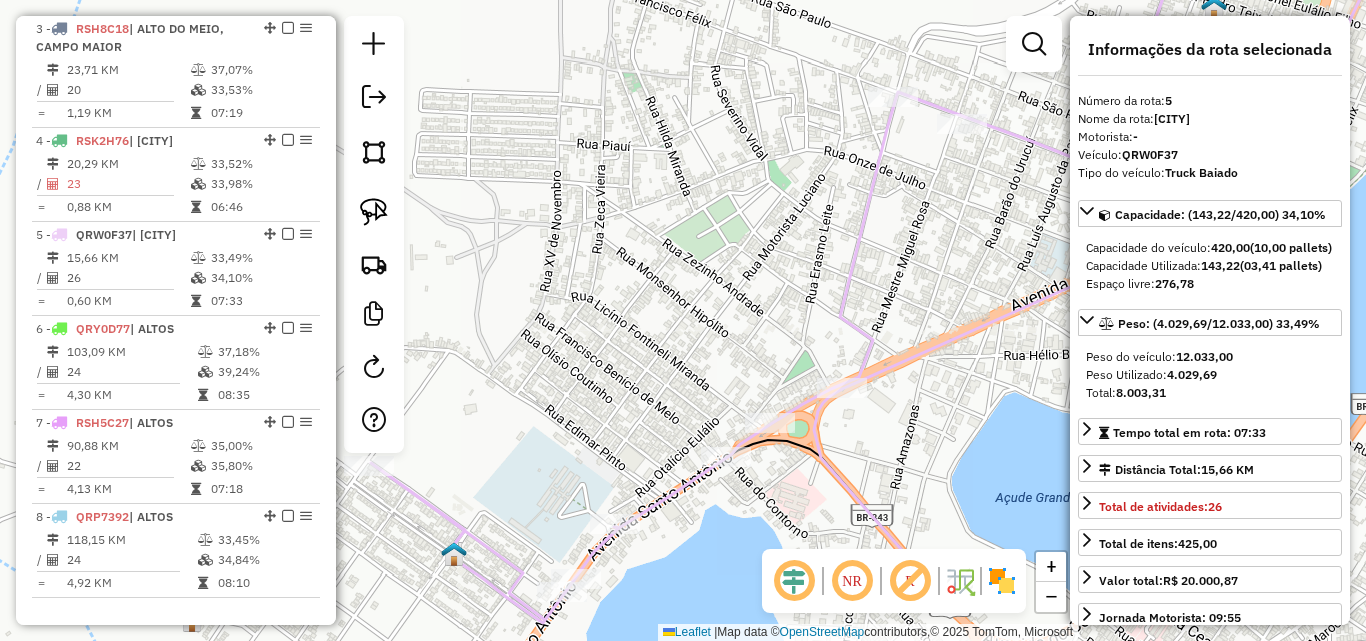 drag, startPoint x: 883, startPoint y: 372, endPoint x: 686, endPoint y: 446, distance: 210.44002 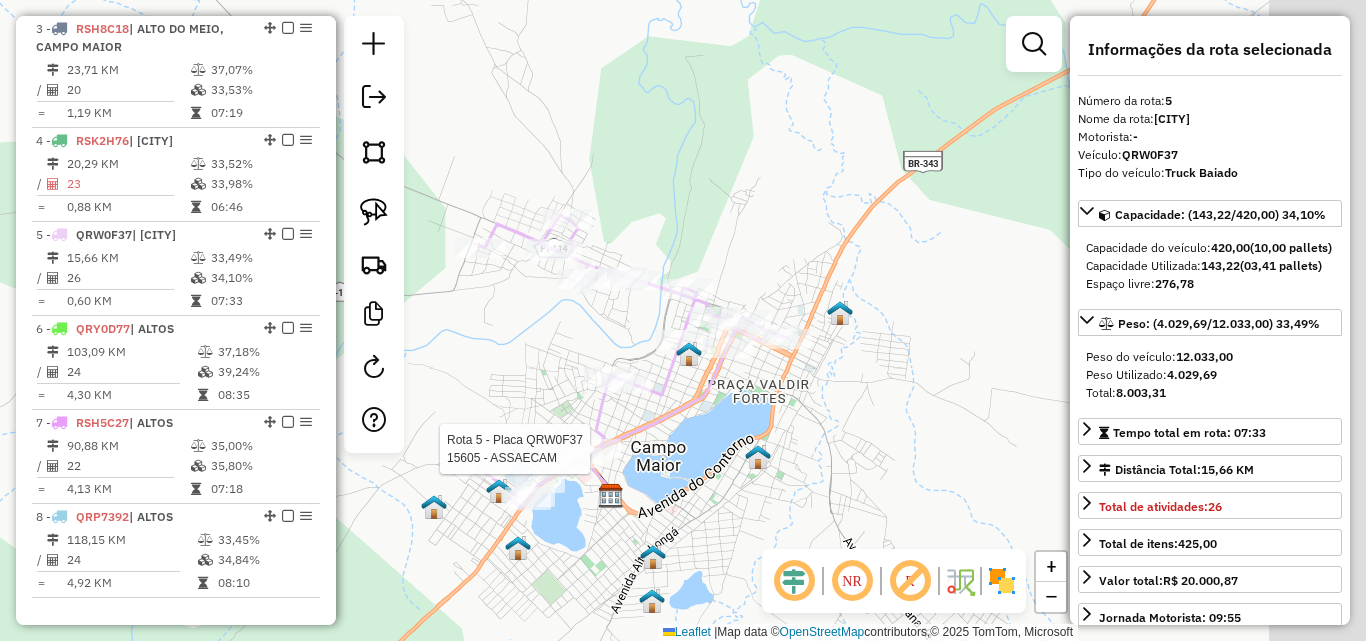 drag, startPoint x: 807, startPoint y: 364, endPoint x: 706, endPoint y: 424, distance: 117.47766 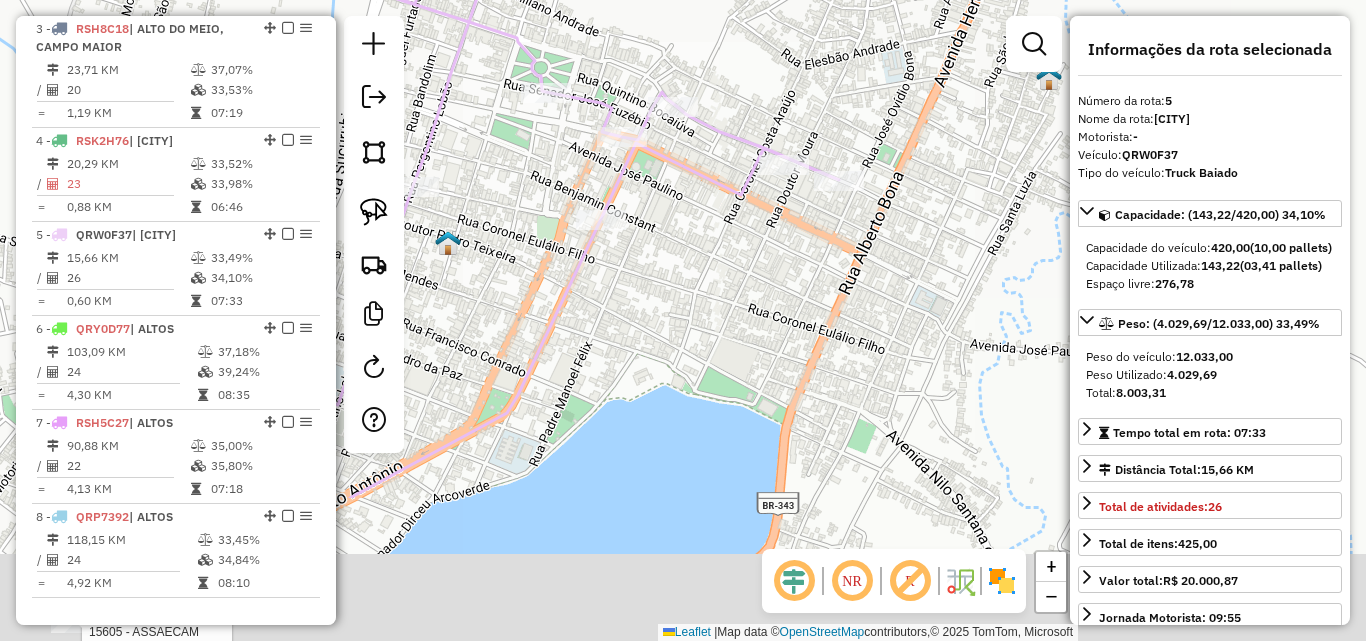 drag, startPoint x: 716, startPoint y: 432, endPoint x: 687, endPoint y: 220, distance: 213.9743 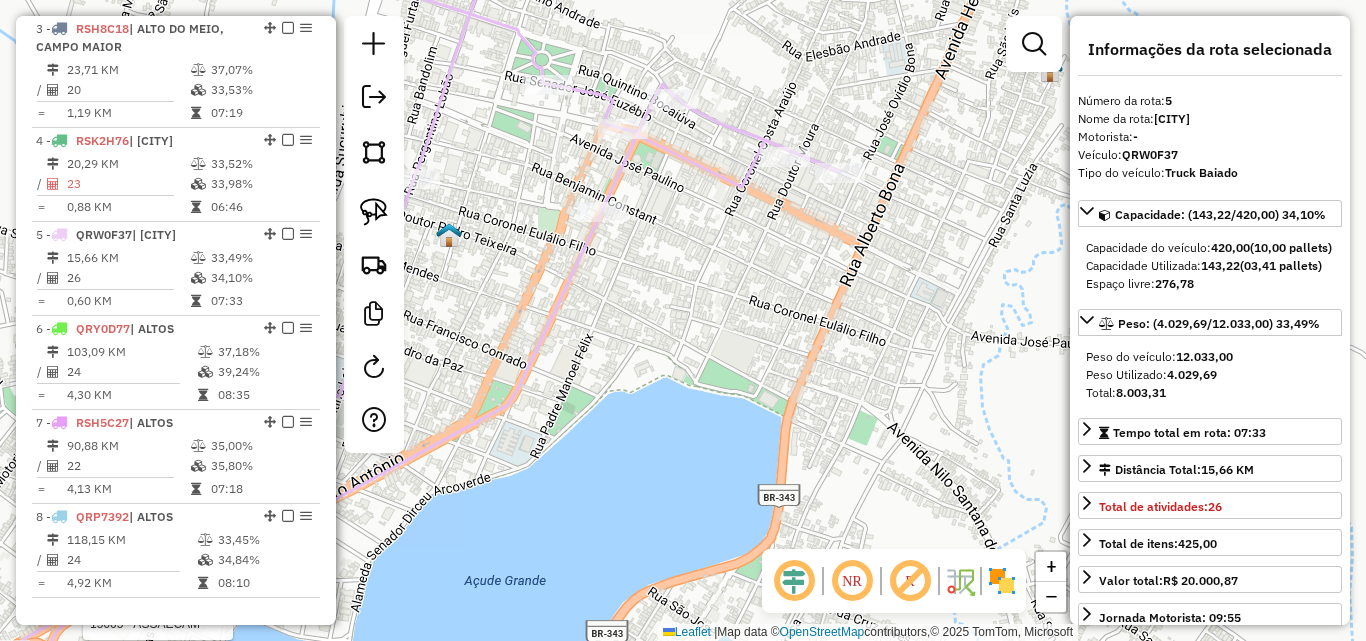 drag, startPoint x: 605, startPoint y: 339, endPoint x: 742, endPoint y: 330, distance: 137.2953 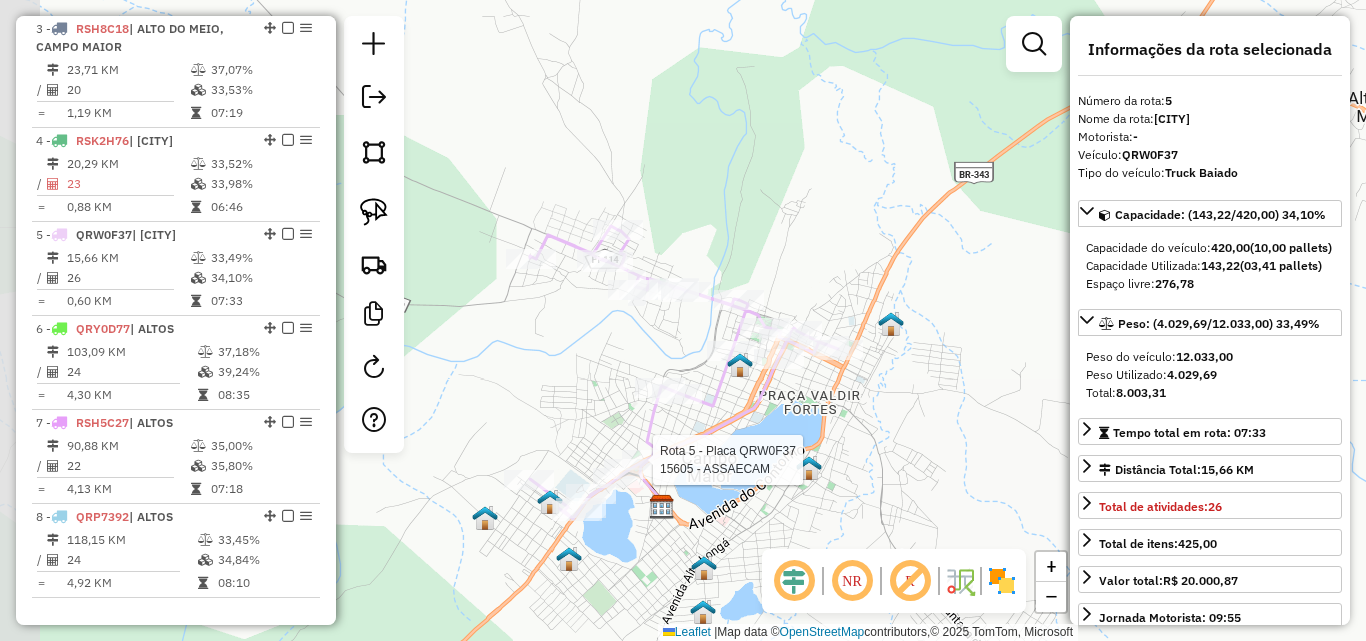 drag, startPoint x: 679, startPoint y: 332, endPoint x: 764, endPoint y: 428, distance: 128.22246 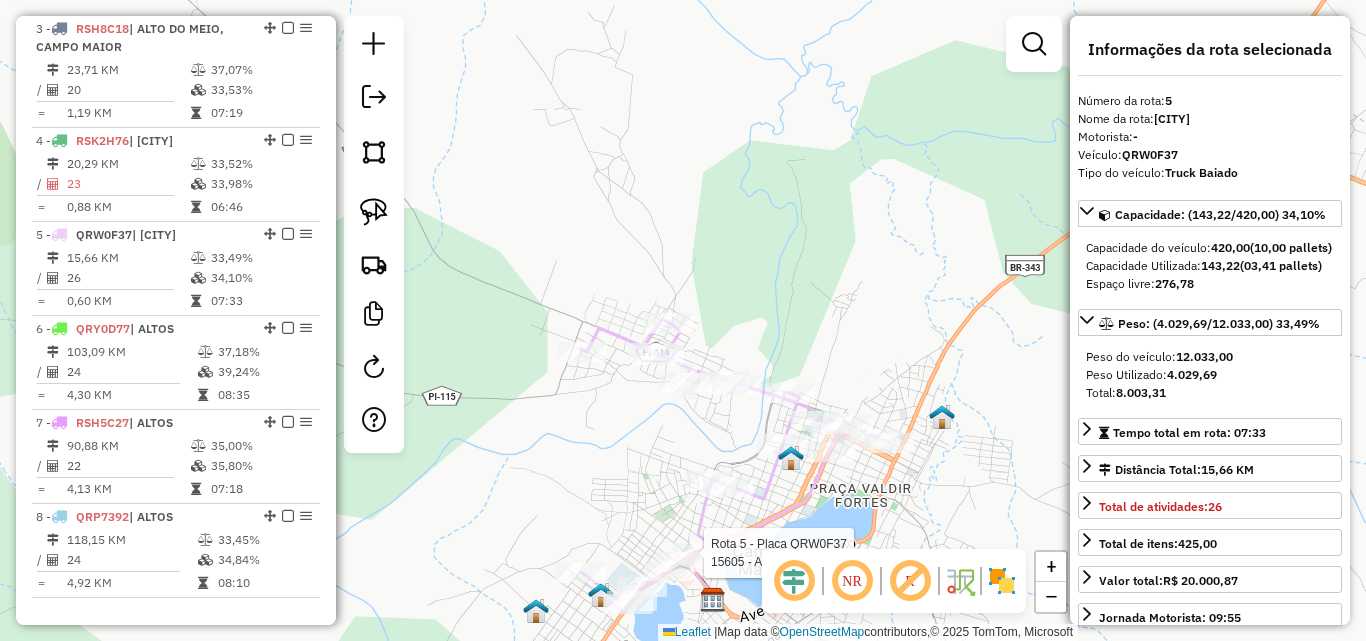 drag, startPoint x: 606, startPoint y: 372, endPoint x: 638, endPoint y: 418, distance: 56.0357 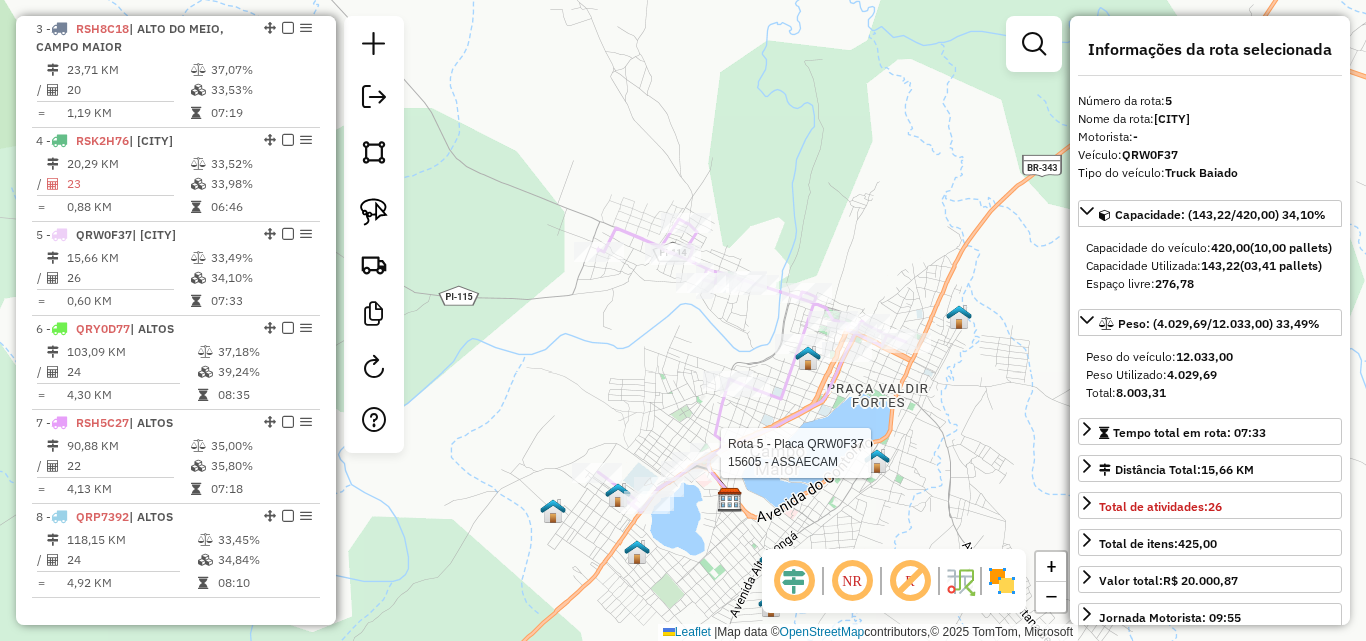 drag, startPoint x: 615, startPoint y: 400, endPoint x: 622, endPoint y: 277, distance: 123.19903 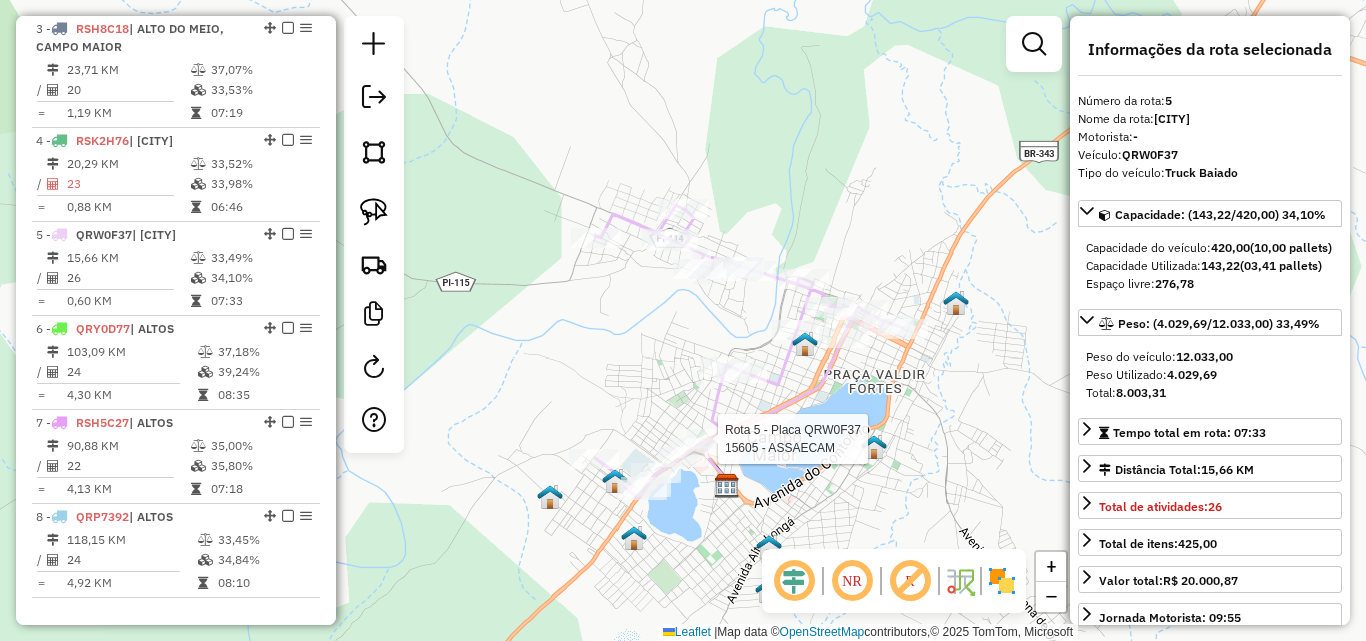 drag, startPoint x: 644, startPoint y: 434, endPoint x: 644, endPoint y: 422, distance: 12 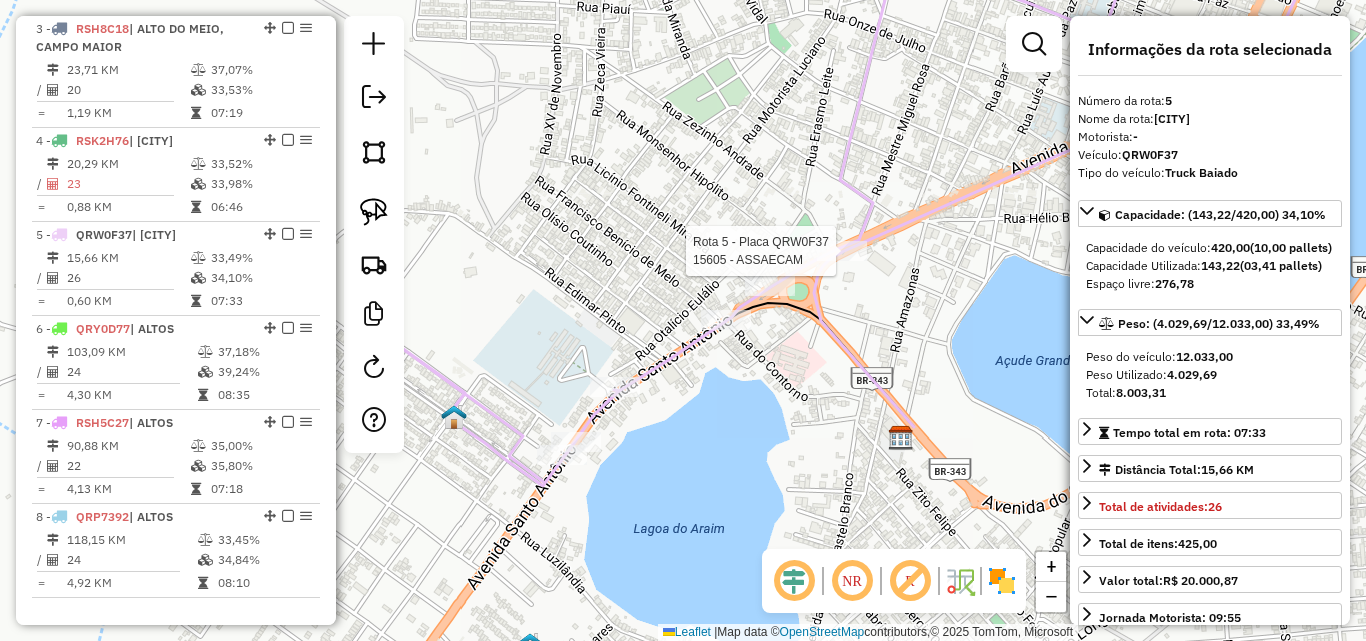 drag, startPoint x: 690, startPoint y: 434, endPoint x: 622, endPoint y: 236, distance: 209.35138 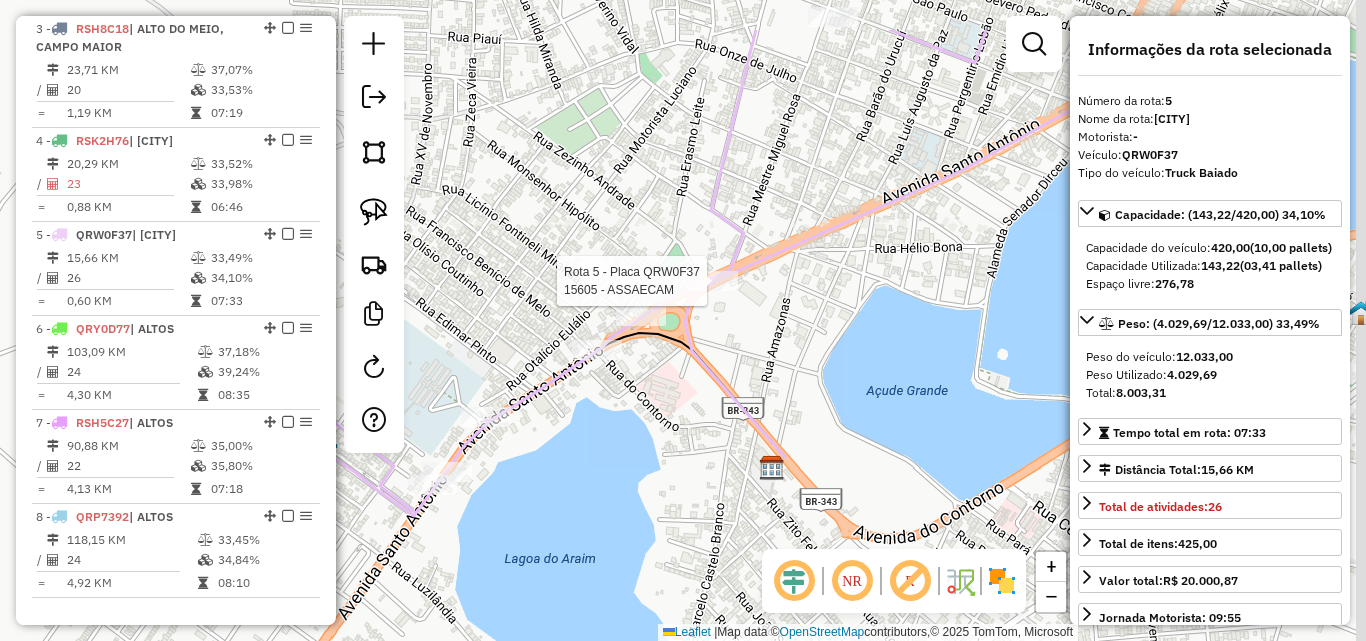 drag, startPoint x: 754, startPoint y: 352, endPoint x: 634, endPoint y: 439, distance: 148.21944 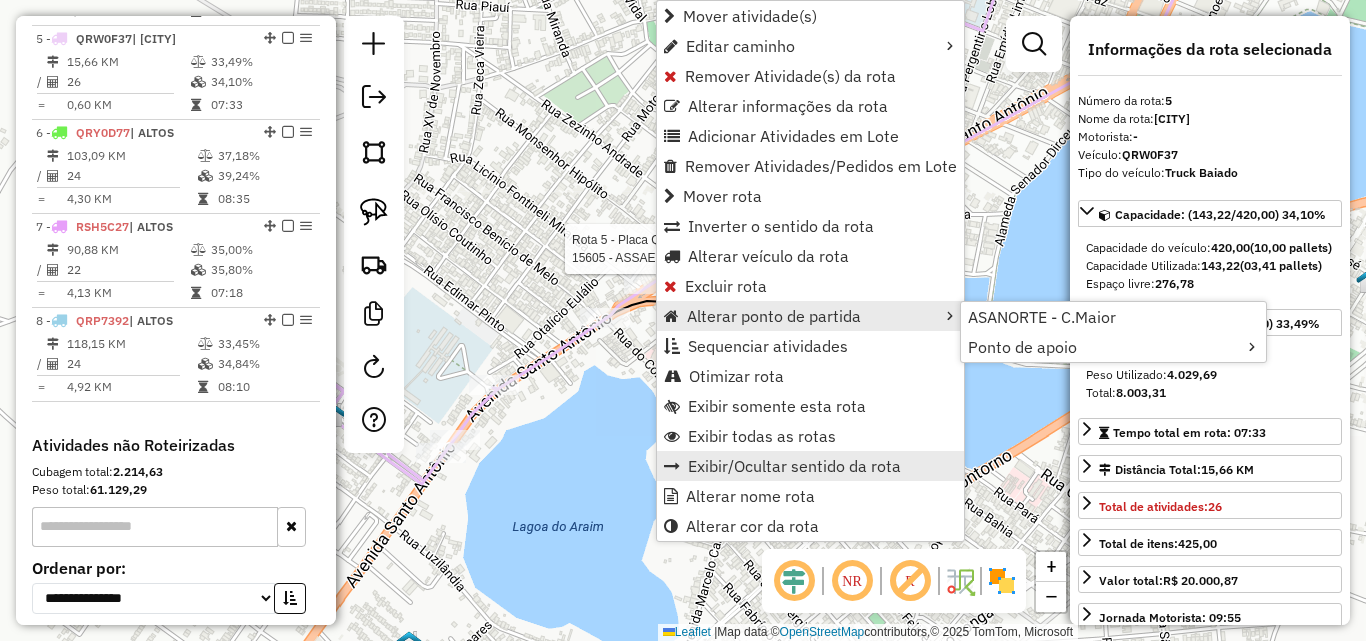 scroll, scrollTop: 1144, scrollLeft: 0, axis: vertical 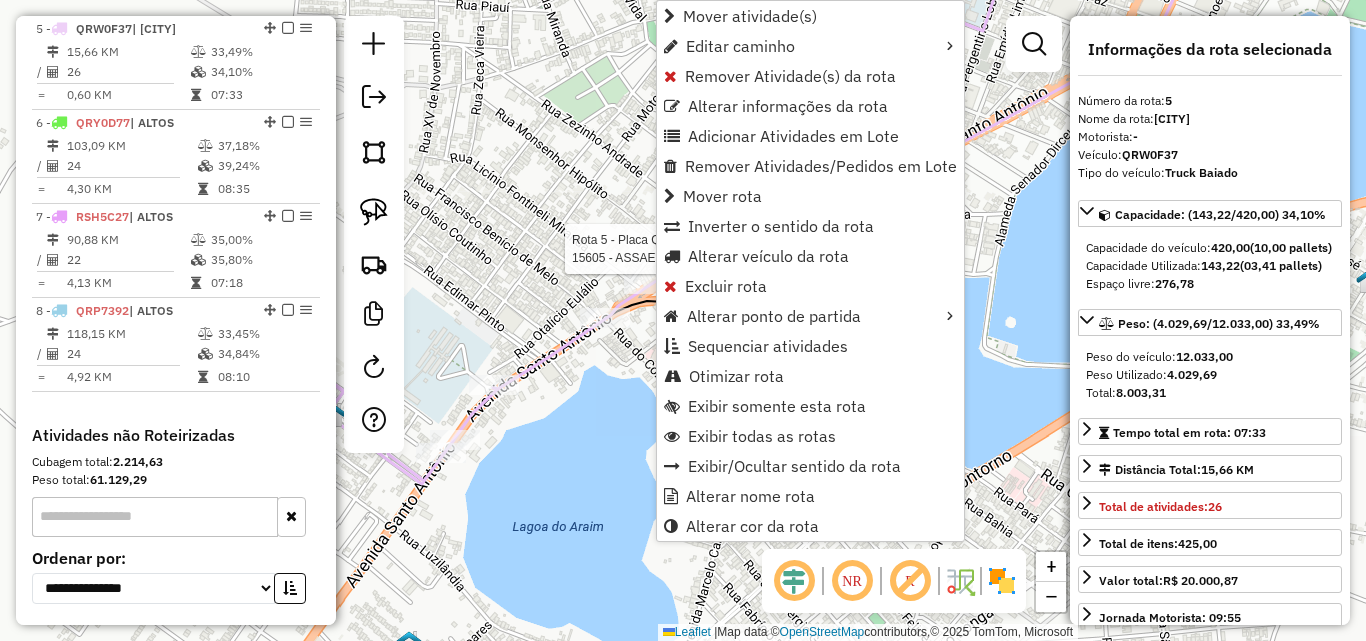 click on "Rota 5 - Placa QRW0F37  15605 - ASSAECAM Janela de atendimento Grade de atendimento Capacidade Transportadoras Veículos Cliente Pedidos  Rotas Selecione os dias de semana para filtrar as janelas de atendimento  Seg   Ter   Qua   Qui   Sex   Sáb   Dom  Informe o período da janela de atendimento: De: Até:  Filtrar exatamente a janela do cliente  Considerar janela de atendimento padrão  Selecione os dias de semana para filtrar as grades de atendimento  Seg   Ter   Qua   Qui   Sex   Sáb   Dom   Considerar clientes sem dia de atendimento cadastrado  Clientes fora do dia de atendimento selecionado Filtrar as atividades entre os valores definidos abaixo:  Peso mínimo:   Peso máximo:   Cubagem mínima:   Cubagem máxima:   De:   Até:  Filtrar as atividades entre o tempo de atendimento definido abaixo:  De:   Até:   Considerar capacidade total dos clientes não roteirizados Transportadora: Selecione um ou mais itens Tipo de veículo: Selecione um ou mais itens Veículo: Selecione um ou mais itens Motorista:" 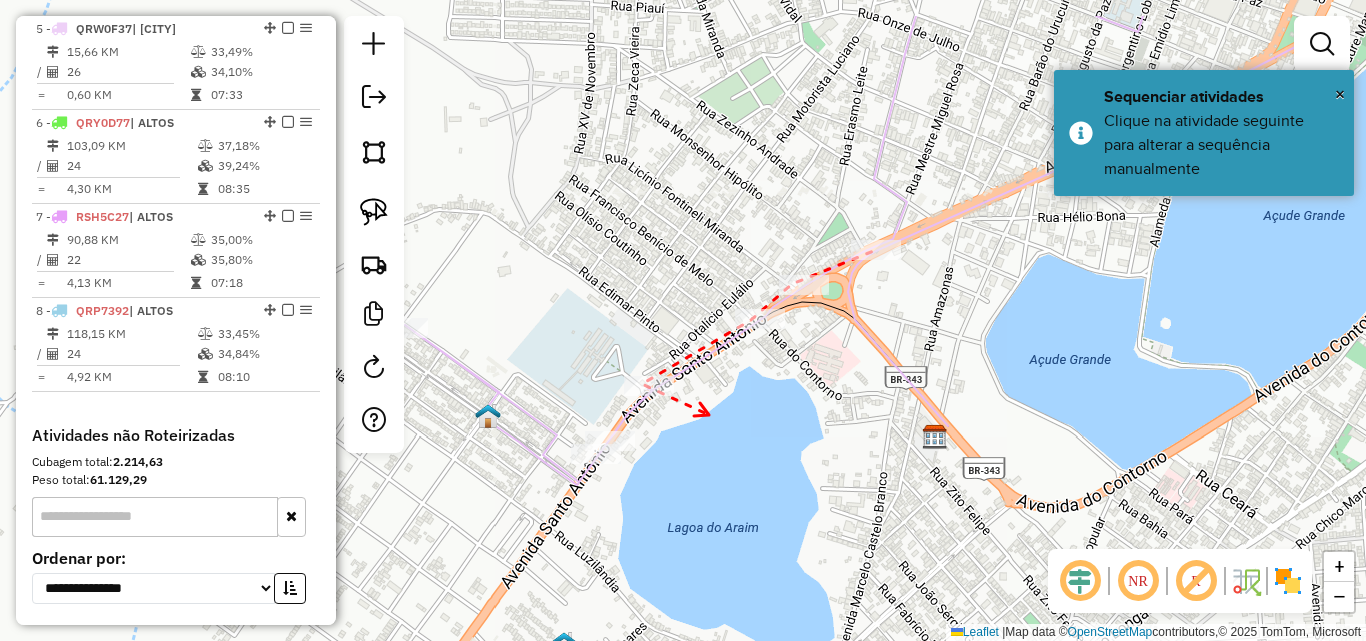 drag, startPoint x: 701, startPoint y: 335, endPoint x: 709, endPoint y: 402, distance: 67.47592 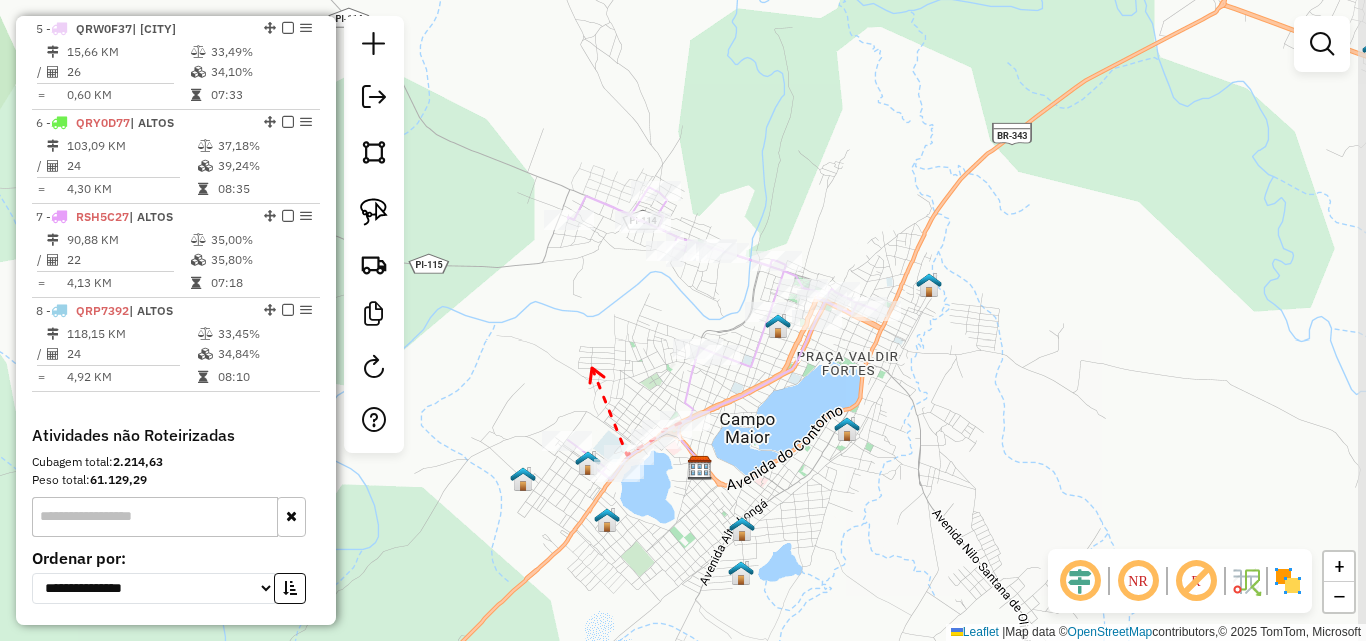 drag, startPoint x: 658, startPoint y: 321, endPoint x: 597, endPoint y: 366, distance: 75.802376 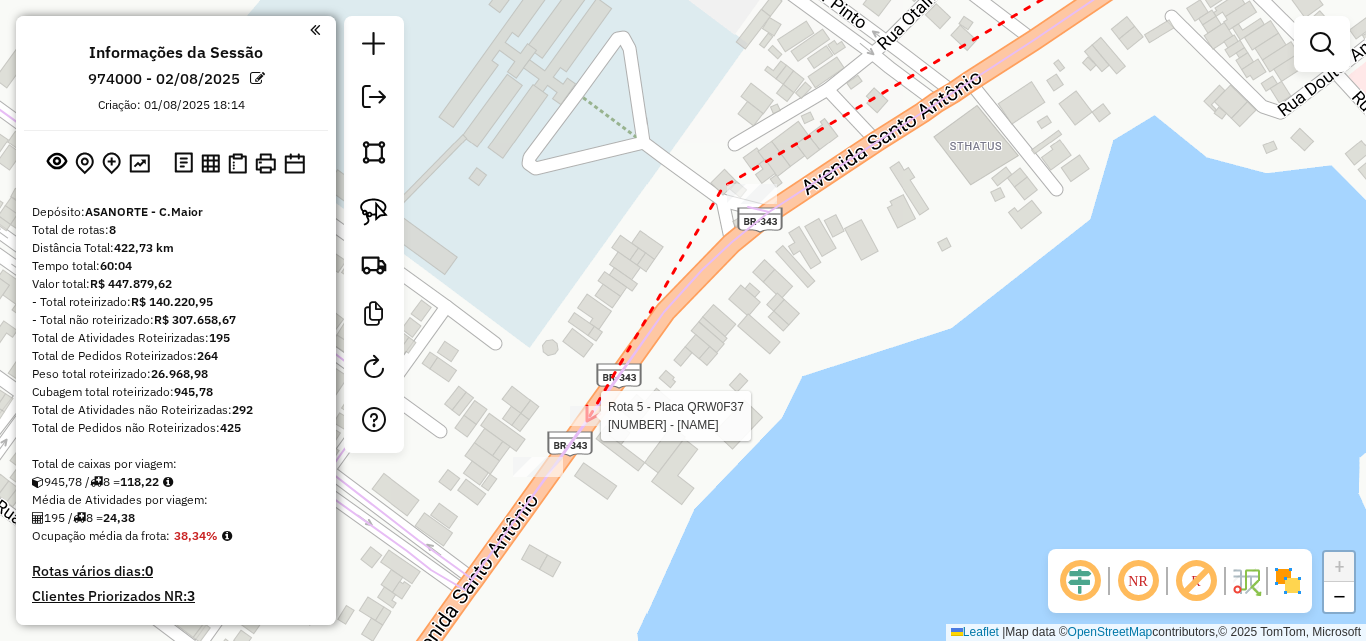 scroll, scrollTop: 0, scrollLeft: 0, axis: both 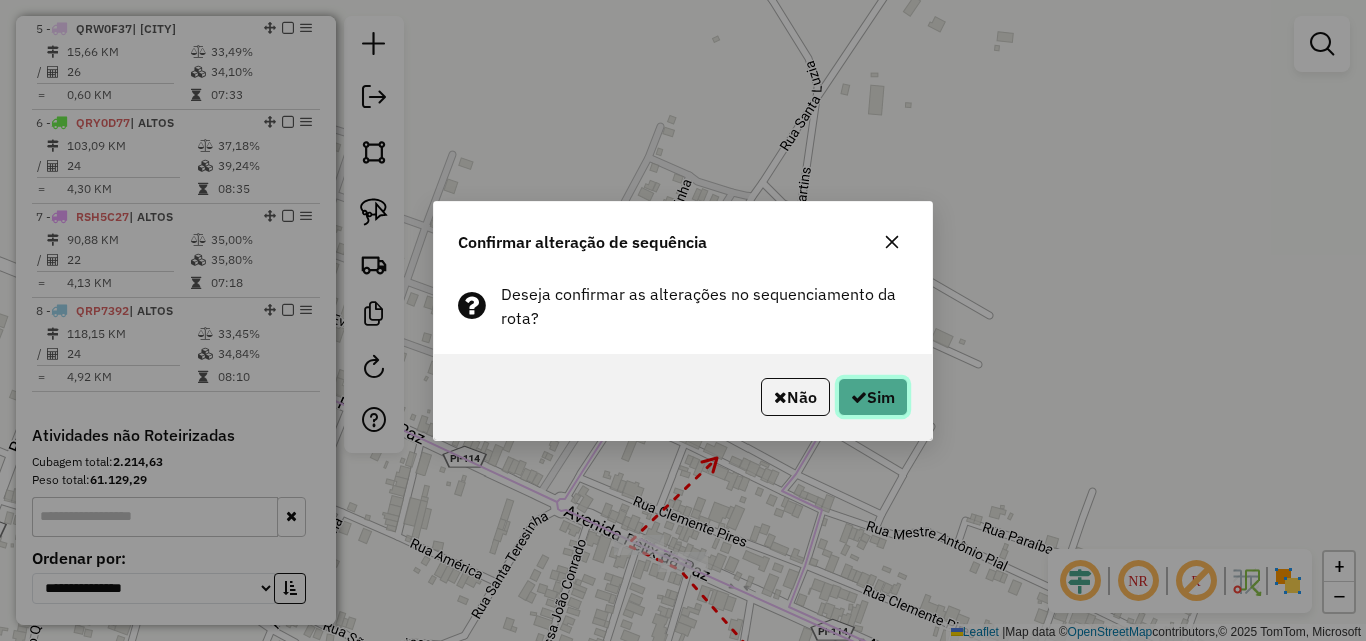click on "Sim" 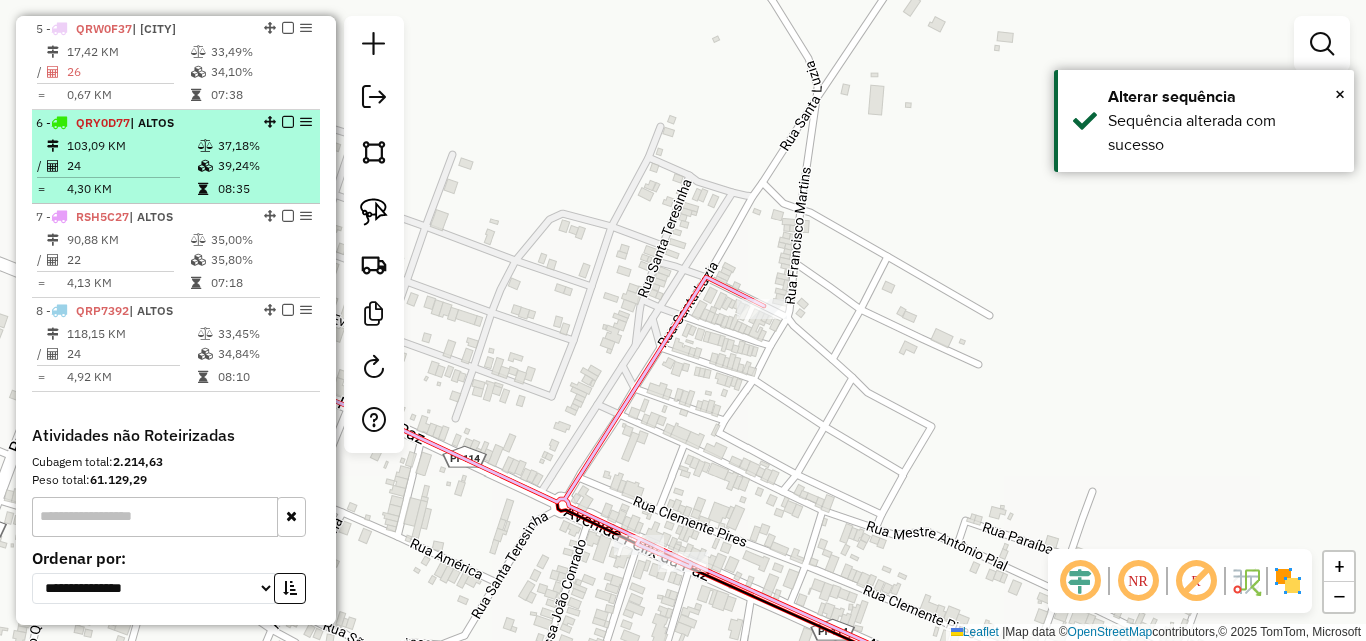 click on "103,09 KM" at bounding box center (131, 146) 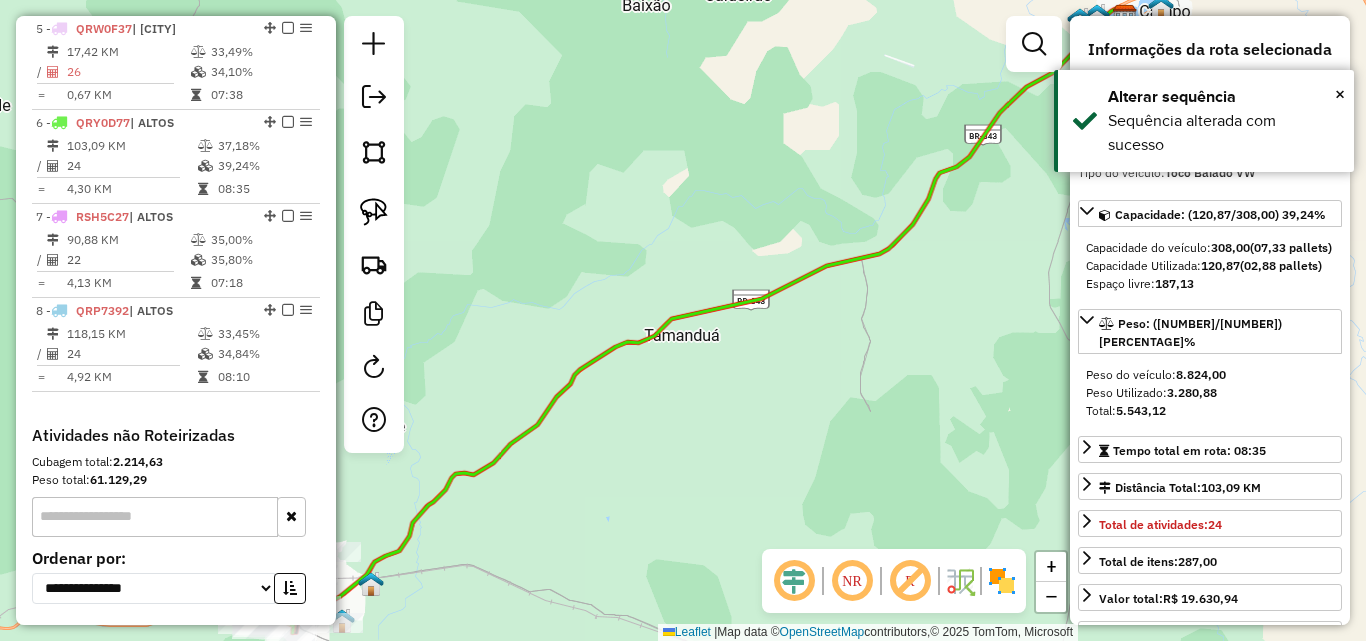 drag, startPoint x: 757, startPoint y: 320, endPoint x: 923, endPoint y: 222, distance: 192.76929 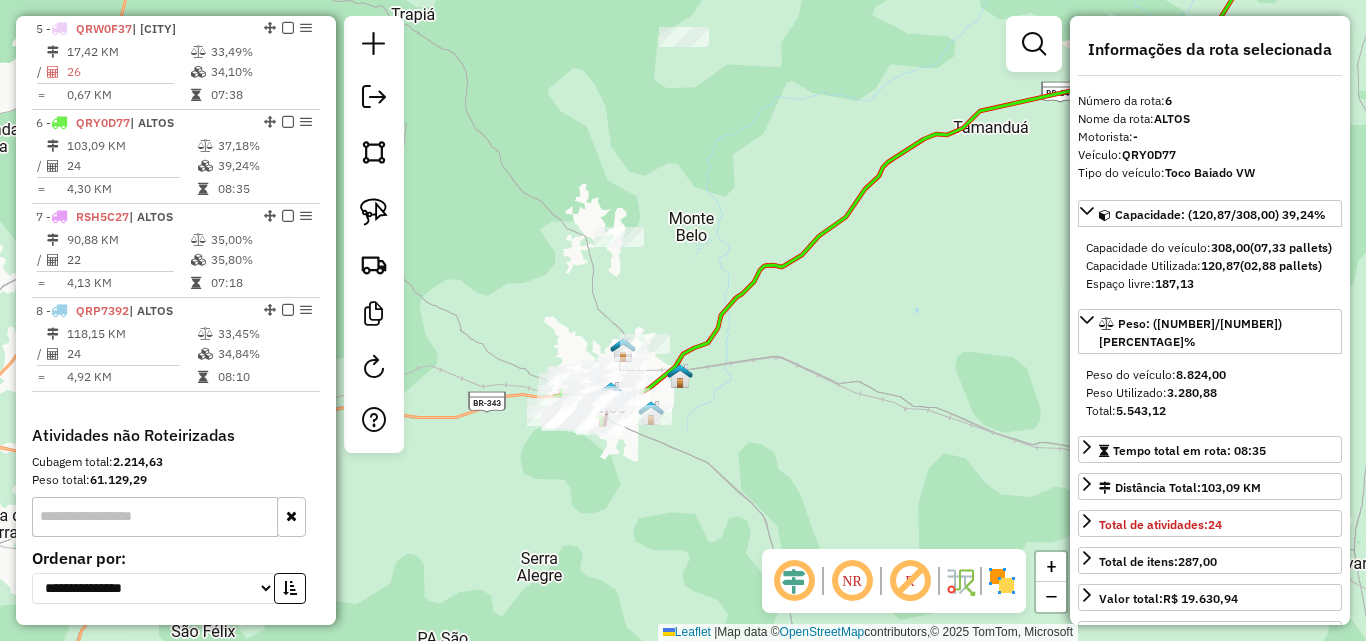 drag, startPoint x: 777, startPoint y: 354, endPoint x: 924, endPoint y: 323, distance: 150.23315 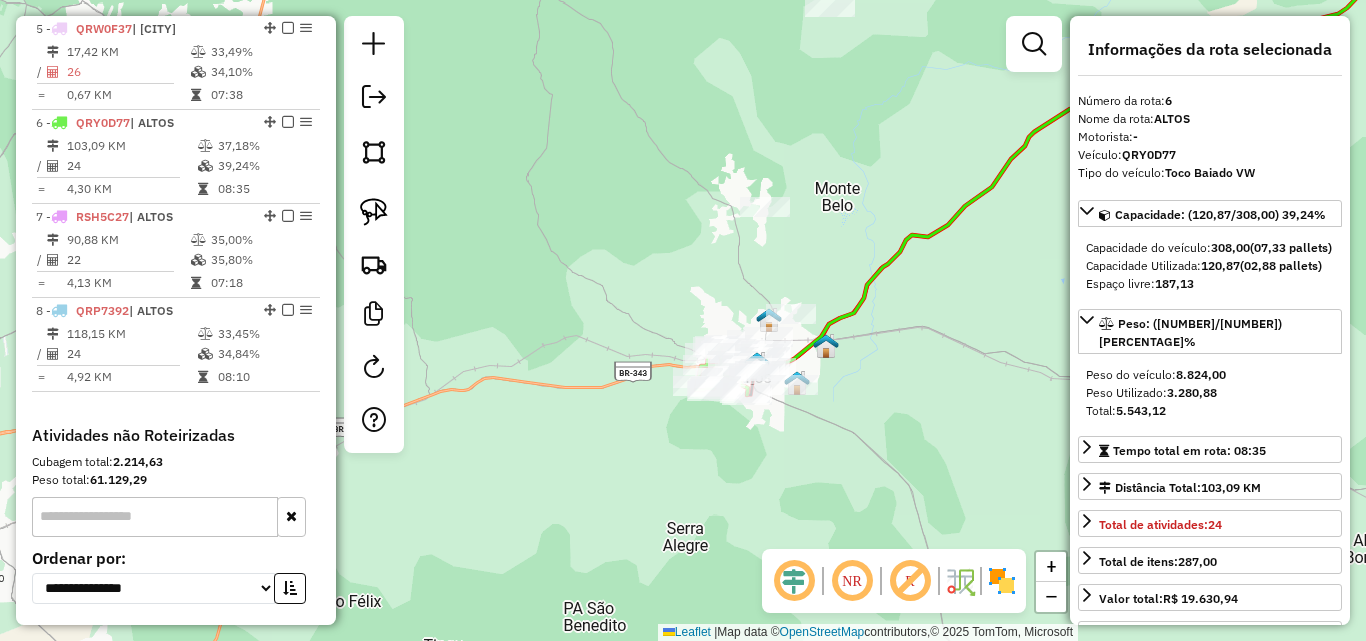 click 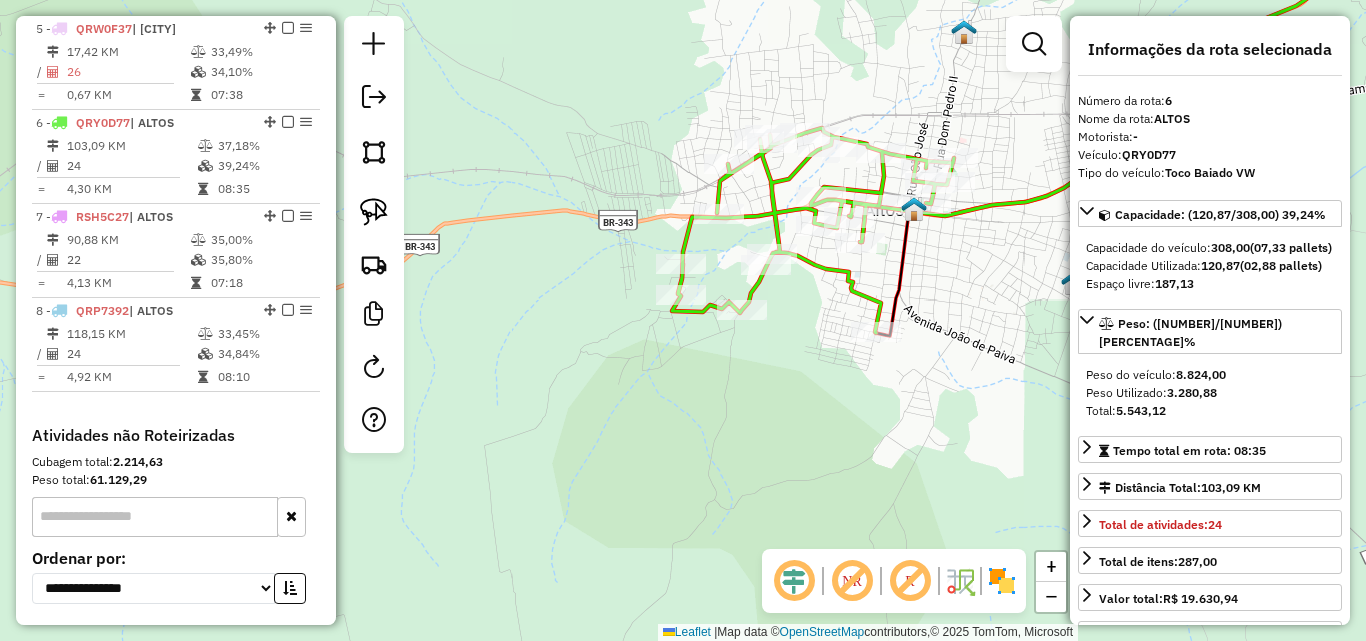 drag, startPoint x: 965, startPoint y: 299, endPoint x: 881, endPoint y: 491, distance: 209.57098 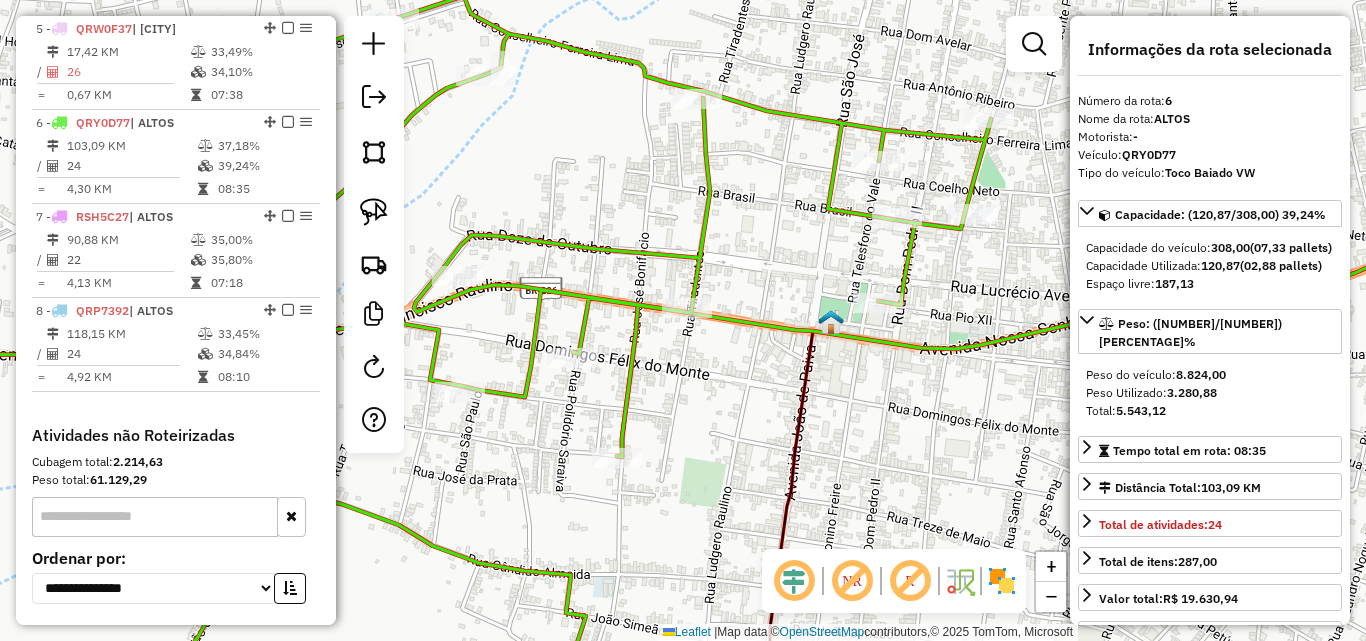 drag, startPoint x: 829, startPoint y: 434, endPoint x: 931, endPoint y: 504, distance: 123.709335 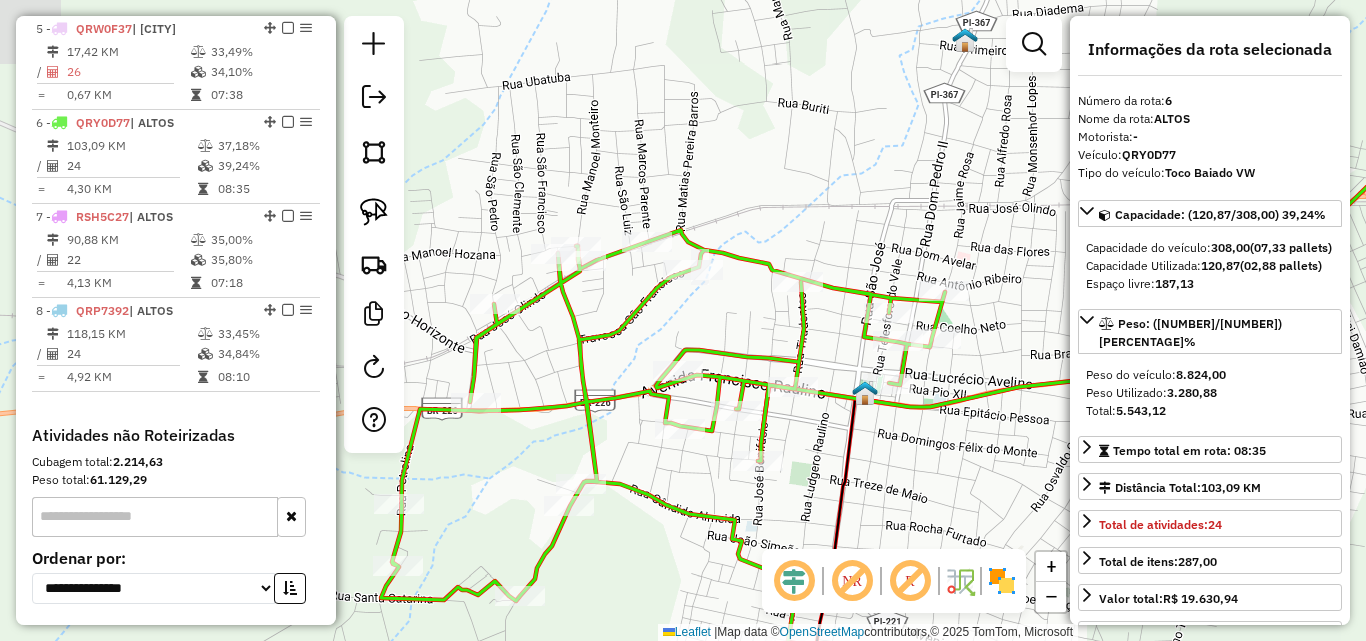 drag, startPoint x: 825, startPoint y: 462, endPoint x: 1018, endPoint y: 407, distance: 200.68384 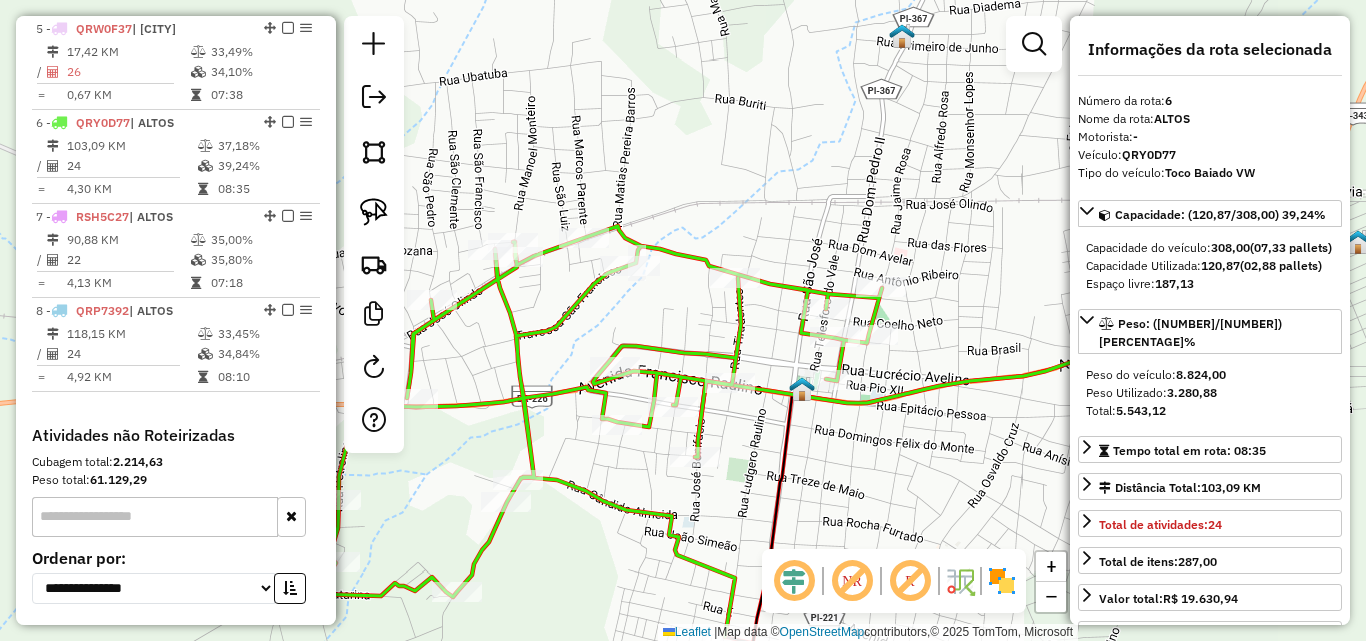 drag, startPoint x: 794, startPoint y: 486, endPoint x: 543, endPoint y: 538, distance: 256.32986 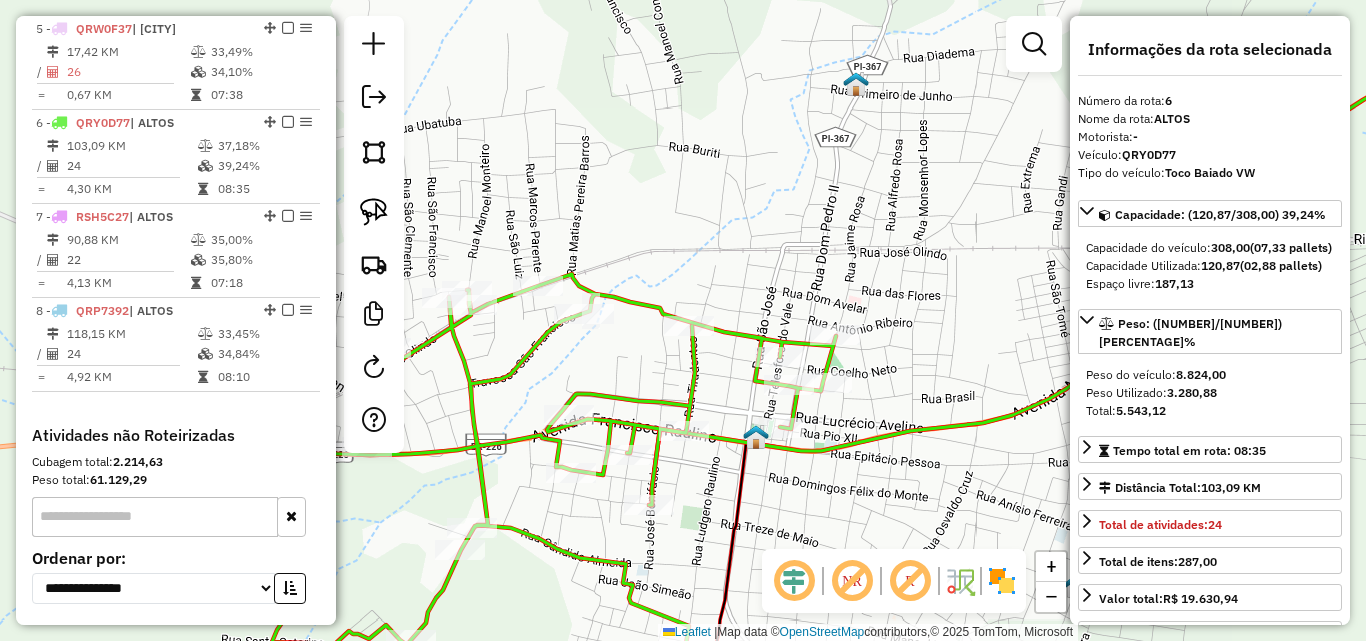 drag, startPoint x: 823, startPoint y: 442, endPoint x: 774, endPoint y: 498, distance: 74.41102 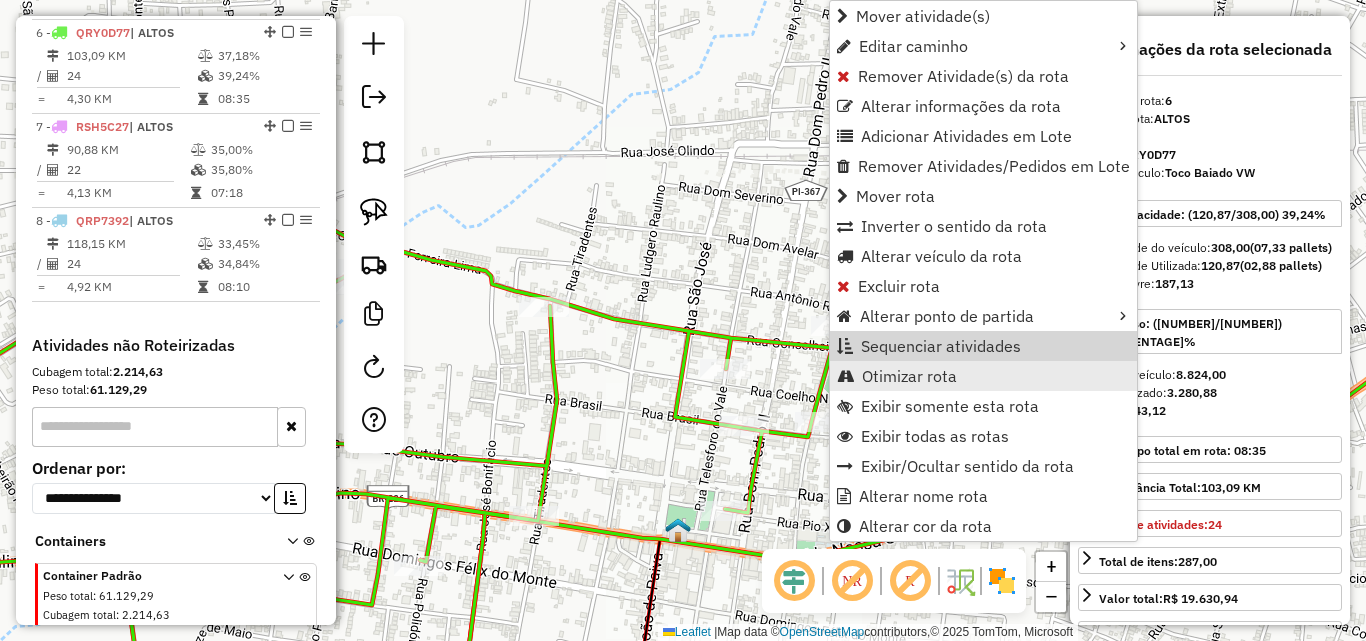 scroll, scrollTop: 1238, scrollLeft: 0, axis: vertical 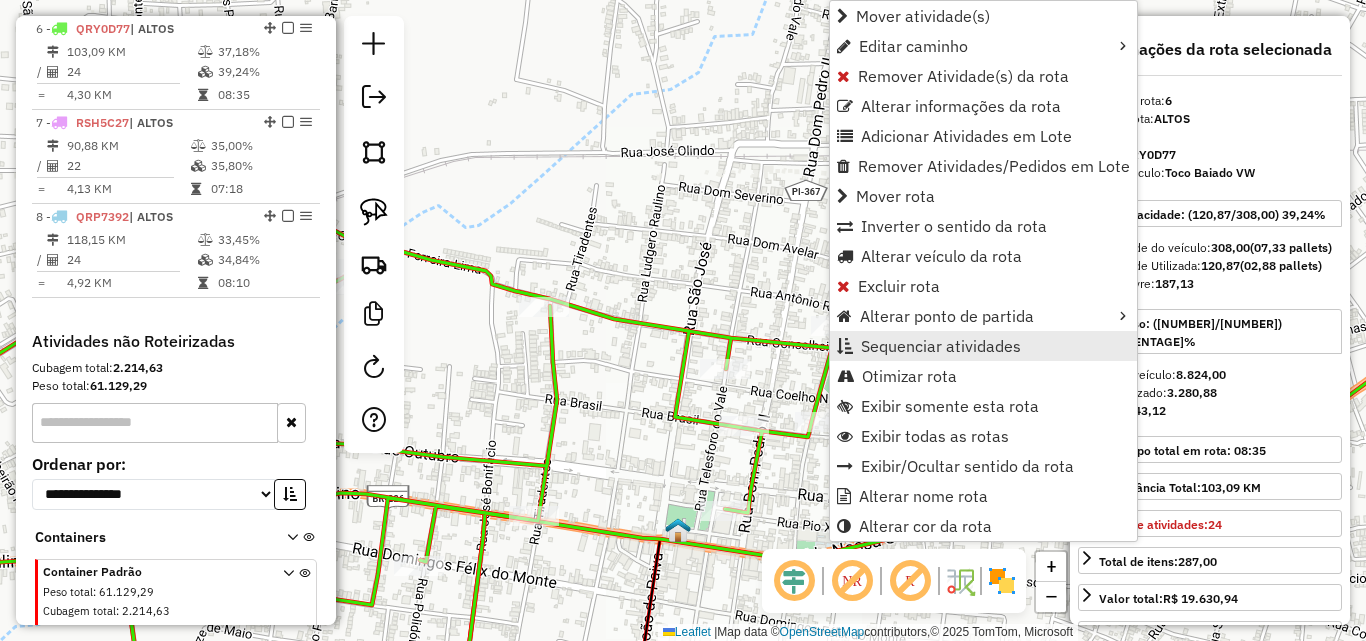 click on "Sequenciar atividades" at bounding box center [941, 346] 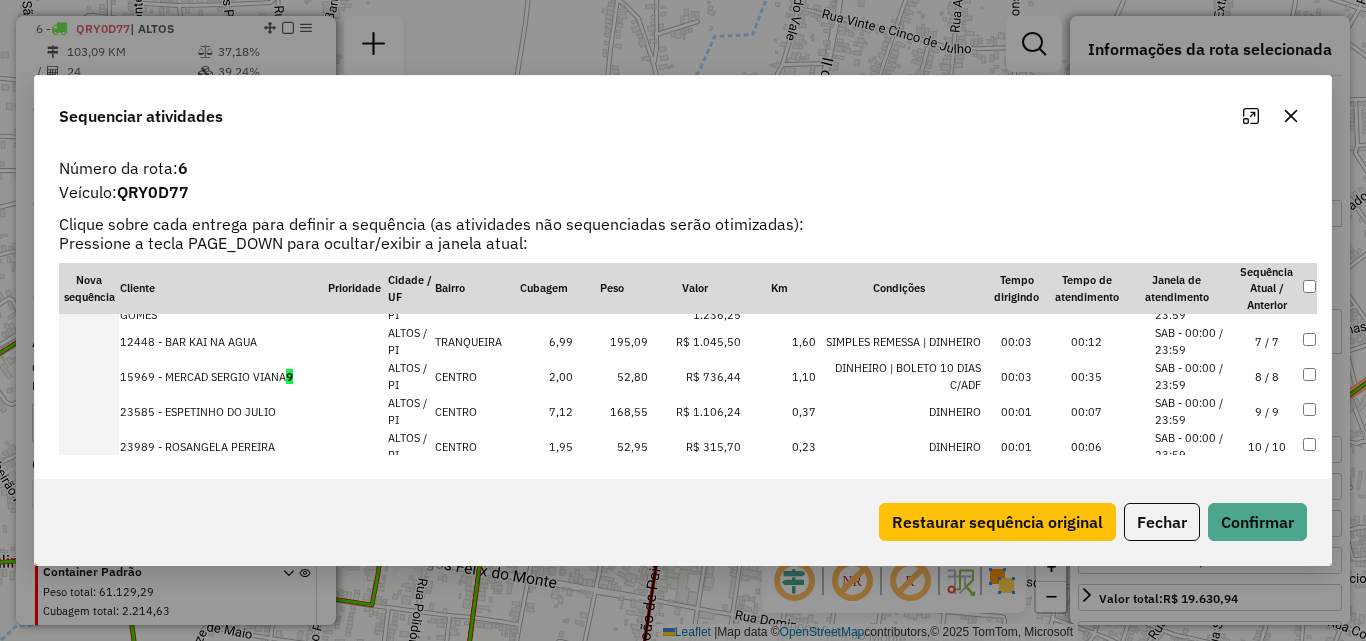 click on "9 / 9" at bounding box center (1267, 411) 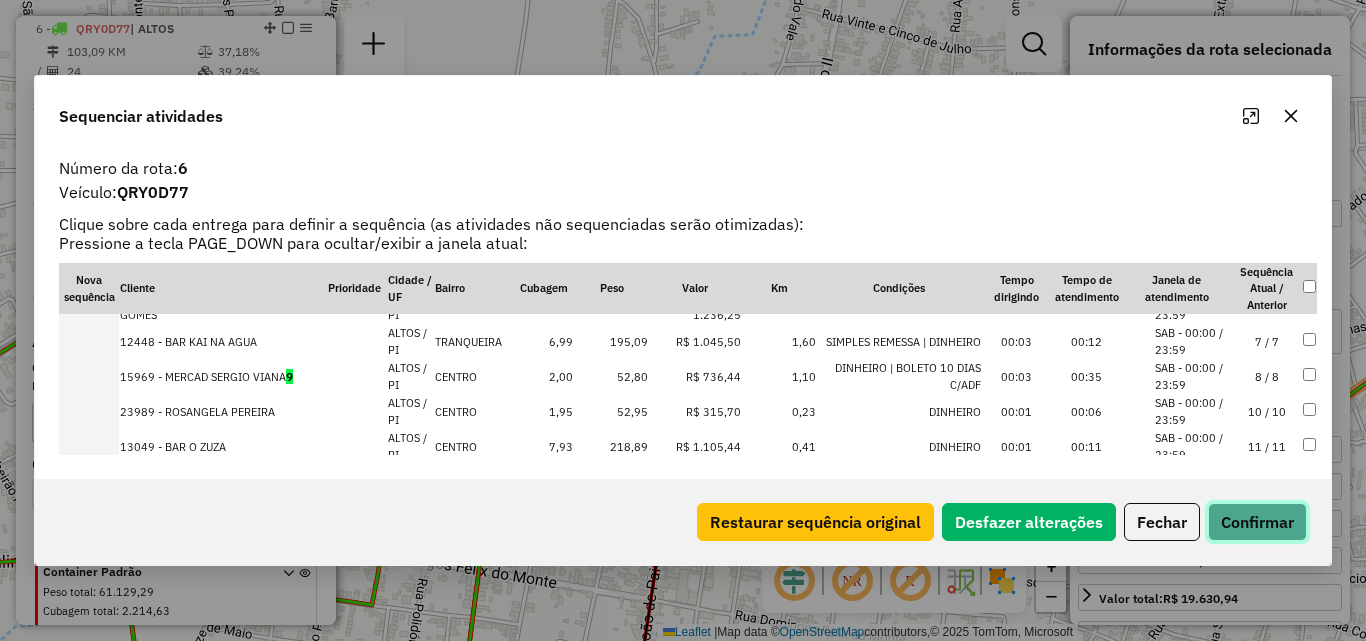 click on "Confirmar" 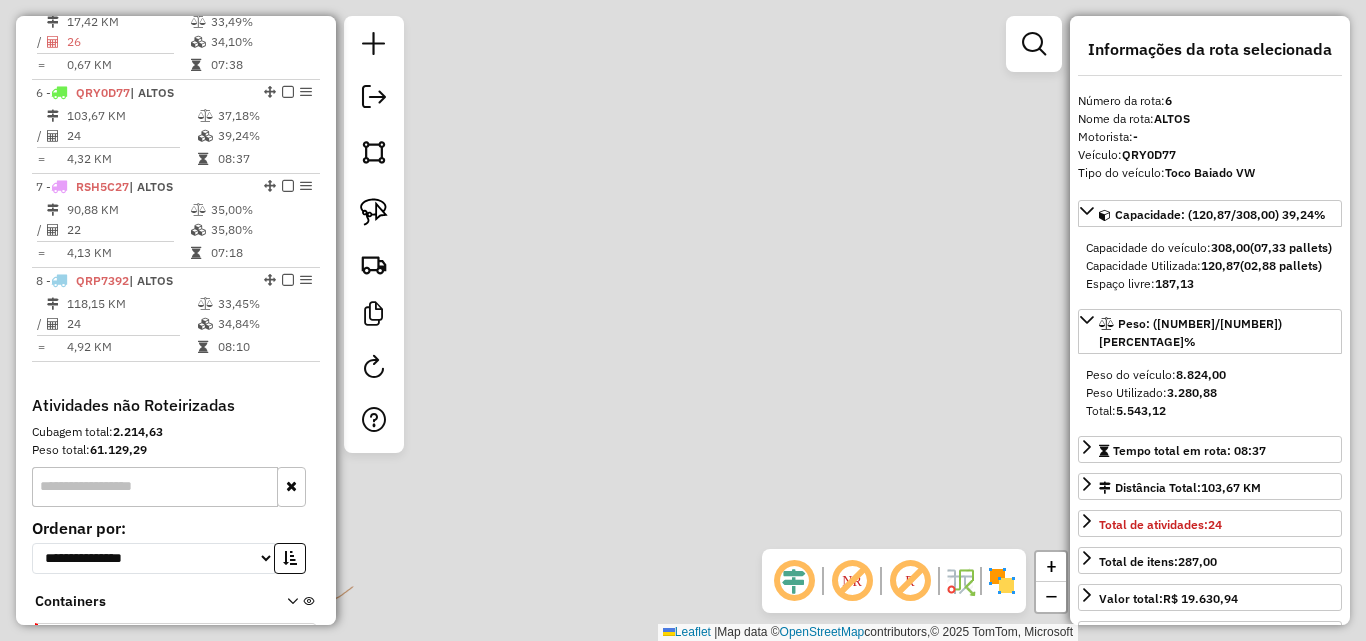 scroll, scrollTop: 1238, scrollLeft: 0, axis: vertical 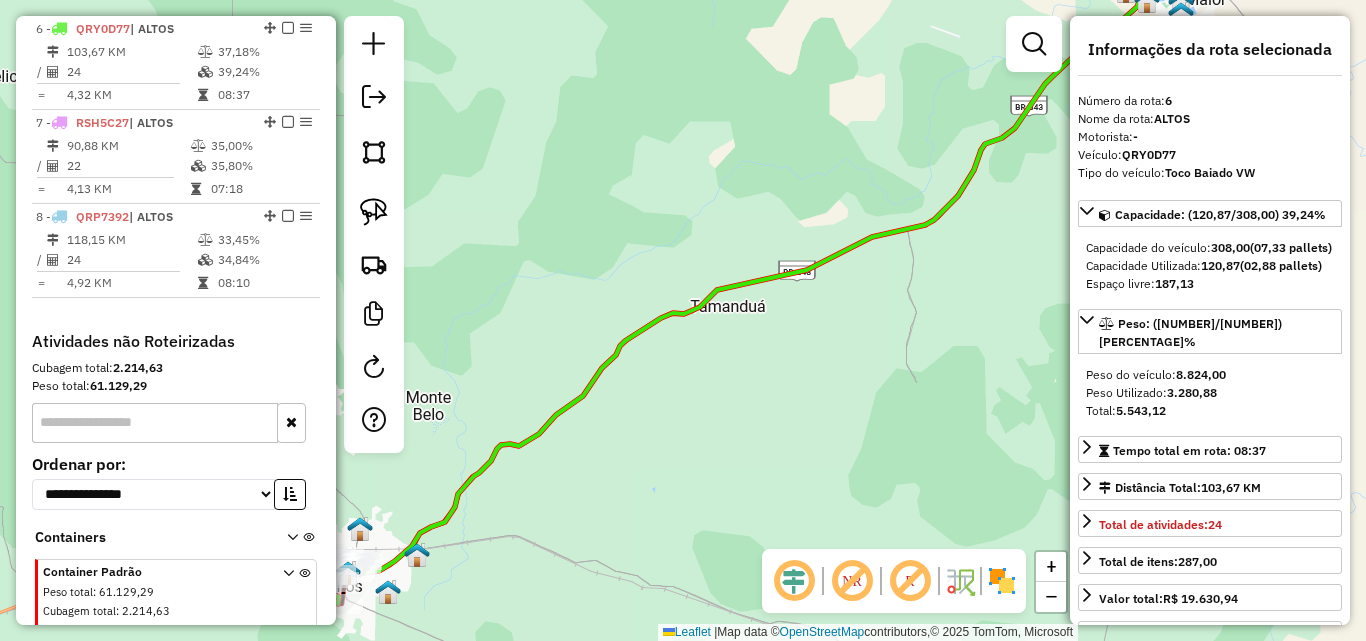 drag, startPoint x: 610, startPoint y: 422, endPoint x: 837, endPoint y: 300, distance: 257.70718 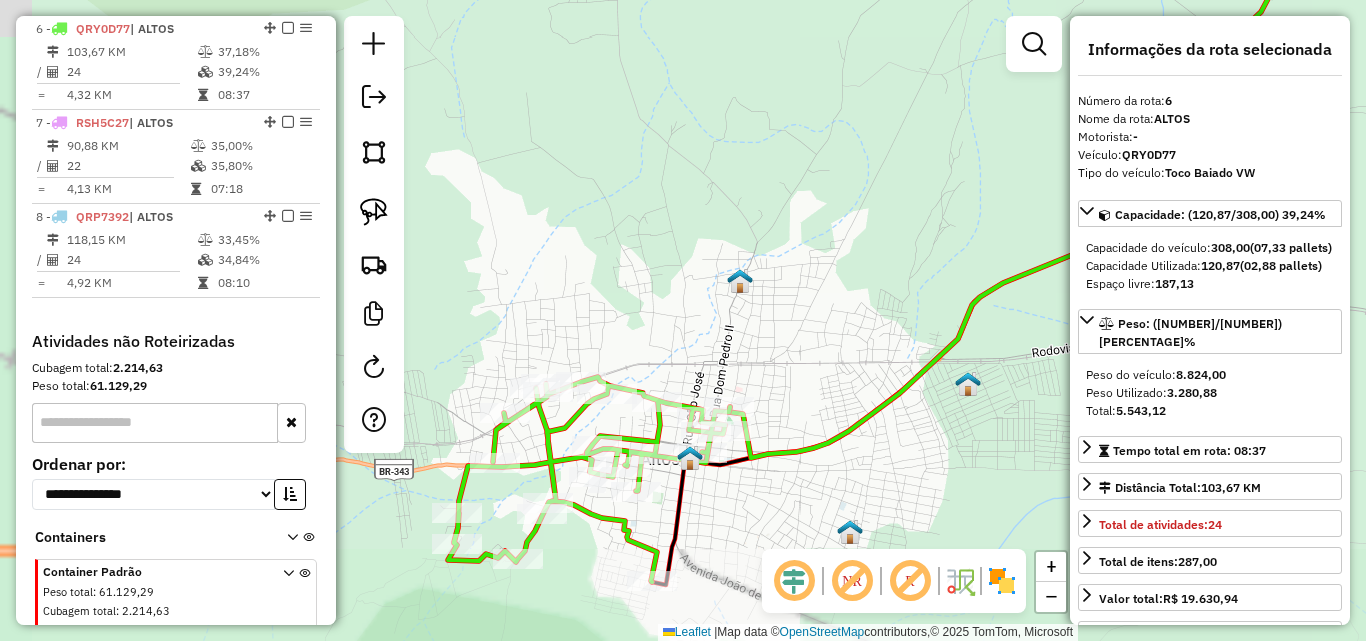 drag, startPoint x: 679, startPoint y: 402, endPoint x: 931, endPoint y: 299, distance: 272.23703 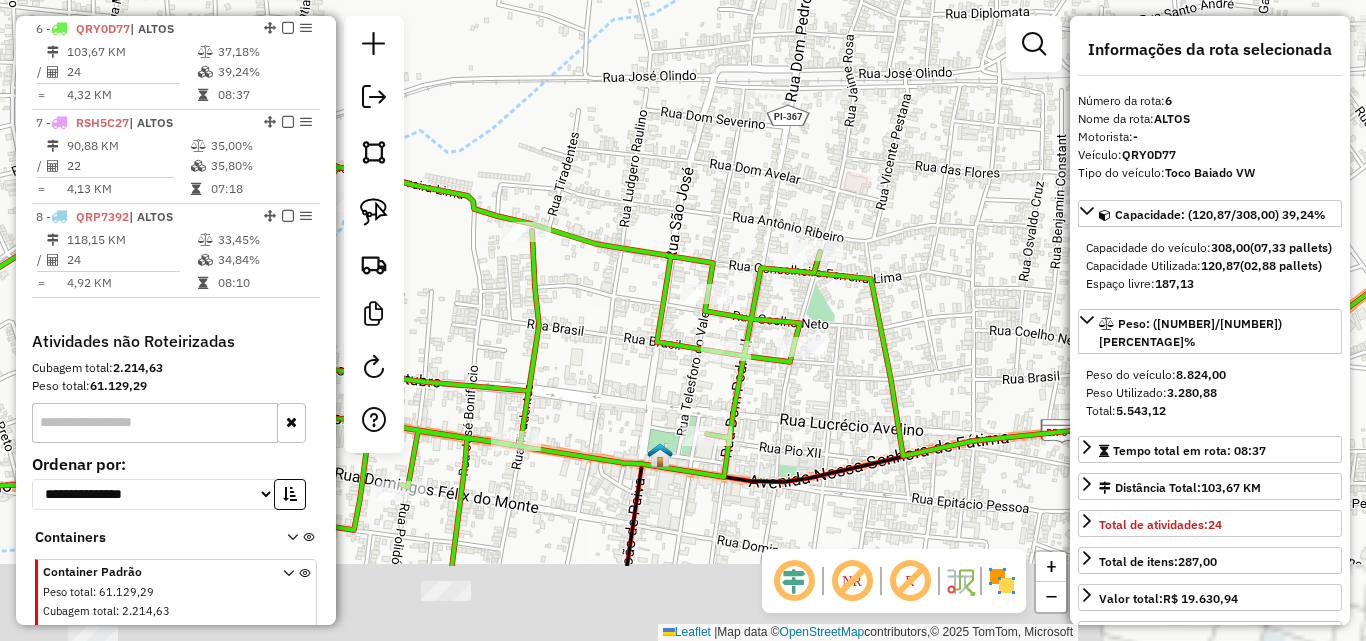 drag, startPoint x: 894, startPoint y: 287, endPoint x: 894, endPoint y: 263, distance: 24 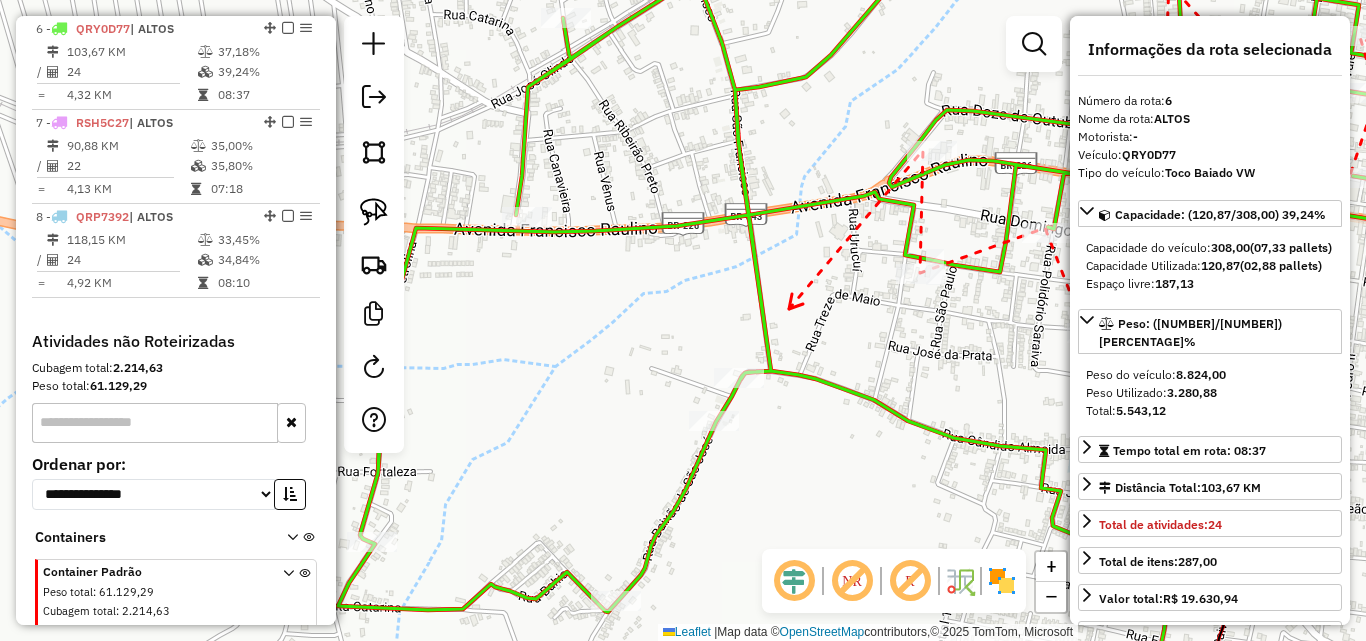 drag, startPoint x: 789, startPoint y: 308, endPoint x: 707, endPoint y: 212, distance: 126.253716 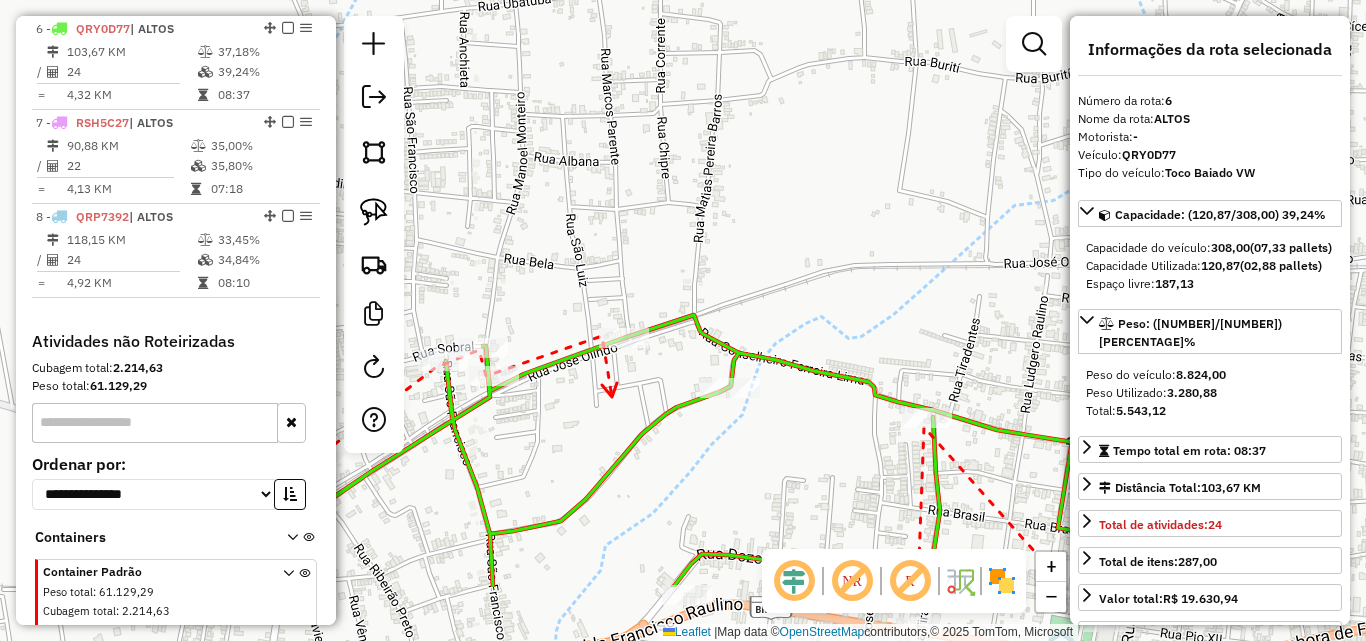 drag, startPoint x: 729, startPoint y: 519, endPoint x: 603, endPoint y: 387, distance: 182.48288 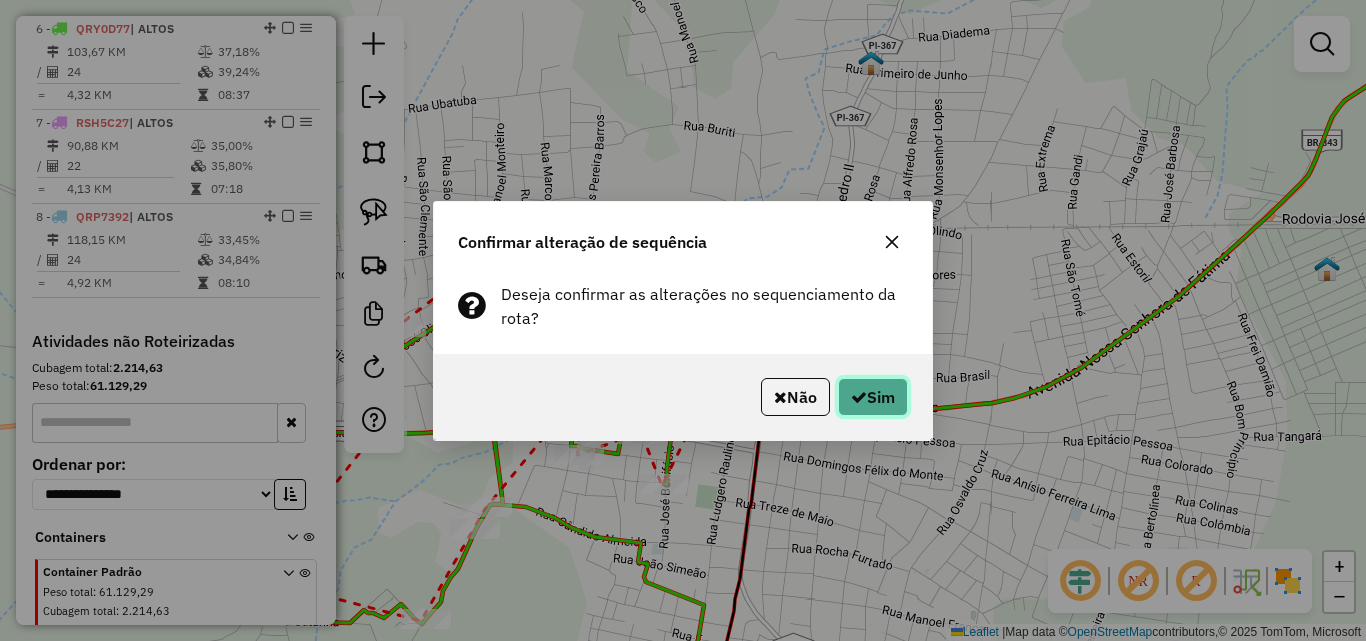 click on "Sim" 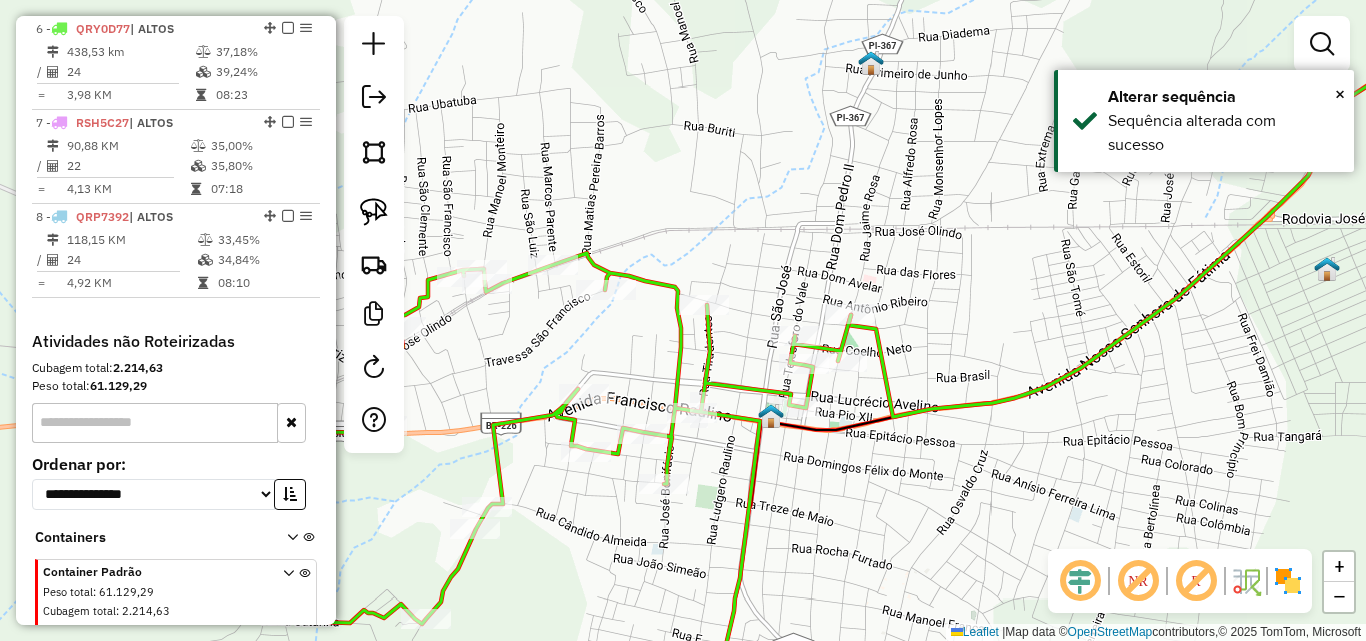 drag, startPoint x: 834, startPoint y: 537, endPoint x: 845, endPoint y: 262, distance: 275.2199 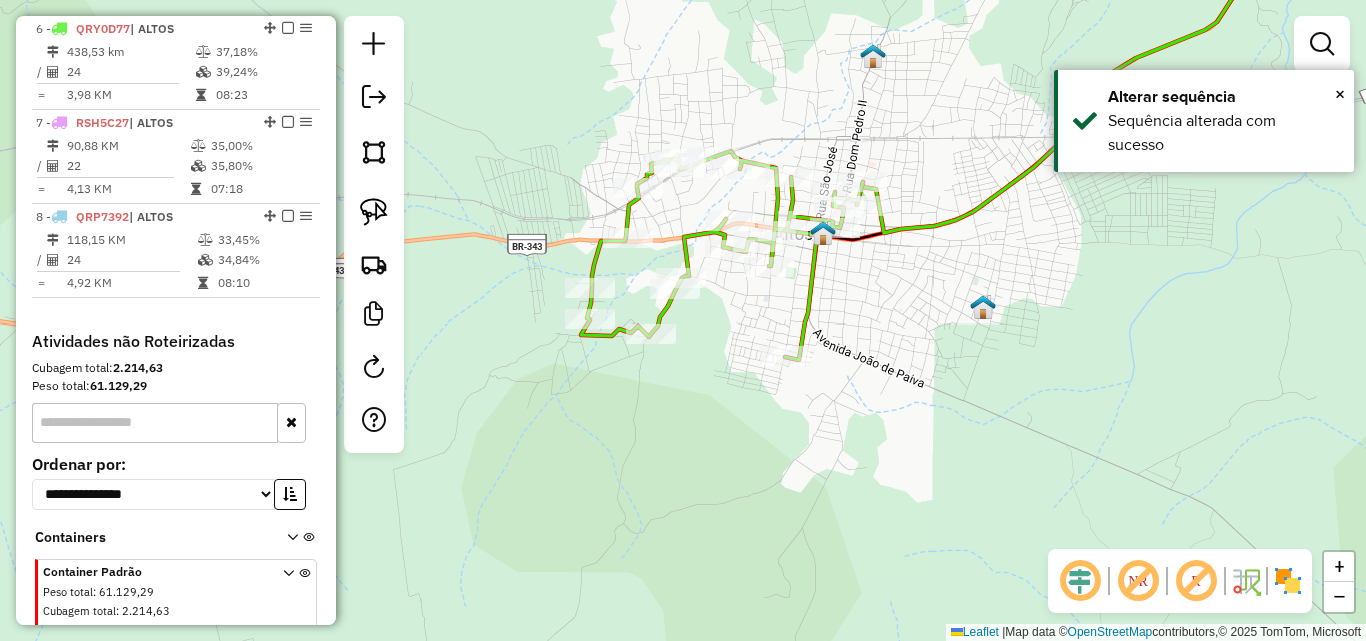 drag, startPoint x: 868, startPoint y: 348, endPoint x: 870, endPoint y: 435, distance: 87.02299 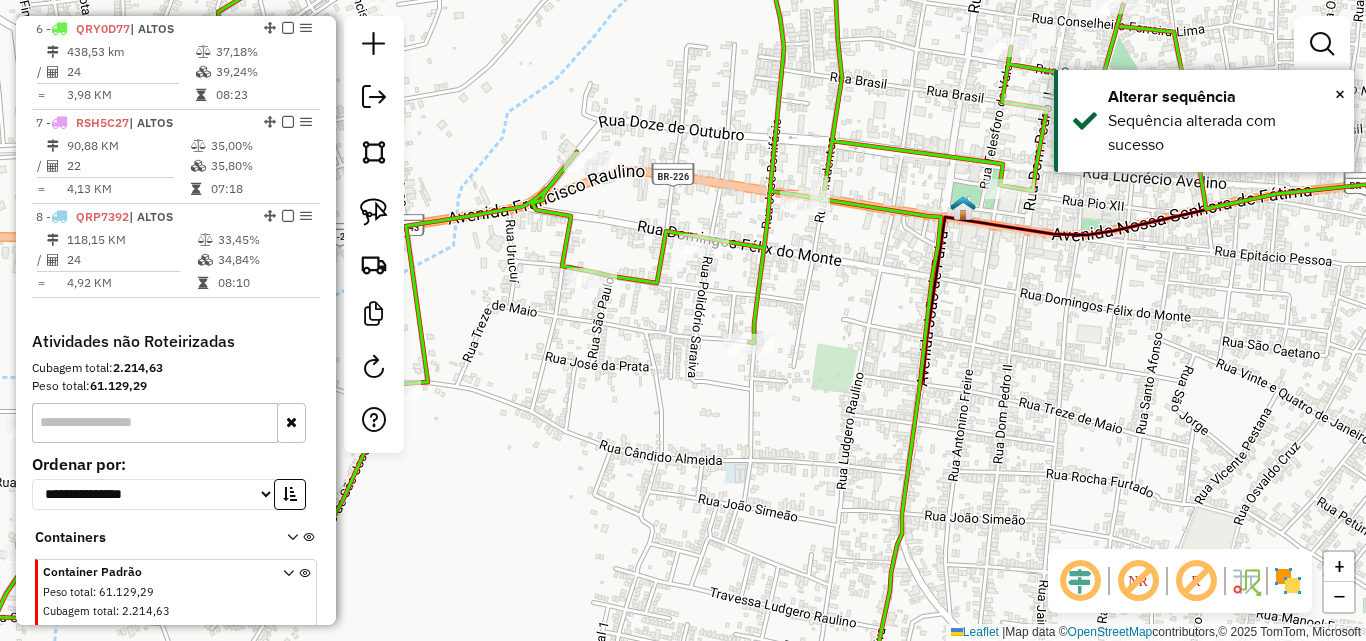 drag, startPoint x: 723, startPoint y: 184, endPoint x: 723, endPoint y: 149, distance: 35 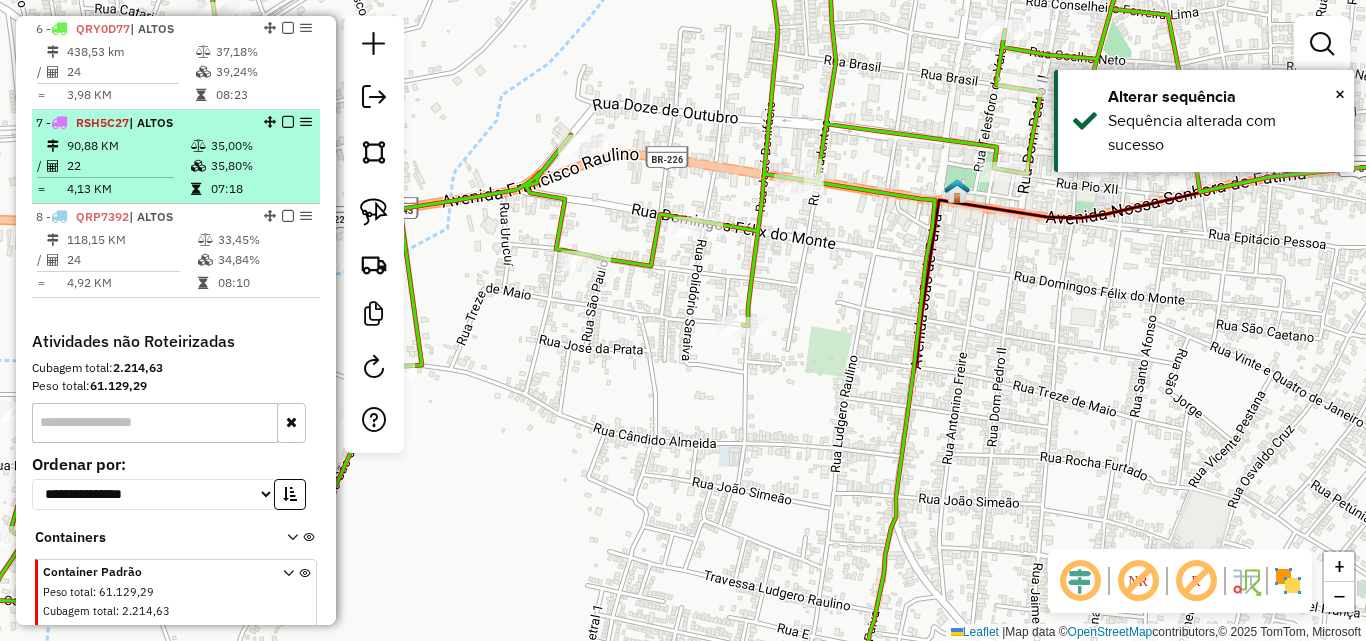 click on "22" at bounding box center [128, 166] 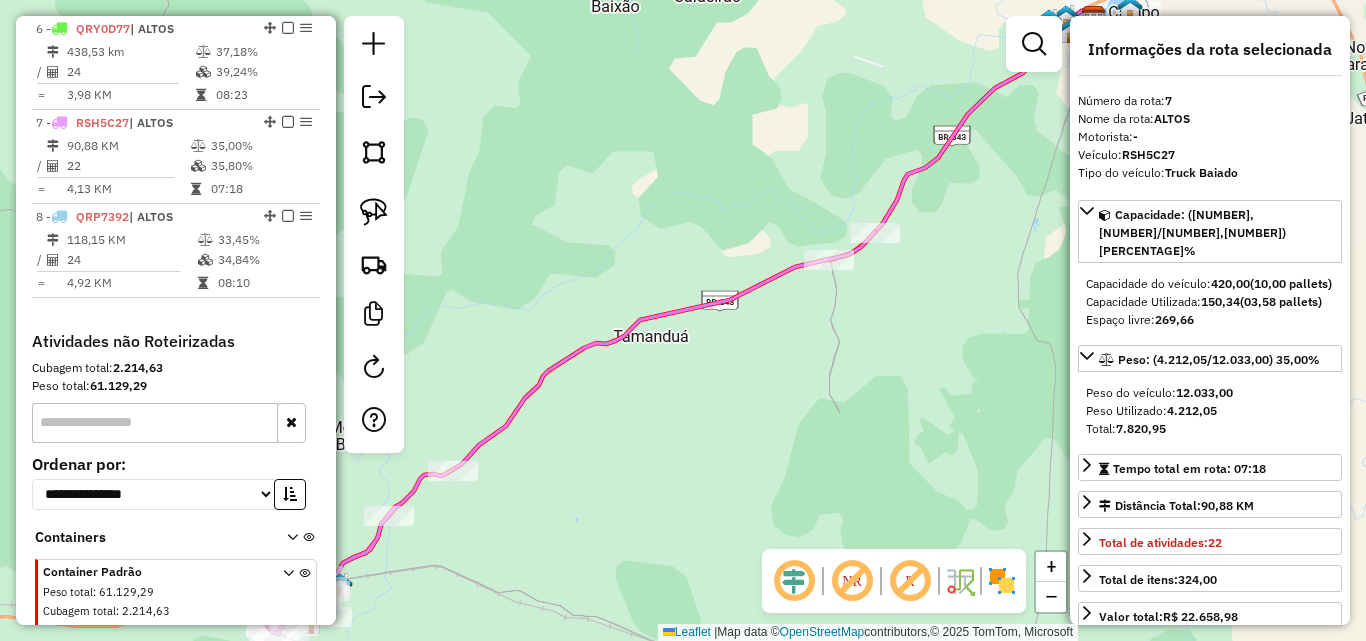 drag, startPoint x: 767, startPoint y: 370, endPoint x: 636, endPoint y: 373, distance: 131.03435 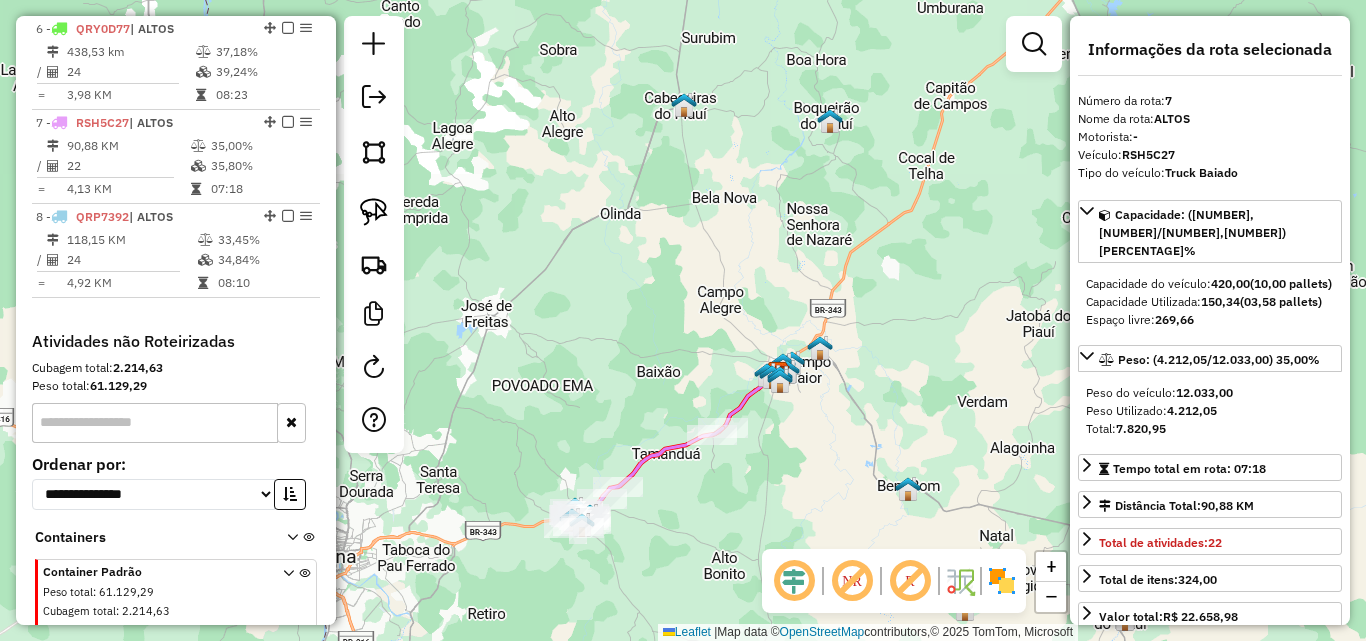 drag, startPoint x: 836, startPoint y: 317, endPoint x: 754, endPoint y: 438, distance: 146.16771 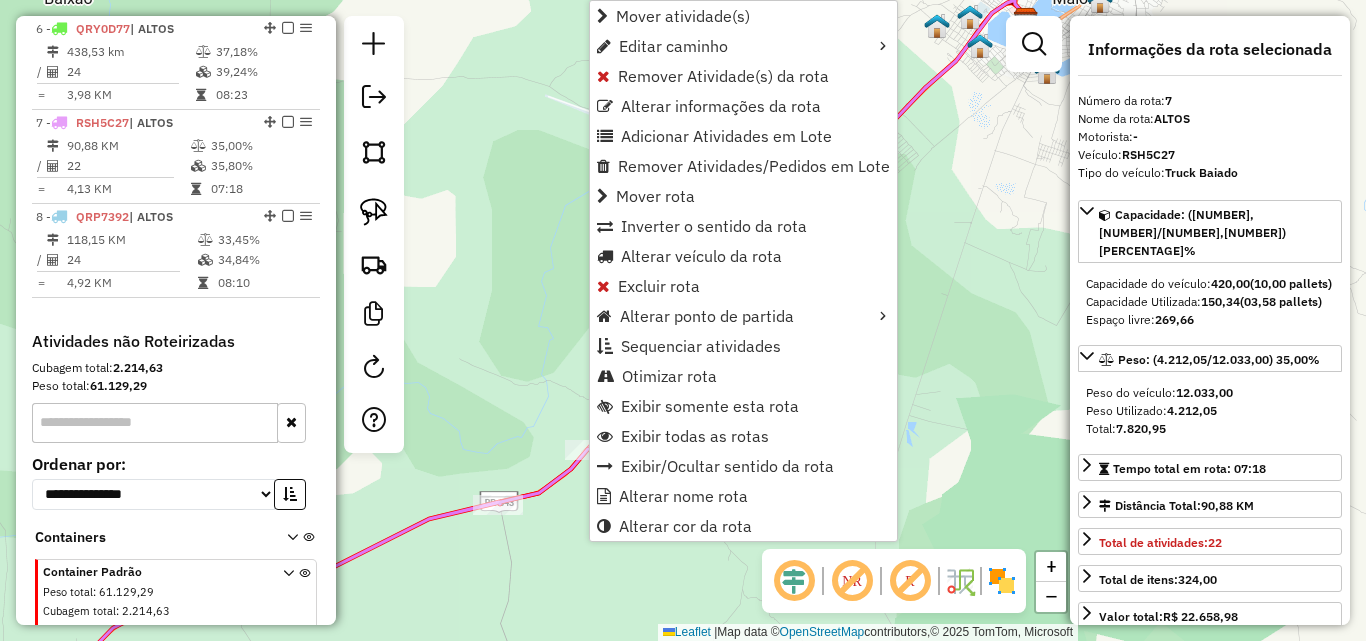 scroll, scrollTop: 1304, scrollLeft: 0, axis: vertical 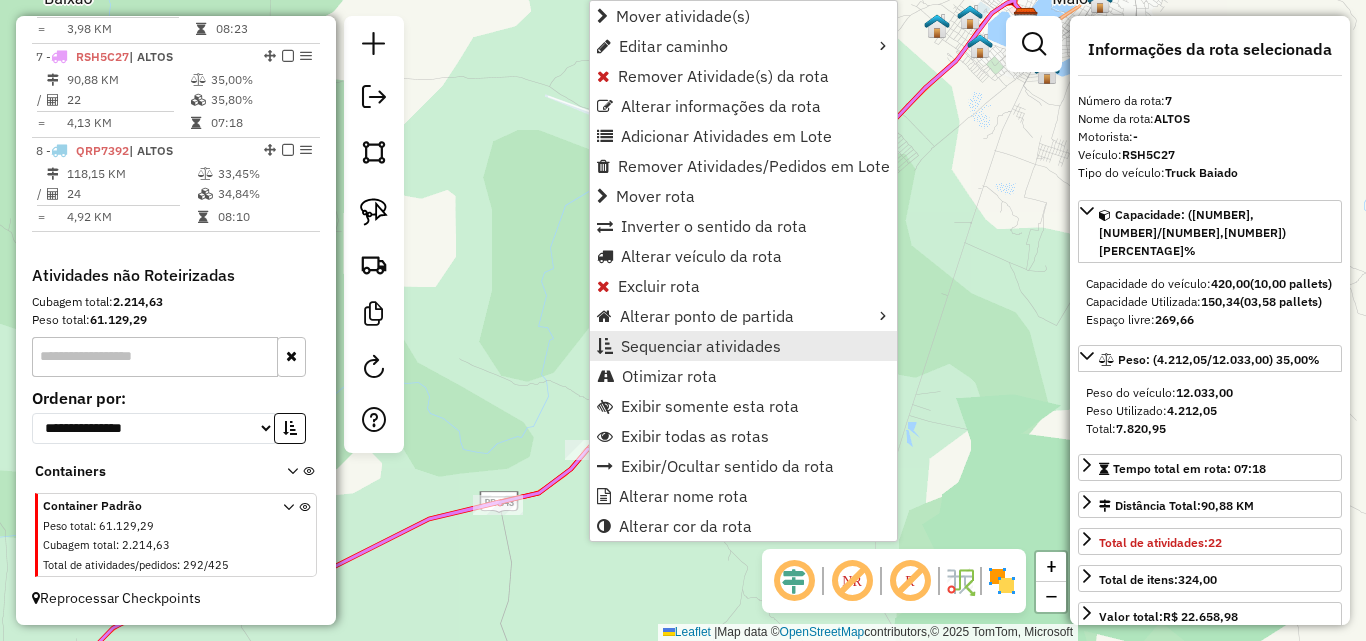 click on "Sequenciar atividades" at bounding box center [701, 346] 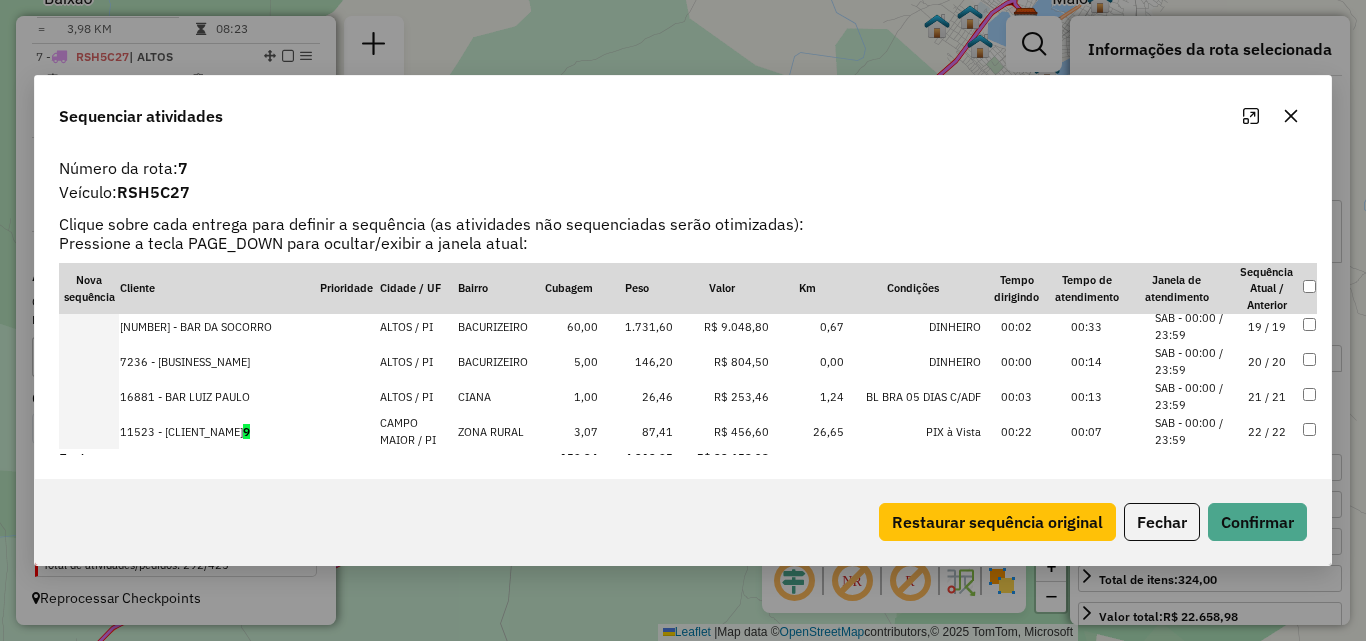scroll, scrollTop: 648, scrollLeft: 0, axis: vertical 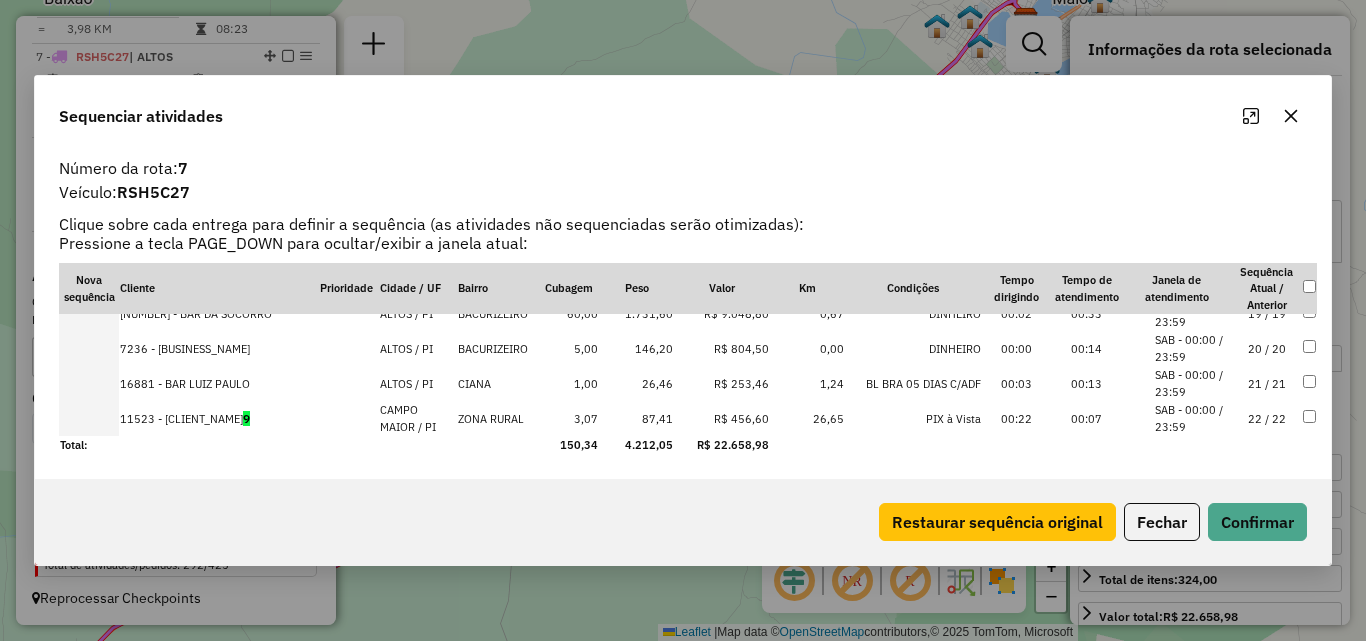 click on "22 / 22" at bounding box center [1267, 418] 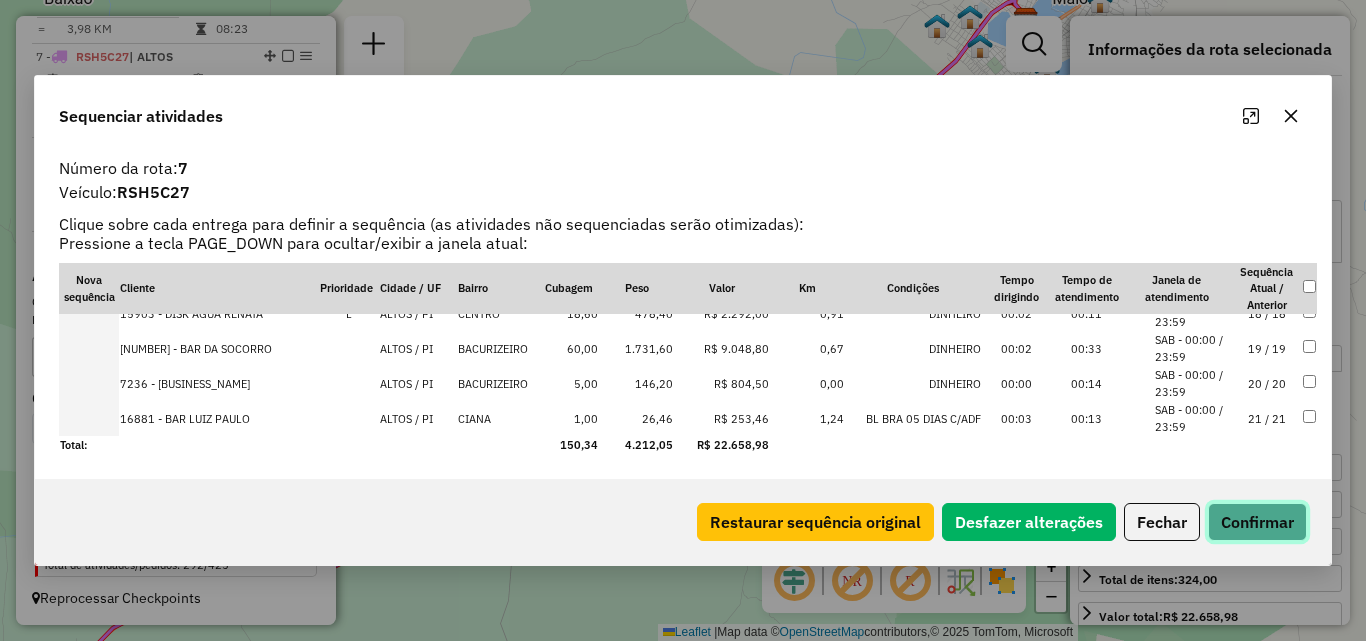 click on "Confirmar" 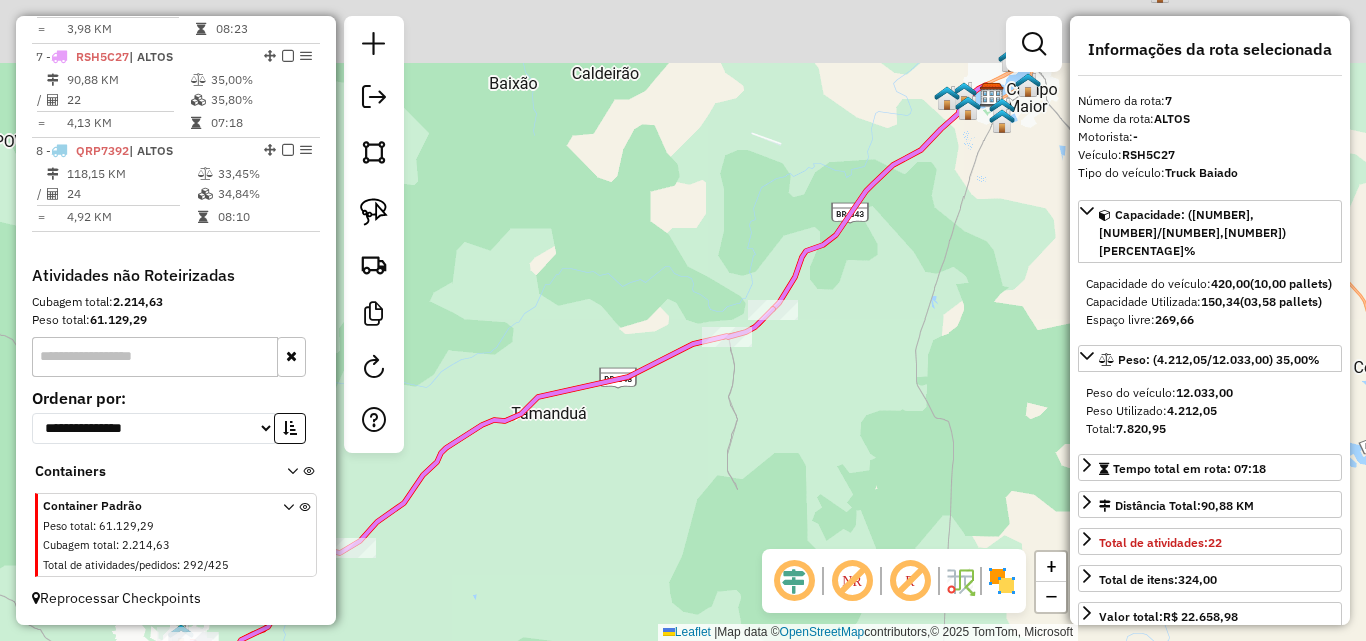drag, startPoint x: 893, startPoint y: 309, endPoint x: 707, endPoint y: 447, distance: 231.6031 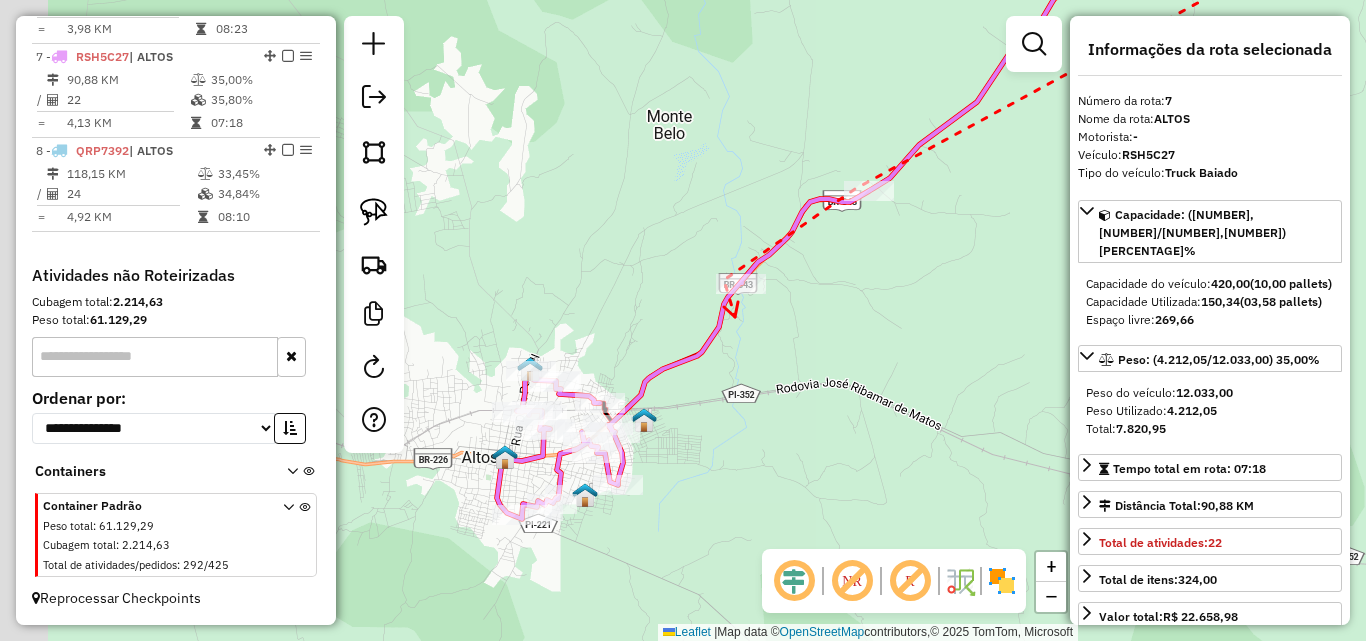 drag, startPoint x: 610, startPoint y: 375, endPoint x: 749, endPoint y: 308, distance: 154.30489 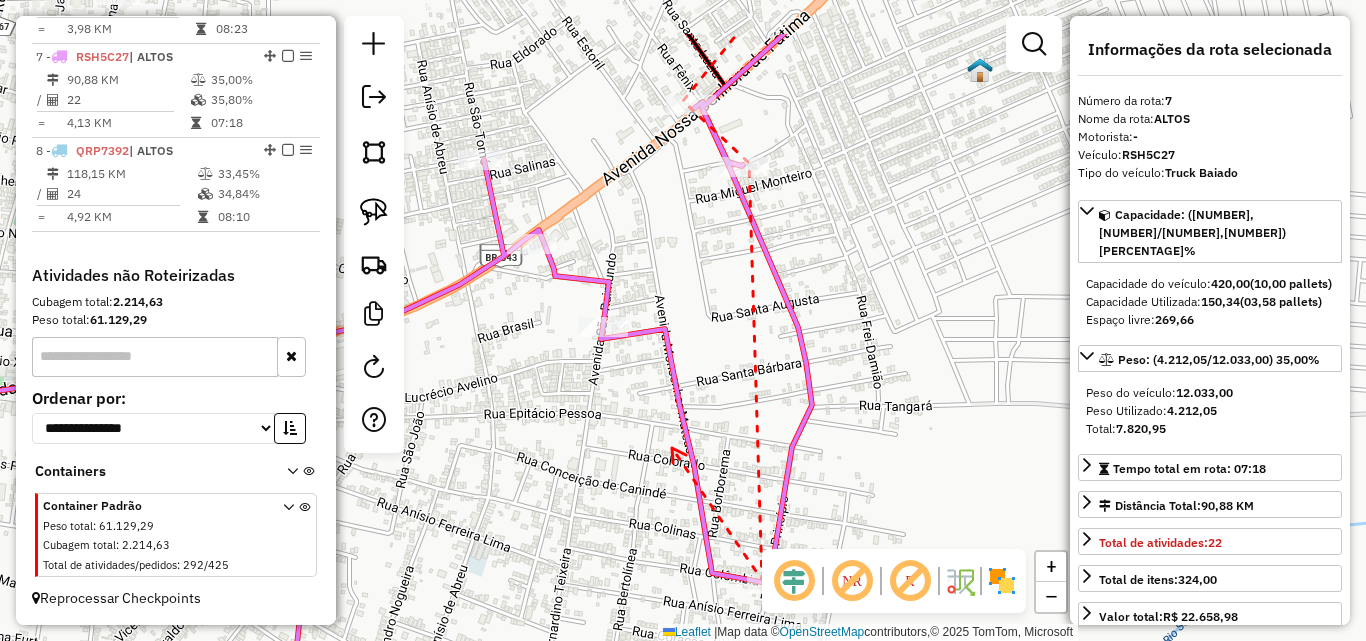 drag, startPoint x: 706, startPoint y: 394, endPoint x: 671, endPoint y: 434, distance: 53.15073 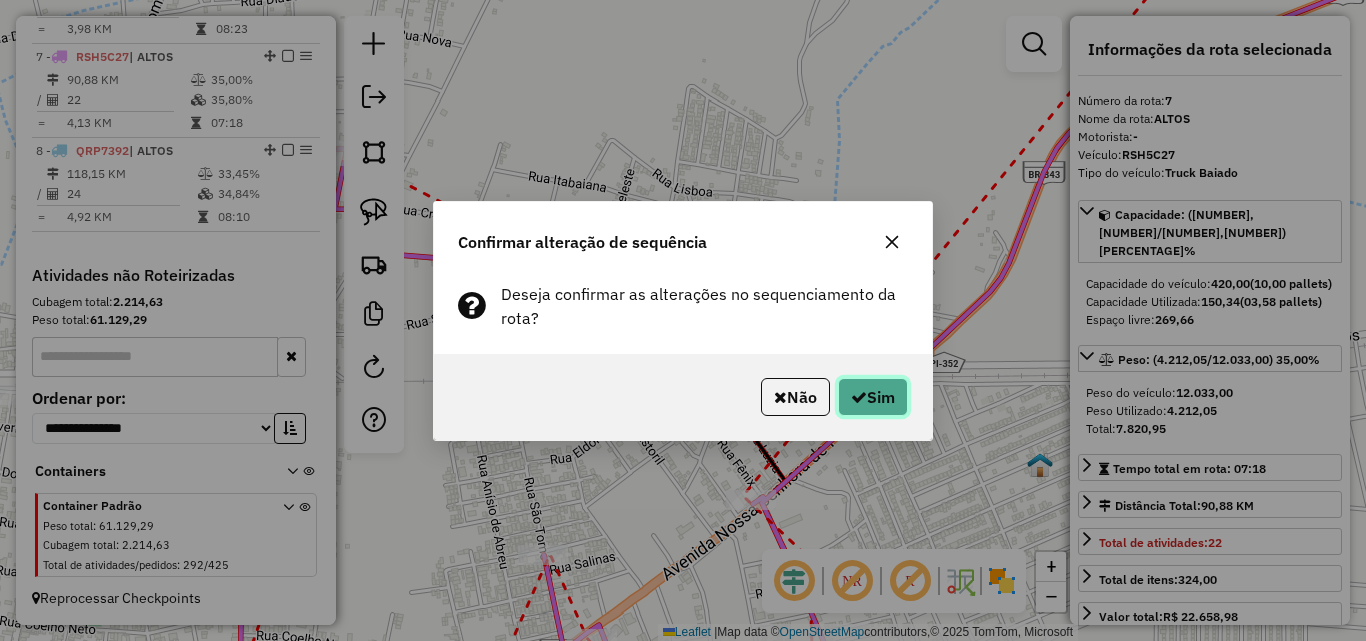click on "Sim" 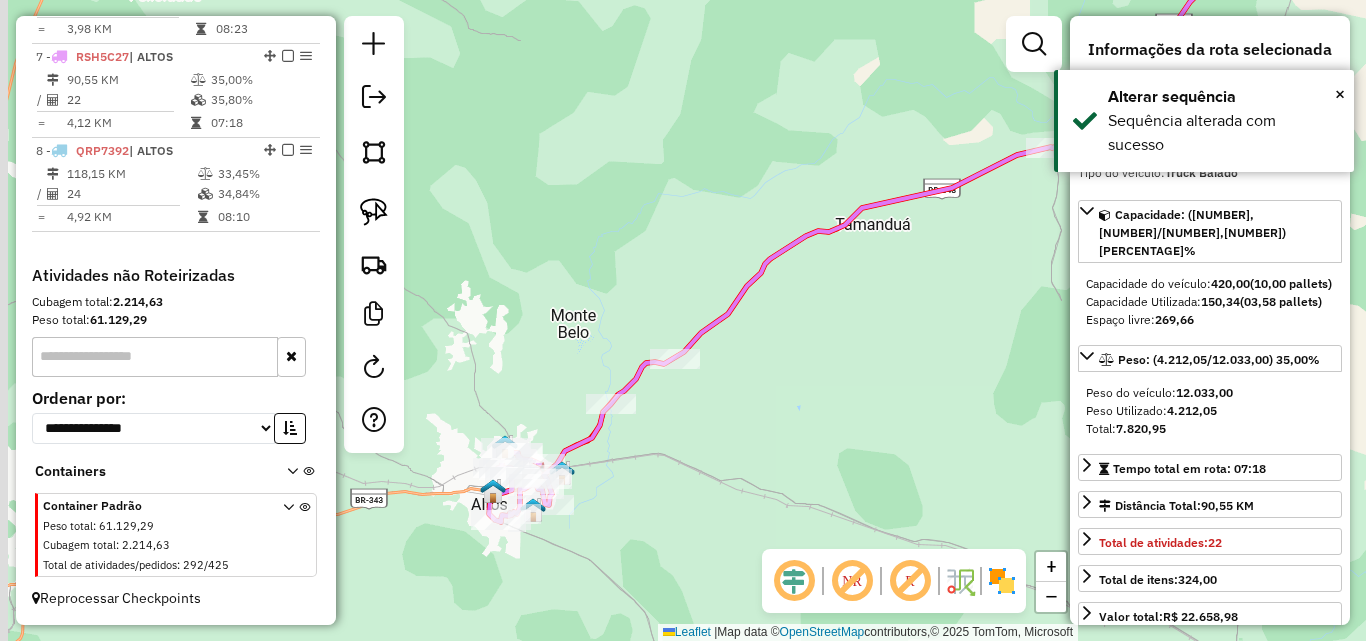 drag, startPoint x: 646, startPoint y: 341, endPoint x: 848, endPoint y: 242, distance: 224.95555 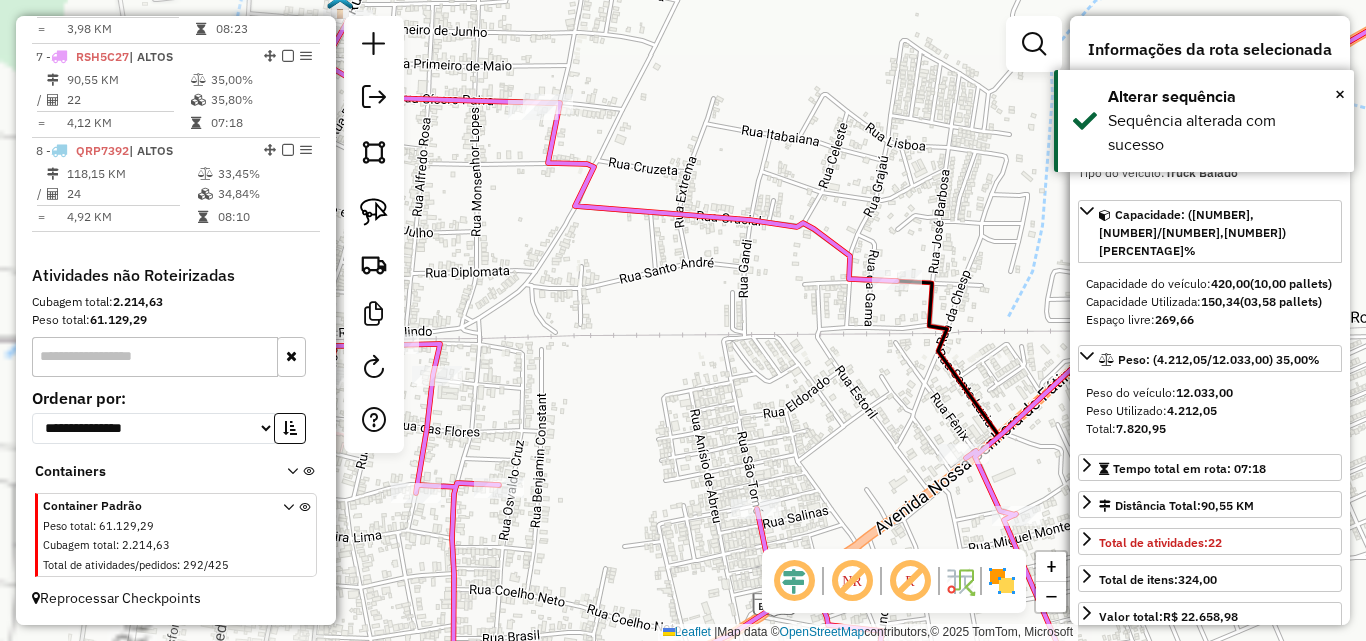 drag, startPoint x: 671, startPoint y: 409, endPoint x: 907, endPoint y: 425, distance: 236.54175 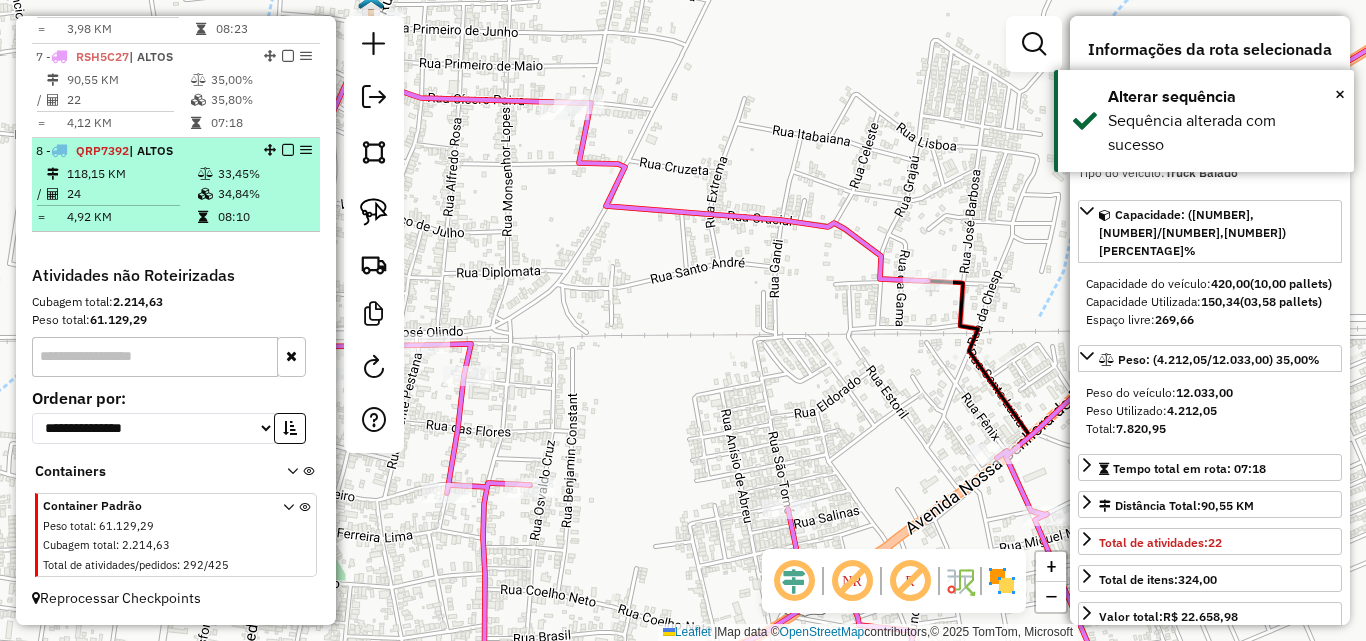 click on "24" at bounding box center (131, 194) 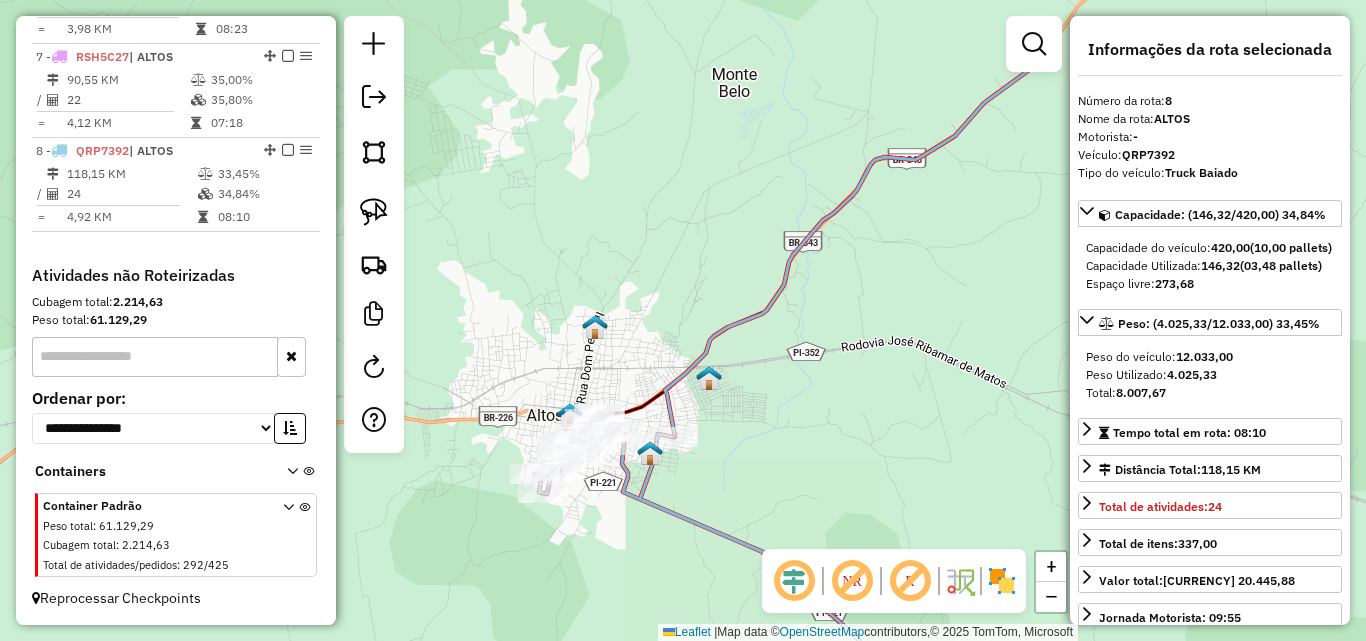 drag, startPoint x: 692, startPoint y: 343, endPoint x: 766, endPoint y: 435, distance: 118.06778 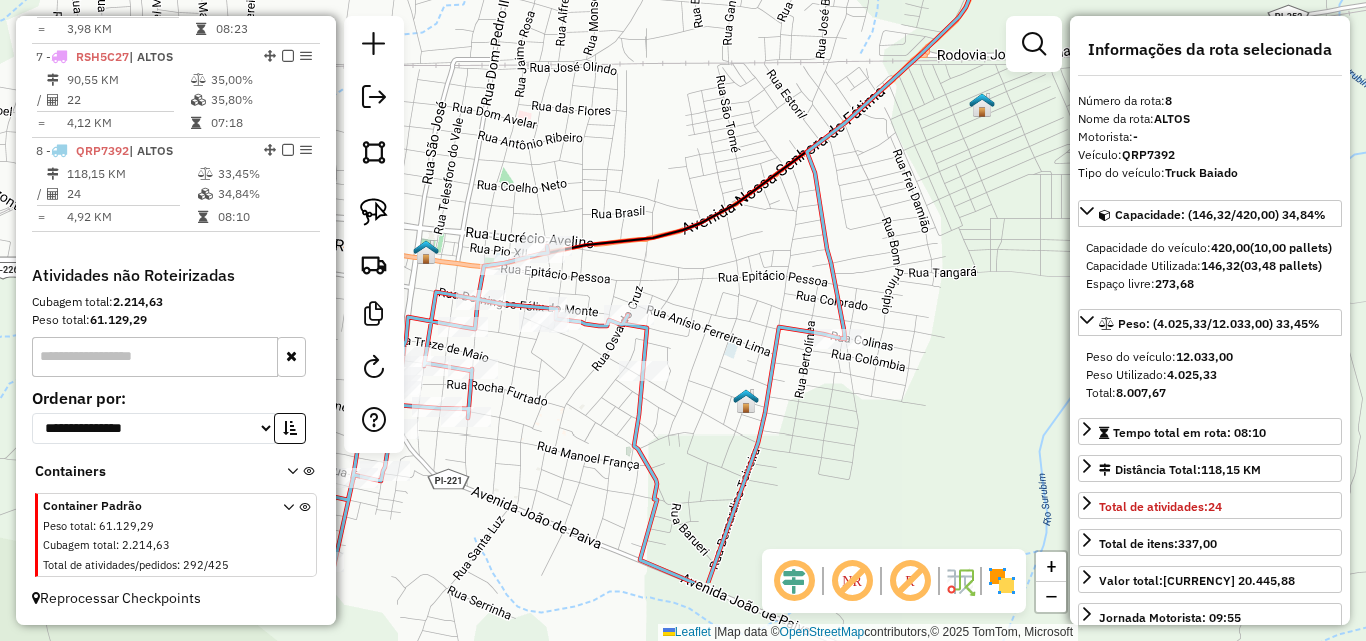 drag, startPoint x: 587, startPoint y: 406, endPoint x: 920, endPoint y: 284, distance: 354.6449 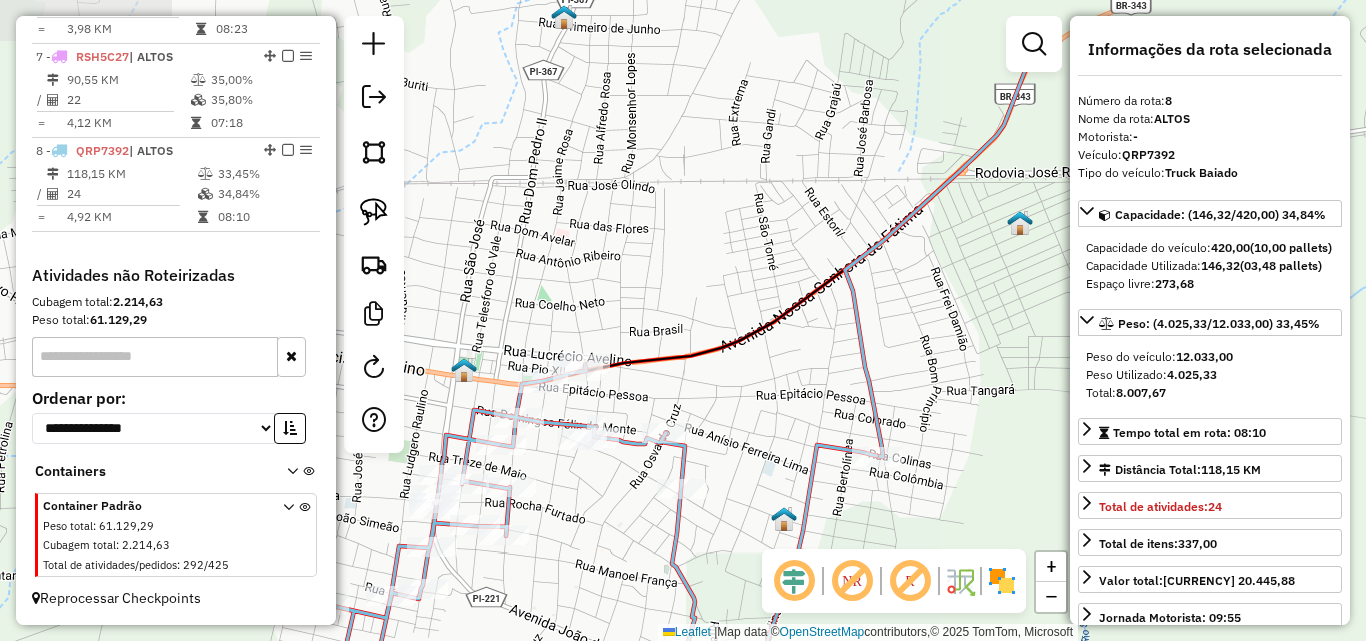 drag, startPoint x: 614, startPoint y: 272, endPoint x: 652, endPoint y: 390, distance: 123.967735 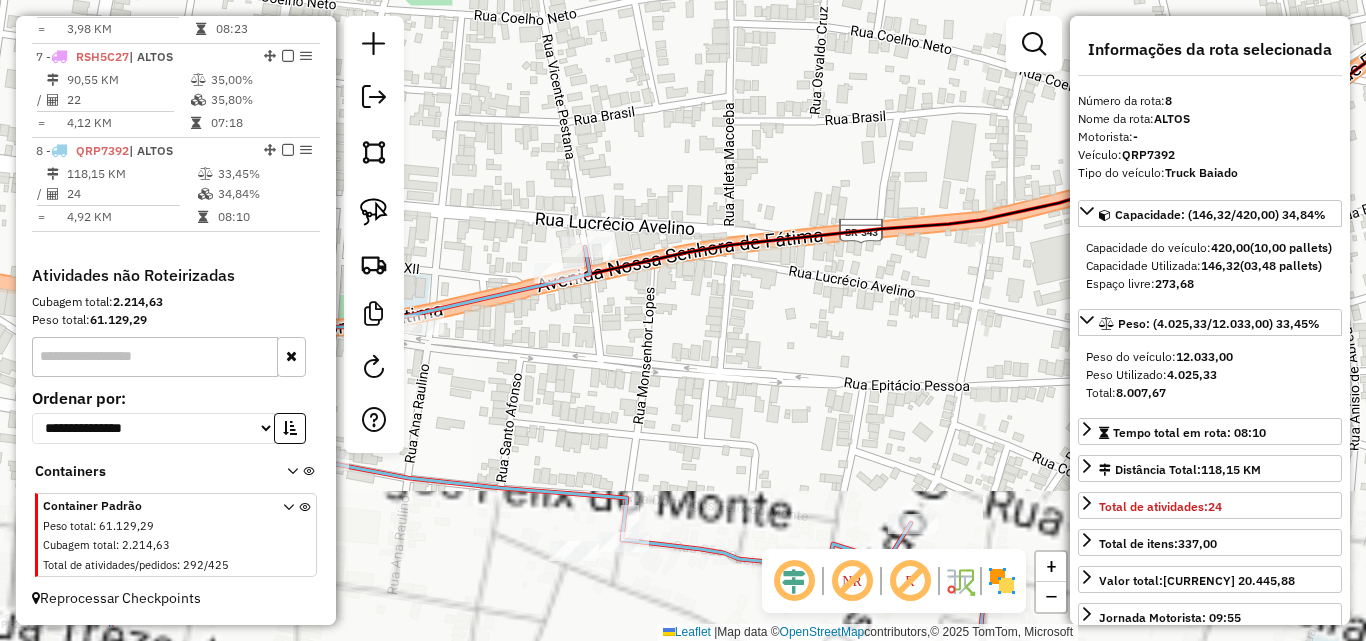 drag, startPoint x: 640, startPoint y: 383, endPoint x: 919, endPoint y: 237, distance: 314.89206 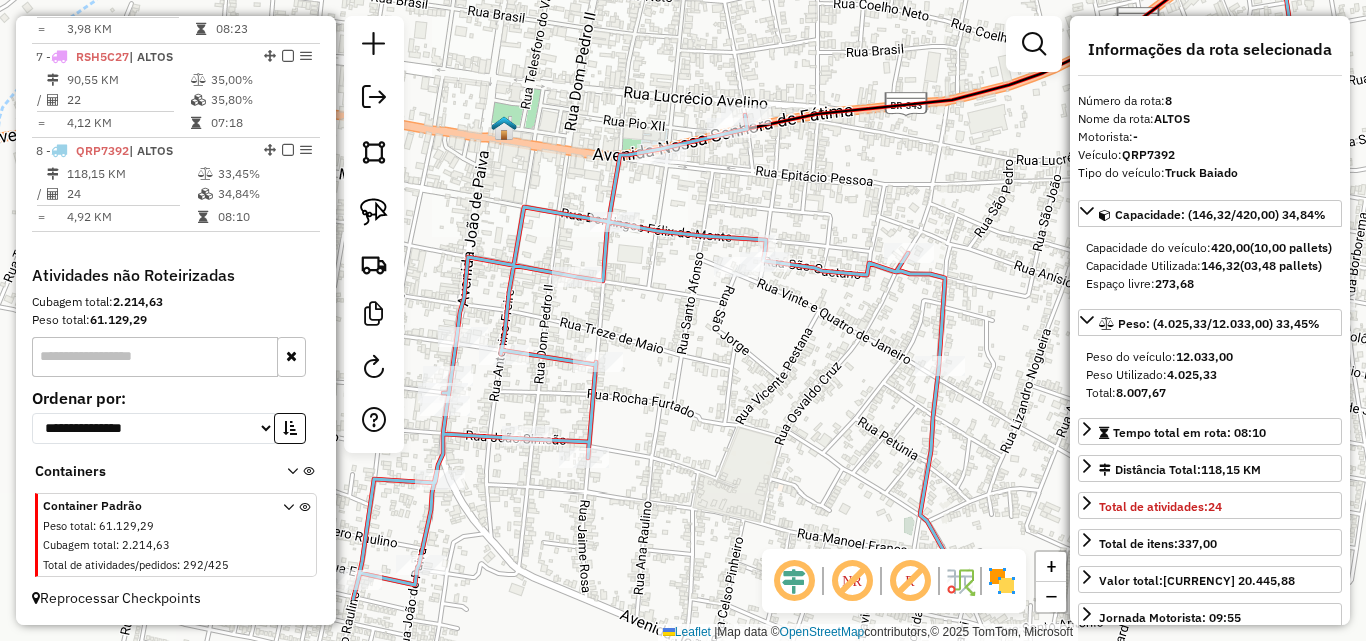drag, startPoint x: 725, startPoint y: 233, endPoint x: 724, endPoint y: 191, distance: 42.0119 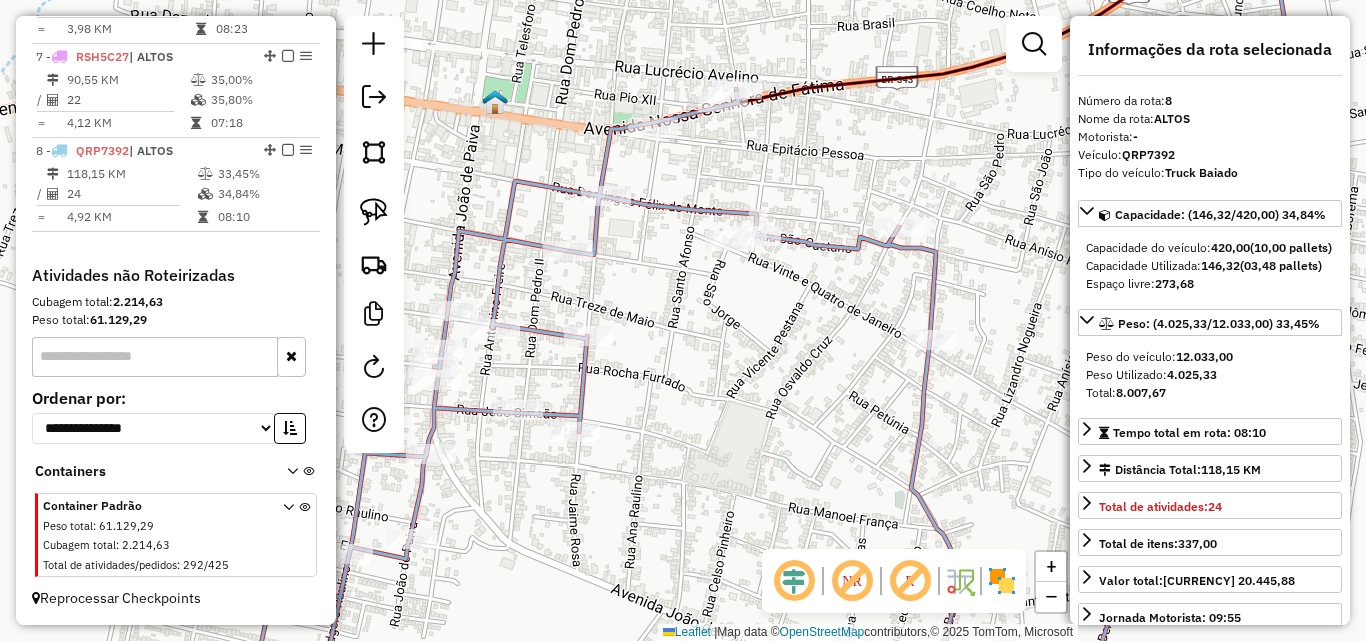 drag, startPoint x: 822, startPoint y: 311, endPoint x: 487, endPoint y: 315, distance: 335.02386 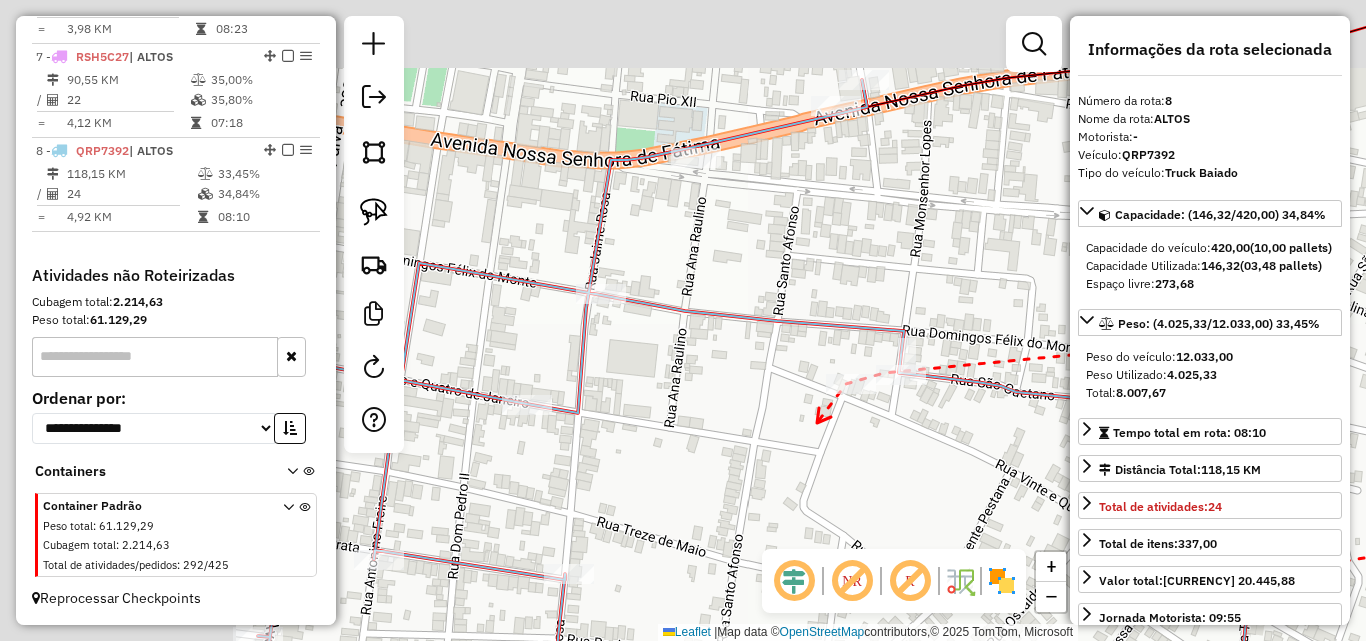 drag, startPoint x: 777, startPoint y: 395, endPoint x: 867, endPoint y: 434, distance: 98.08669 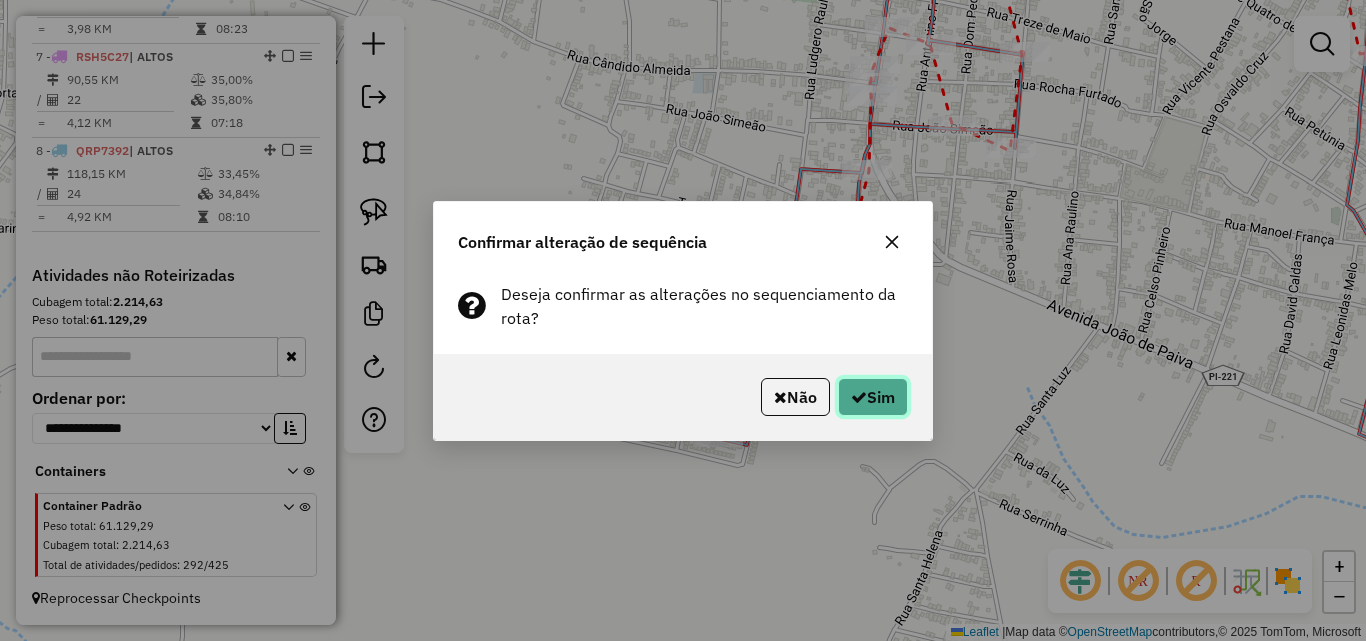 click on "Sim" 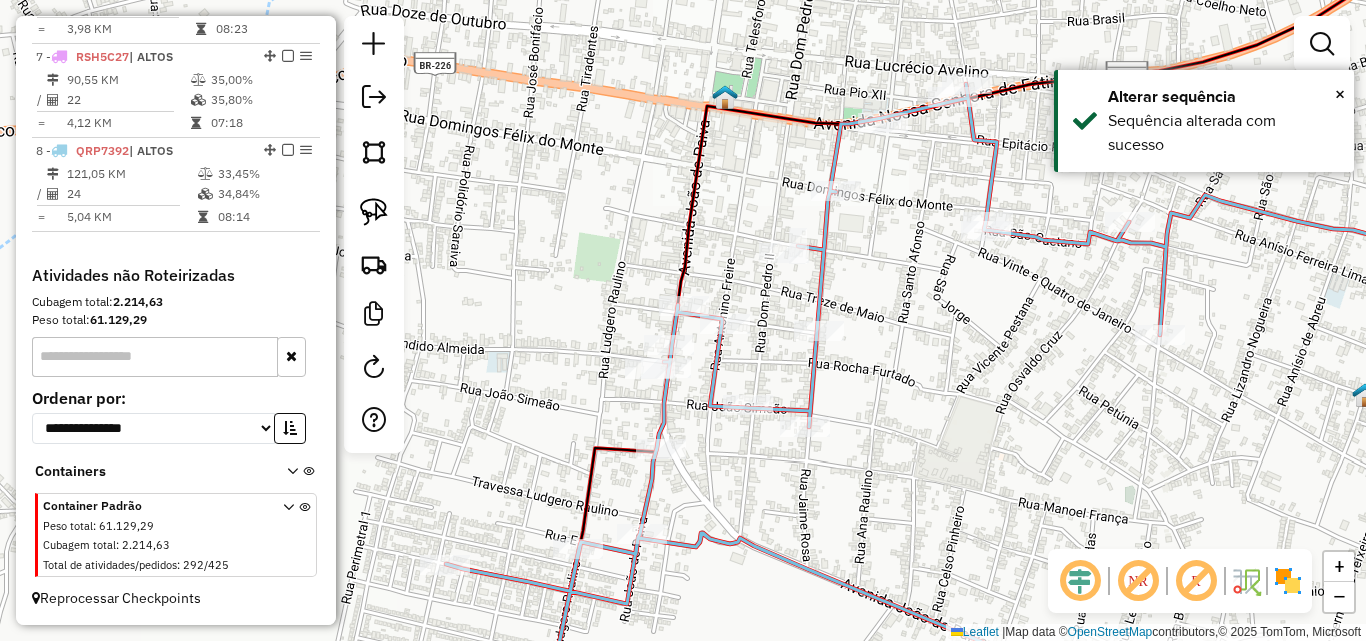 drag, startPoint x: 686, startPoint y: 579, endPoint x: 752, endPoint y: 394, distance: 196.42047 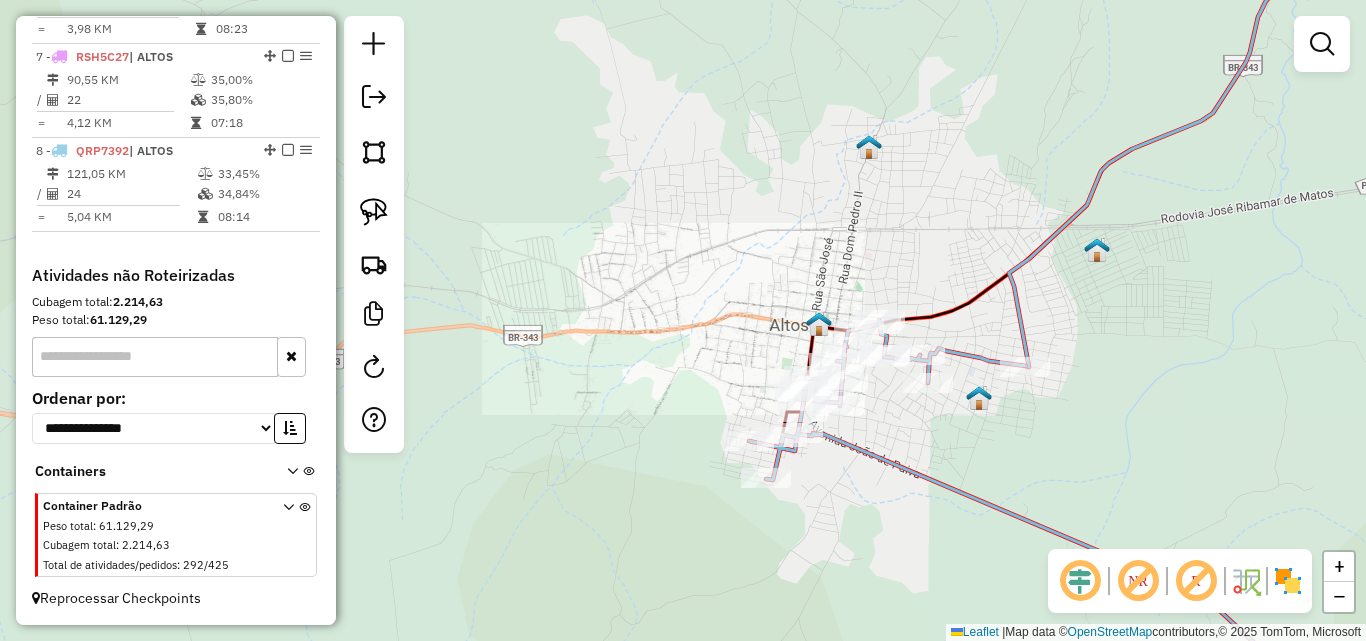 drag, startPoint x: 1001, startPoint y: 443, endPoint x: 698, endPoint y: 250, distance: 359.24643 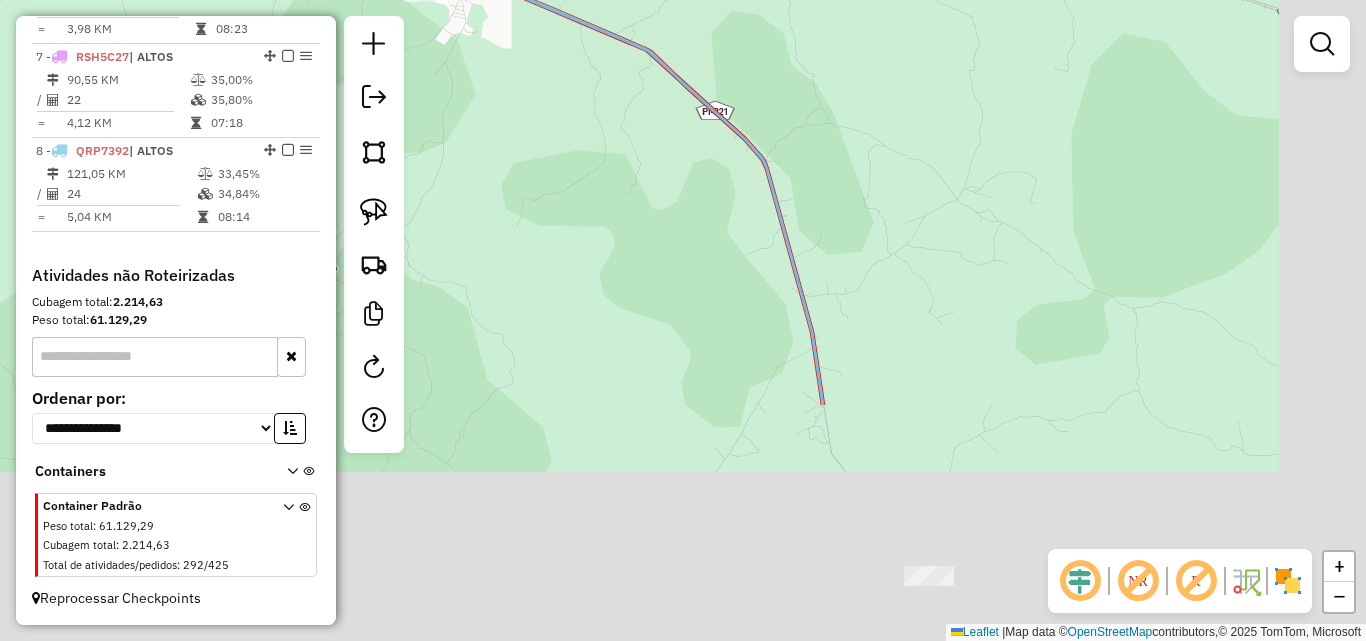 drag, startPoint x: 889, startPoint y: 428, endPoint x: 739, endPoint y: 161, distance: 306.2499 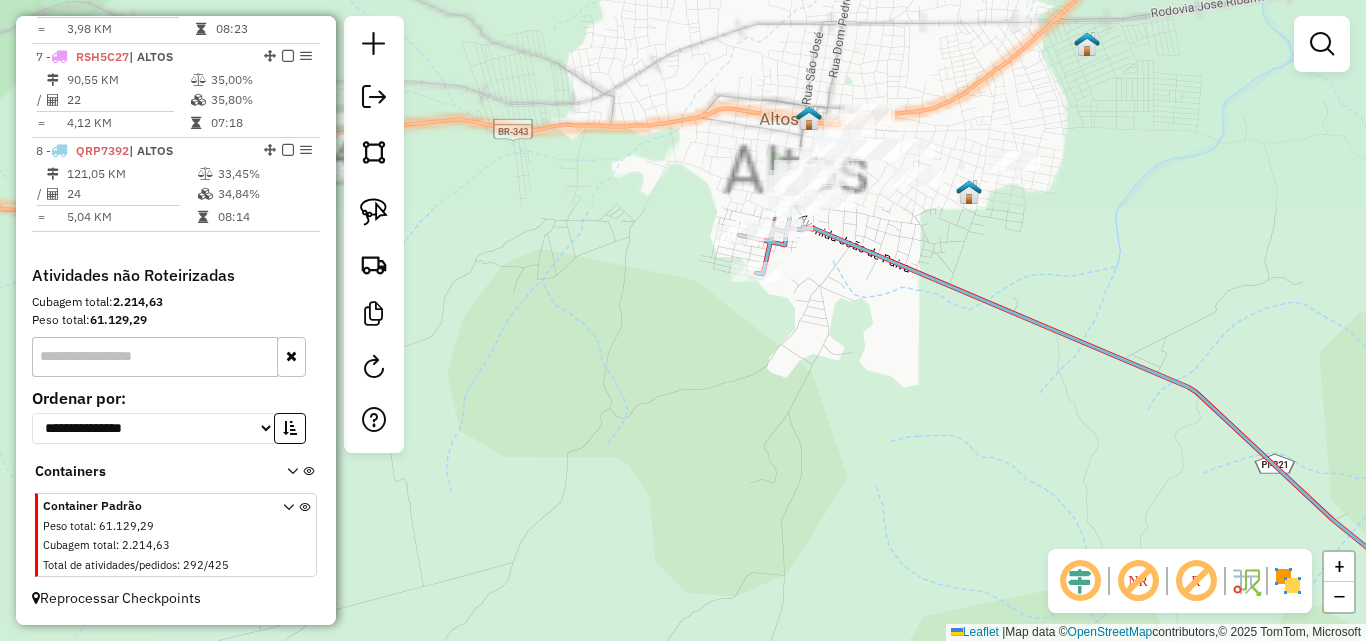 drag, startPoint x: 568, startPoint y: 98, endPoint x: 827, endPoint y: 379, distance: 382.15442 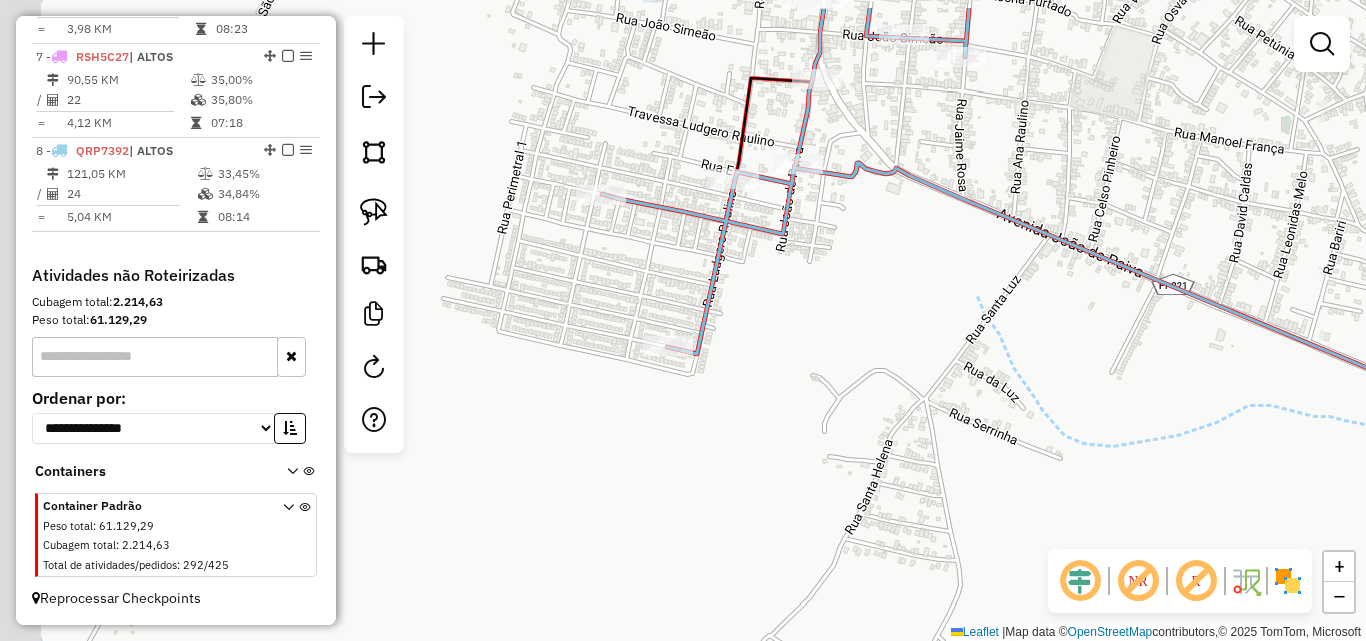 drag, startPoint x: 719, startPoint y: 202, endPoint x: 812, endPoint y: 274, distance: 117.61378 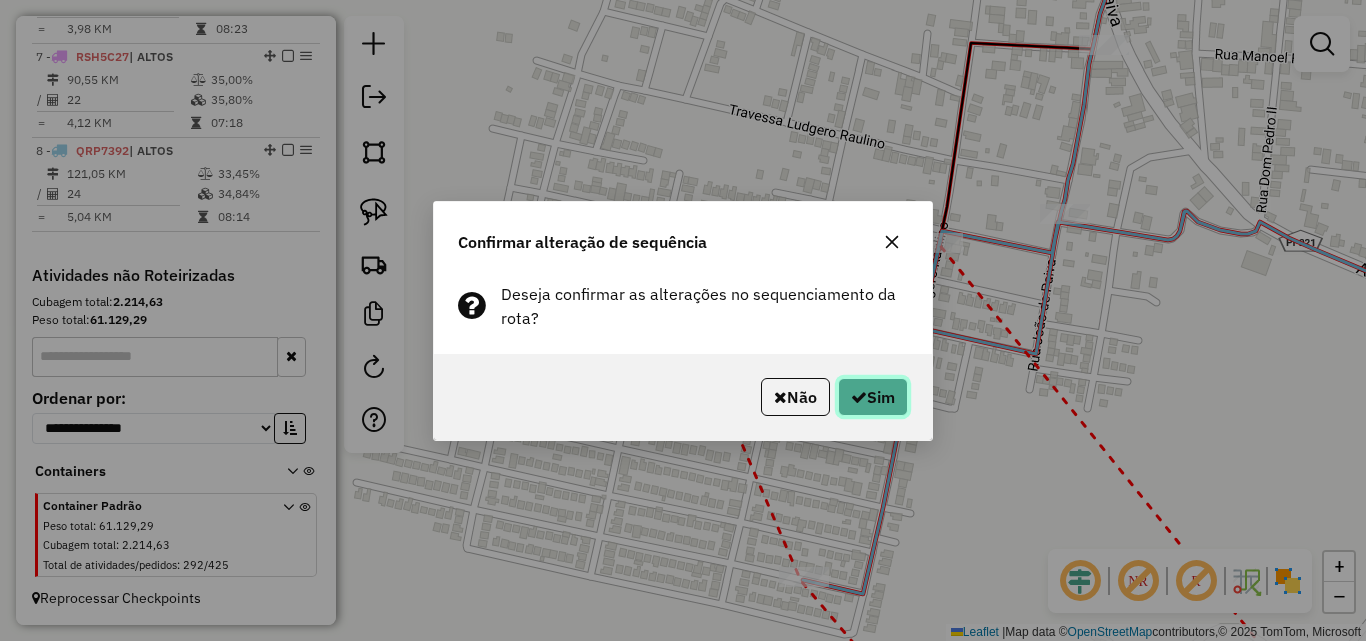 click on "Sim" 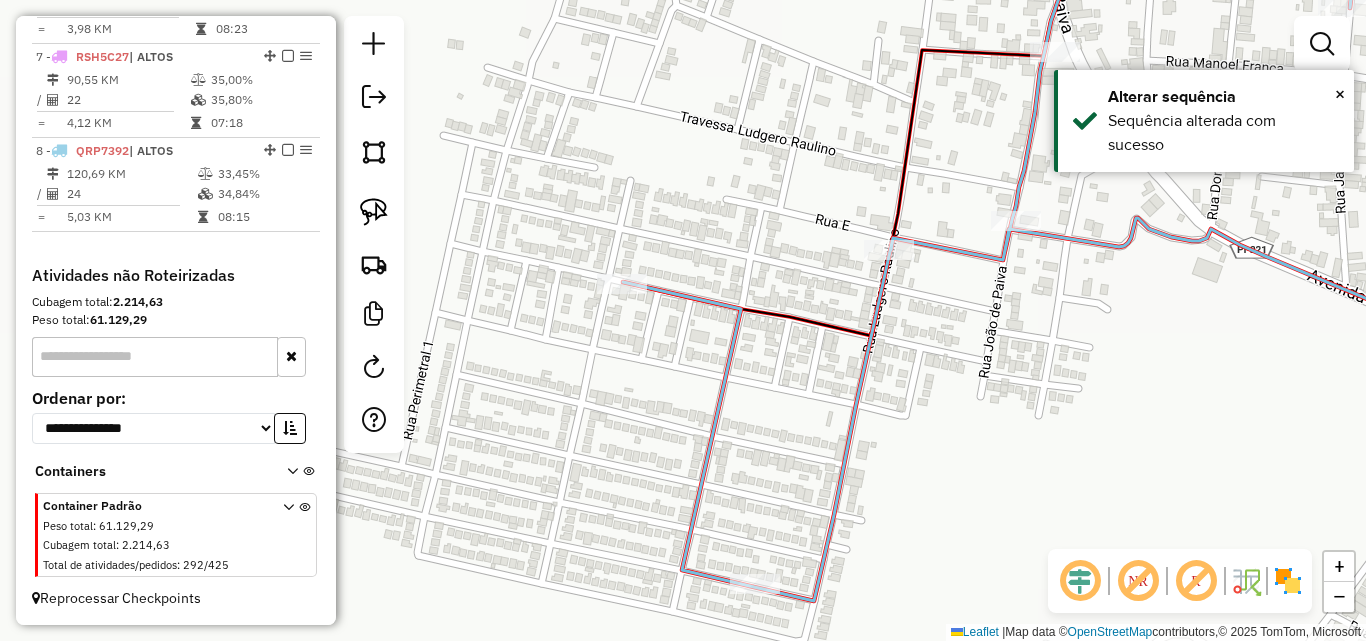 drag, startPoint x: 847, startPoint y: 387, endPoint x: 665, endPoint y: 367, distance: 183.0956 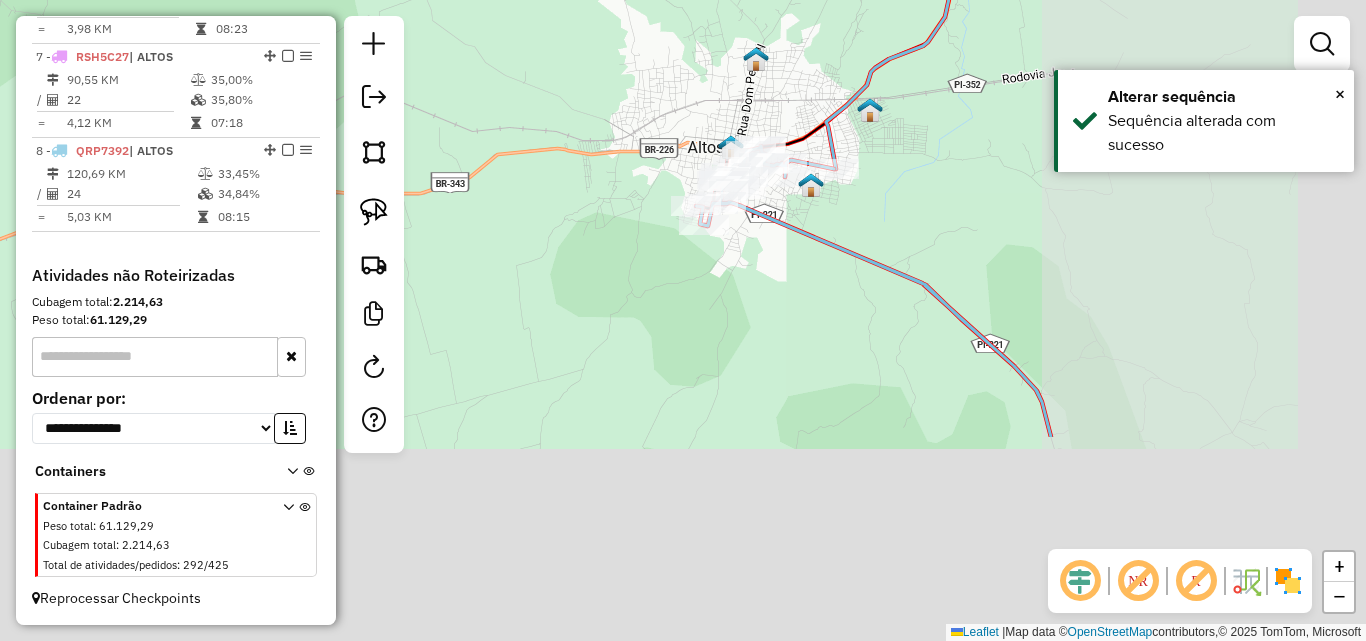 drag, startPoint x: 1075, startPoint y: 502, endPoint x: 611, endPoint y: 96, distance: 616.54846 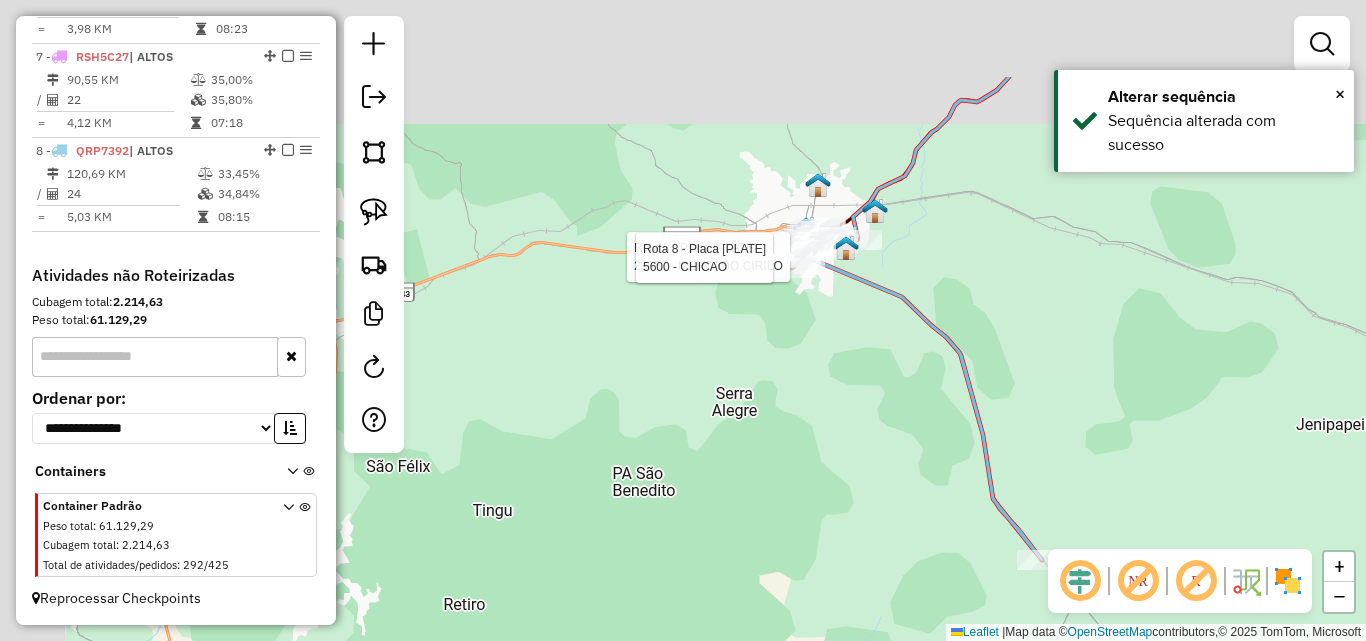 drag, startPoint x: 979, startPoint y: 445, endPoint x: 966, endPoint y: 455, distance: 16.40122 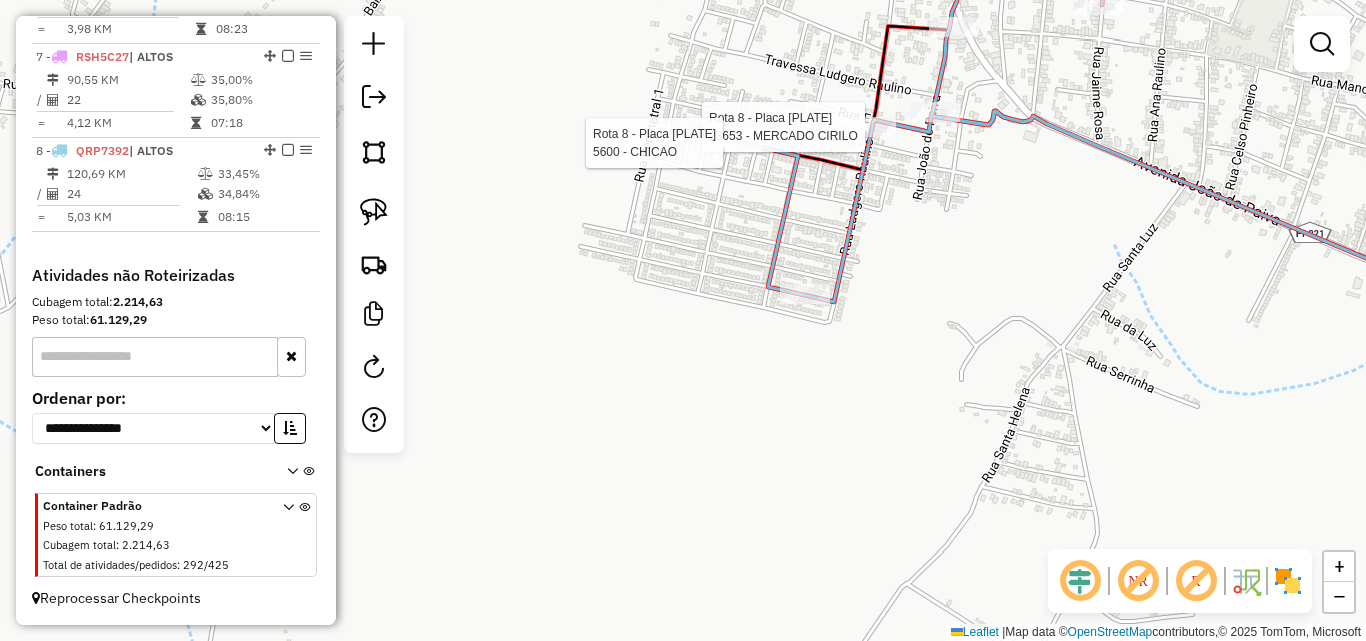 drag, startPoint x: 856, startPoint y: 217, endPoint x: 993, endPoint y: 271, distance: 147.25827 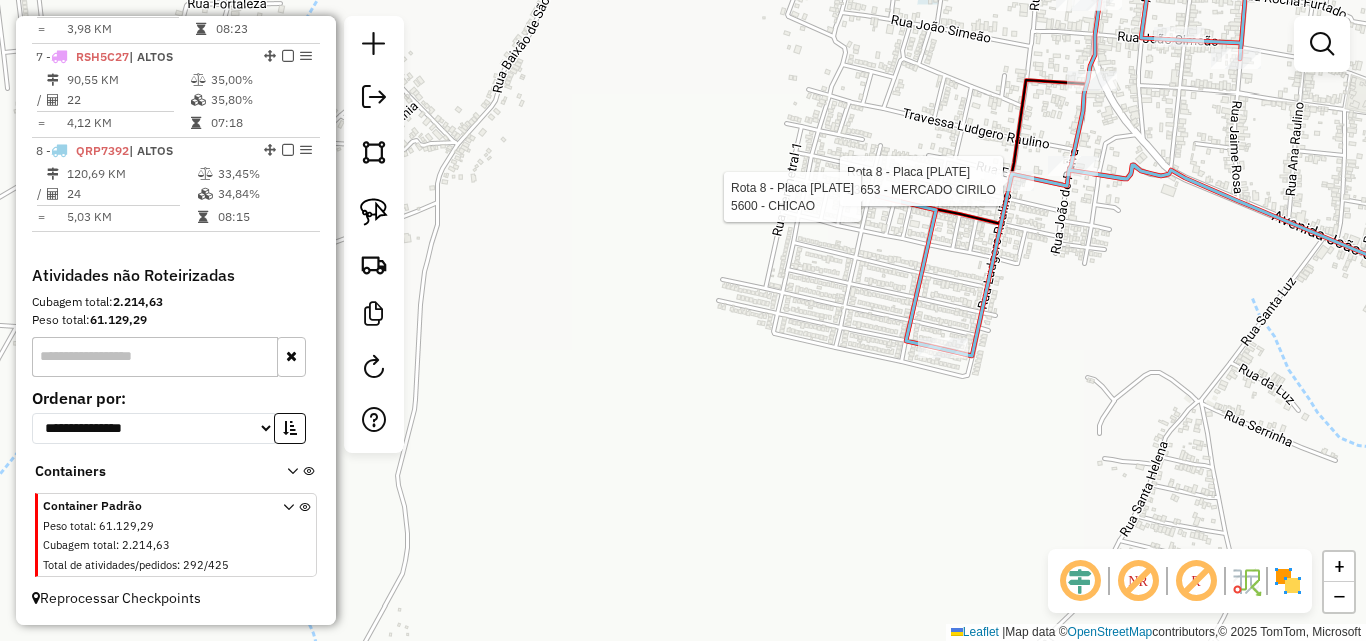click on "Rota 8 - Placa [PLATE]  23653 - [BUSINESS_NAME] Rota 8 - Placa [PLATE]  5600 - [BUSINESS_NAME] Janela de atendimento Grade de atendimento Capacidade Transportadoras Veículos Cliente Pedidos  Rotas Selecione os dias de semana para filtrar as janelas de atendimento  Seg   Ter   Qua   Qui   Sex   Sáb   Dom  Informe o período da janela de atendimento: De: Até:  Filtrar exatamente a janela do cliente  Considerar janela de atendimento padrão  Selecione os dias de semana para filtrar as grades de atendimento  Seg   Ter   Qua   Qui   Sex   Sáb   Dom   Considerar clientes sem dia de atendimento cadastrado  Clientes fora do dia de atendimento selecionado Filtrar as atividades entre os valores definidos abaixo:  Peso mínimo:   Peso máximo:   Cubagem mínima:   Cubagem máxima:   De:   Até:  Filtrar as atividades entre o tempo de atendimento definido abaixo:  De:   Até:   Considerar capacidade total dos clientes não roteirizados Transportadora: Selecione um ou mais itens Tipo de veículo: Selecione um ou mais itens De:" 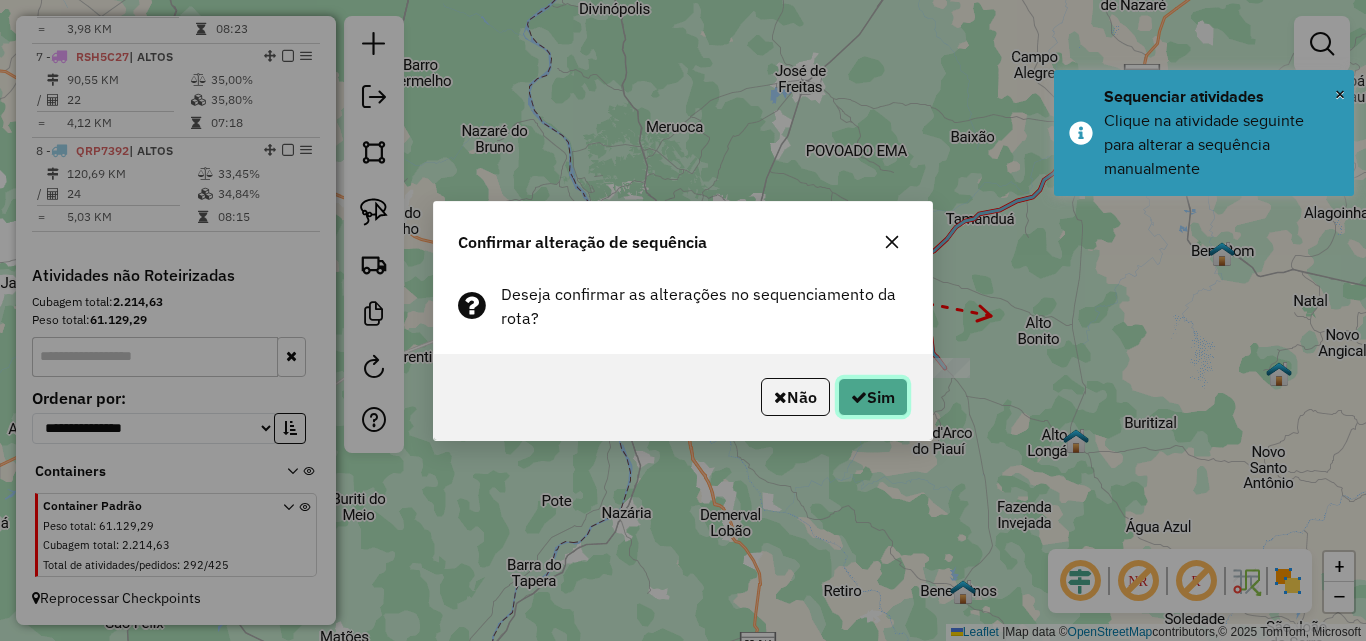 click on "Sim" 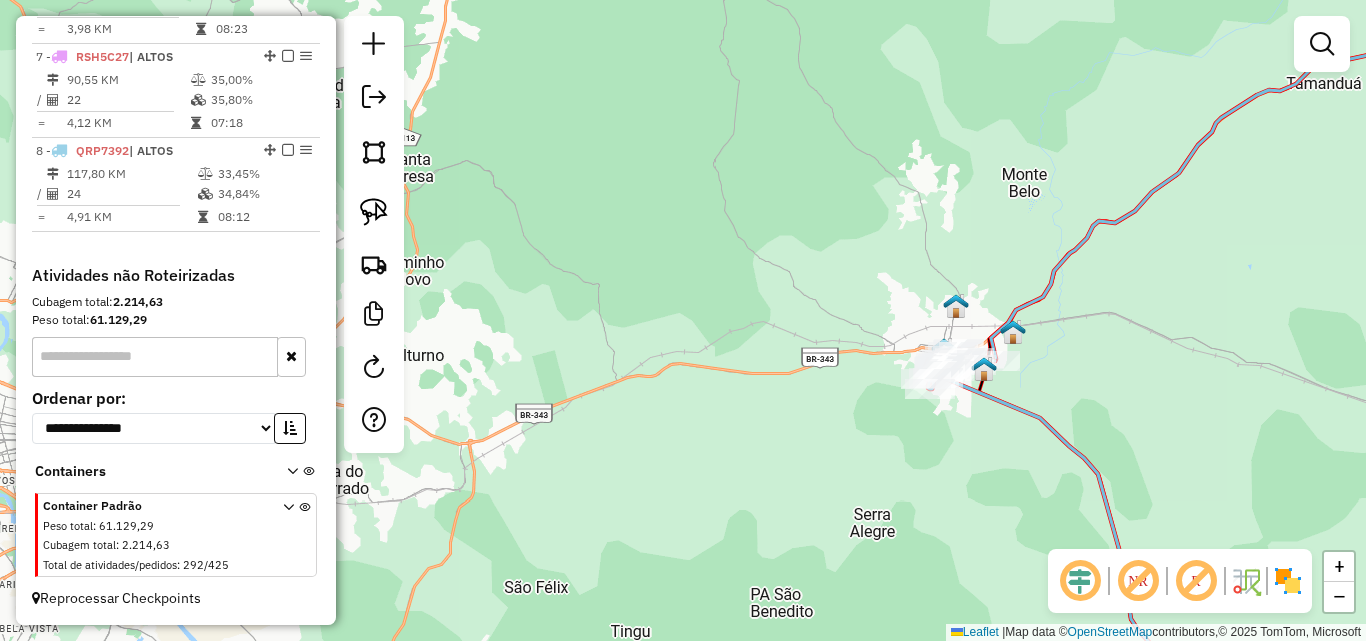drag, startPoint x: 1039, startPoint y: 408, endPoint x: 912, endPoint y: 376, distance: 130.96947 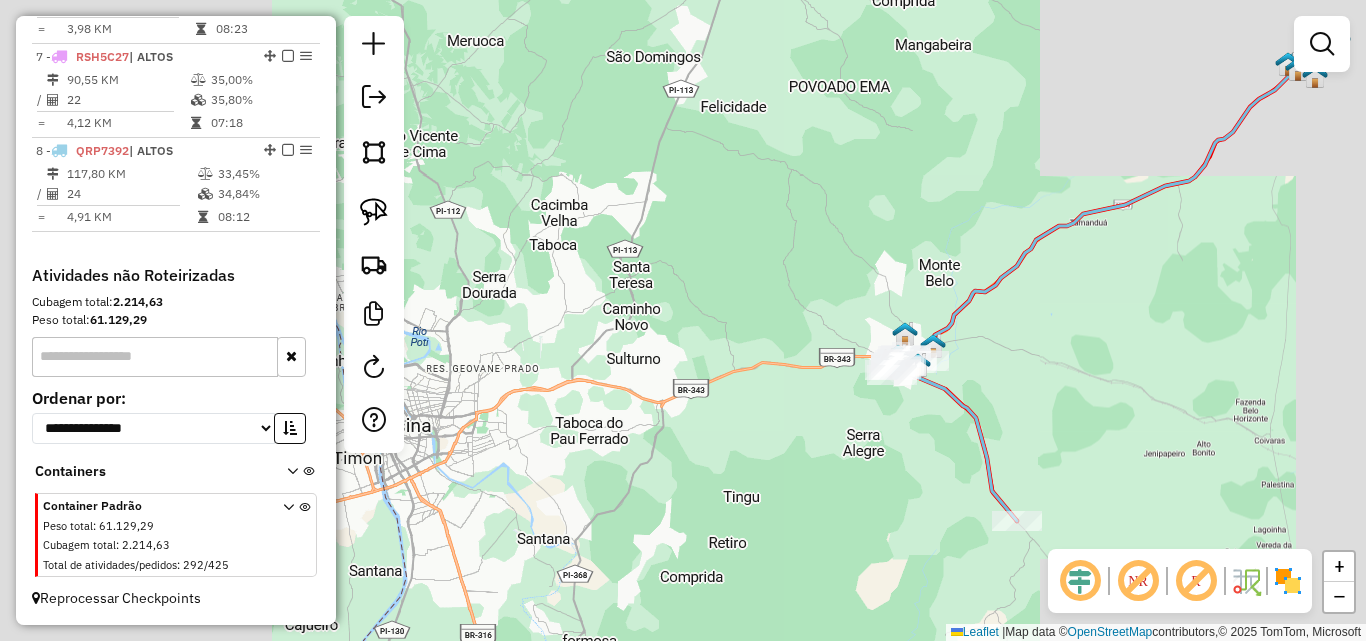 drag, startPoint x: 1015, startPoint y: 373, endPoint x: 926, endPoint y: 366, distance: 89.27486 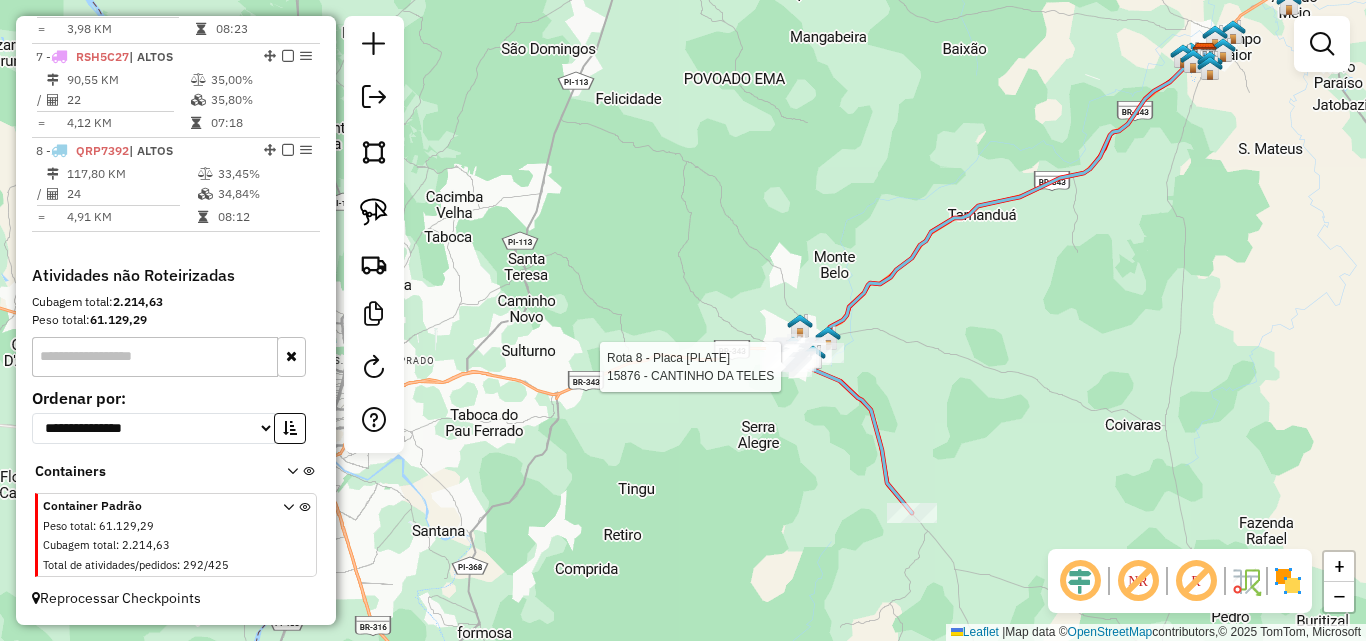 select on "*********" 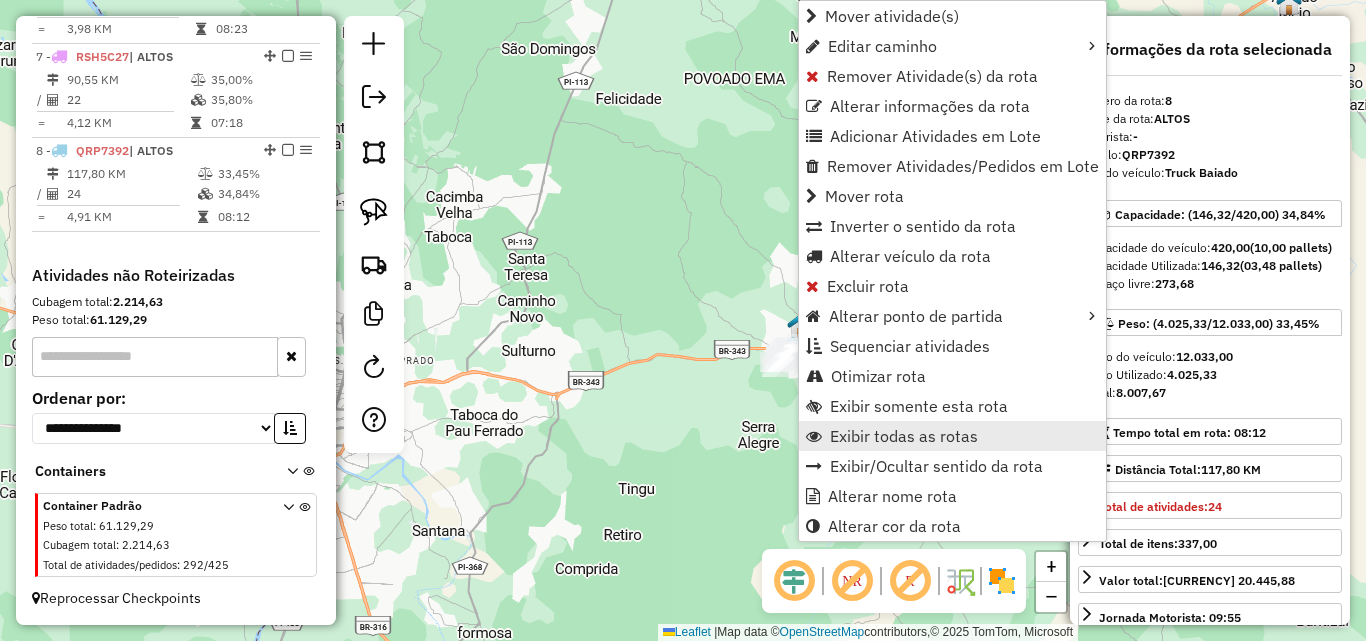 click on "Exibir todas as rotas" at bounding box center (904, 436) 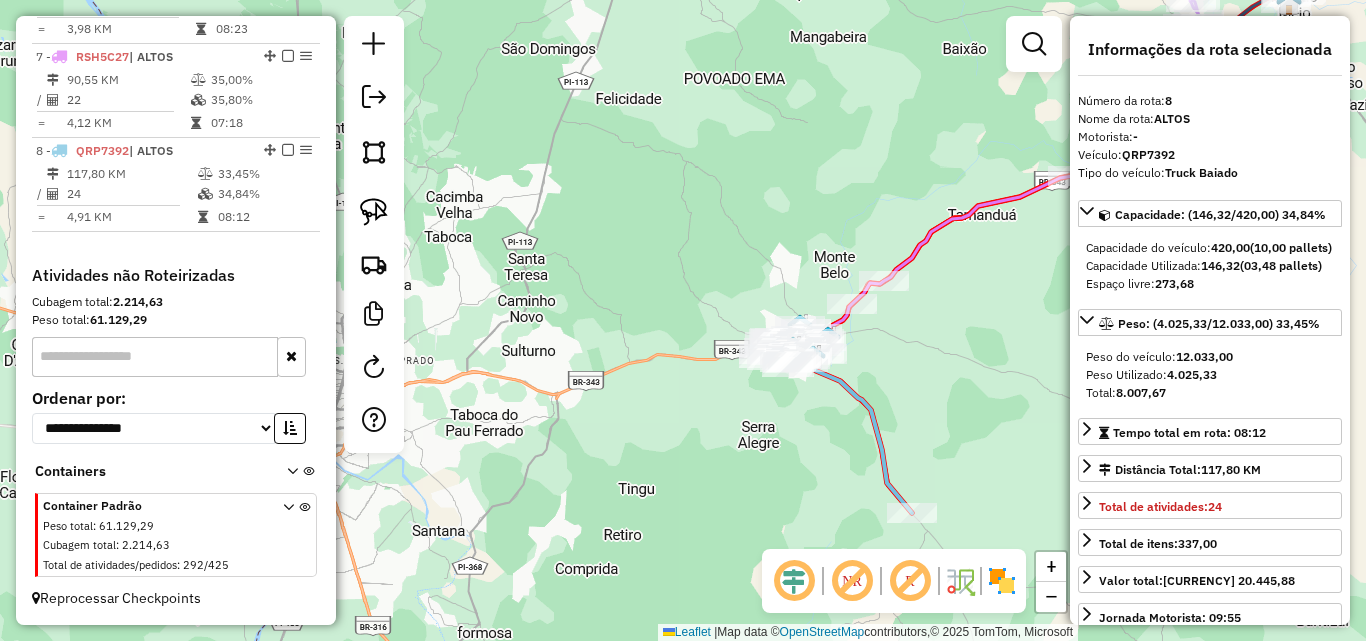click 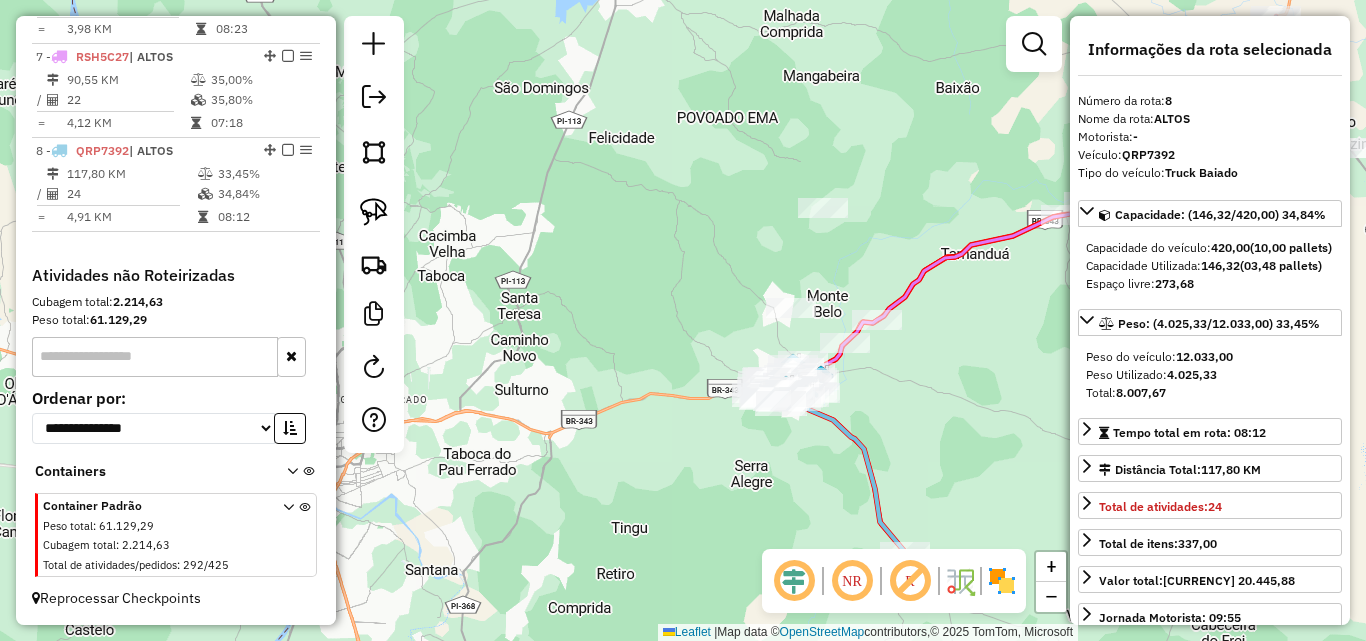 drag, startPoint x: 921, startPoint y: 375, endPoint x: 865, endPoint y: 499, distance: 136.0588 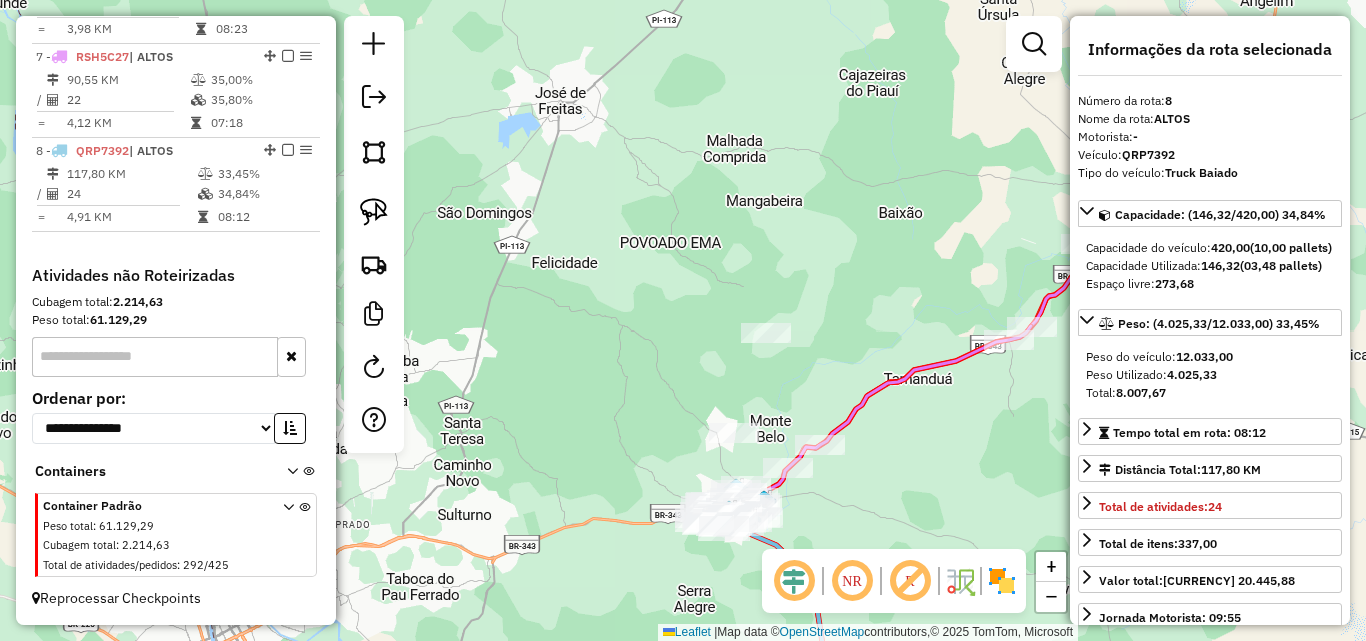 click on "Janela de atendimento Grade de atendimento Capacidade Transportadoras Veículos Cliente Pedidos  Rotas Selecione os dias de semana para filtrar as janelas de atendimento  Seg   Ter   Qua   Qui   Sex   Sáb   Dom  Informe o período da janela de atendimento: De: Até:  Filtrar exatamente a janela do cliente  Considerar janela de atendimento padrão  Selecione os dias de semana para filtrar as grades de atendimento  Seg   Ter   Qua   Qui   Sex   Sáb   Dom   Considerar clientes sem dia de atendimento cadastrado  Clientes fora do dia de atendimento selecionado Filtrar as atividades entre os valores definidos abaixo:  Peso mínimo:   Peso máximo:   Cubagem mínima:   Cubagem máxima:   De:   Até:  Filtrar as atividades entre o tempo de atendimento definido abaixo:  De:   Até:   Considerar capacidade total dos clientes não roteirizados Transportadora: Selecione um ou mais itens Tipo de veículo: Selecione um ou mais itens Veículo: Selecione um ou mais itens Motorista: Selecione um ou mais itens Nome: Rótulo:" 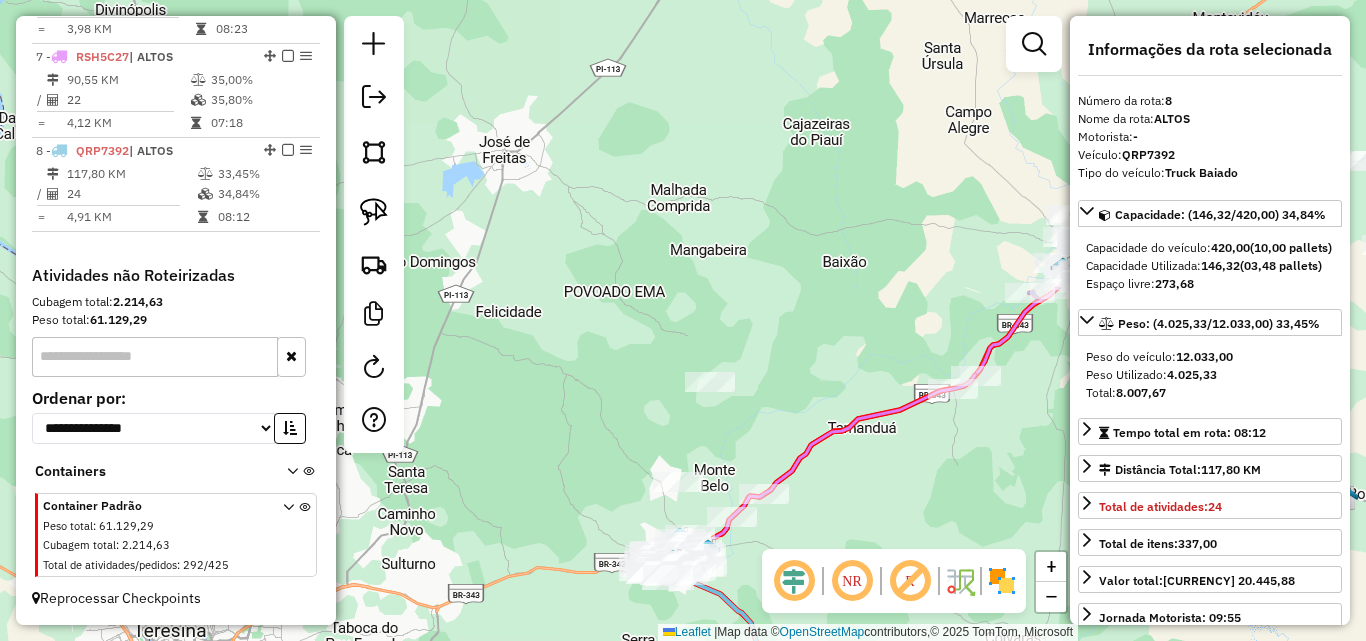 drag, startPoint x: 897, startPoint y: 364, endPoint x: 856, endPoint y: 415, distance: 65.43699 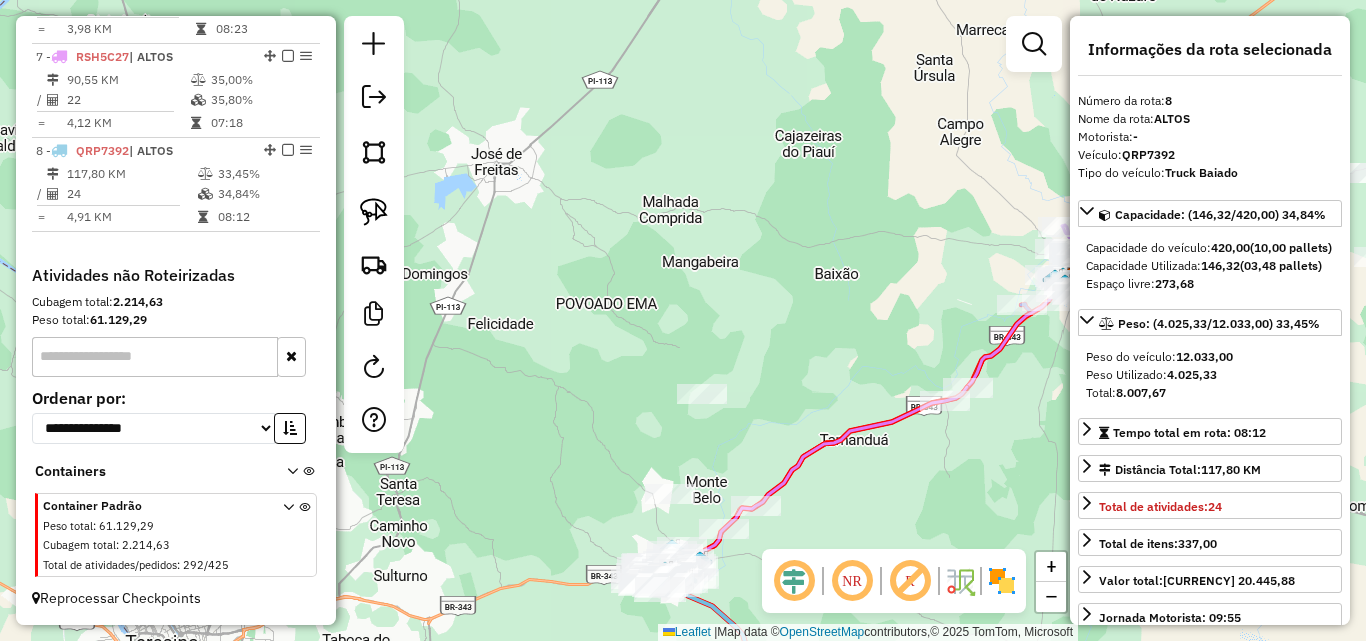 drag, startPoint x: 766, startPoint y: 318, endPoint x: 715, endPoint y: 292, distance: 57.245087 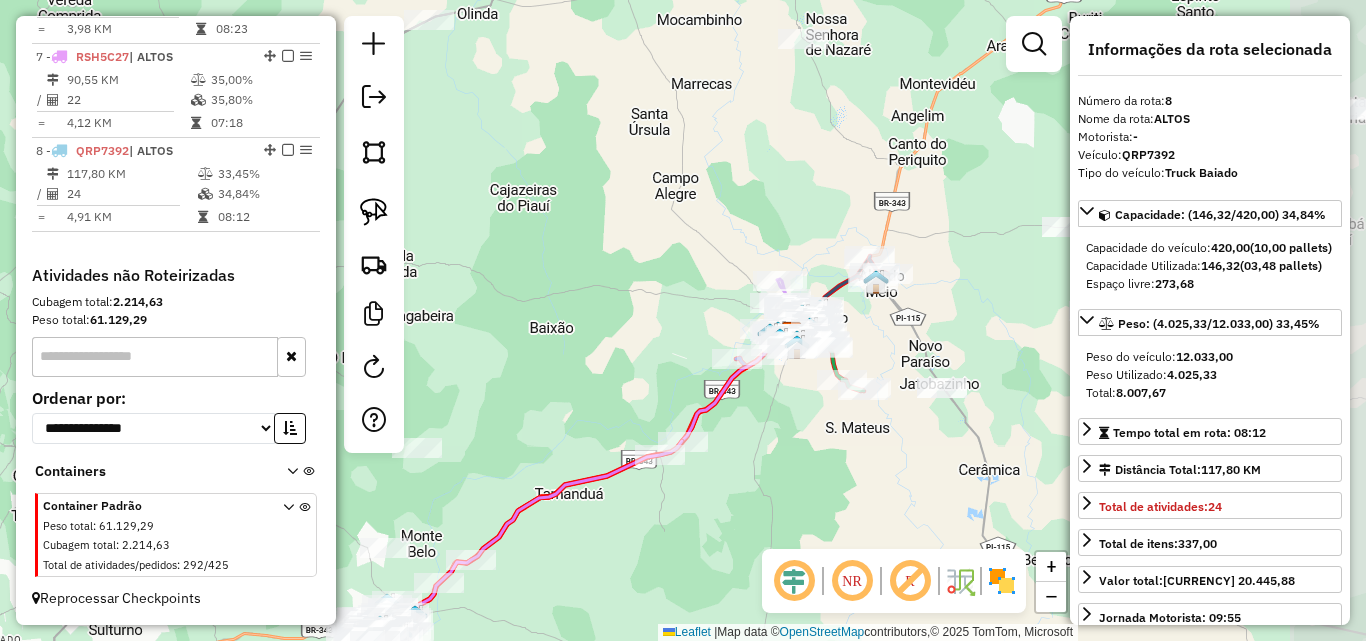 drag, startPoint x: 873, startPoint y: 388, endPoint x: 795, endPoint y: 451, distance: 100.26465 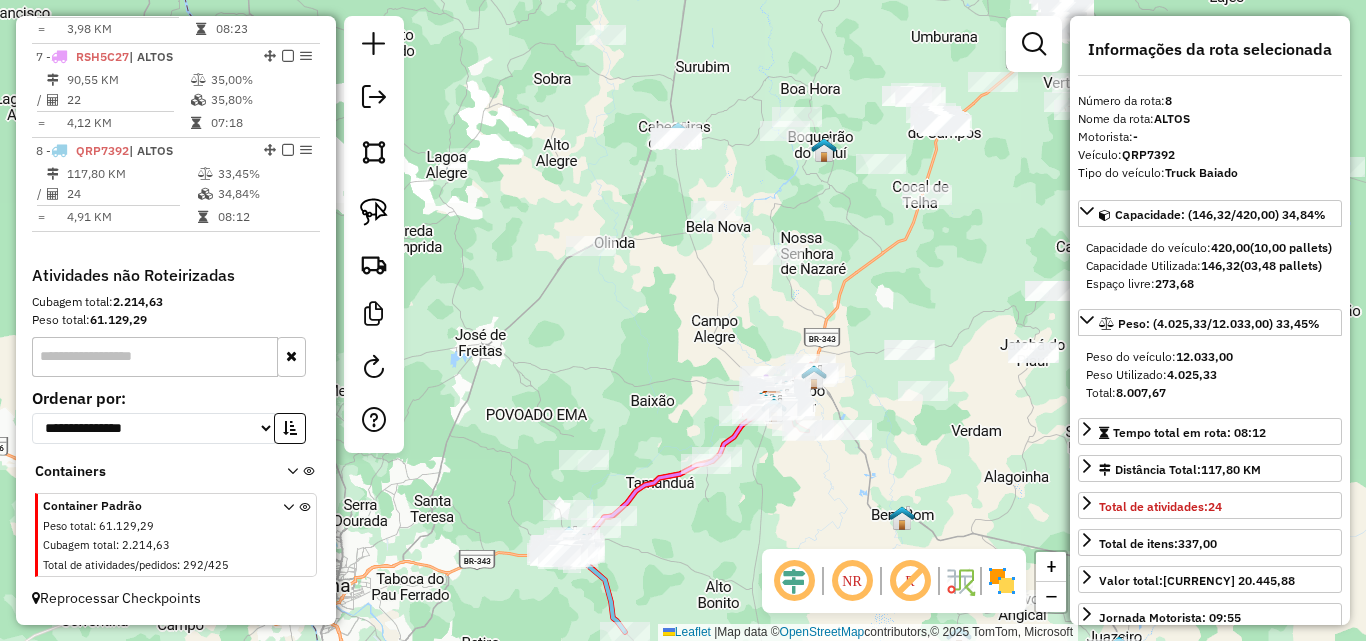 drag, startPoint x: 900, startPoint y: 294, endPoint x: 744, endPoint y: 380, distance: 178.13478 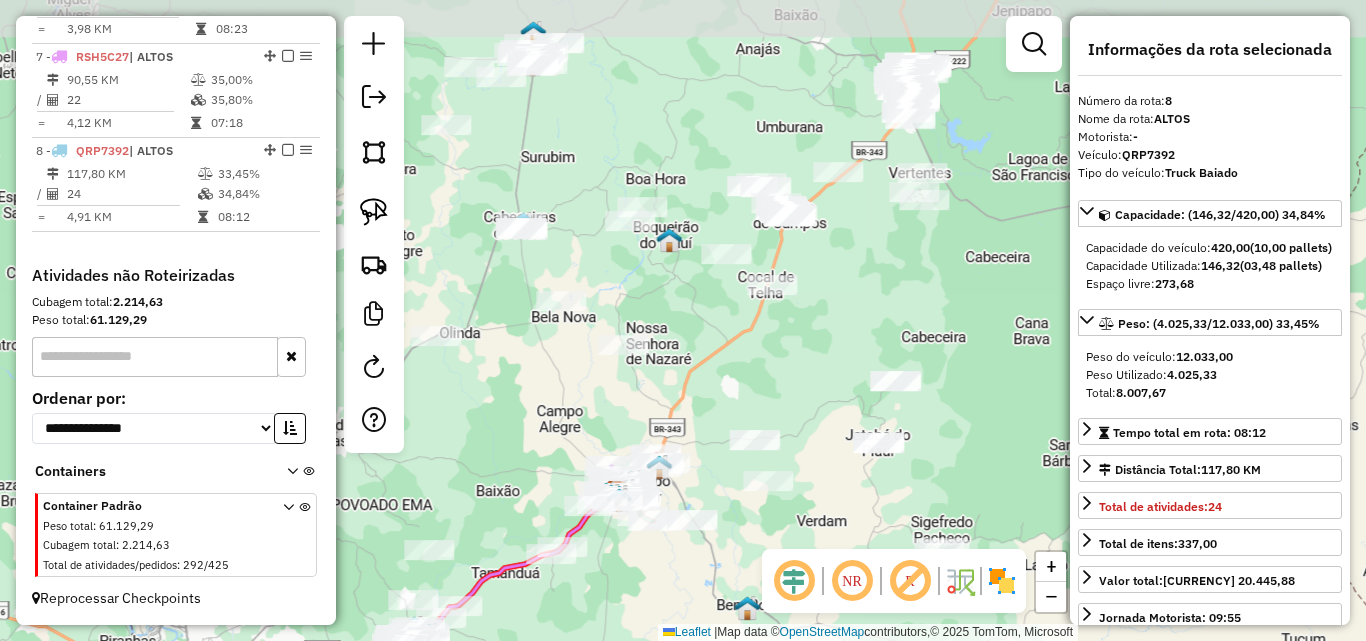 drag, startPoint x: 809, startPoint y: 338, endPoint x: 771, endPoint y: 386, distance: 61.220913 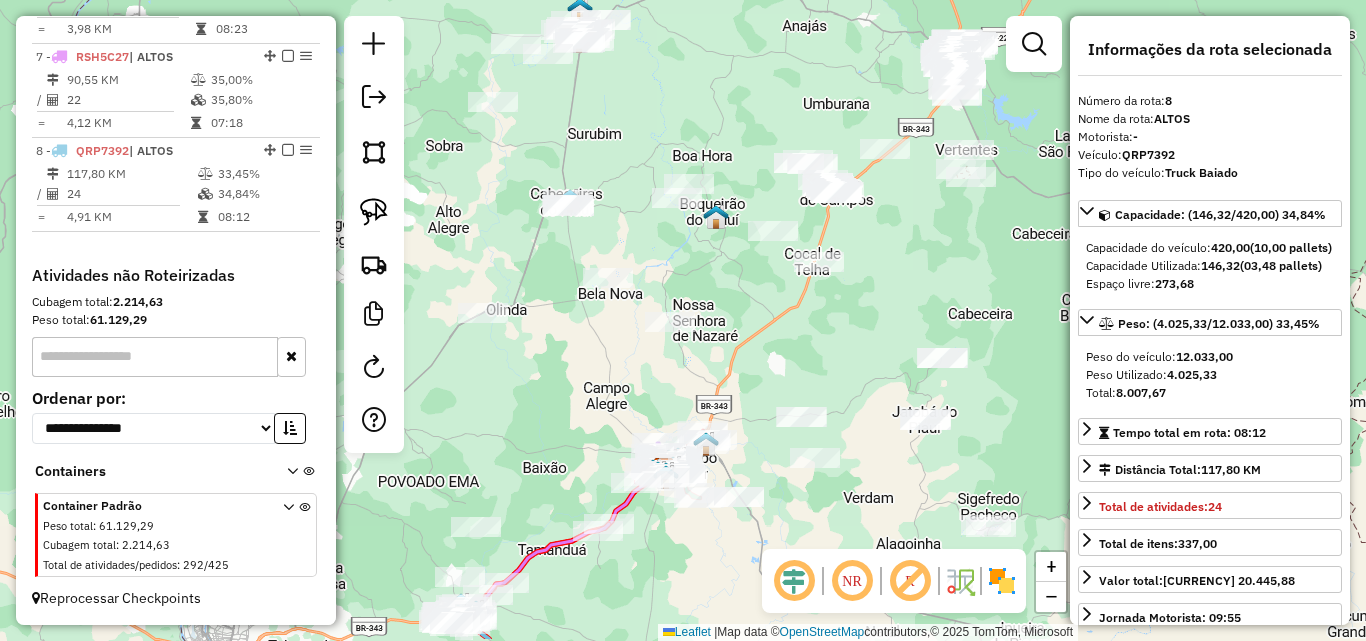 drag, startPoint x: 757, startPoint y: 368, endPoint x: 837, endPoint y: 297, distance: 106.96261 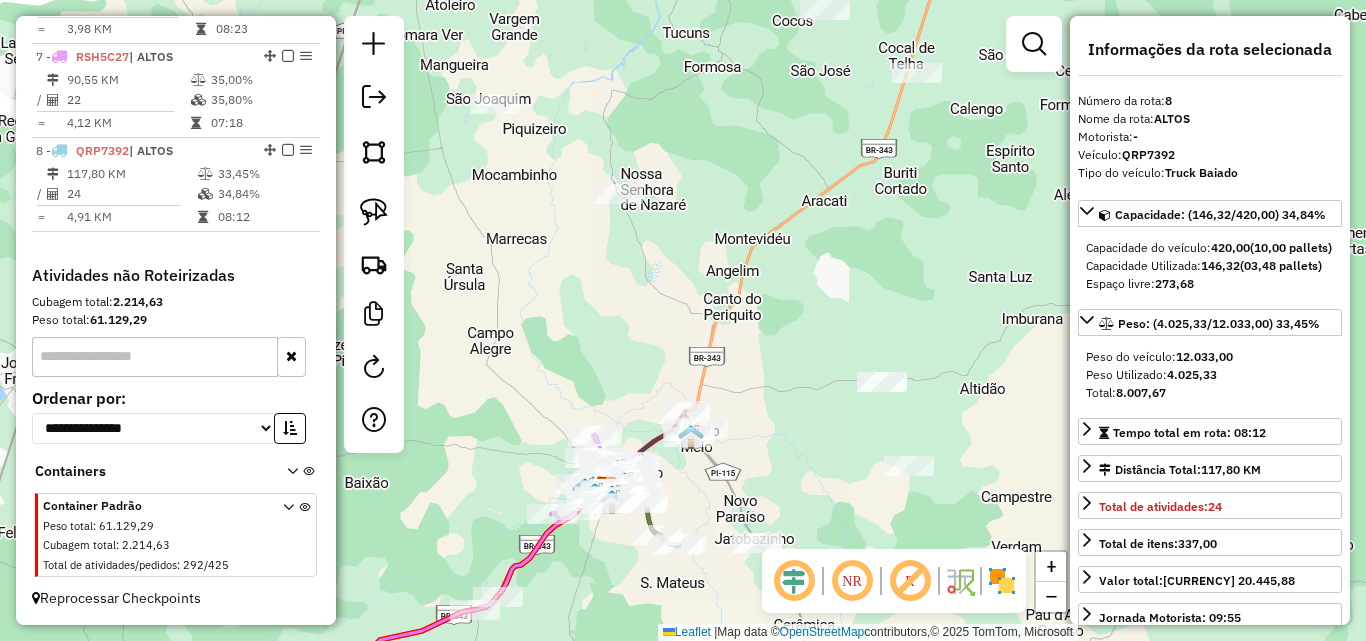 drag, startPoint x: 823, startPoint y: 397, endPoint x: 839, endPoint y: 316, distance: 82.565125 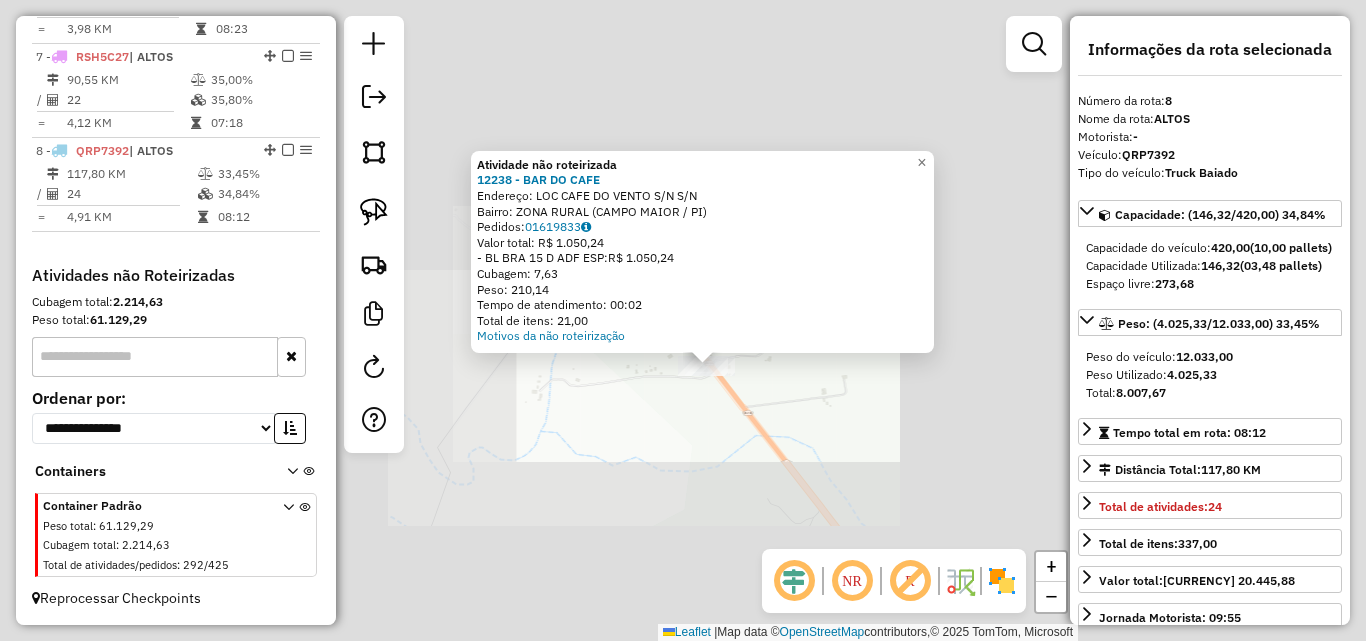 drag, startPoint x: 701, startPoint y: 428, endPoint x: 817, endPoint y: 347, distance: 141.48145 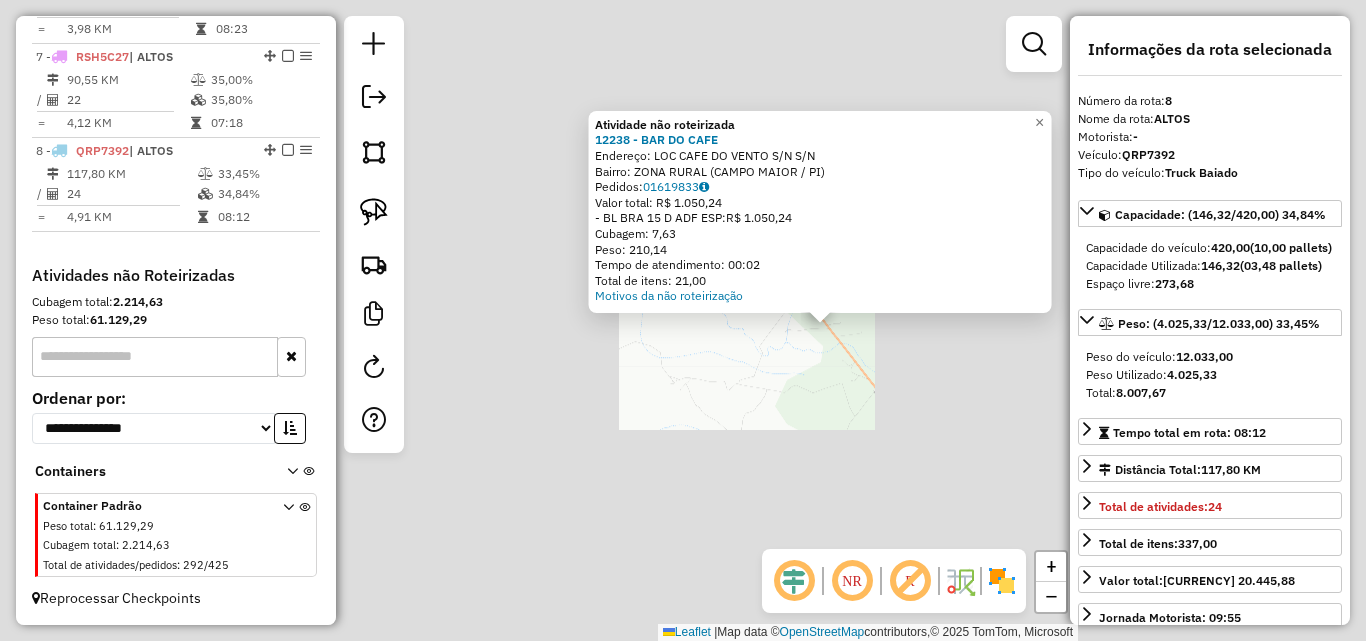 click on "Valor total: [CURRENCY] [AMOUNT]   - BL BRA 15 D ADF ESP:  [CURRENCY] [AMOUNT]" 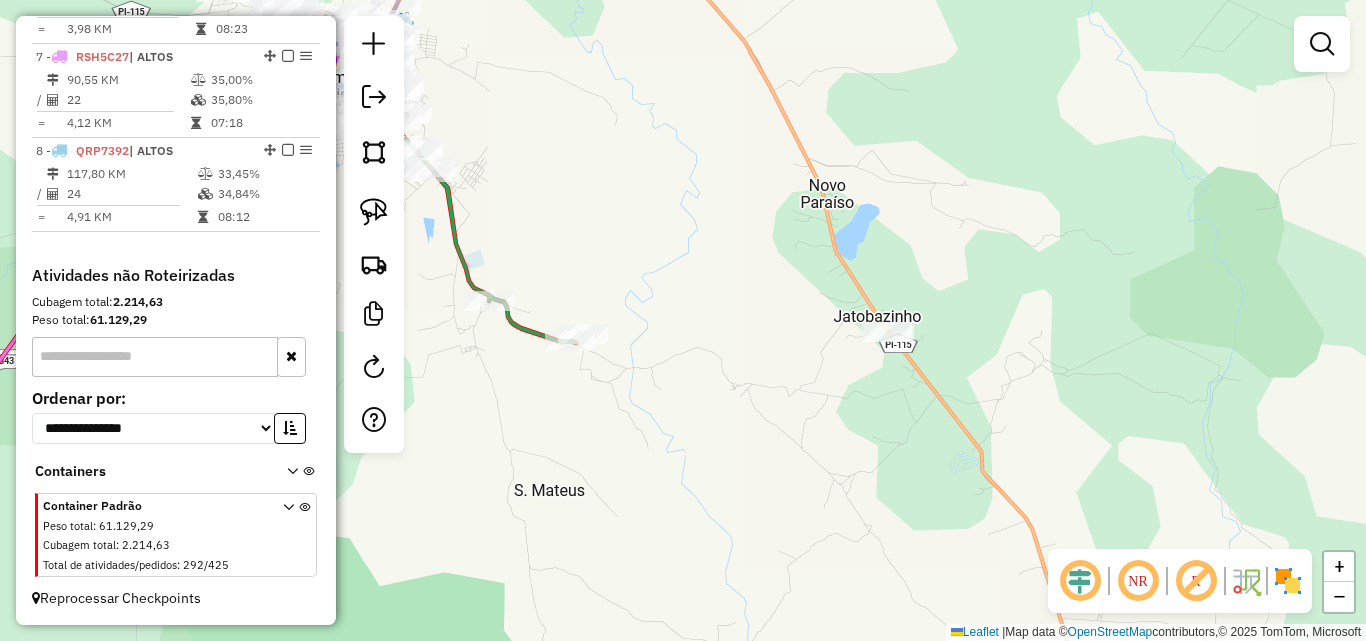 drag, startPoint x: 740, startPoint y: 430, endPoint x: 783, endPoint y: 382, distance: 64.44377 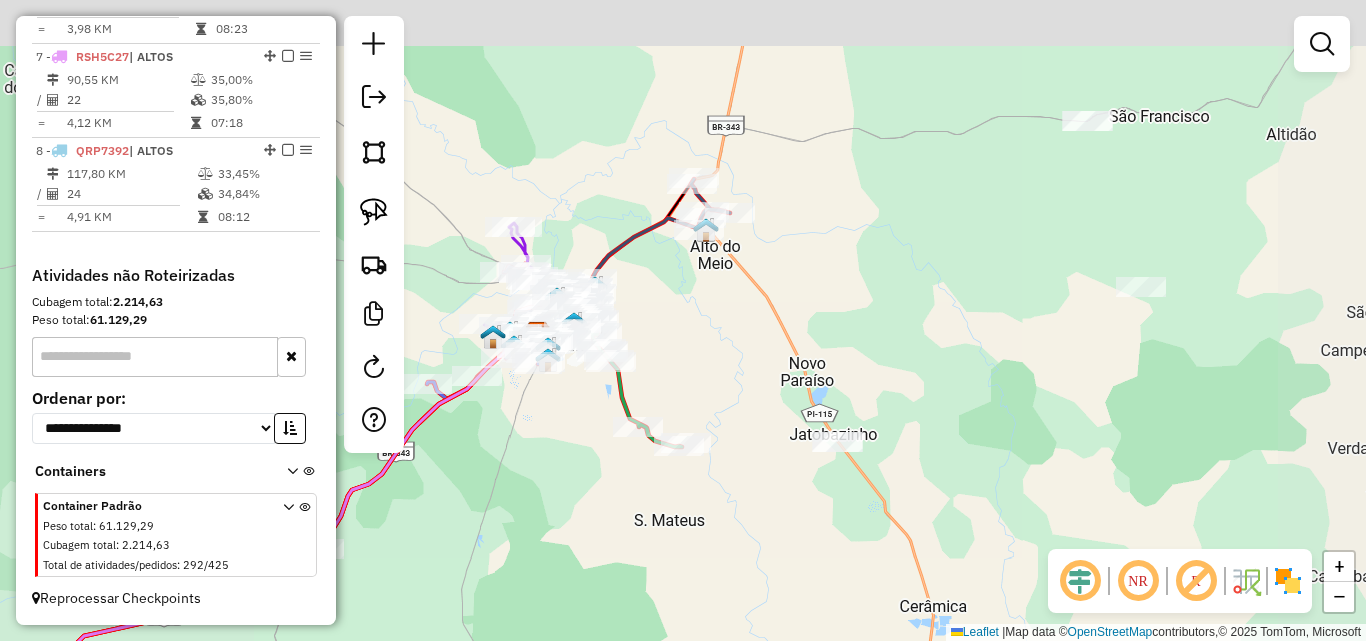 drag, startPoint x: 768, startPoint y: 219, endPoint x: 708, endPoint y: 270, distance: 78.74643 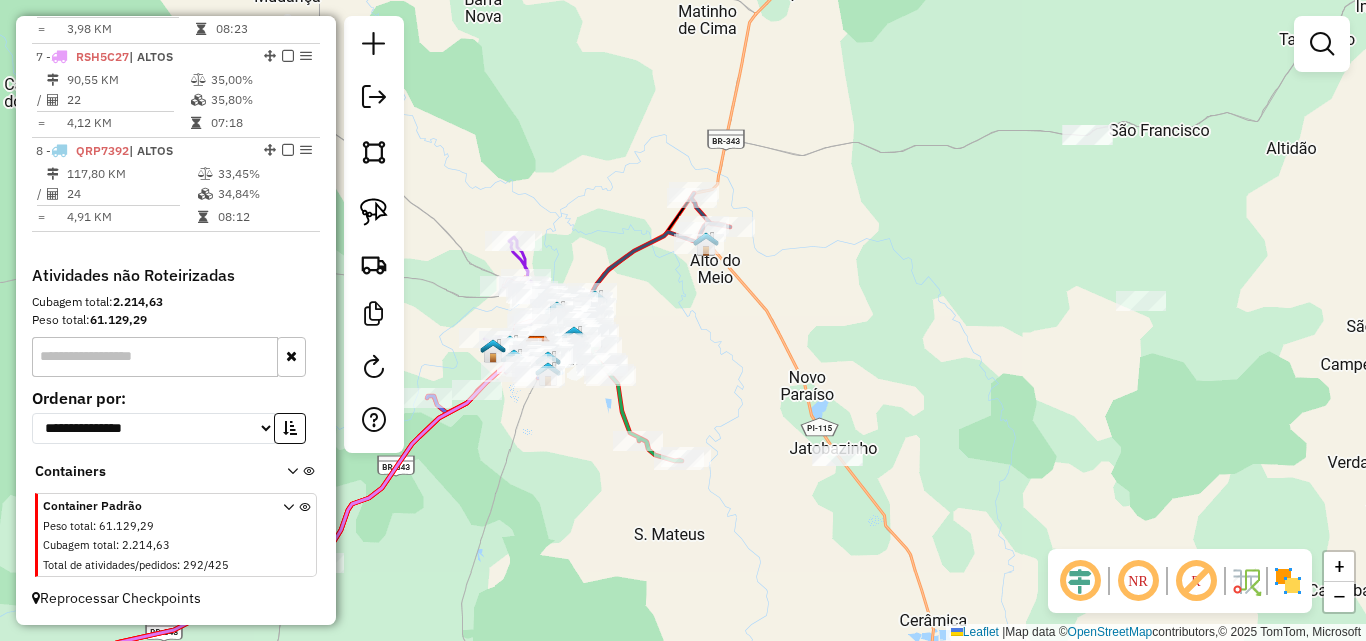 drag, startPoint x: 721, startPoint y: 352, endPoint x: 675, endPoint y: 199, distance: 159.76546 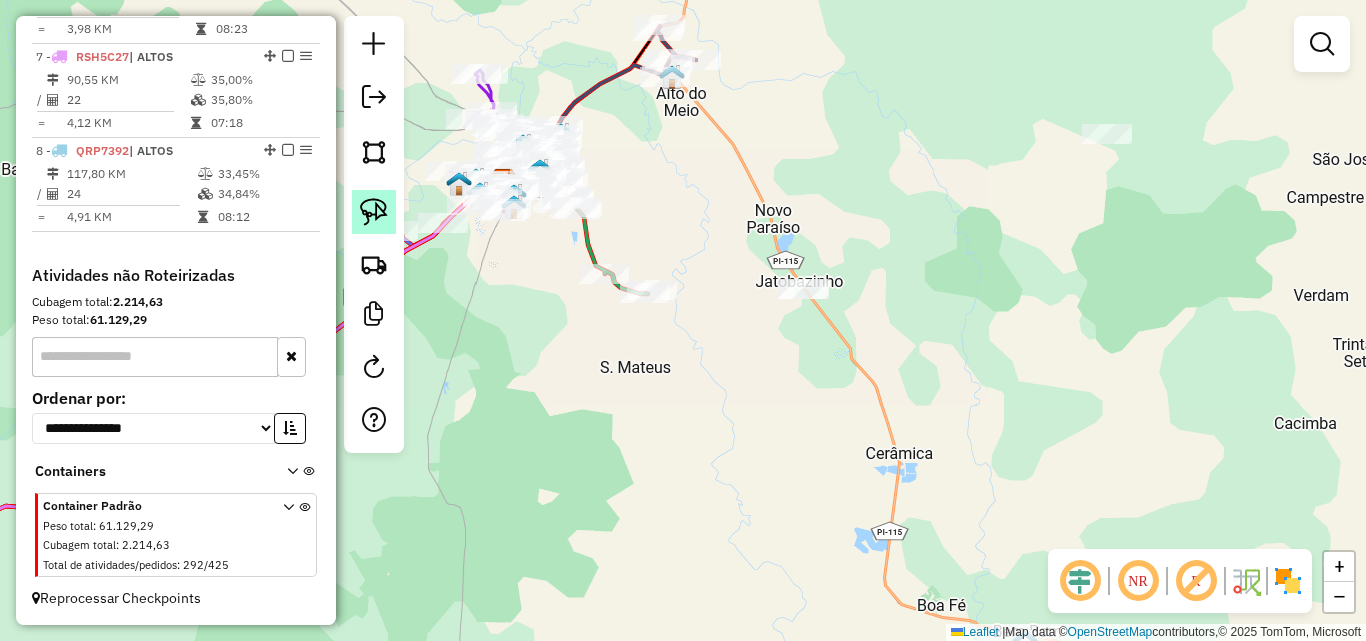 click 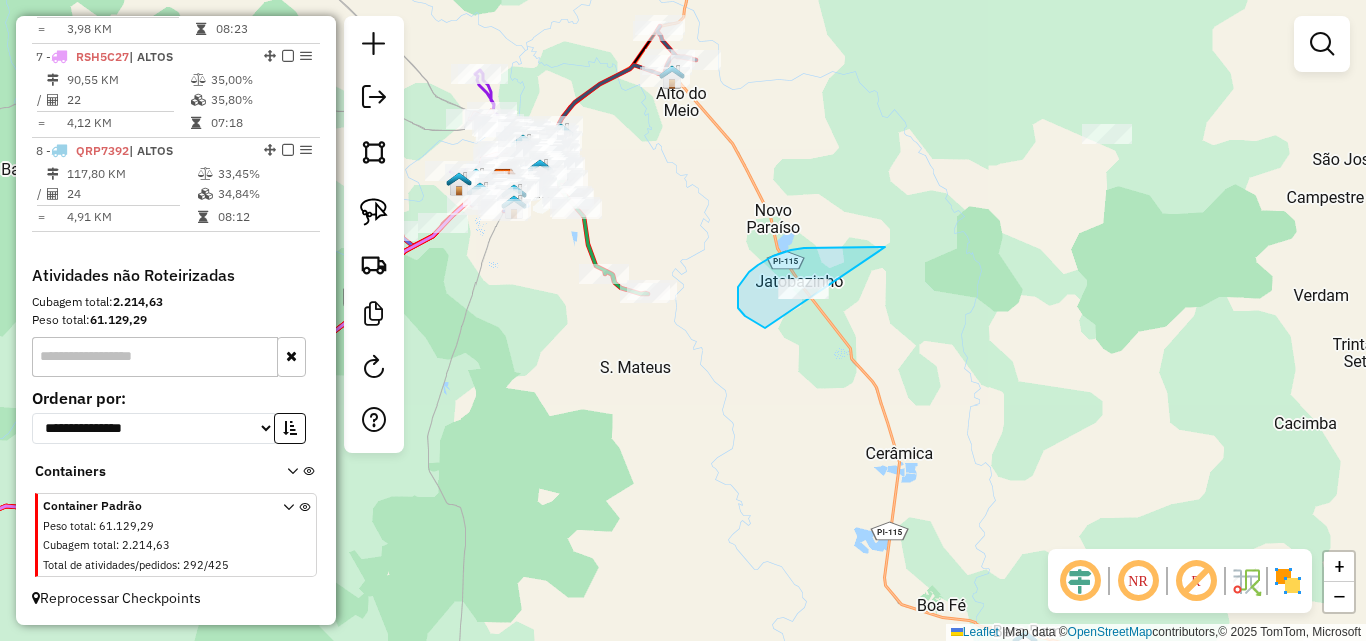 drag, startPoint x: 885, startPoint y: 247, endPoint x: 854, endPoint y: 312, distance: 72.013885 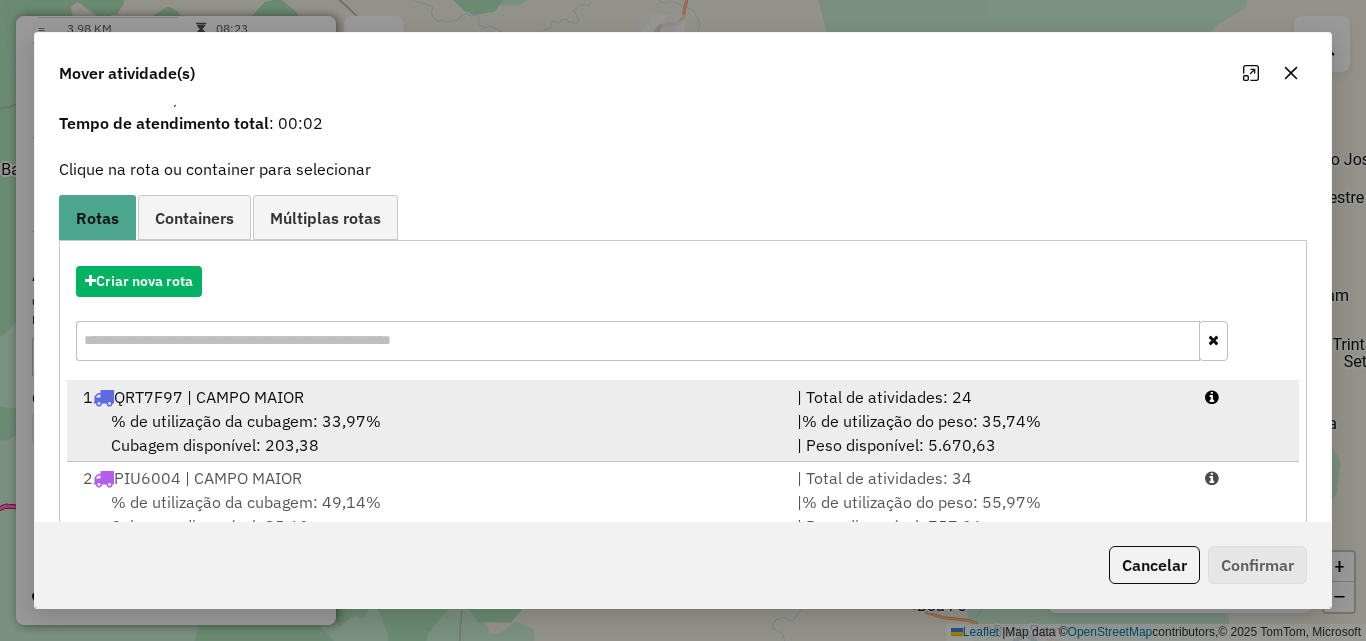 scroll, scrollTop: 100, scrollLeft: 0, axis: vertical 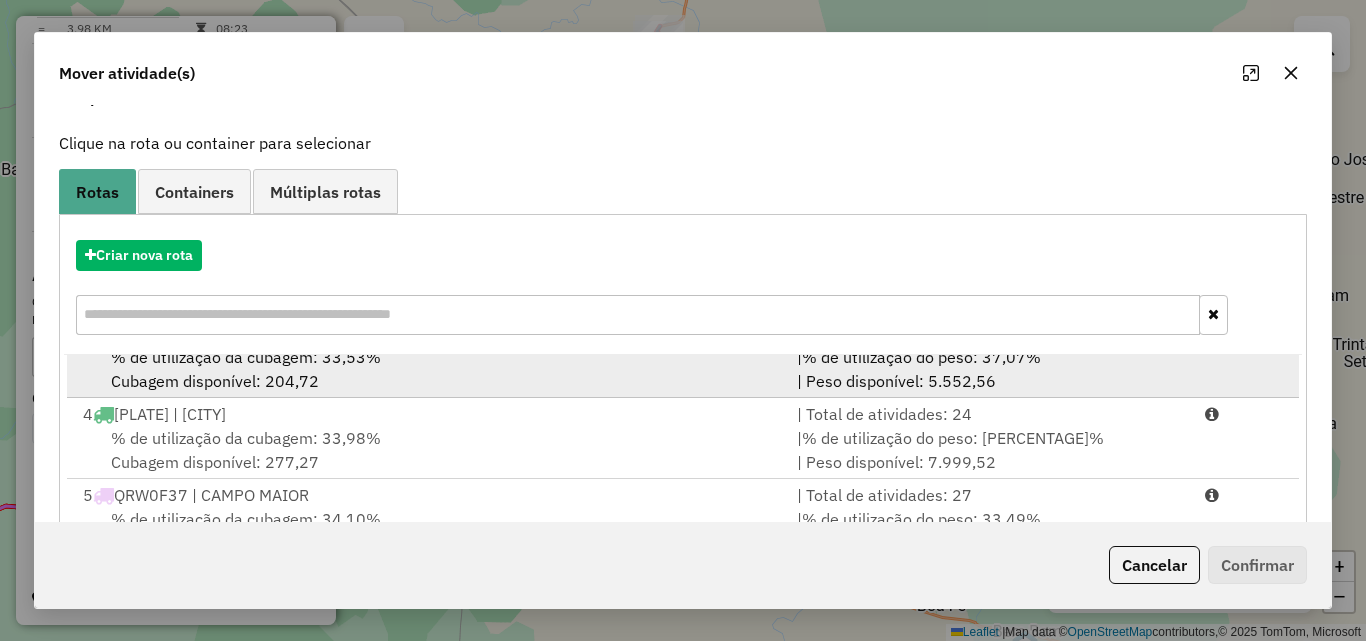 click on "% de utilização da cubagem: 33,53%  Cubagem disponível: 204,72" at bounding box center (428, 369) 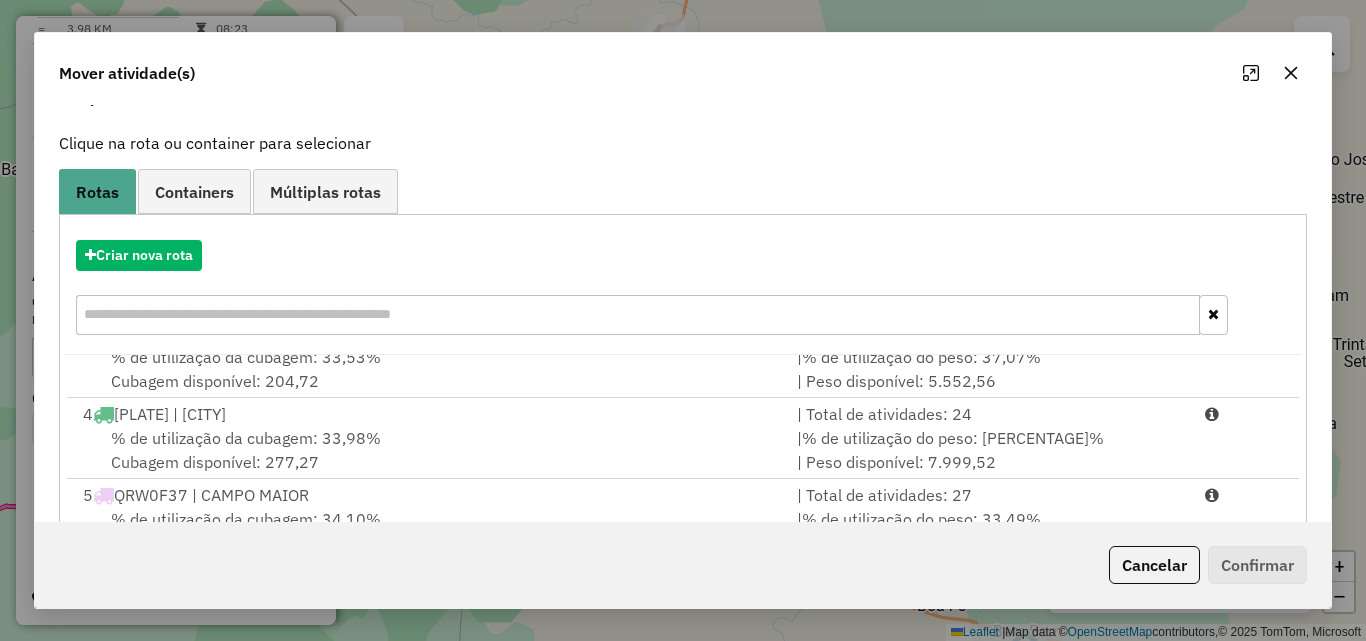 scroll, scrollTop: 202, scrollLeft: 0, axis: vertical 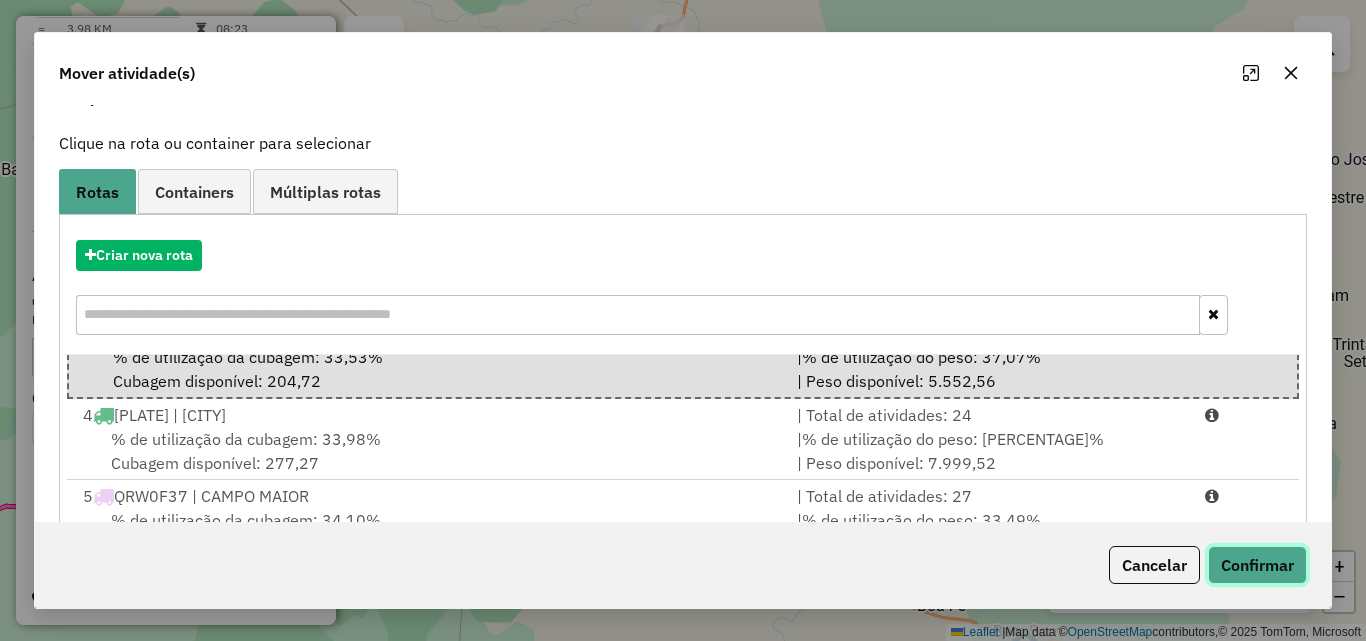 click on "Confirmar" 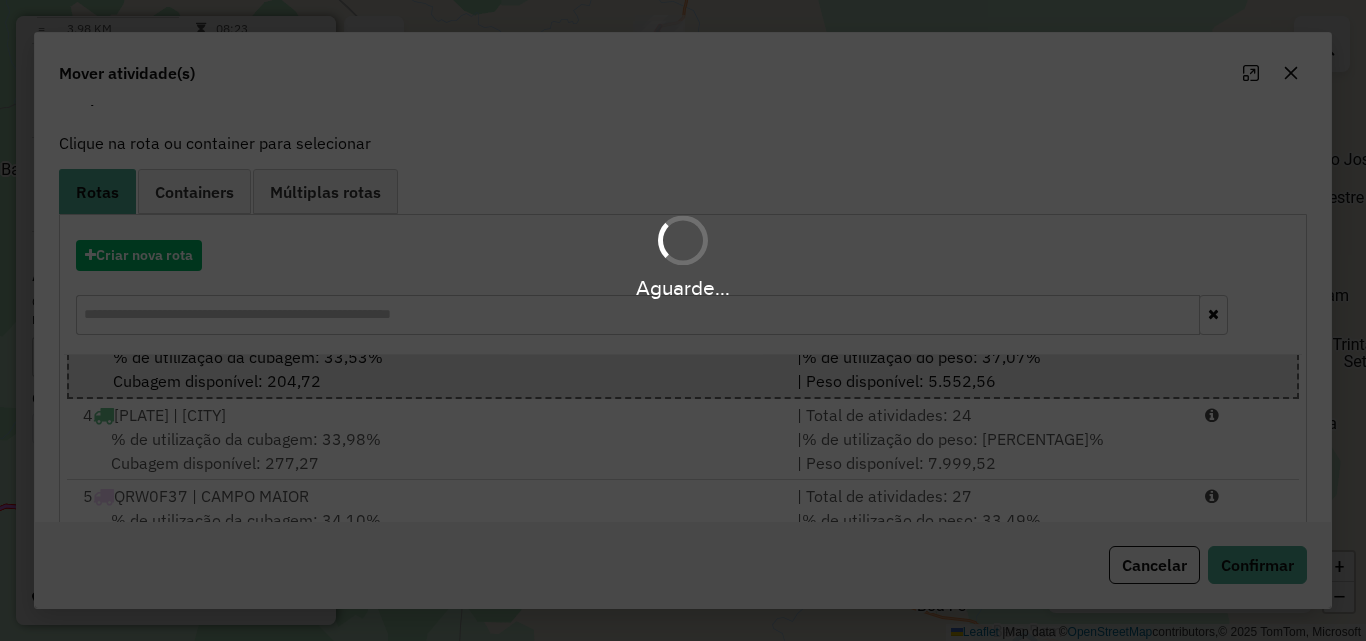 scroll, scrollTop: 0, scrollLeft: 0, axis: both 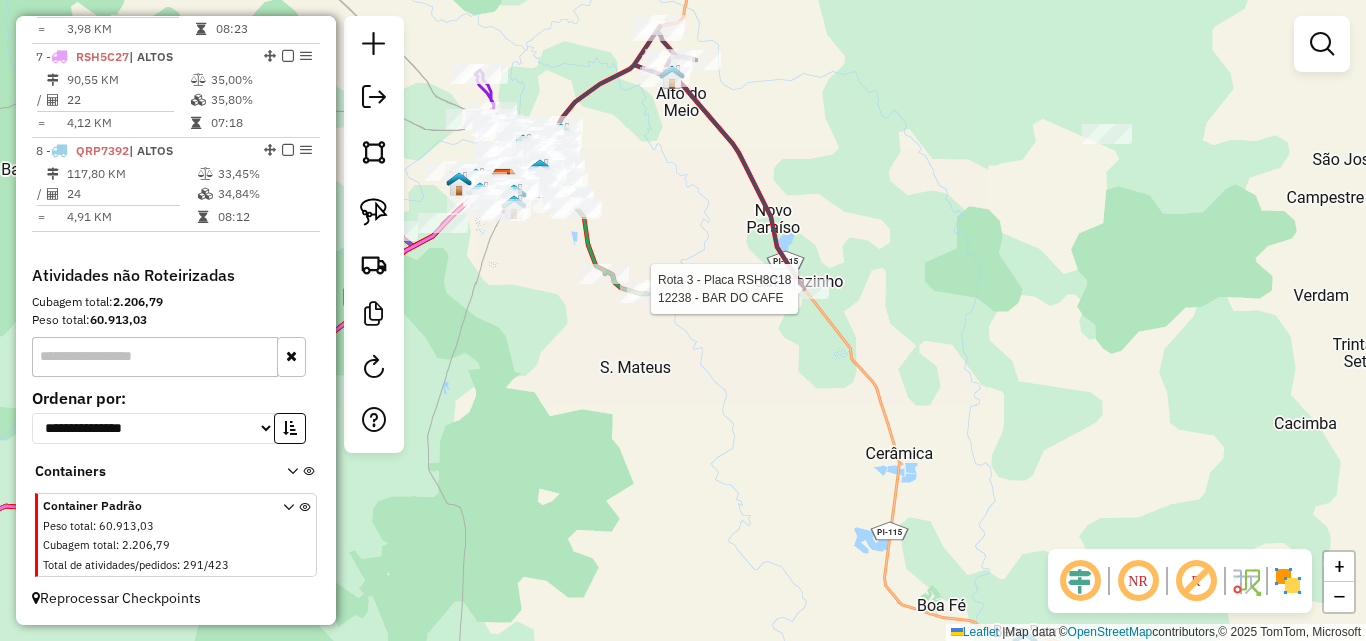 select on "*********" 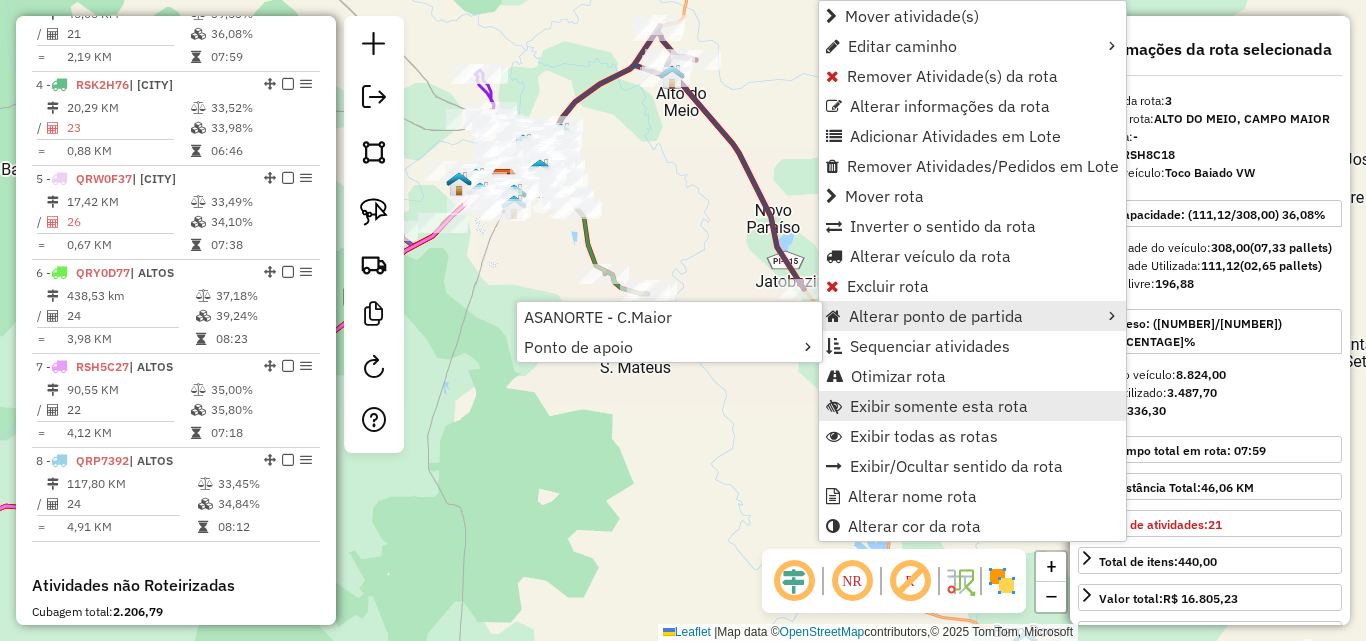 scroll, scrollTop: 938, scrollLeft: 0, axis: vertical 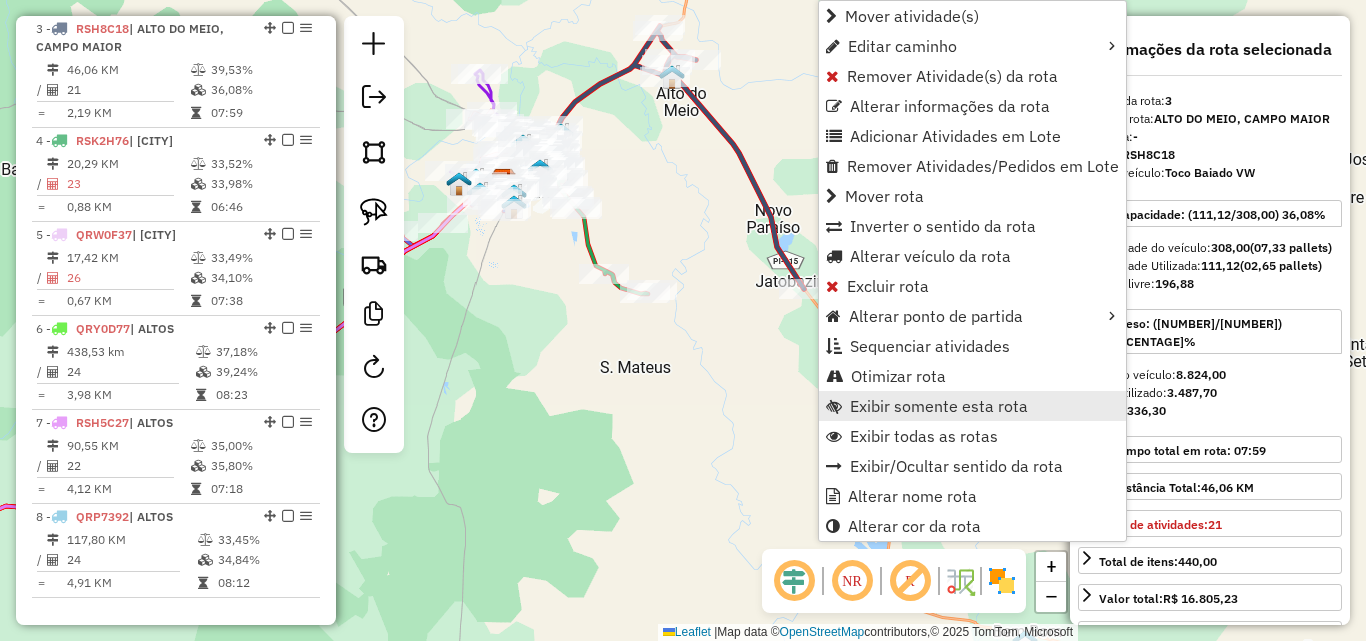 click on "Exibir somente esta rota" at bounding box center (939, 406) 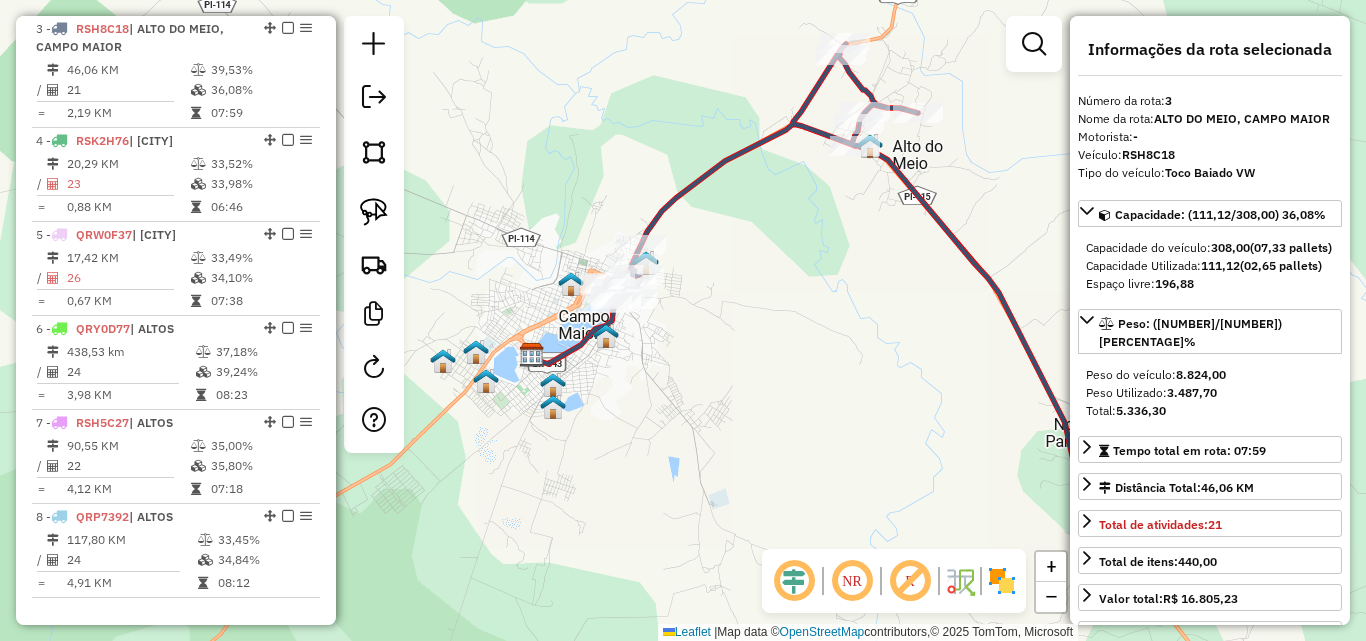 drag, startPoint x: 597, startPoint y: 340, endPoint x: 804, endPoint y: 326, distance: 207.47289 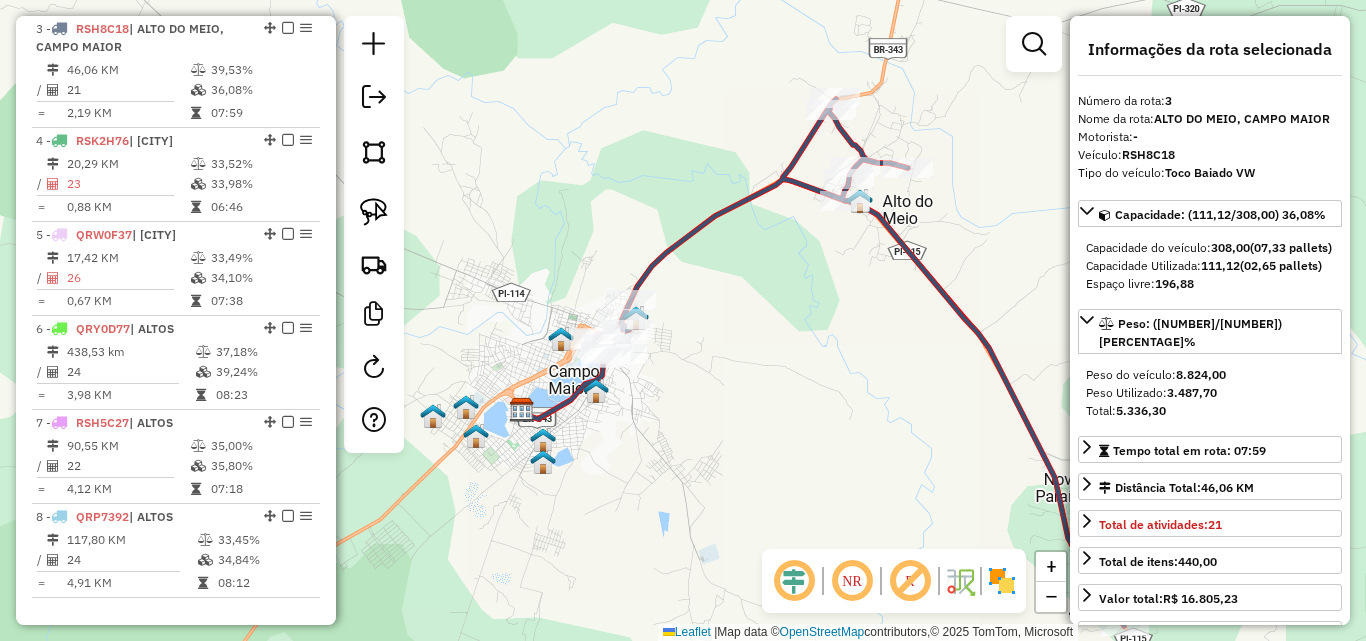 drag, startPoint x: 825, startPoint y: 294, endPoint x: 698, endPoint y: 351, distance: 139.20488 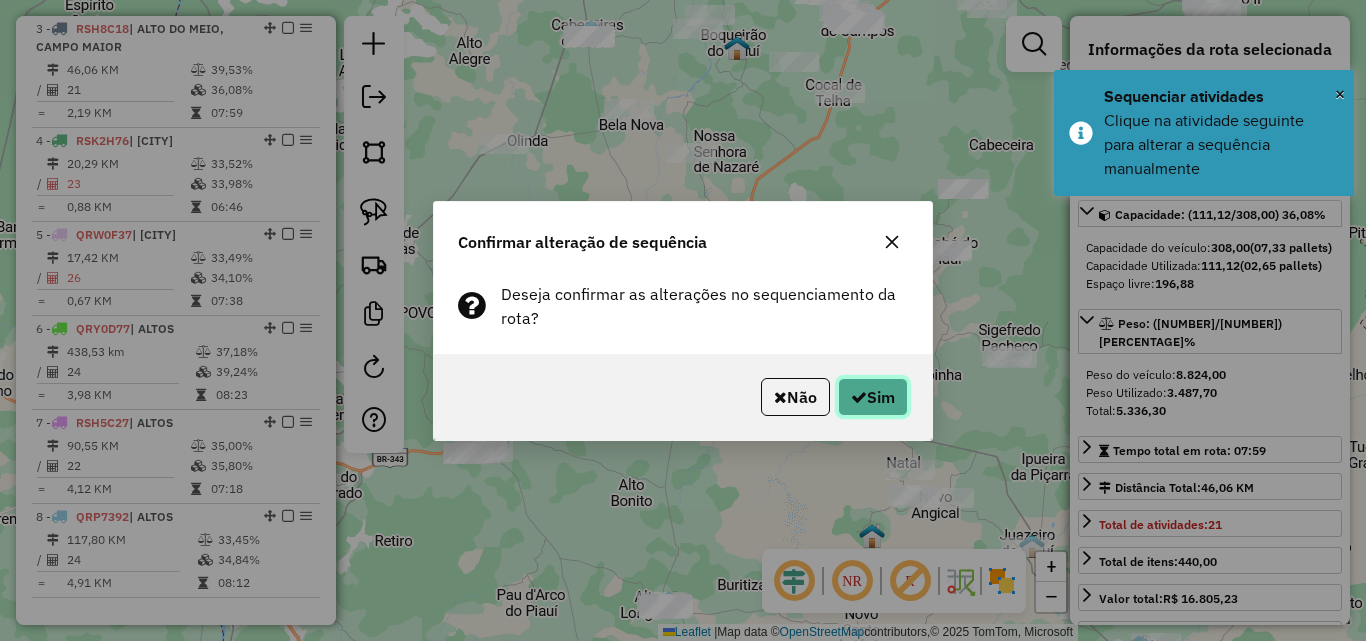 click 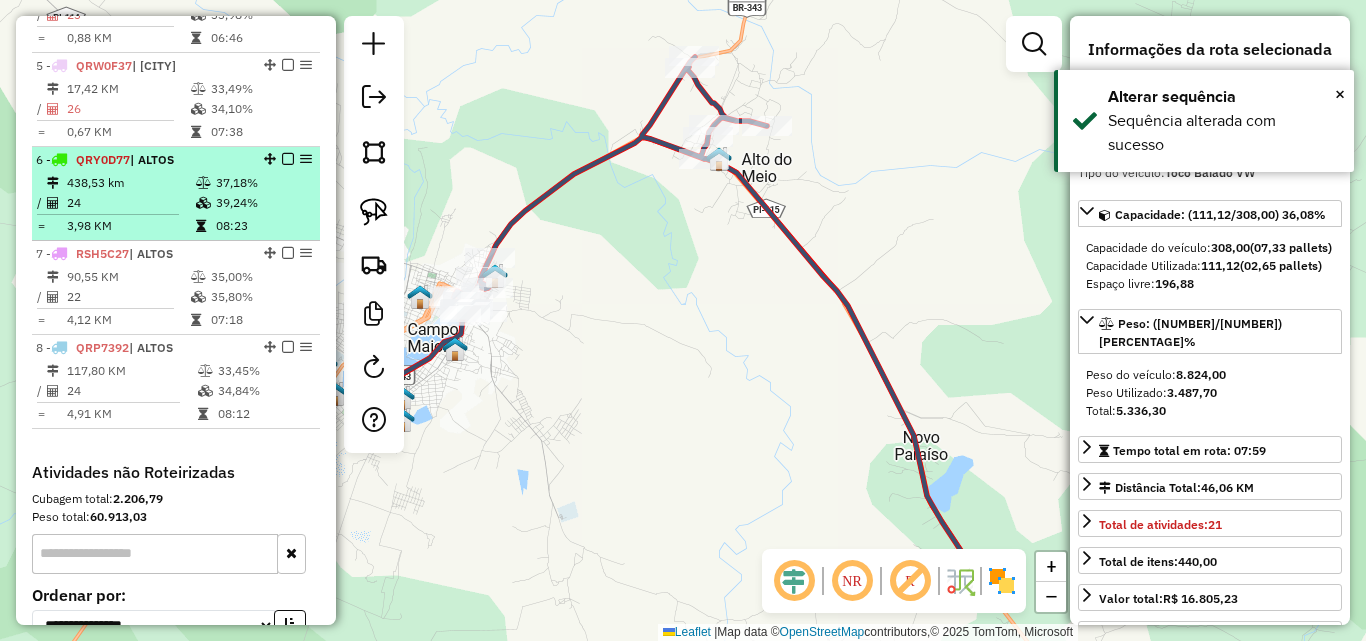 scroll, scrollTop: 1138, scrollLeft: 0, axis: vertical 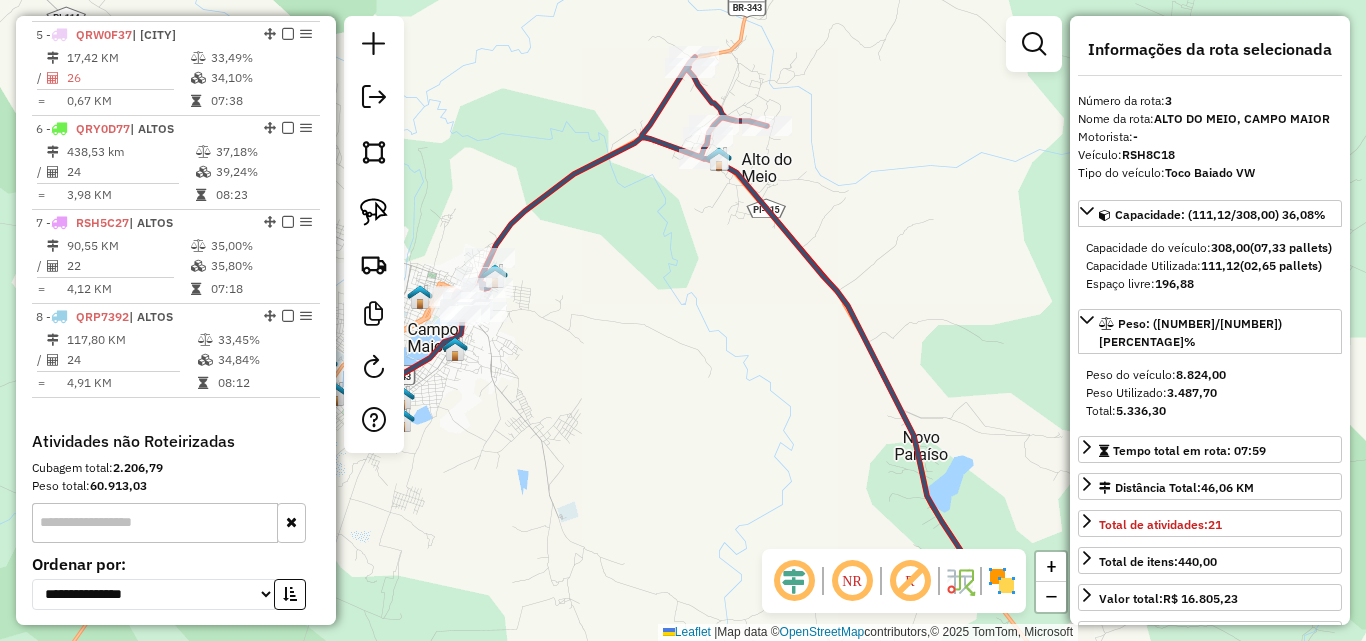 drag, startPoint x: 732, startPoint y: 242, endPoint x: 761, endPoint y: 183, distance: 65.74192 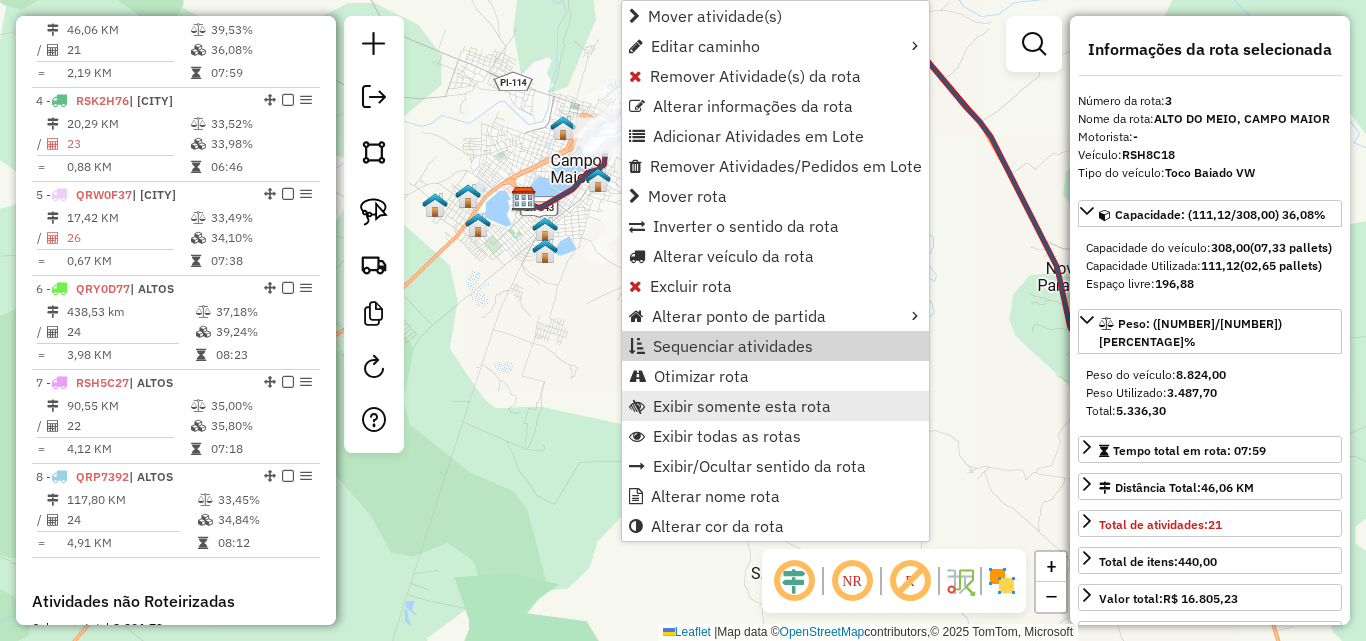 scroll, scrollTop: 938, scrollLeft: 0, axis: vertical 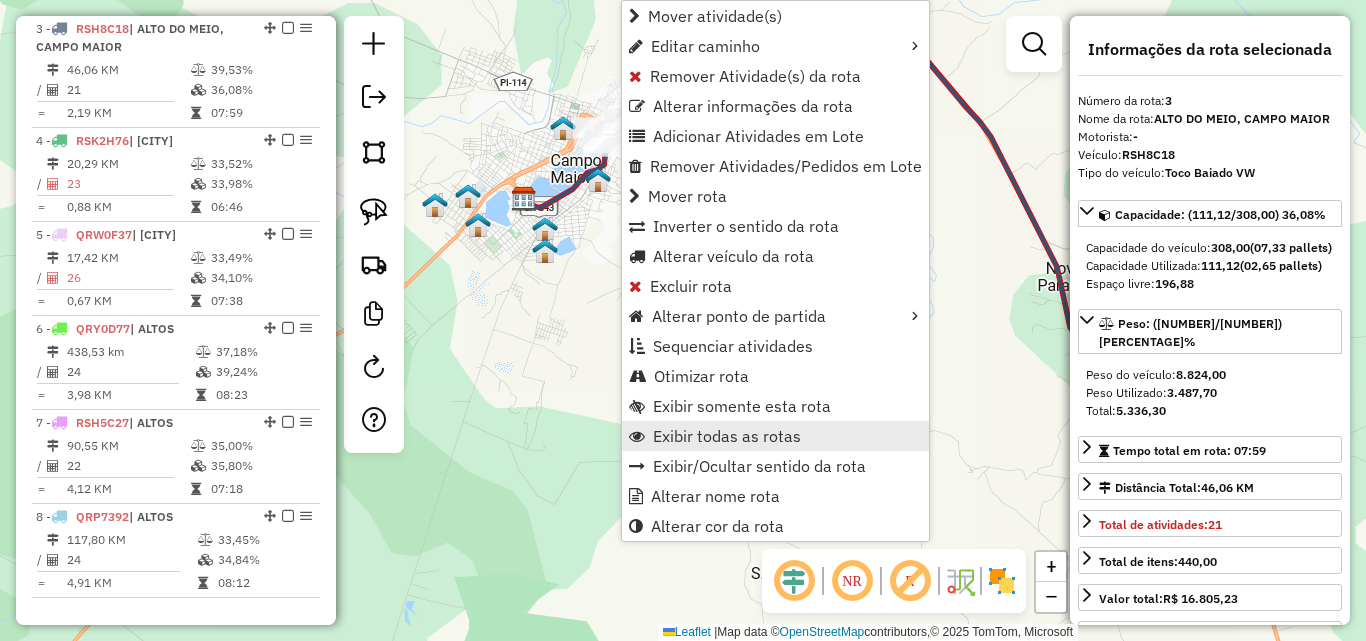 click on "Exibir todas as rotas" at bounding box center (727, 436) 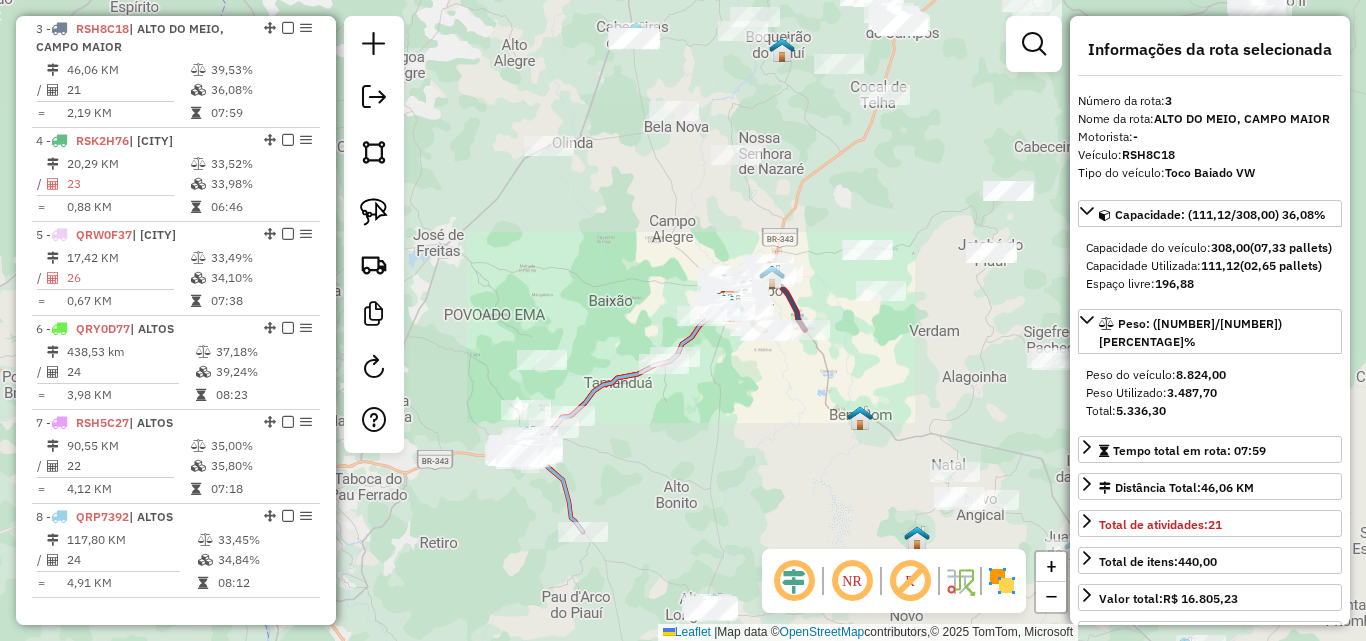 drag, startPoint x: 809, startPoint y: 298, endPoint x: 779, endPoint y: 301, distance: 30.149628 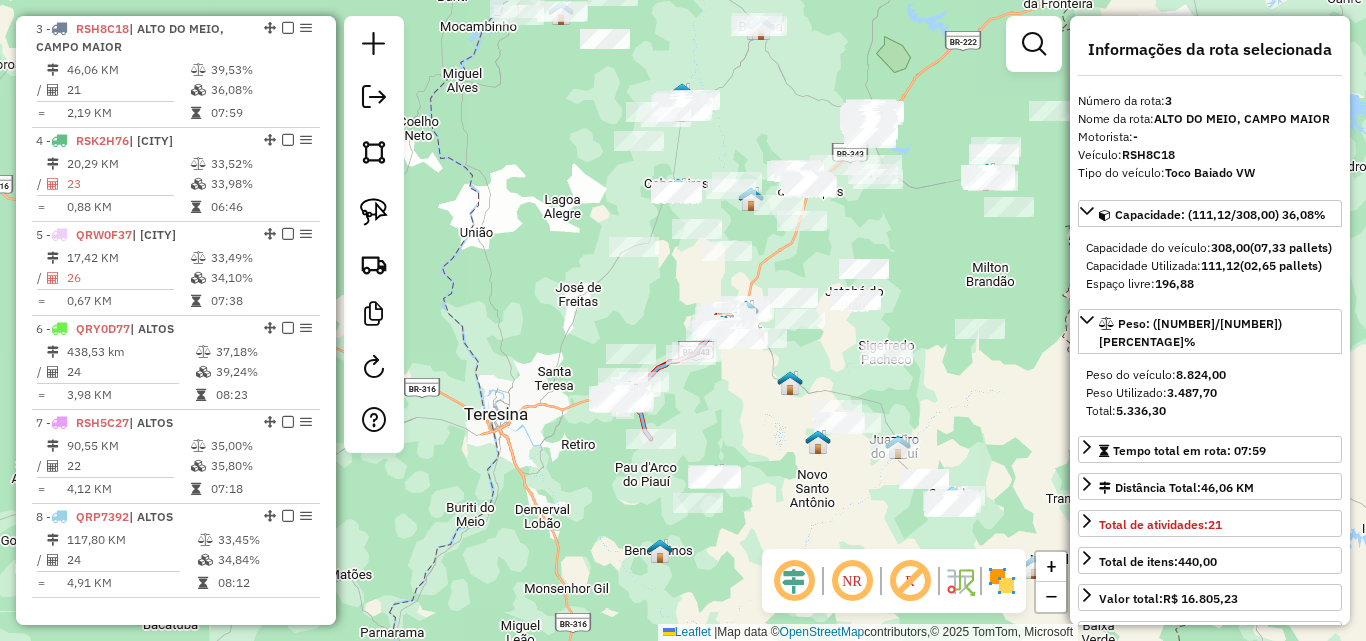 drag, startPoint x: 799, startPoint y: 259, endPoint x: 788, endPoint y: 293, distance: 35.735138 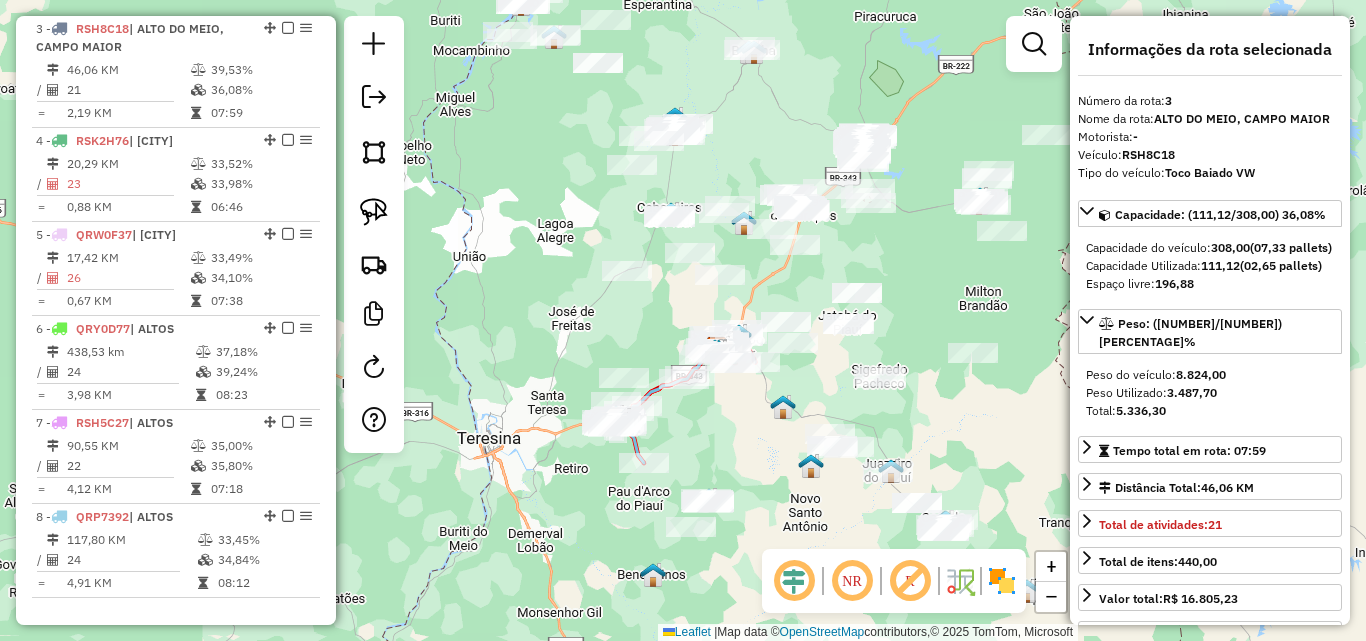 drag, startPoint x: 807, startPoint y: 284, endPoint x: 765, endPoint y: 360, distance: 86.833176 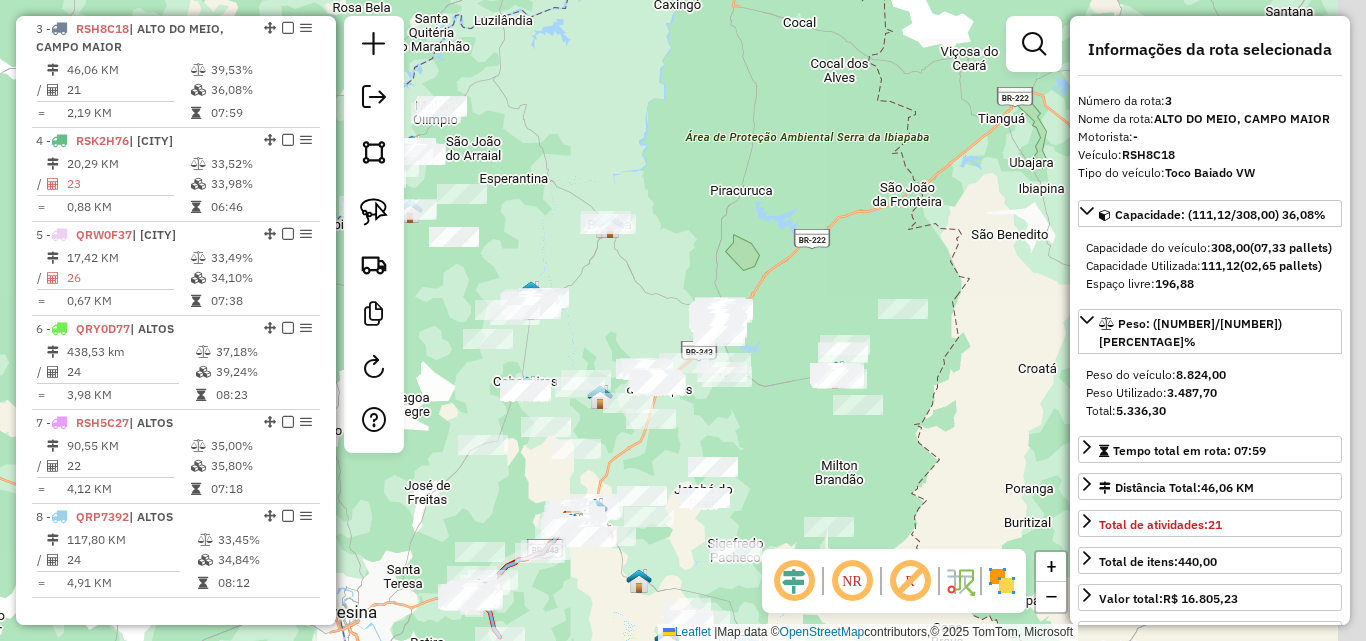 drag, startPoint x: 725, startPoint y: 214, endPoint x: 624, endPoint y: 313, distance: 141.42842 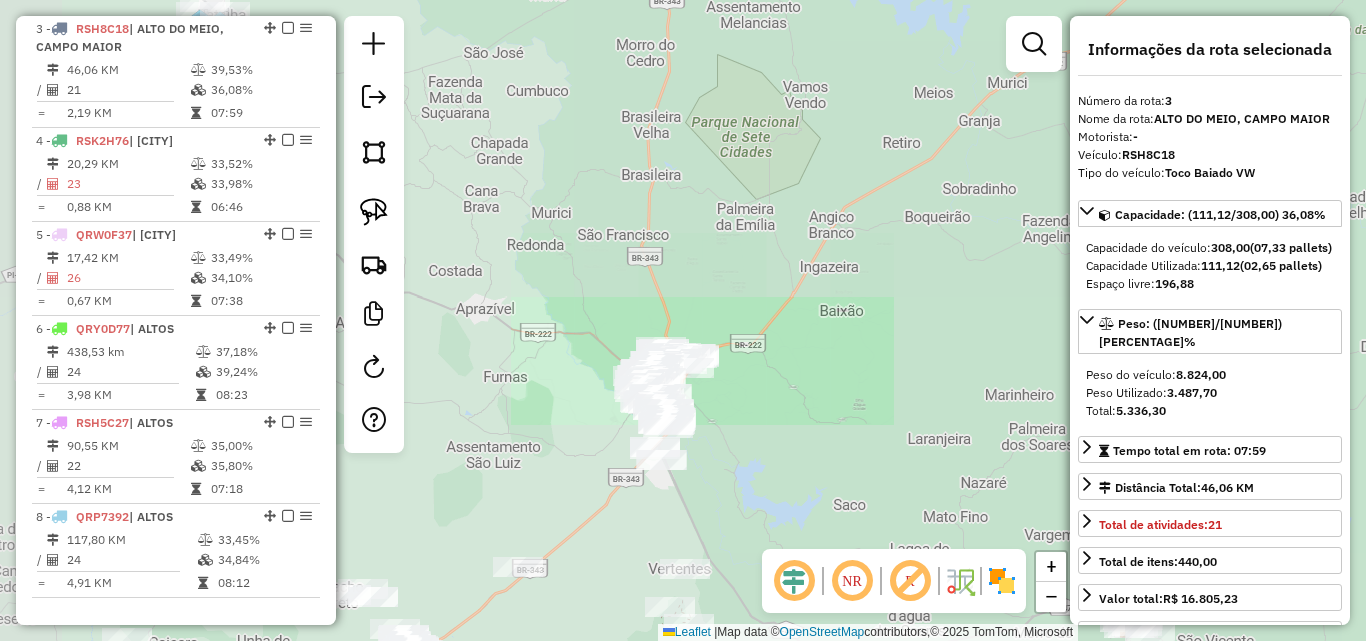 drag, startPoint x: 781, startPoint y: 397, endPoint x: 796, endPoint y: 207, distance: 190.59119 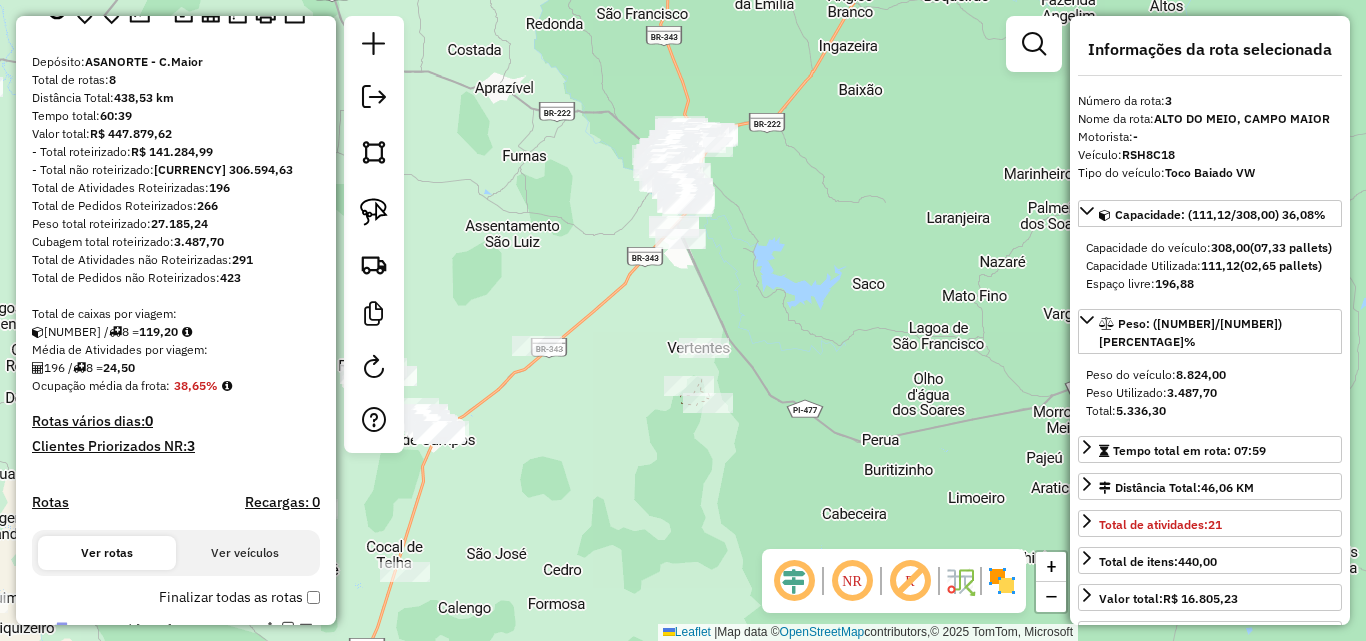 scroll, scrollTop: 0, scrollLeft: 0, axis: both 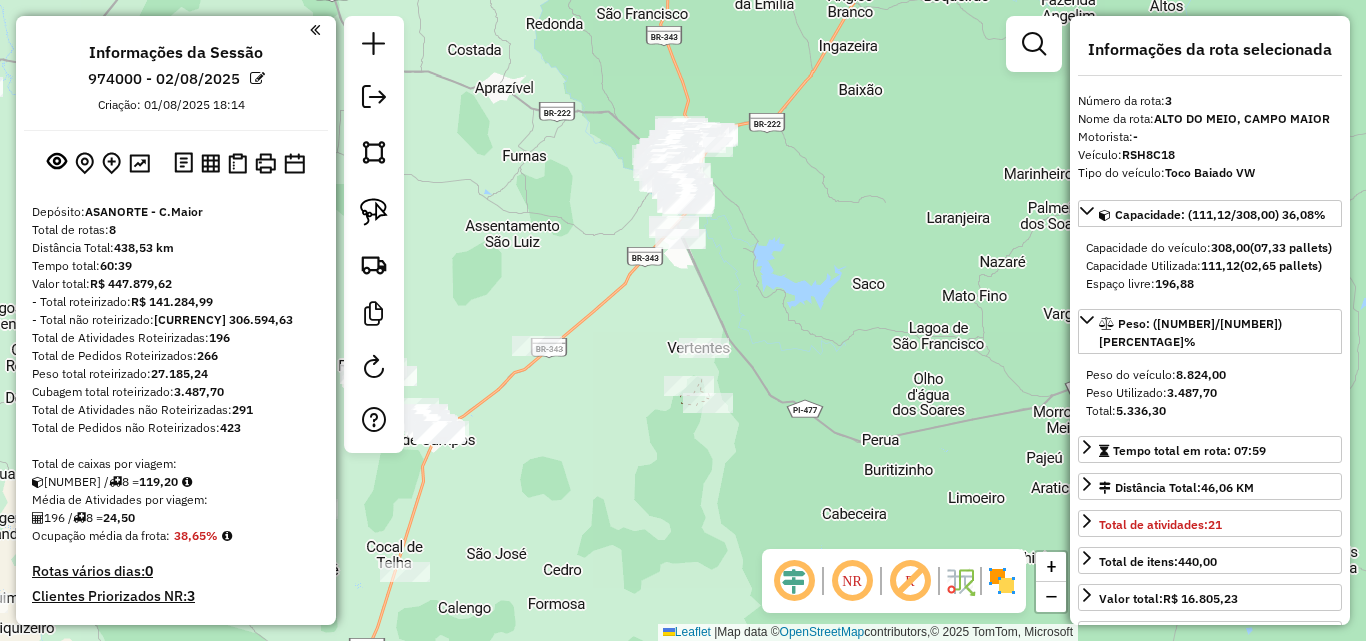 click on "Janela de atendimento Grade de atendimento Capacidade Transportadoras Veículos Cliente Pedidos  Rotas Selecione os dias de semana para filtrar as janelas de atendimento  Seg   Ter   Qua   Qui   Sex   Sáb   Dom  Informe o período da janela de atendimento: De: Até:  Filtrar exatamente a janela do cliente  Considerar janela de atendimento padrão  Selecione os dias de semana para filtrar as grades de atendimento  Seg   Ter   Qua   Qui   Sex   Sáb   Dom   Considerar clientes sem dia de atendimento cadastrado  Clientes fora do dia de atendimento selecionado Filtrar as atividades entre os valores definidos abaixo:  Peso mínimo:   Peso máximo:   Cubagem mínima:   Cubagem máxima:   De:   Até:  Filtrar as atividades entre o tempo de atendimento definido abaixo:  De:   Até:   Considerar capacidade total dos clientes não roteirizados Transportadora: Selecione um ou mais itens Tipo de veículo: Selecione um ou mais itens Veículo: Selecione um ou mais itens Motorista: Selecione um ou mais itens Nome: Rótulo:" 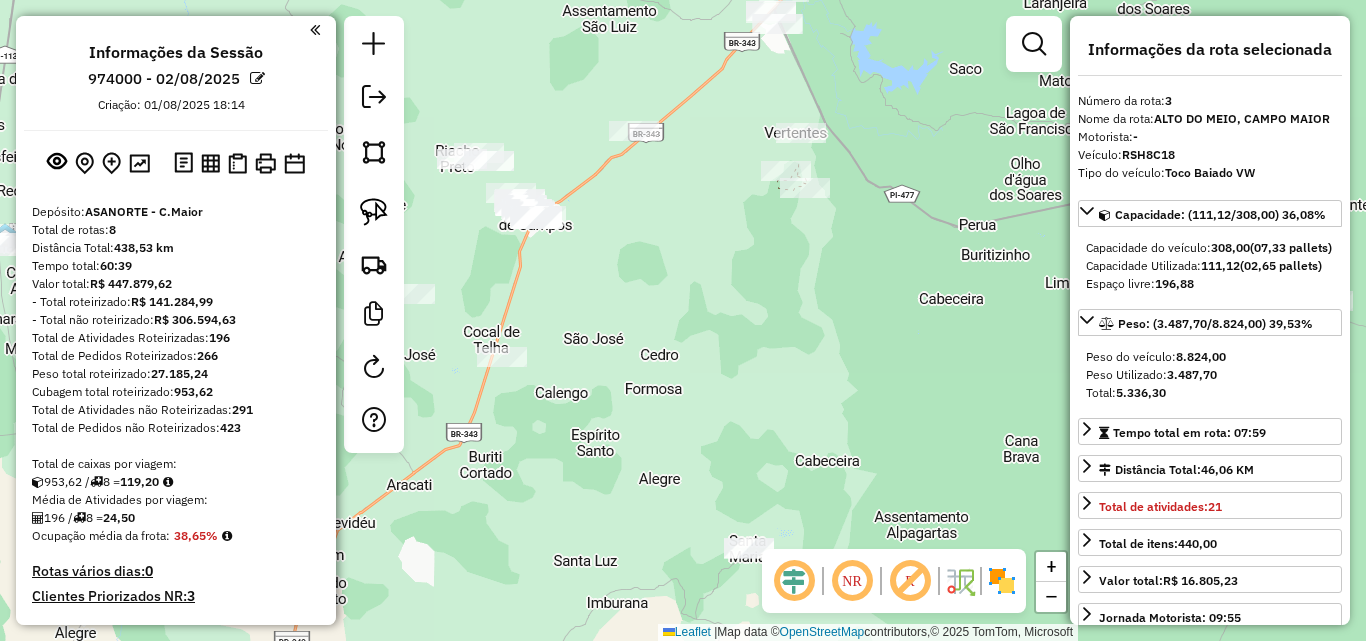select on "*********" 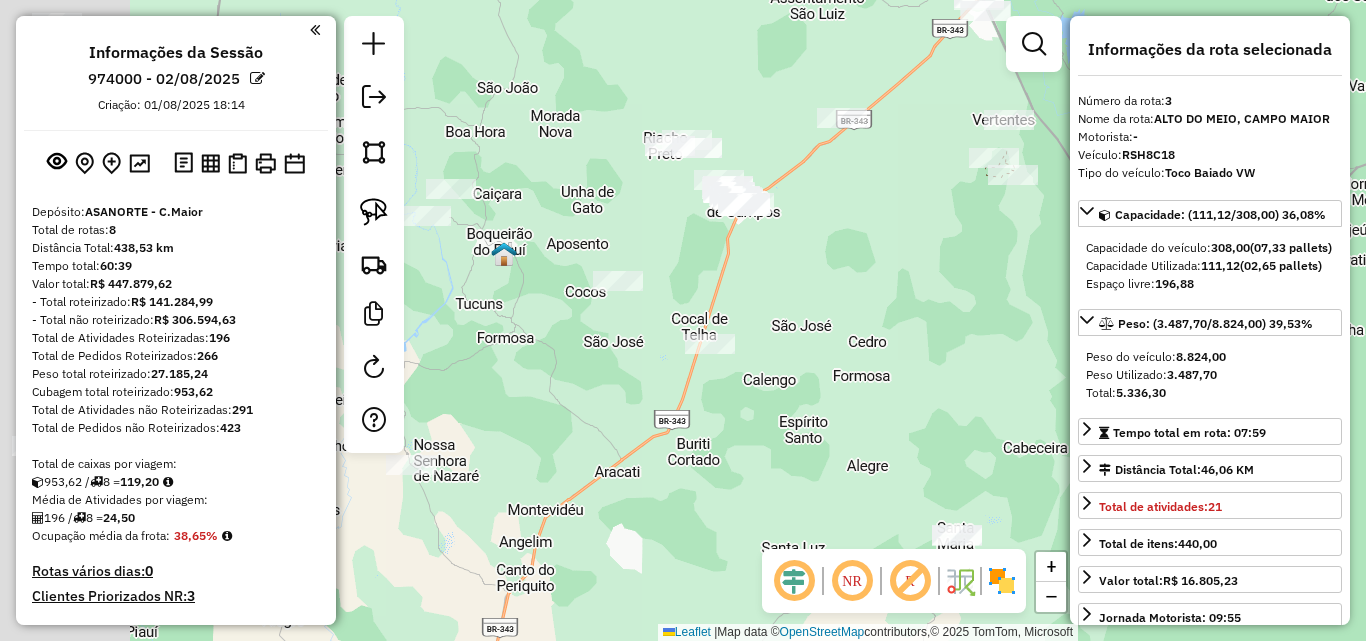 drag, startPoint x: 645, startPoint y: 337, endPoint x: 827, endPoint y: 281, distance: 190.4206 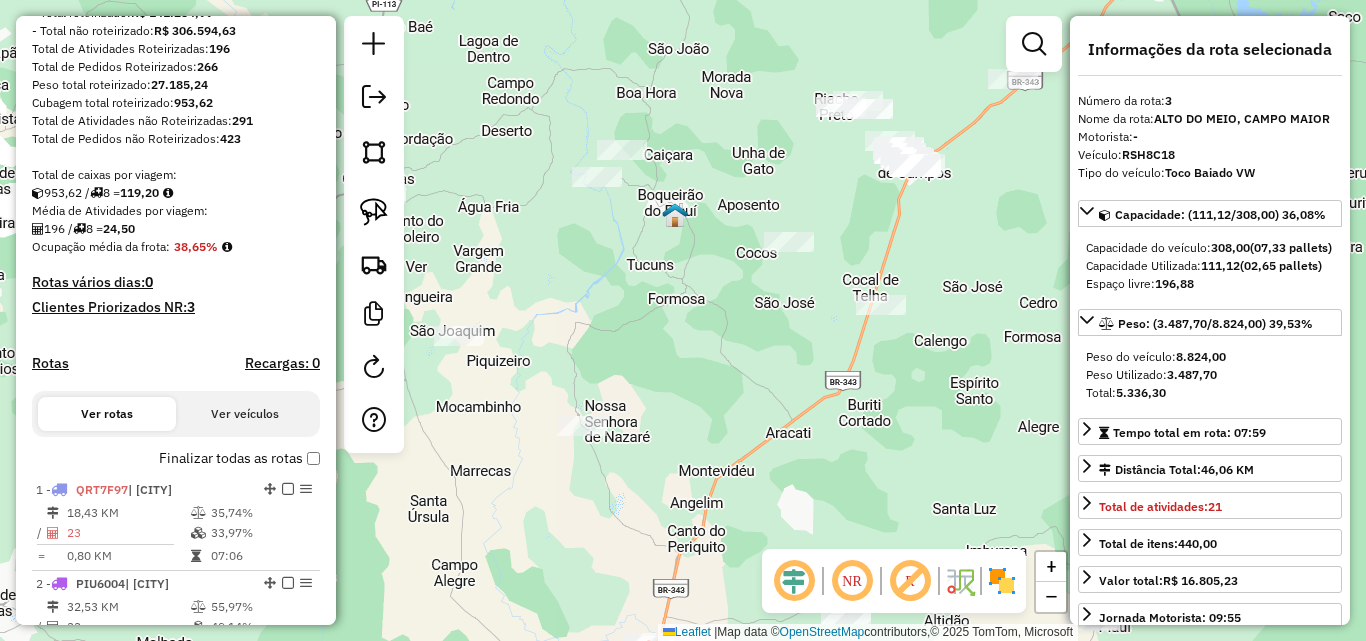 scroll, scrollTop: 300, scrollLeft: 0, axis: vertical 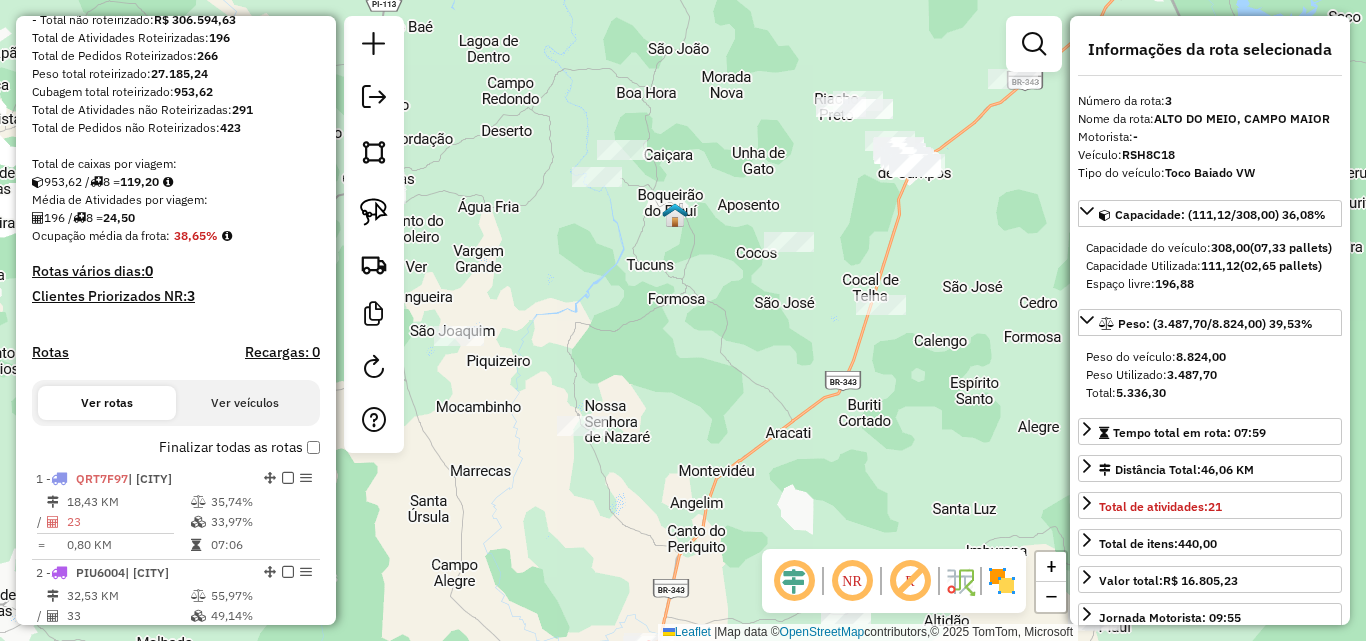 click on "Rotas" at bounding box center (50, 352) 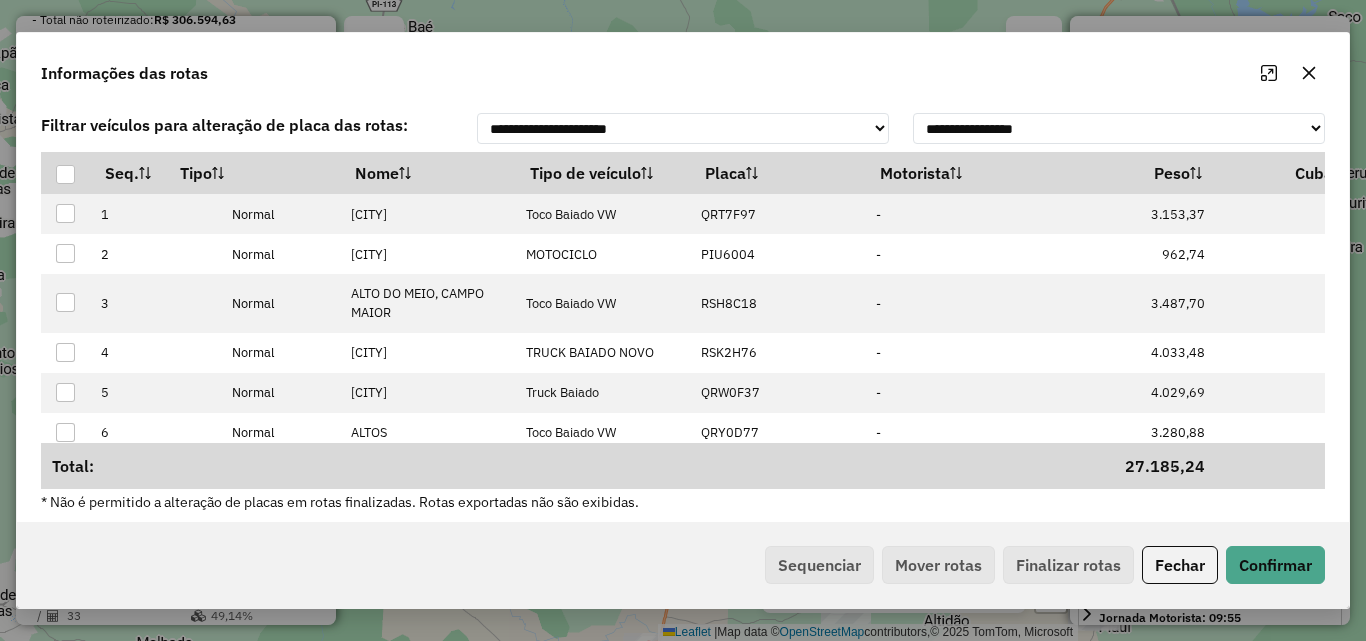 click 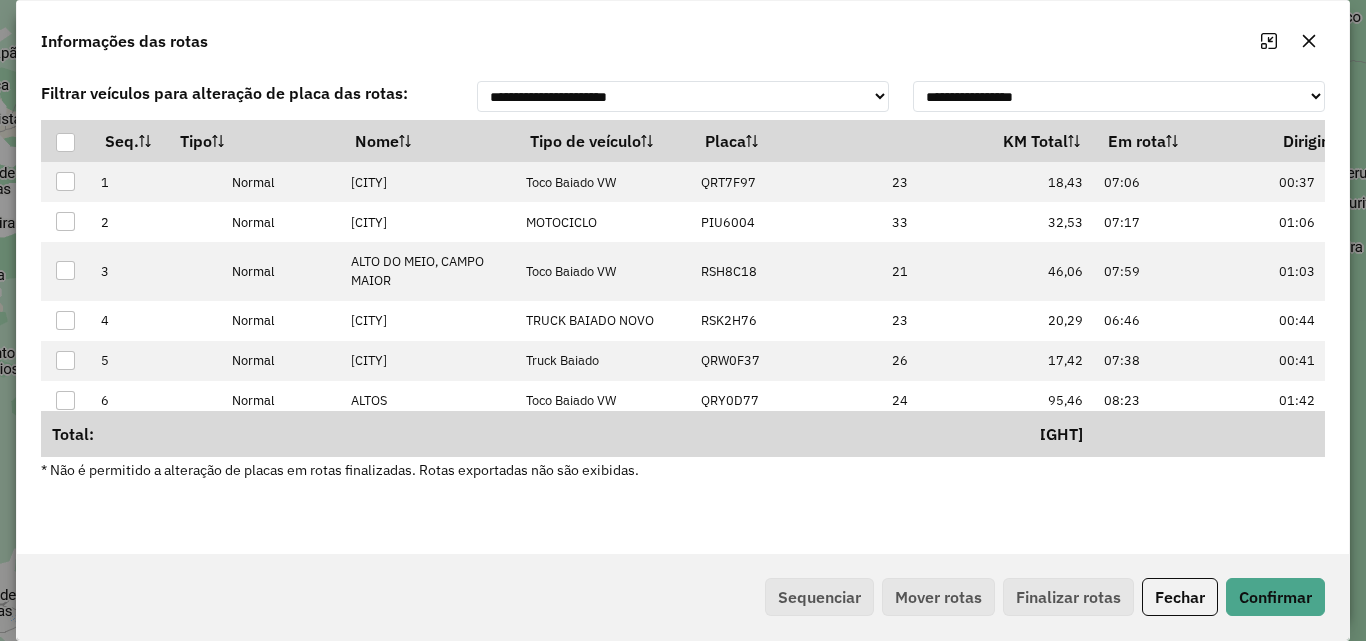 scroll, scrollTop: 0, scrollLeft: 583, axis: horizontal 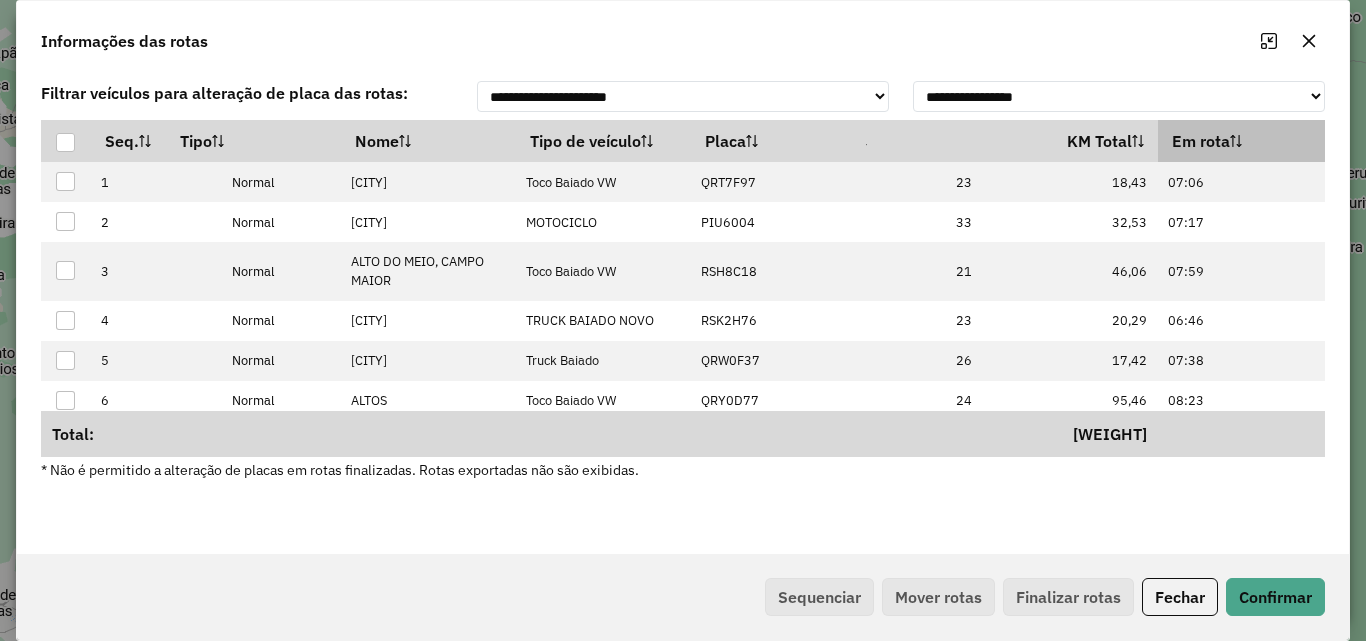 click on "Em rota" at bounding box center (1245, 141) 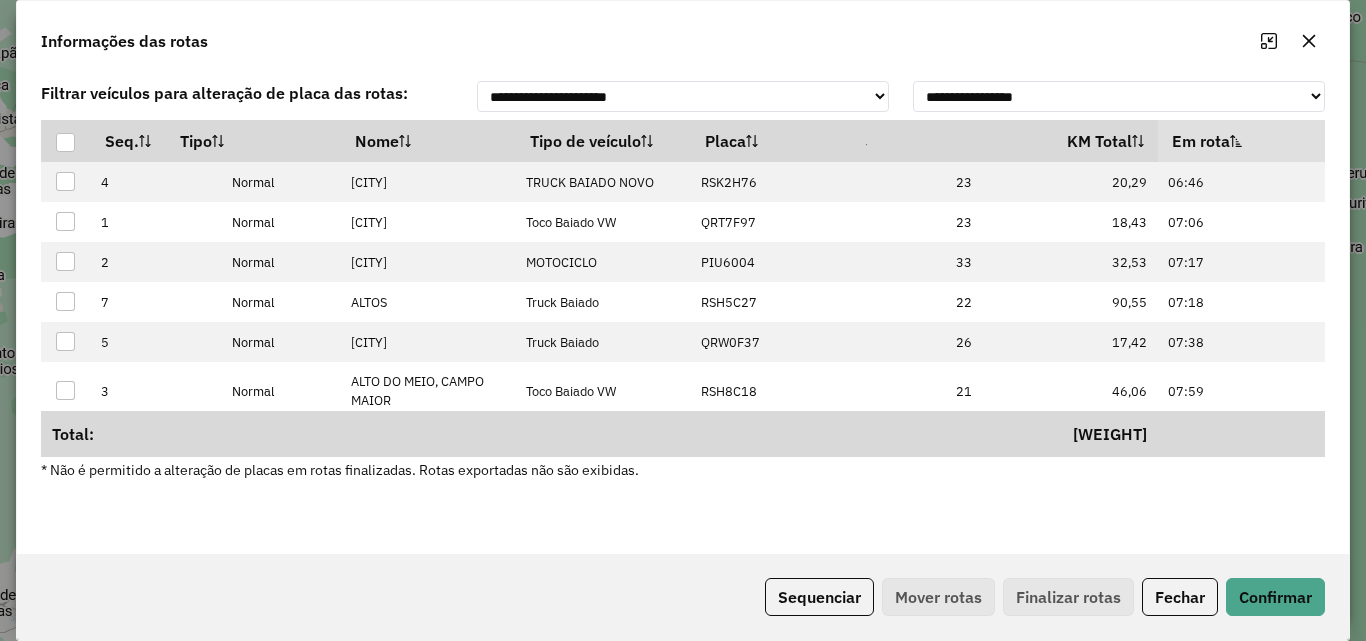 click on "Em rota" at bounding box center [1245, 141] 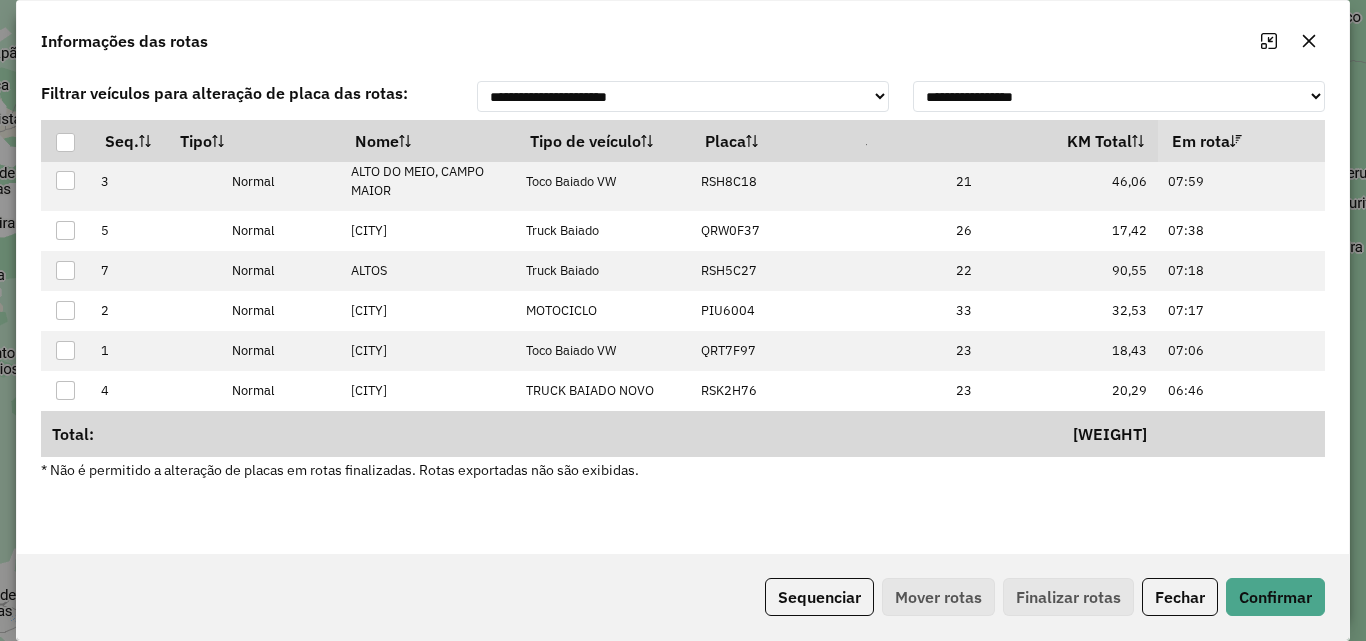 scroll, scrollTop: 120, scrollLeft: 583, axis: both 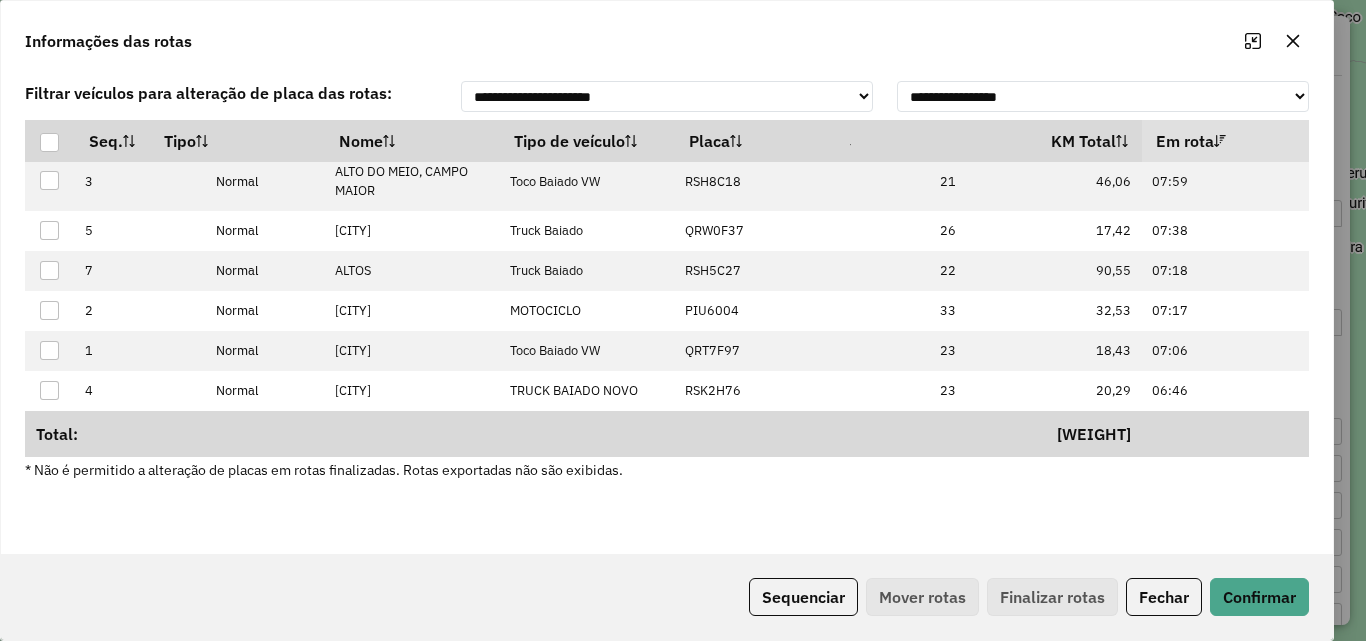 click 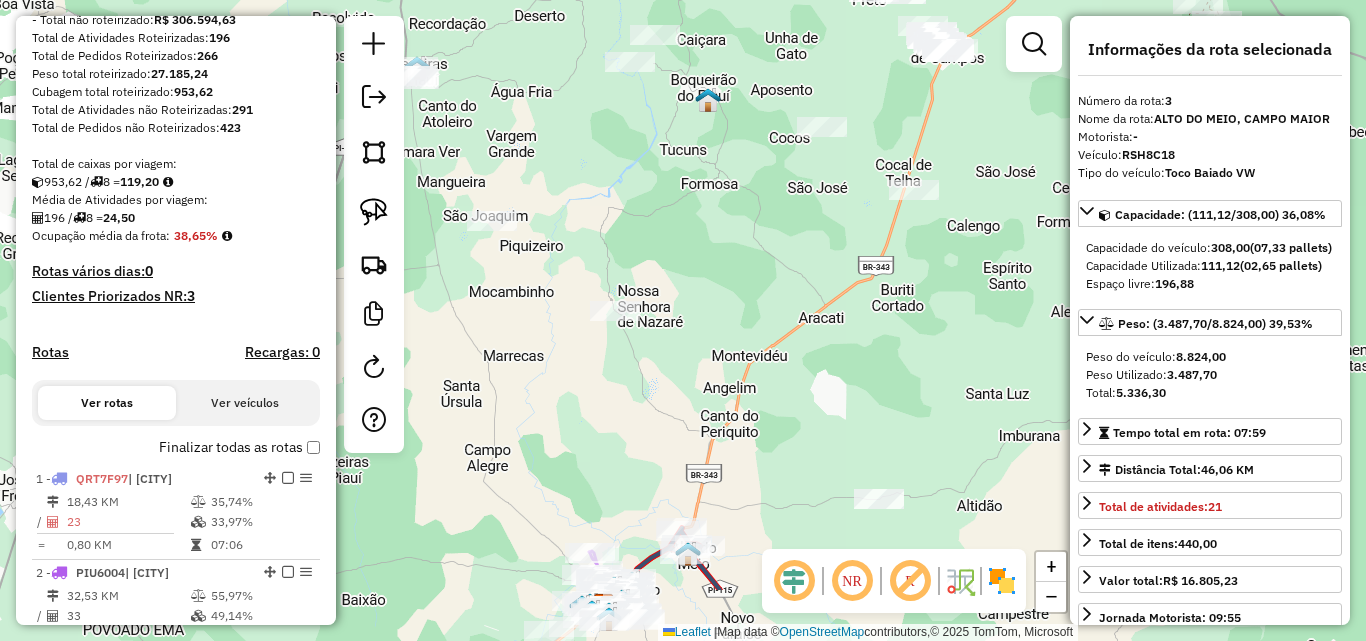 drag, startPoint x: 796, startPoint y: 299, endPoint x: 802, endPoint y: 228, distance: 71.25307 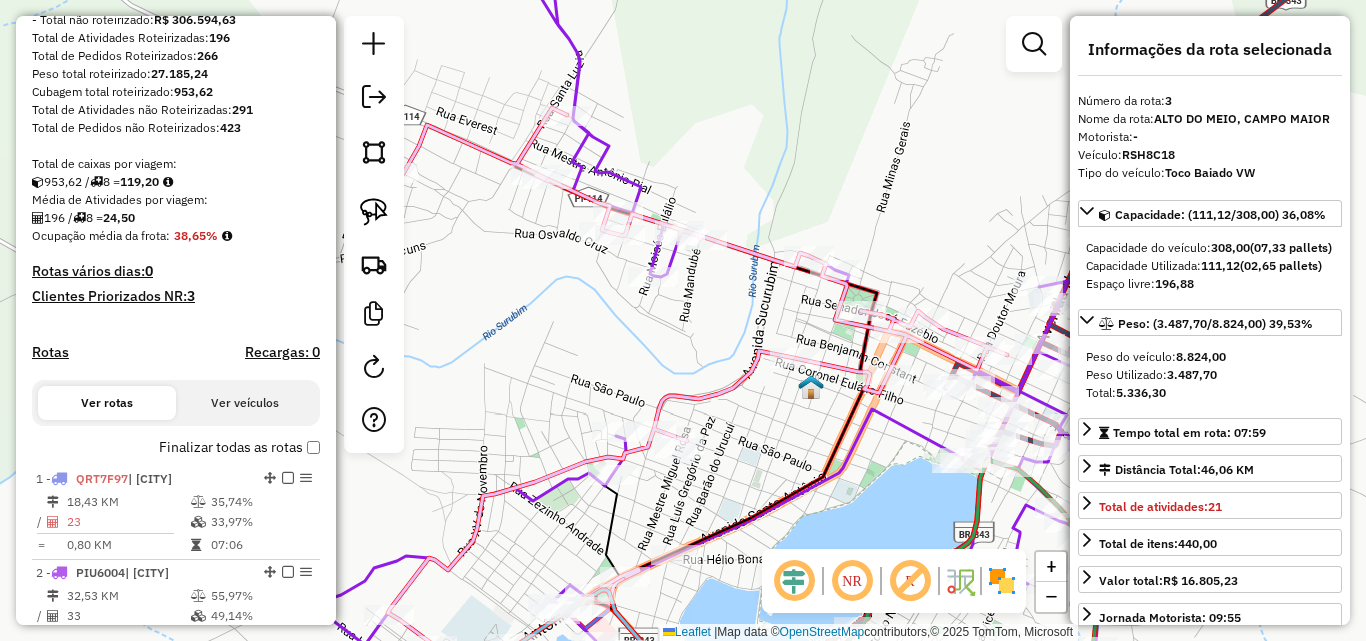 drag, startPoint x: 751, startPoint y: 313, endPoint x: 861, endPoint y: 367, distance: 122.53979 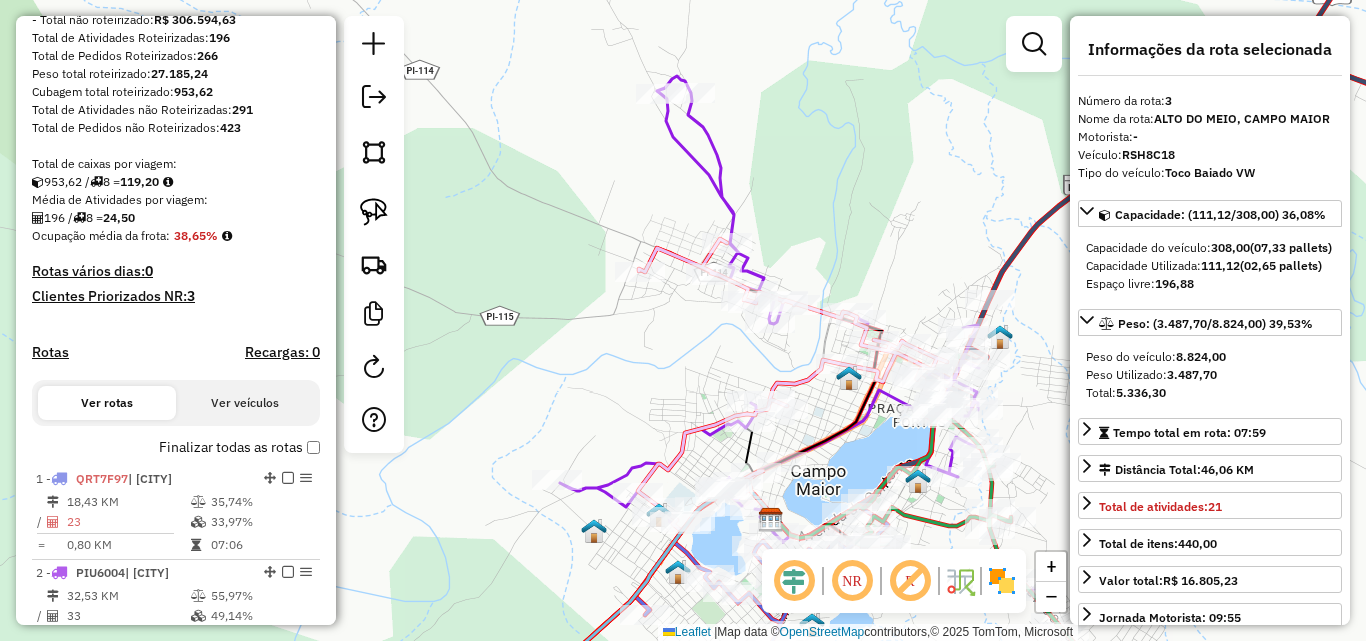 drag, startPoint x: 821, startPoint y: 377, endPoint x: 620, endPoint y: 259, distance: 233.07724 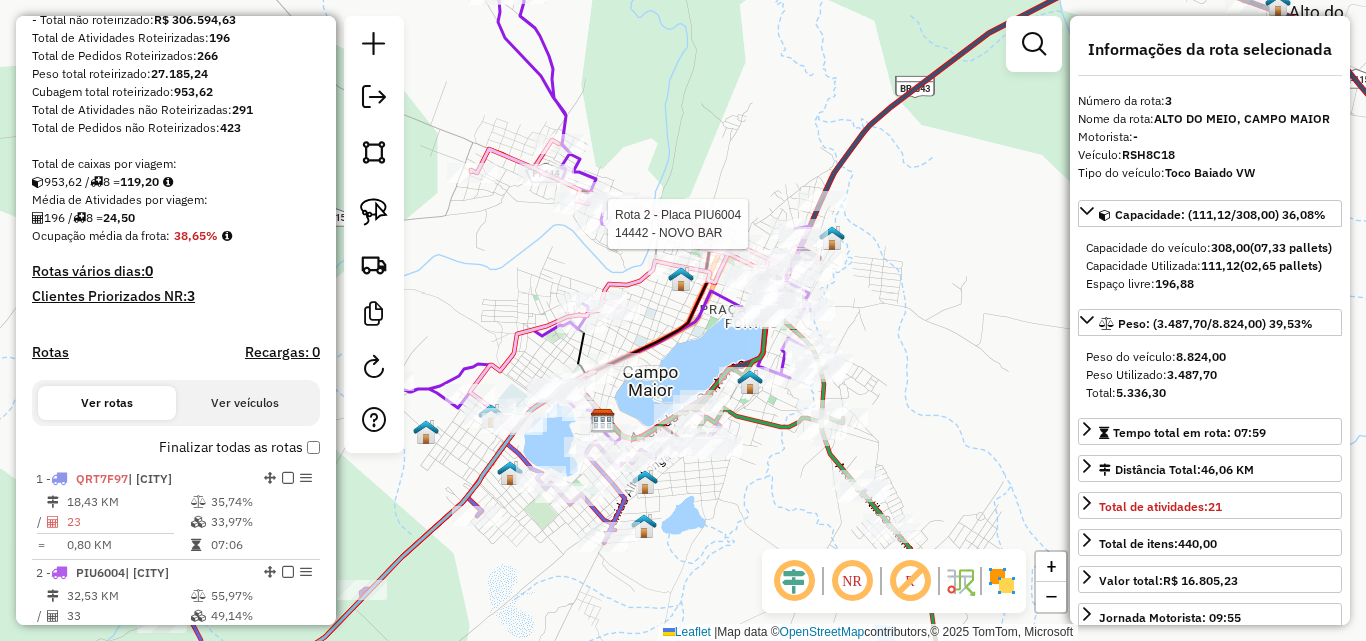drag, startPoint x: 672, startPoint y: 366, endPoint x: 721, endPoint y: 322, distance: 65.8559 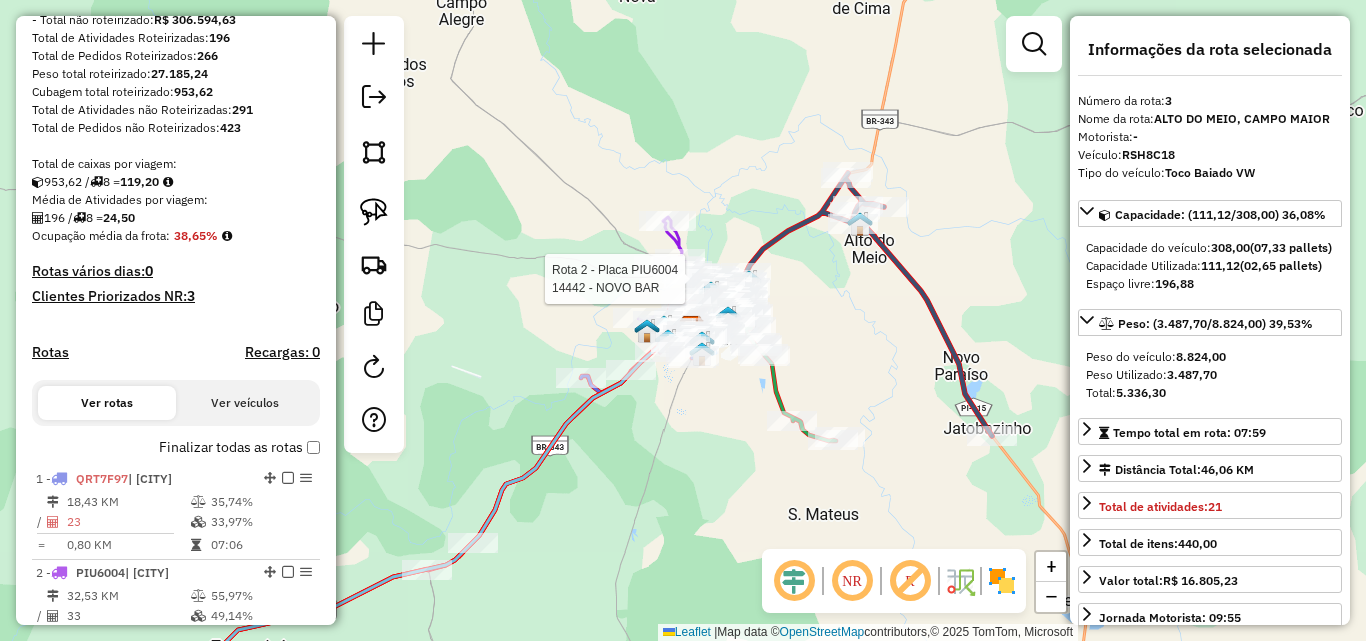 click on "Rota 2 - Placa PIU6004  14442 - NOVO BAR Janela de atendimento Grade de atendimento Capacidade Transportadoras Veículos Cliente Pedidos  Rotas Selecione os dias de semana para filtrar as janelas de atendimento  Seg   Ter   Qua   Qui   Sex   Sáb   Dom  Informe o período da janela de atendimento: De: Até:  Filtrar exatamente a janela do cliente  Considerar janela de atendimento padrão  Selecione os dias de semana para filtrar as grades de atendimento  Seg   Ter   Qua   Qui   Sex   Sáb   Dom   Considerar clientes sem dia de atendimento cadastrado  Clientes fora do dia de atendimento selecionado Filtrar as atividades entre os valores definidos abaixo:  Peso mínimo:   Peso máximo:   Cubagem mínima:   Cubagem máxima:   De:   Até:  Filtrar as atividades entre o tempo de atendimento definido abaixo:  De:   Até:   Considerar capacidade total dos clientes não roteirizados Transportadora: Selecione um ou mais itens Tipo de veículo: Selecione um ou mais itens Veículo: Selecione um ou mais itens Motorista:" 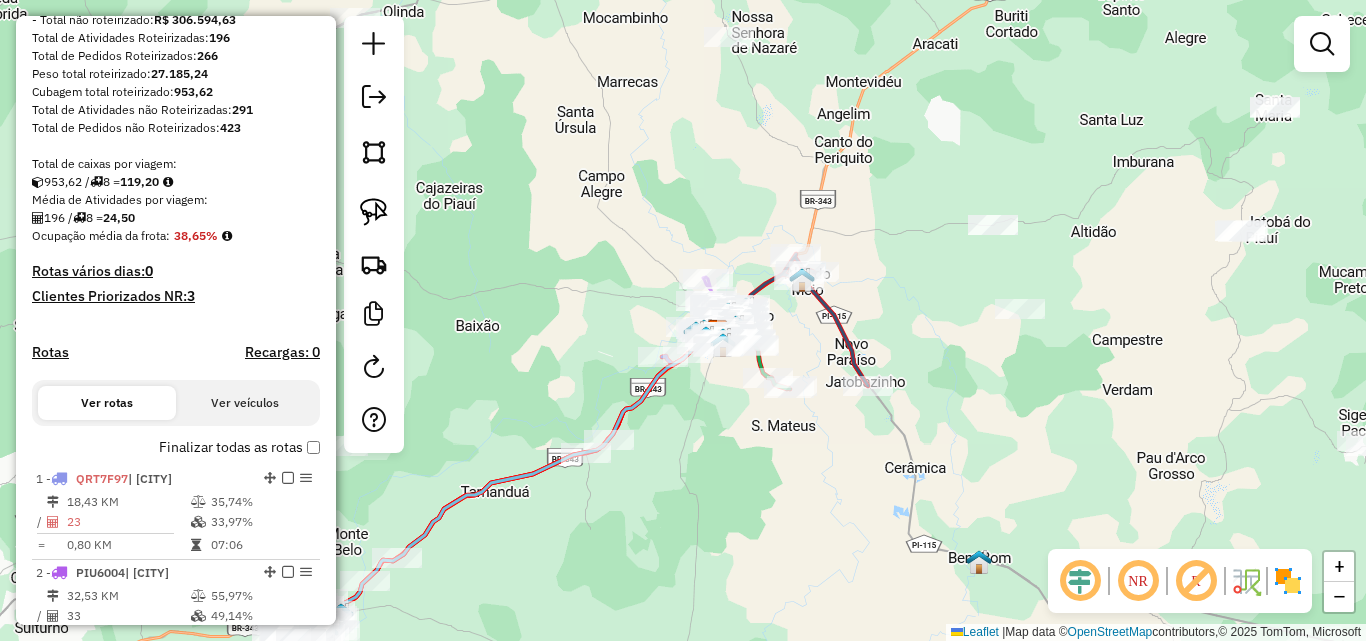 drag, startPoint x: 903, startPoint y: 321, endPoint x: 846, endPoint y: 329, distance: 57.558666 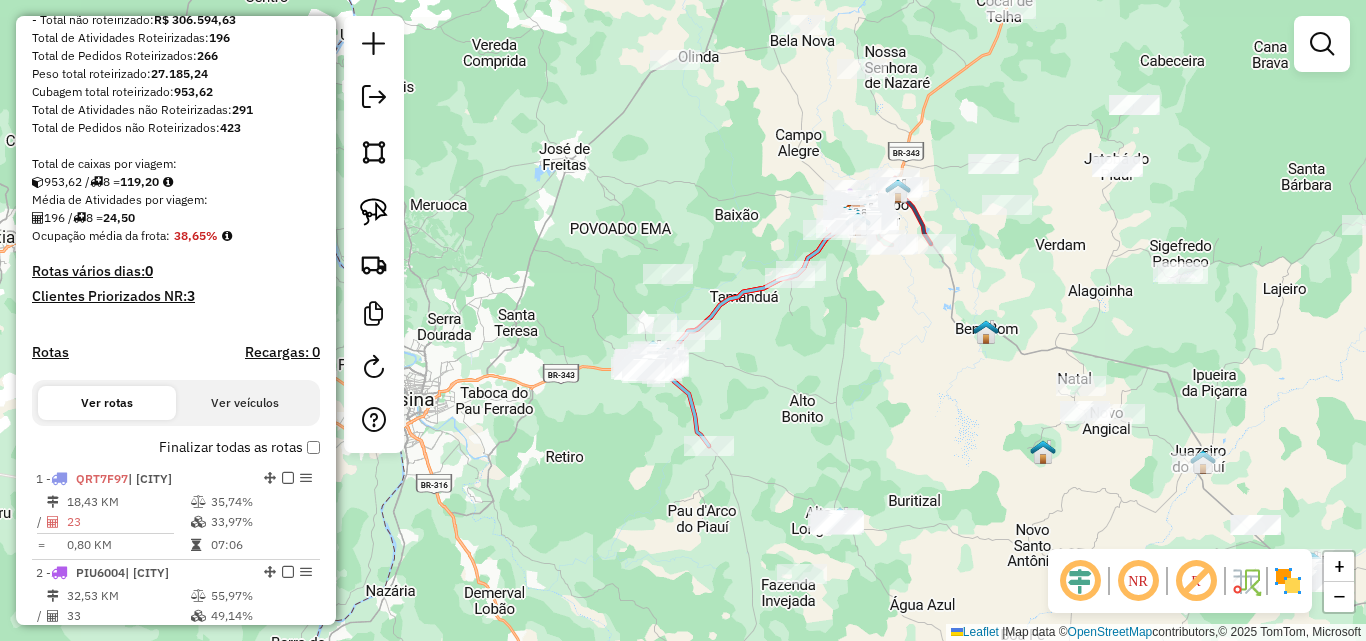 drag, startPoint x: 796, startPoint y: 433, endPoint x: 865, endPoint y: 324, distance: 129.00388 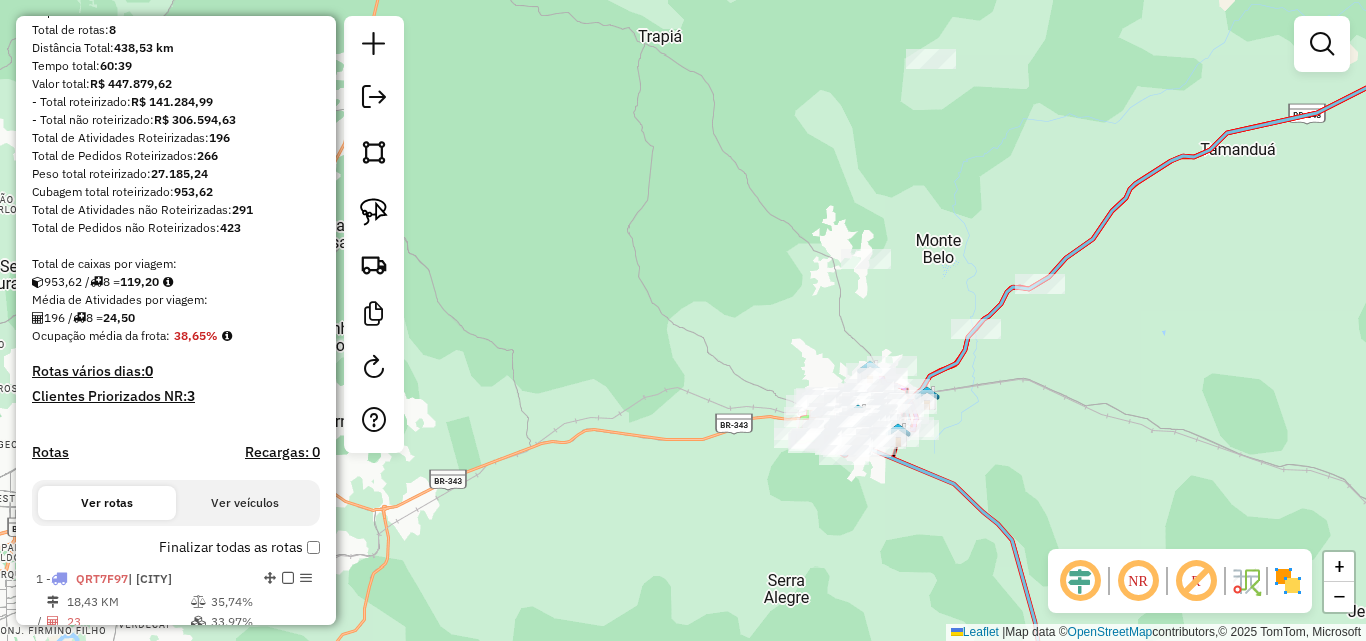 scroll, scrollTop: 0, scrollLeft: 0, axis: both 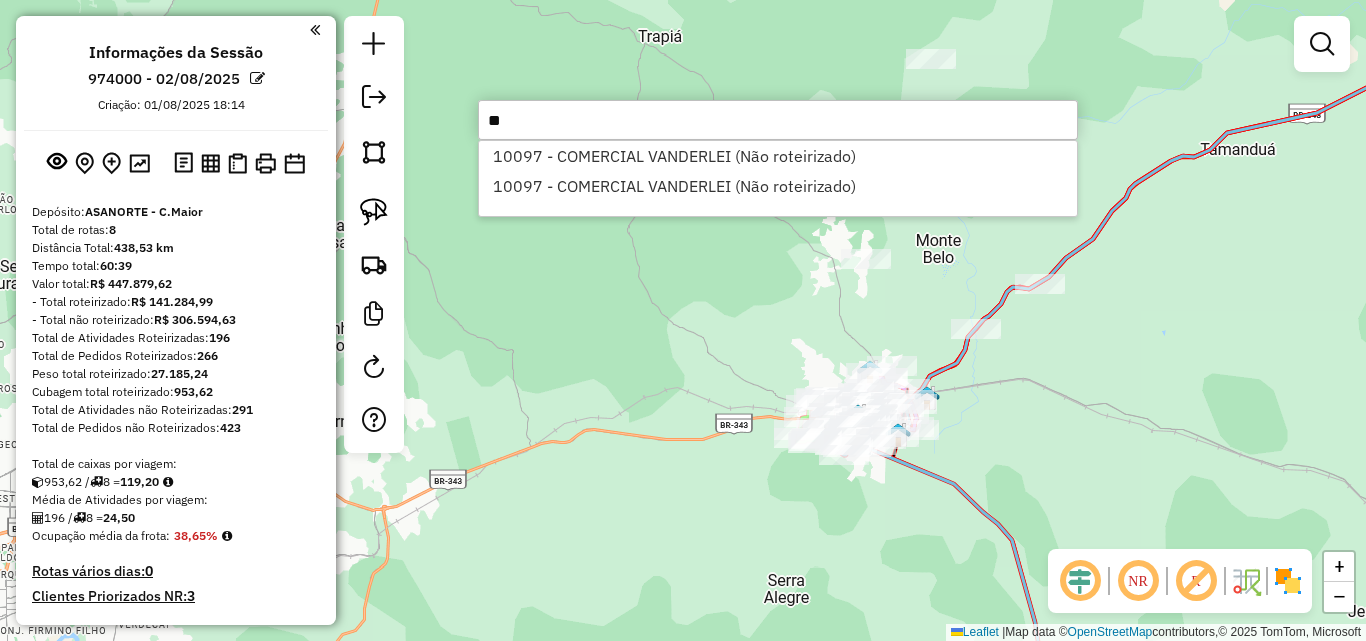 type on "*" 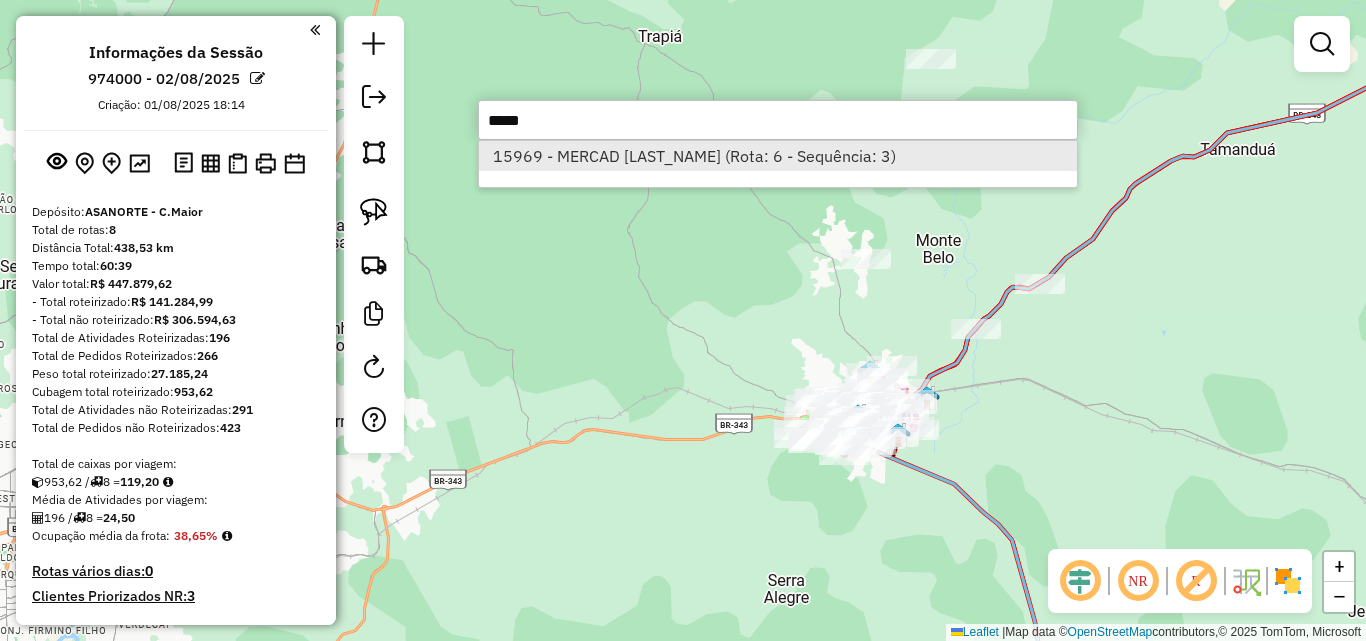 type on "*****" 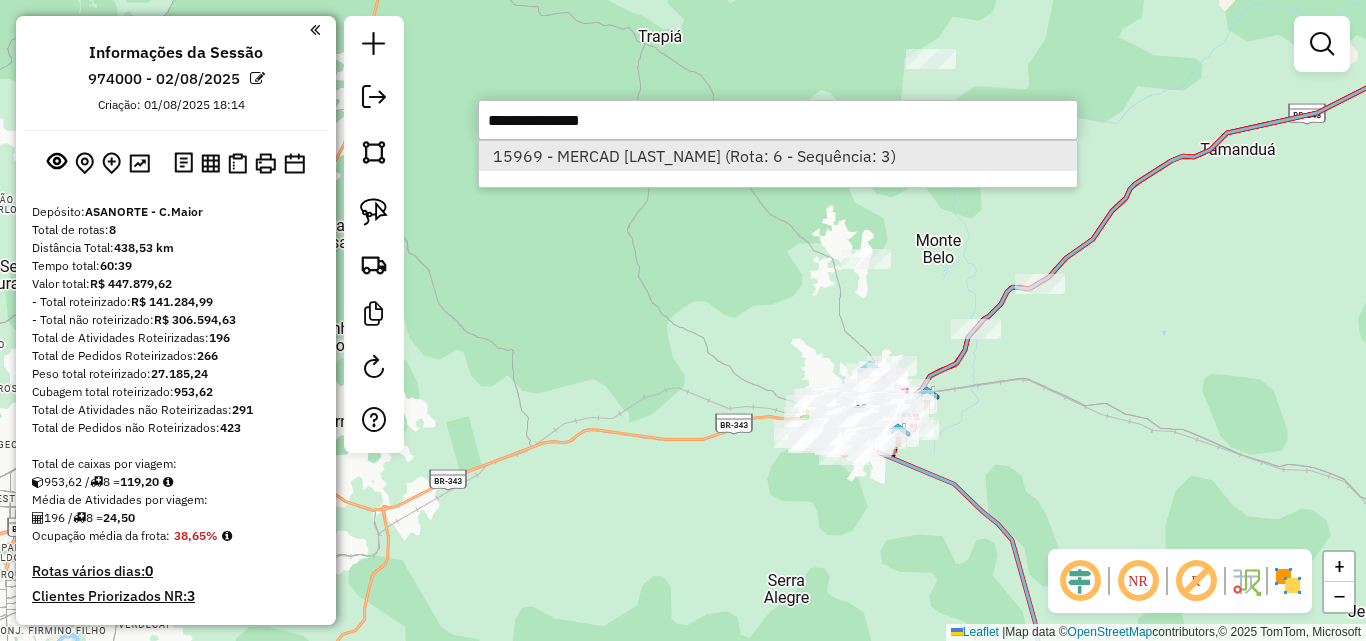 select on "*********" 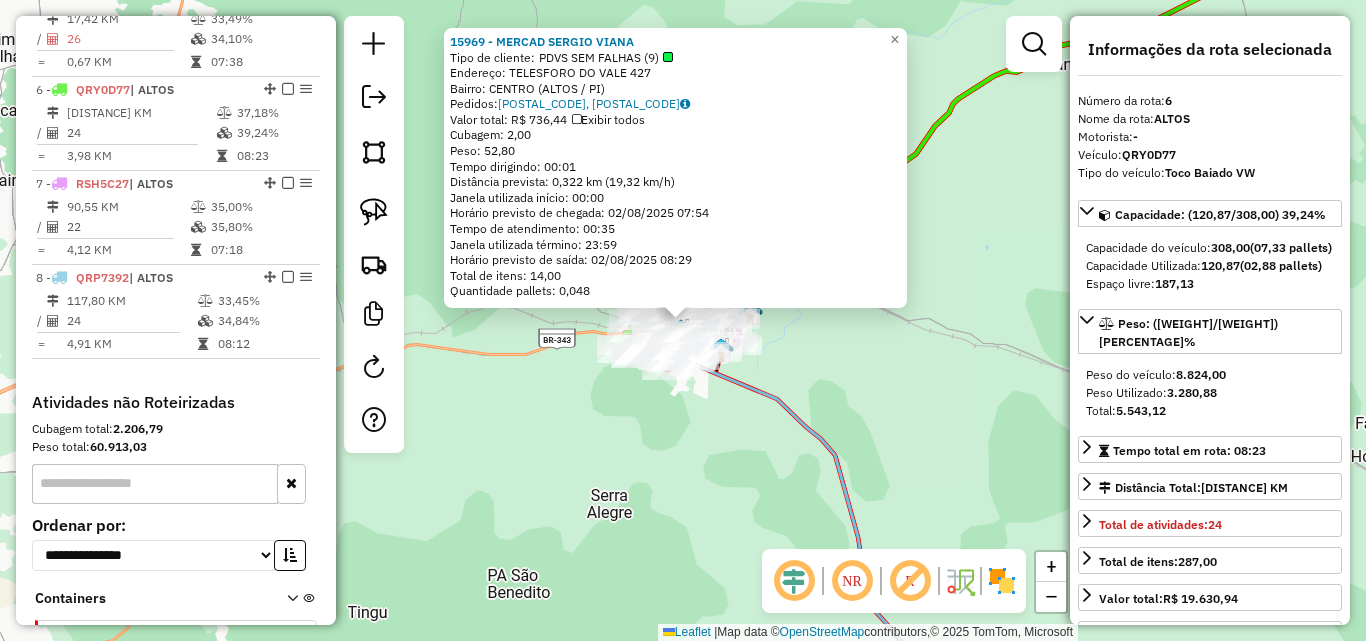 scroll, scrollTop: 1238, scrollLeft: 0, axis: vertical 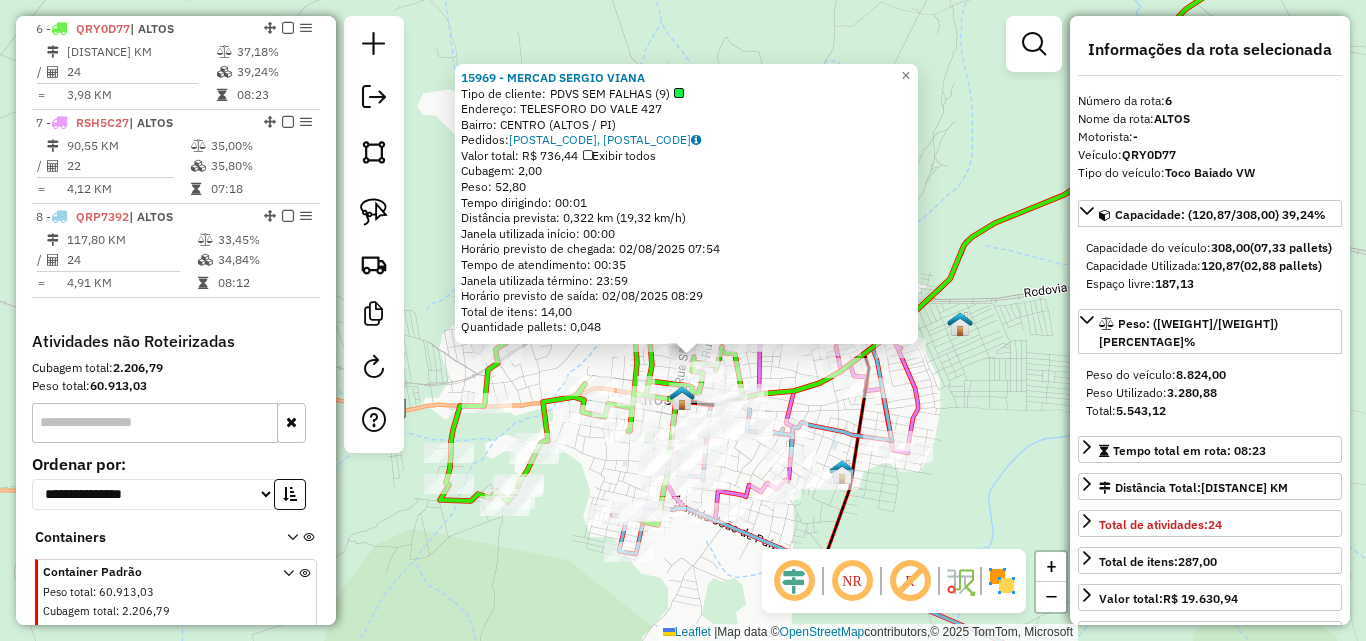 drag, startPoint x: 947, startPoint y: 377, endPoint x: 597, endPoint y: 318, distance: 354.93802 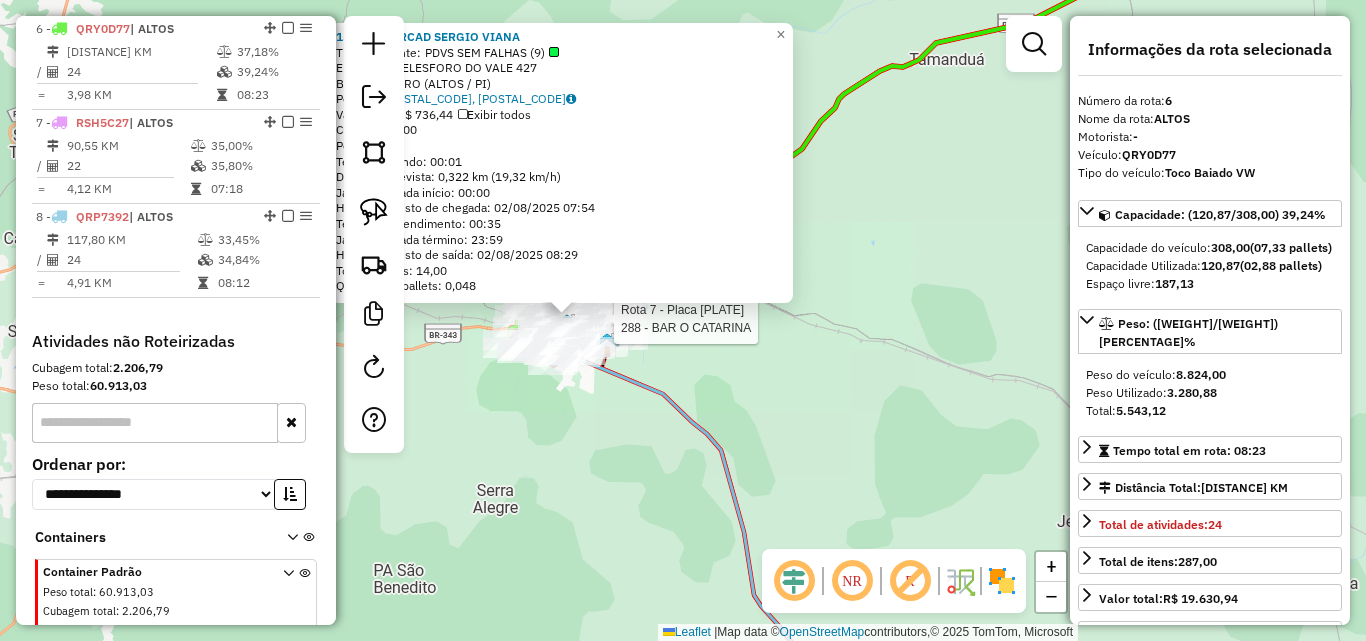 click on "Rota 7 - Placa RSH5C27  288 - BAR O  CATARINA 15969 - MERCAD SERGIO VIANA  Tipo de cliente:   PDVS SEM FALHAS (9)   Endereço:  TELESFORO DO VALE 427   Bairro: CENTRO (ALTOS / PI)   Pedidos:  01620105, 01620110   Valor total: R$ 736,44   Exibir todos   Cubagem: 2,00  Peso: 52,80  Tempo dirigindo: 00:01   Distância prevista: 0,322 km (19,32 km/h)   Janela utilizada início: 00:00   Horário previsto de chegada: 02/08/2025 07:54   Tempo de atendimento: 00:35   Janela utilizada término: 23:59   Horário previsto de saída: 02/08/2025 08:29   Total de itens: 14,00   Quantidade pallets: 0,048  × Janela de atendimento Grade de atendimento Capacidade Transportadoras Veículos Cliente Pedidos  Rotas Selecione os dias de semana para filtrar as janelas de atendimento  Seg   Ter   Qua   Qui   Sex   Sáb   Dom  Informe o período da janela de atendimento: De: Até:  Filtrar exatamente a janela do cliente  Considerar janela de atendimento padrão  Selecione os dias de semana para filtrar as grades de atendimento  Seg" 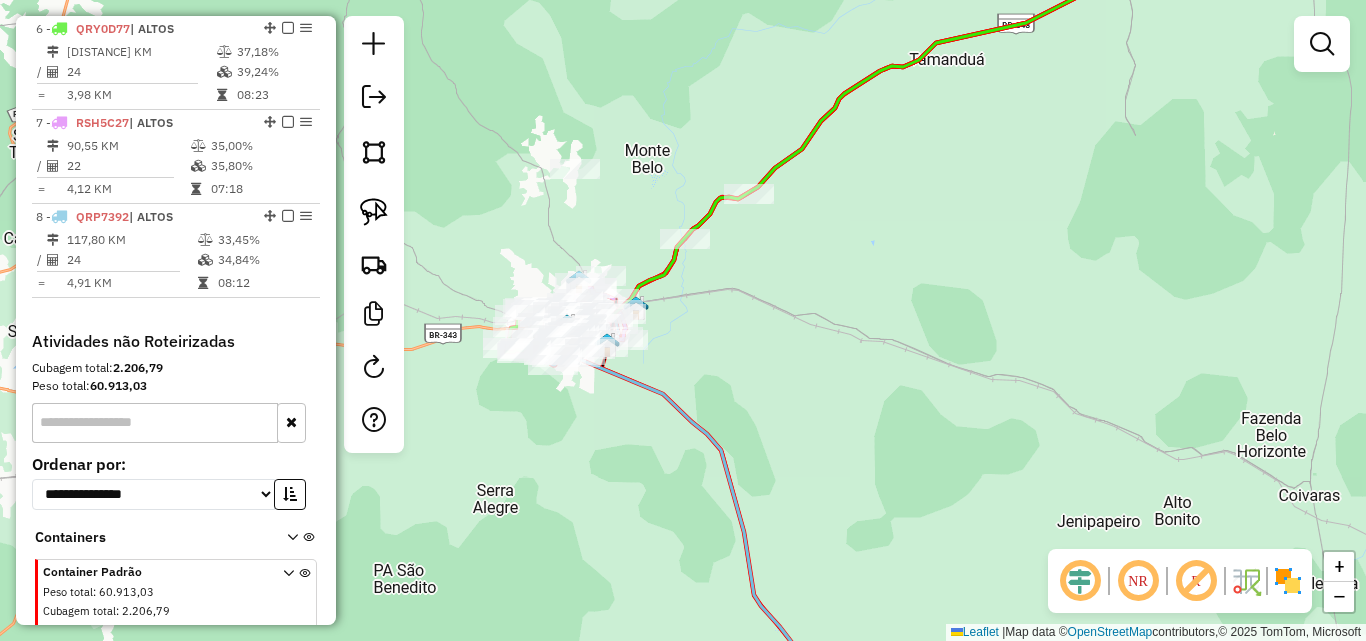 click on "Rota 7 - Placa RSH5C27  288 - BAR O  CATARINA 15969 - MERCAD SERGIO VIANA  Tipo de cliente:   PDVS SEM FALHAS (9)   Endereço:  TELESFORO DO VALE 427   Bairro: CENTRO (ALTOS / PI)   Pedidos:  01620105, 01620110   Valor total: R$ 736,44   Exibir todos   Cubagem: 2,00  Peso: 52,80  Tempo dirigindo: 00:01   Distância prevista: 0,322 km (19,32 km/h)   Janela utilizada início: 00:00   Horário previsto de chegada: 02/08/2025 07:54   Tempo de atendimento: 00:35   Janela utilizada término: 23:59   Horário previsto de saída: 02/08/2025 08:29   Total de itens: 14,00   Quantidade pallets: 0,048  × Janela de atendimento Grade de atendimento Capacidade Transportadoras Veículos Cliente Pedidos  Rotas Selecione os dias de semana para filtrar as janelas de atendimento  Seg   Ter   Qua   Qui   Sex   Sáb   Dom  Informe o período da janela de atendimento: De: Até:  Filtrar exatamente a janela do cliente  Considerar janela de atendimento padrão  Selecione os dias de semana para filtrar as grades de atendimento  Seg" 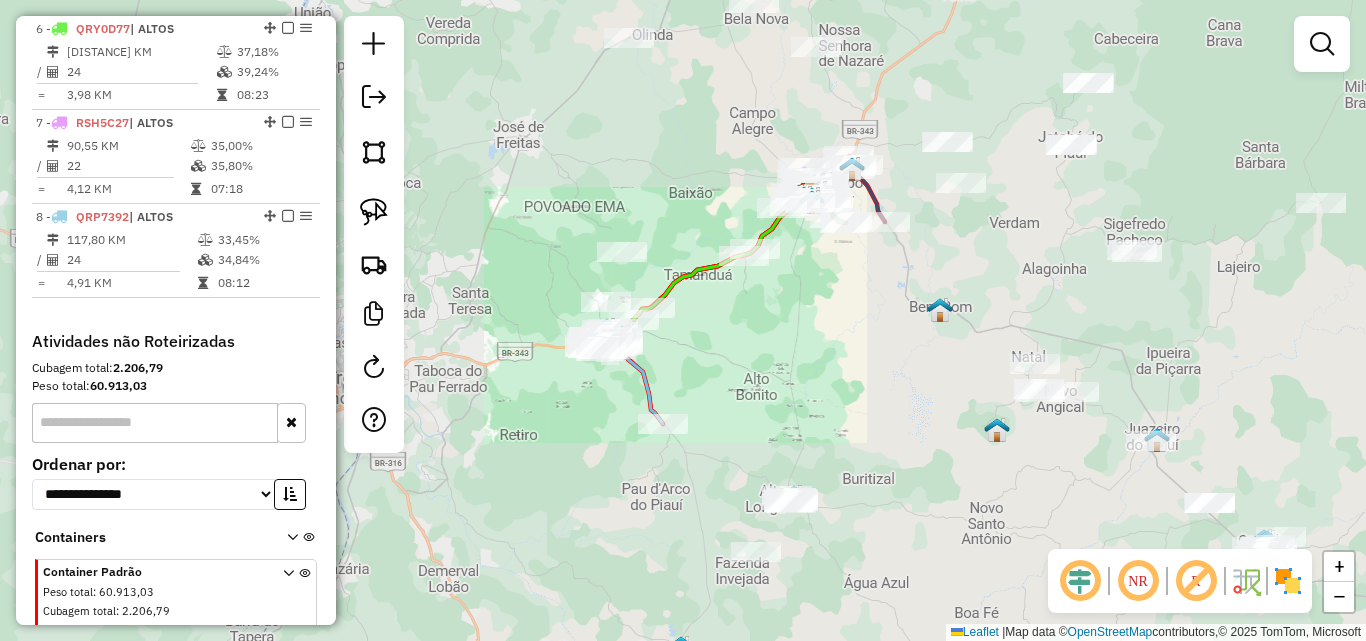 drag, startPoint x: 786, startPoint y: 350, endPoint x: 650, endPoint y: 385, distance: 140.43147 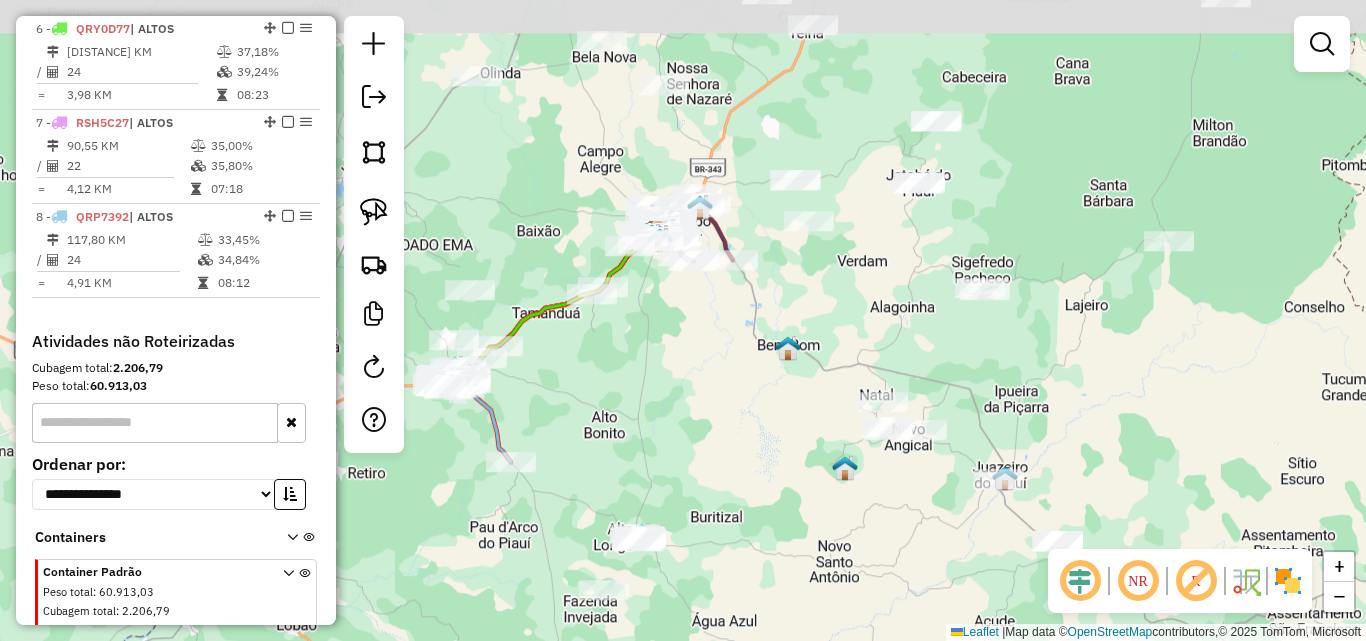 drag, startPoint x: 740, startPoint y: 379, endPoint x: 694, endPoint y: 454, distance: 87.982956 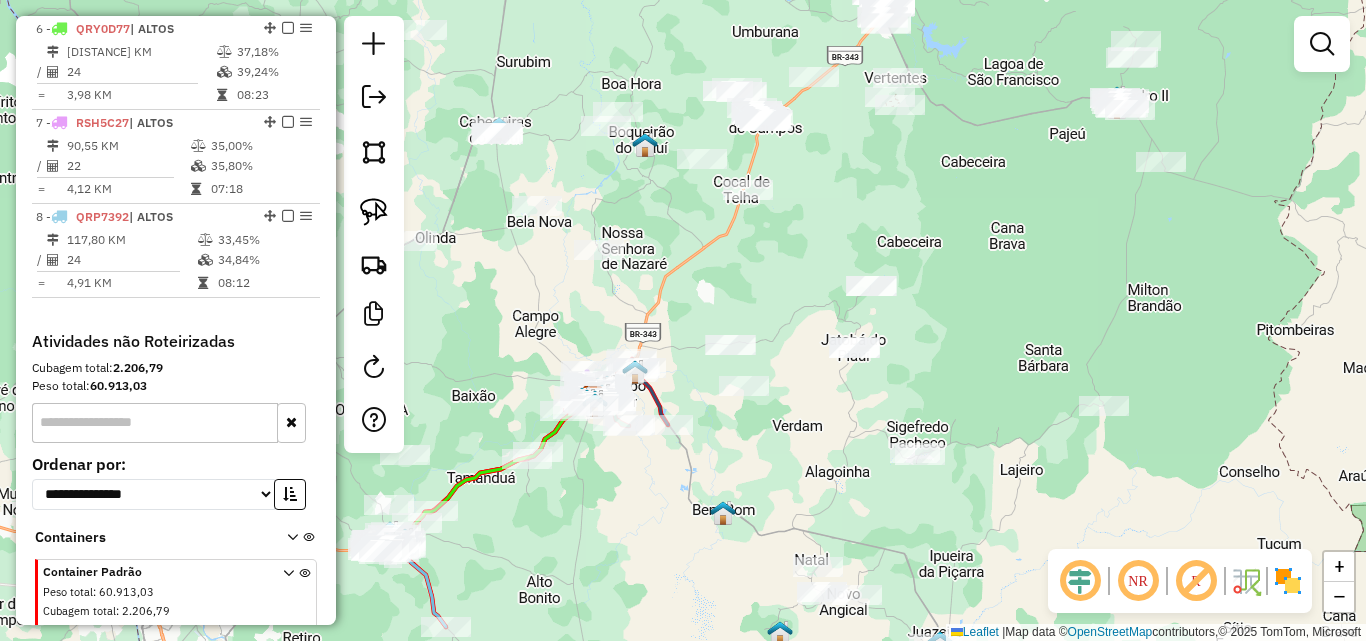drag, startPoint x: 795, startPoint y: 445, endPoint x: 796, endPoint y: 514, distance: 69.00725 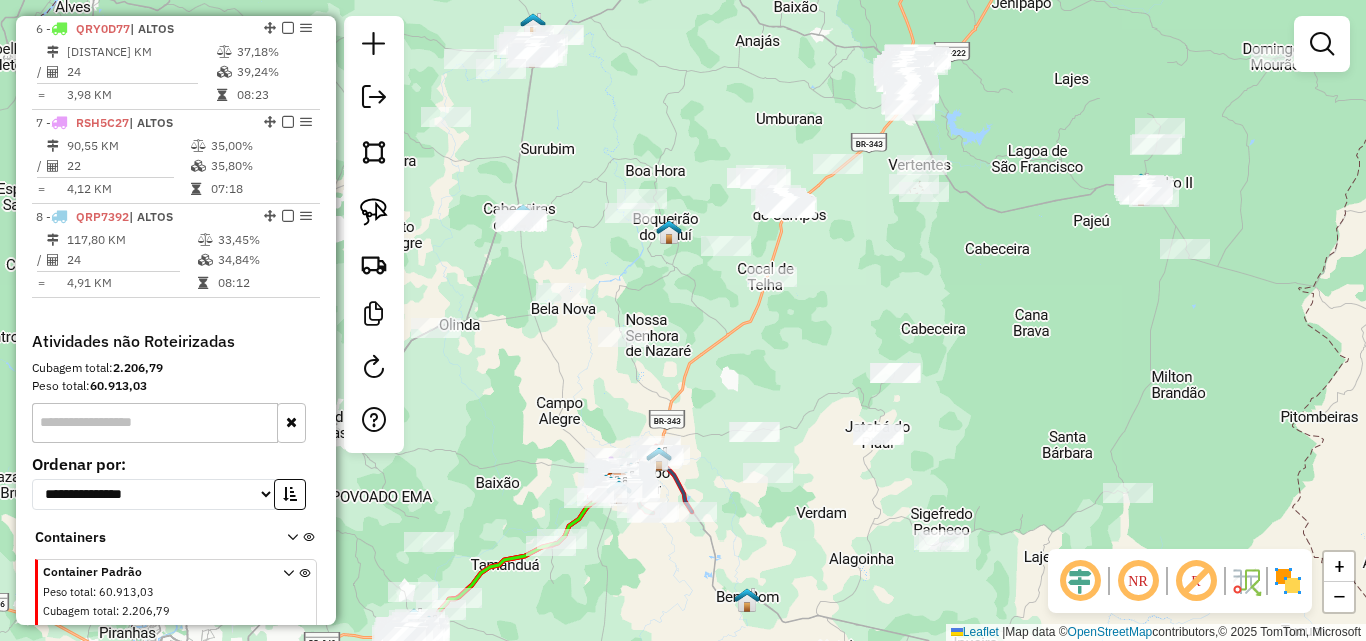 drag, startPoint x: 827, startPoint y: 333, endPoint x: 904, endPoint y: 375, distance: 87.70975 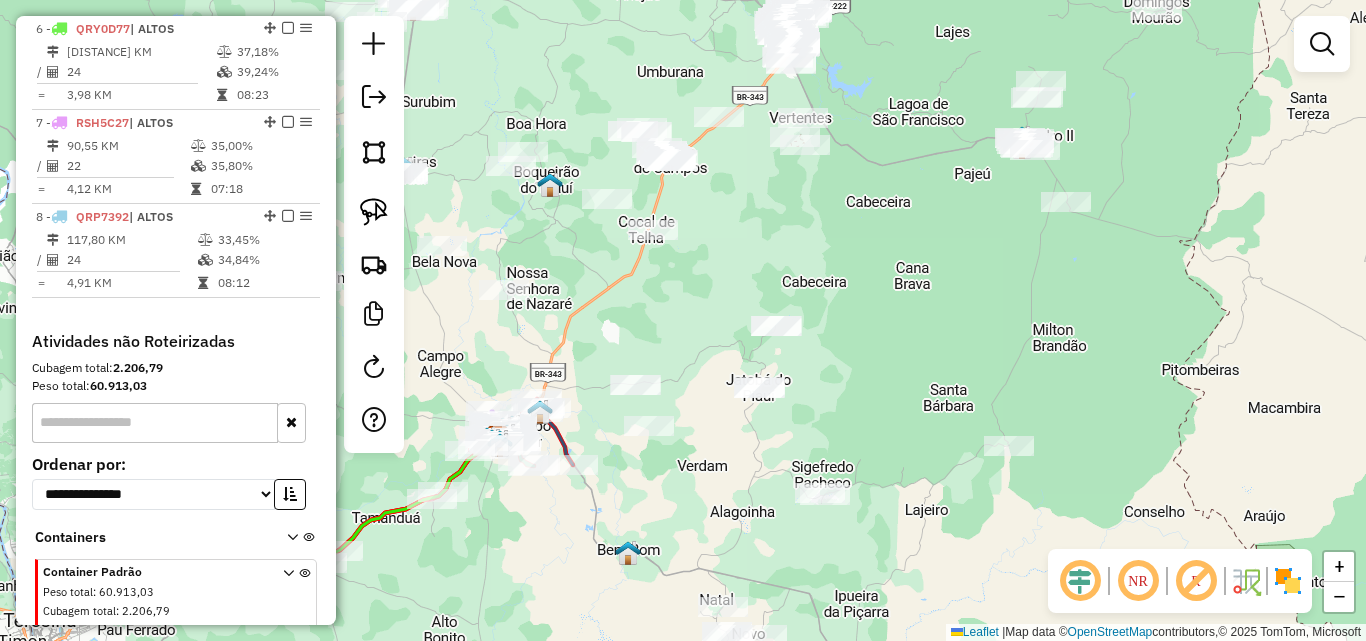 drag, startPoint x: 903, startPoint y: 387, endPoint x: 733, endPoint y: 330, distance: 179.30142 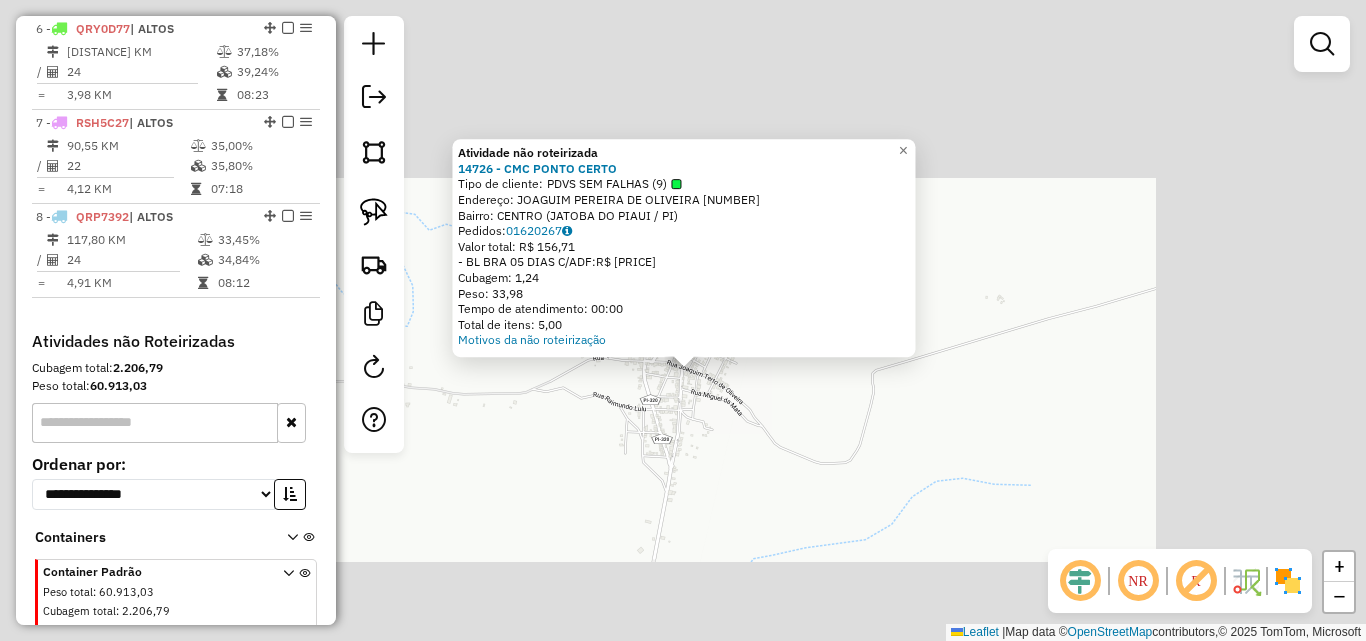 click on "Atividade não roteirizada 14726 - CMC PONTO CERTO  Tipo de cliente:   PDVS SEM FALHAS (9)   Endereço:  JOAGUIM PEREIRA DE OLIVEIRA 186   Bairro: CENTRO (JATOBA DO PIAUI / PI)   Pedidos:  01620267   Valor total: R$ 156,71   - BL BRA 05 DIAS C/ADF:  R$ 156,71   Cubagem: 1,24   Peso: 33,98   Tempo de atendimento: 00:00   Total de itens: 5,00  Motivos da não roteirização × Janela de atendimento Grade de atendimento Capacidade Transportadoras Veículos Cliente Pedidos  Rotas Selecione os dias de semana para filtrar as janelas de atendimento  Seg   Ter   Qua   Qui   Sex   Sáb   Dom  Informe o período da janela de atendimento: De: Até:  Filtrar exatamente a janela do cliente  Considerar janela de atendimento padrão  Selecione os dias de semana para filtrar as grades de atendimento  Seg   Ter   Qua   Qui   Sex   Sáb   Dom   Considerar clientes sem dia de atendimento cadastrado  Clientes fora do dia de atendimento selecionado Filtrar as atividades entre os valores definidos abaixo:  Peso mínimo:   De:  De:" 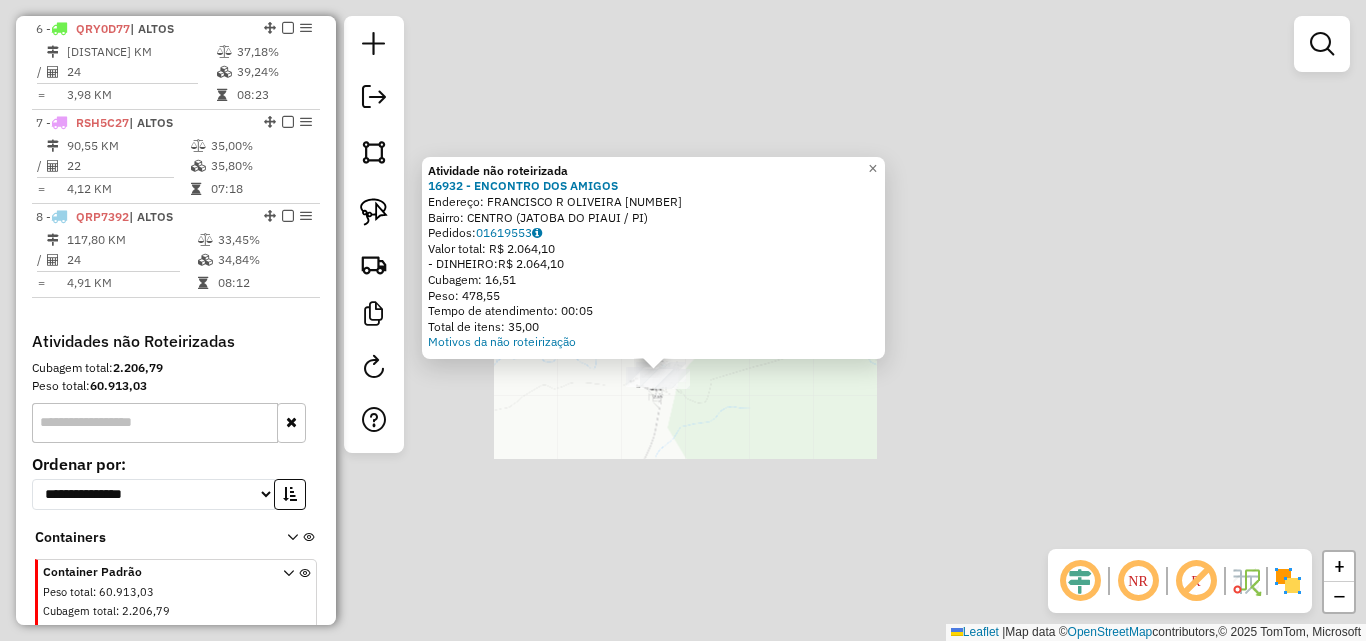 click on "Atividade não roteirizada 16932 - ENCONTRO DOS AMIGOS  Endereço:  FRANCISCO R OLIVEIRA 121   Bairro: CENTRO (JATOBA DO PIAUI / PI)   Pedidos:  01619553   Valor total: R$ 2.064,10   - DINHEIRO:  R$ 2.064,10   Cubagem: 16,51   Peso: 478,55   Tempo de atendimento: 00:05   Total de itens: 35,00  Motivos da não roteirização × Janela de atendimento Grade de atendimento Capacidade Transportadoras Veículos Cliente Pedidos  Rotas Selecione os dias de semana para filtrar as janelas de atendimento  Seg   Ter   Qua   Qui   Sex   Sáb   Dom  Informe o período da janela de atendimento: De: Até:  Filtrar exatamente a janela do cliente  Considerar janela de atendimento padrão  Selecione os dias de semana para filtrar as grades de atendimento  Seg   Ter   Qua   Qui   Sex   Sáb   Dom   Considerar clientes sem dia de atendimento cadastrado  Clientes fora do dia de atendimento selecionado Filtrar as atividades entre os valores definidos abaixo:  Peso mínimo:   Peso máximo:   Cubagem mínima:   Cubagem máxima:  De:" 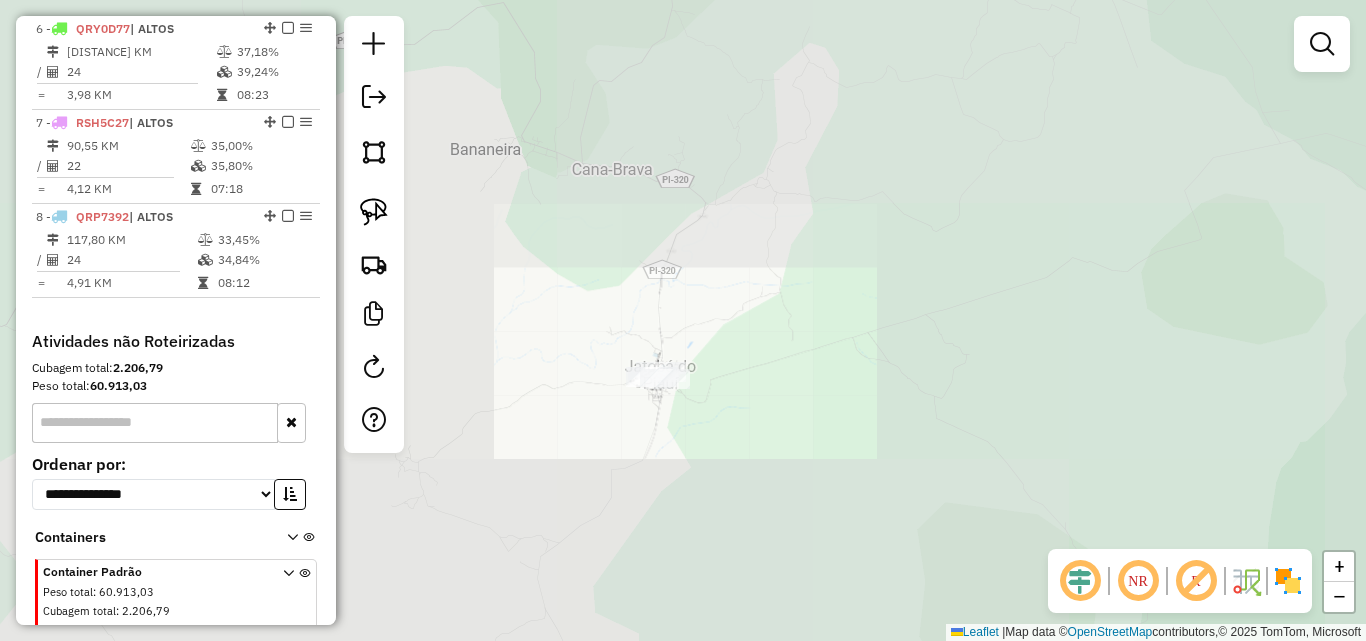 drag, startPoint x: 710, startPoint y: 465, endPoint x: 793, endPoint y: 275, distance: 207.33789 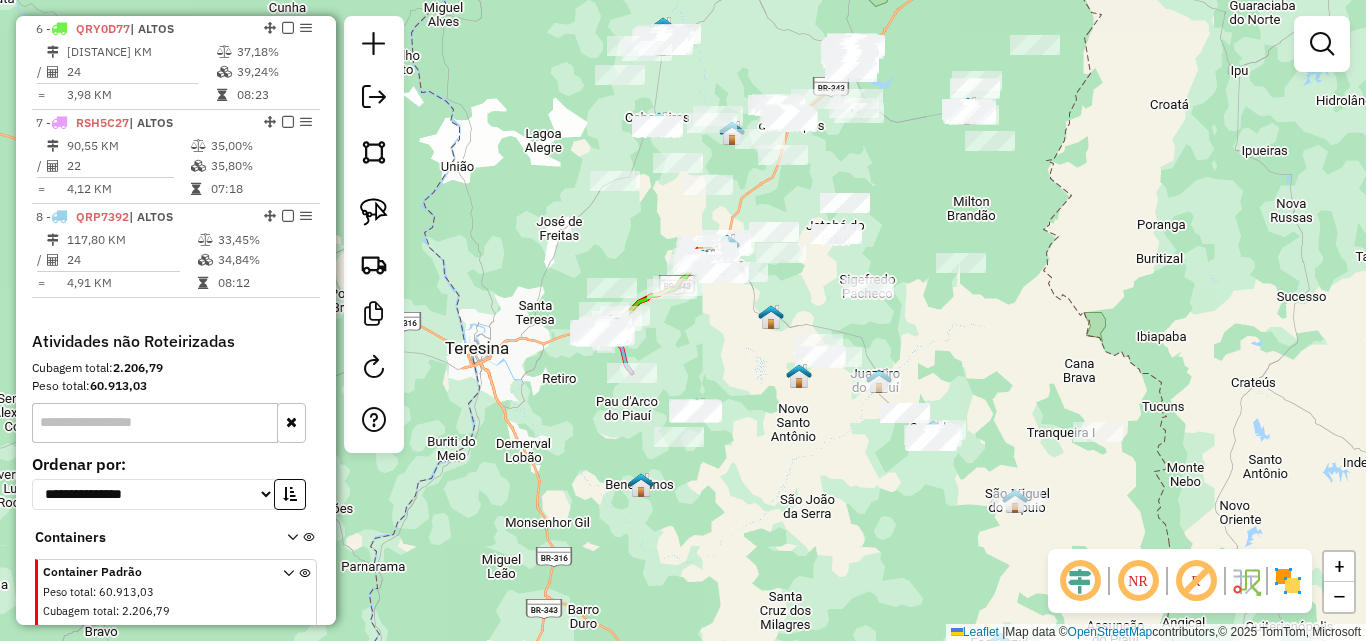 click on "Janela de atendimento Grade de atendimento Capacidade Transportadoras Veículos Cliente Pedidos  Rotas Selecione os dias de semana para filtrar as janelas de atendimento  Seg   Ter   Qua   Qui   Sex   Sáb   Dom  Informe o período da janela de atendimento: De: Até:  Filtrar exatamente a janela do cliente  Considerar janela de atendimento padrão  Selecione os dias de semana para filtrar as grades de atendimento  Seg   Ter   Qua   Qui   Sex   Sáb   Dom   Considerar clientes sem dia de atendimento cadastrado  Clientes fora do dia de atendimento selecionado Filtrar as atividades entre os valores definidos abaixo:  Peso mínimo:   Peso máximo:   Cubagem mínima:   Cubagem máxima:   De:   Até:  Filtrar as atividades entre o tempo de atendimento definido abaixo:  De:   Até:   Considerar capacidade total dos clientes não roteirizados Transportadora: Selecione um ou mais itens Tipo de veículo: Selecione um ou mais itens Veículo: Selecione um ou mais itens Motorista: Selecione um ou mais itens Nome: Rótulo:" 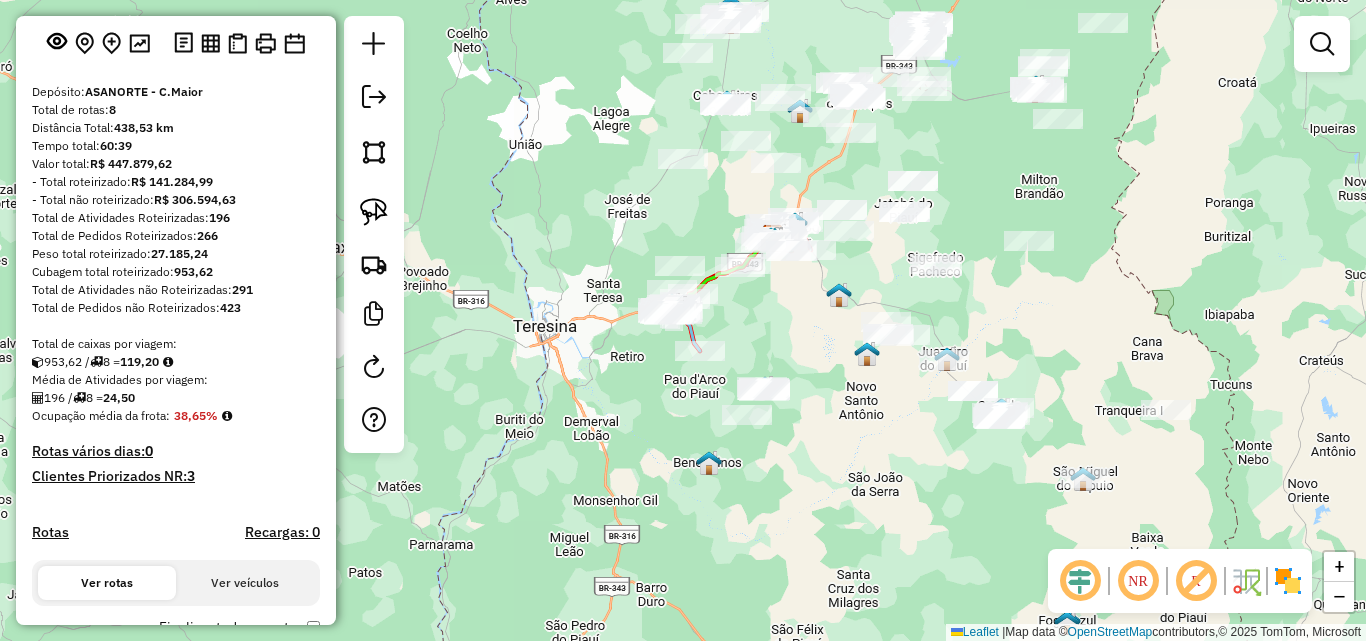 scroll, scrollTop: 0, scrollLeft: 0, axis: both 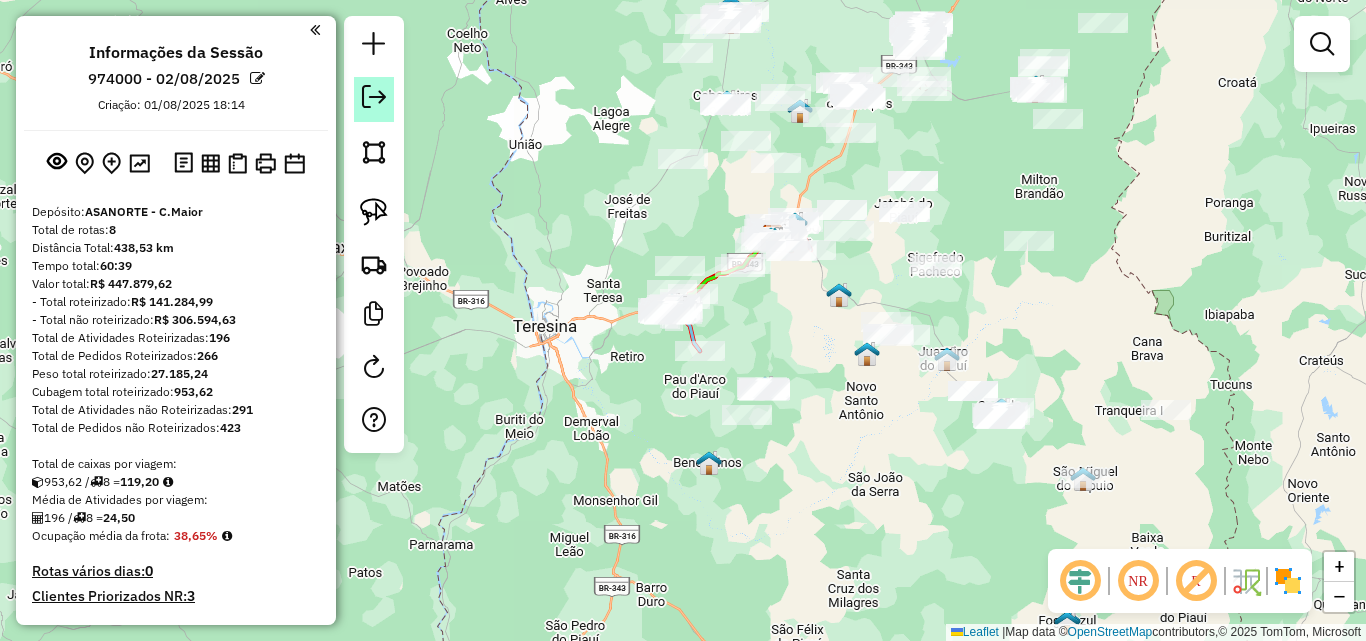 click 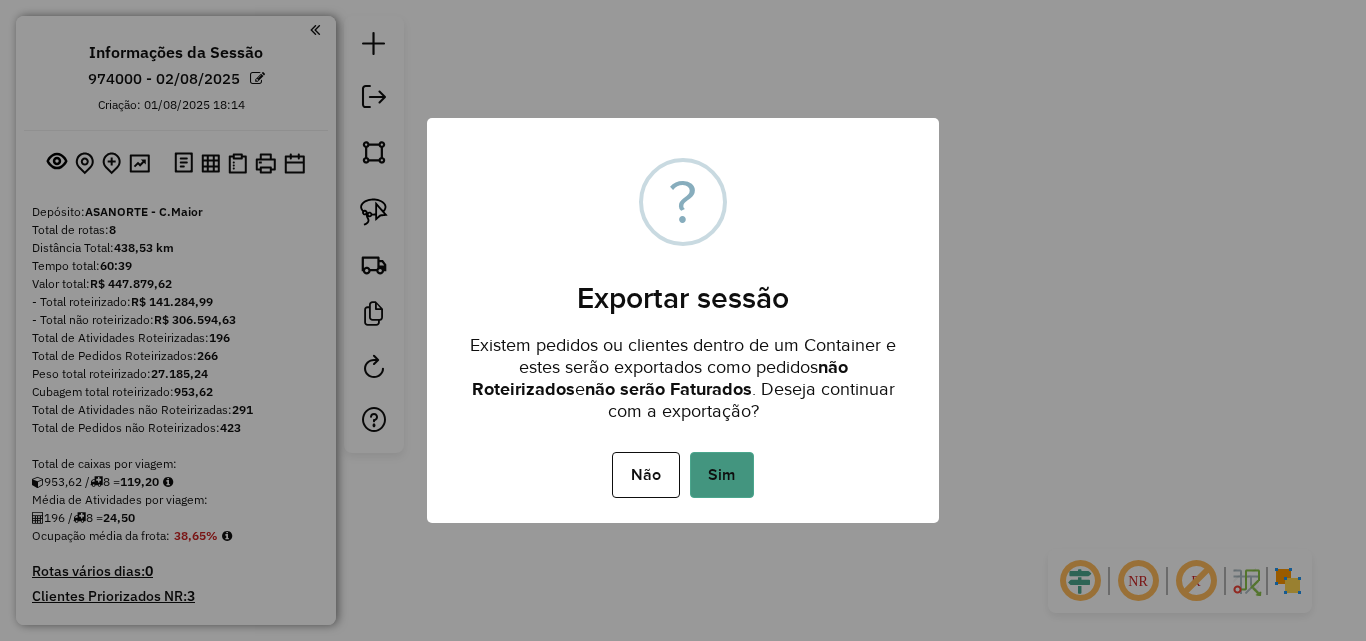 click on "Sim" at bounding box center (722, 475) 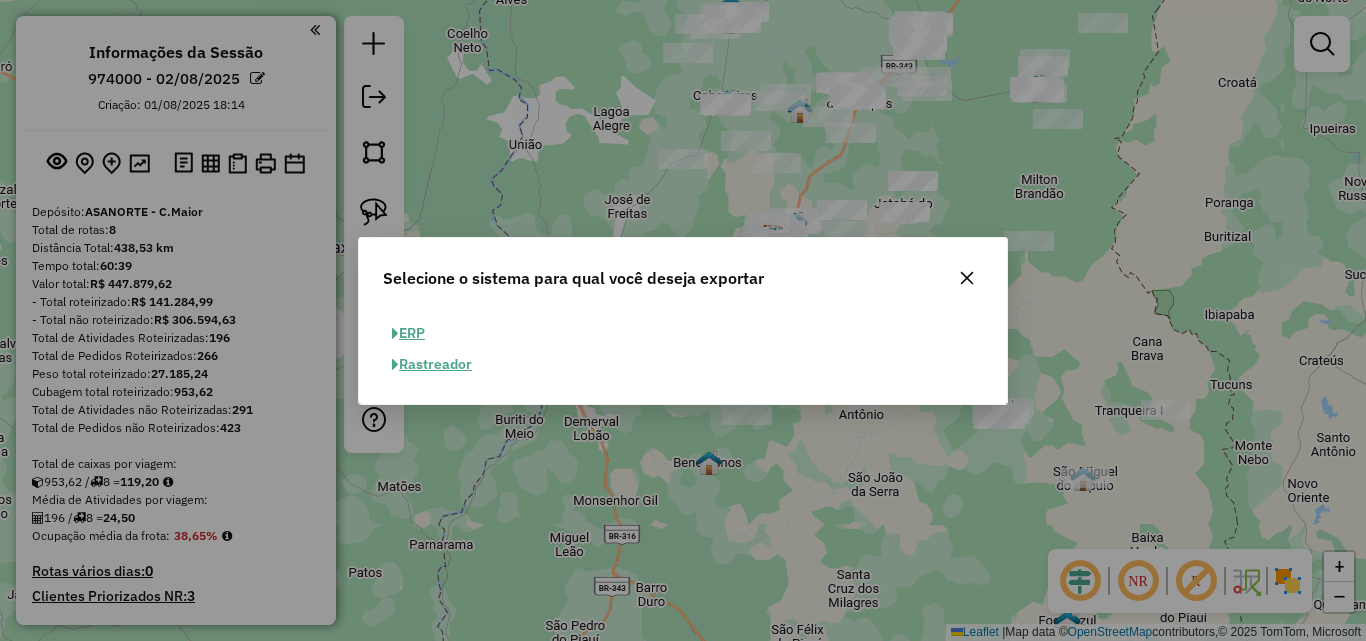 click on "ERP" 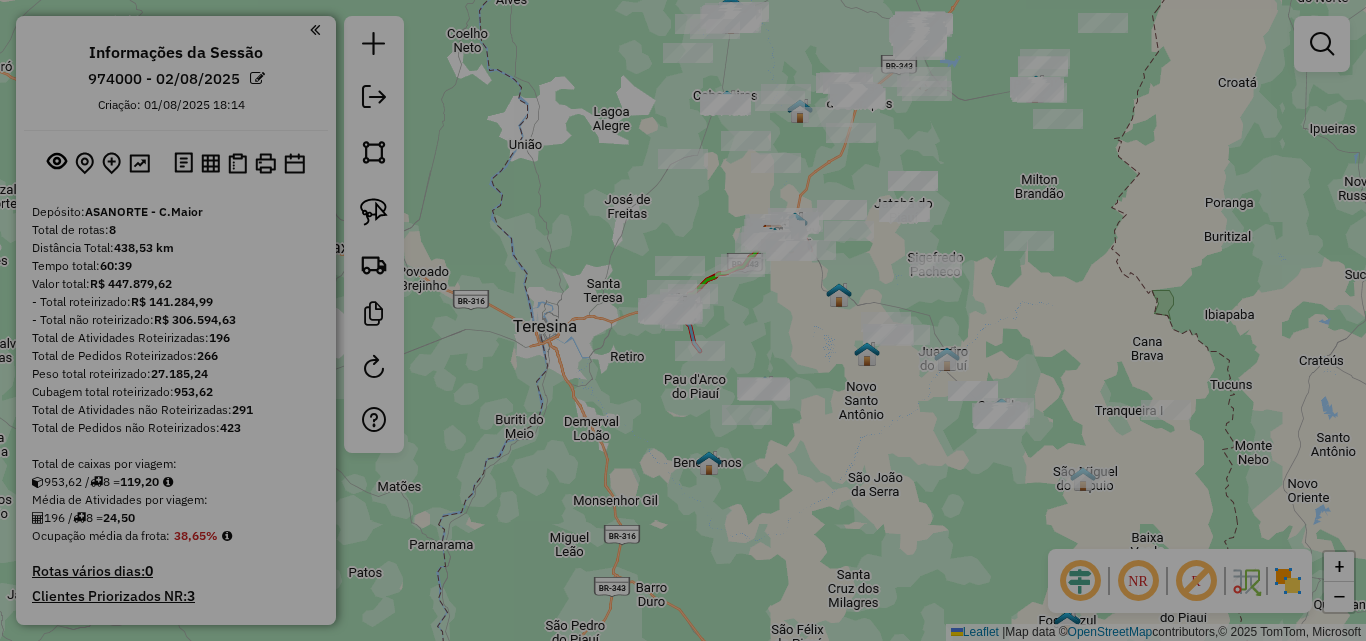 select on "**" 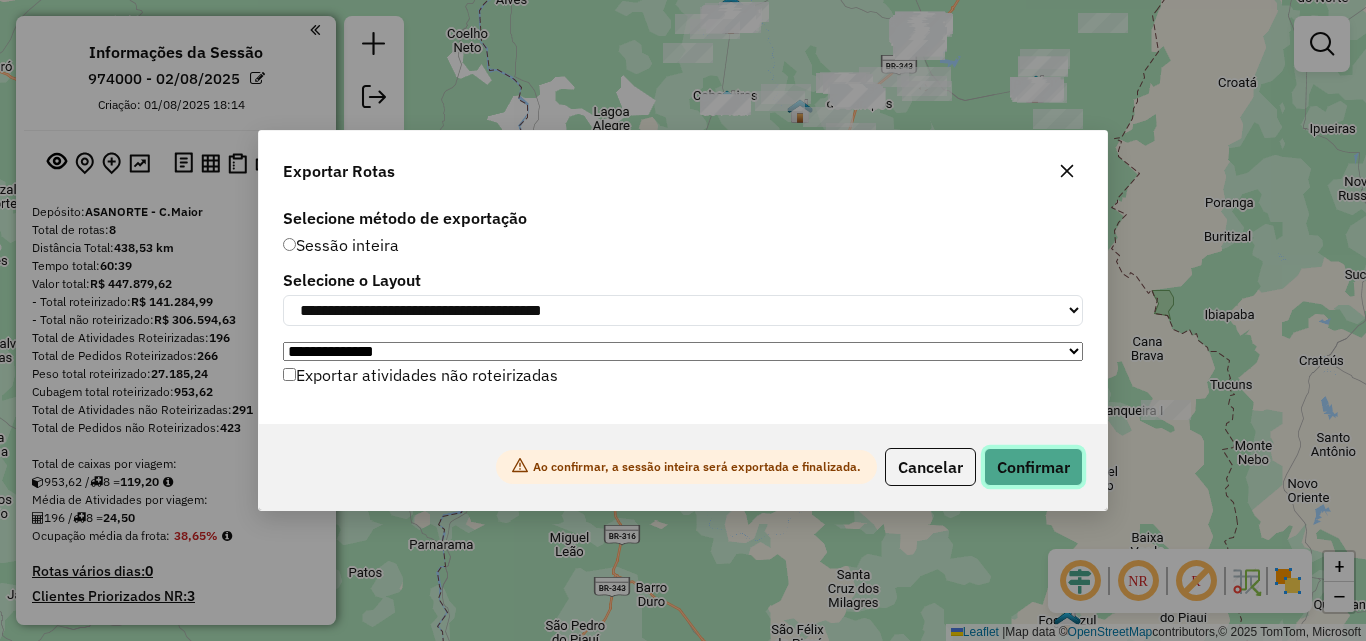 click on "Confirmar" 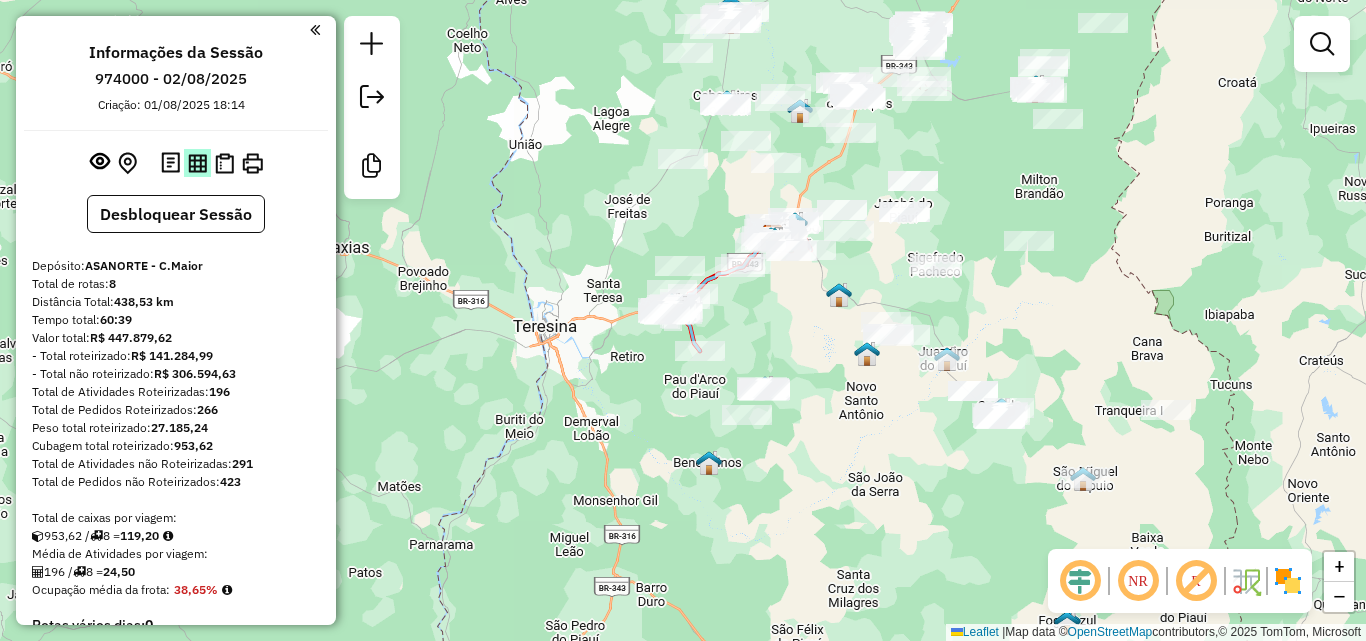 click at bounding box center (197, 163) 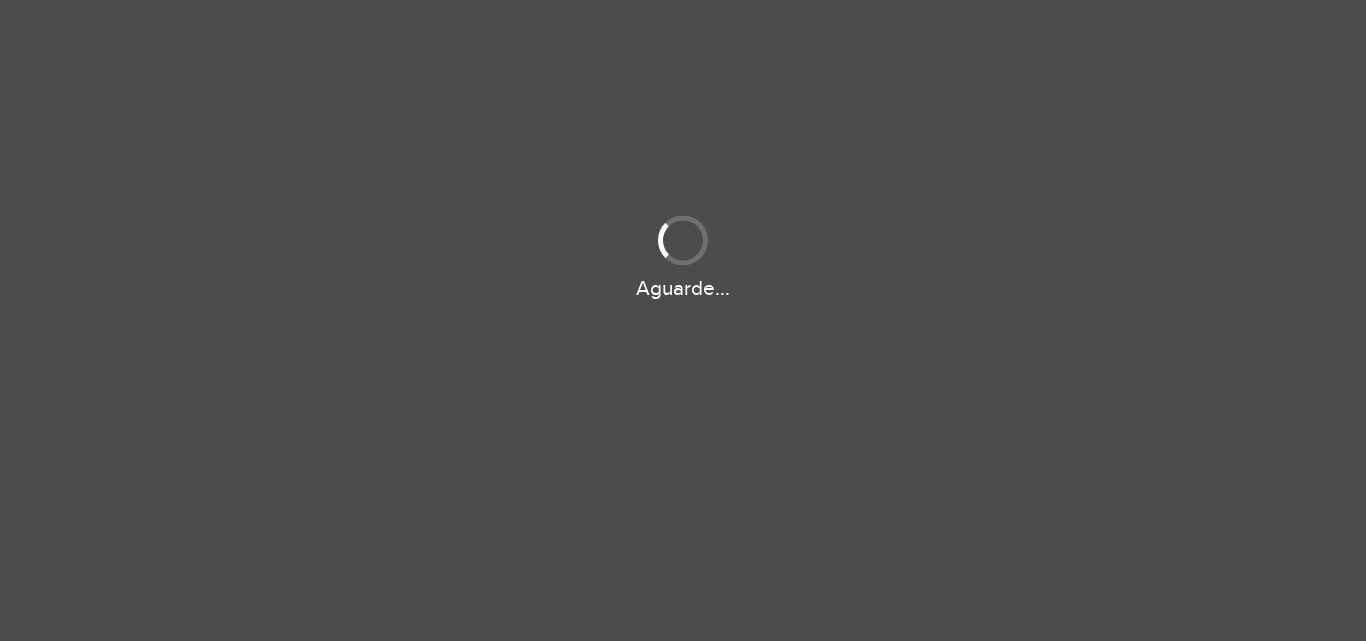 scroll, scrollTop: 0, scrollLeft: 0, axis: both 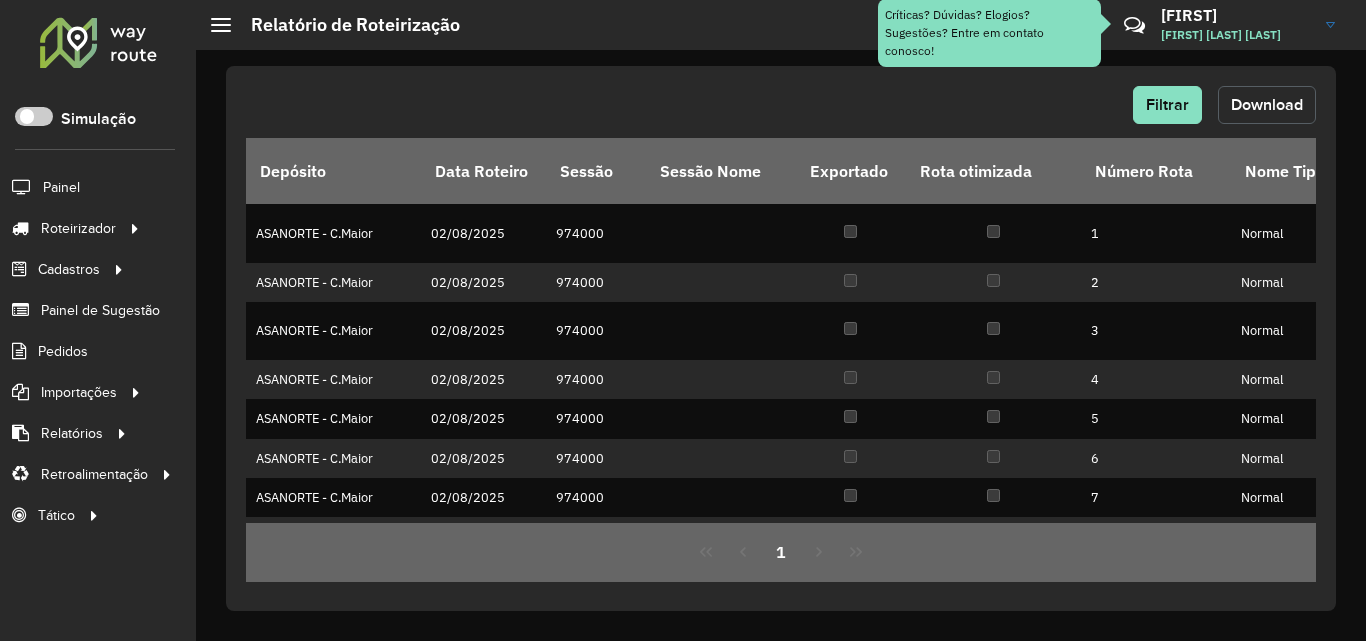 click on "Download" 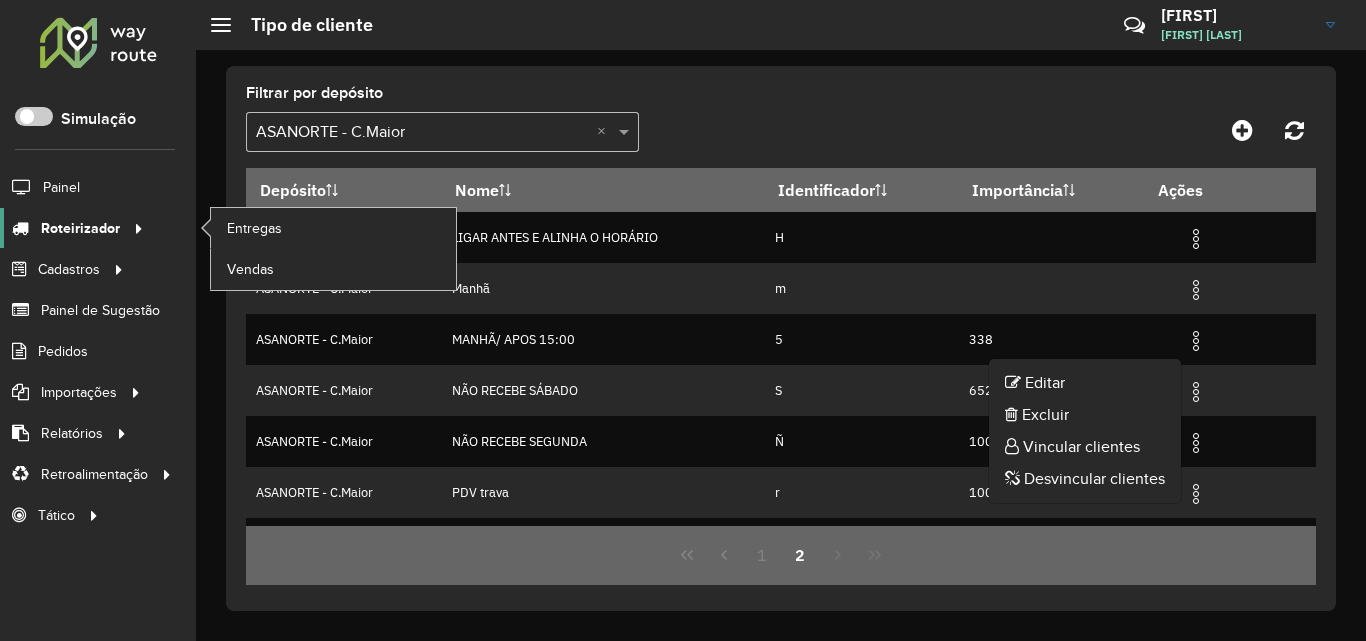 scroll, scrollTop: 0, scrollLeft: 0, axis: both 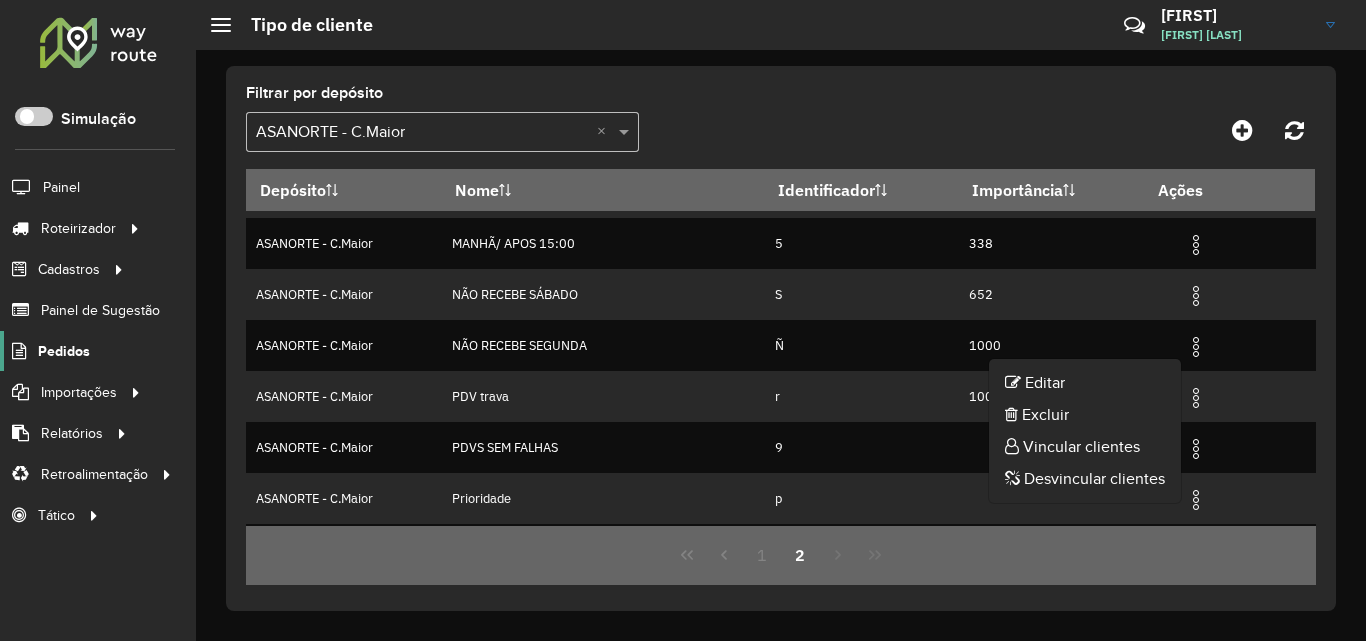 click on "Pedidos" 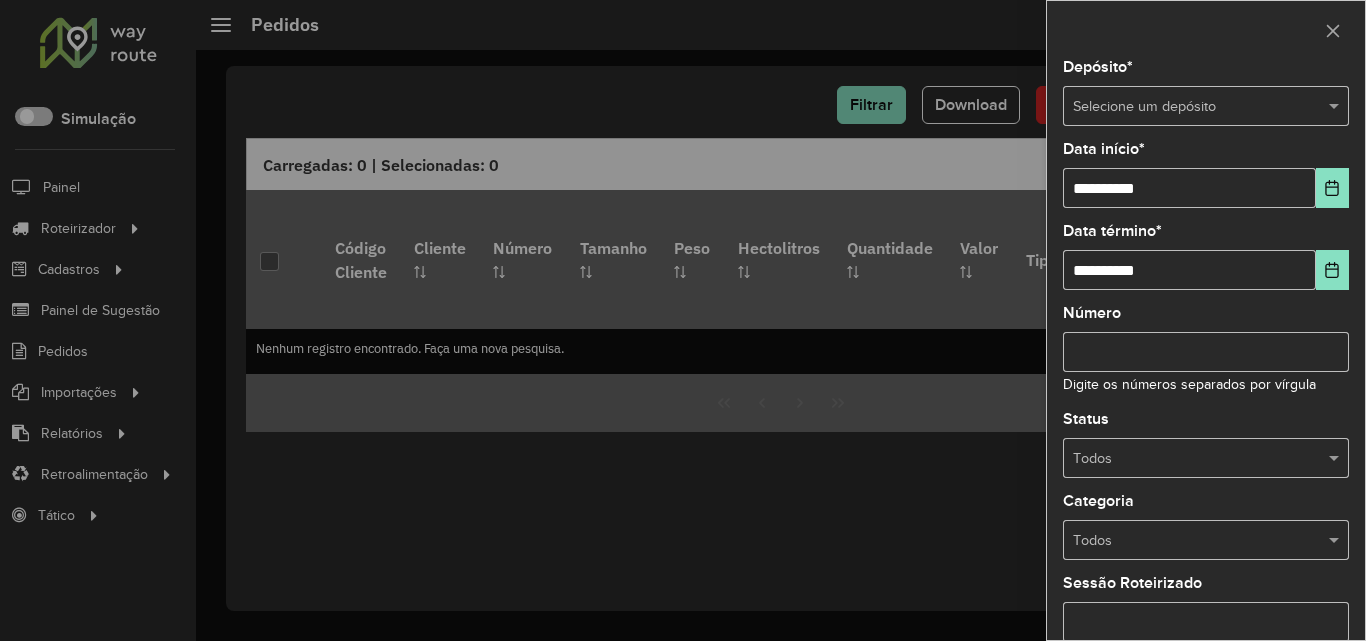 click on "Selecione um depósito" at bounding box center (1206, 106) 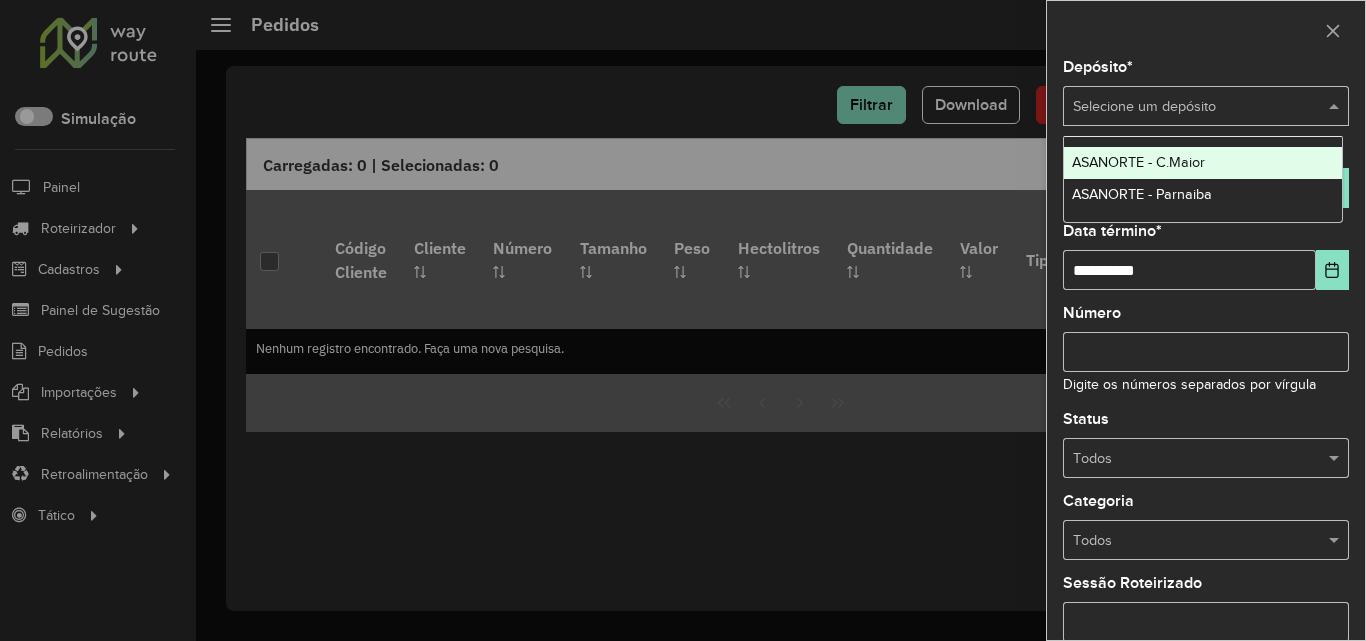 click on "ASANORTE - C.Maior" at bounding box center [1138, 162] 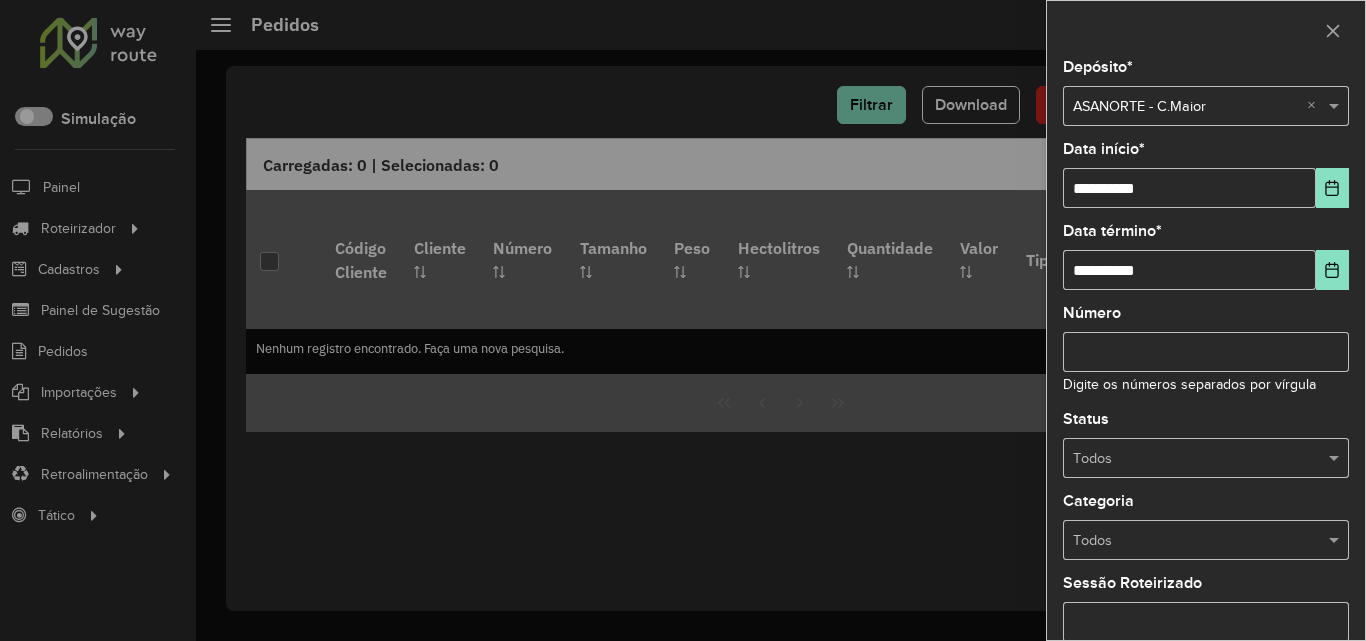 scroll, scrollTop: 100, scrollLeft: 0, axis: vertical 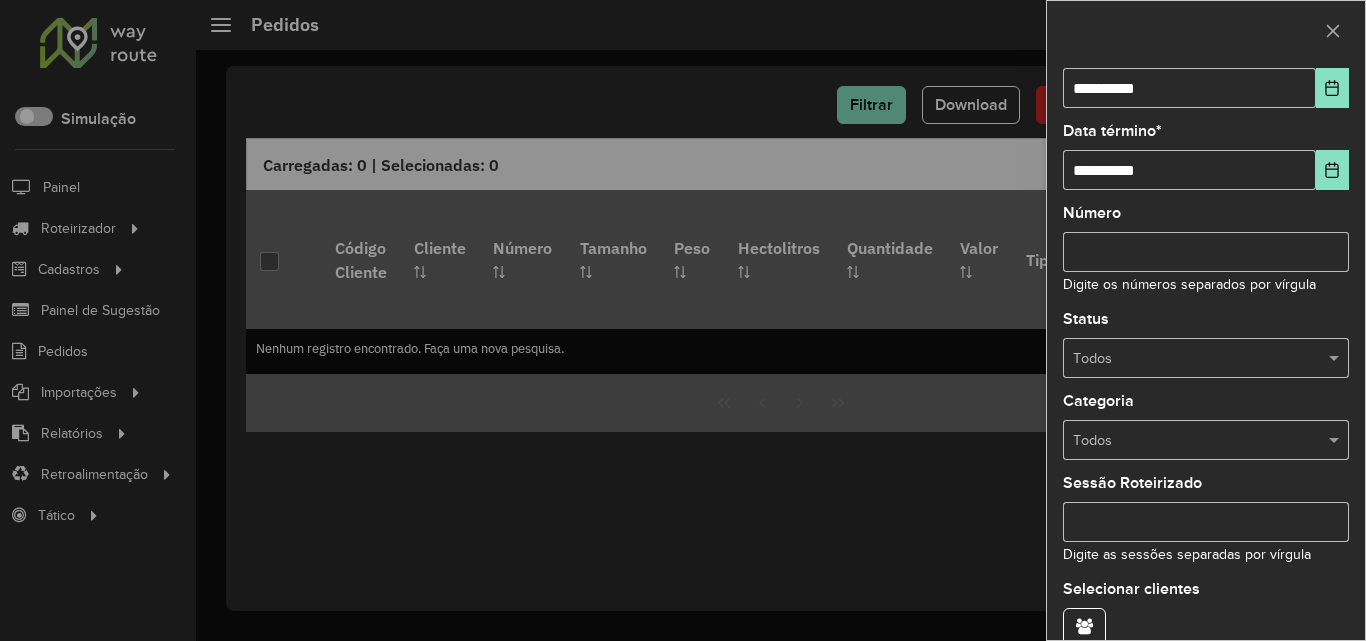 click on "Todos" at bounding box center (1206, 358) 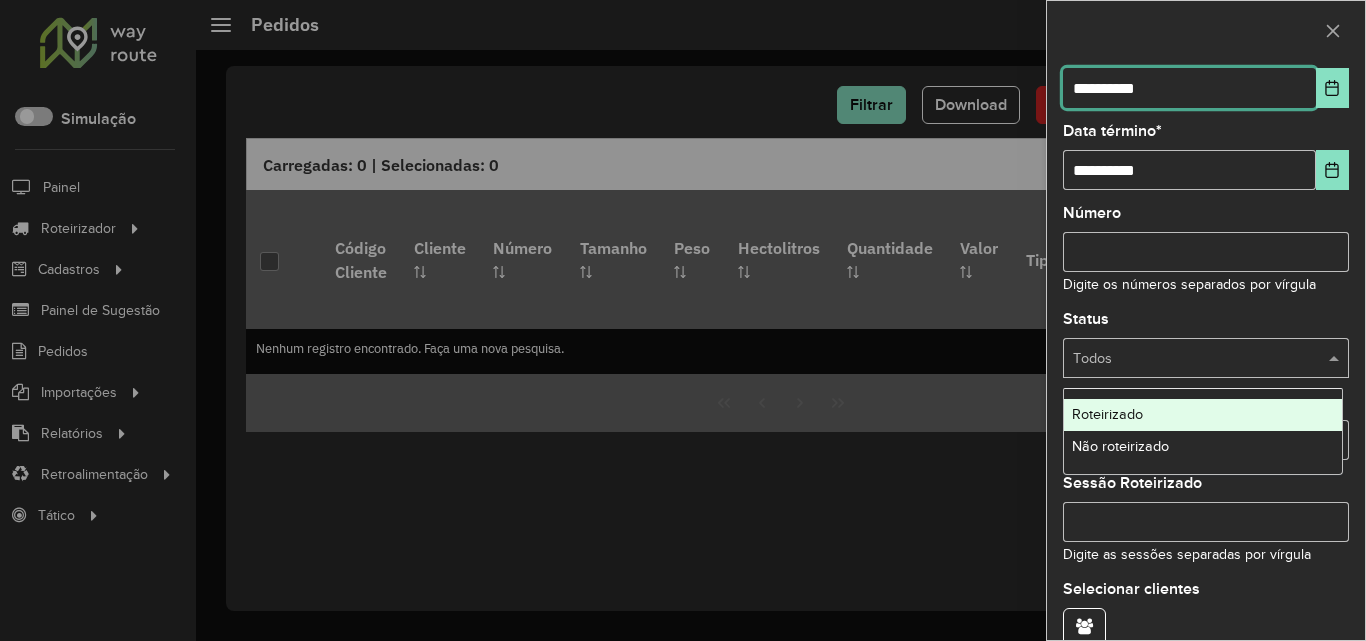 click on "**********" at bounding box center (1189, 88) 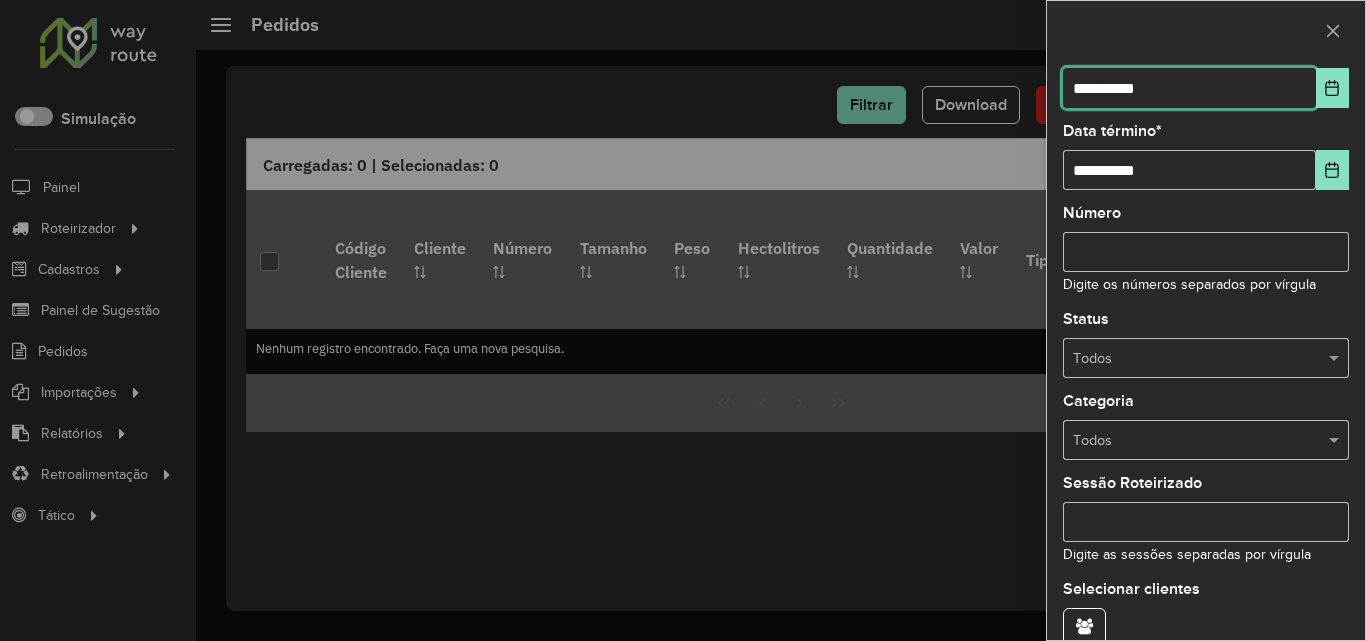 click on "**********" at bounding box center [1189, 88] 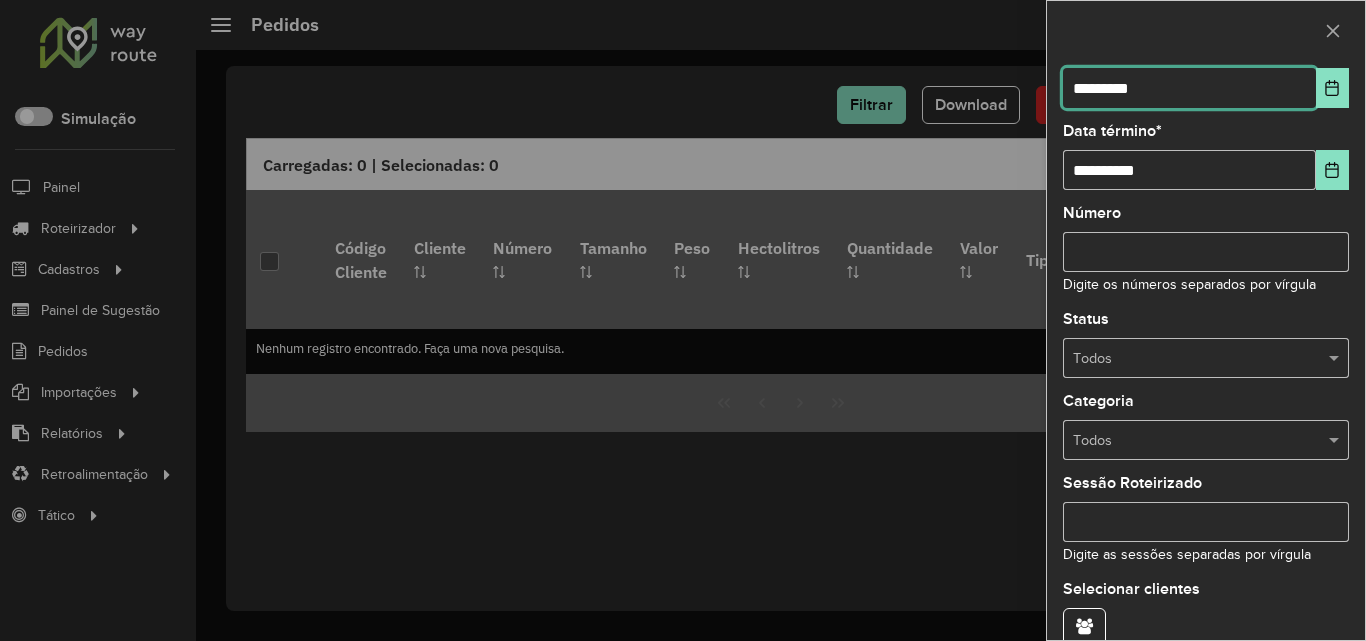 type on "**********" 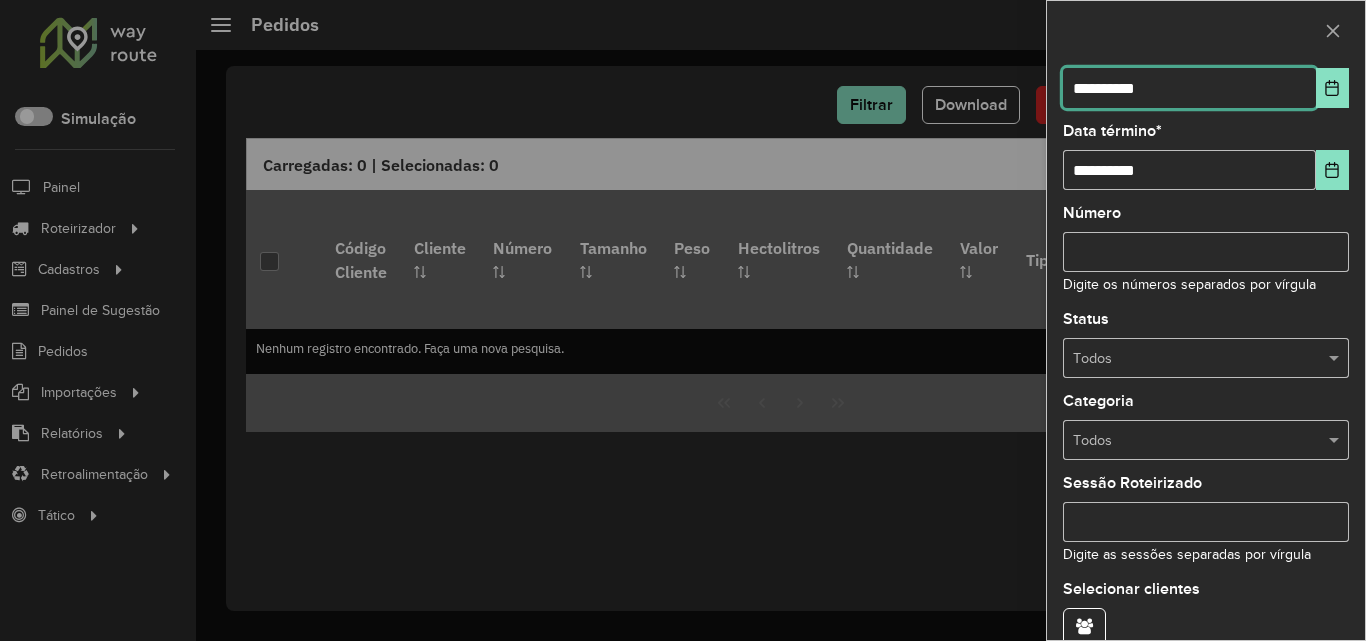 type on "**********" 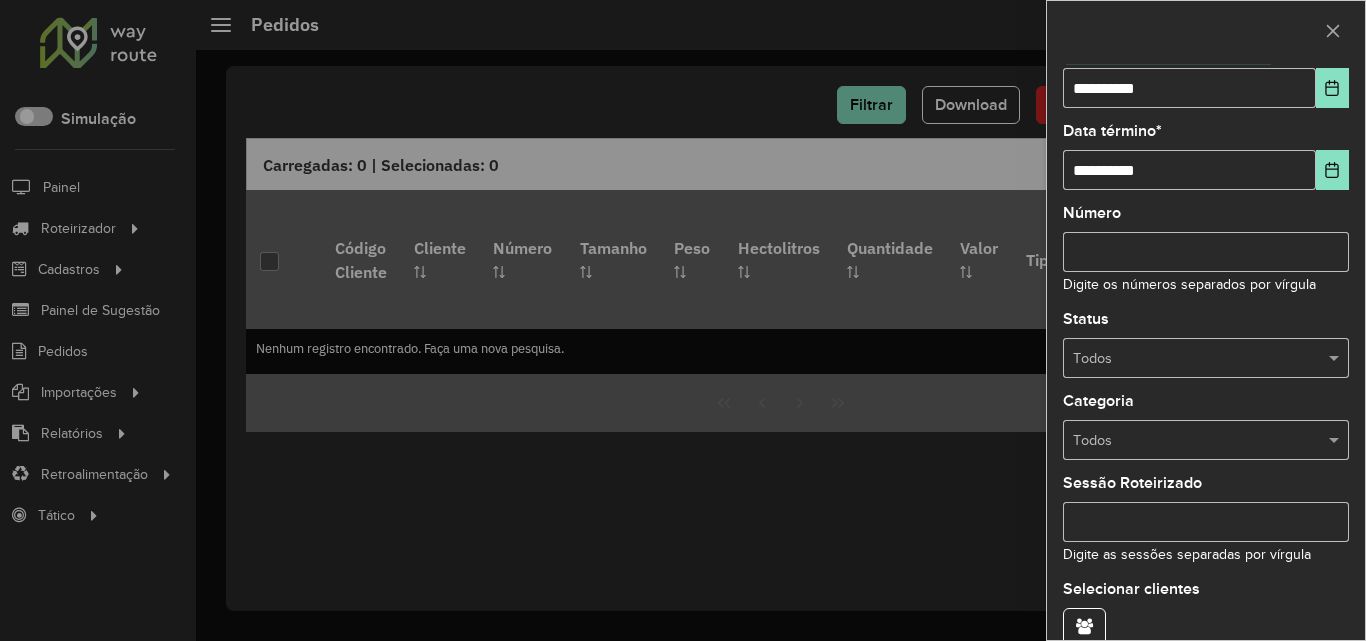 click on "Número" at bounding box center (1206, 252) 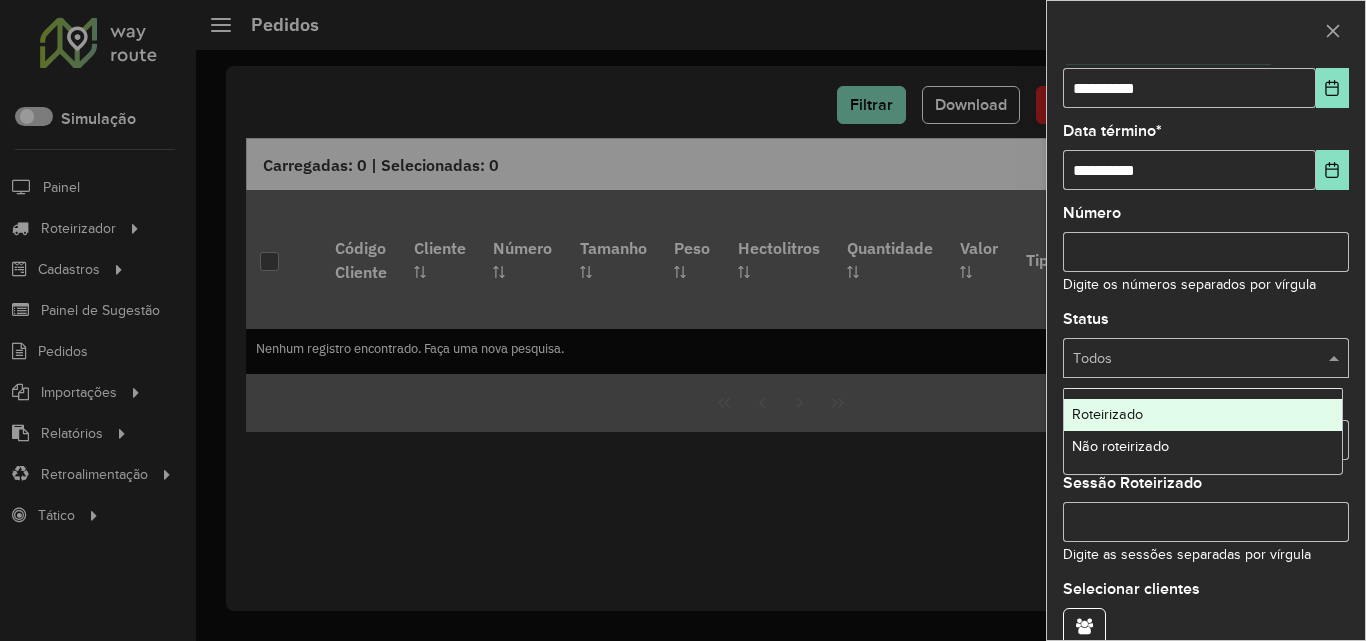 click on "Todos" at bounding box center (1206, 358) 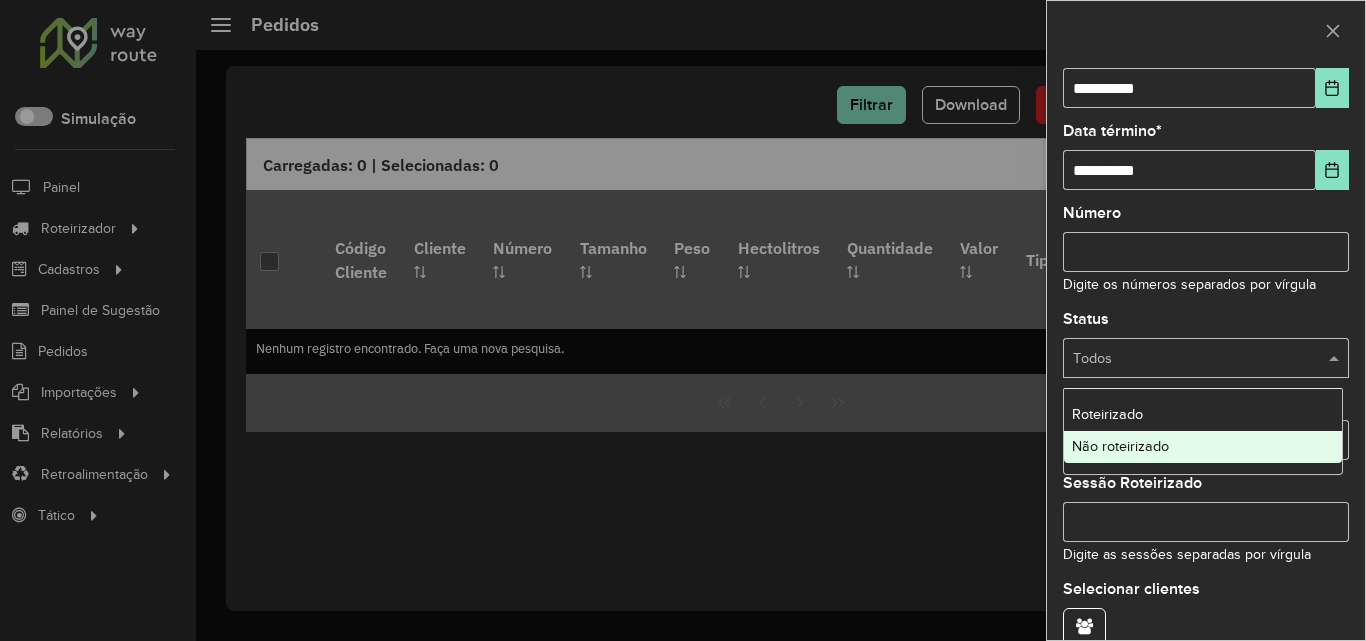 click on "Não roteirizado" at bounding box center [1120, 446] 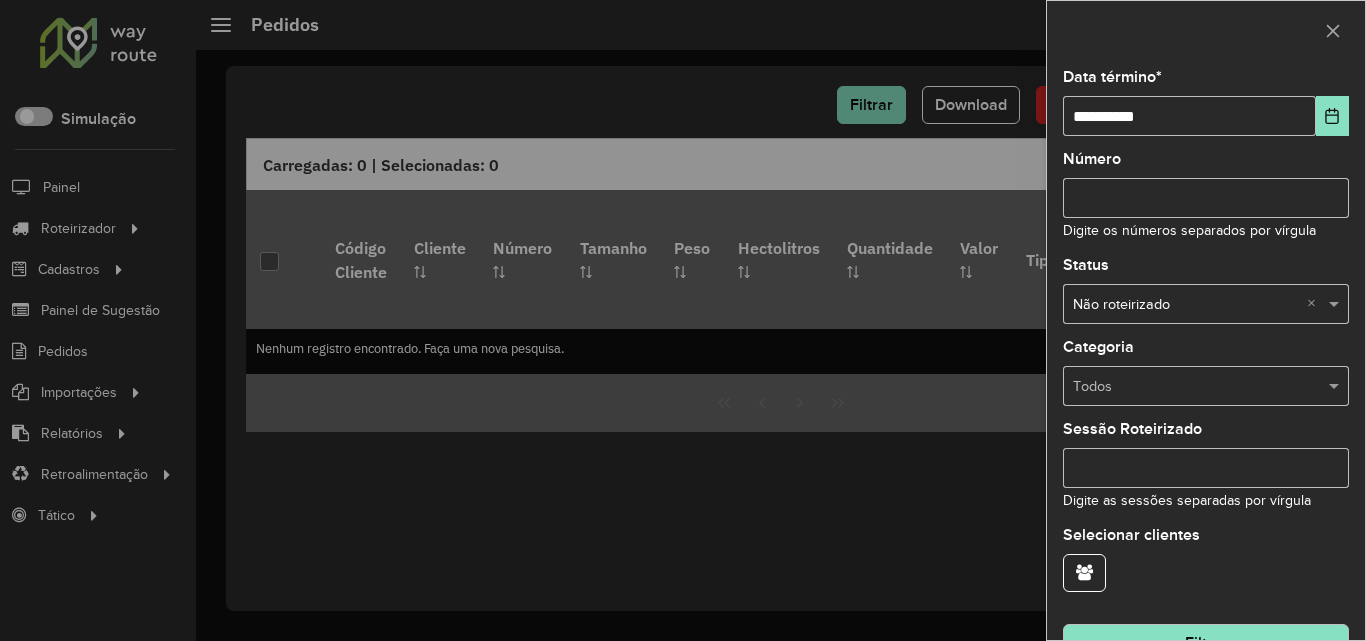 scroll, scrollTop: 201, scrollLeft: 0, axis: vertical 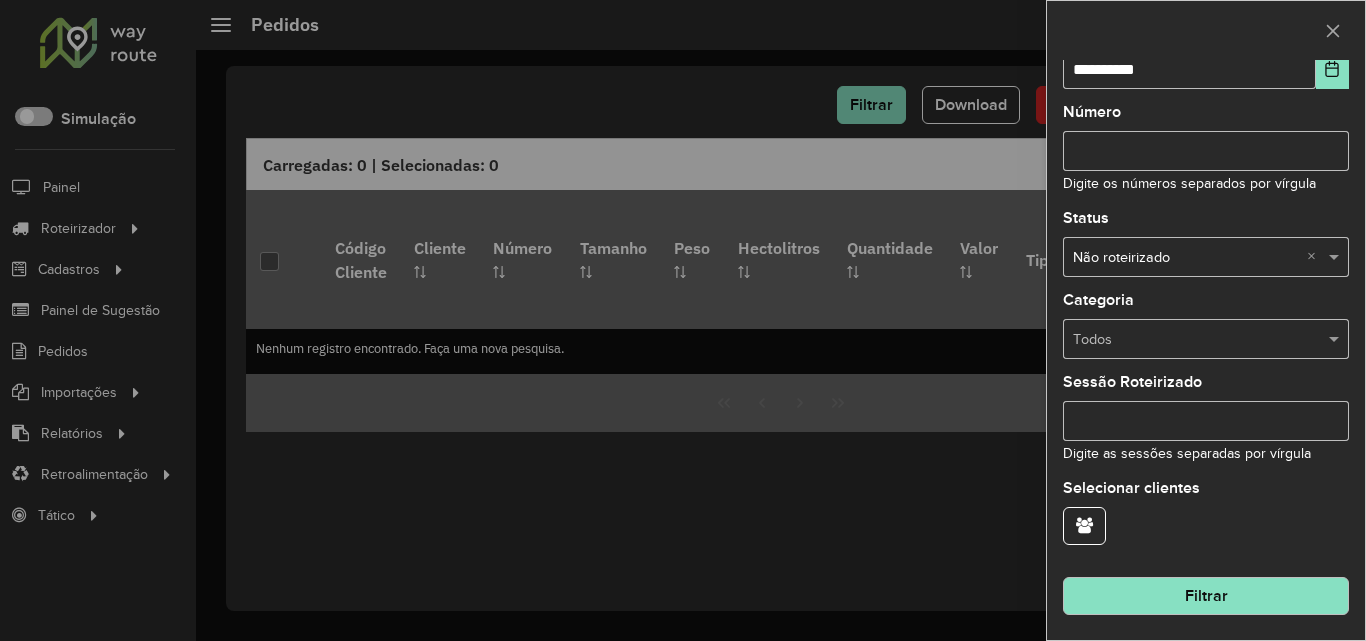 click on "Filtrar" 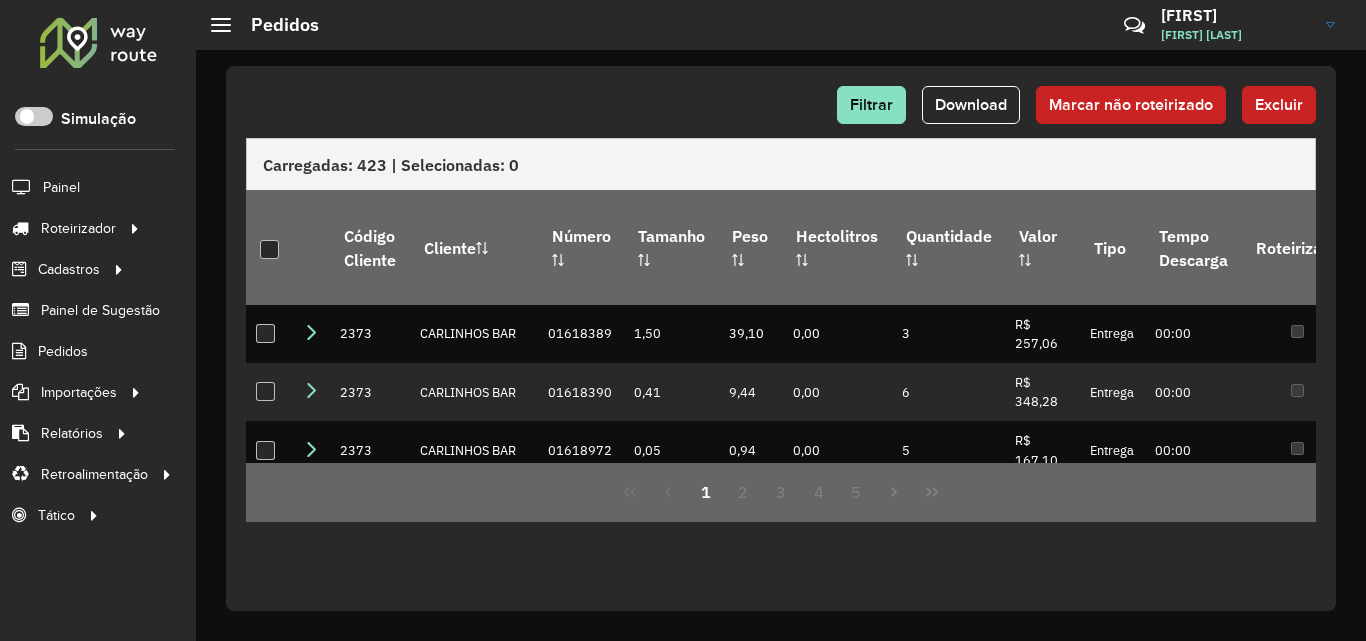 click on "Download" 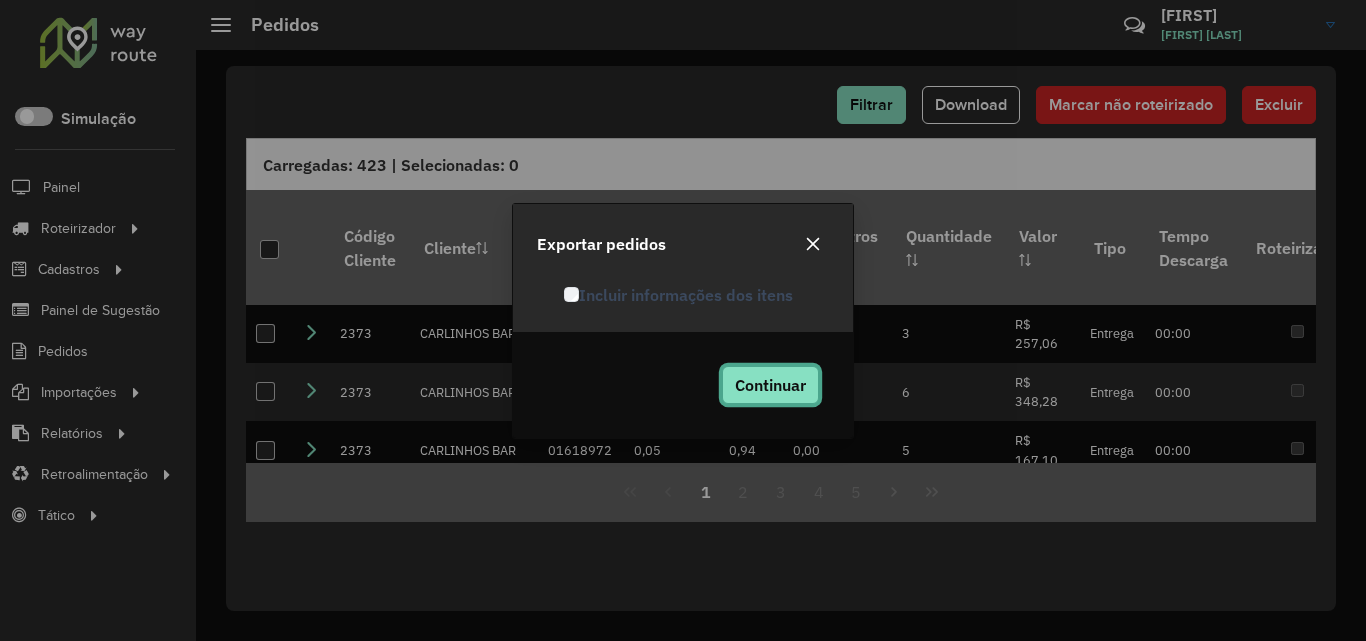 click on "Continuar" 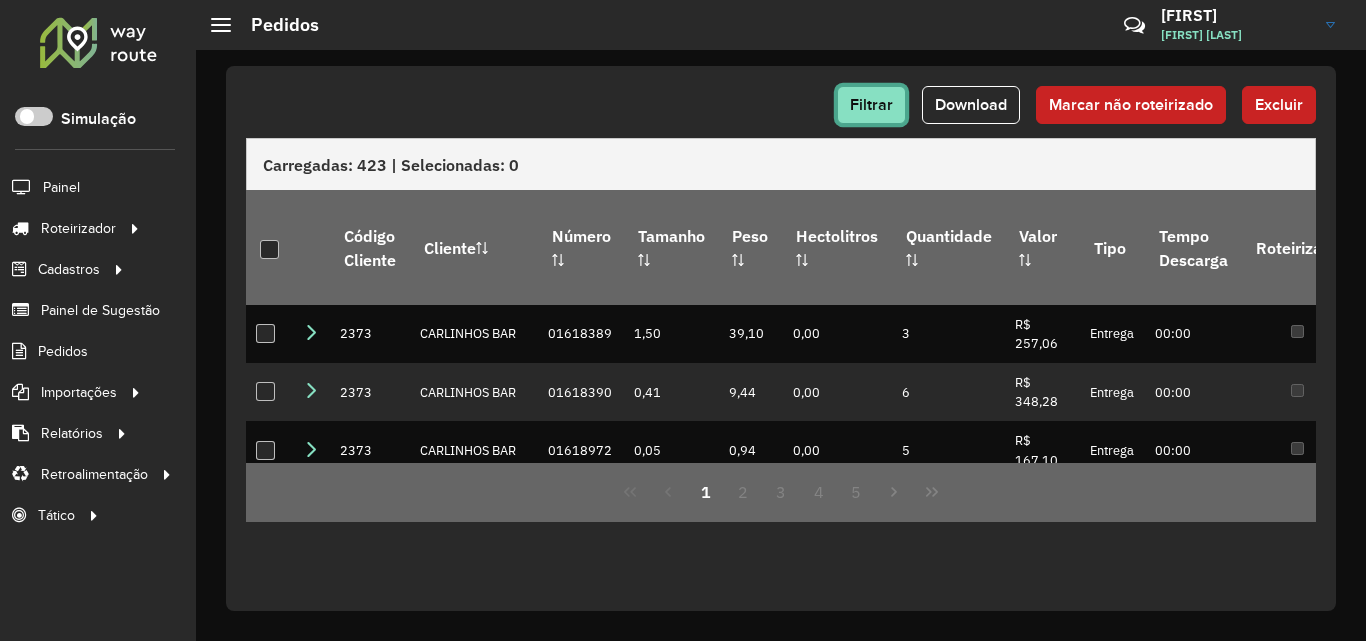 click on "Filtrar" 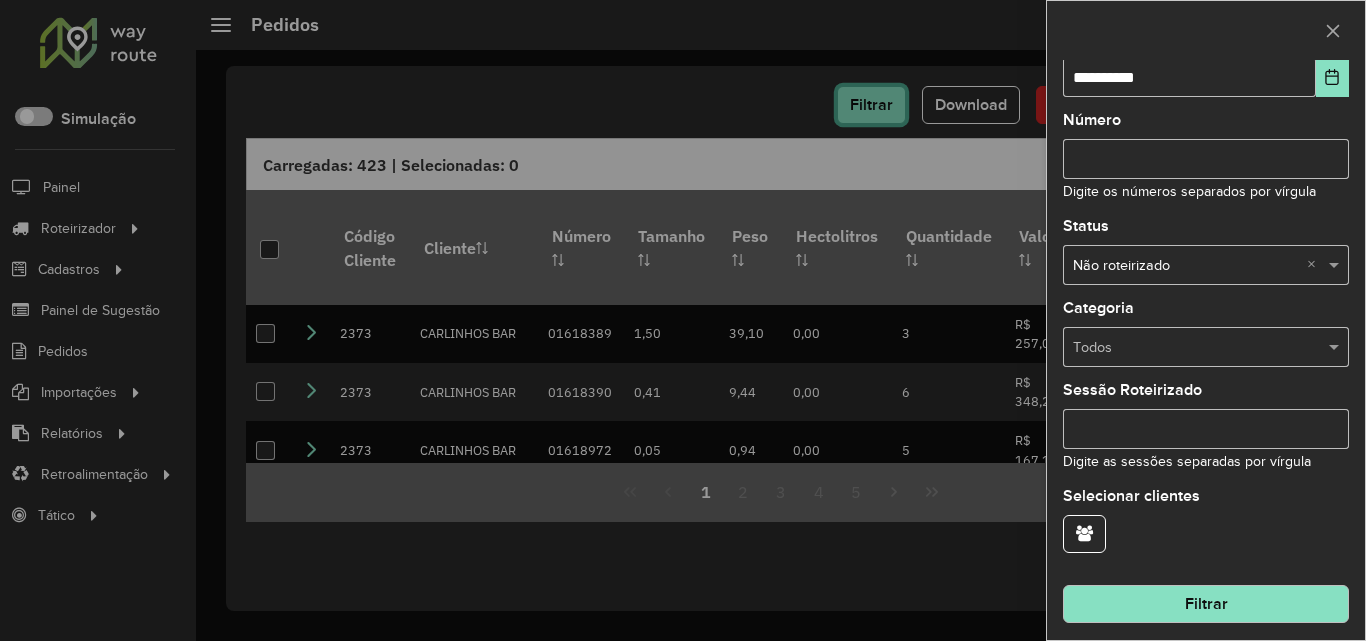 scroll, scrollTop: 200, scrollLeft: 0, axis: vertical 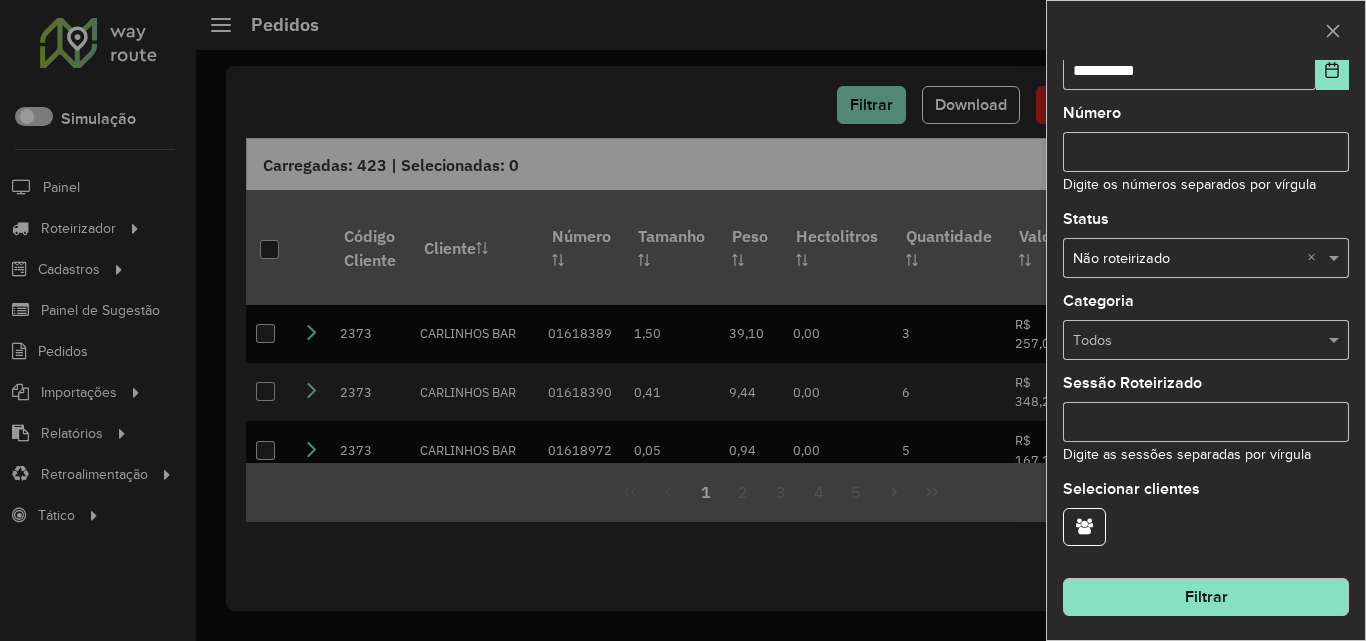 click at bounding box center (1186, 259) 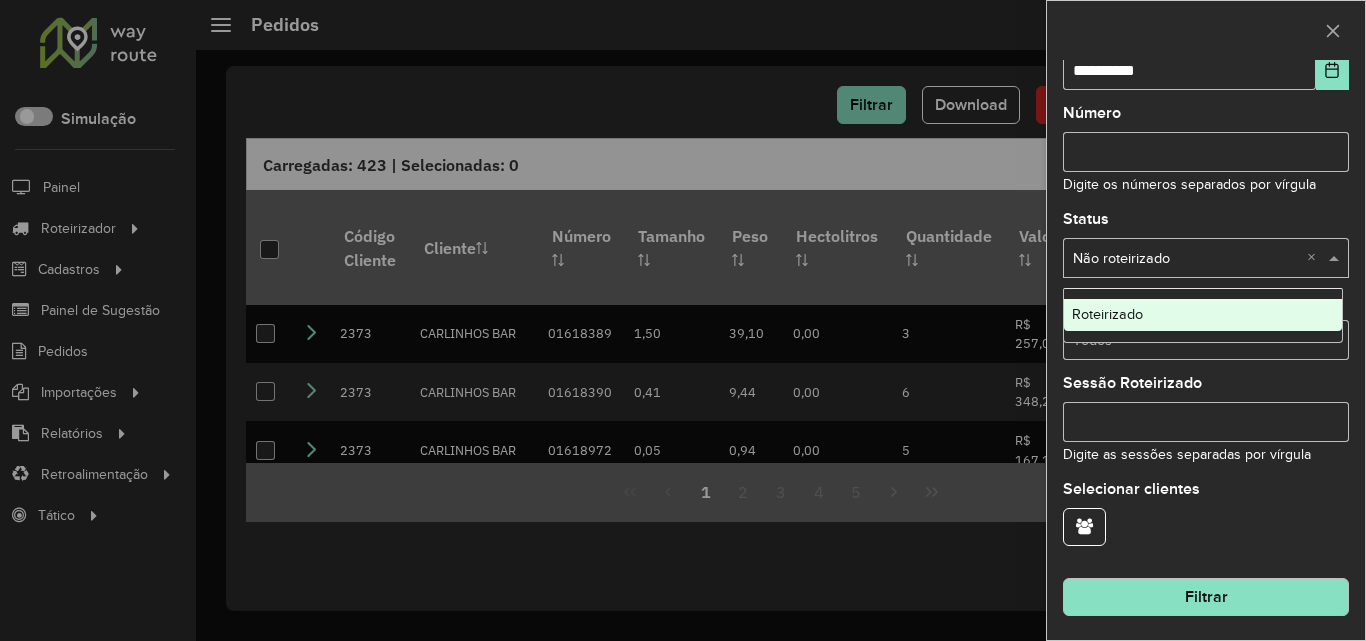 click on "Roteirizado" at bounding box center (1107, 314) 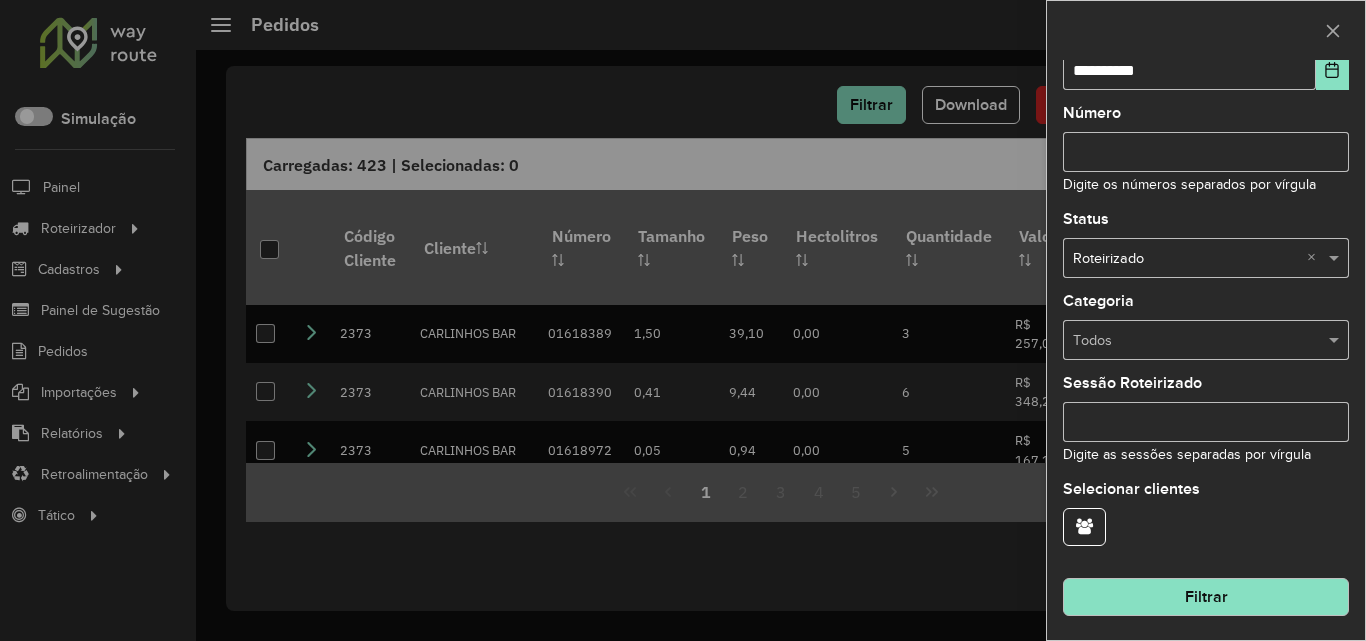 click on "Filtrar" 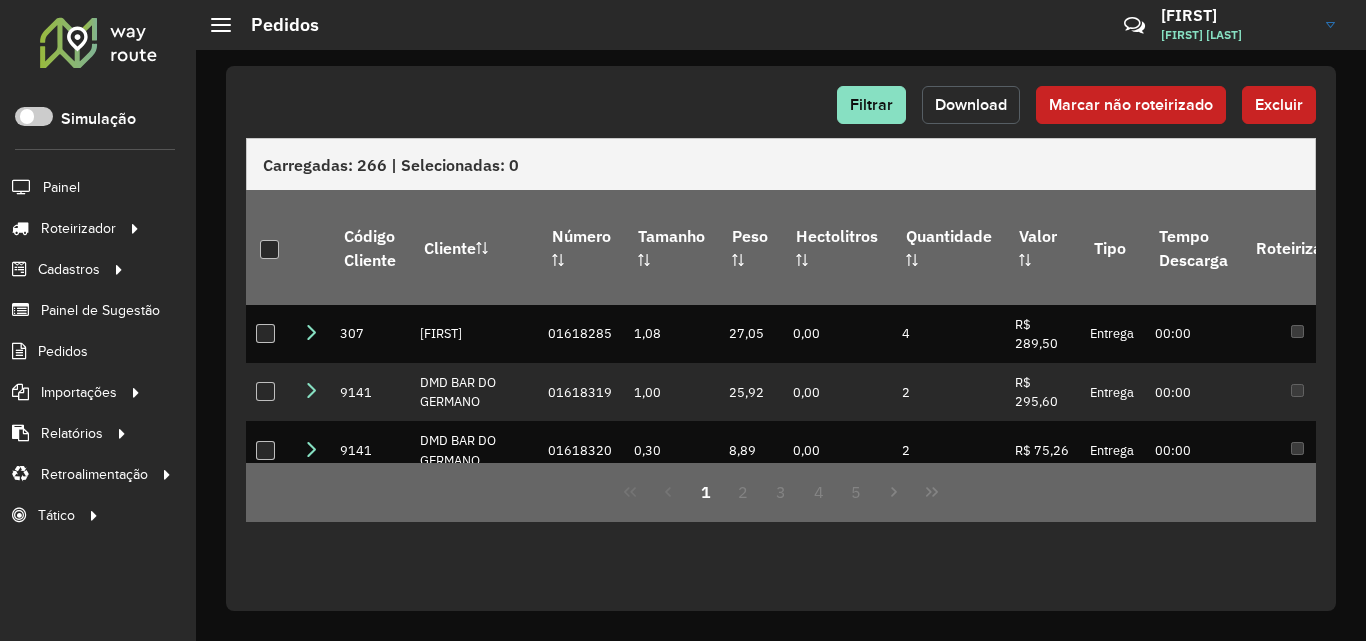 click on "Download" 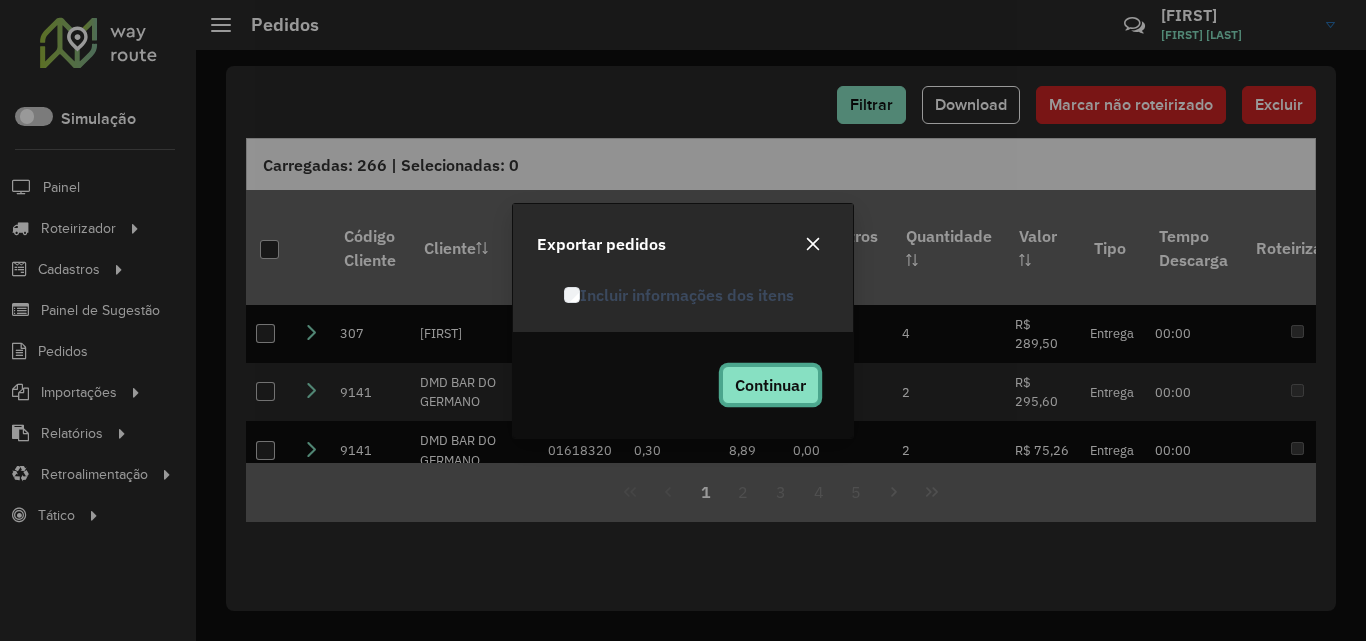 click on "Continuar" 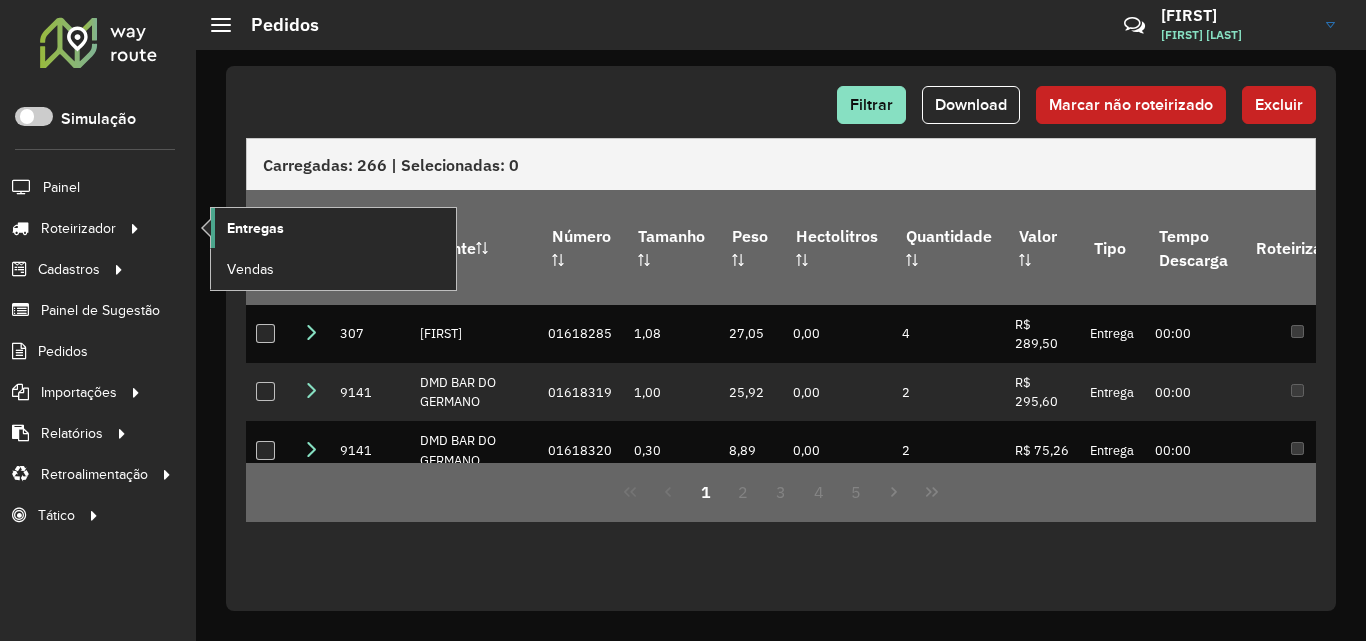 click on "Entregas" 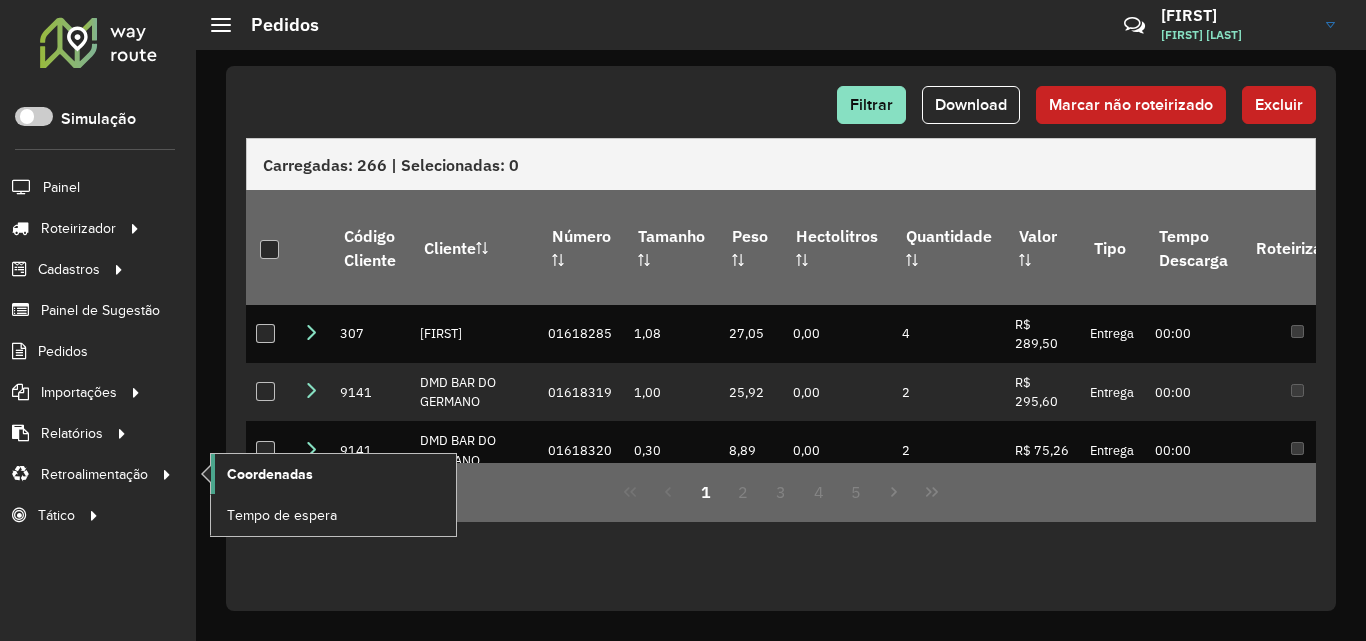 click on "Coordenadas" 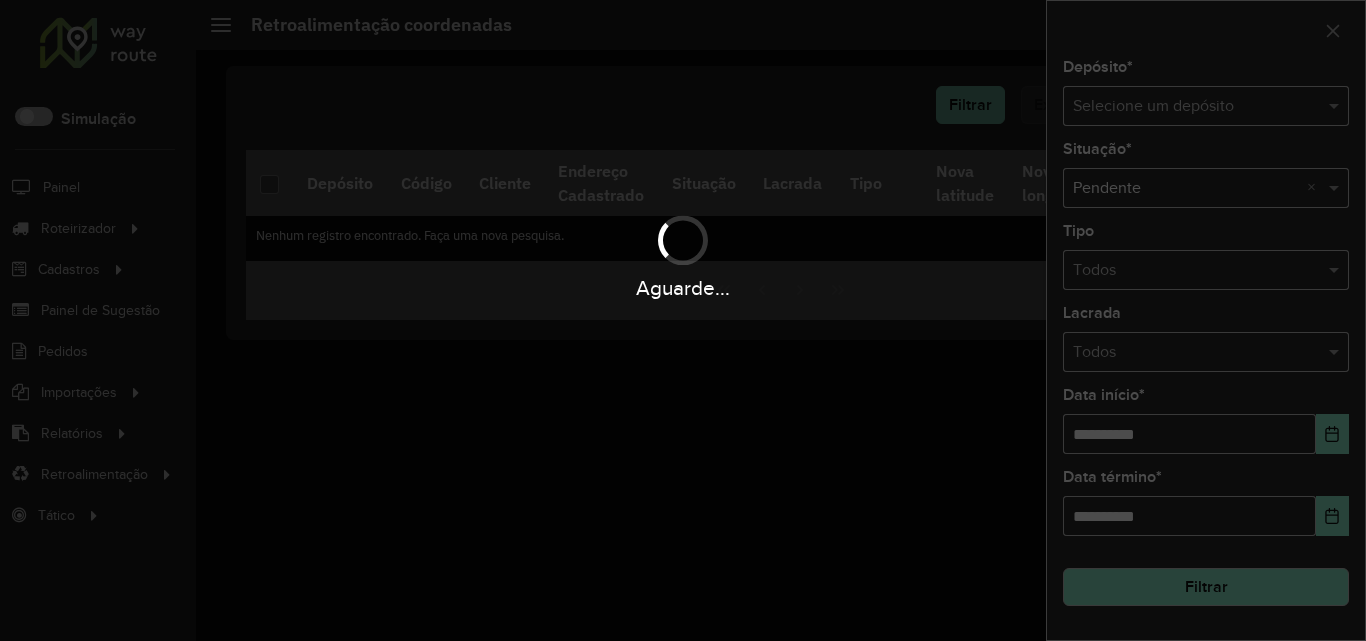 click on "Aguarde..." at bounding box center [683, 320] 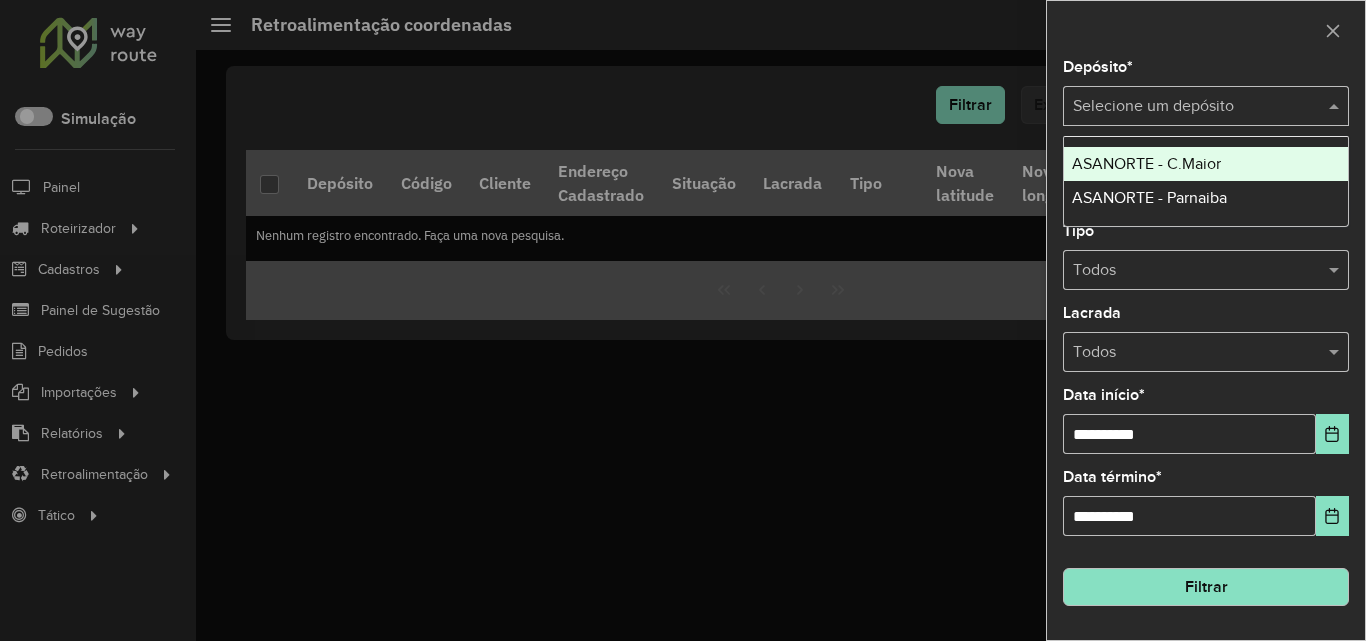 click on "ASANORTE - C.Maior" at bounding box center [1146, 163] 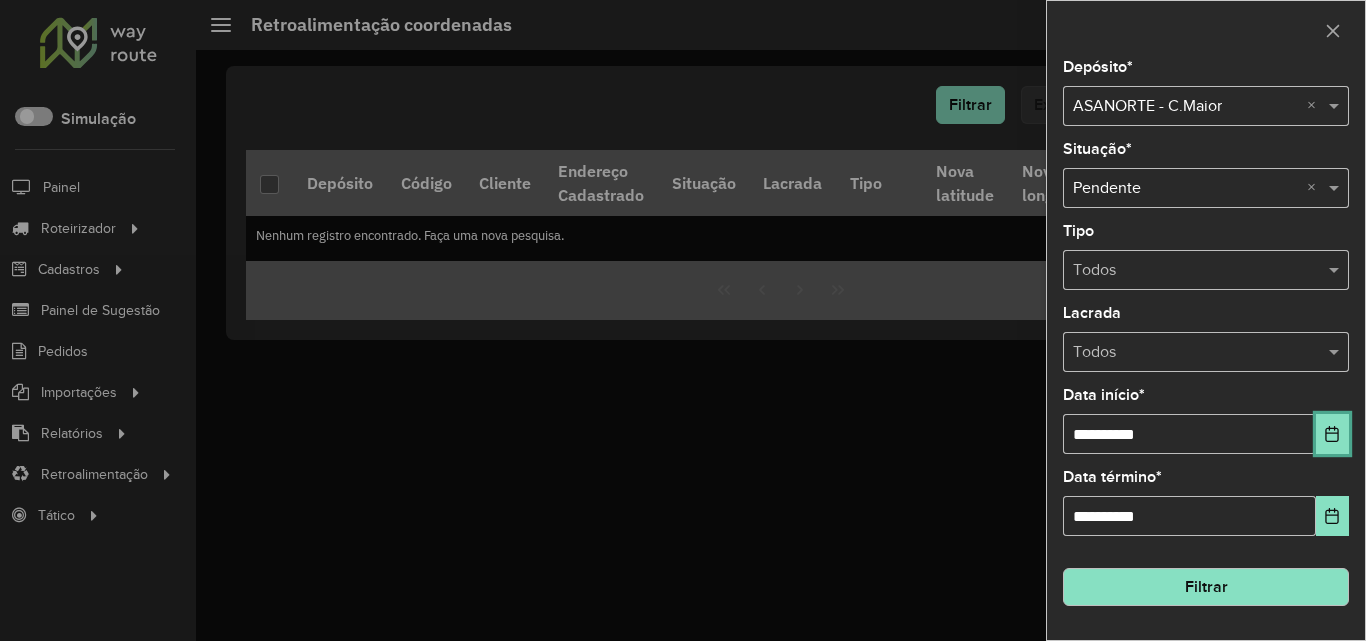 click at bounding box center (1332, 434) 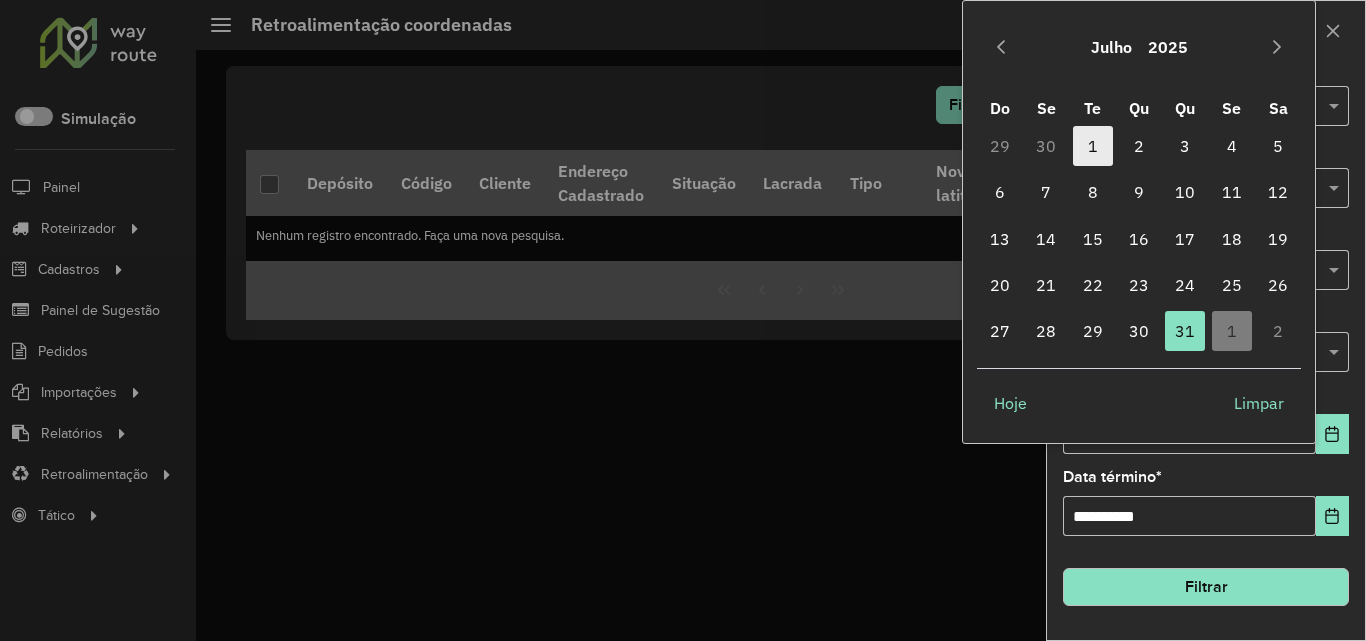 click on "1" at bounding box center (1093, 146) 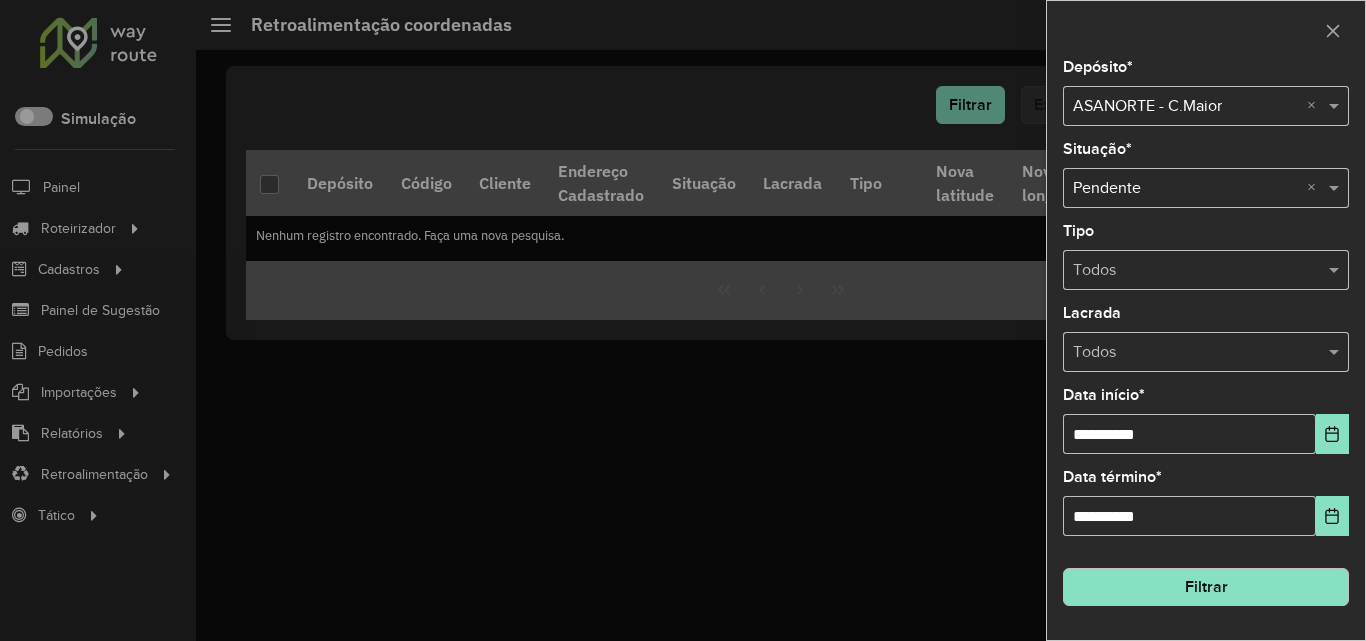 click on "Filtrar" 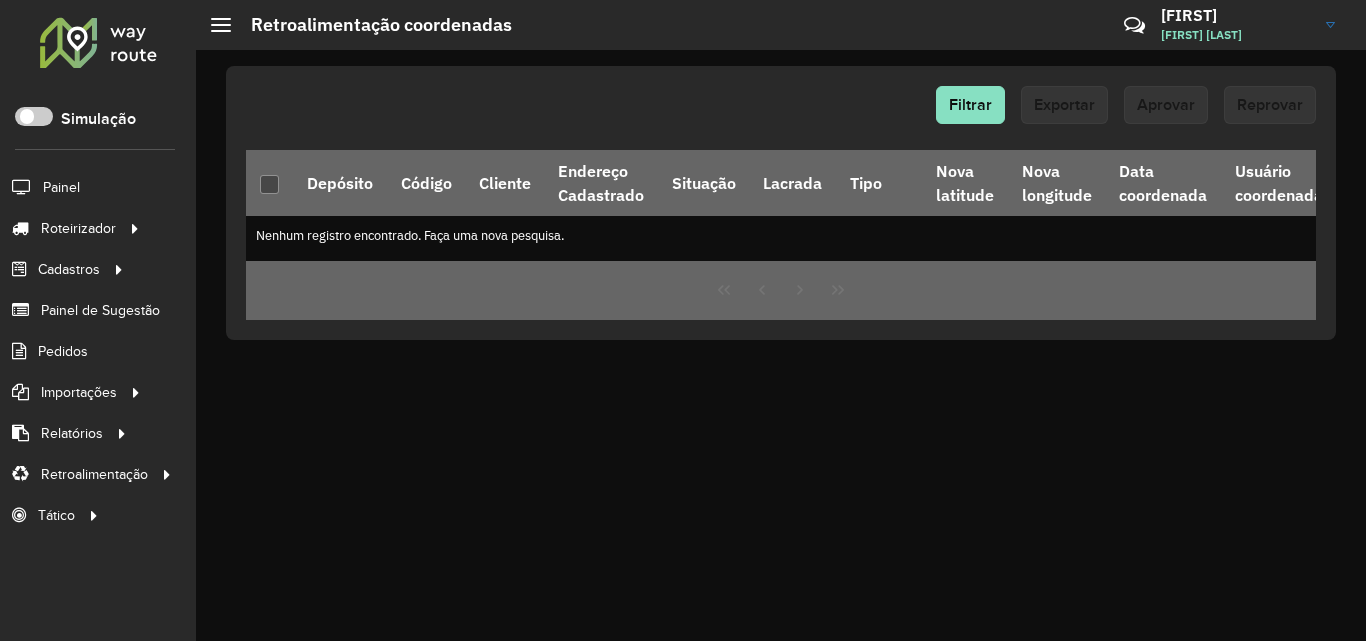 click 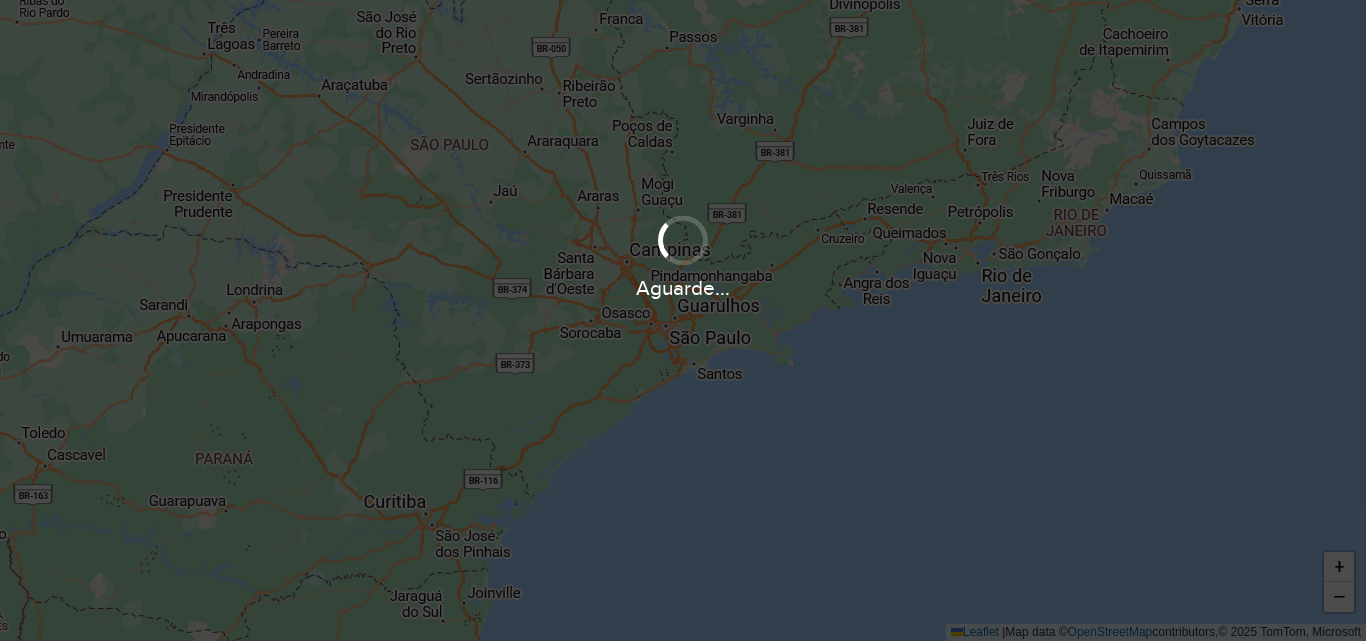 scroll, scrollTop: 0, scrollLeft: 0, axis: both 